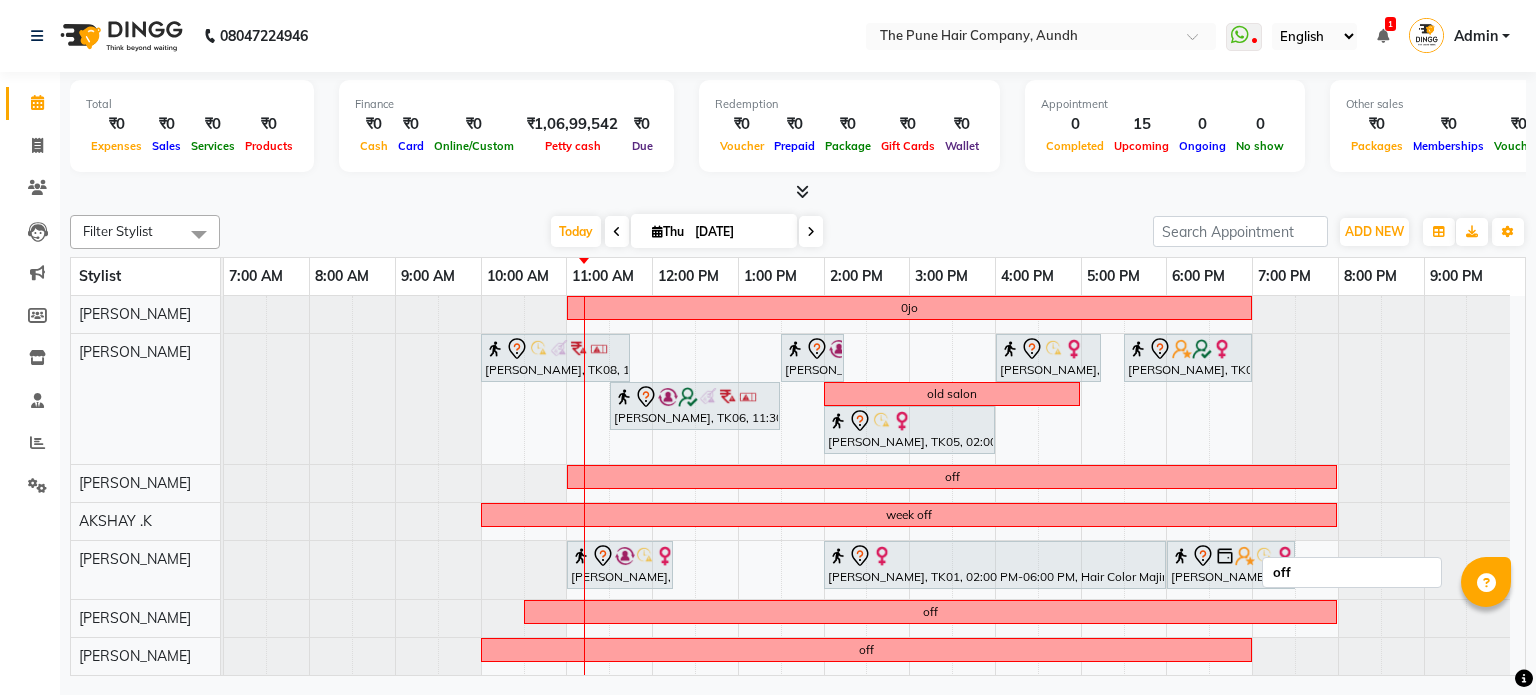 scroll, scrollTop: 0, scrollLeft: 0, axis: both 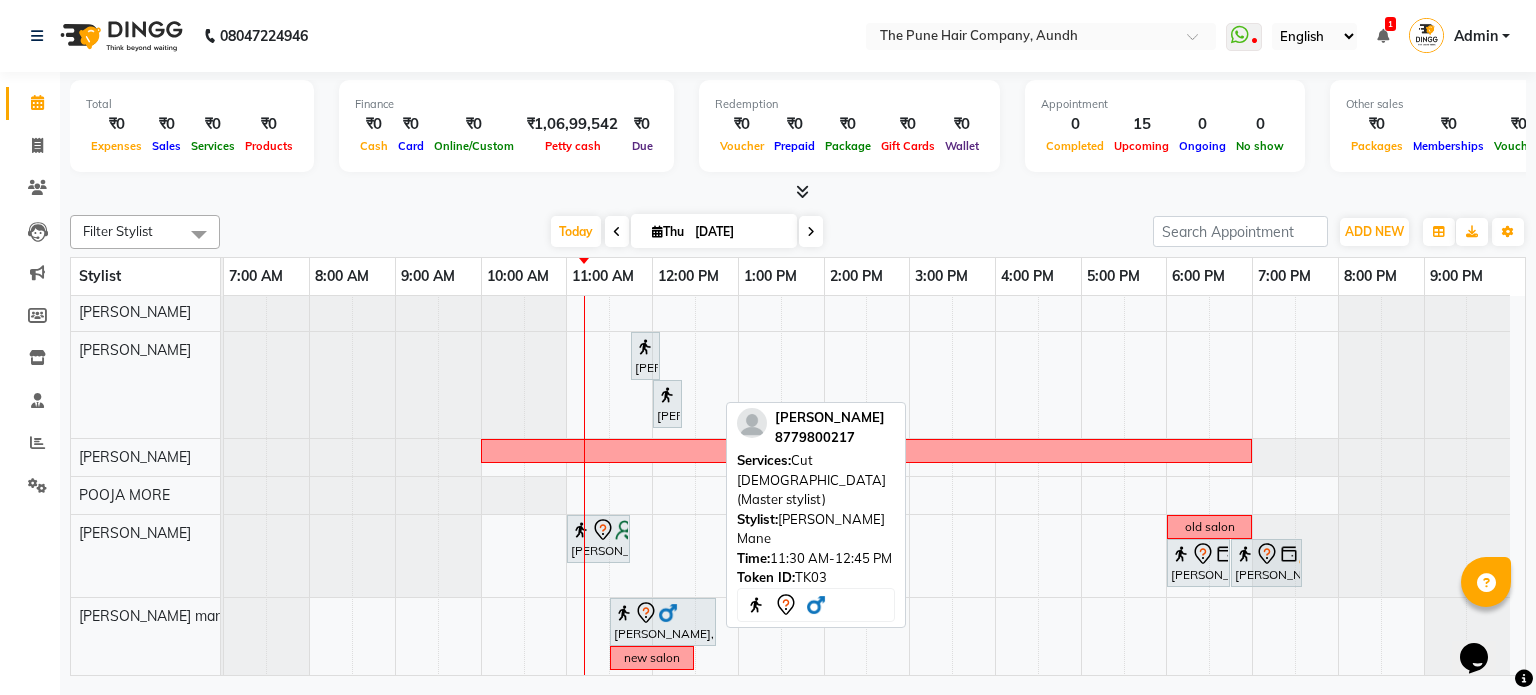 click at bounding box center [663, 613] 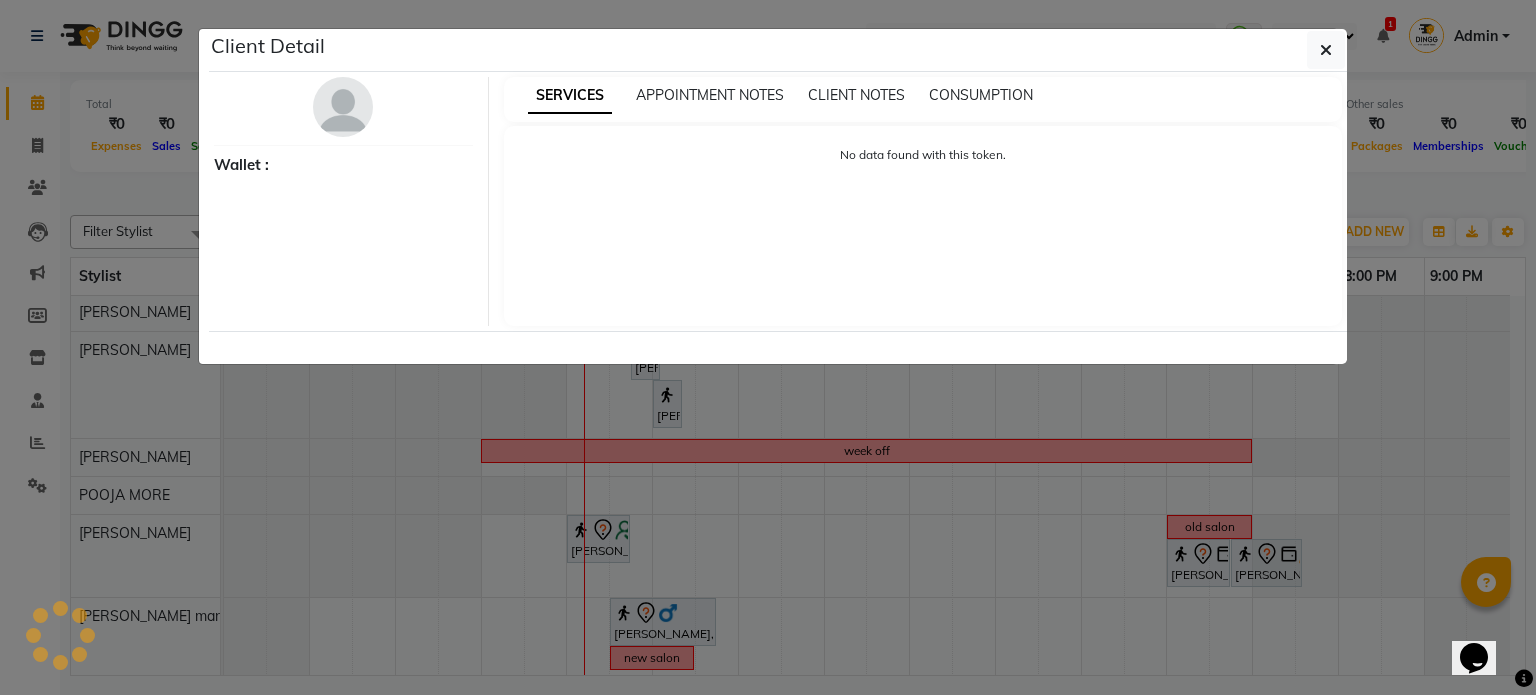 select on "7" 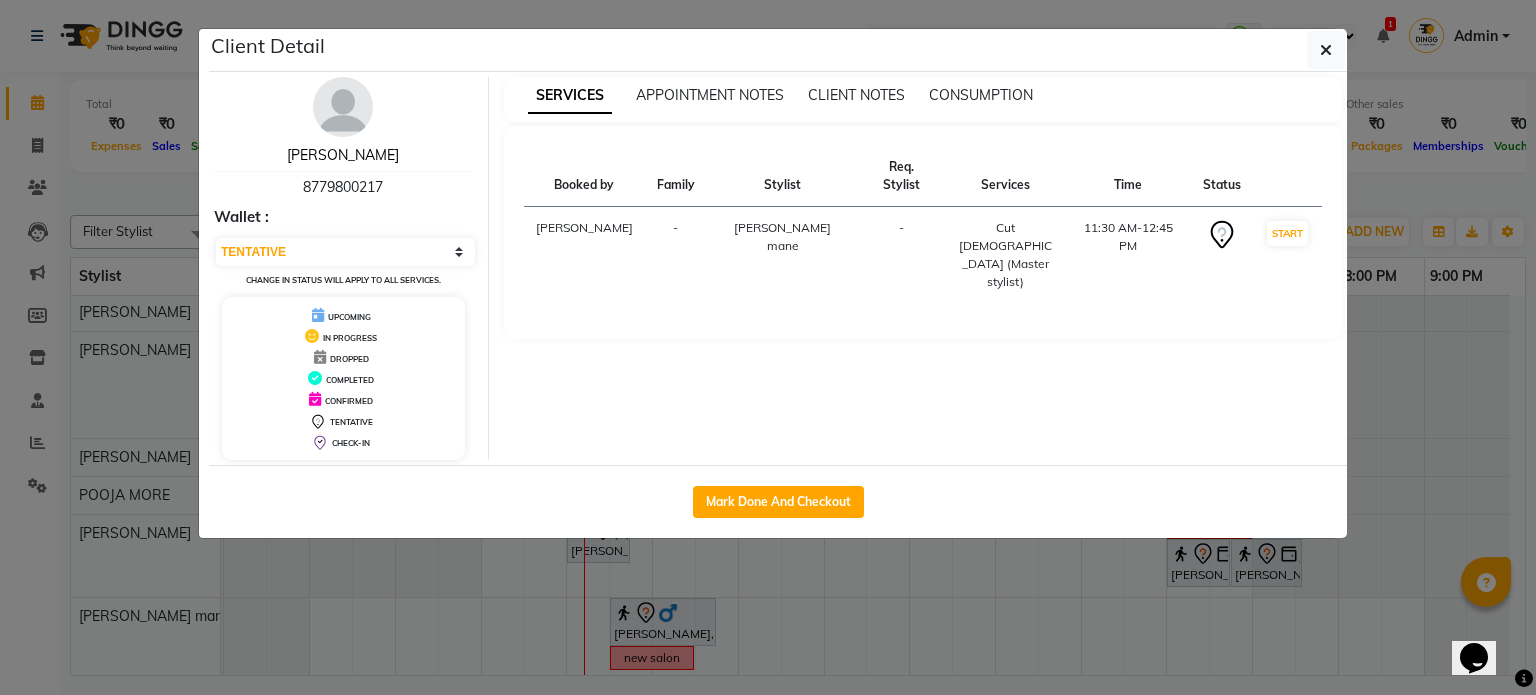 click on "[PERSON_NAME]" at bounding box center [343, 155] 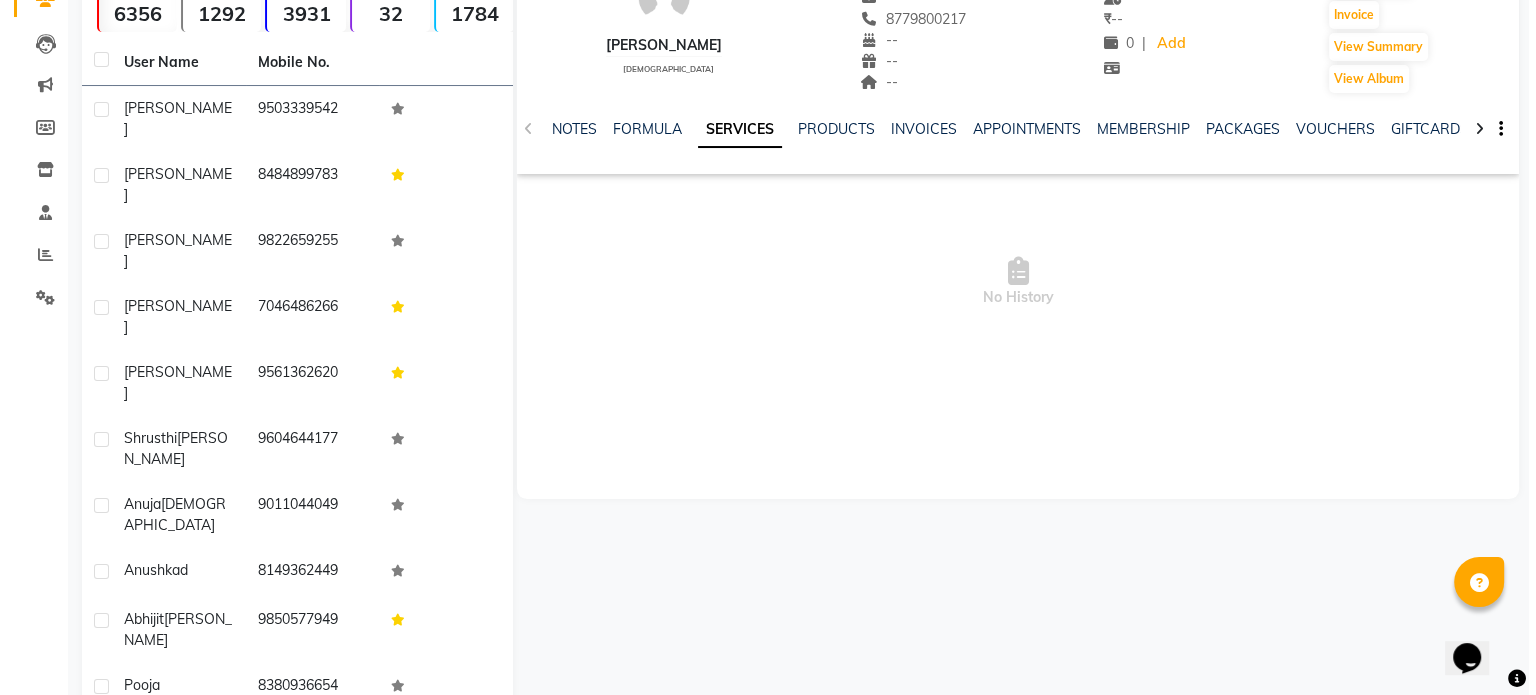 scroll, scrollTop: 0, scrollLeft: 0, axis: both 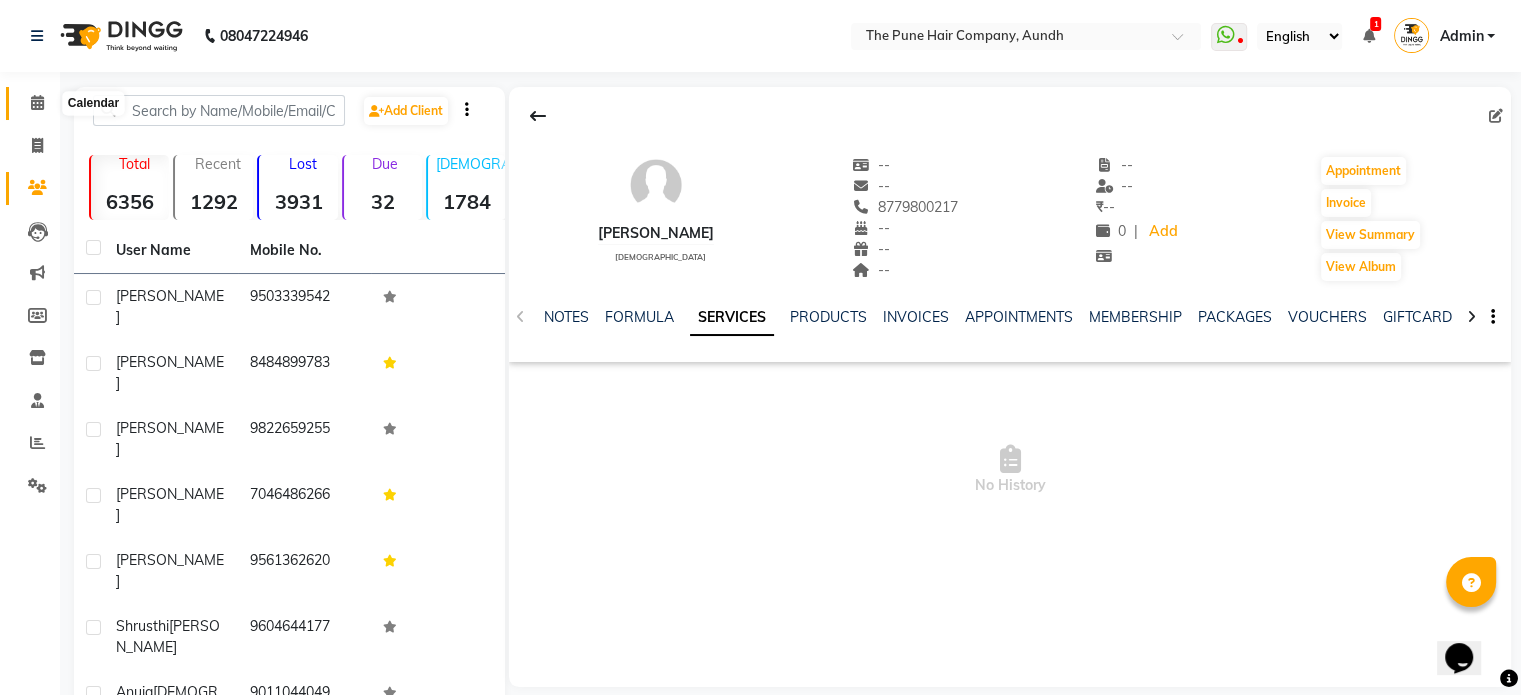click 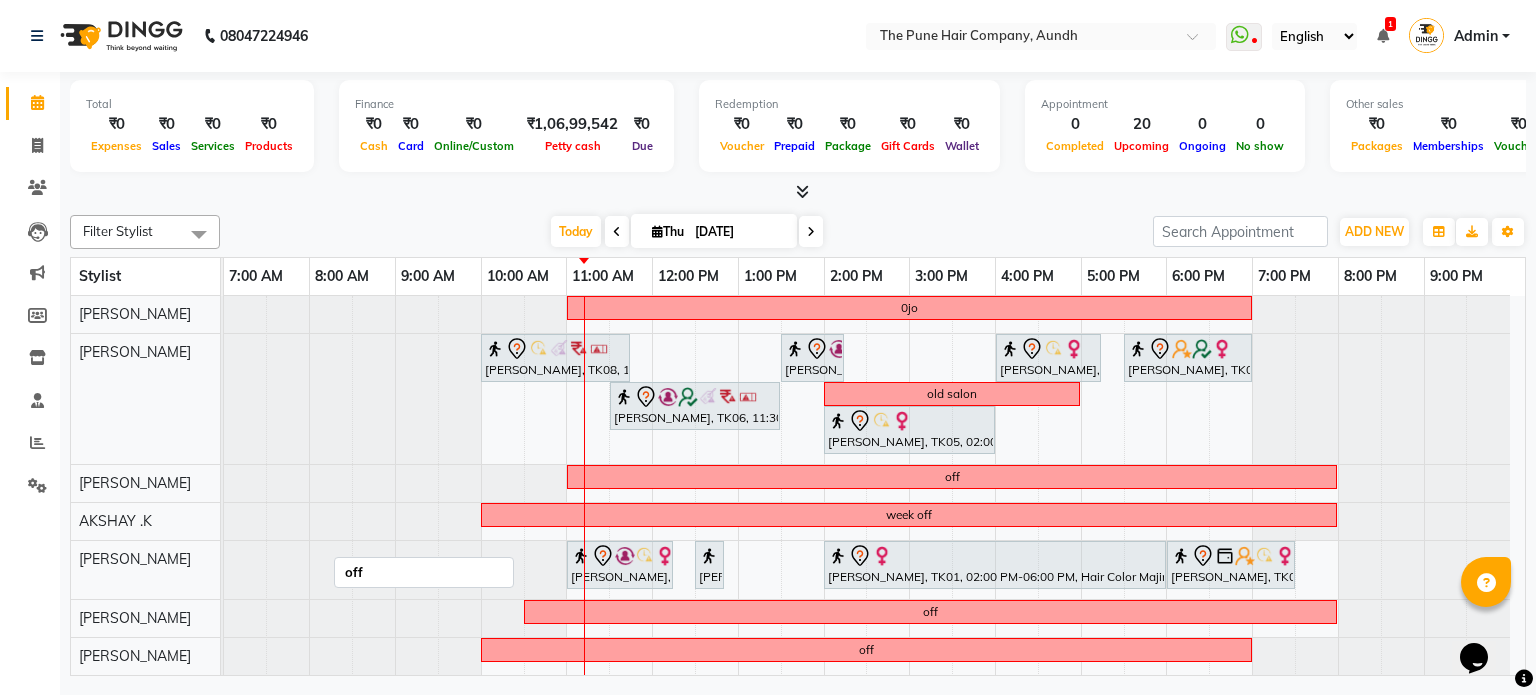 scroll, scrollTop: 228, scrollLeft: 0, axis: vertical 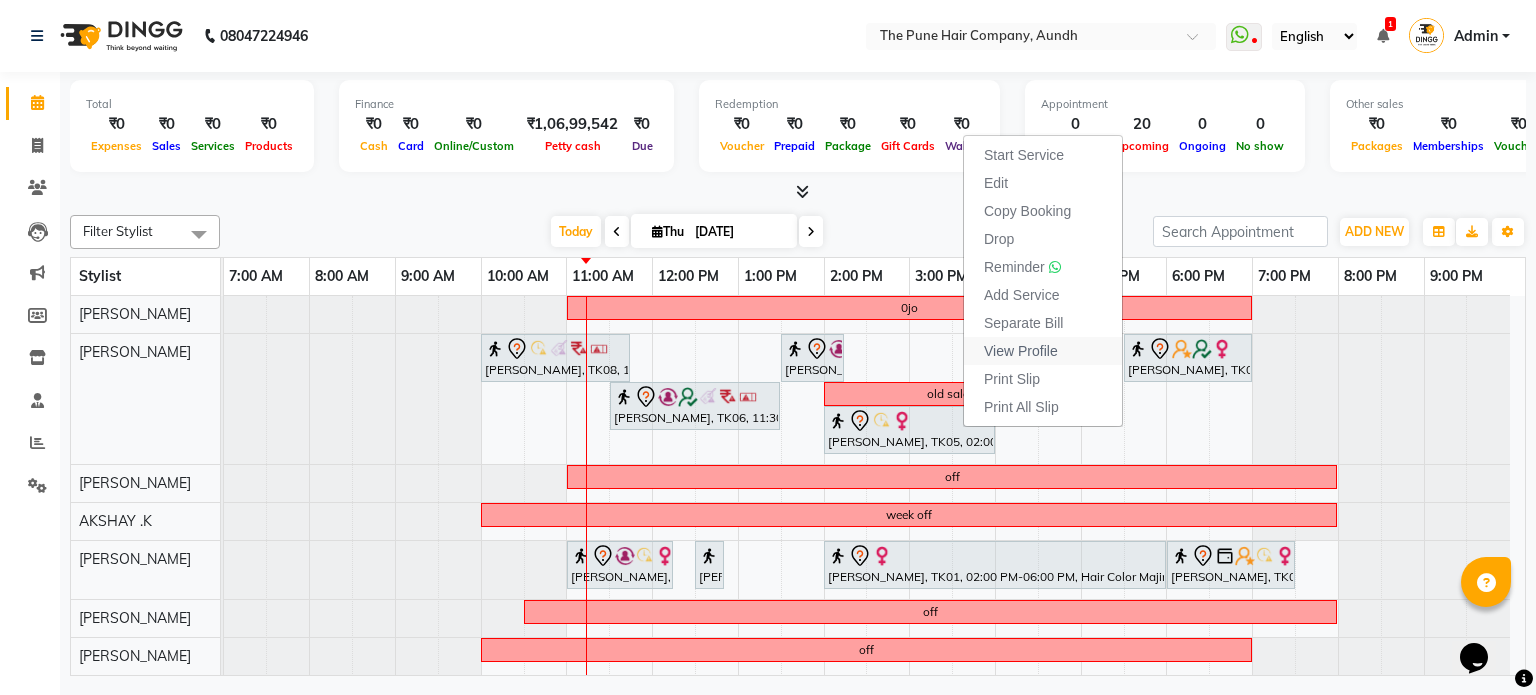 click on "View Profile" at bounding box center [1021, 351] 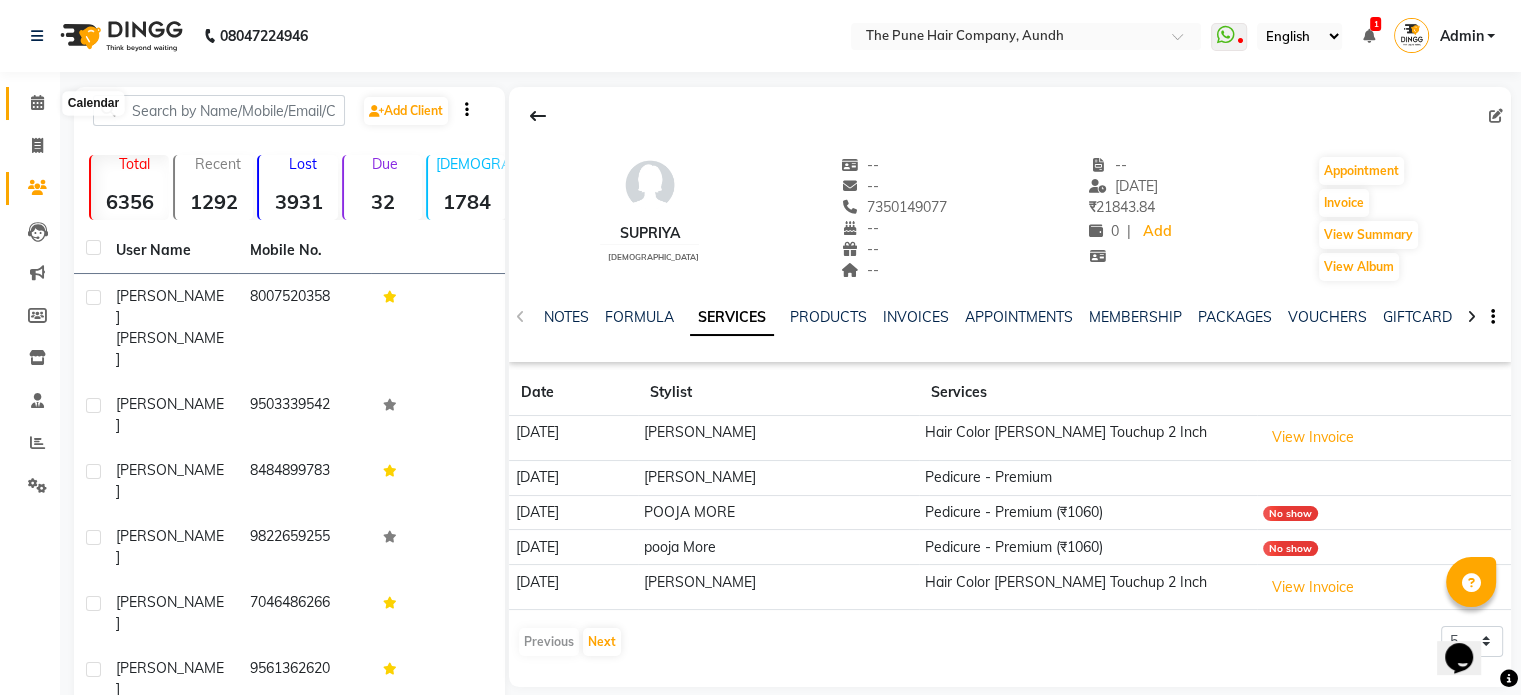 click 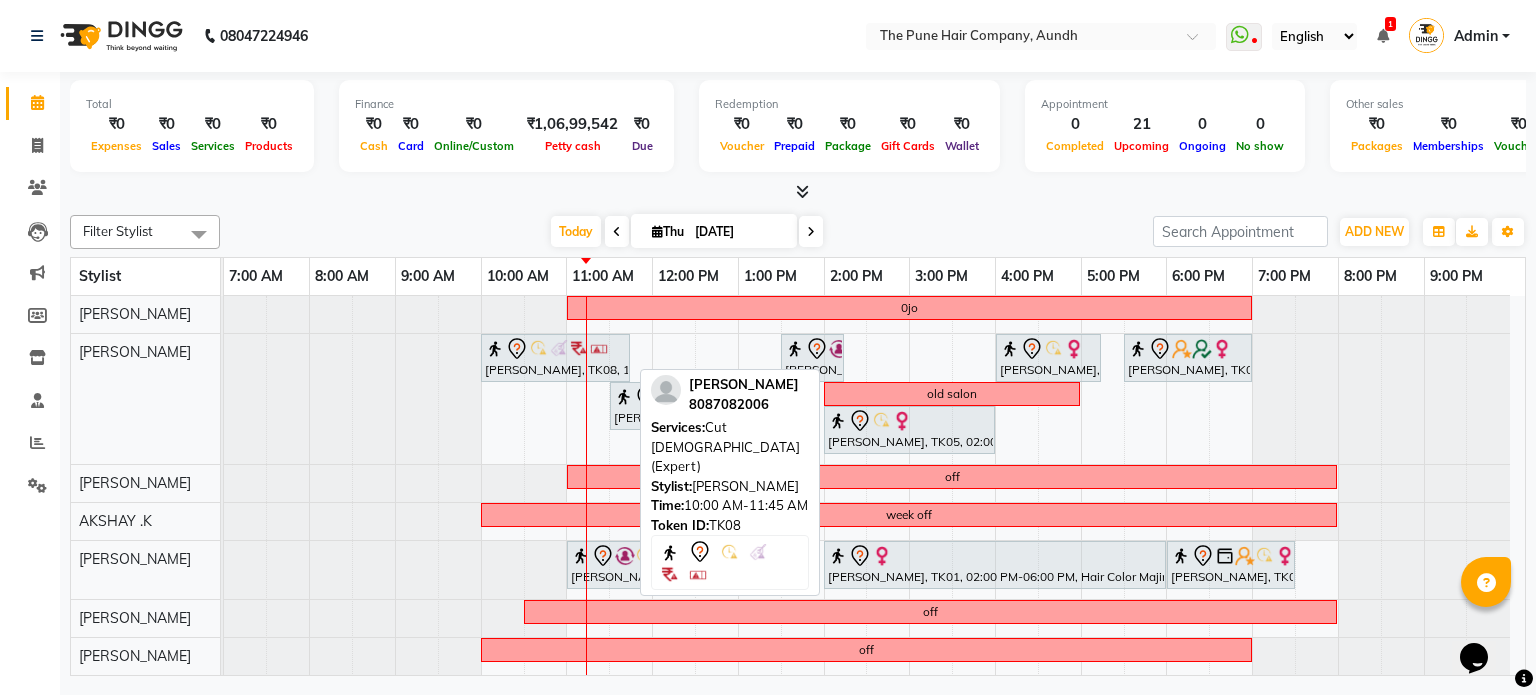 click at bounding box center (579, 349) 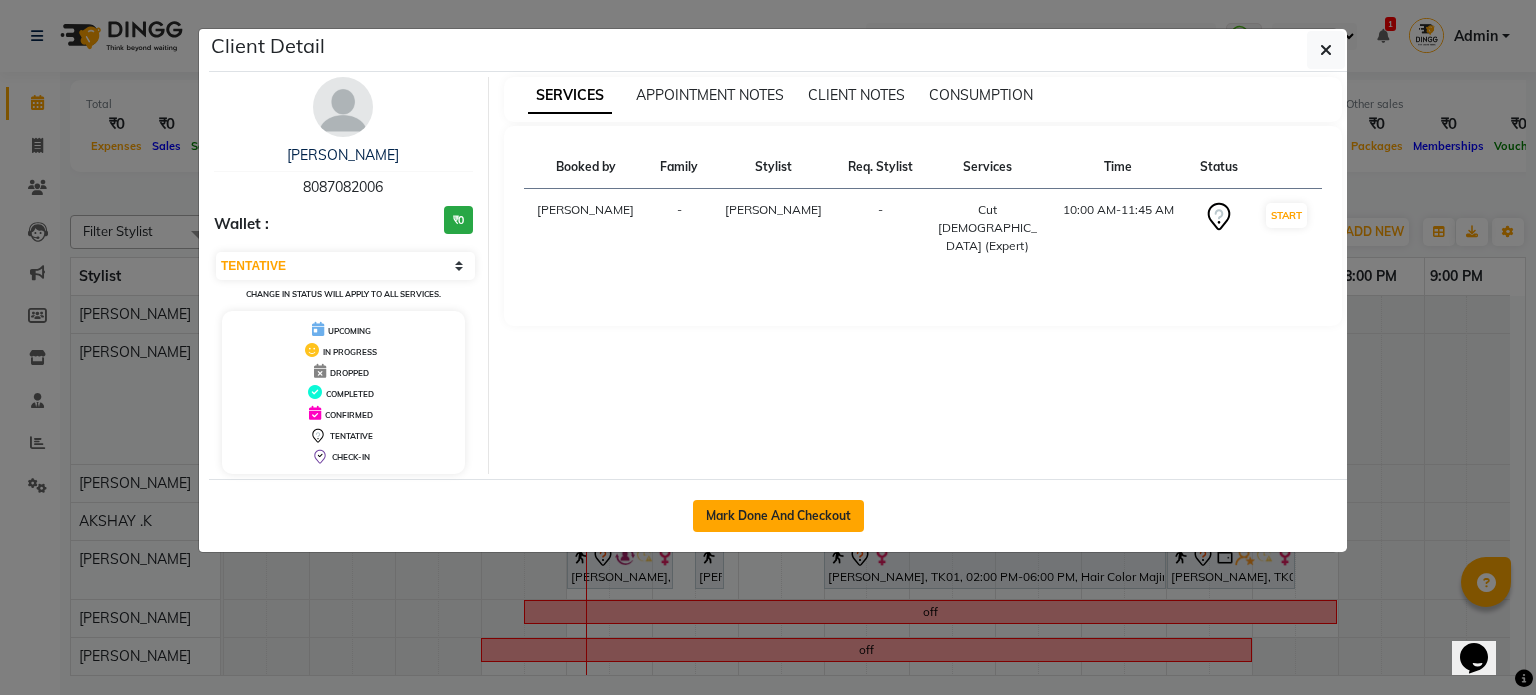 click on "Mark Done And Checkout" 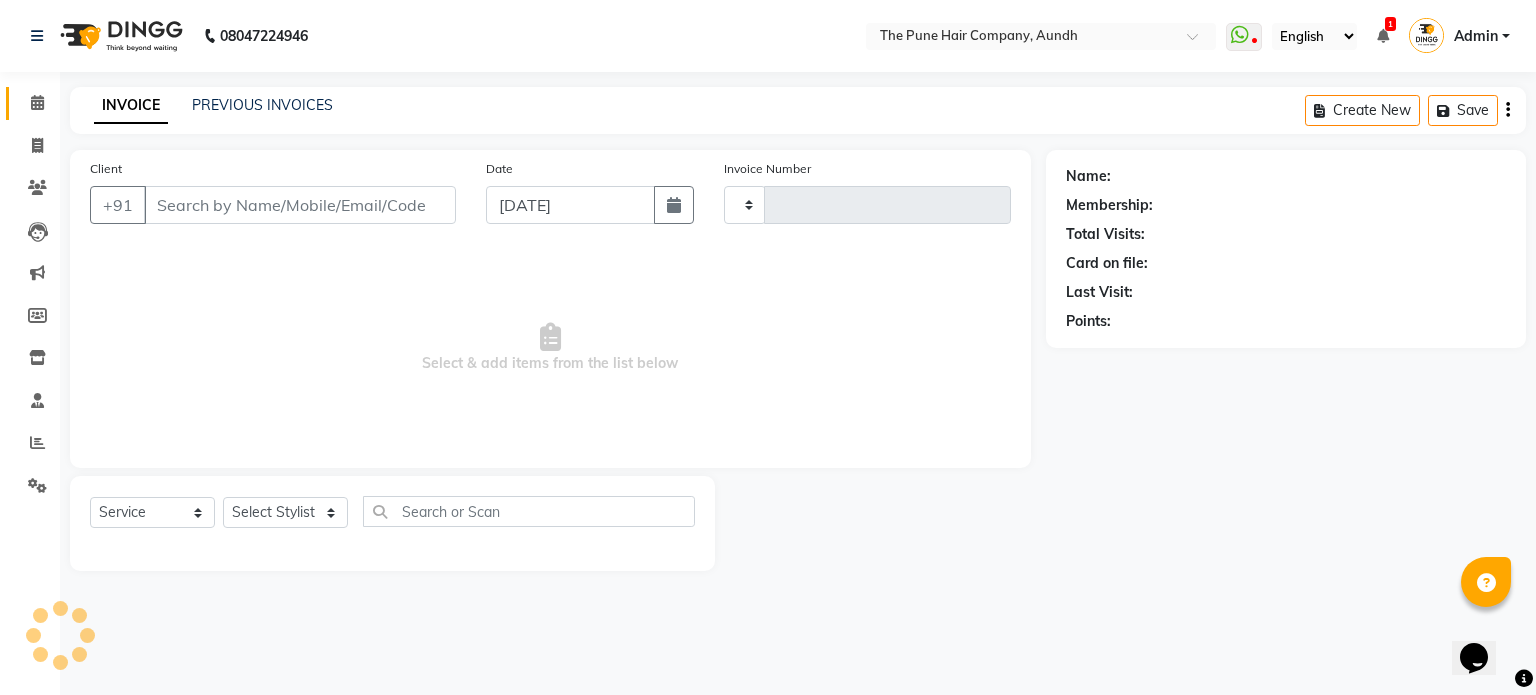 type on "2988" 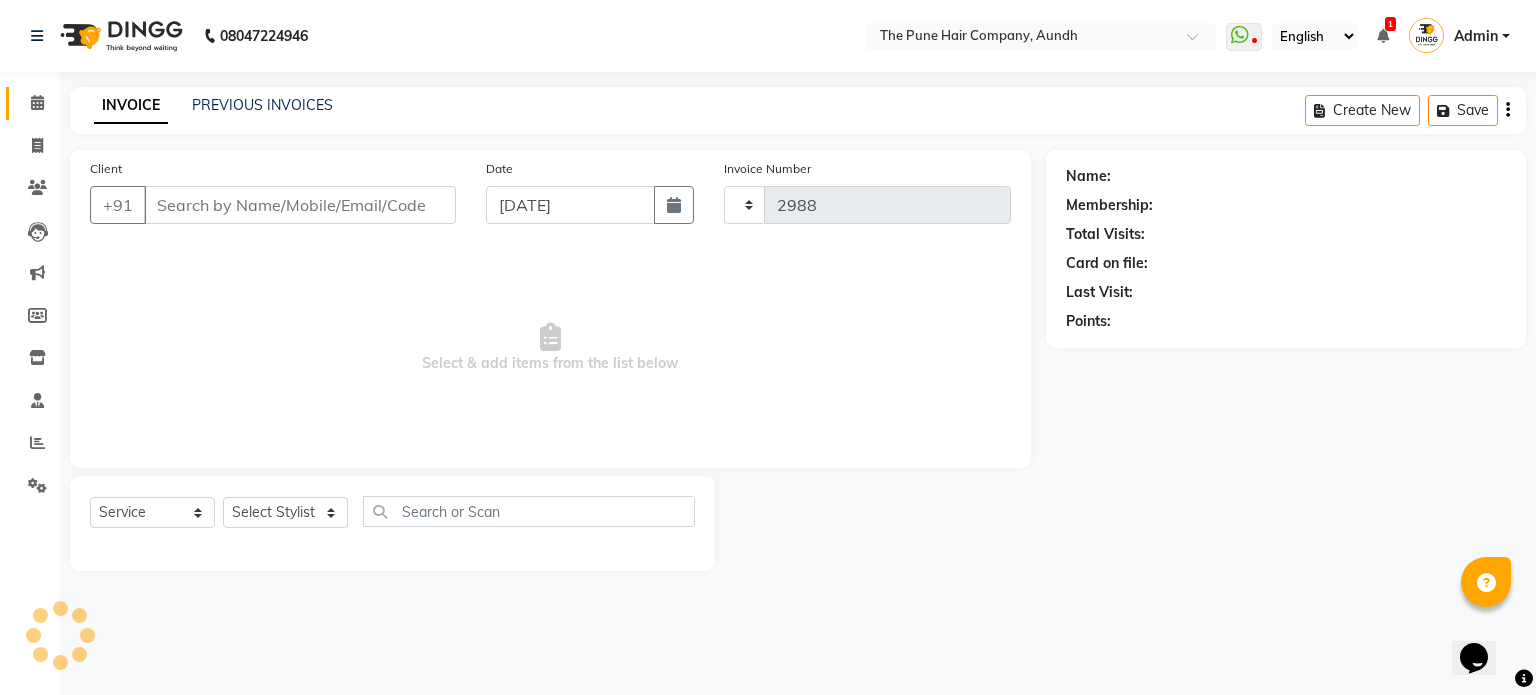 select on "106" 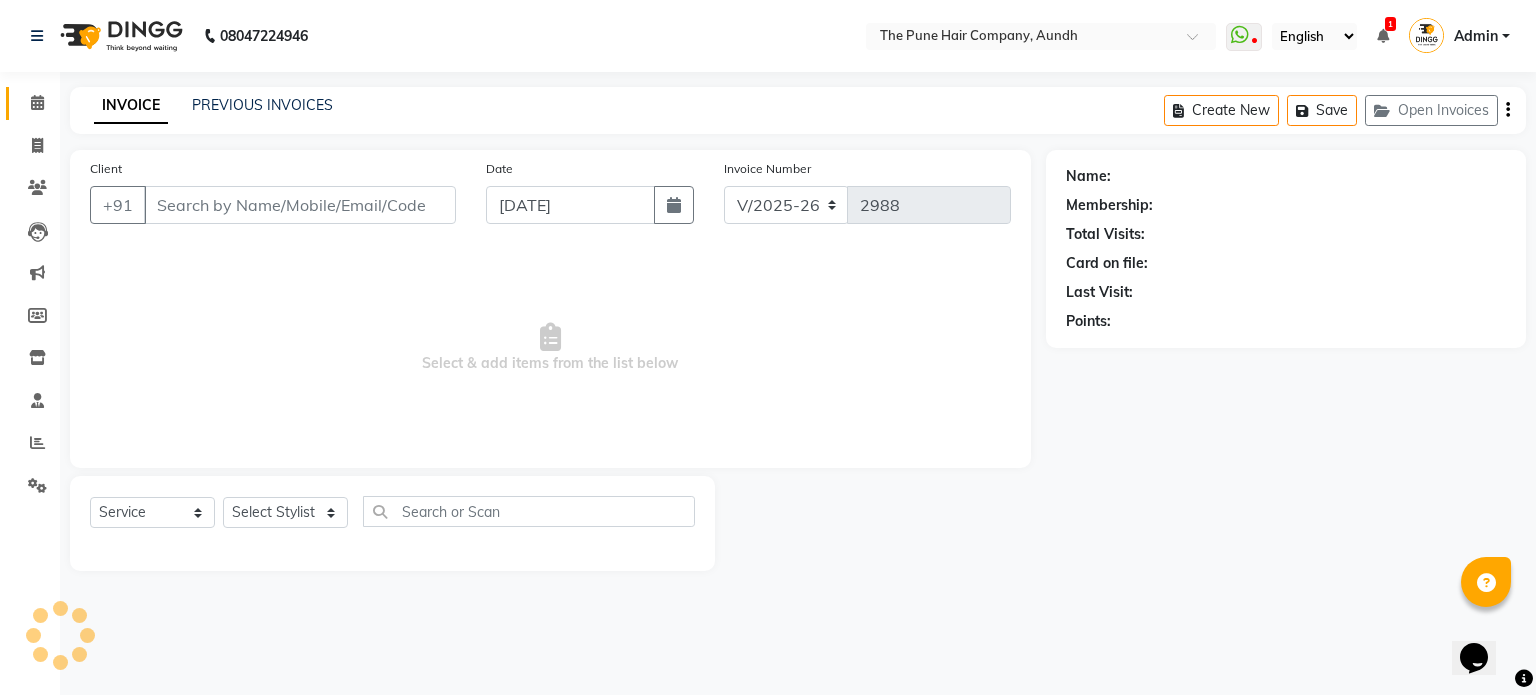 type on "8087082006" 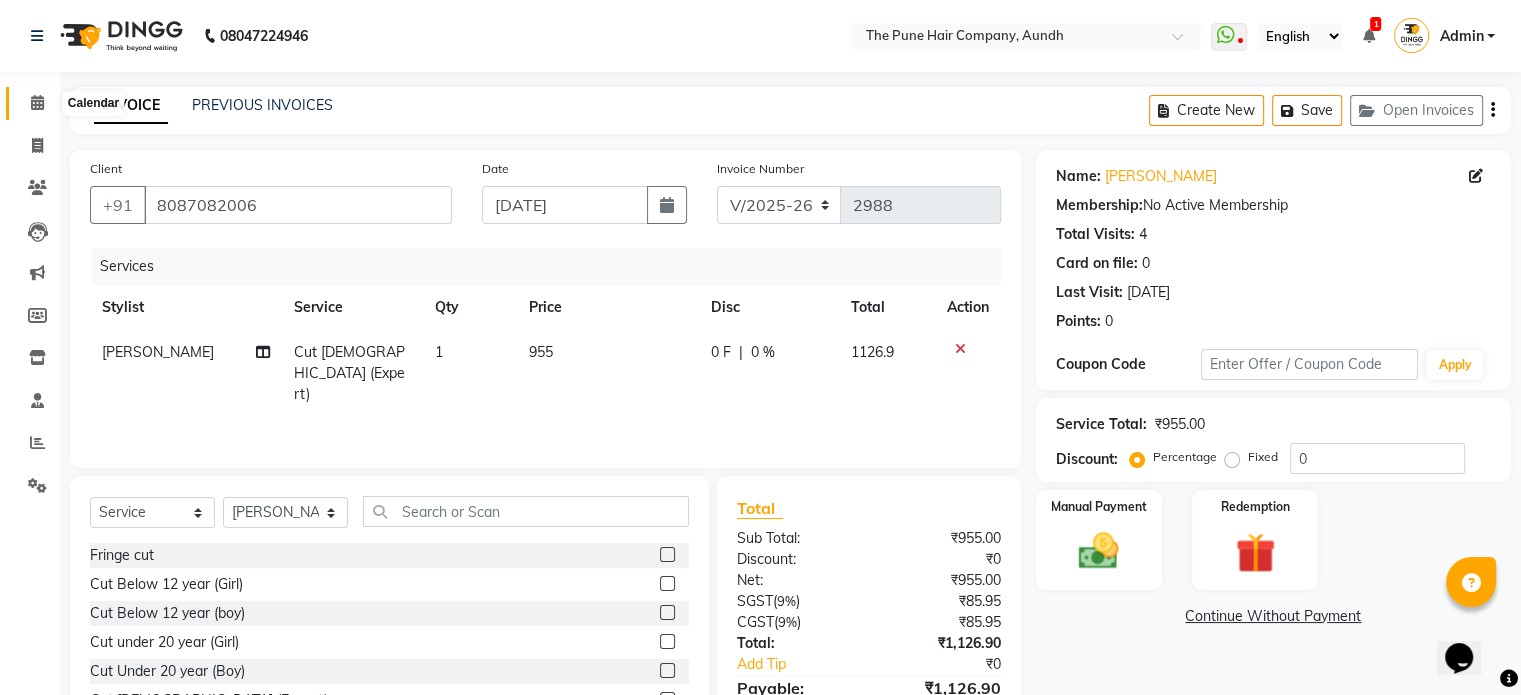 click 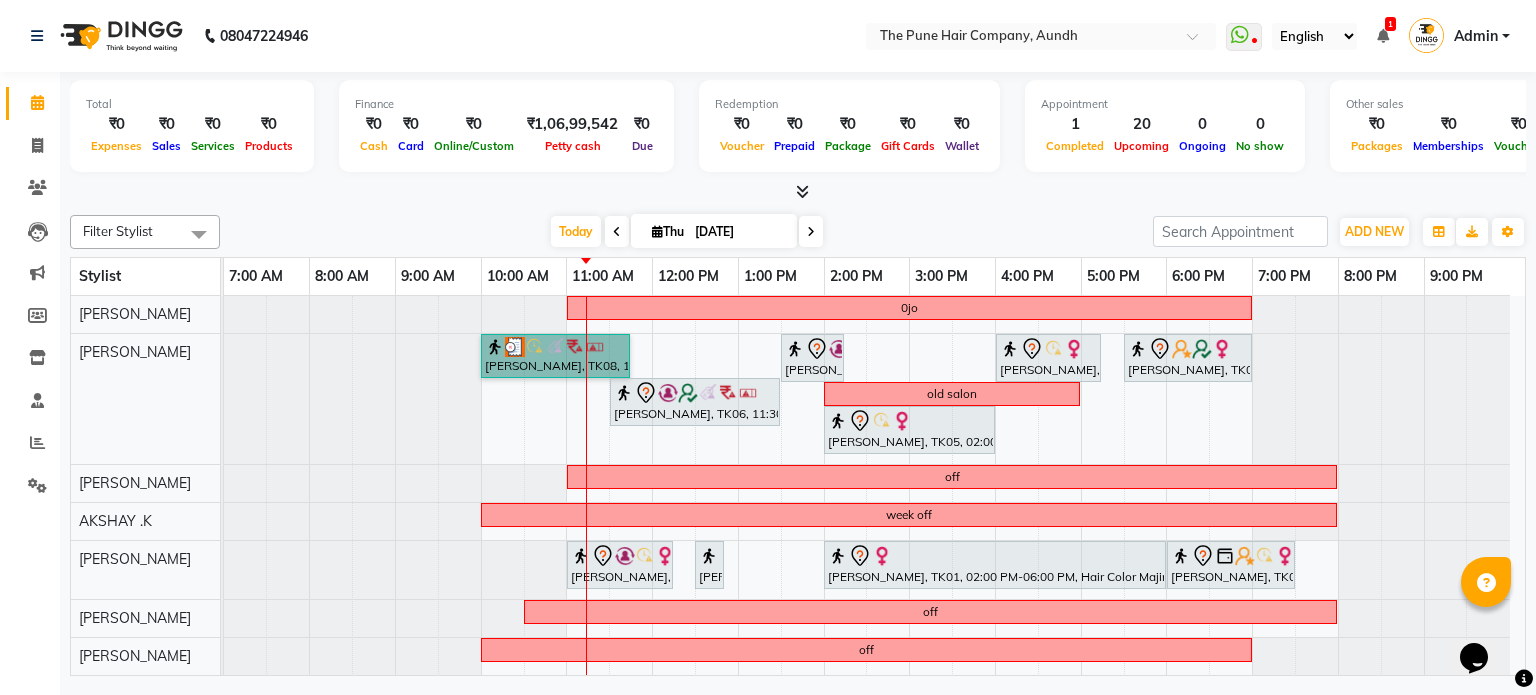 drag, startPoint x: 584, startPoint y: 360, endPoint x: 547, endPoint y: 349, distance: 38.600517 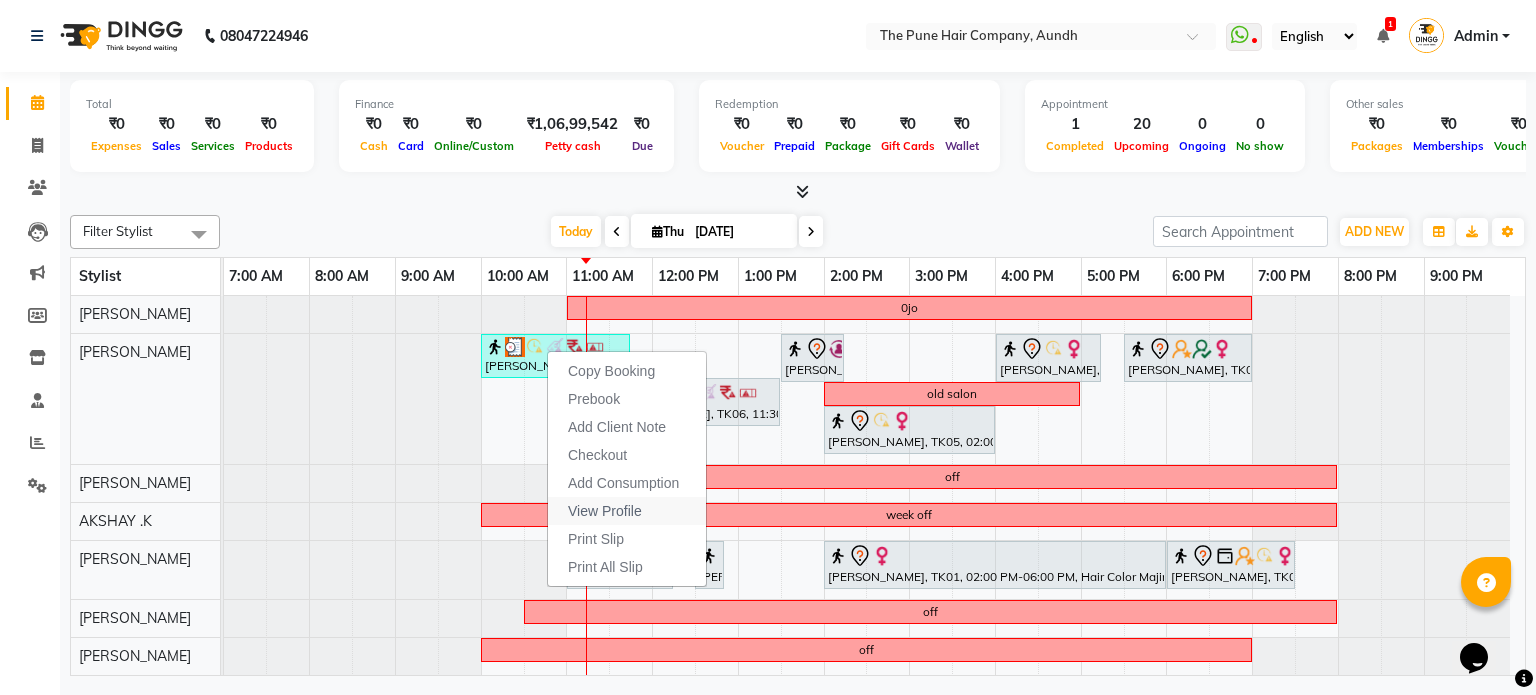click on "View Profile" at bounding box center (605, 511) 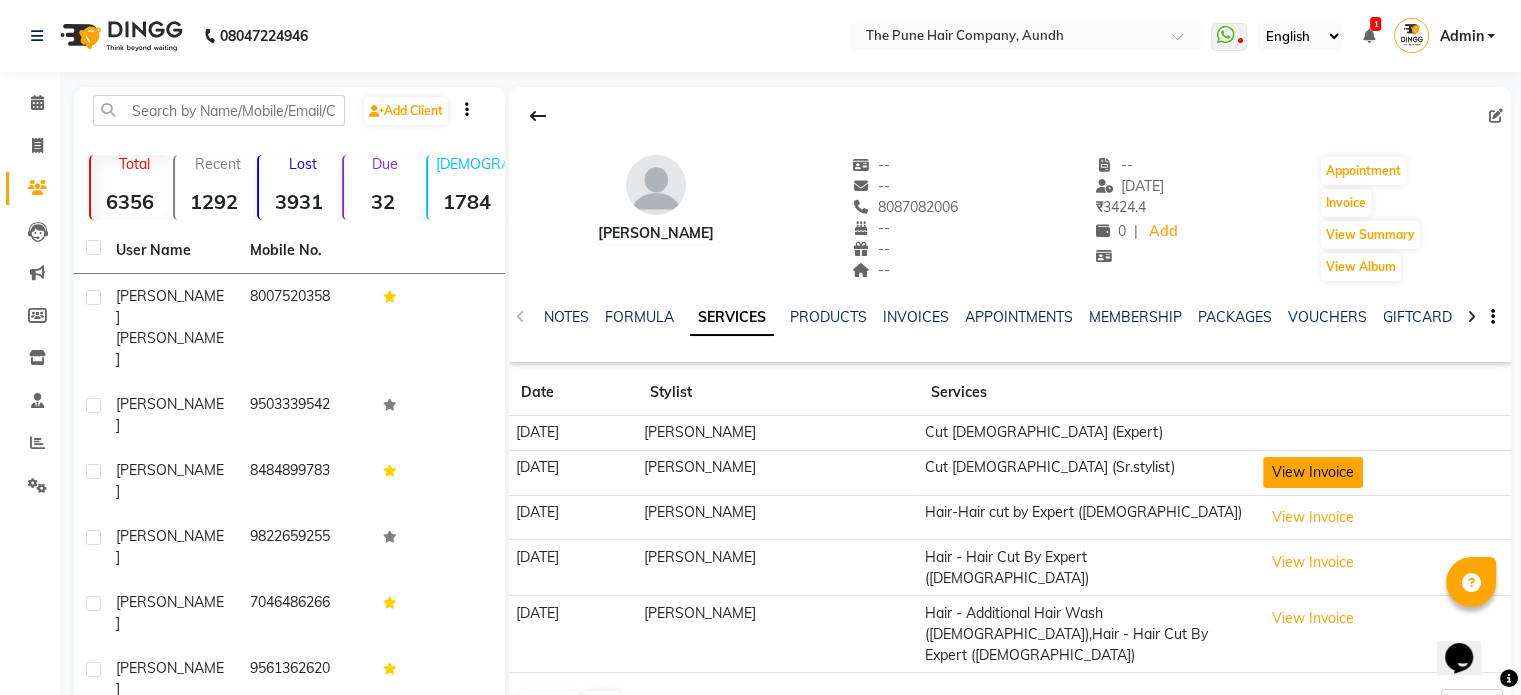 click on "View Invoice" 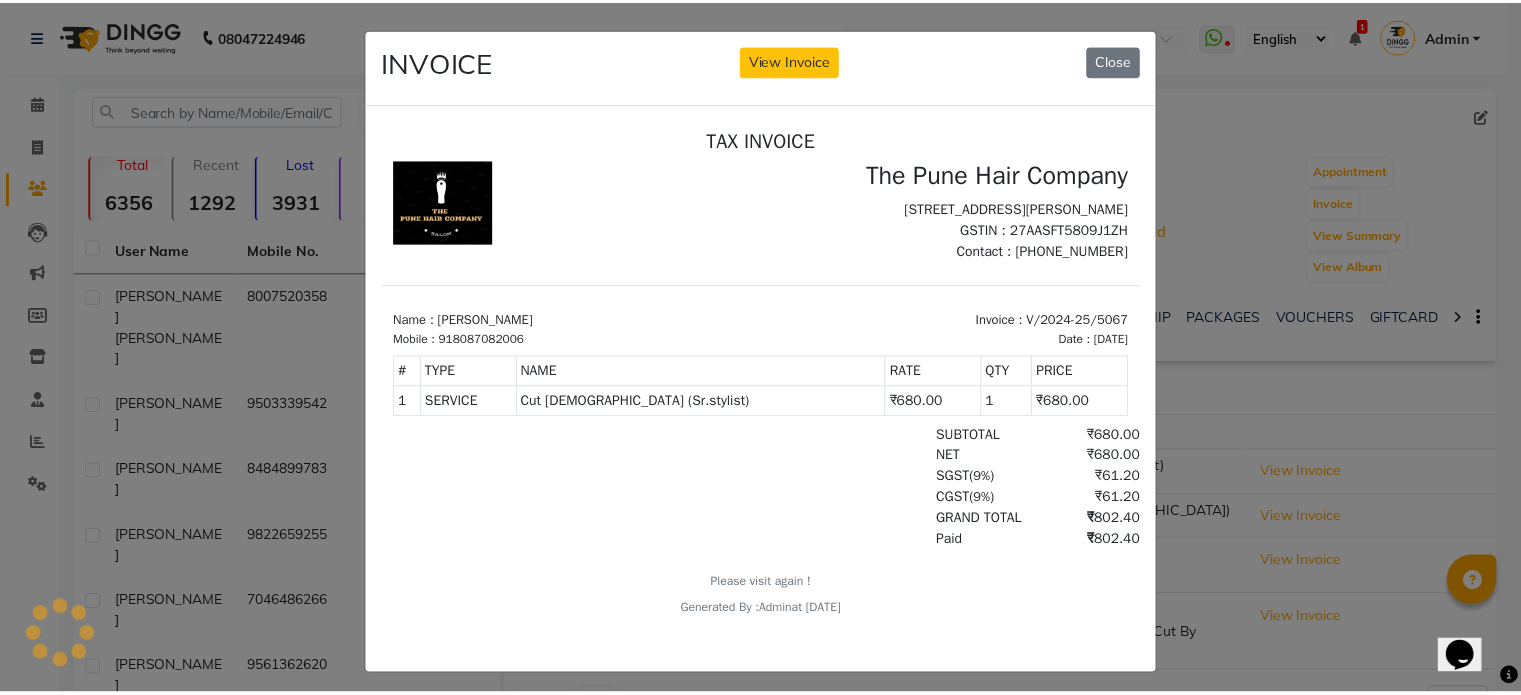 scroll, scrollTop: 0, scrollLeft: 0, axis: both 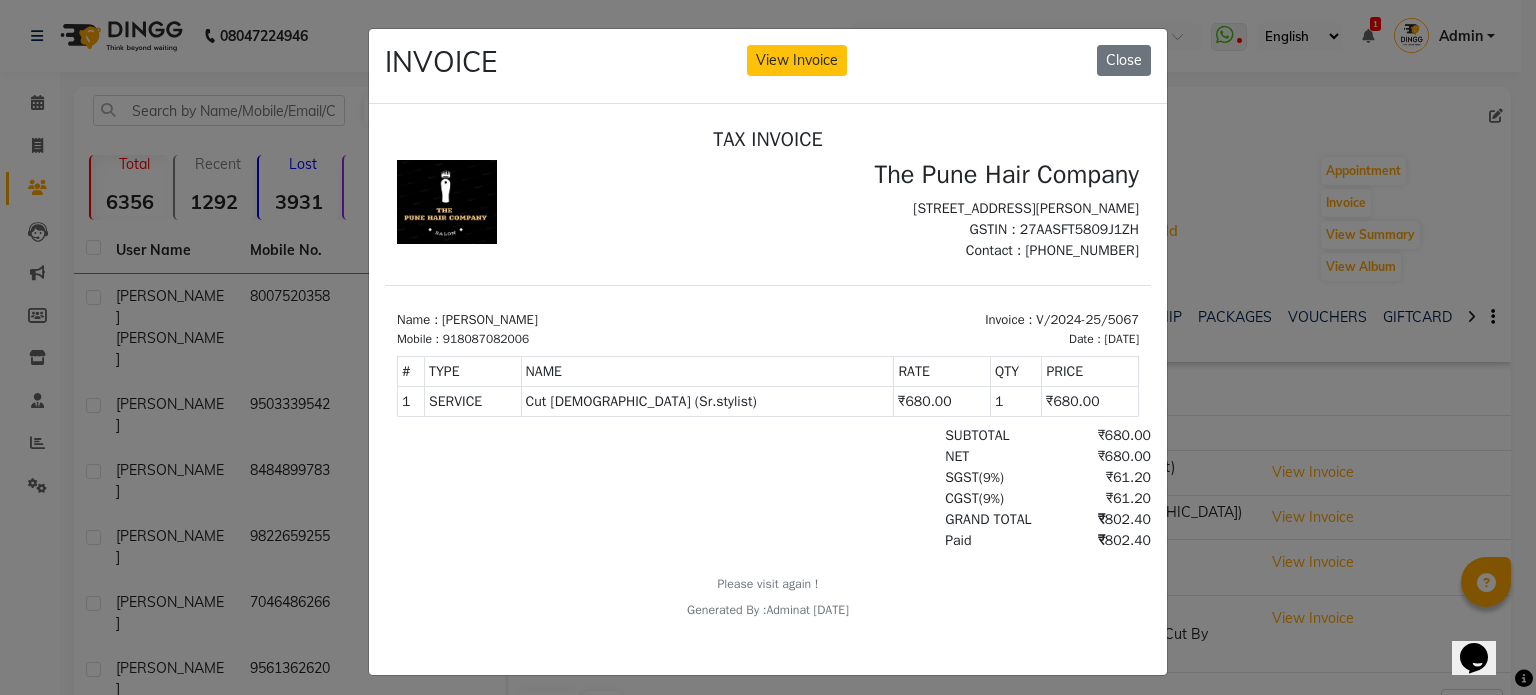 drag, startPoint x: 1109, startPoint y: 54, endPoint x: 1063, endPoint y: 68, distance: 48.08326 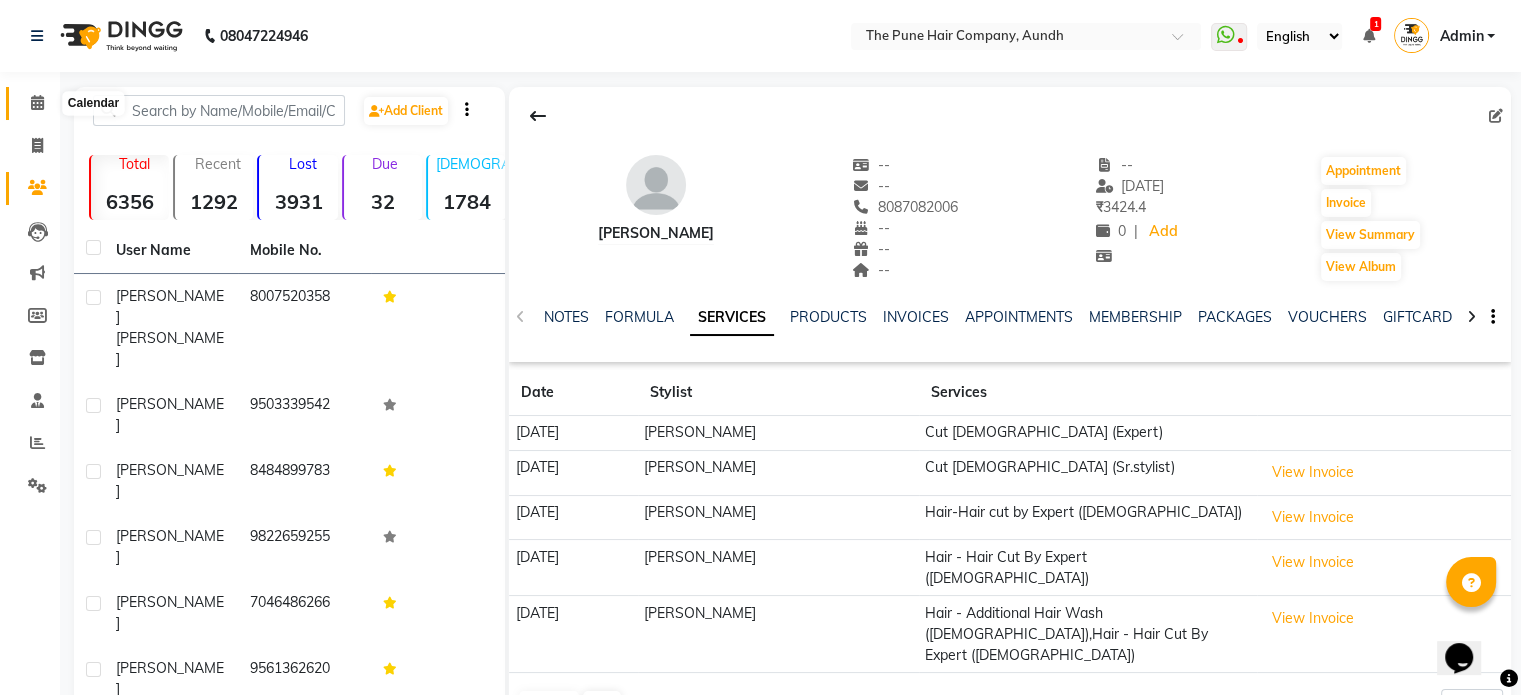 click 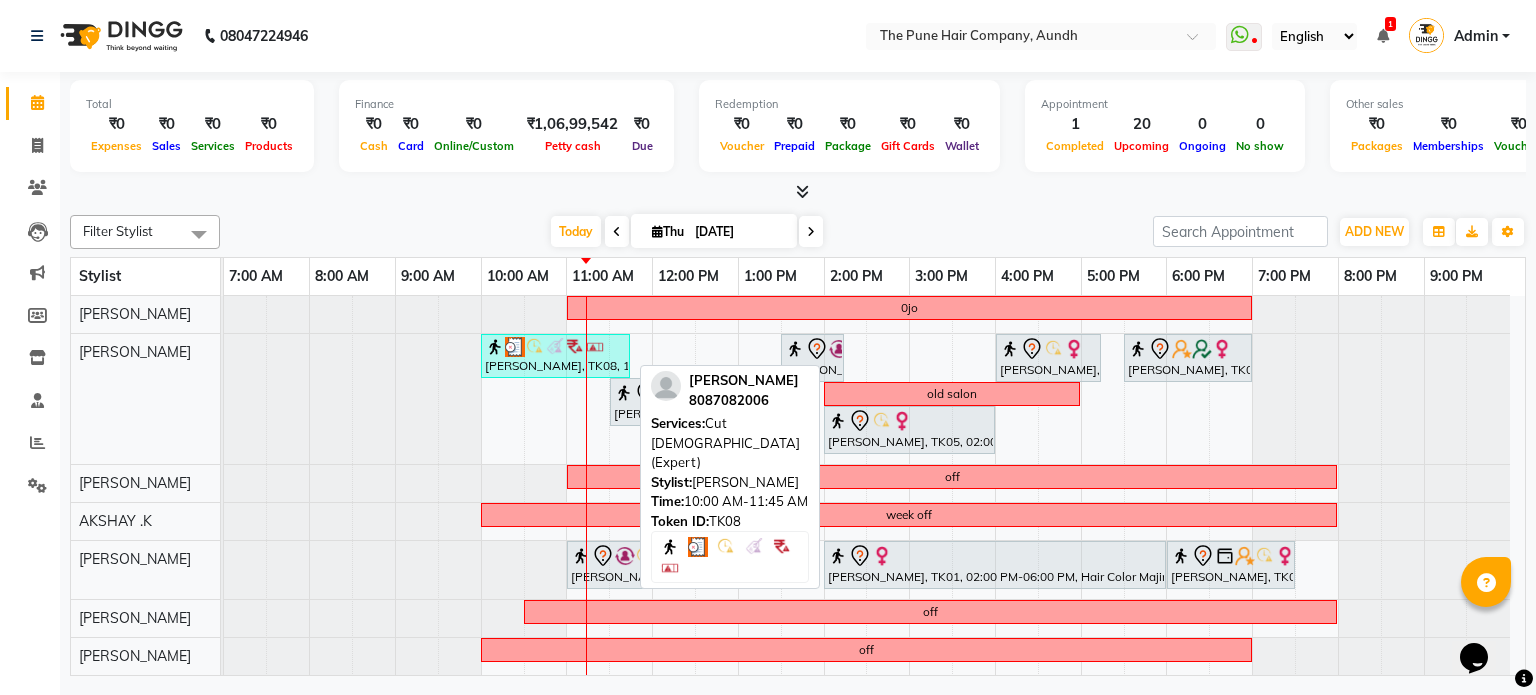click at bounding box center (575, 347) 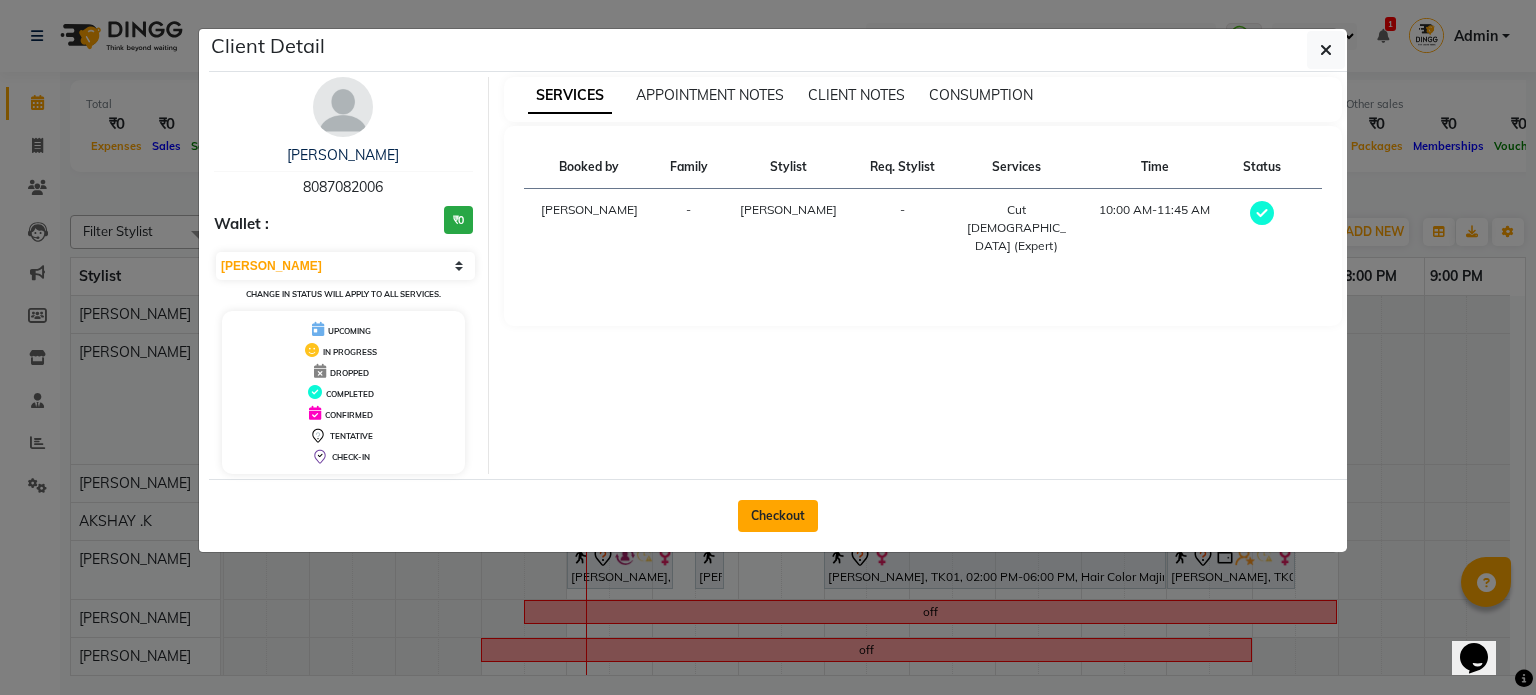 click on "Checkout" 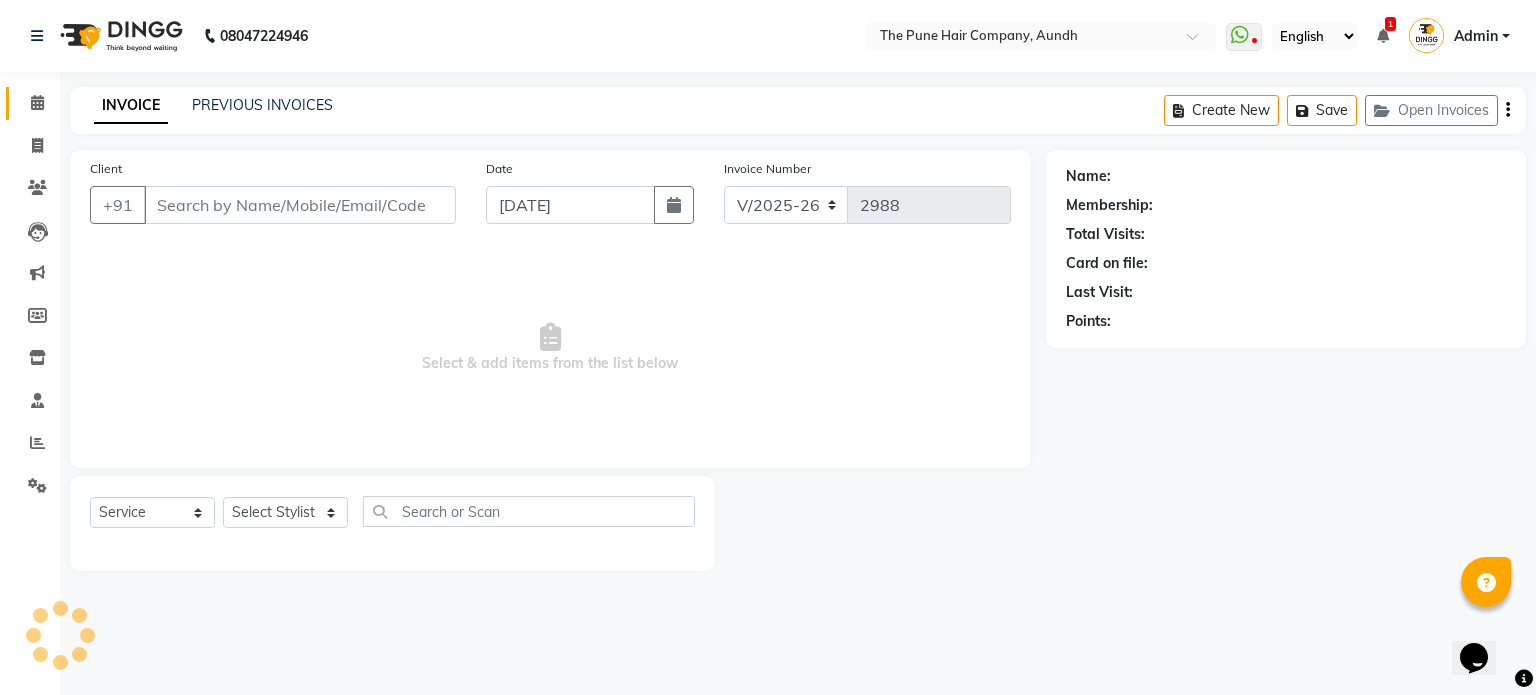 type on "8087082006" 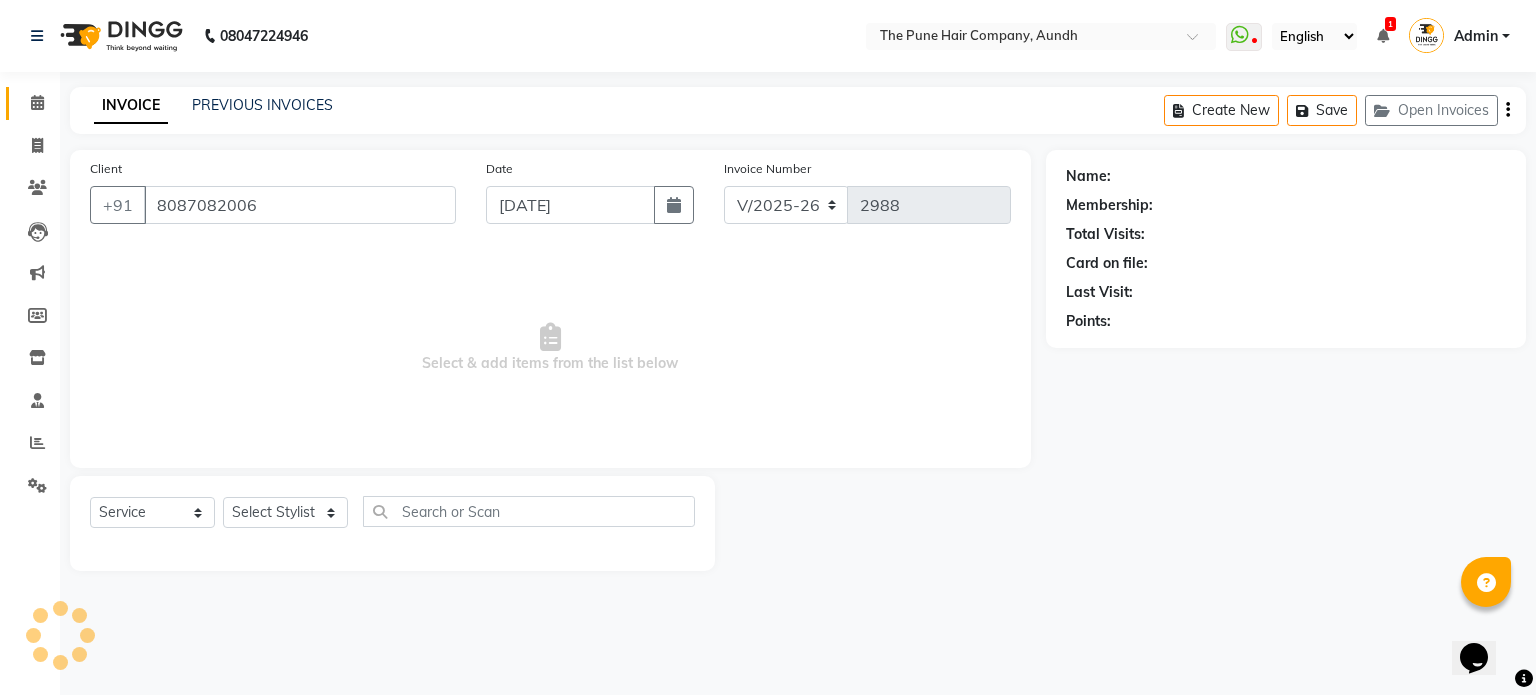 select on "3339" 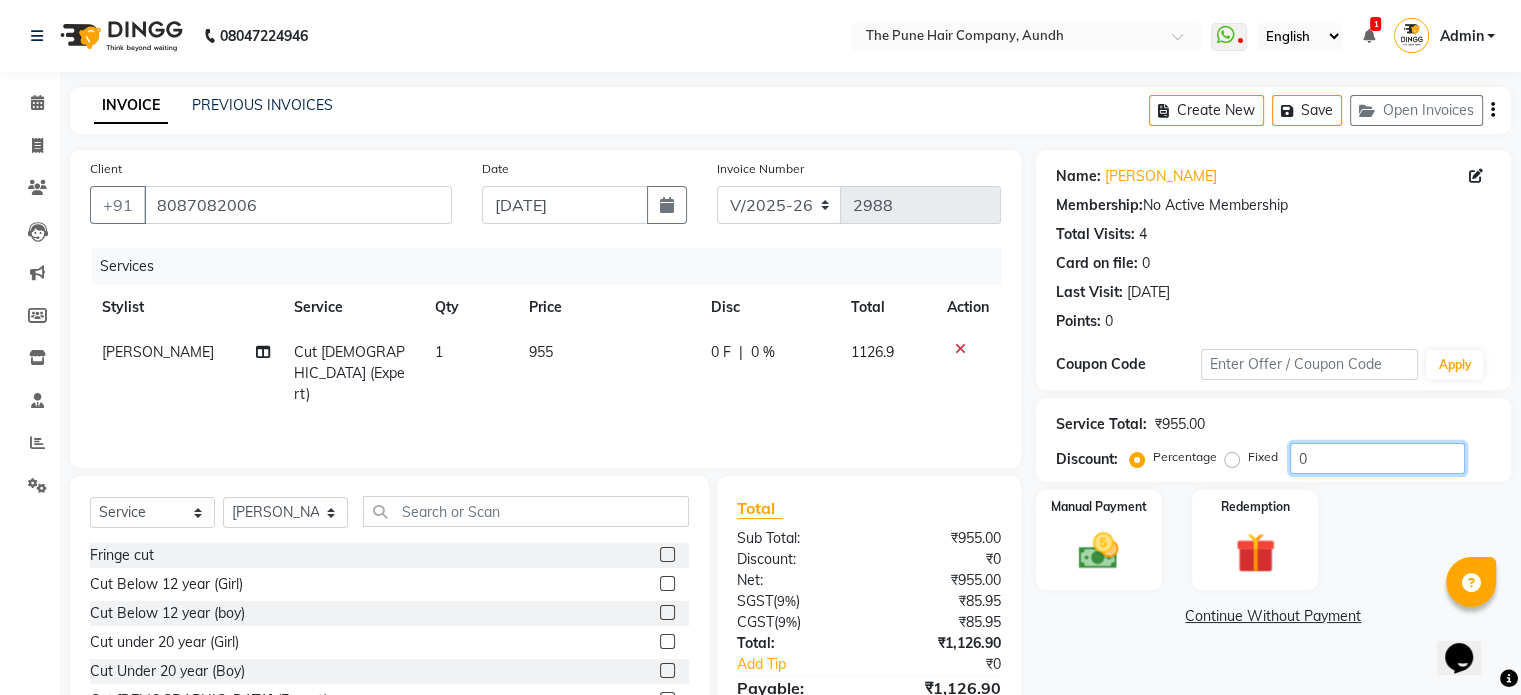 drag, startPoint x: 1356, startPoint y: 466, endPoint x: 1397, endPoint y: 472, distance: 41.4367 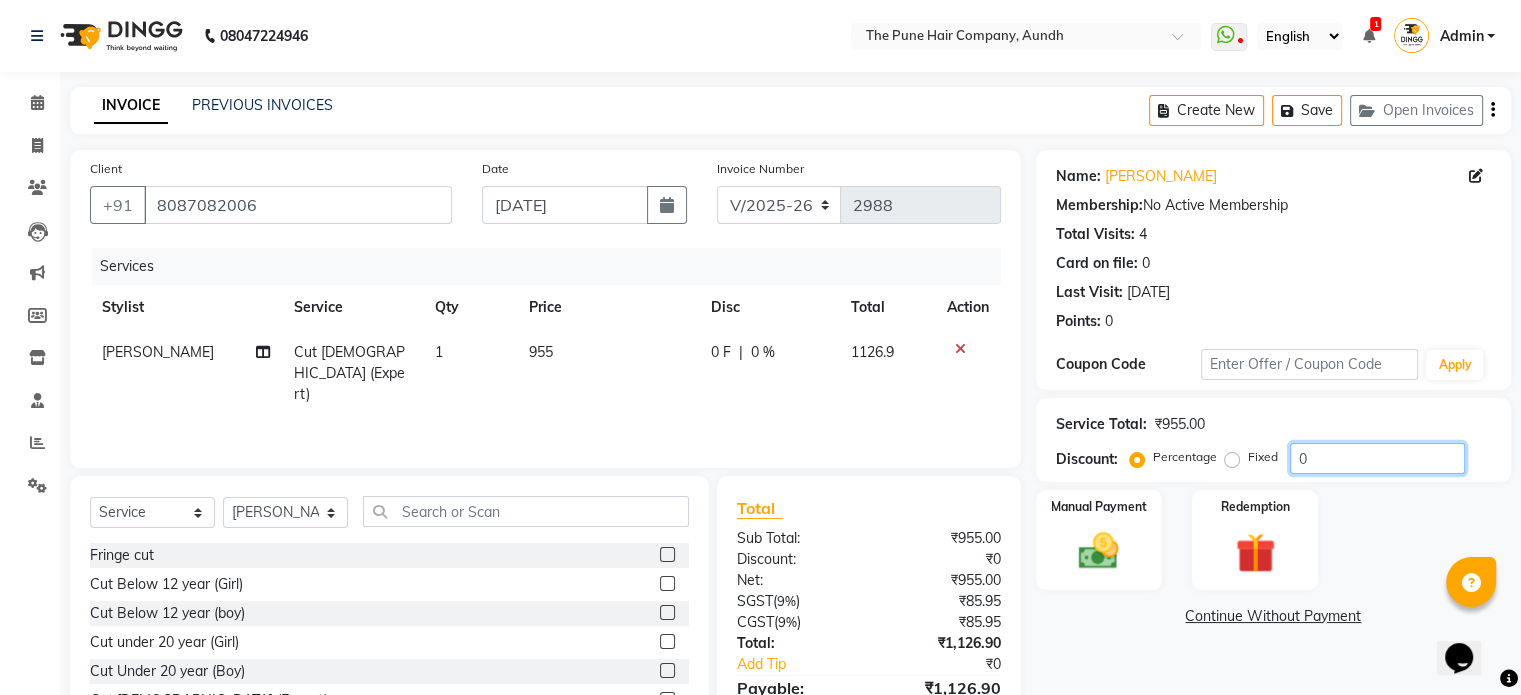 click on "0" 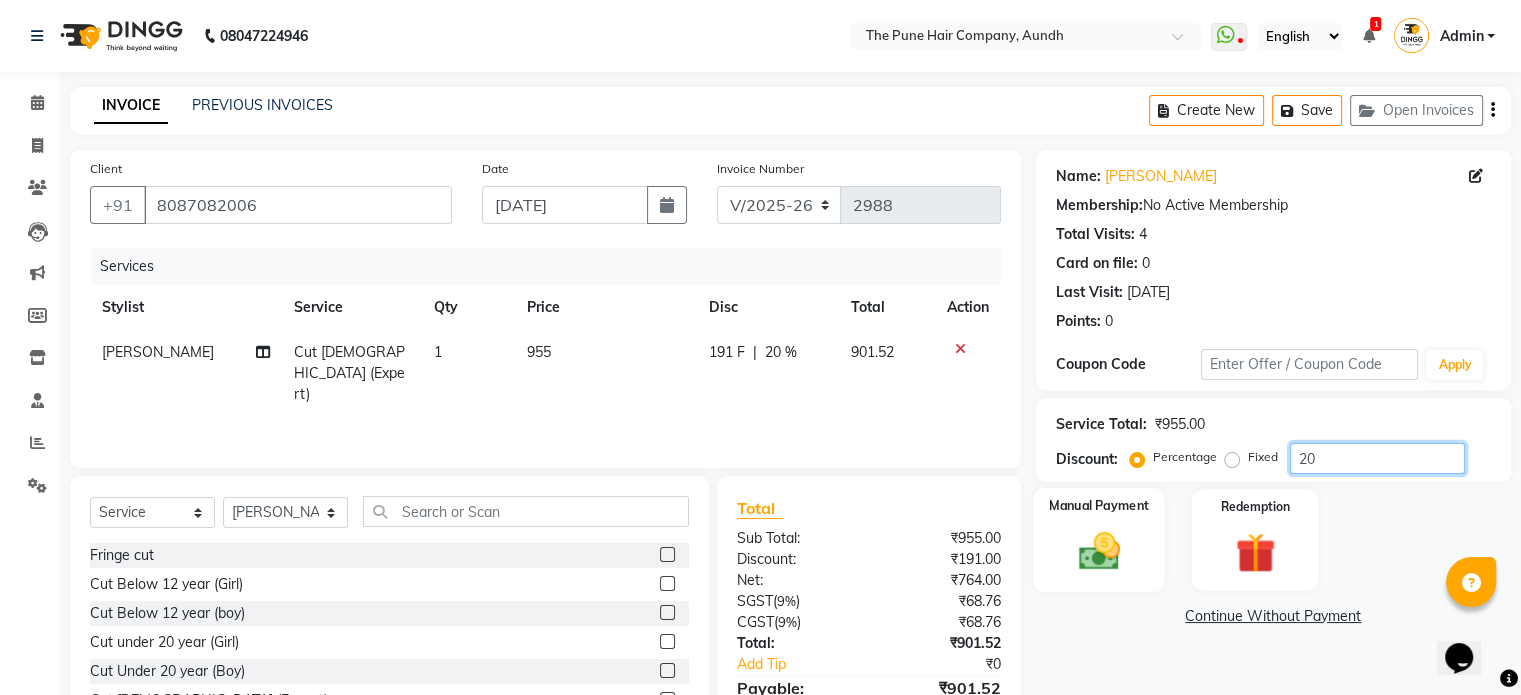 type on "20" 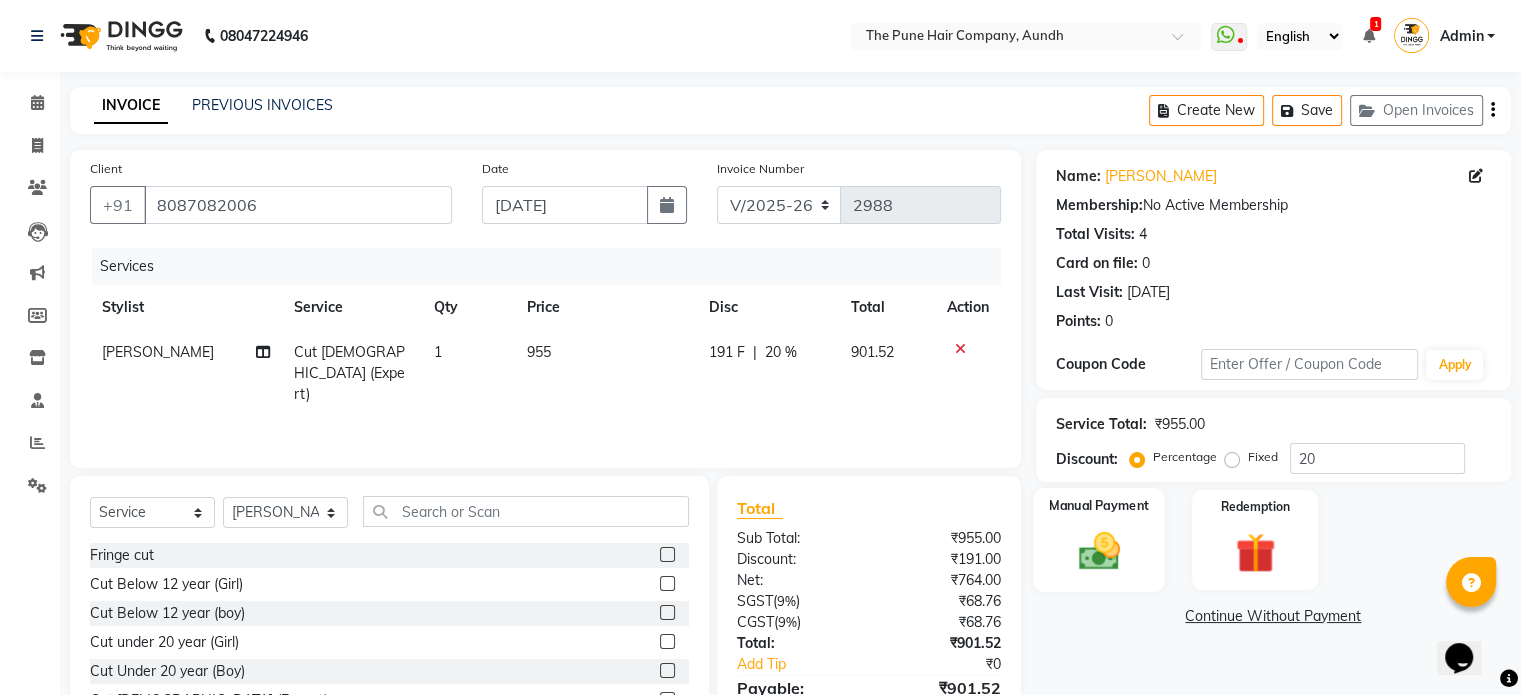 click 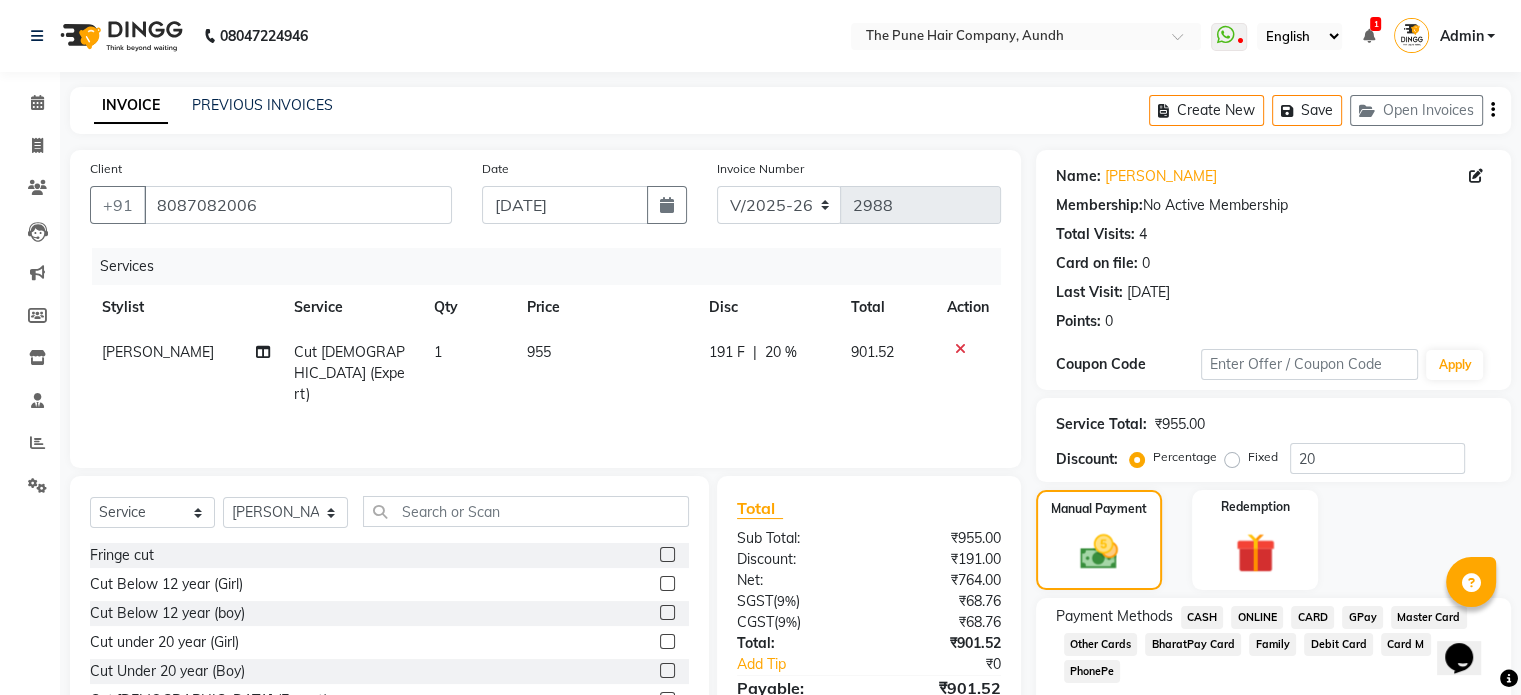 drag, startPoint x: 1243, startPoint y: 620, endPoint x: 1312, endPoint y: 627, distance: 69.354164 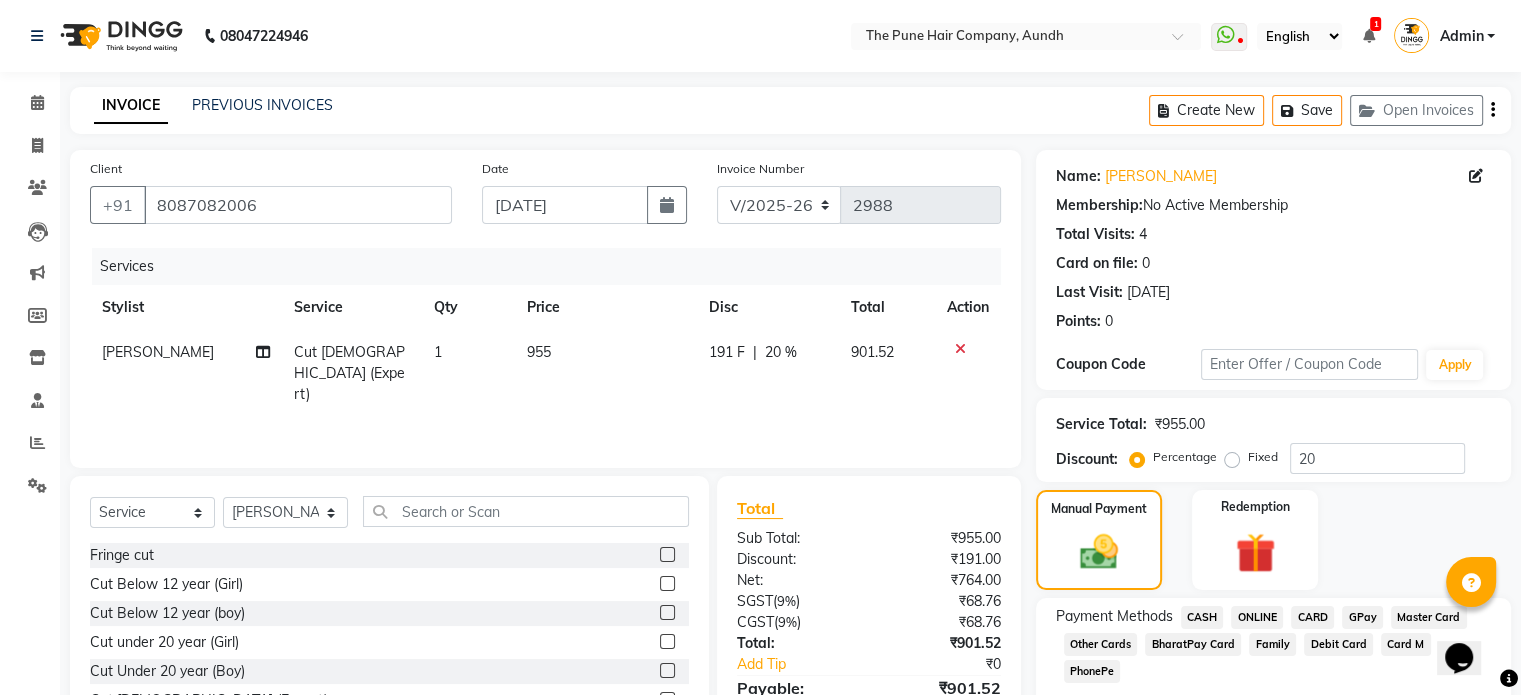 click on "ONLINE" 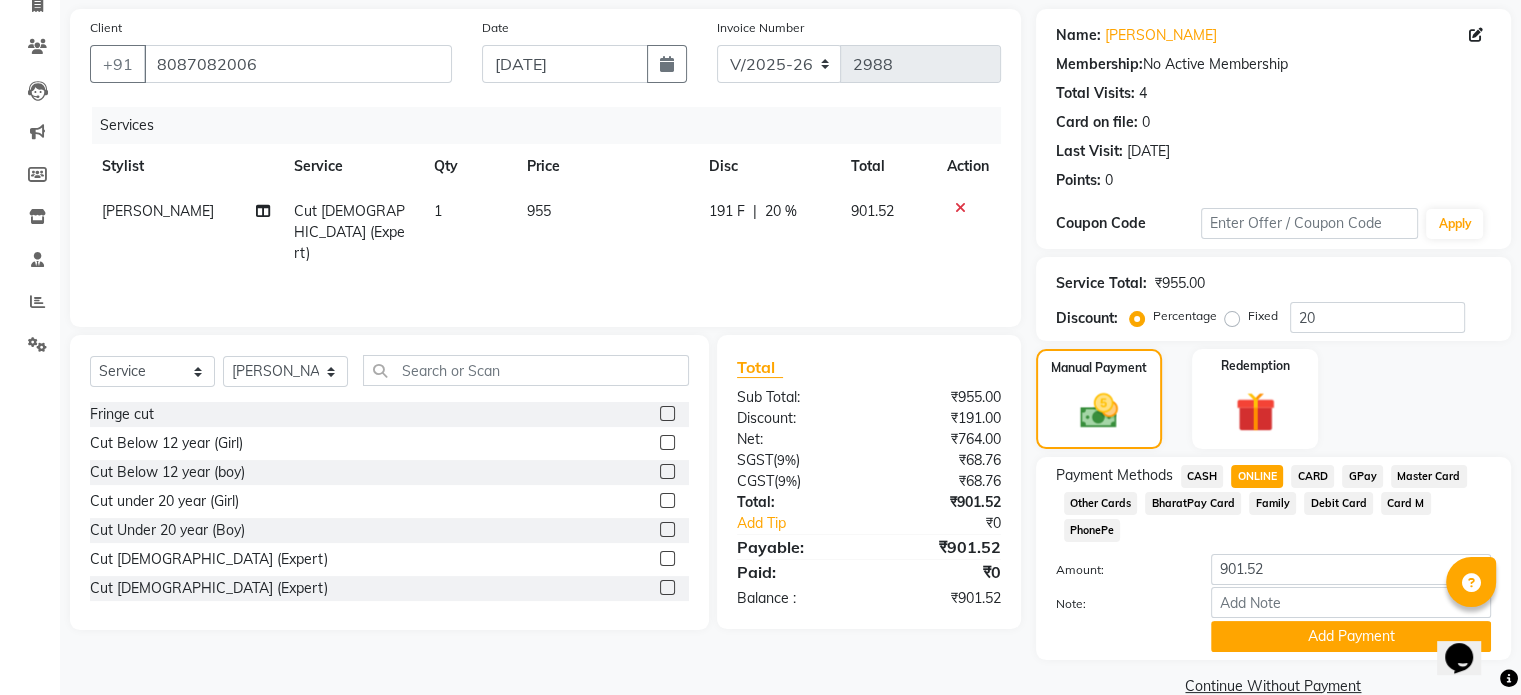 scroll, scrollTop: 152, scrollLeft: 0, axis: vertical 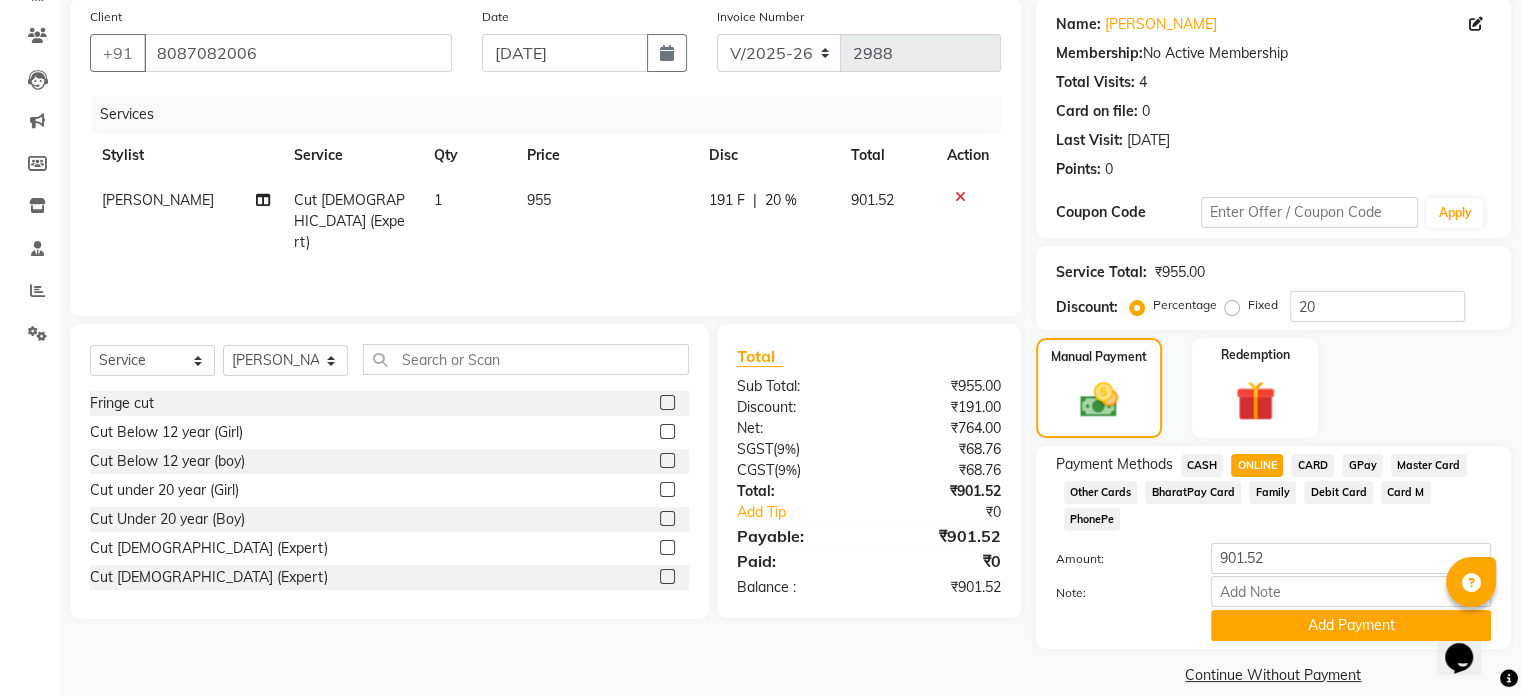 click on "Payment Methods  CASH   ONLINE   CARD   GPay   Master Card   Other Cards   BharatPay Card   Family   Debit Card   Card M   PhonePe  Amount: 901.52 Note: Add Payment" 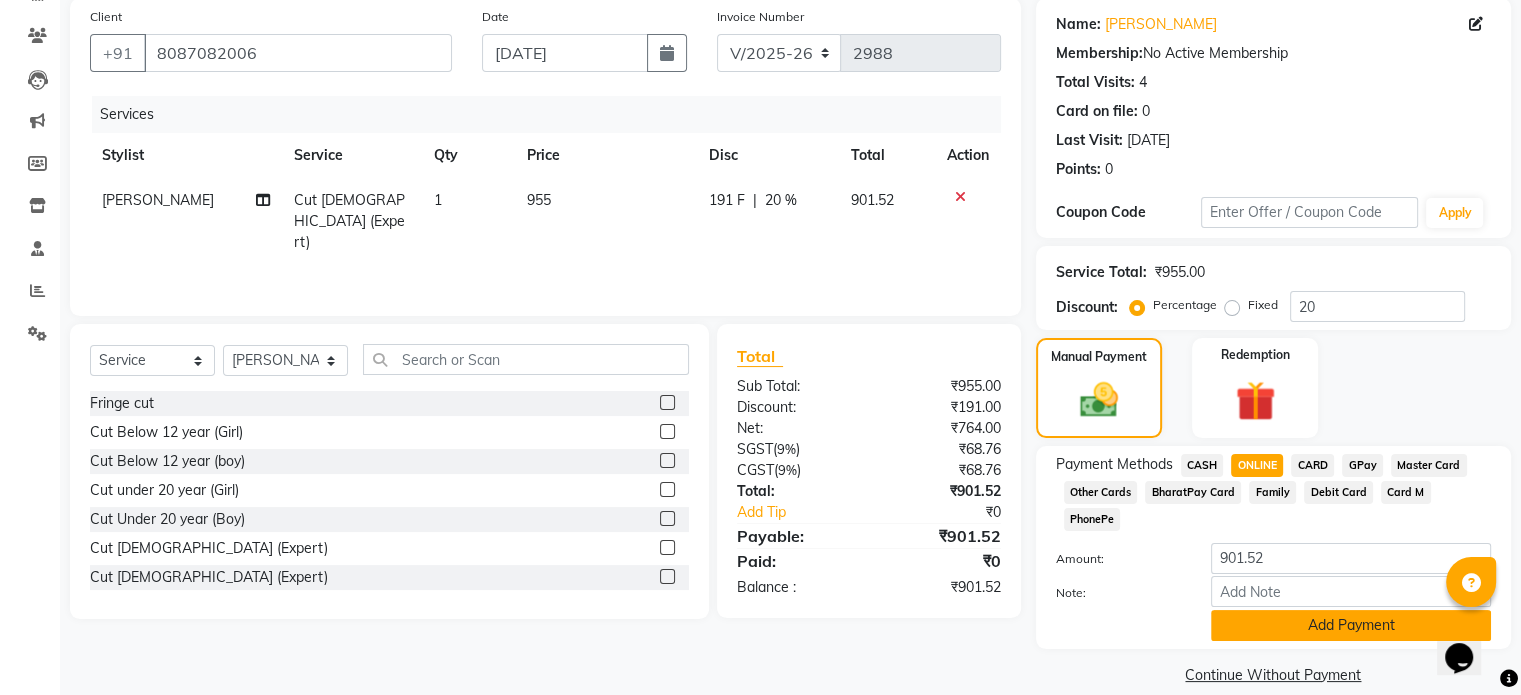 click on "Add Payment" 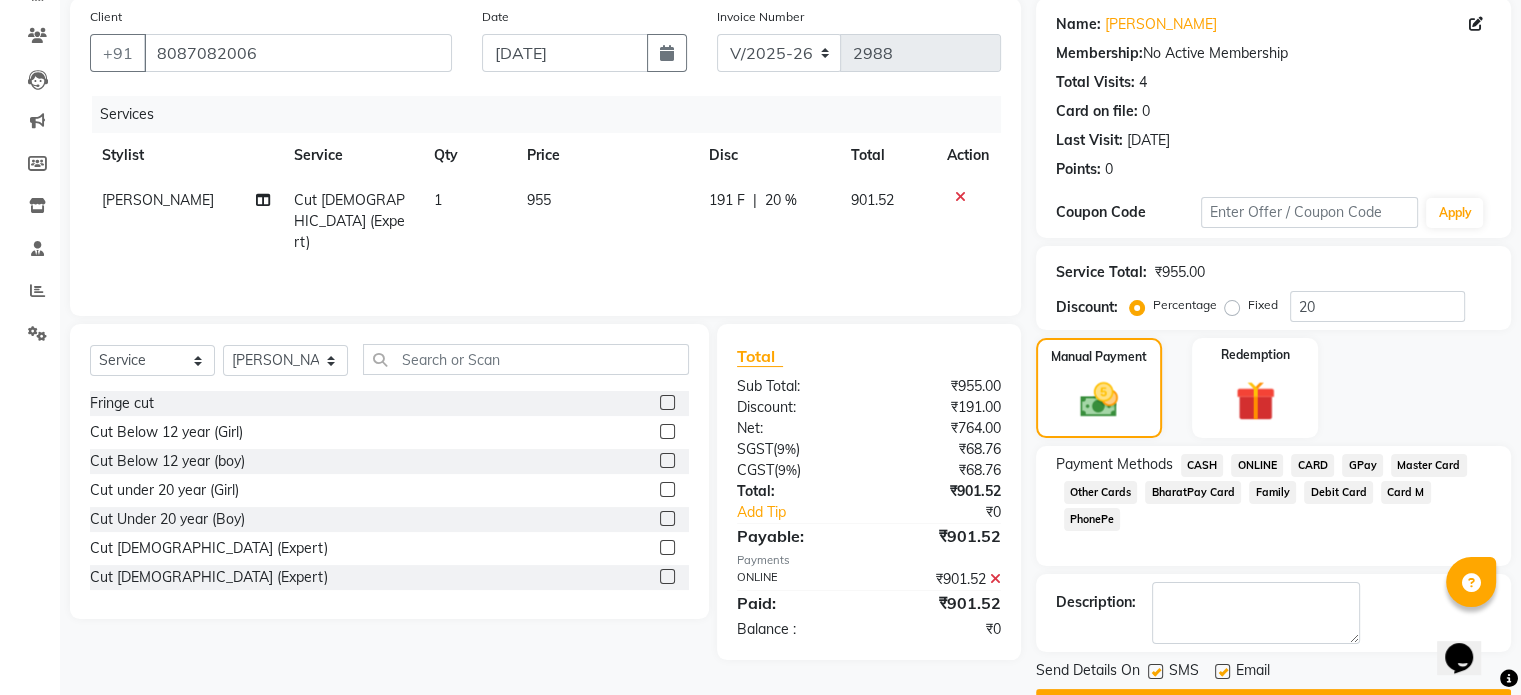scroll, scrollTop: 205, scrollLeft: 0, axis: vertical 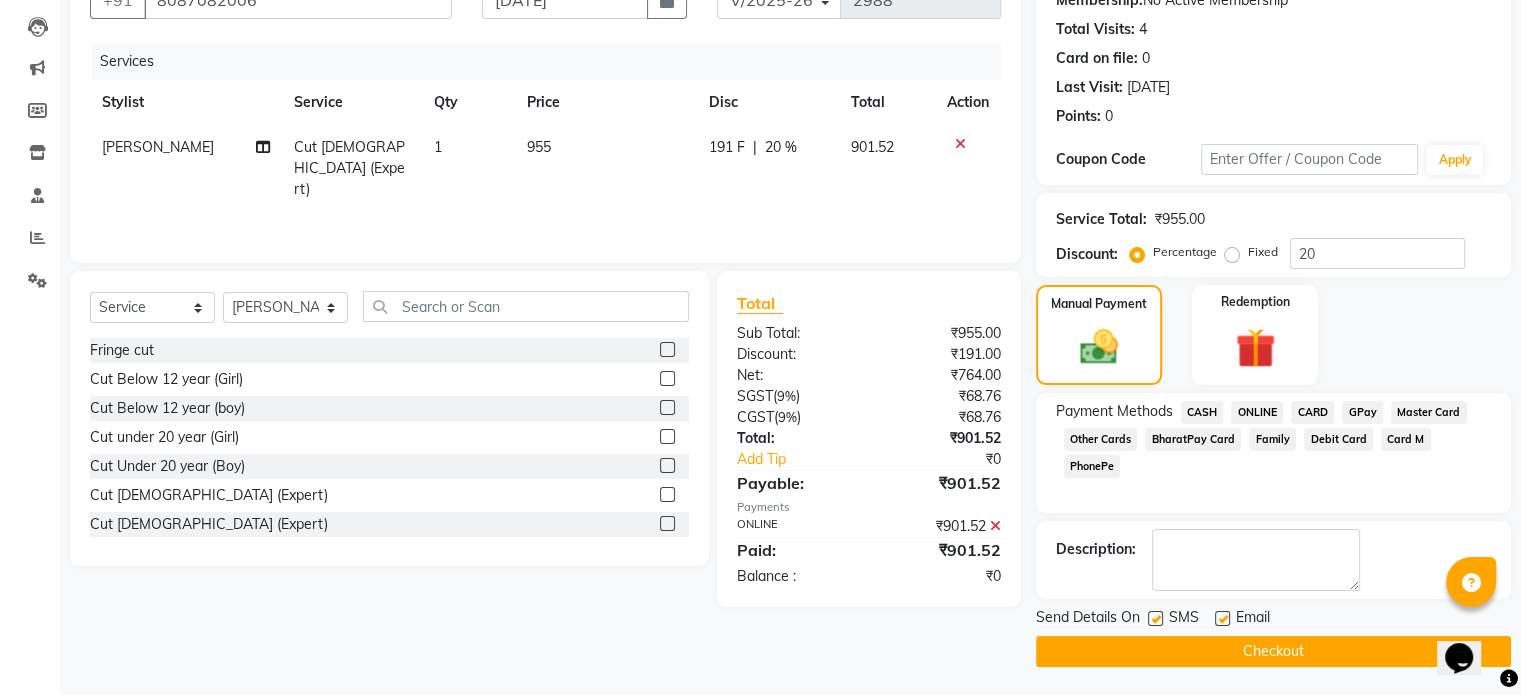 click on "Checkout" 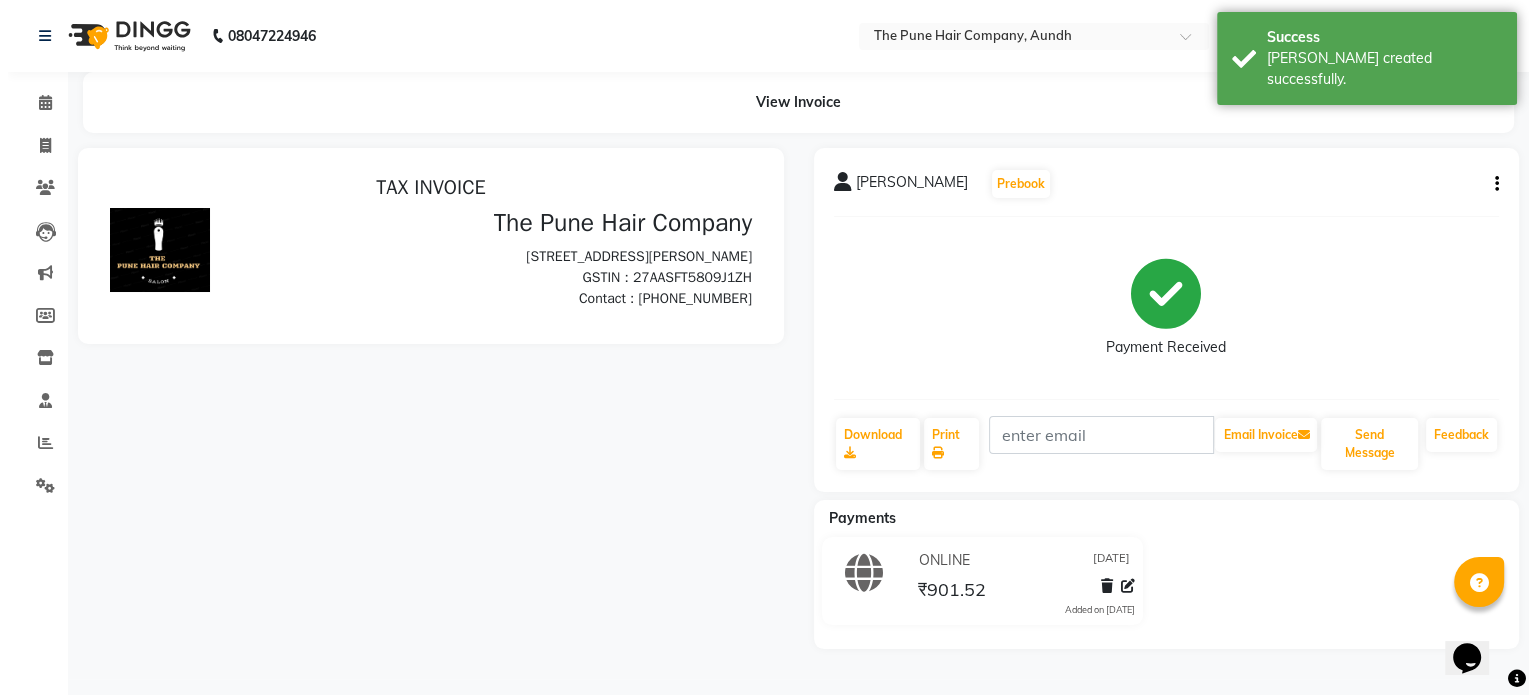 scroll, scrollTop: 0, scrollLeft: 0, axis: both 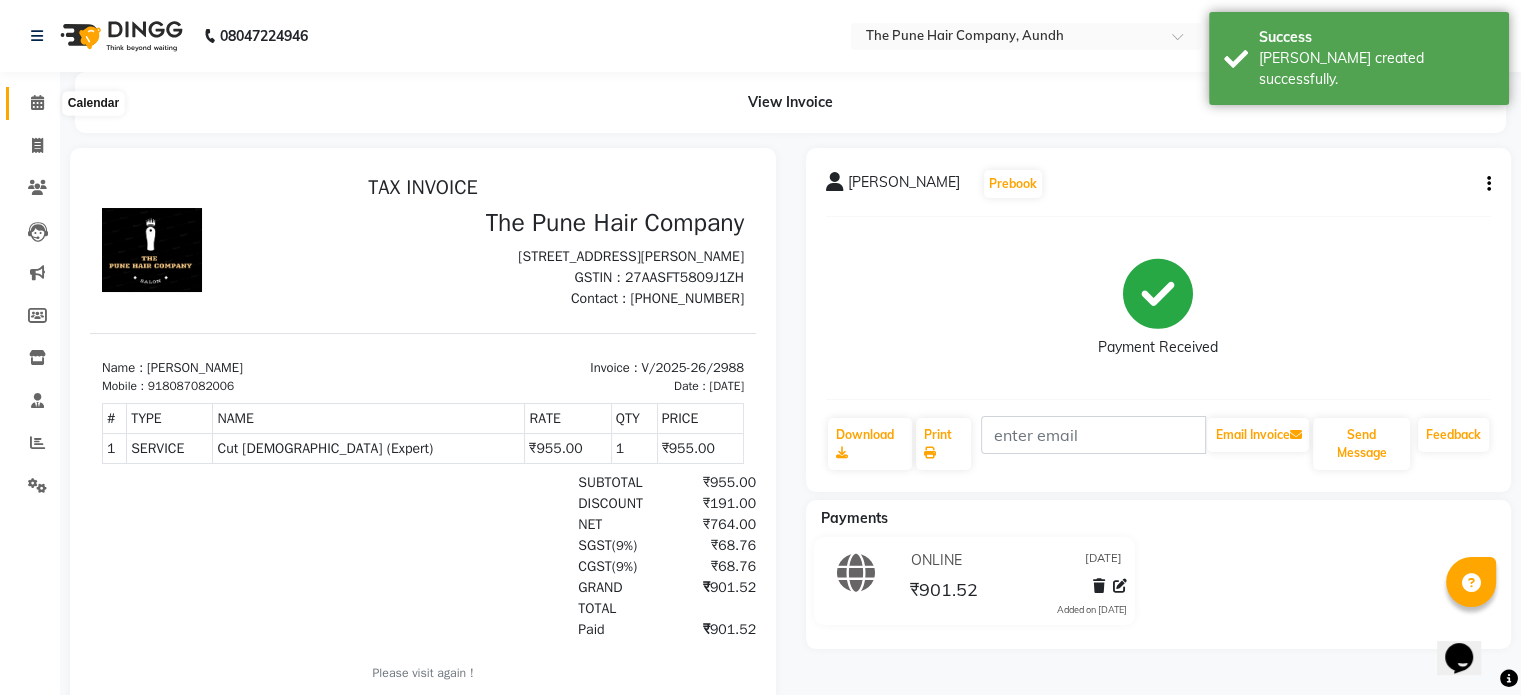 click 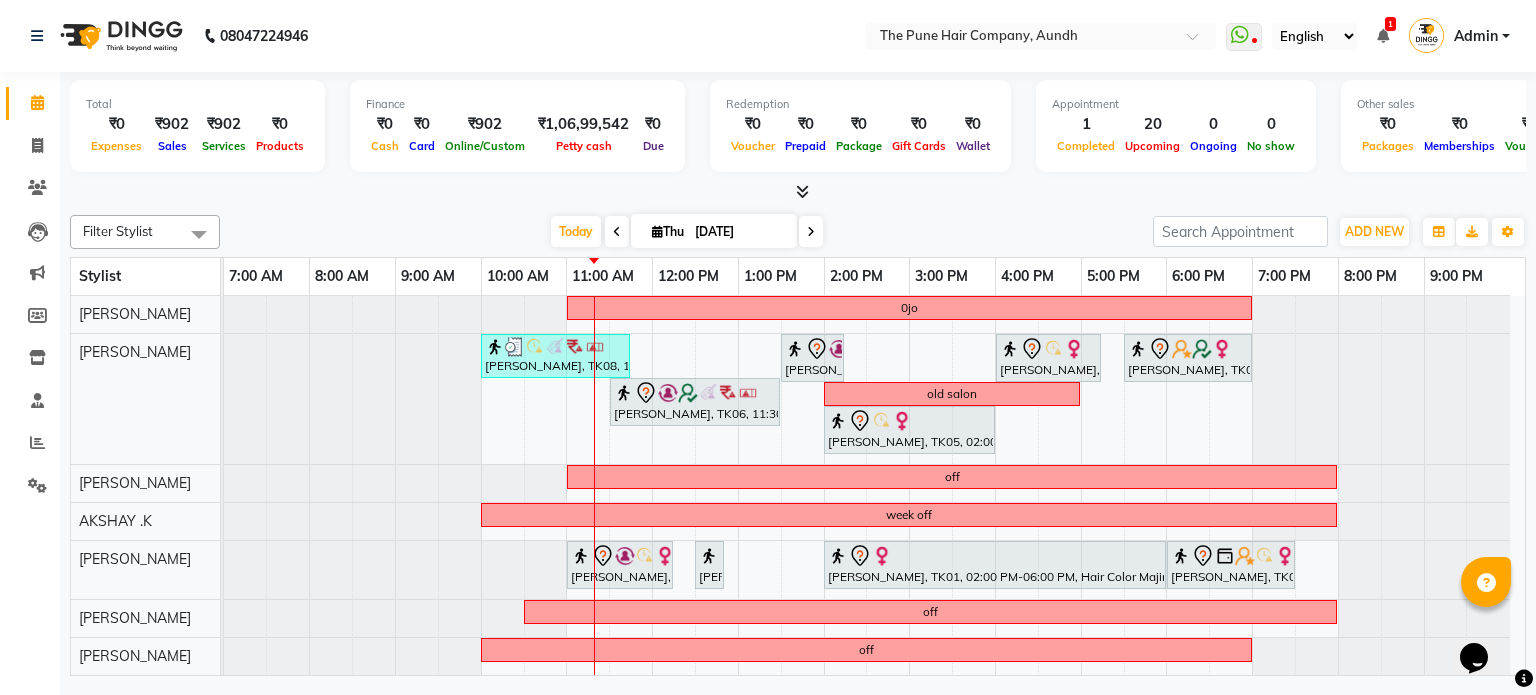 scroll, scrollTop: 100, scrollLeft: 0, axis: vertical 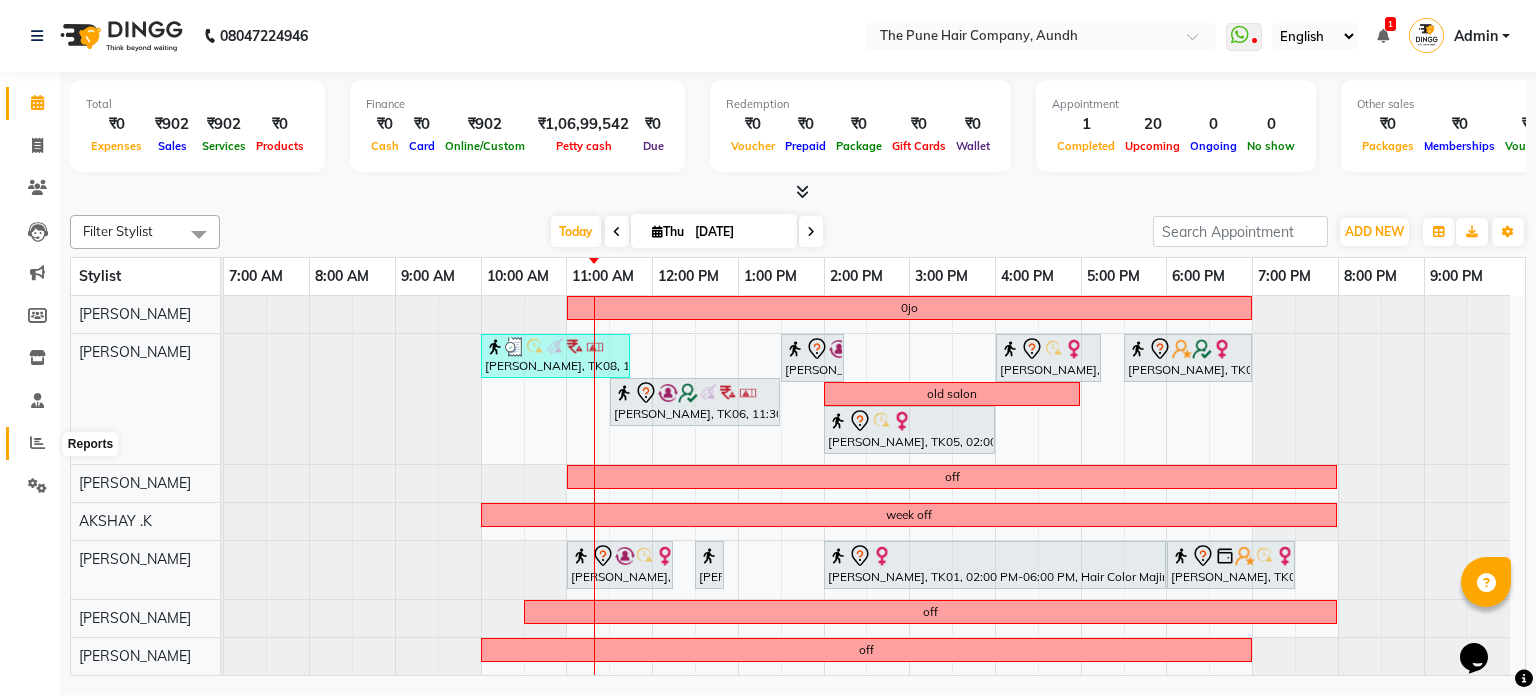 click 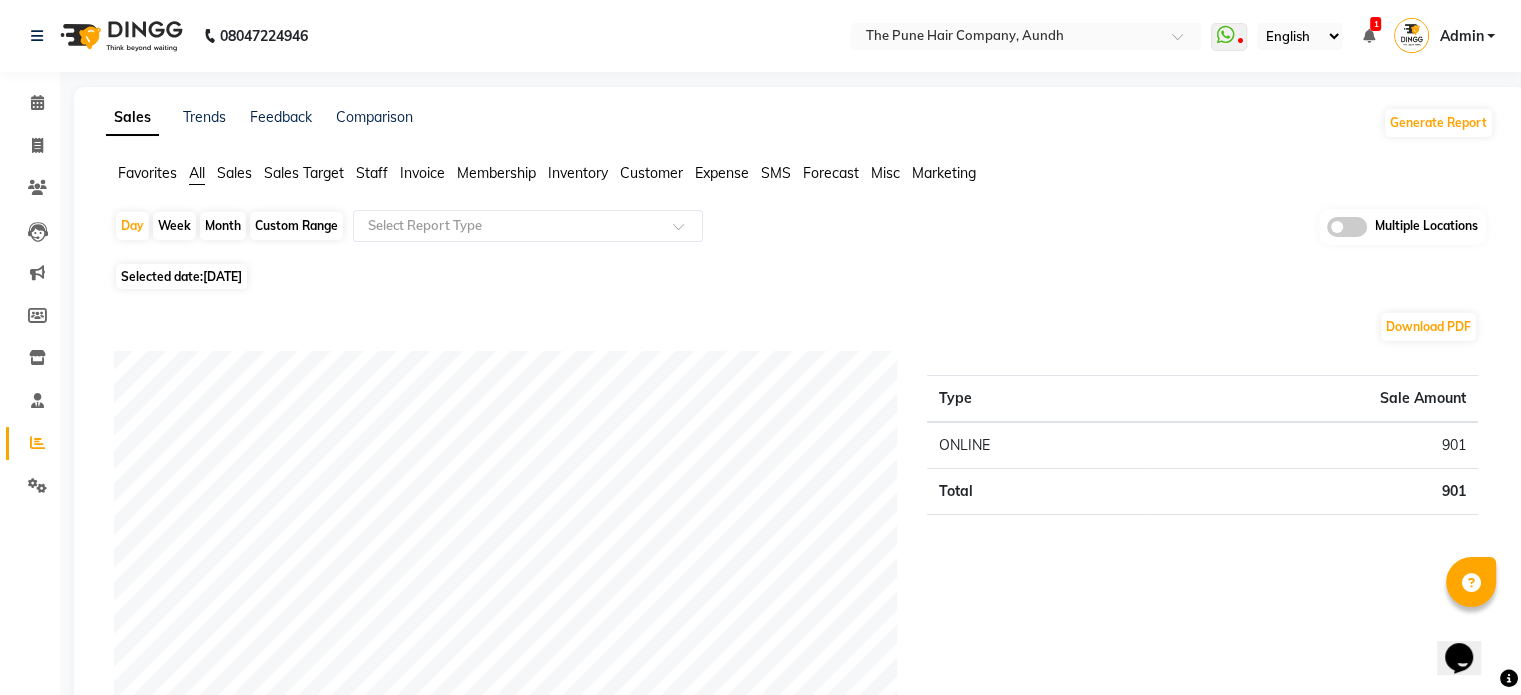 click on "Month" 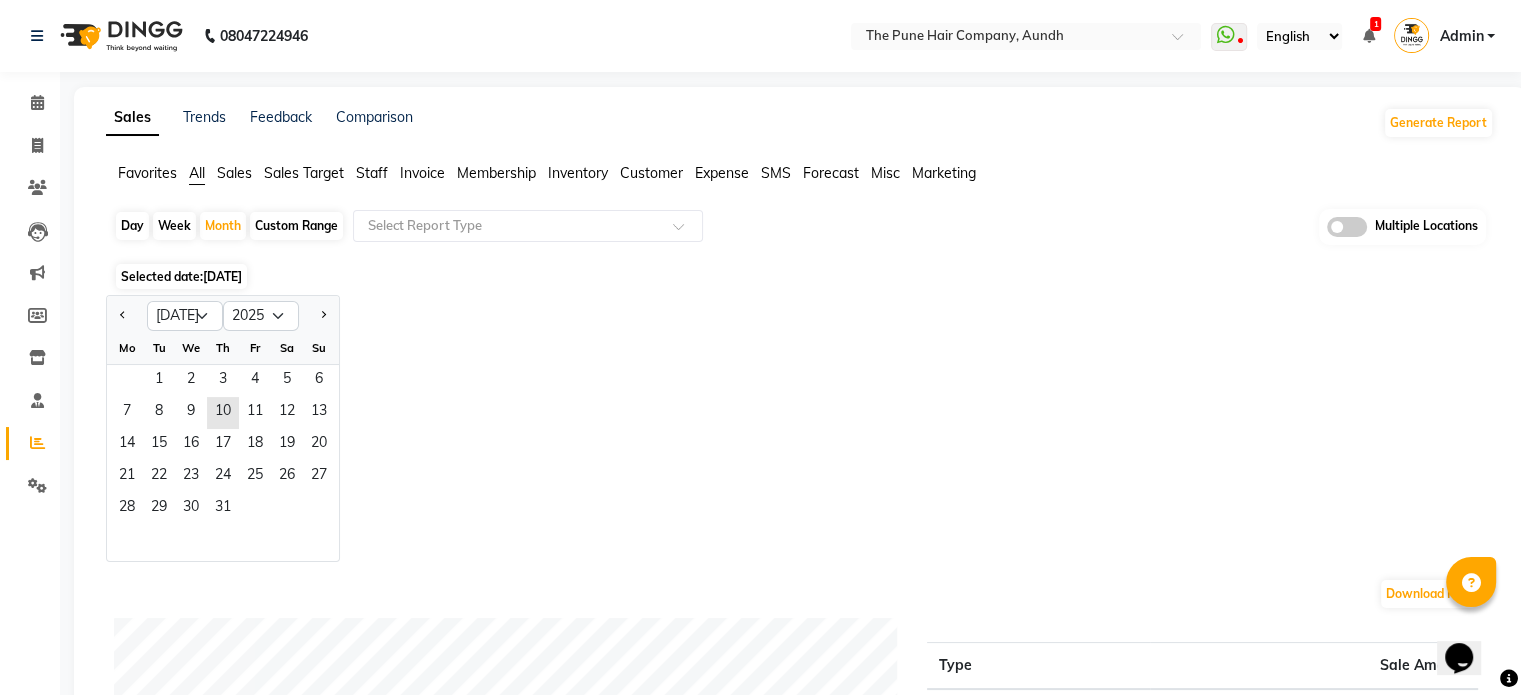 click on "Jan Feb Mar Apr May Jun [DATE] Aug Sep Oct Nov [DATE] 2016 2017 2018 2019 2020 2021 2022 2023 2024 2025 2026 2027 2028 2029 2030 2031 2032 2033 2034 2035 Mo Tu We Th Fr Sa Su  1   2   3   4   5   6   7   8   9   10   11   12   13   14   15   16   17   18   19   20   21   22   23   24   25   26   27   28   29   30   31" 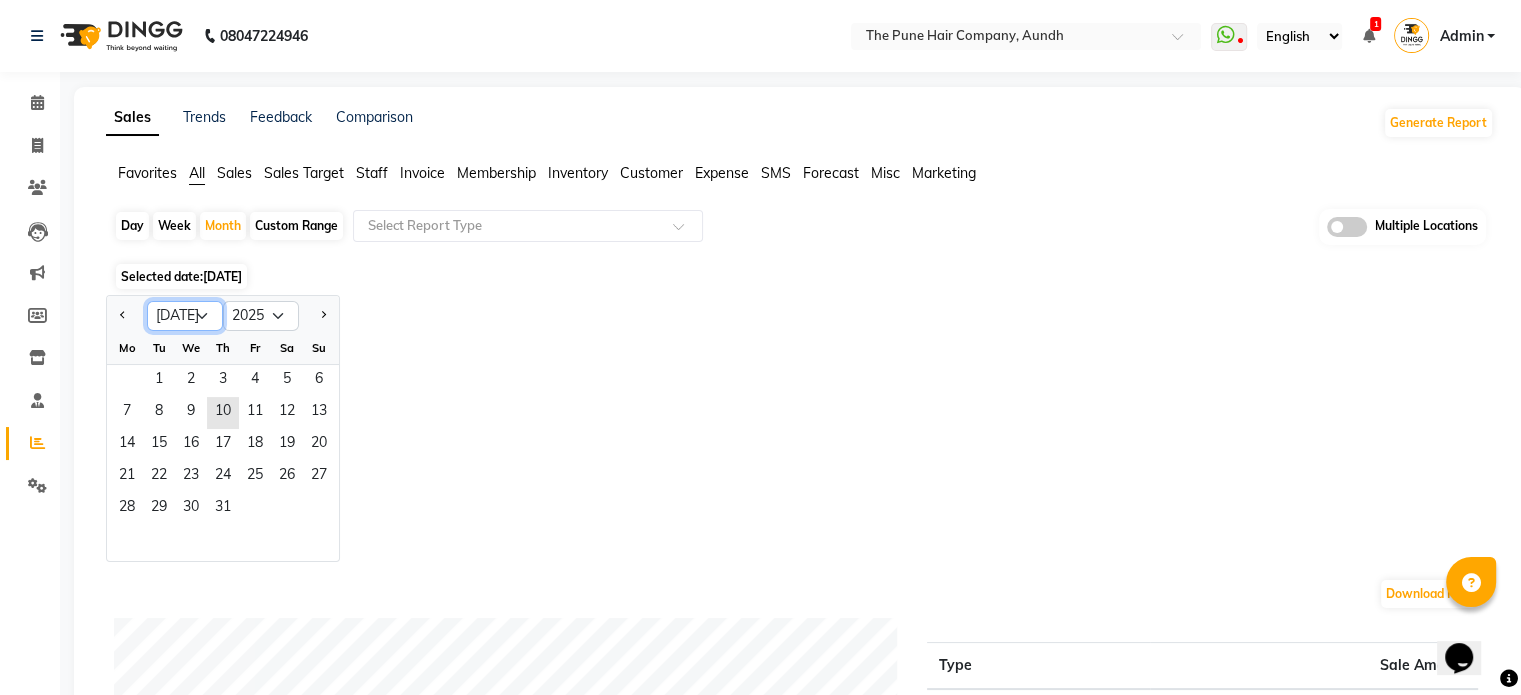 click on "Jan Feb Mar Apr May Jun [DATE] Aug Sep Oct Nov Dec" 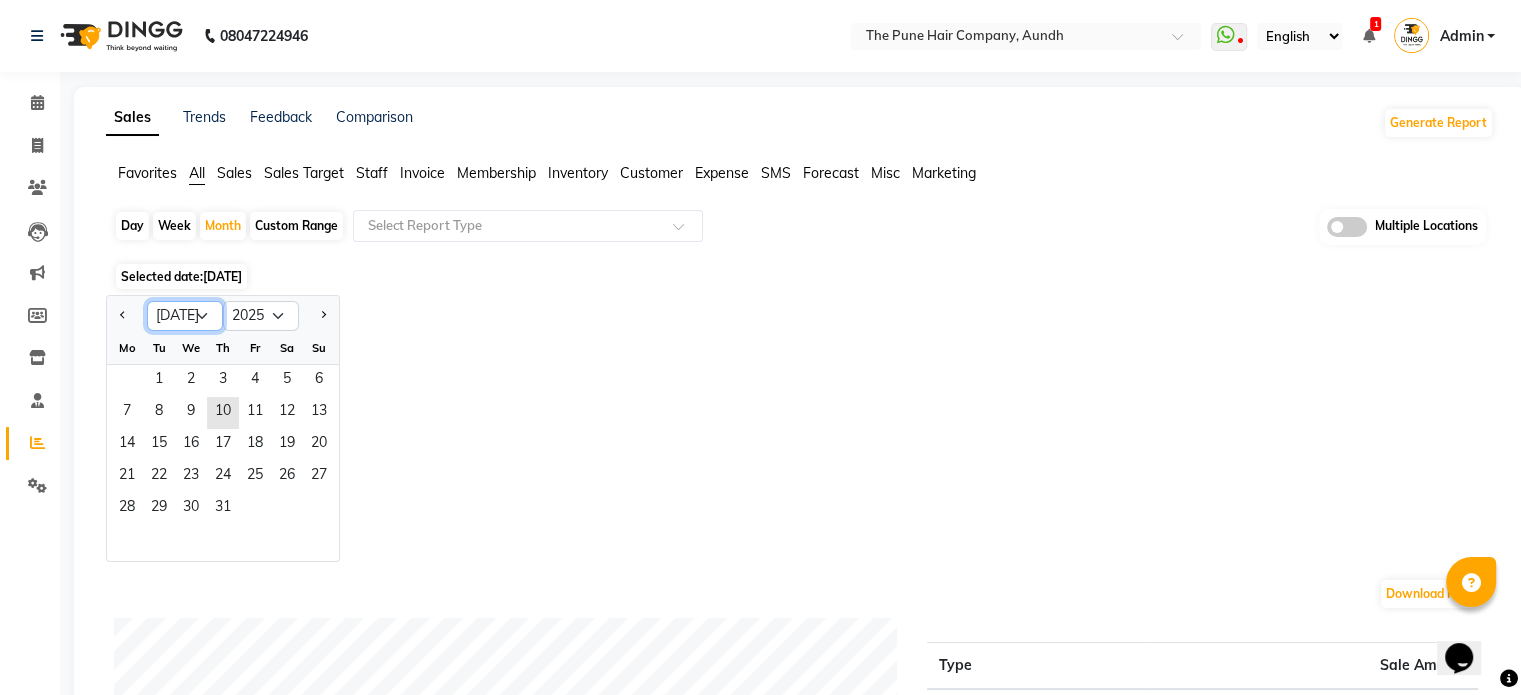 select on "6" 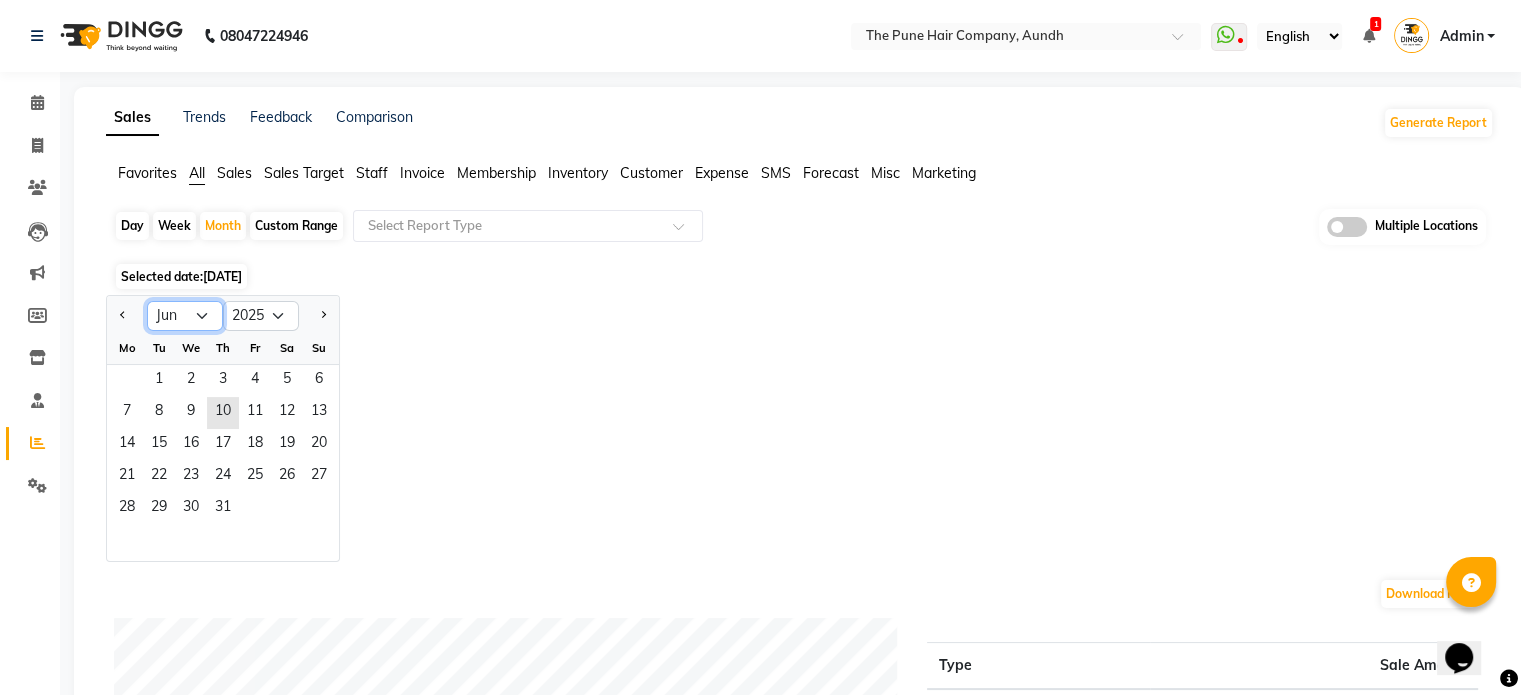 click on "Jan Feb Mar Apr May Jun [DATE] Aug Sep Oct Nov Dec" 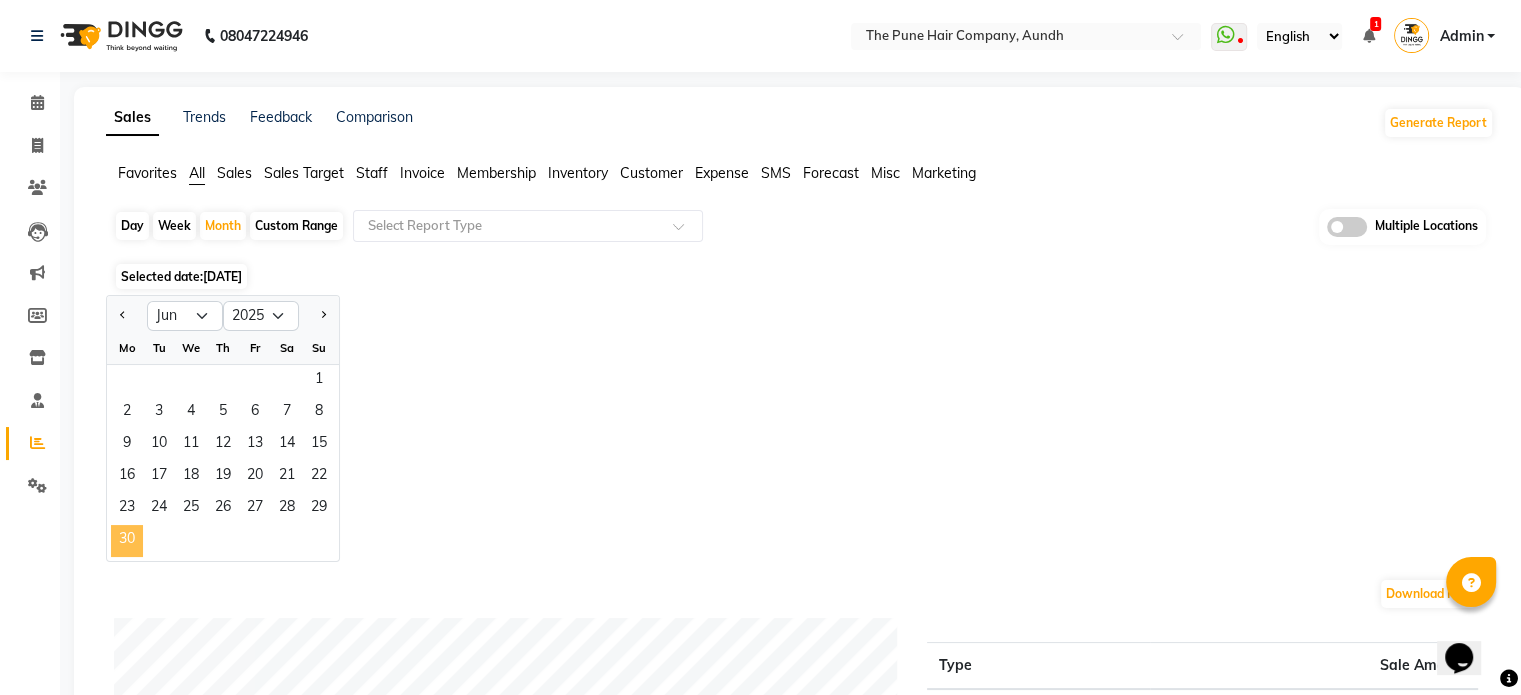 click on "30" 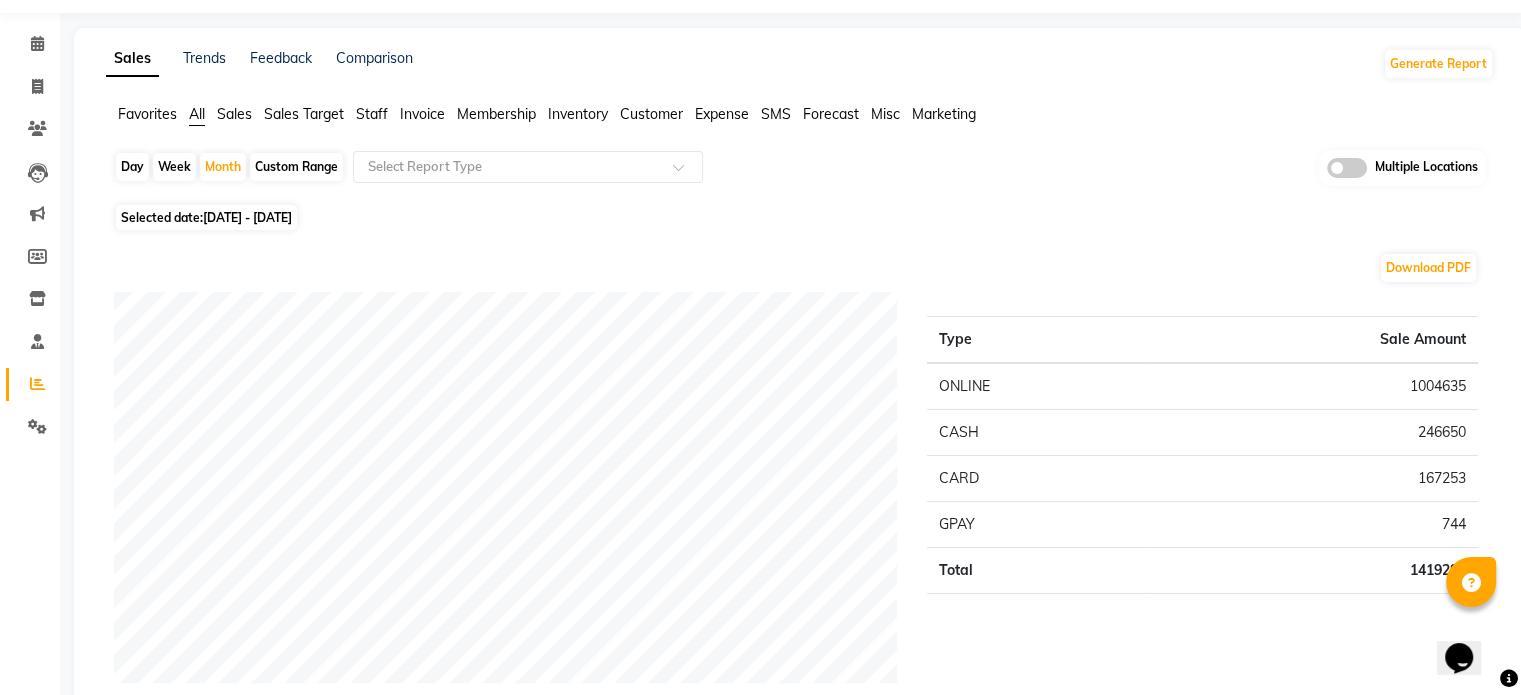 scroll, scrollTop: 0, scrollLeft: 0, axis: both 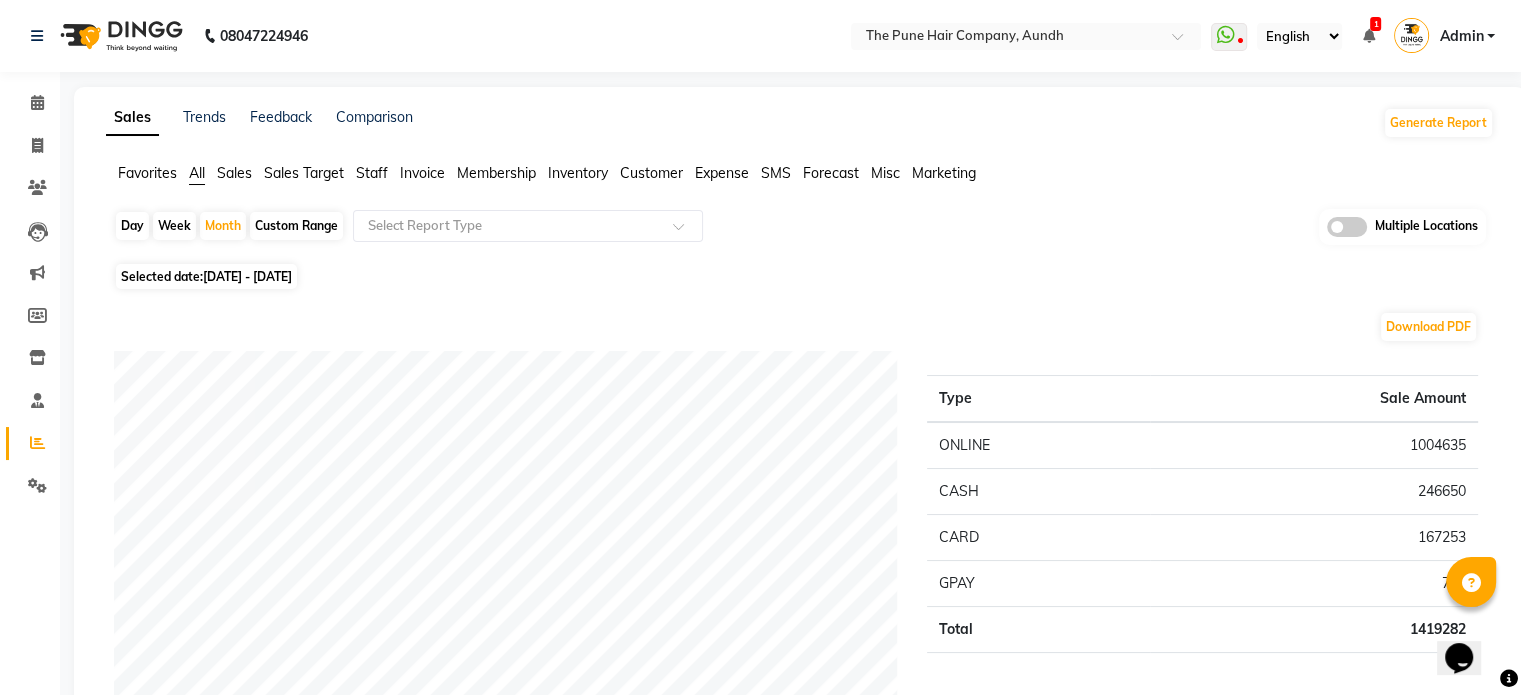 click on "Sales Target" 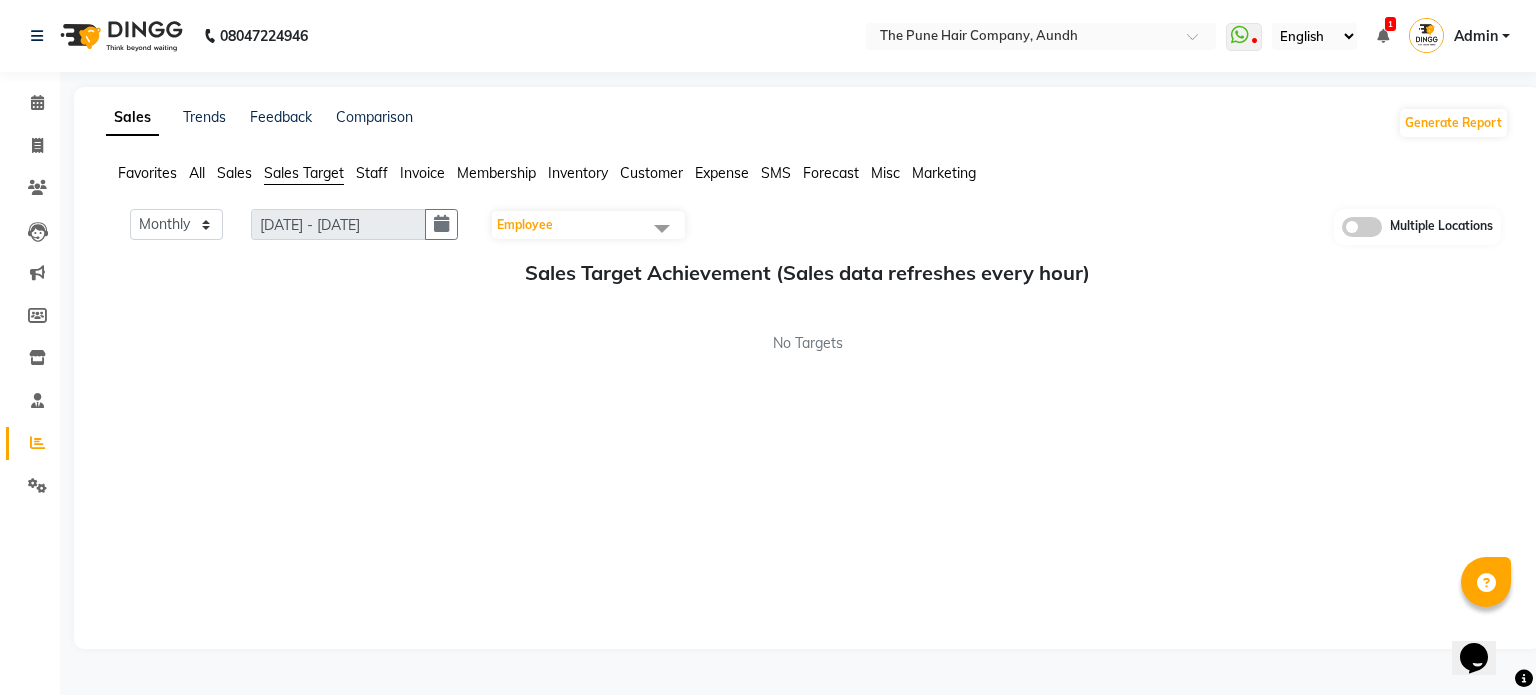 click on "Staff" 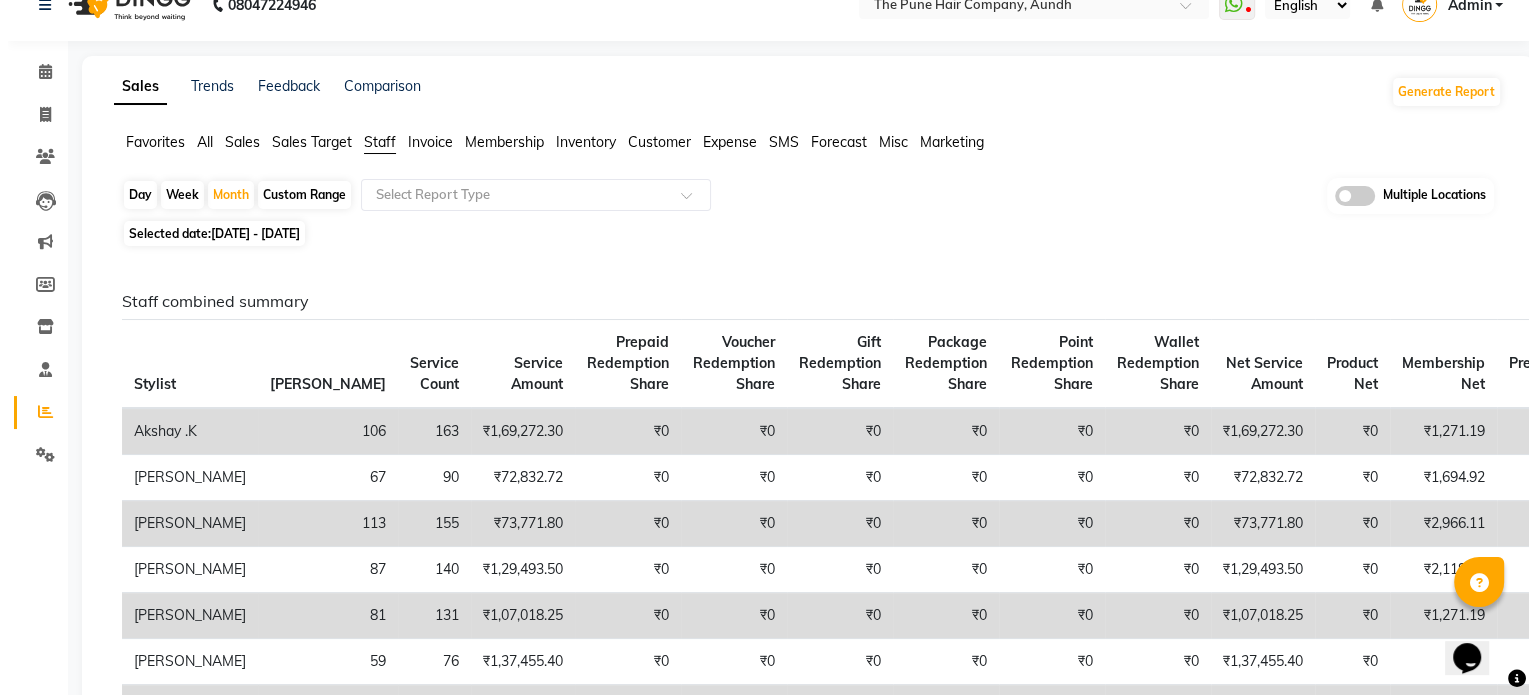 scroll, scrollTop: 0, scrollLeft: 0, axis: both 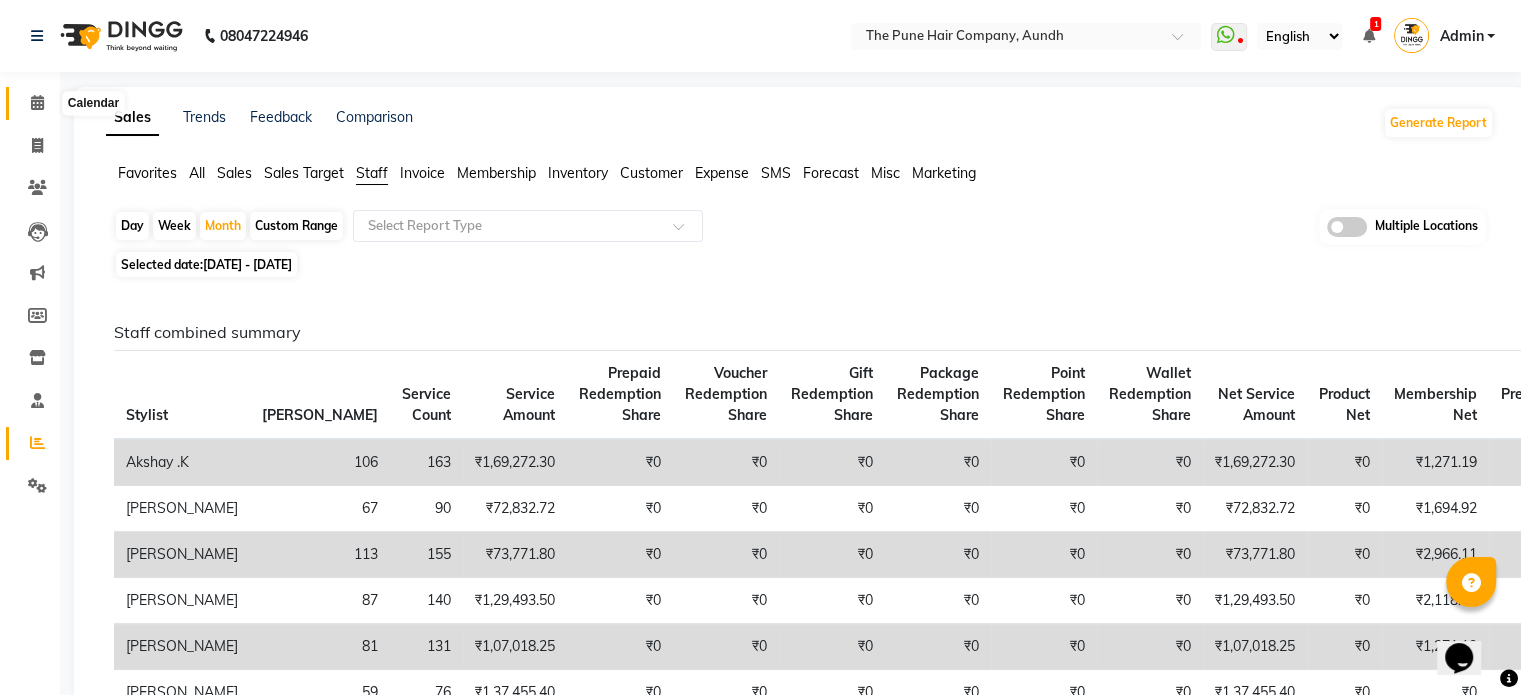 click 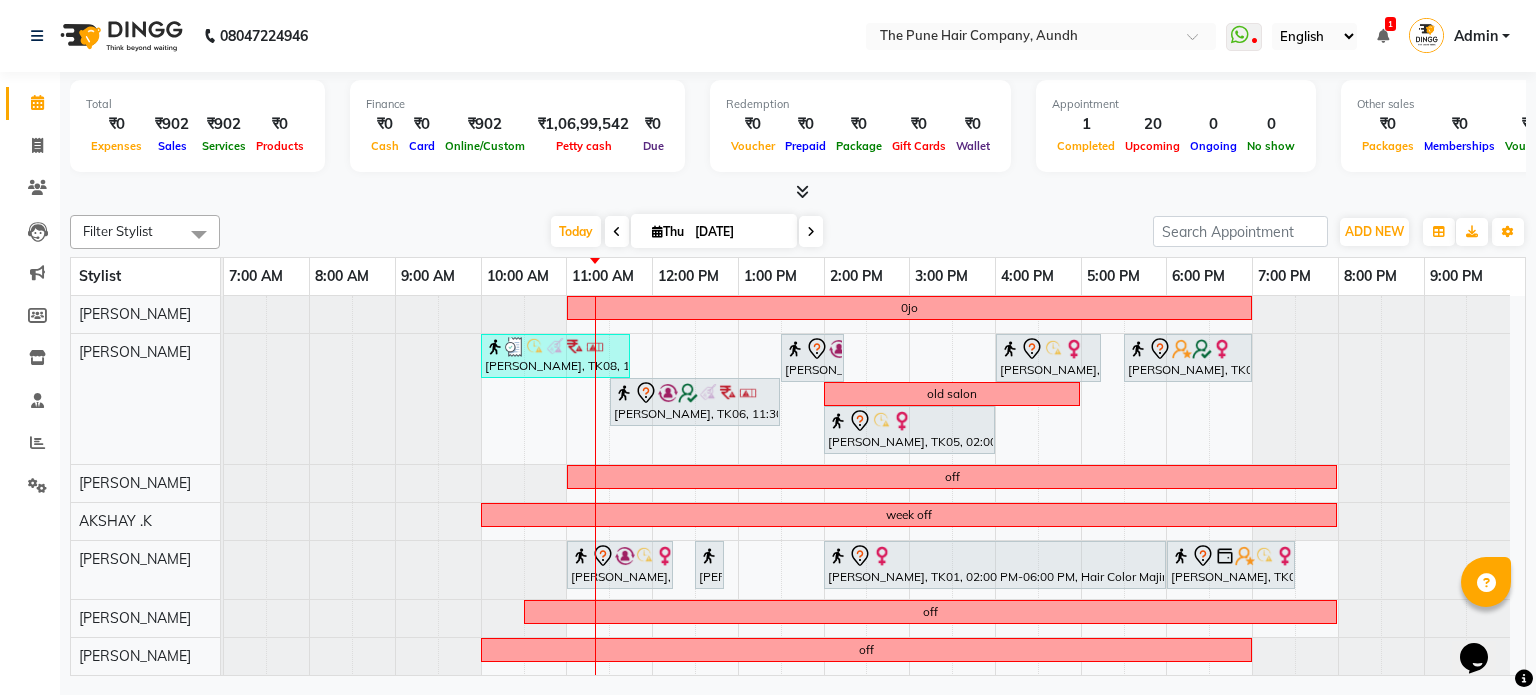 click at bounding box center (811, 232) 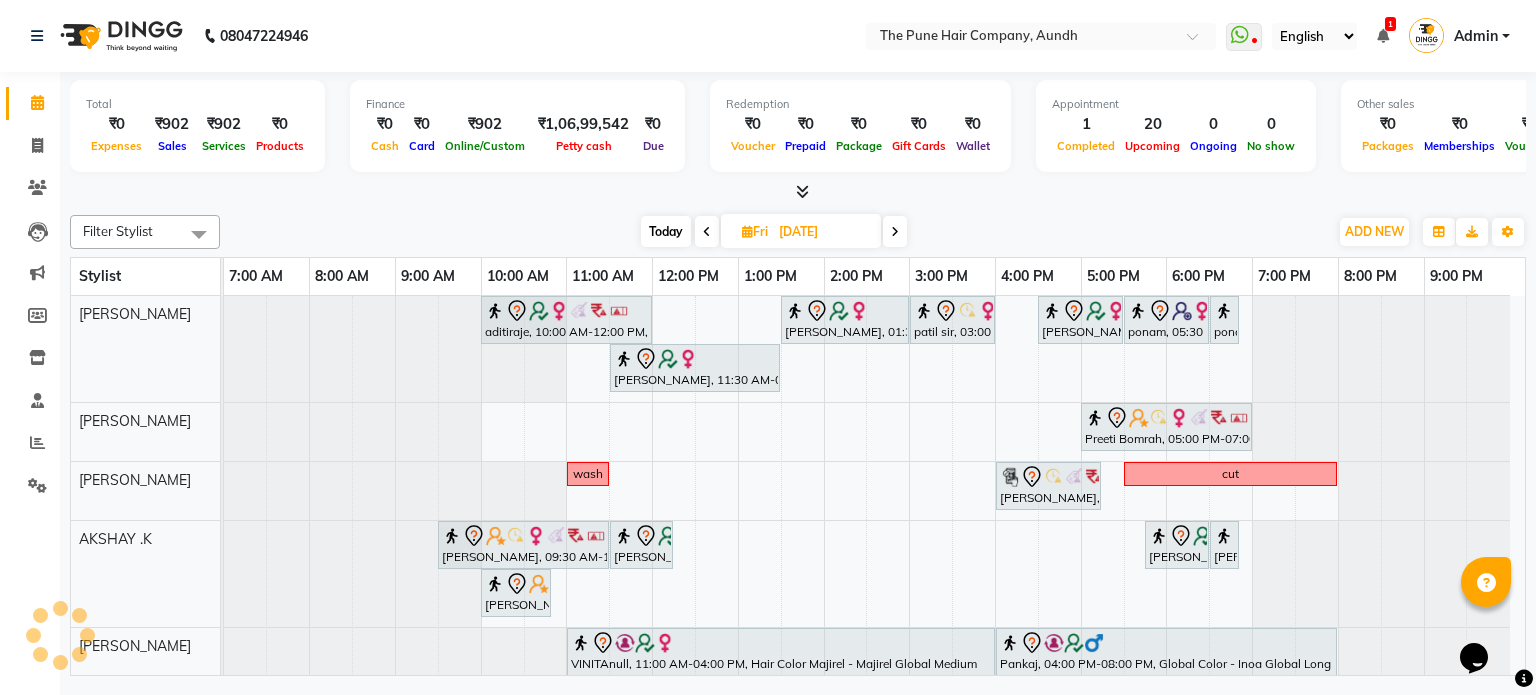 click at bounding box center [895, 231] 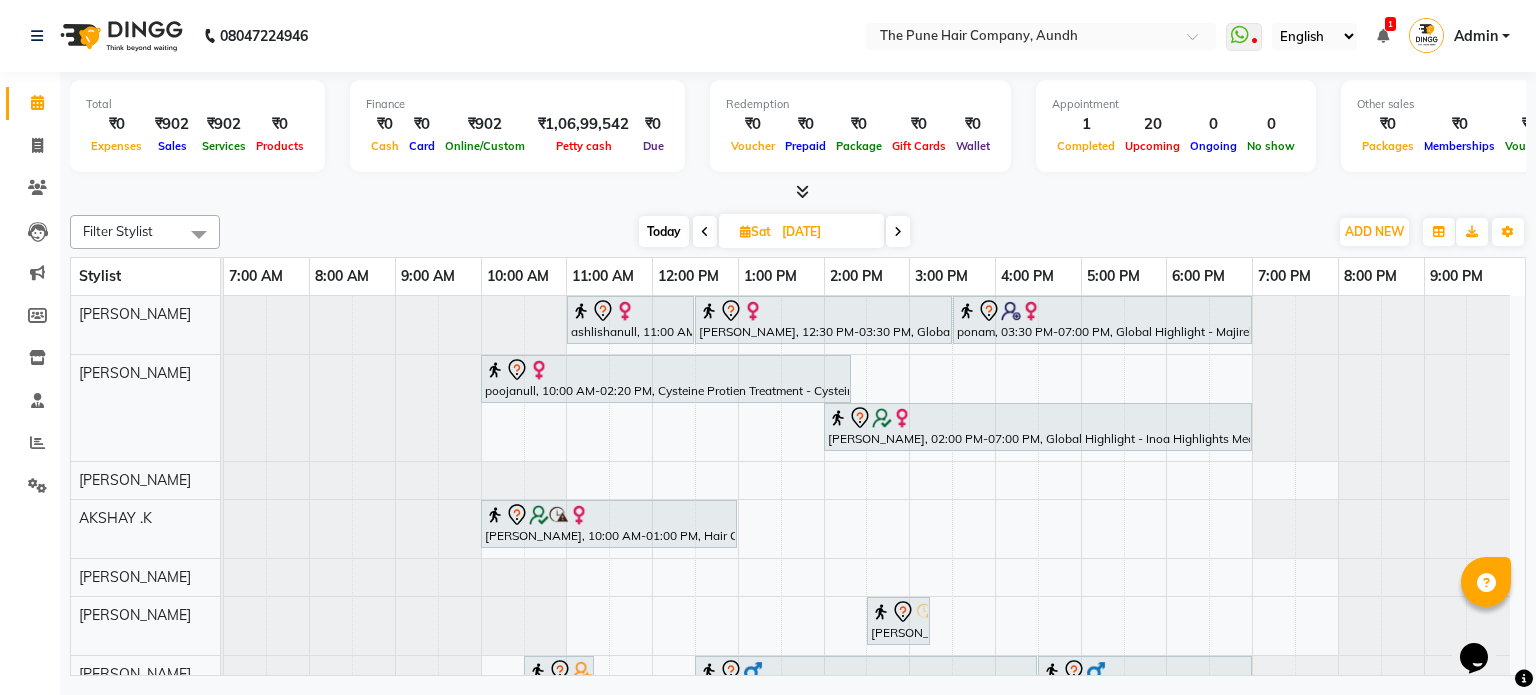 click at bounding box center (898, 231) 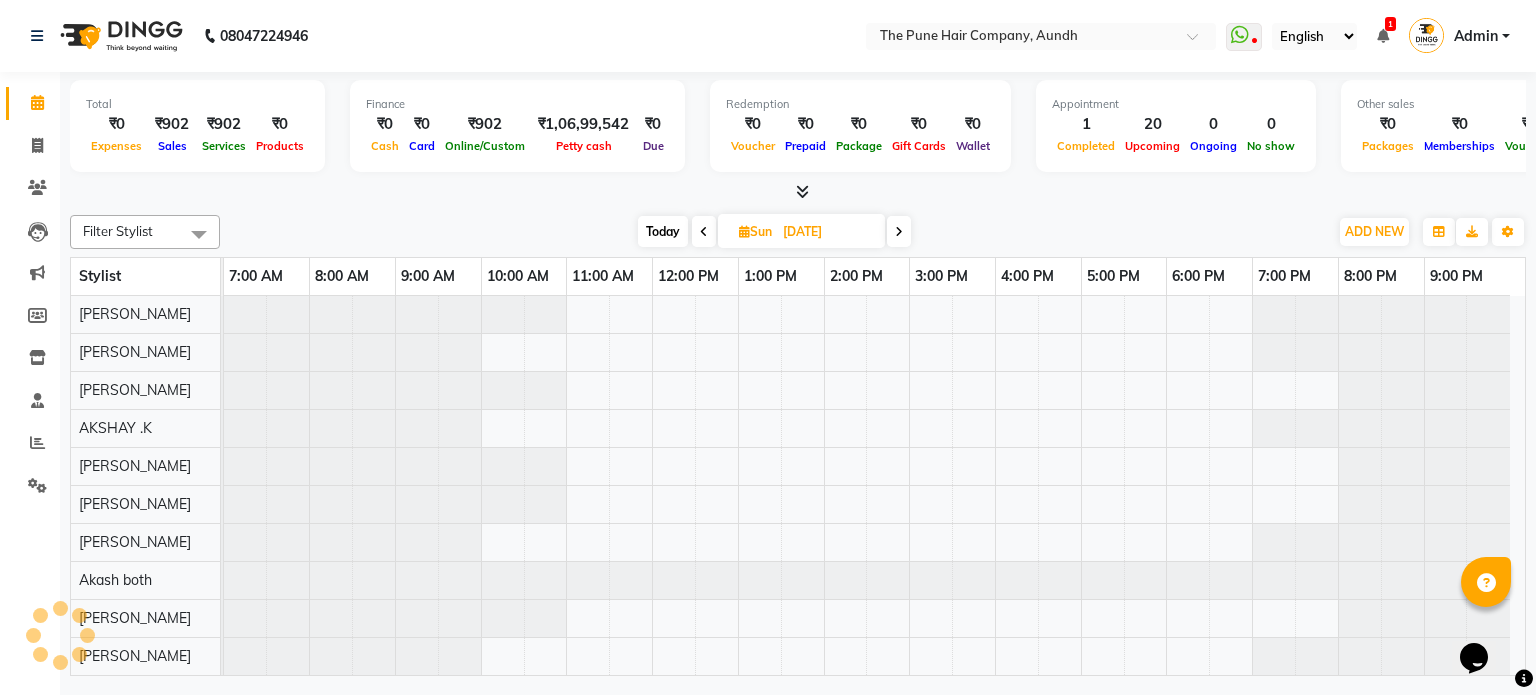 click at bounding box center [899, 231] 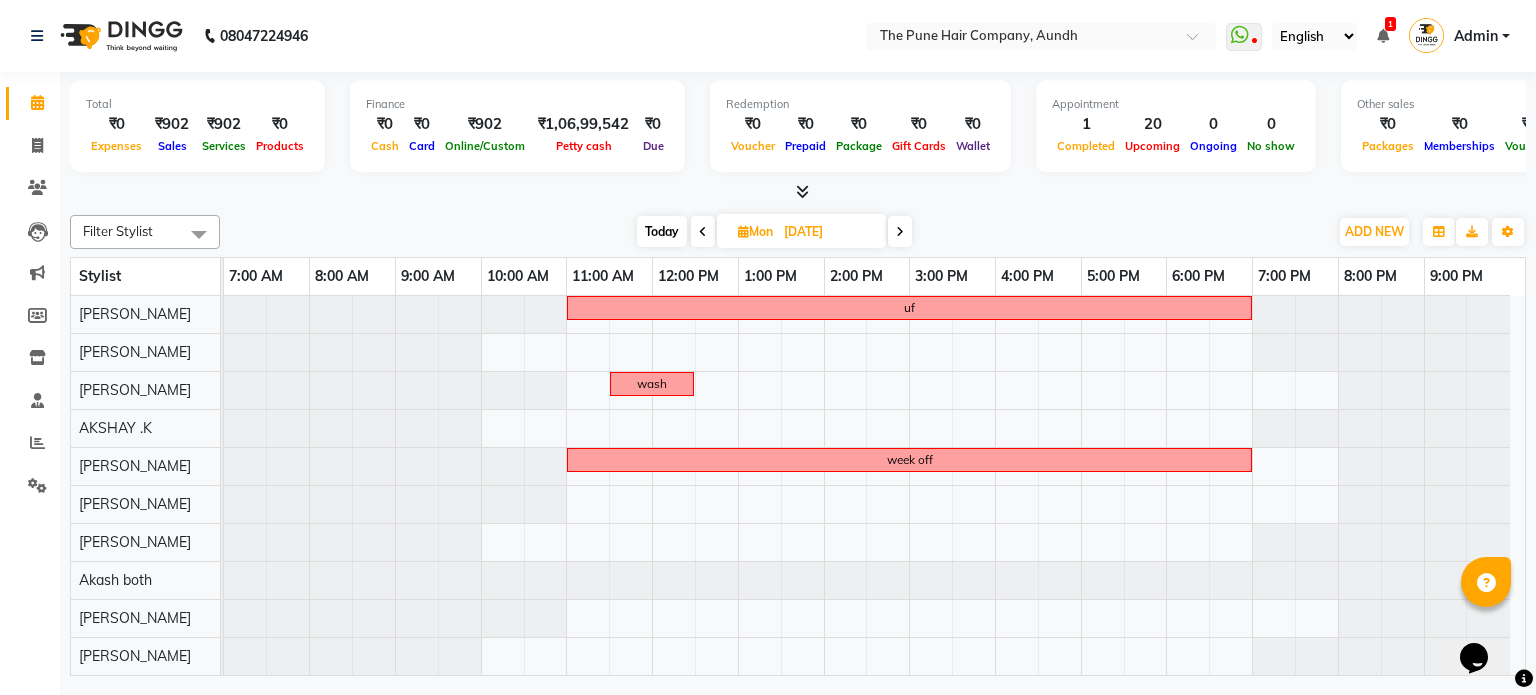 click on "uf   wash   week off" at bounding box center (874, 561) 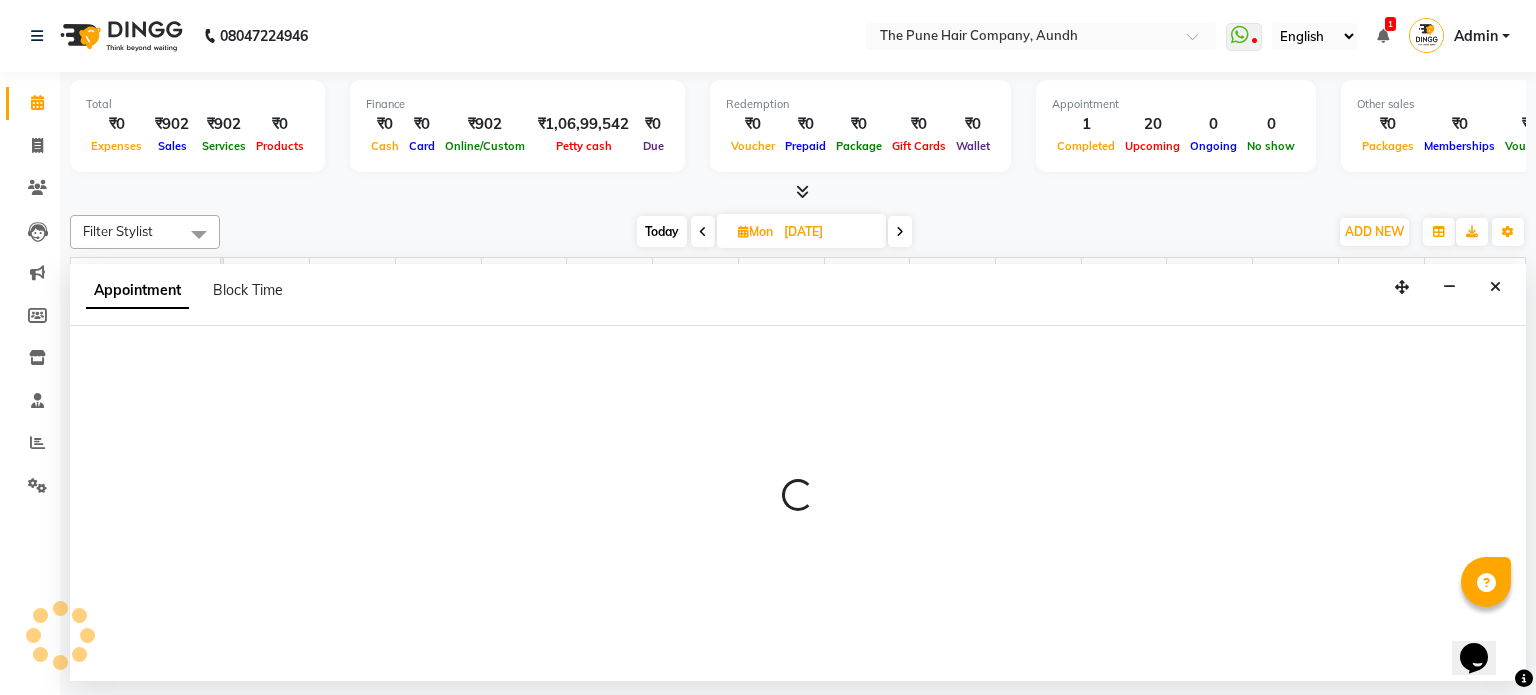 select on "3339" 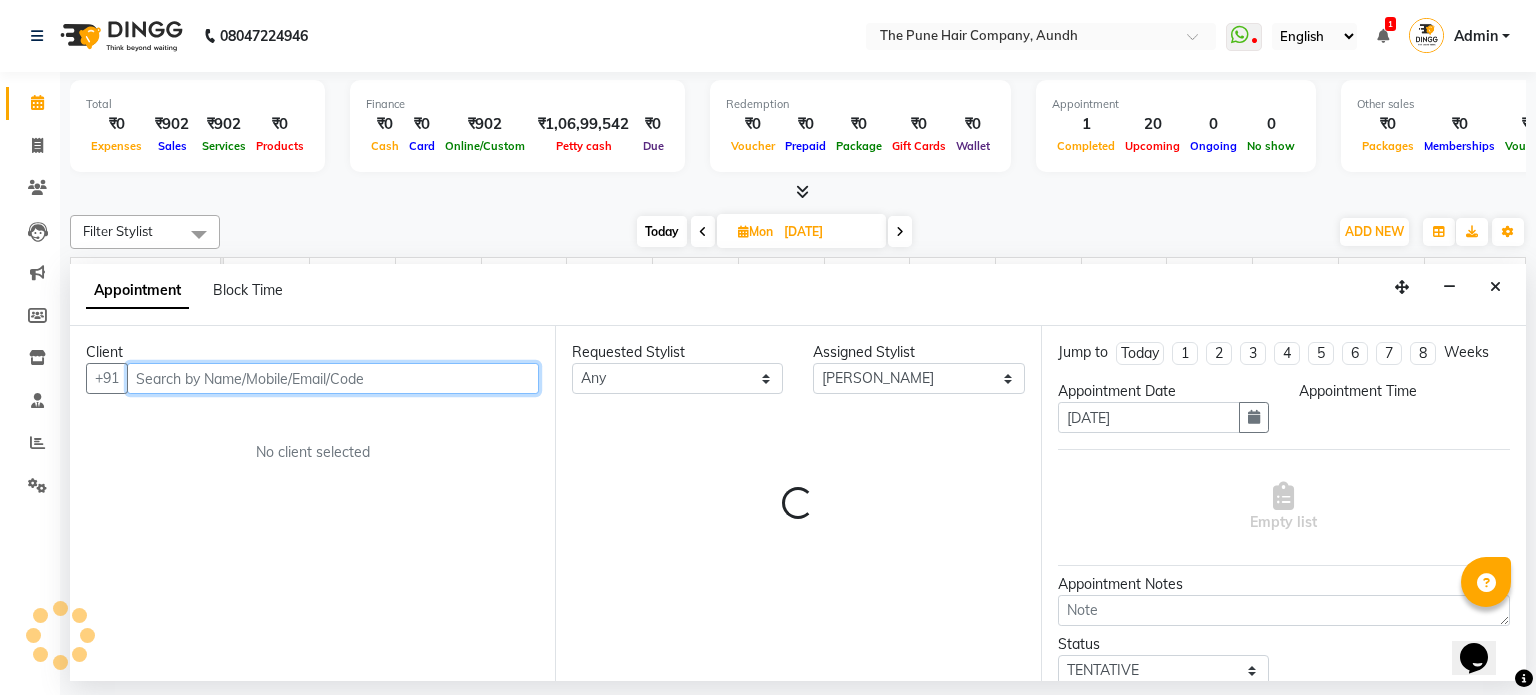 select on "660" 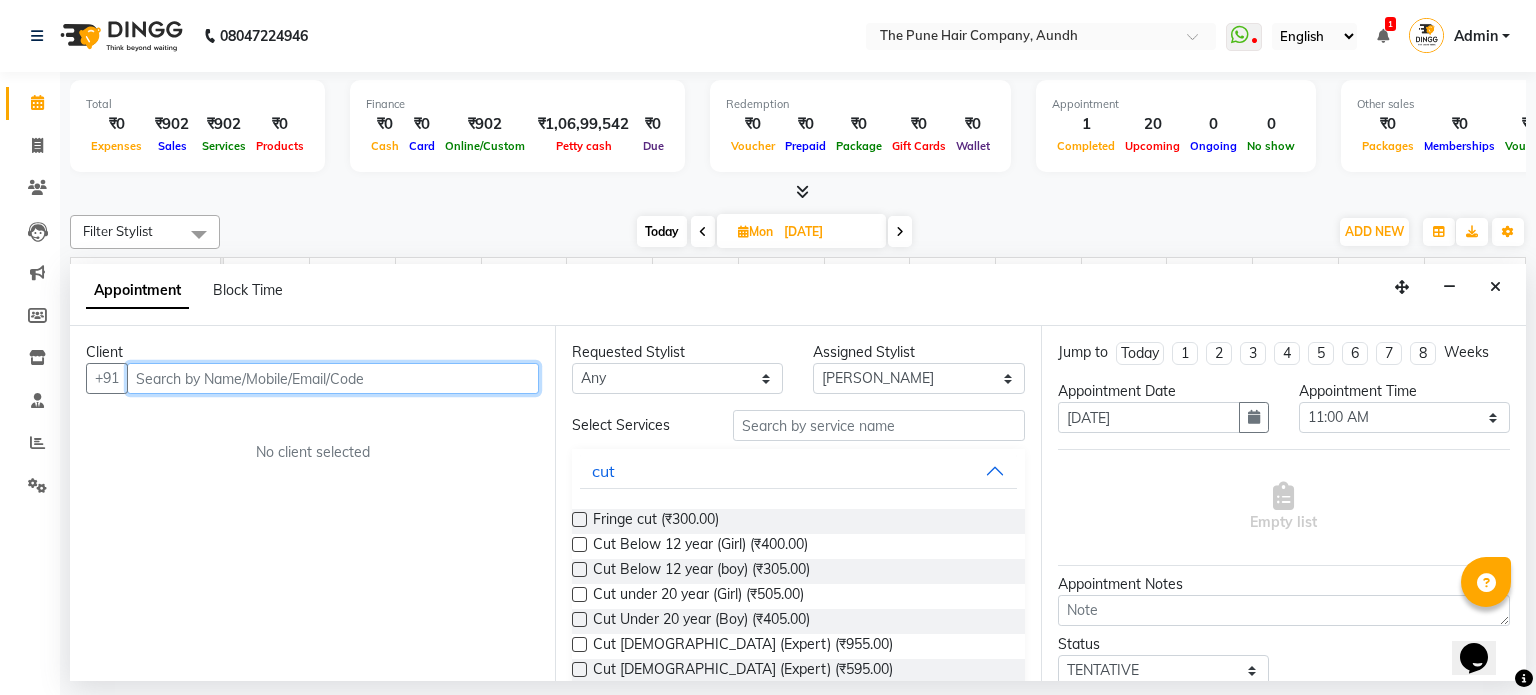 click at bounding box center [333, 378] 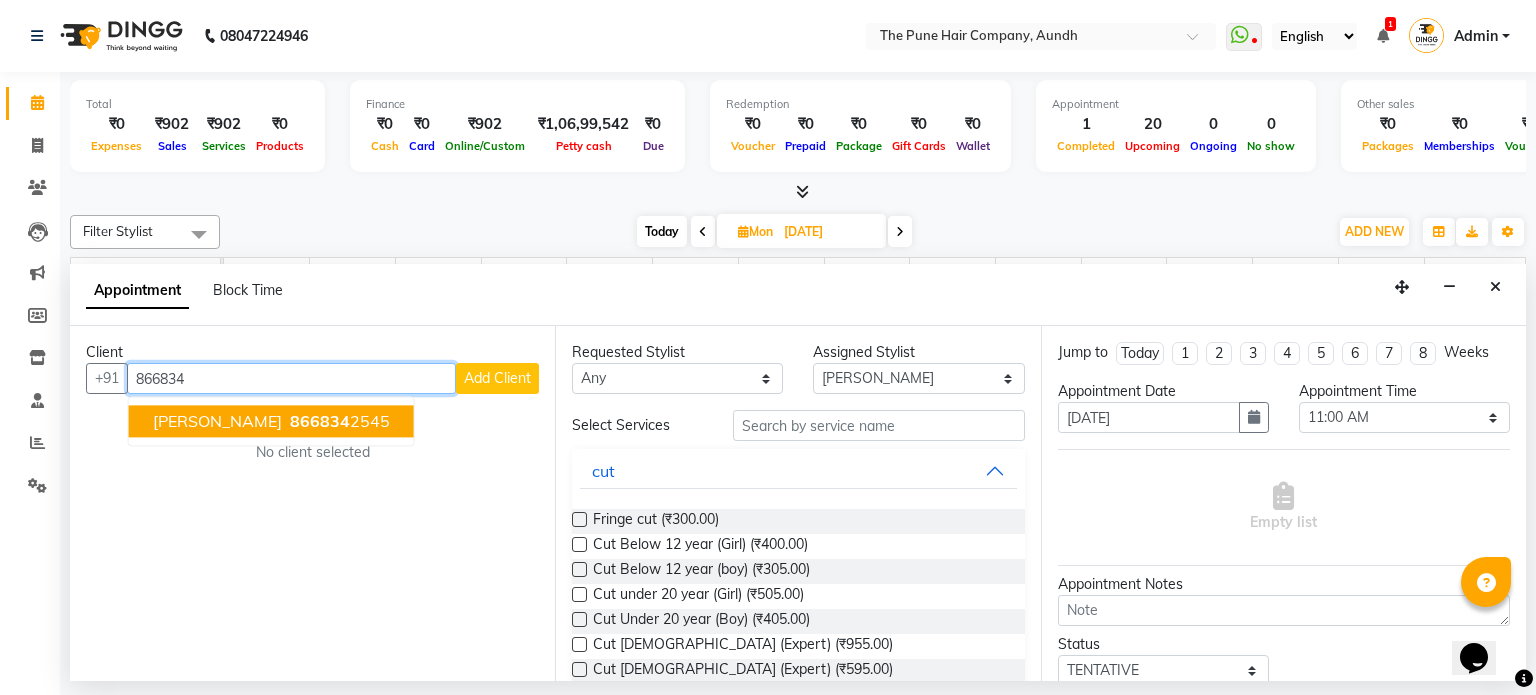 click on "[PERSON_NAME]   866834 2545" at bounding box center [271, 422] 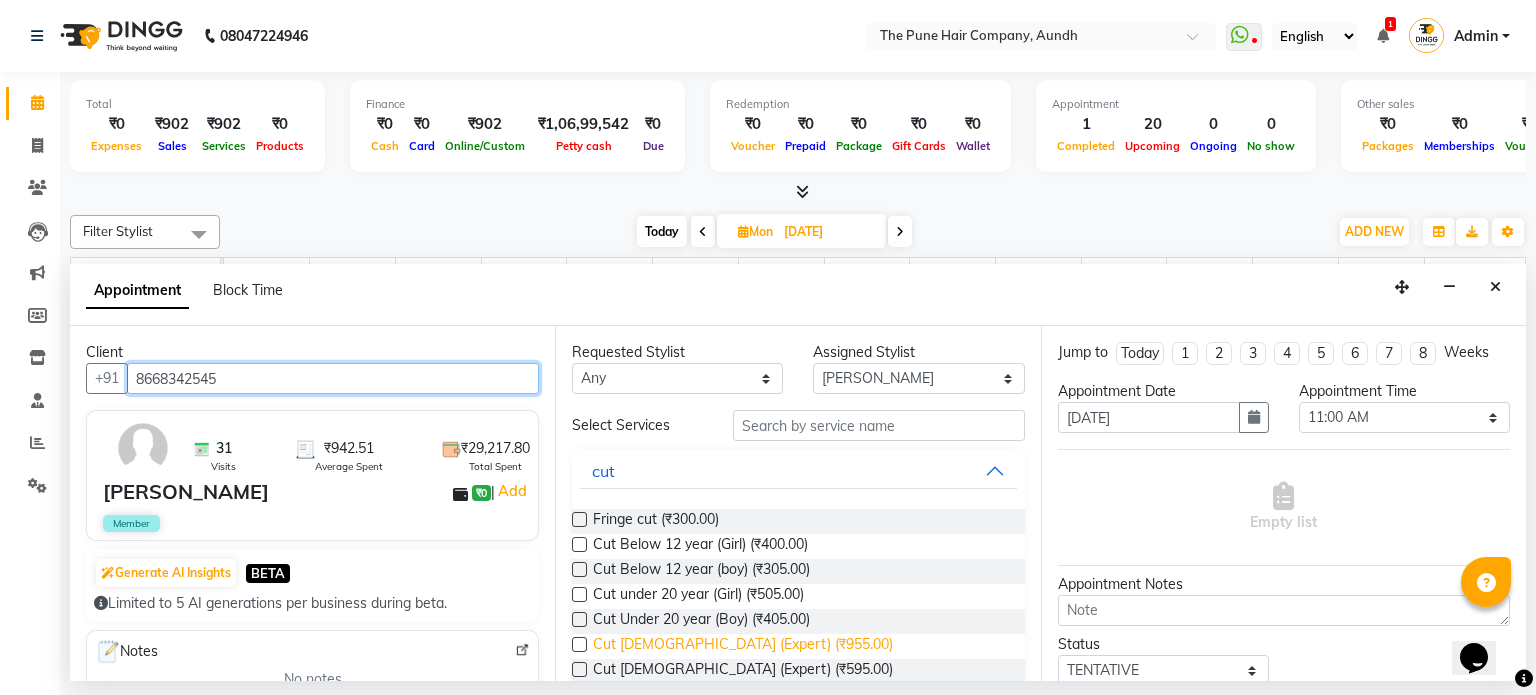 type on "8668342545" 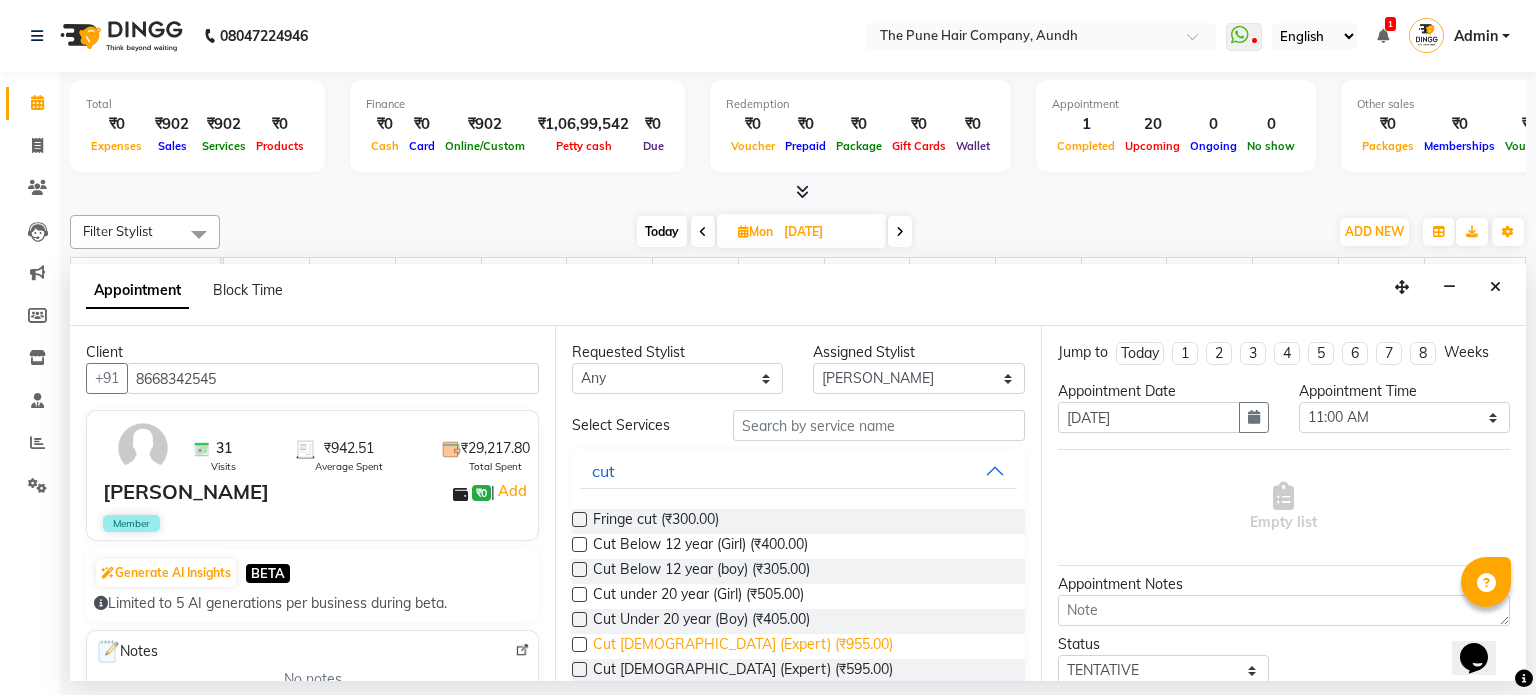 click on "Cut [DEMOGRAPHIC_DATA] (Expert) (₹955.00)" at bounding box center [743, 646] 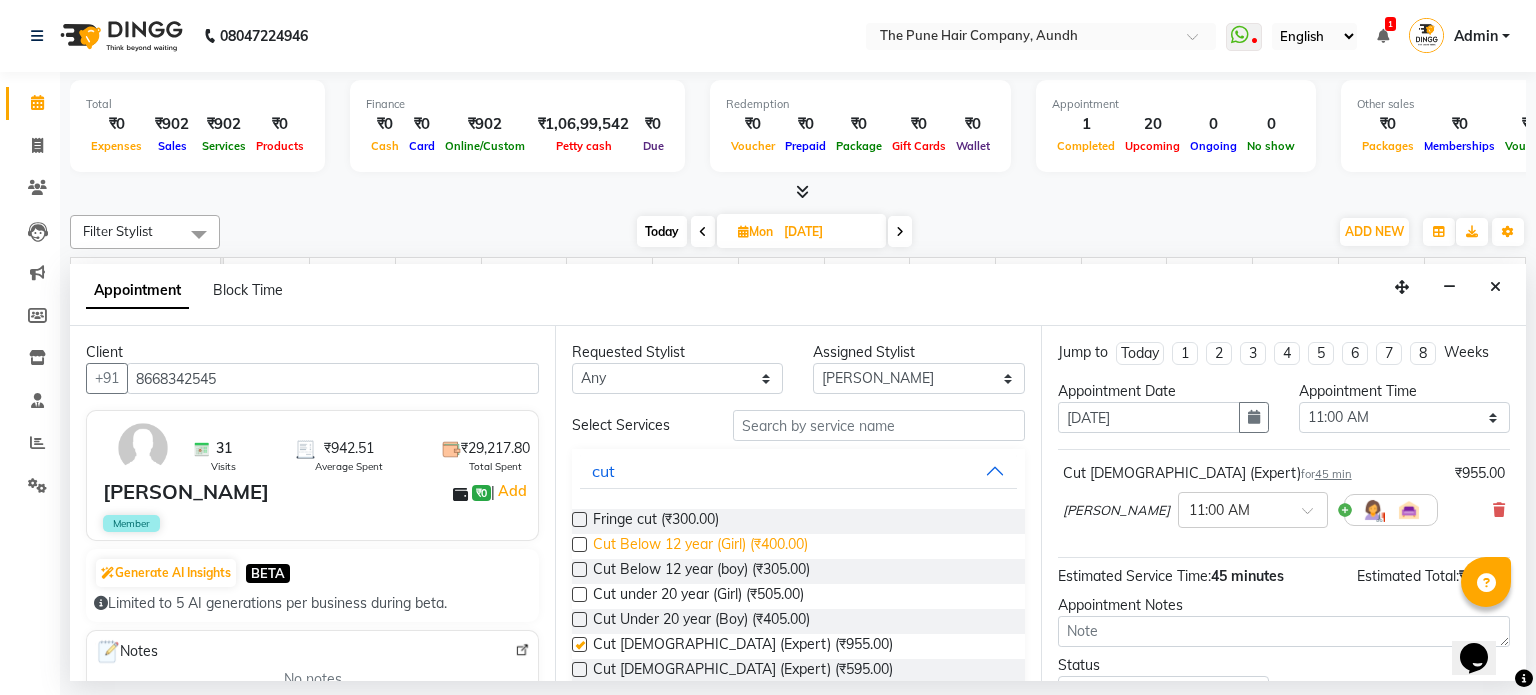 checkbox on "false" 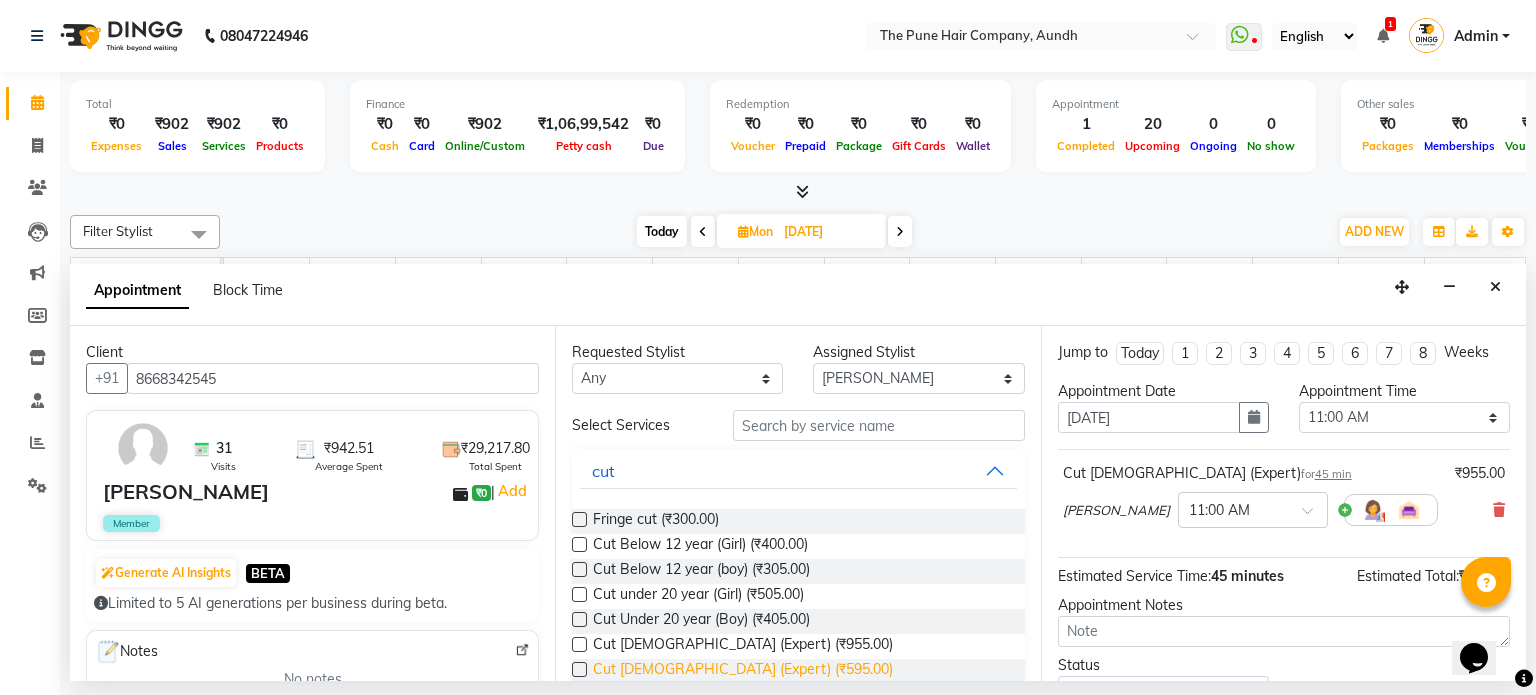 click on "Cut [DEMOGRAPHIC_DATA] (Expert) (₹595.00)" at bounding box center (743, 671) 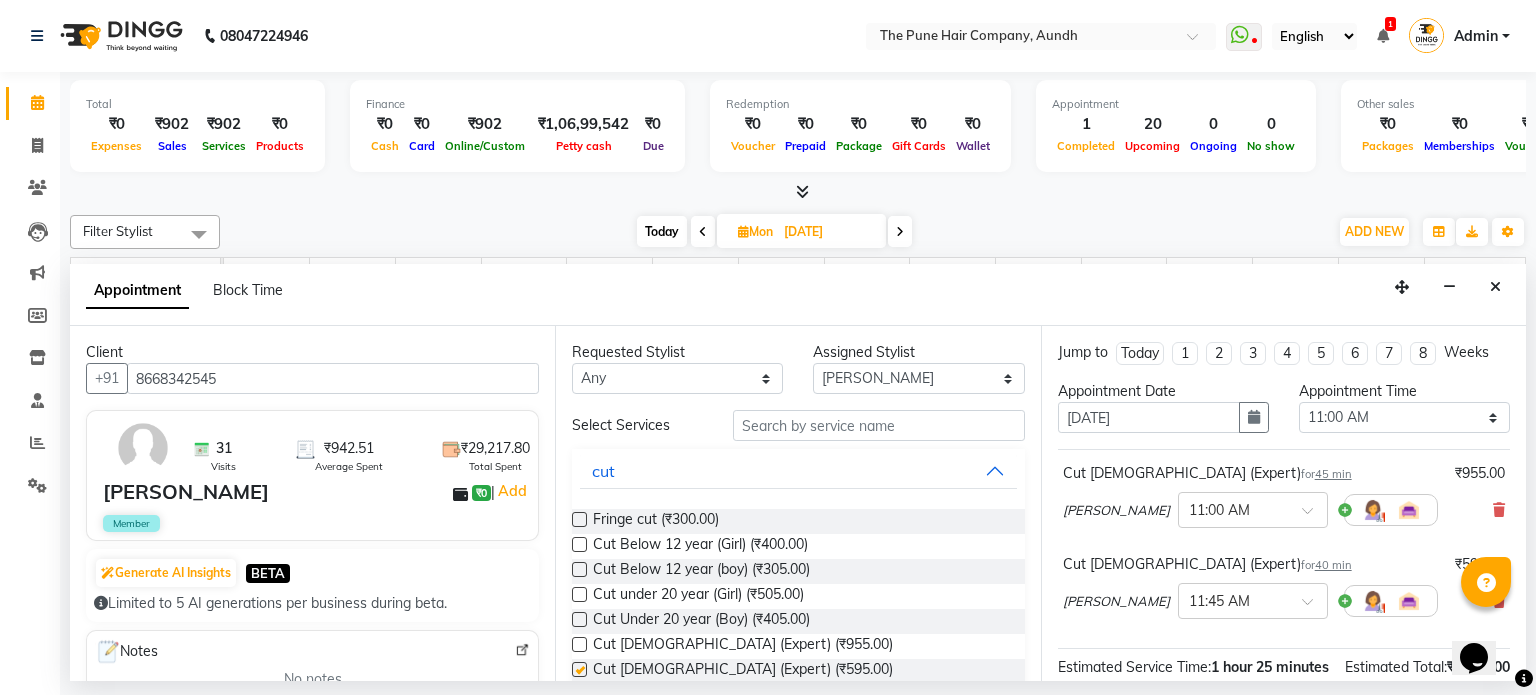 checkbox on "false" 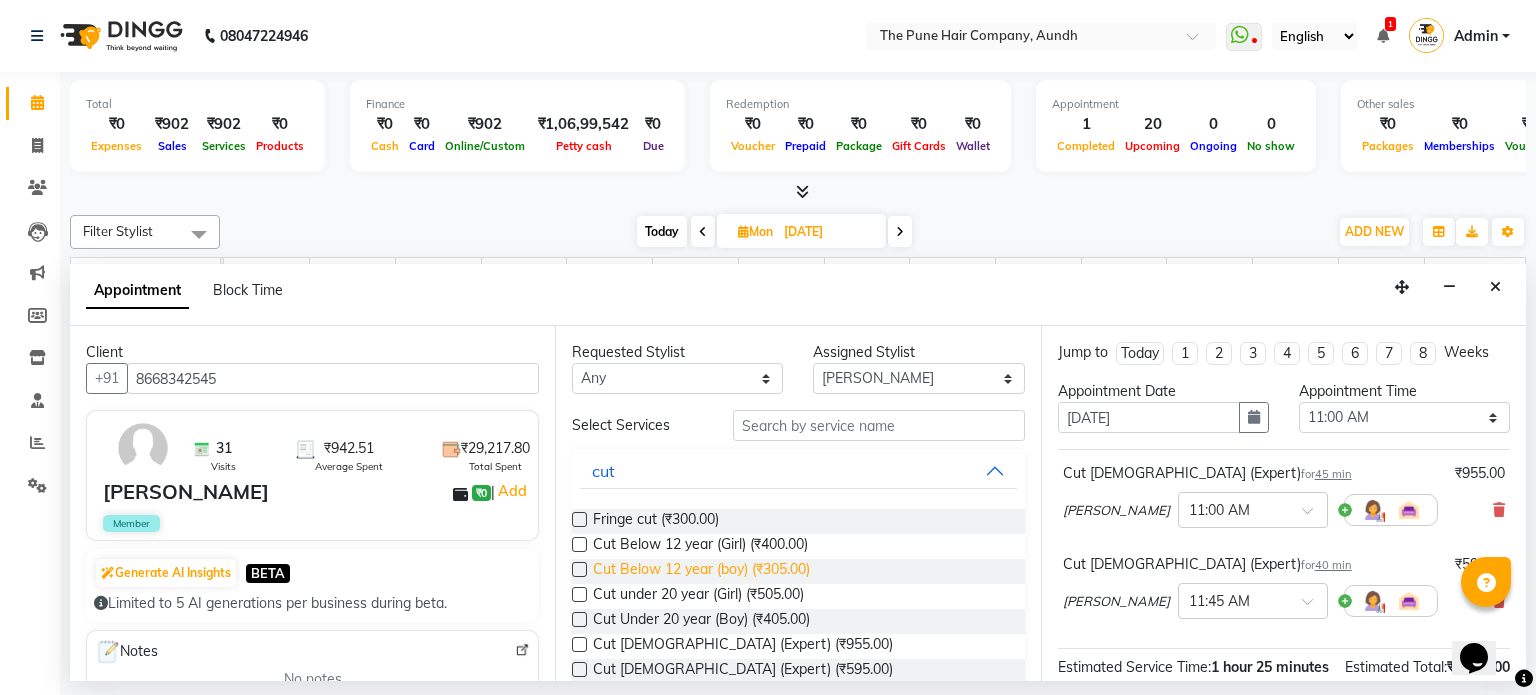 click on "Cut Below 12 year (boy) (₹305.00)" at bounding box center (701, 571) 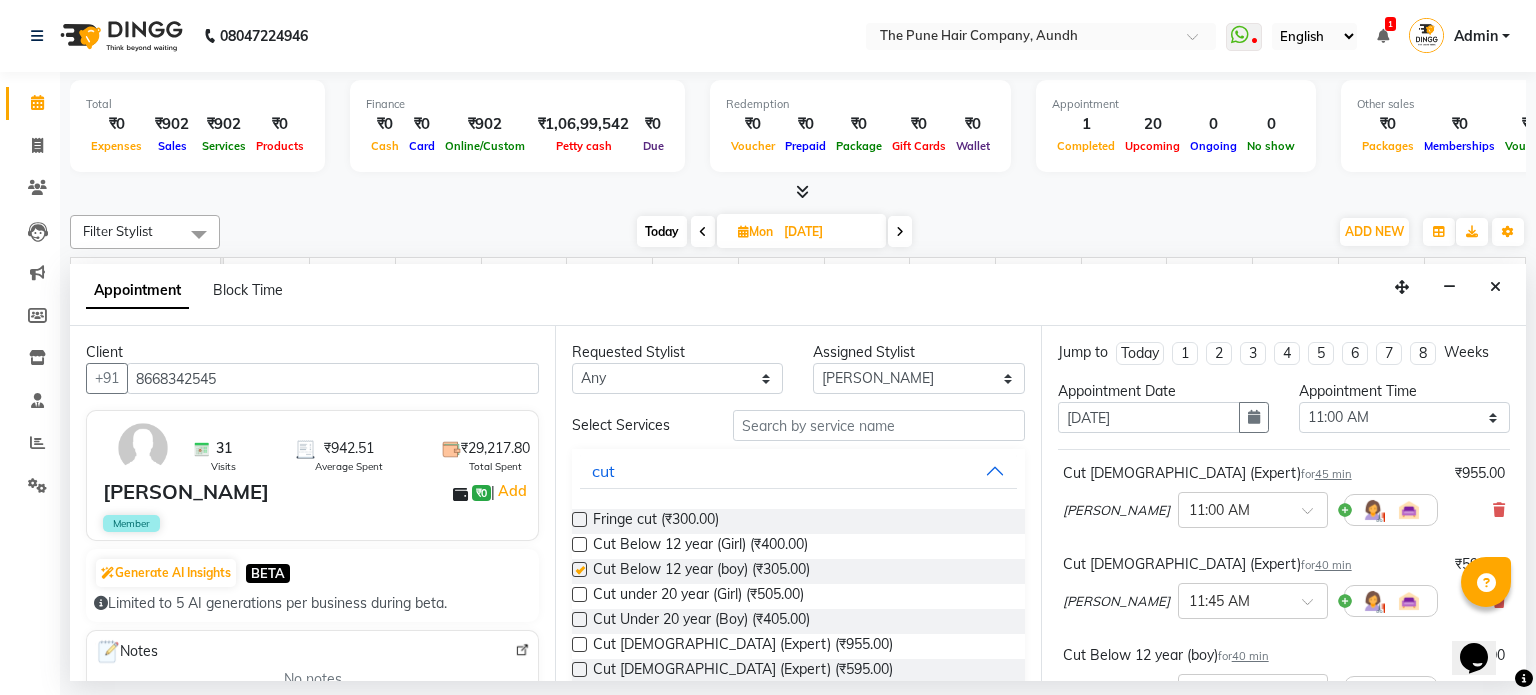 checkbox on "false" 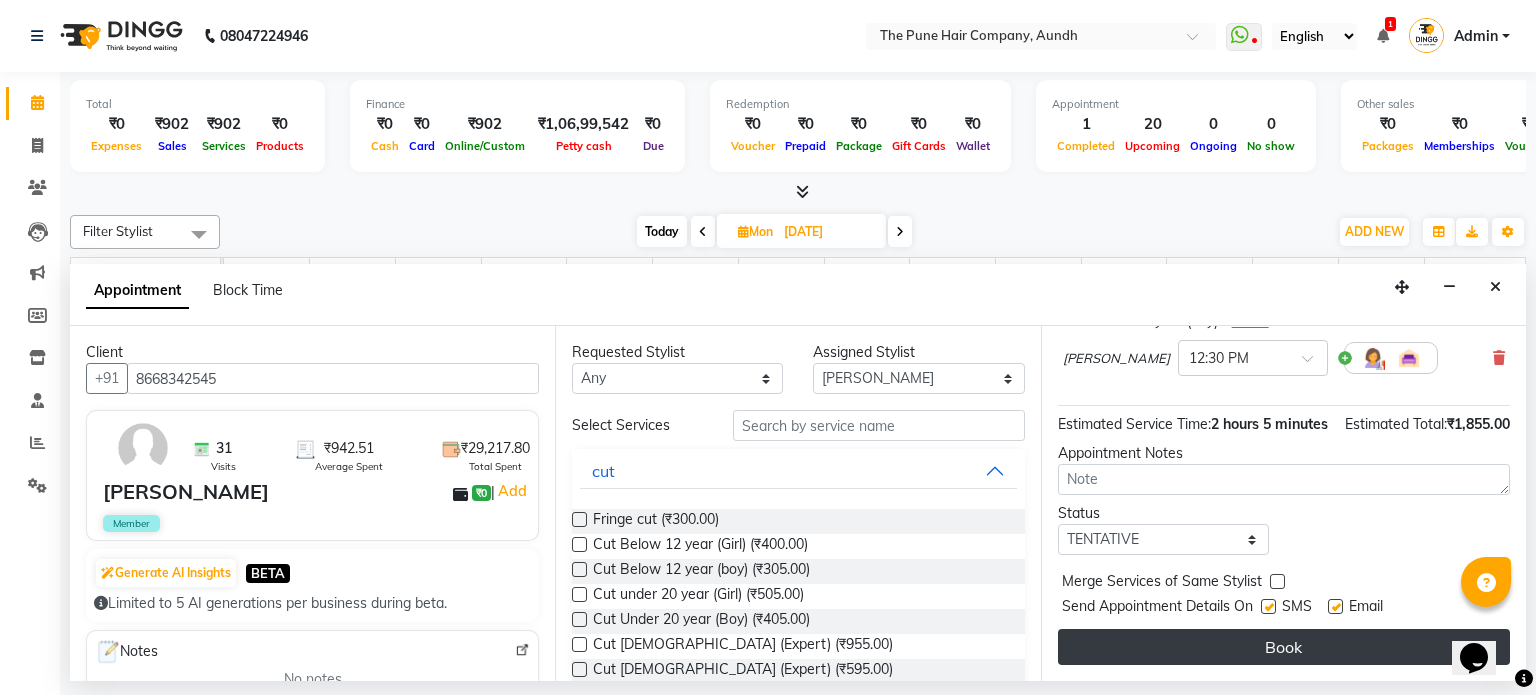scroll, scrollTop: 353, scrollLeft: 0, axis: vertical 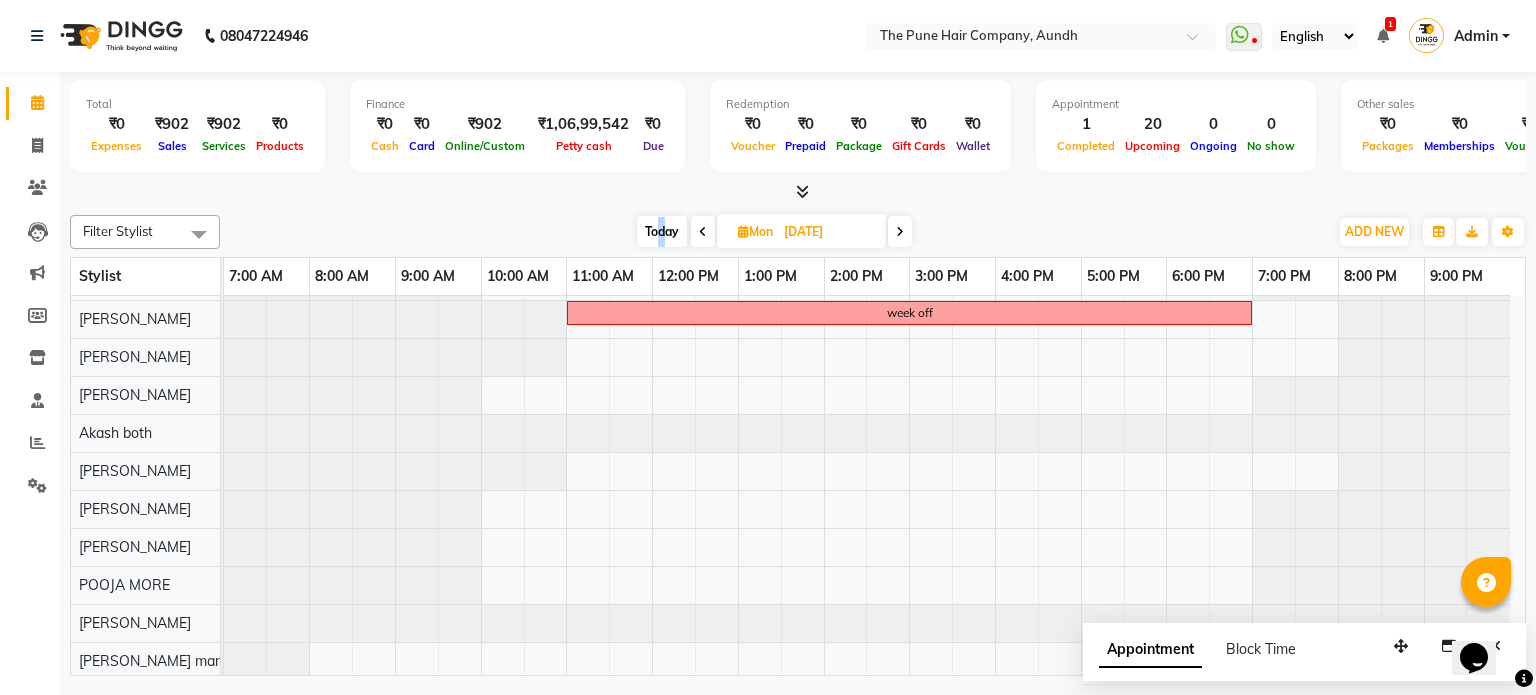 click on "Today" at bounding box center (662, 231) 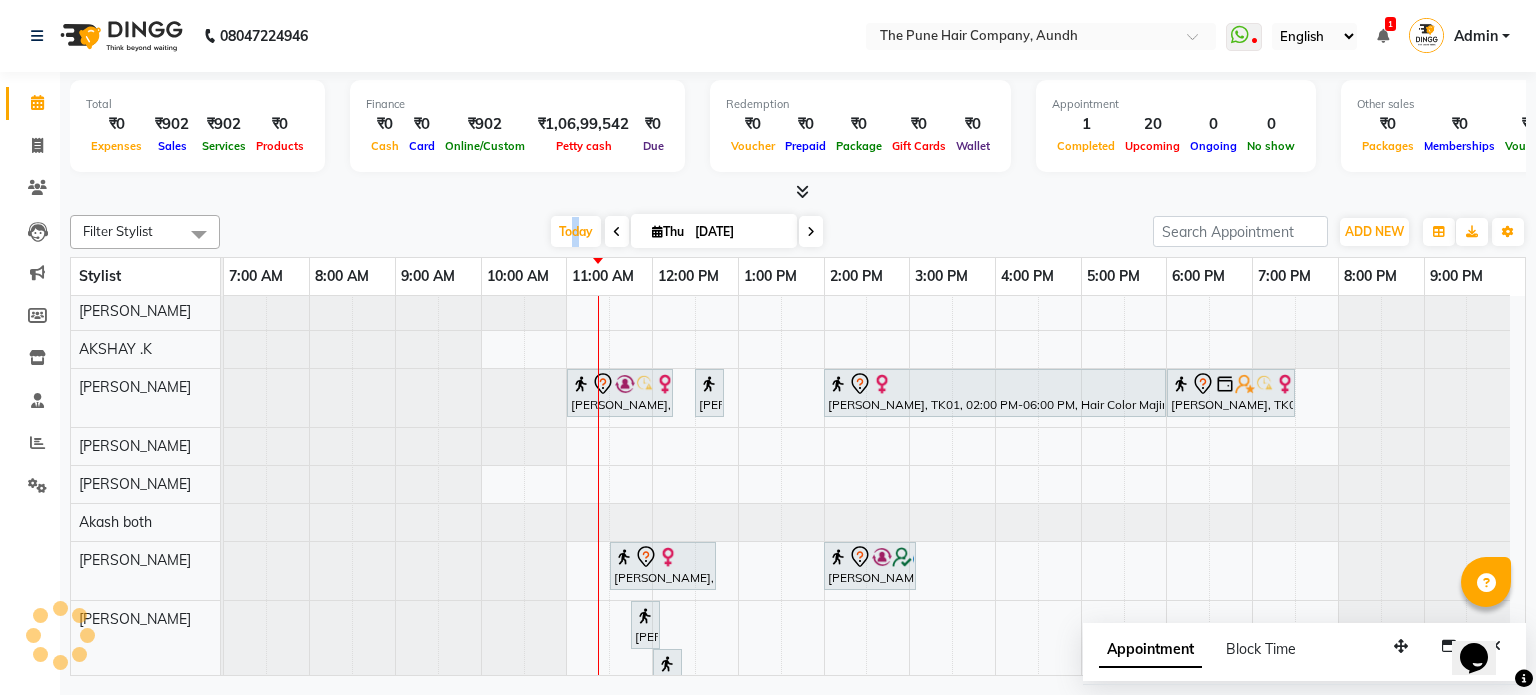 scroll, scrollTop: 168, scrollLeft: 0, axis: vertical 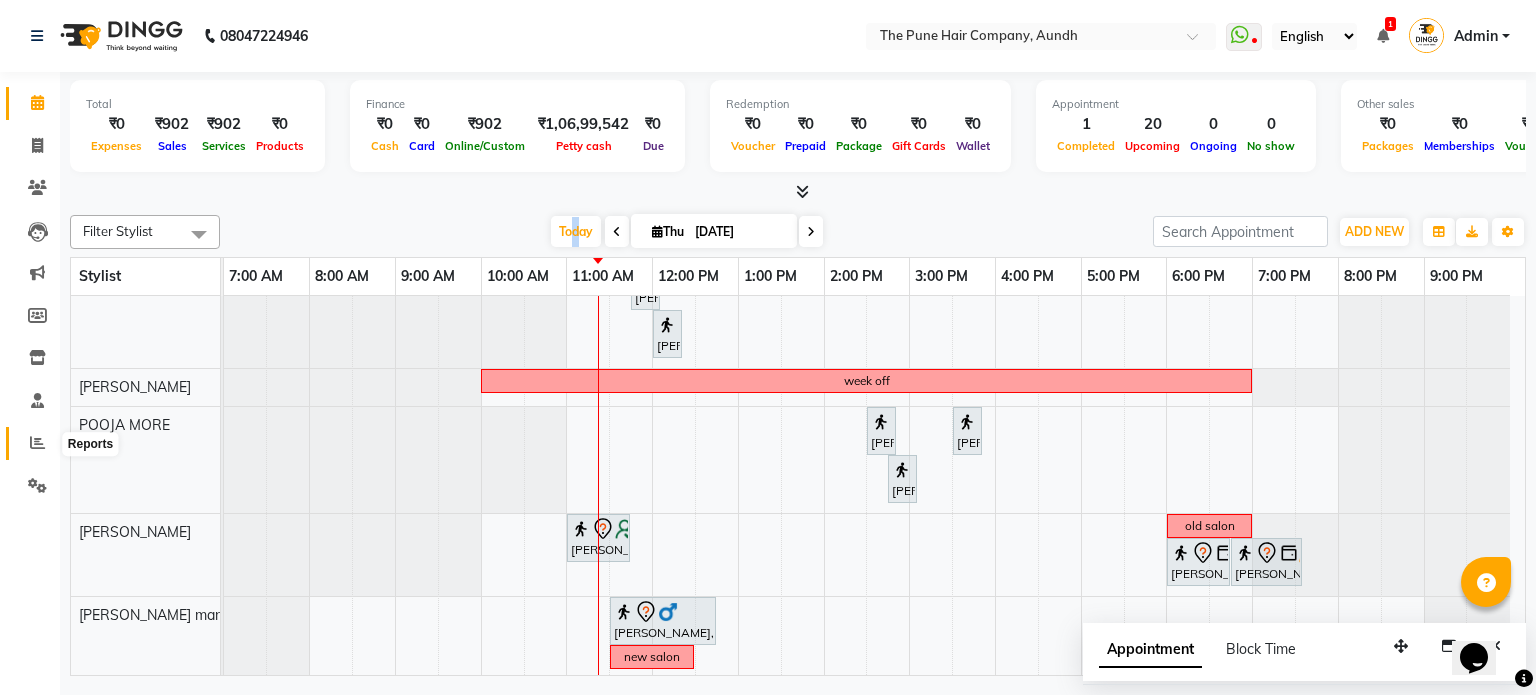 click 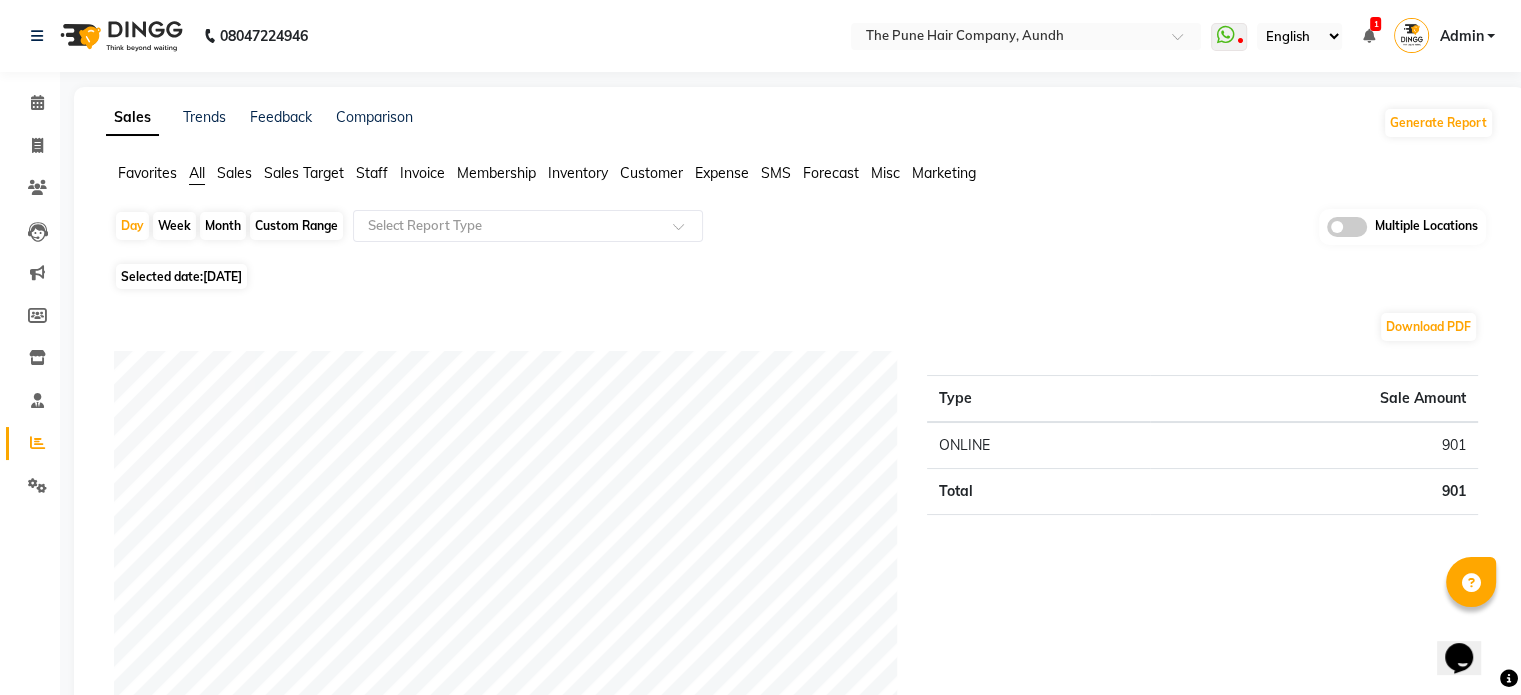click on "Month" 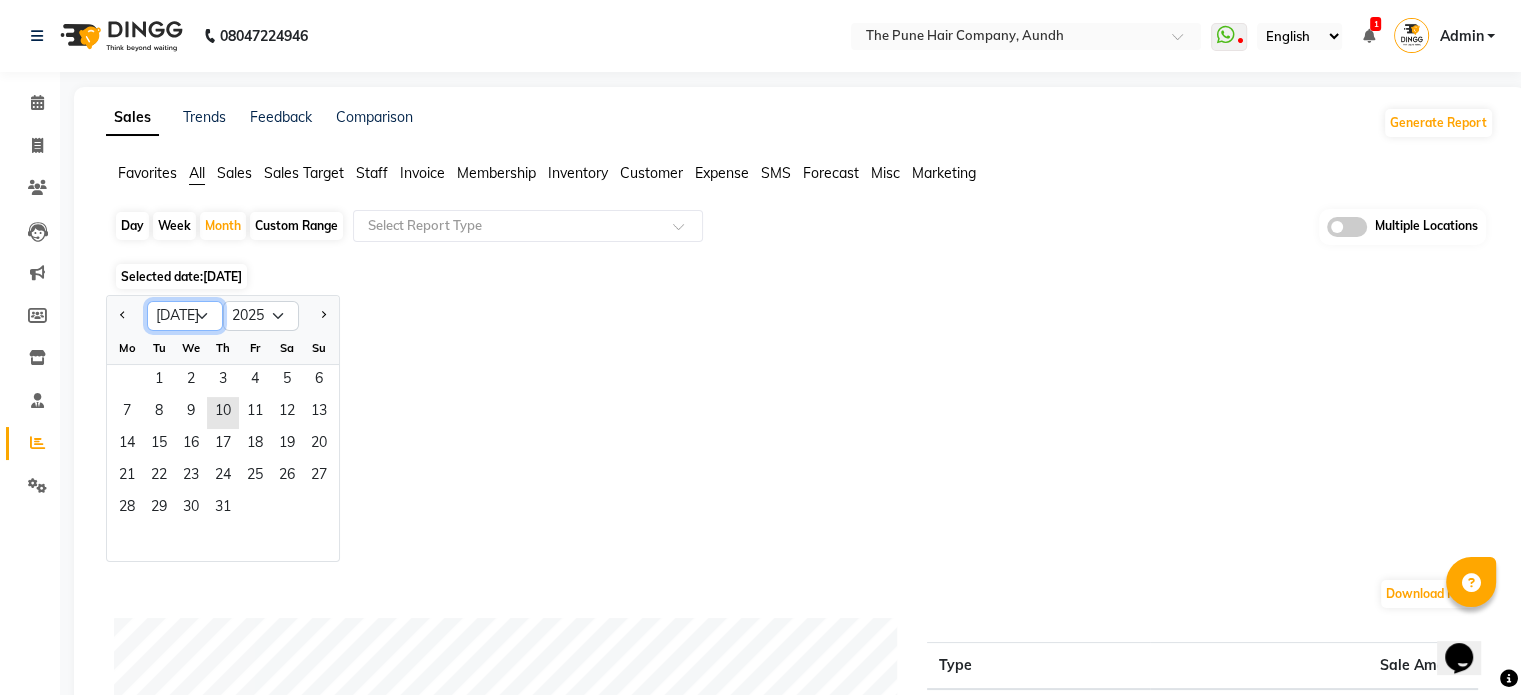 click on "Jan Feb Mar Apr May Jun [DATE] Aug Sep Oct Nov Dec" 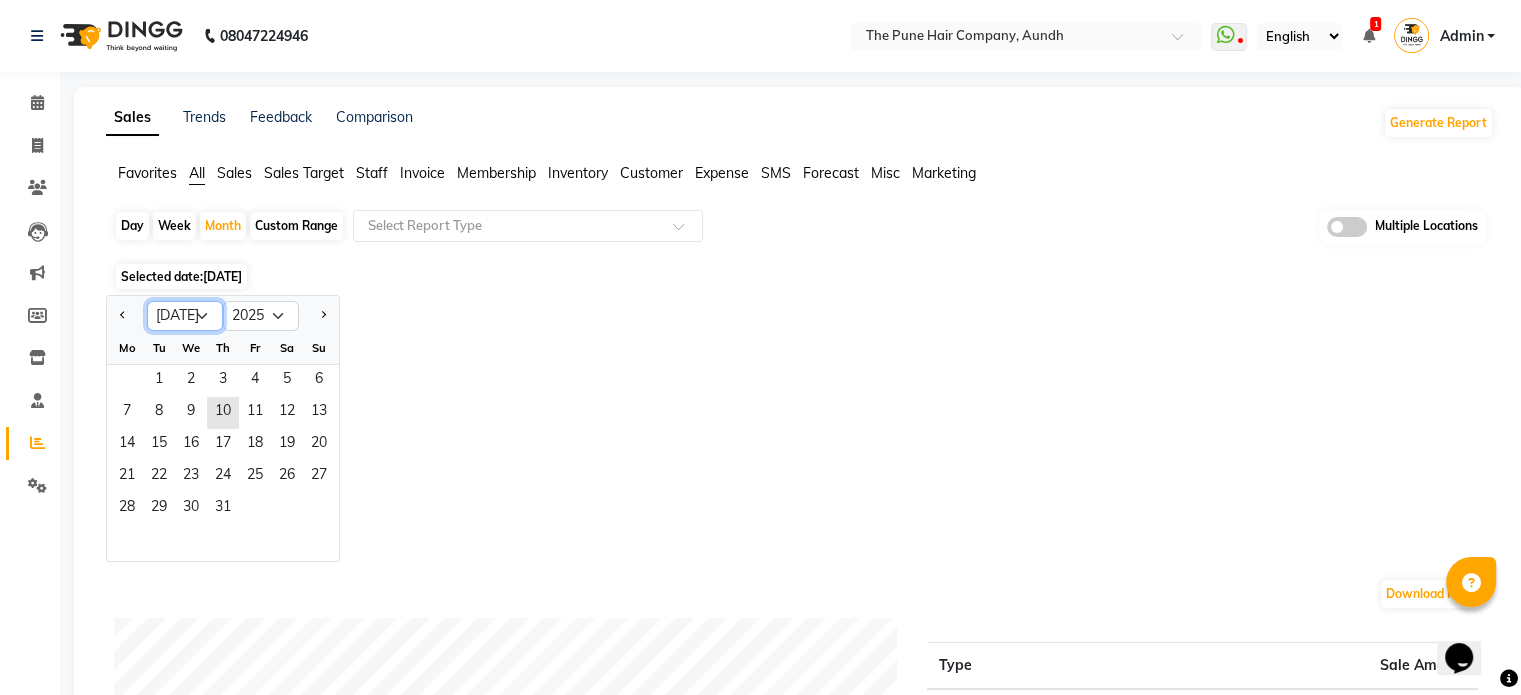 select on "6" 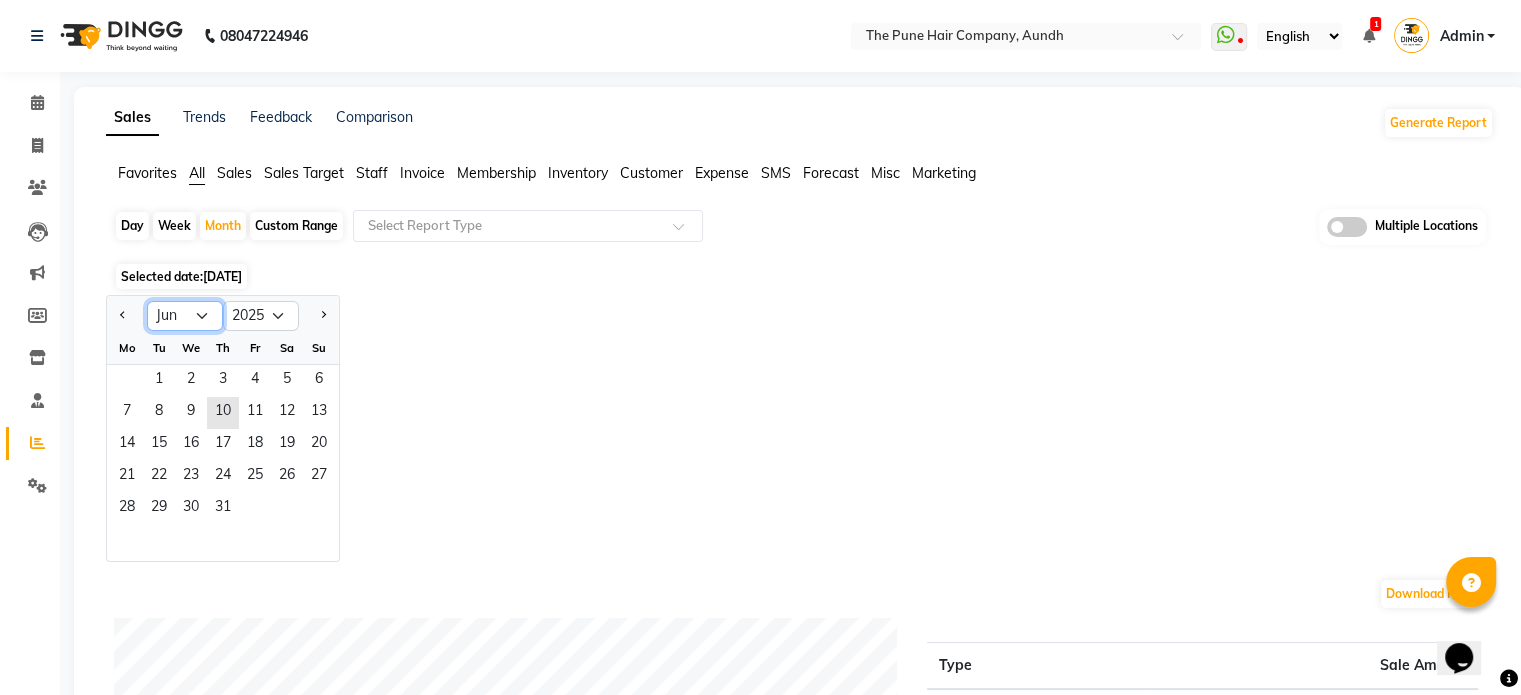 click on "Jan Feb Mar Apr May Jun [DATE] Aug Sep Oct Nov Dec" 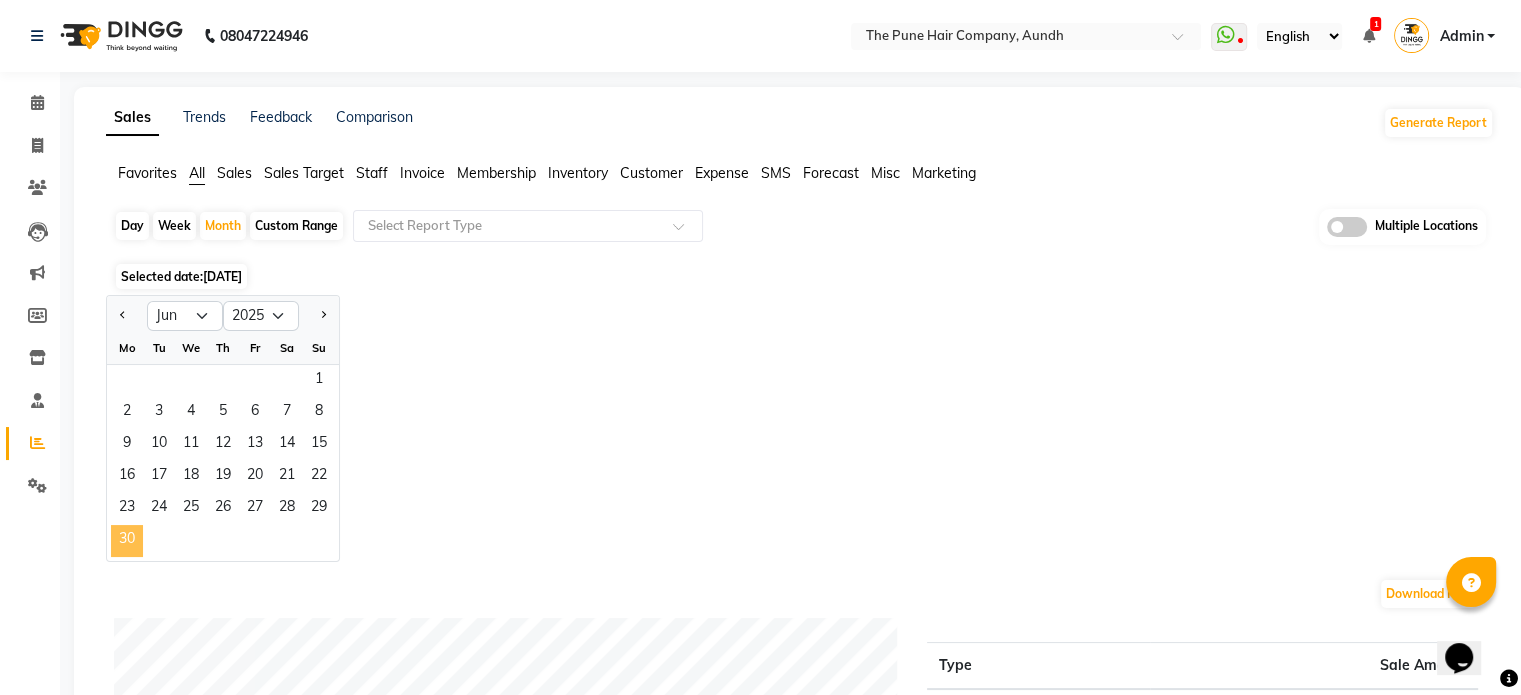 click on "30" 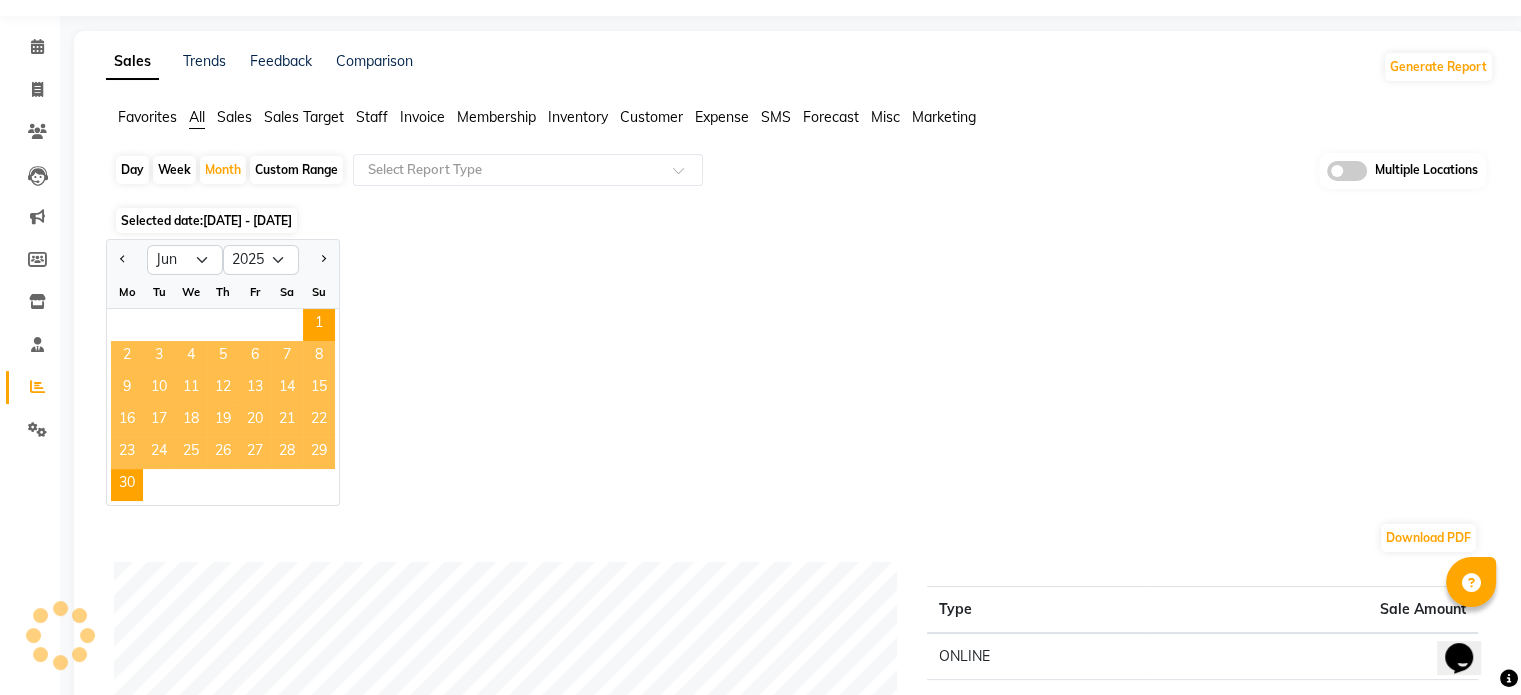 scroll, scrollTop: 0, scrollLeft: 0, axis: both 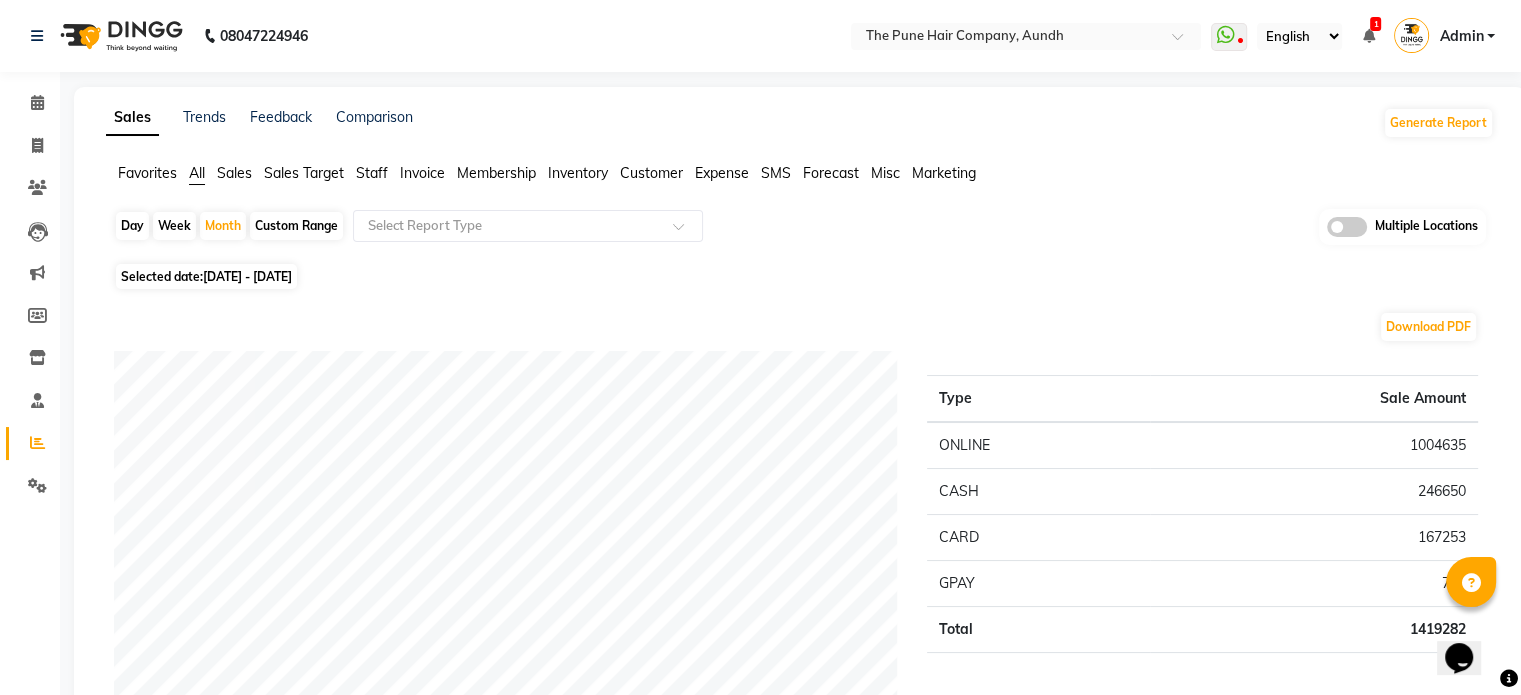 click on "Staff" 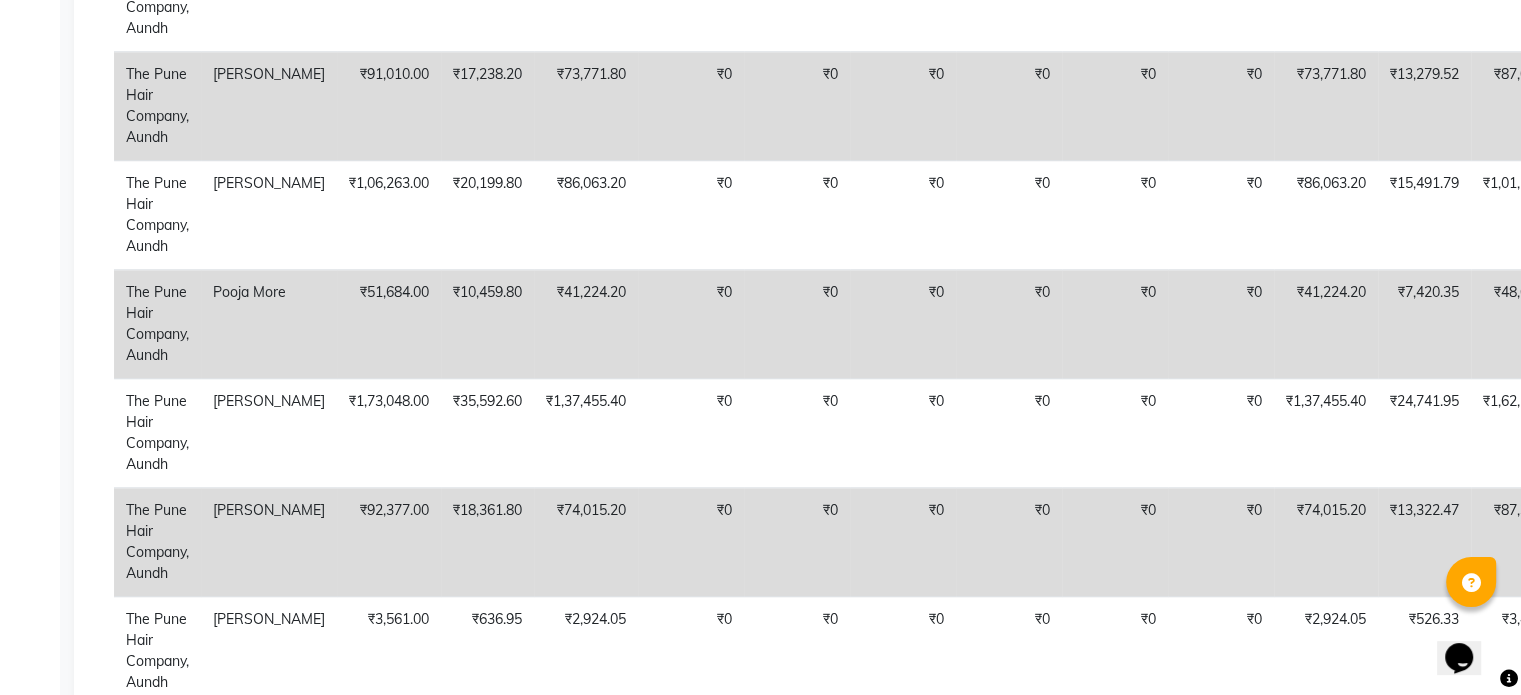 scroll, scrollTop: 1300, scrollLeft: 0, axis: vertical 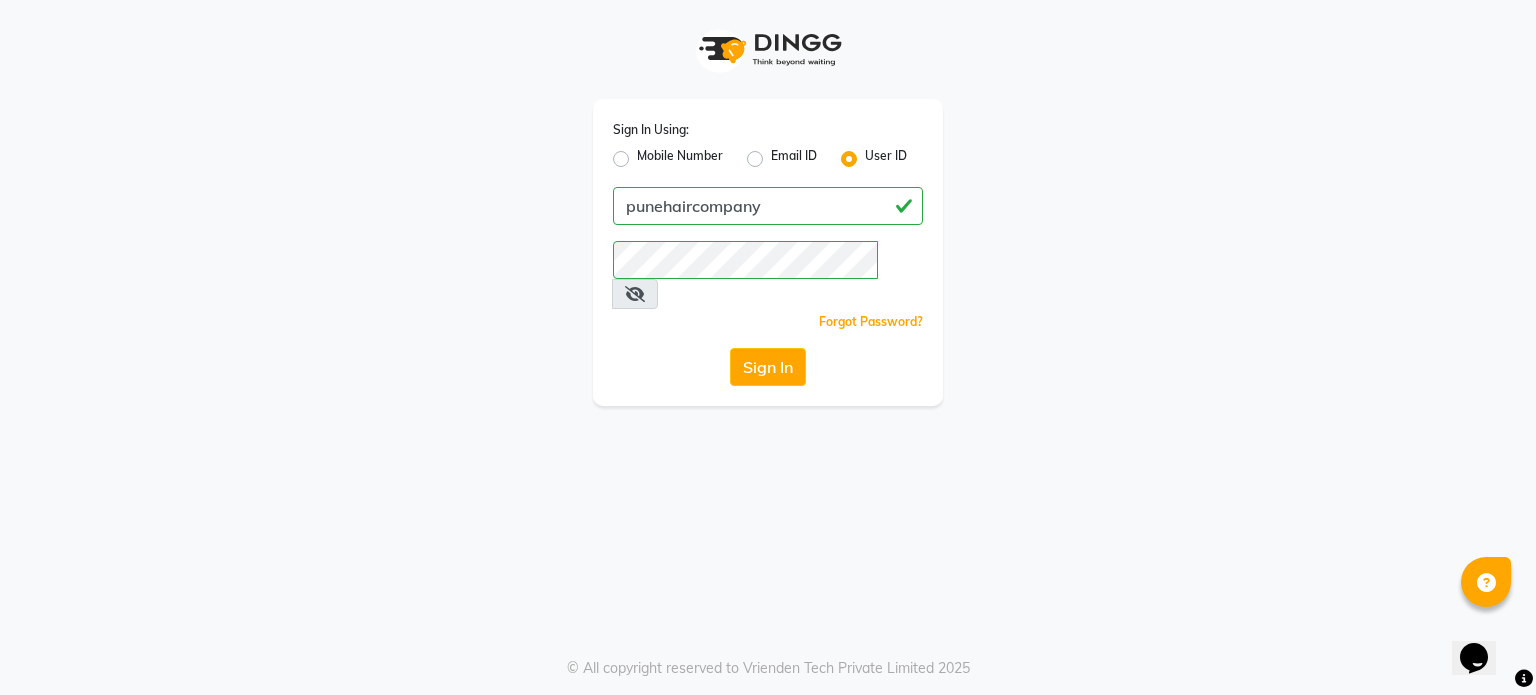 click on "Sign In" 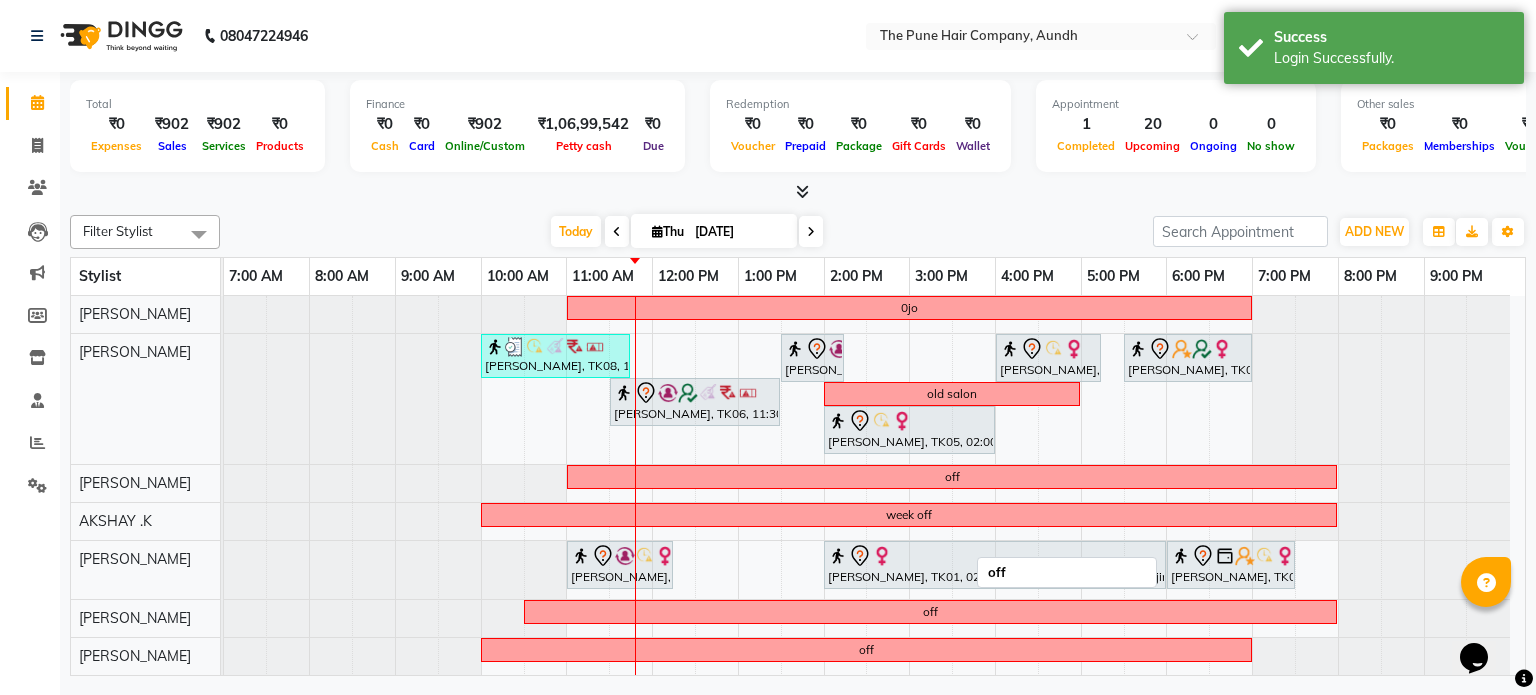 scroll, scrollTop: 100, scrollLeft: 0, axis: vertical 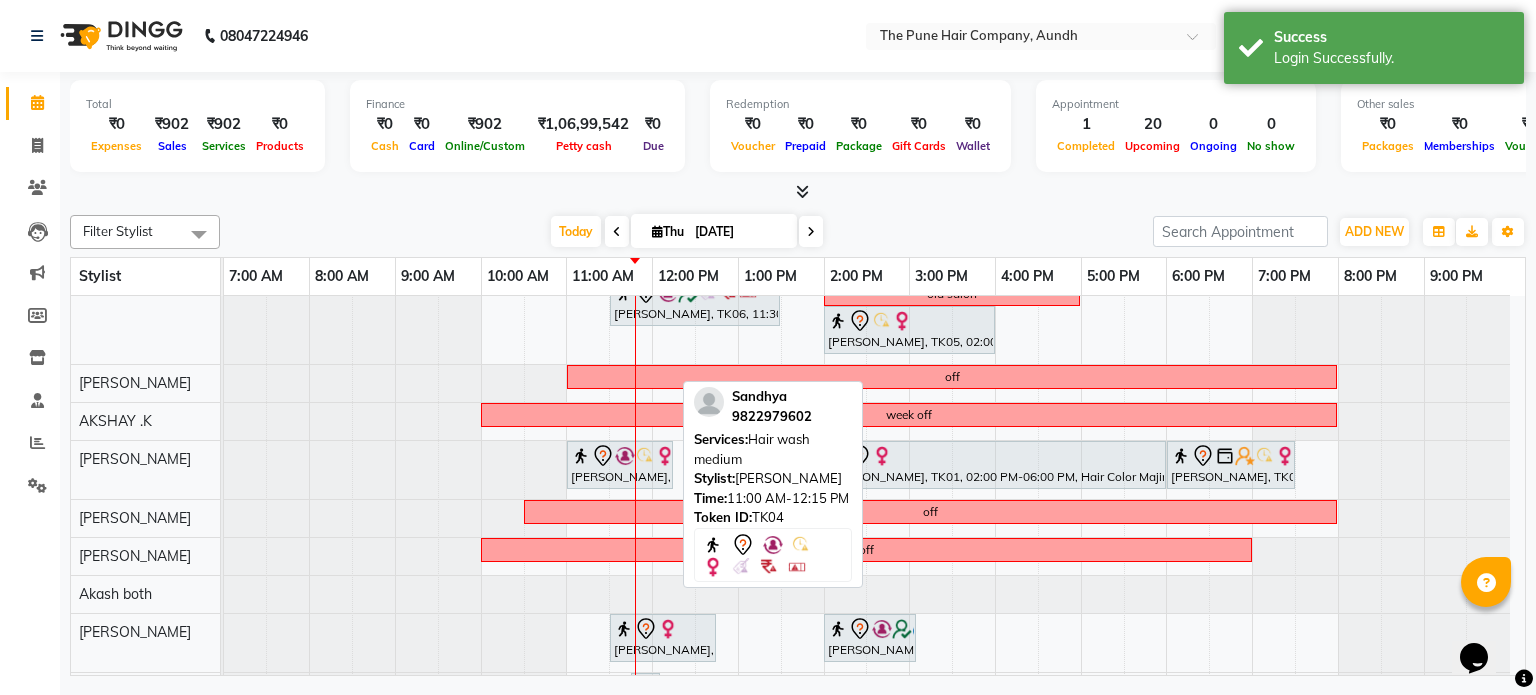 click on "[PERSON_NAME], TK04, 11:00 AM-12:15 PM,  Hair wash medium" at bounding box center (620, 465) 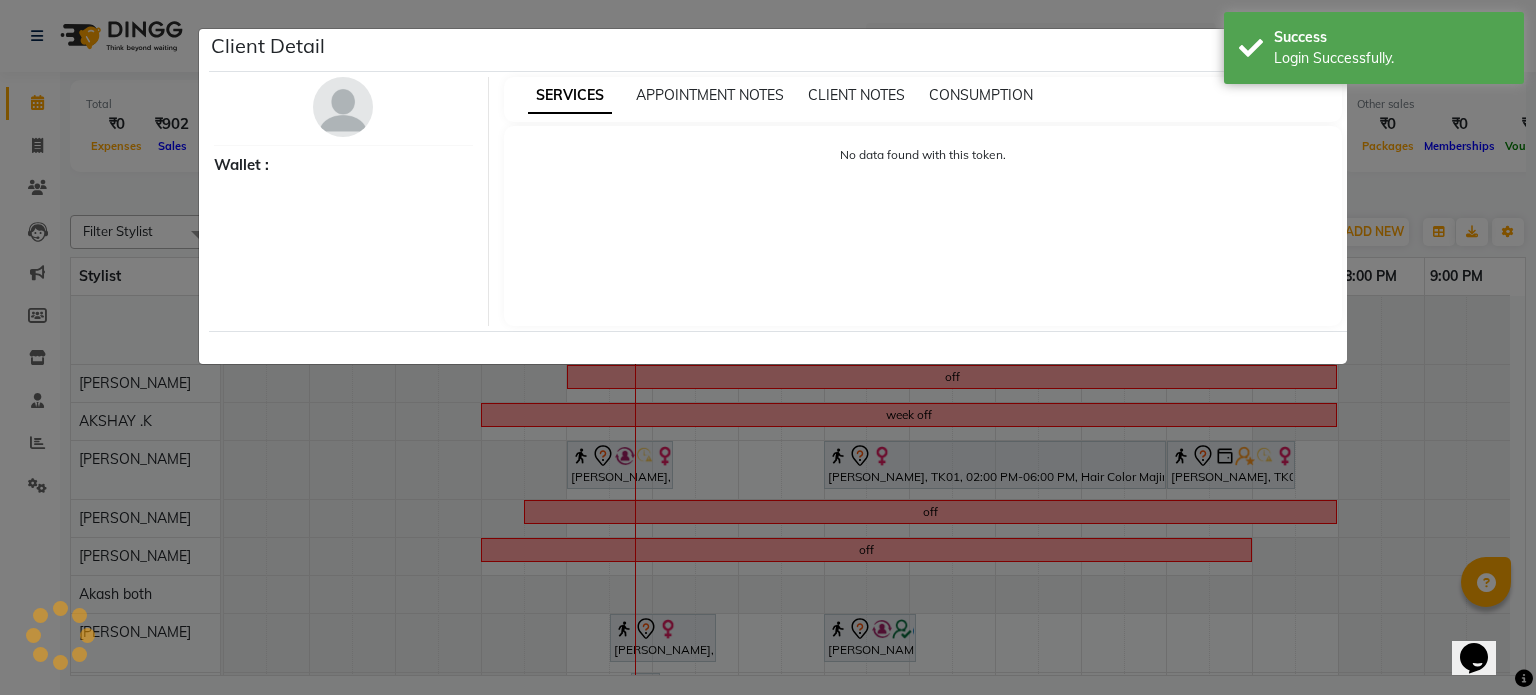 select on "7" 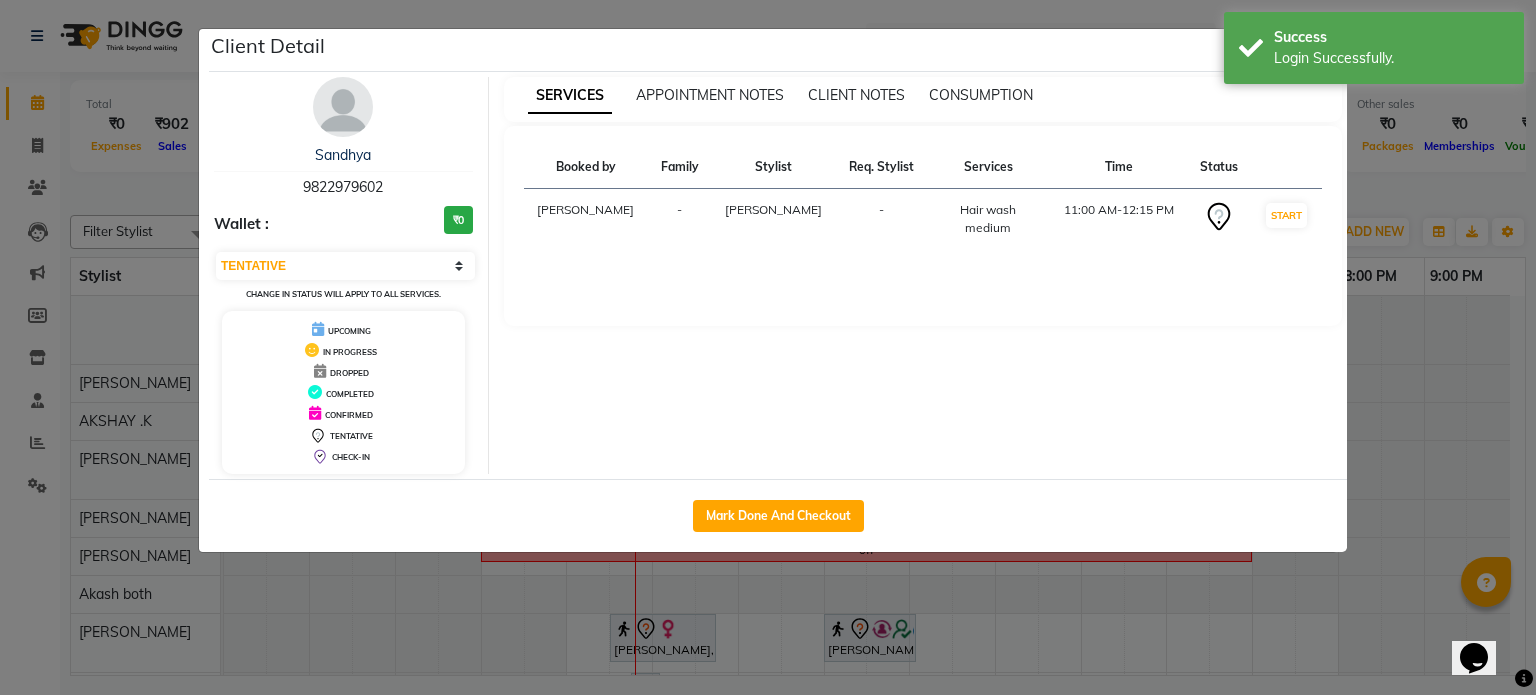 click on "Mark Done And Checkout" 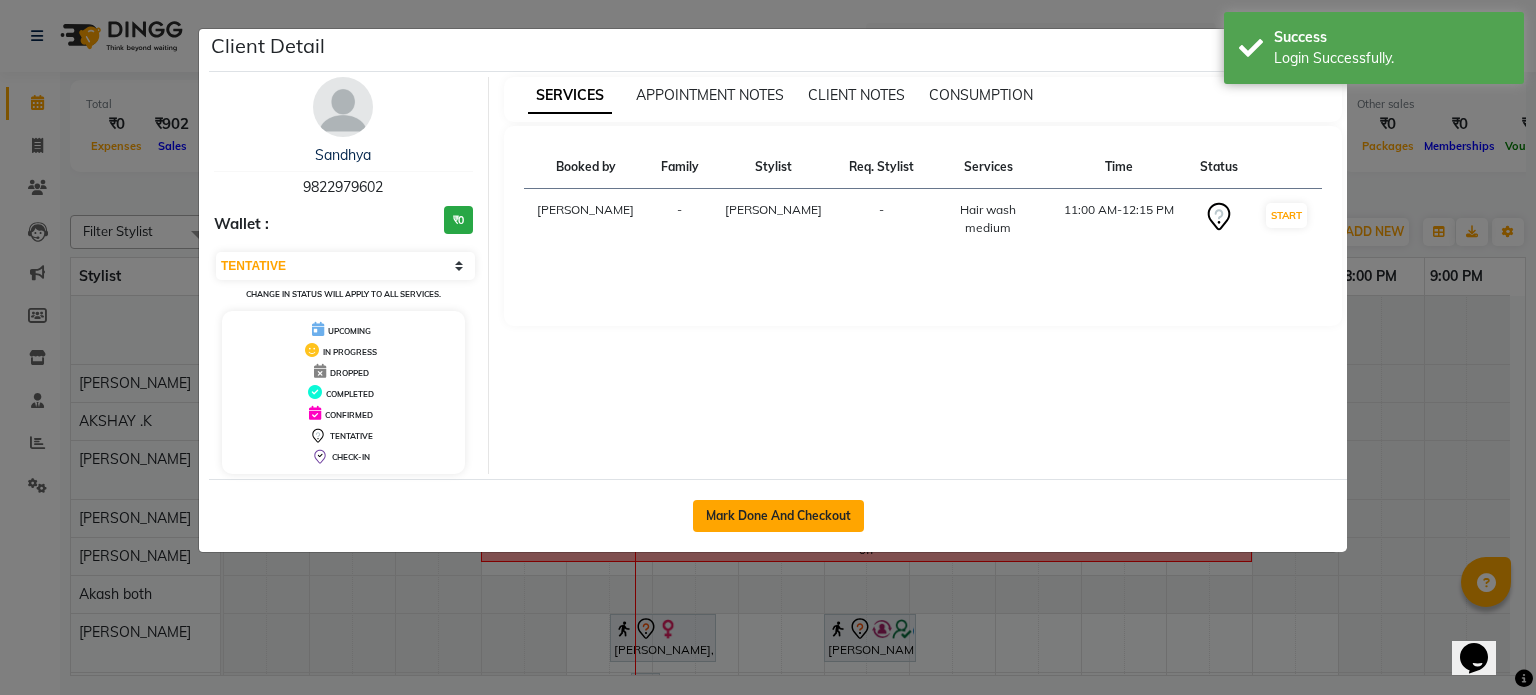 click on "Mark Done And Checkout" 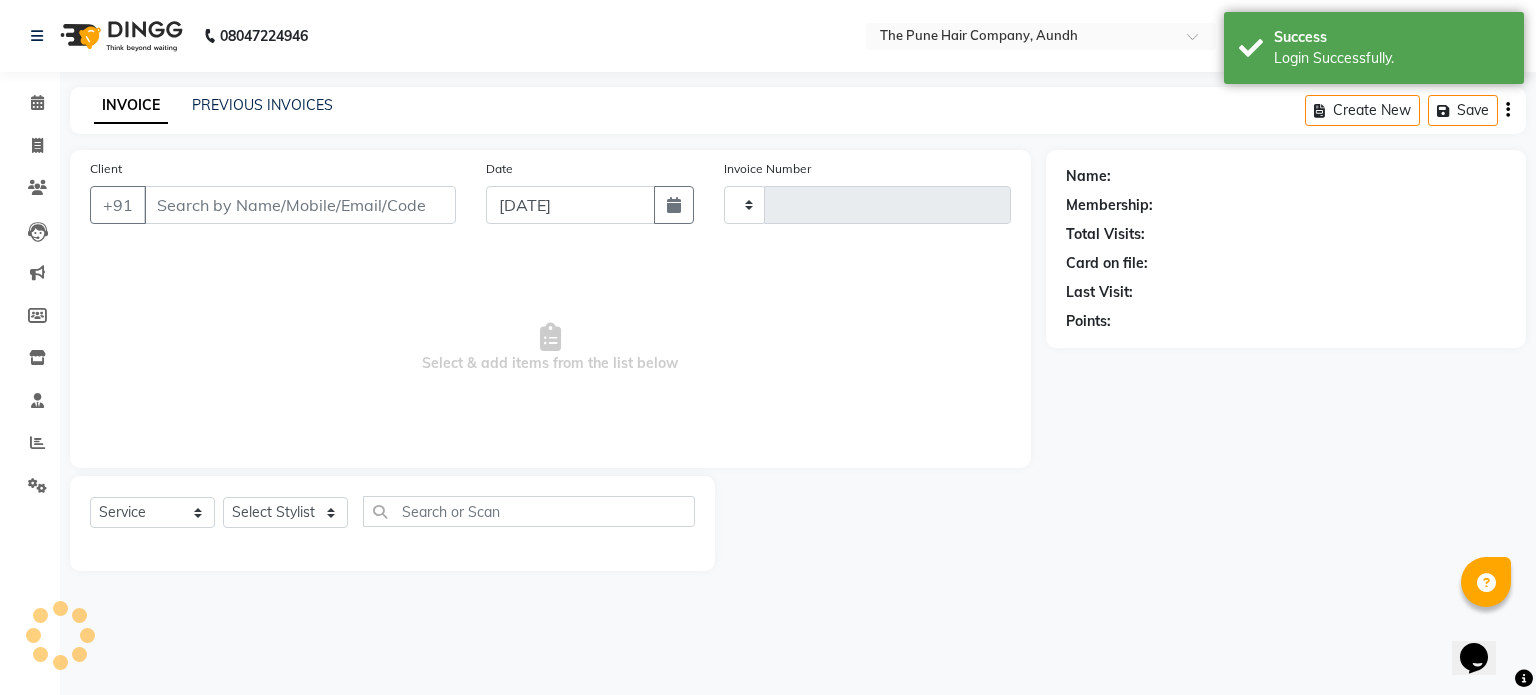 select on "3" 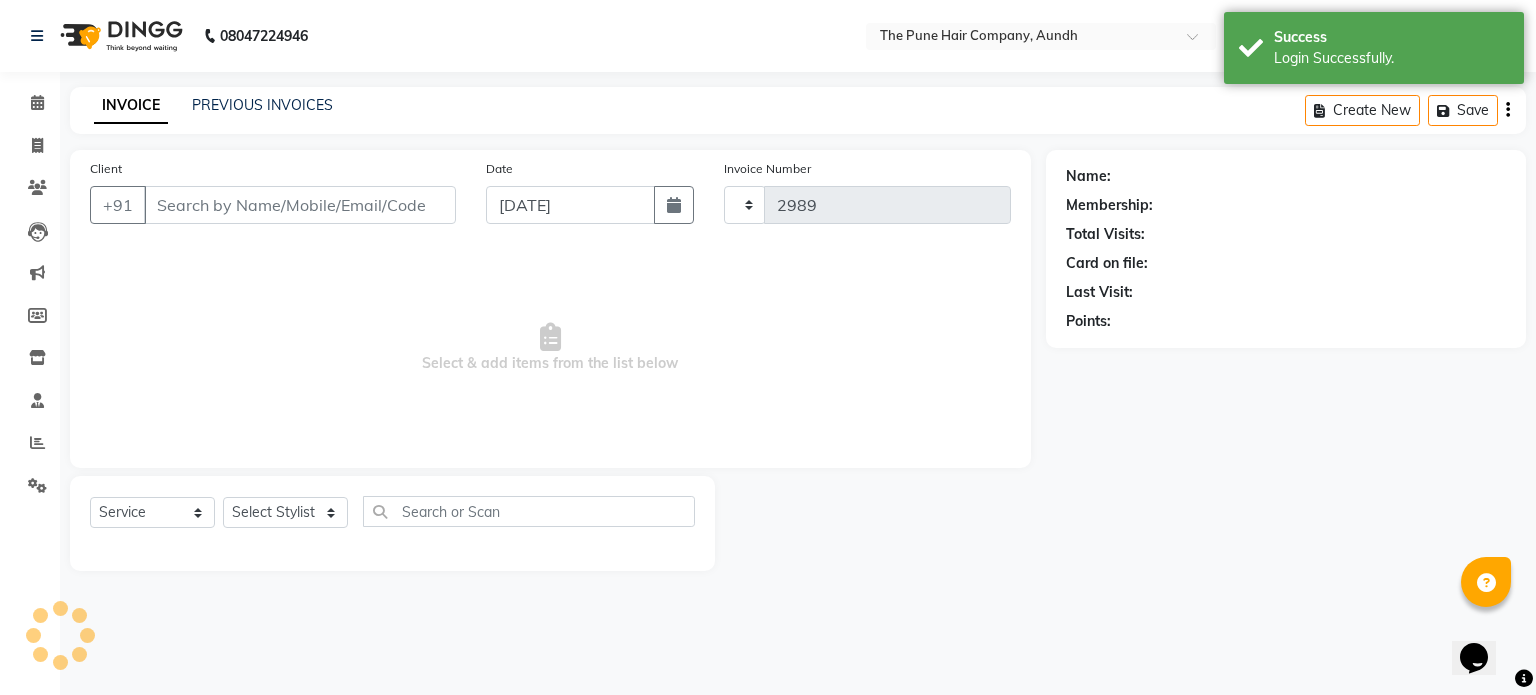 select on "106" 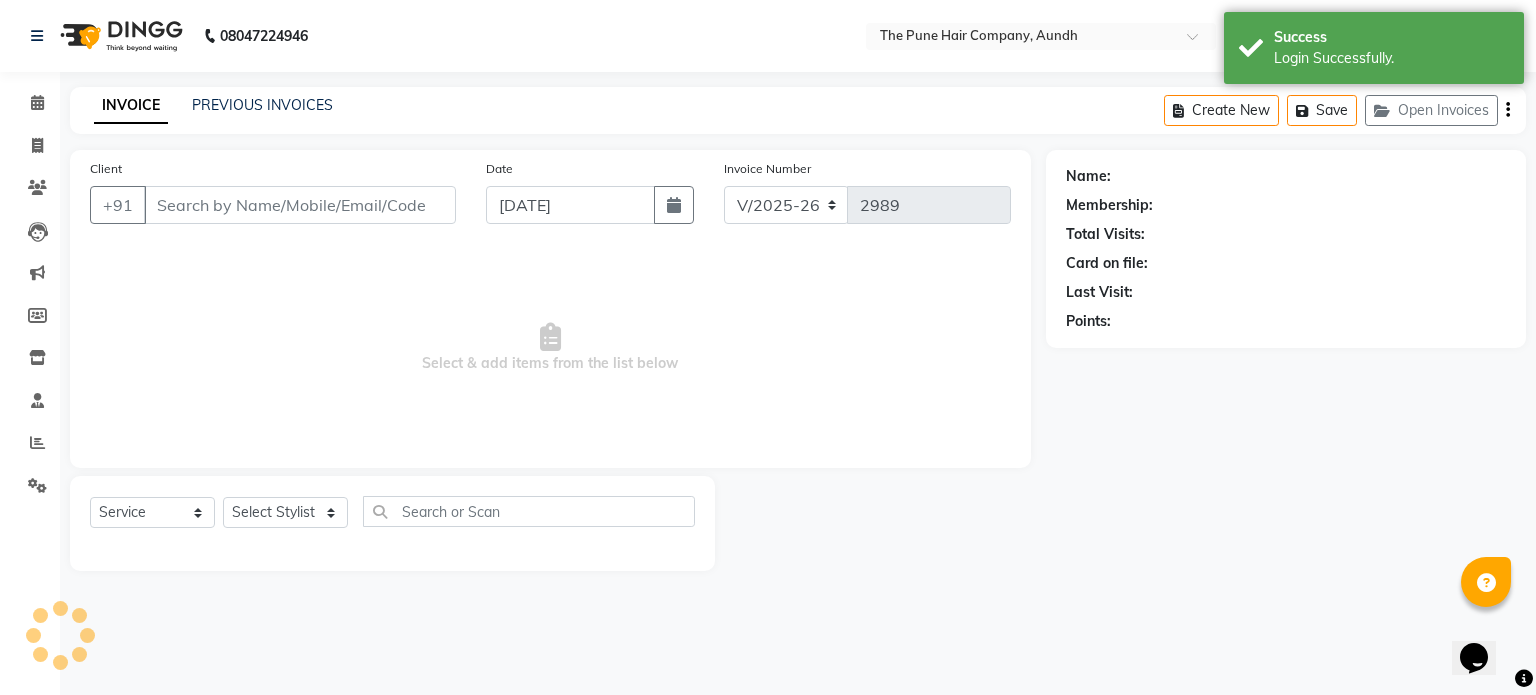 type on "9822979602" 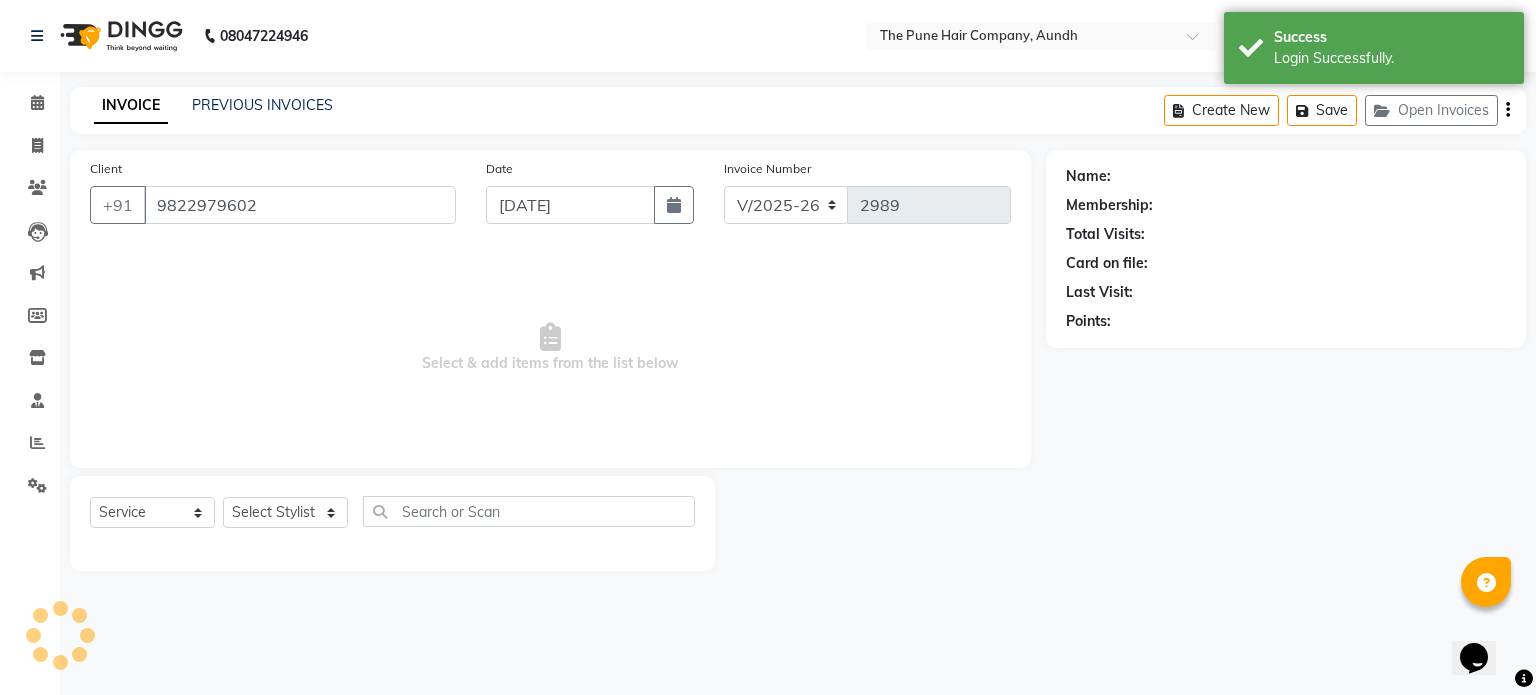 select on "12769" 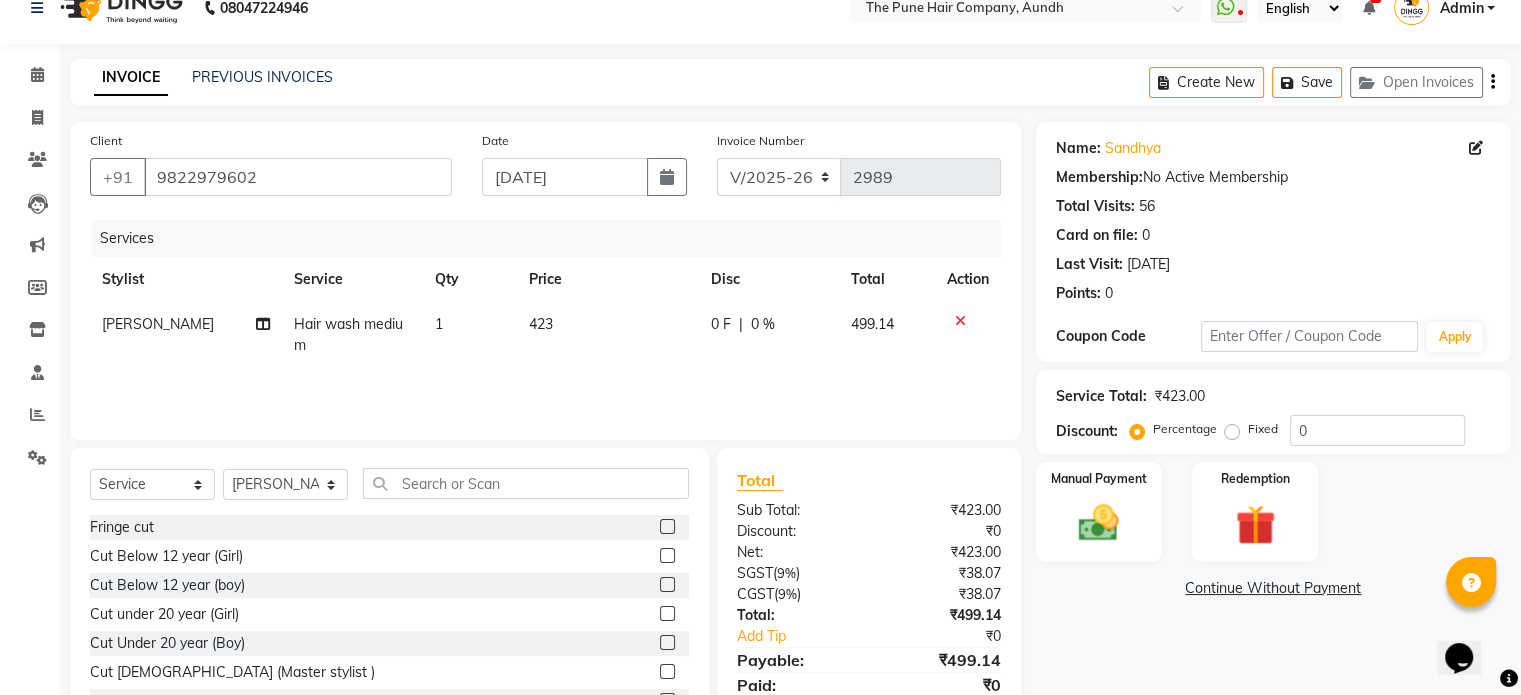 scroll, scrollTop: 0, scrollLeft: 0, axis: both 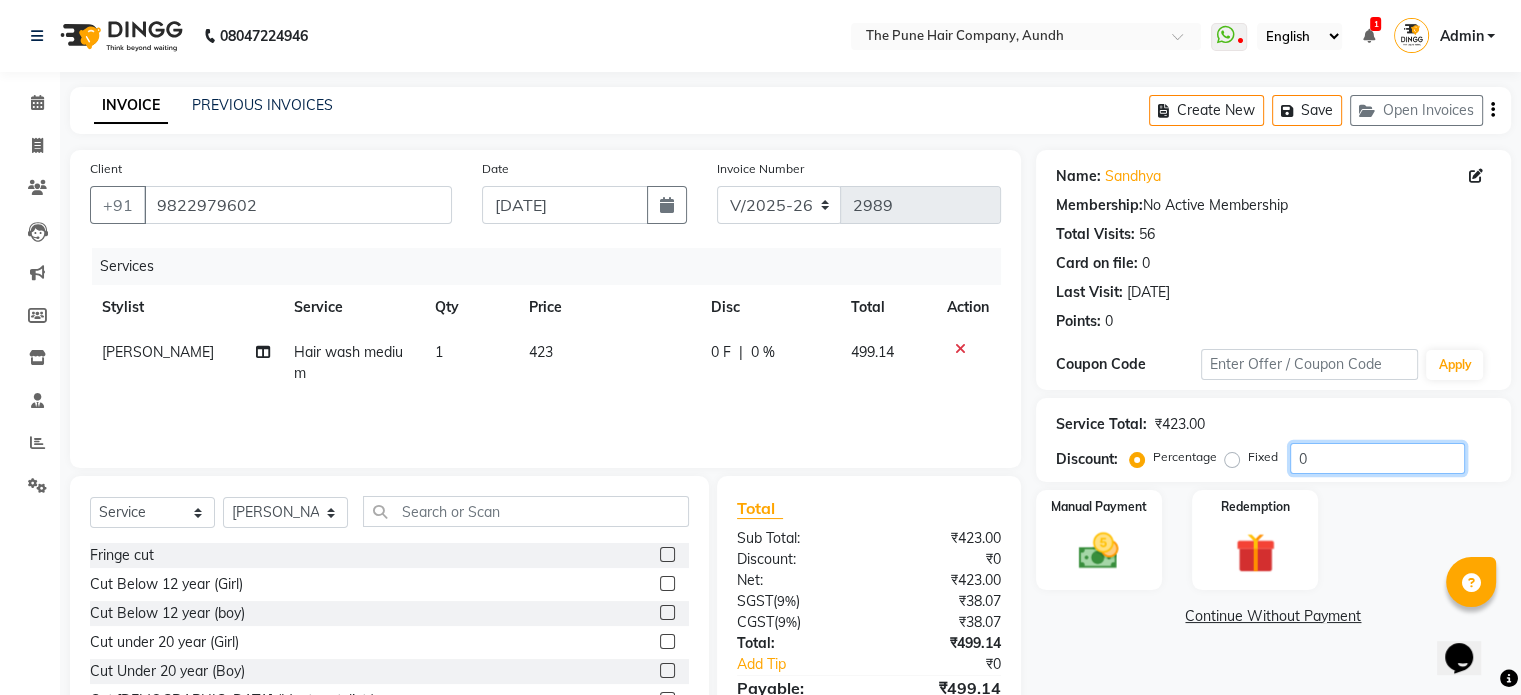 drag, startPoint x: 1350, startPoint y: 463, endPoint x: 1255, endPoint y: 479, distance: 96.337944 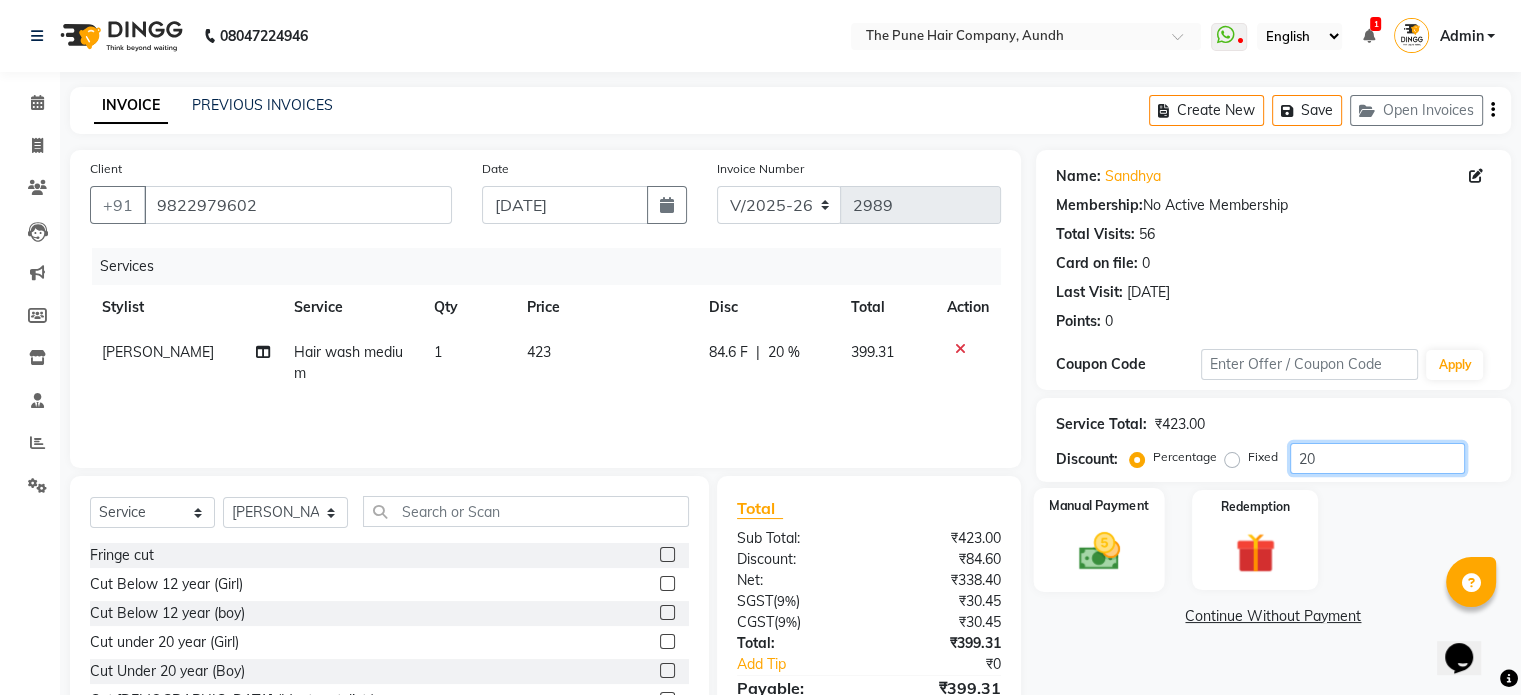 type on "20" 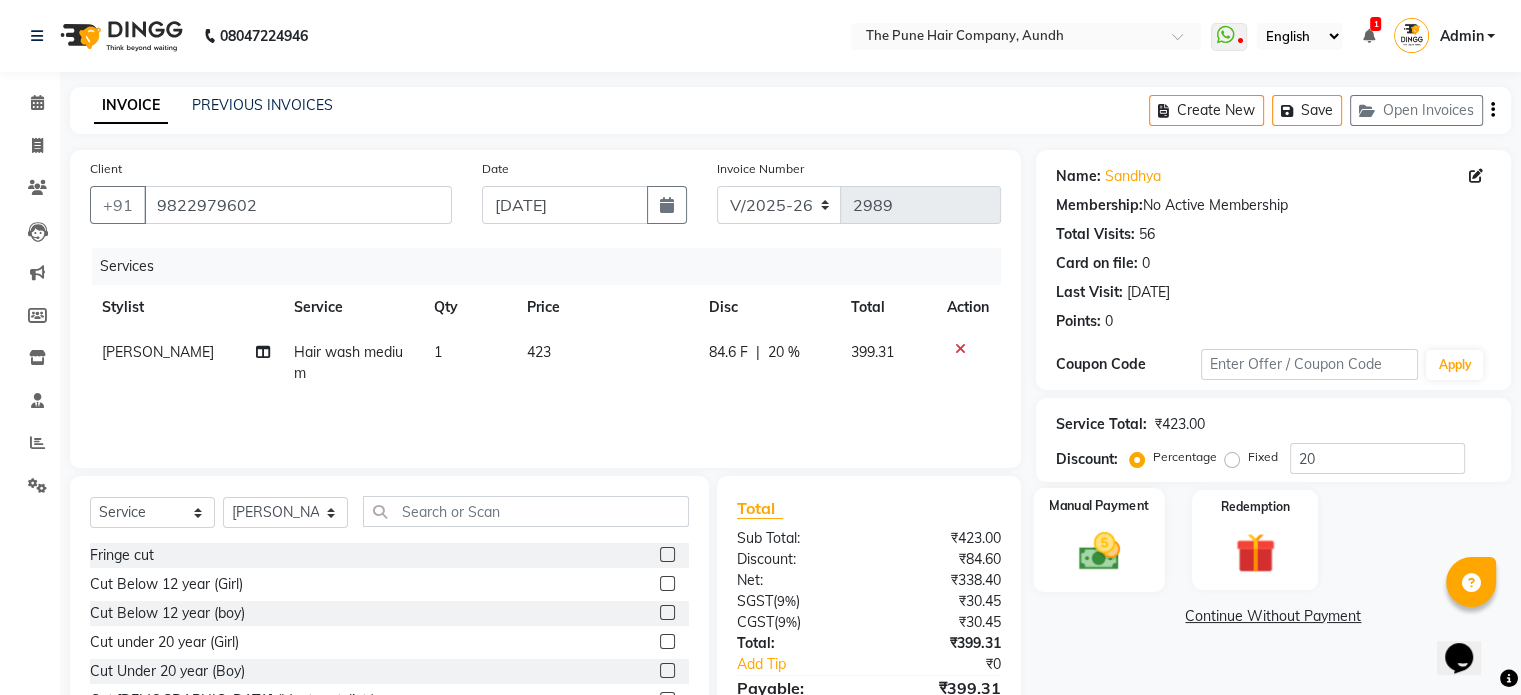 click 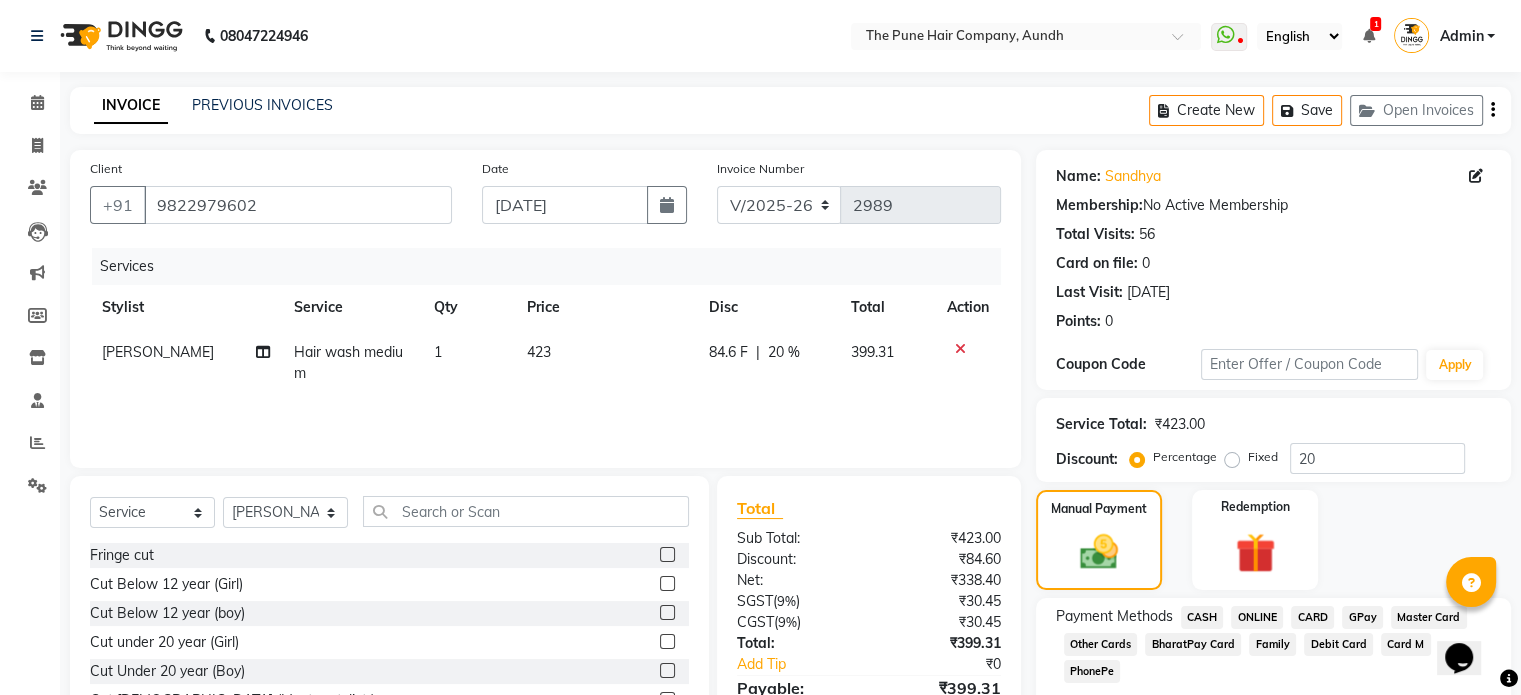 scroll, scrollTop: 100, scrollLeft: 0, axis: vertical 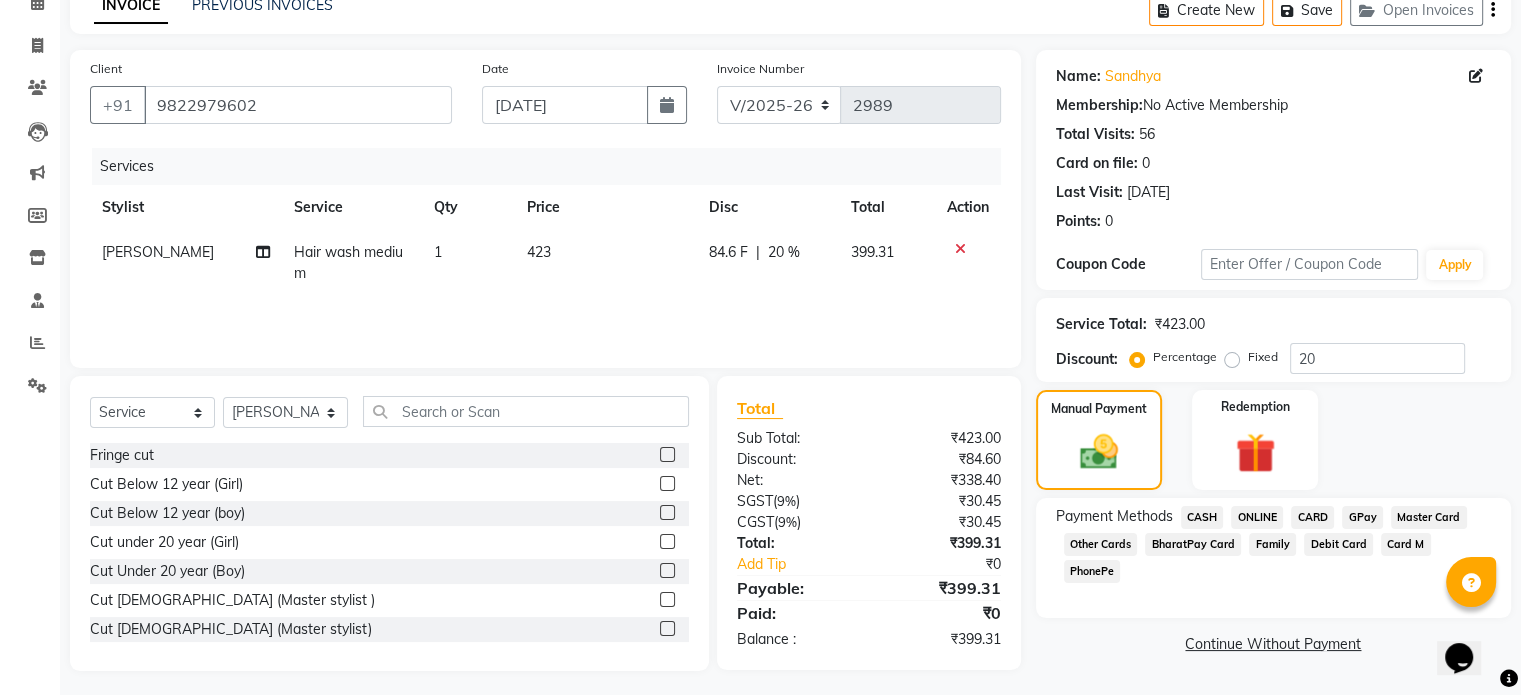 click on "ONLINE" 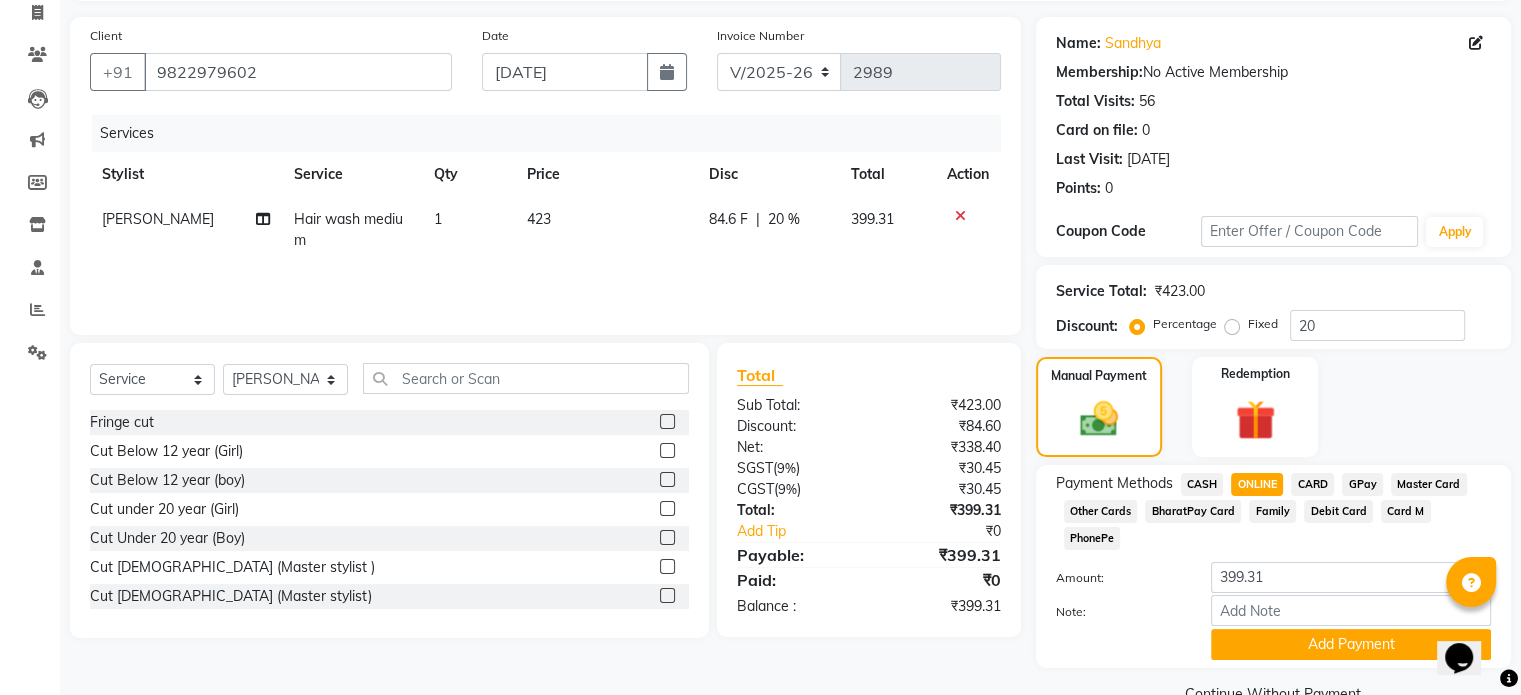 scroll, scrollTop: 152, scrollLeft: 0, axis: vertical 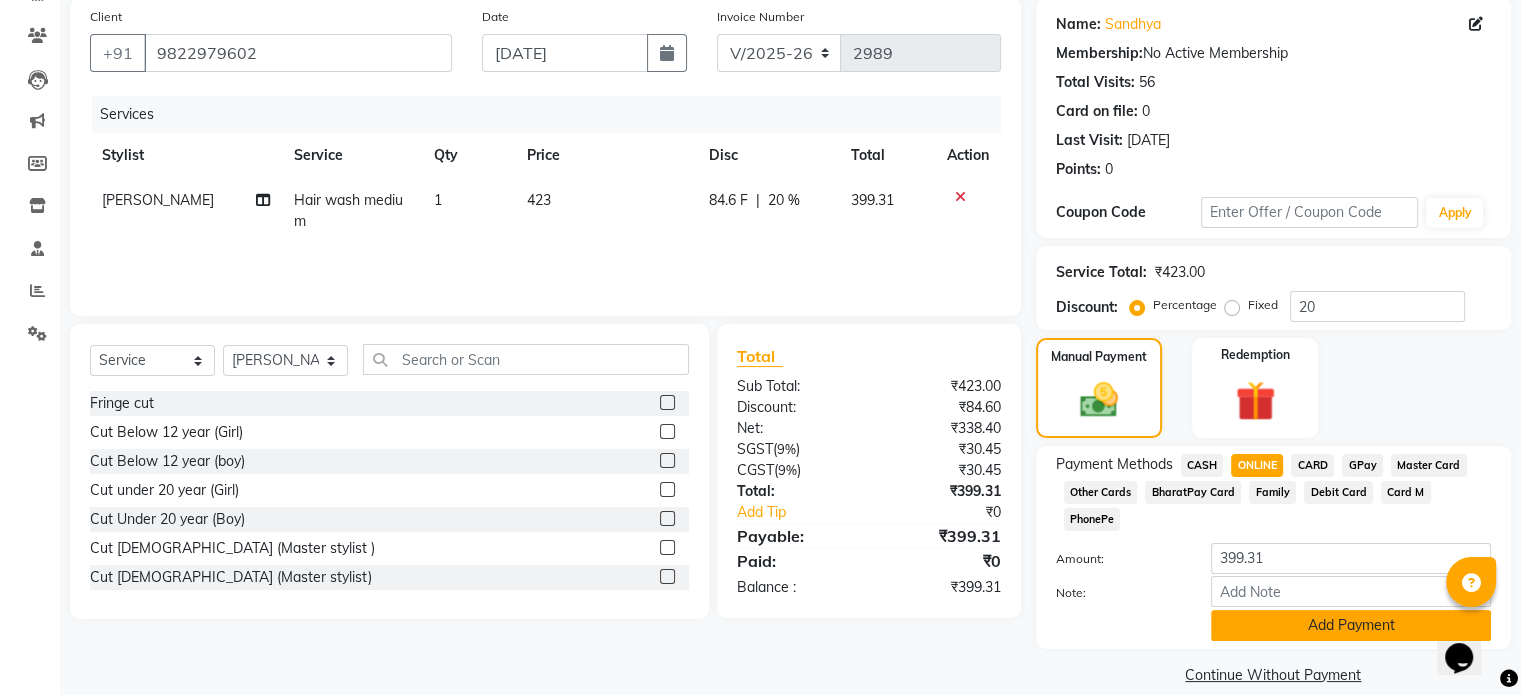 click on "Add Payment" 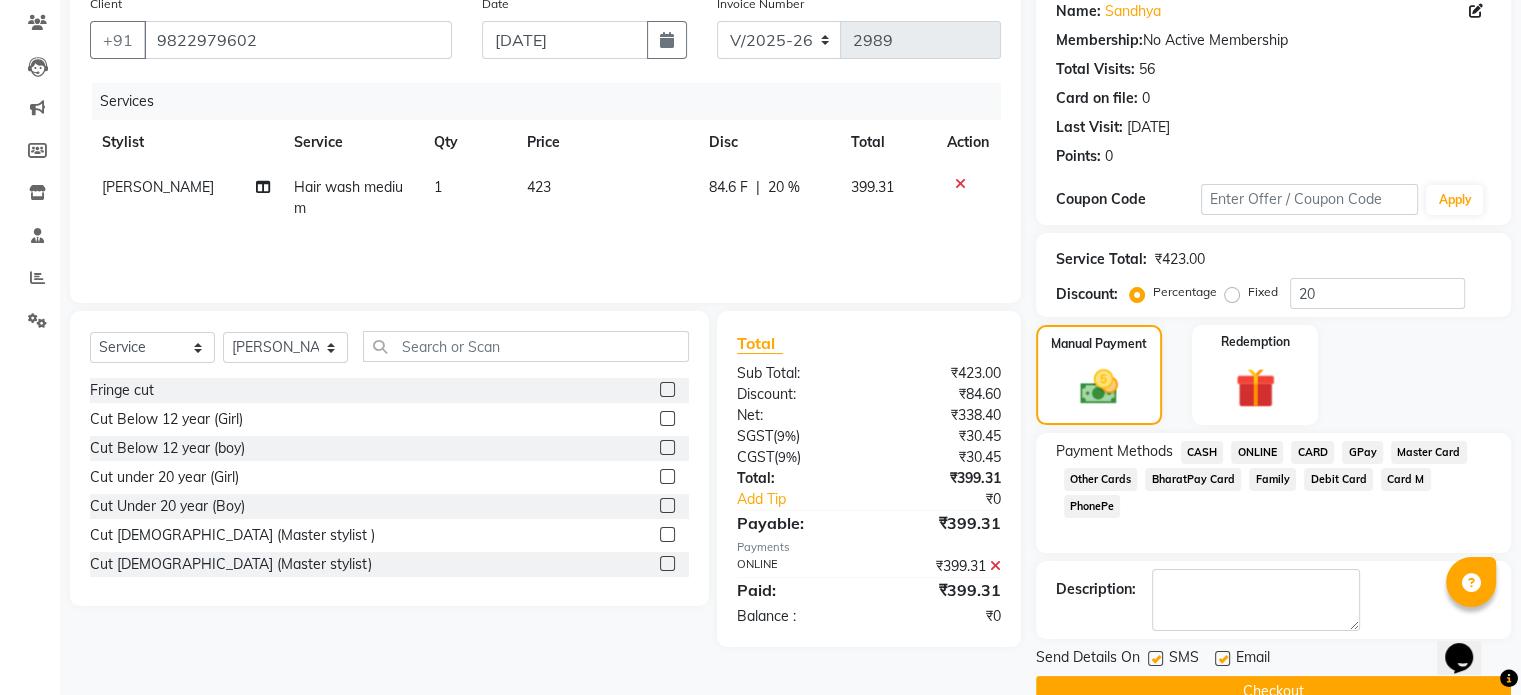 scroll, scrollTop: 205, scrollLeft: 0, axis: vertical 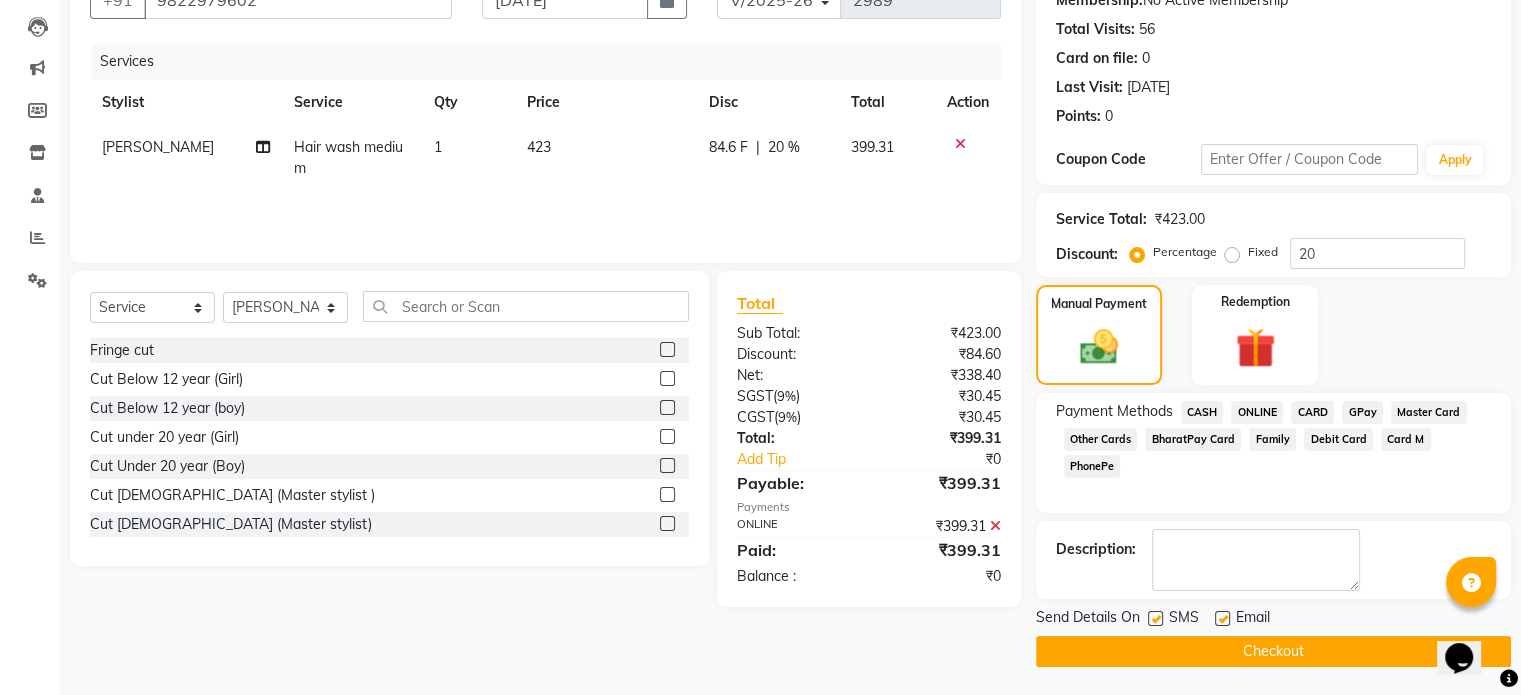 click on "Checkout" 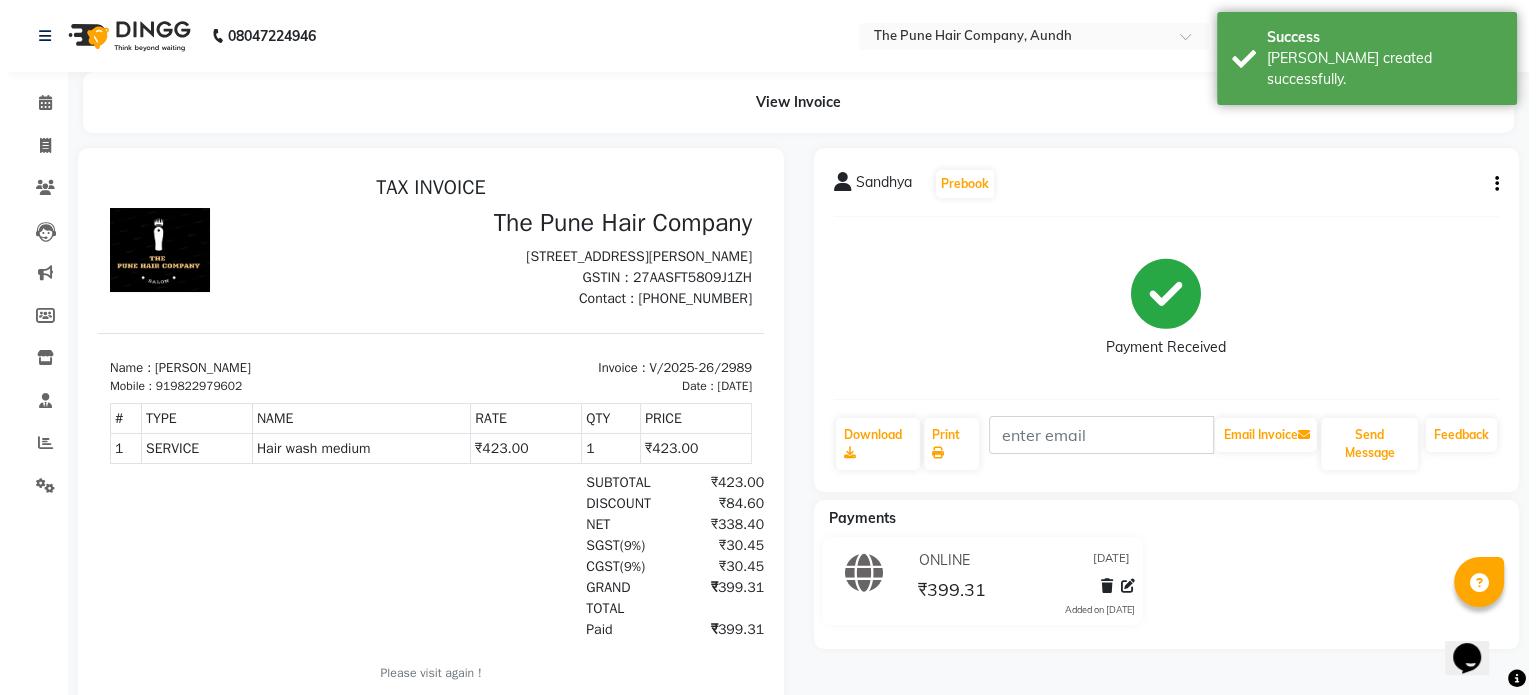 scroll, scrollTop: 0, scrollLeft: 0, axis: both 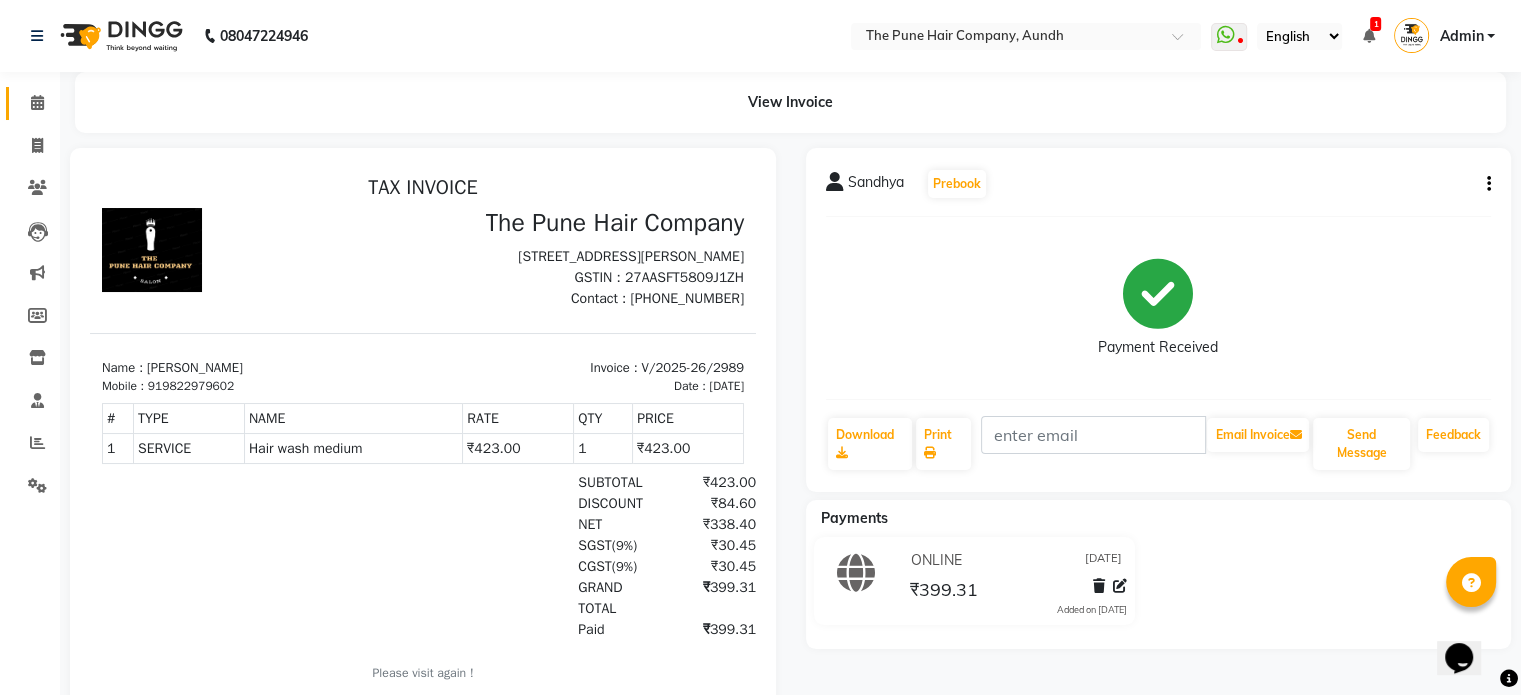 click on "Calendar" 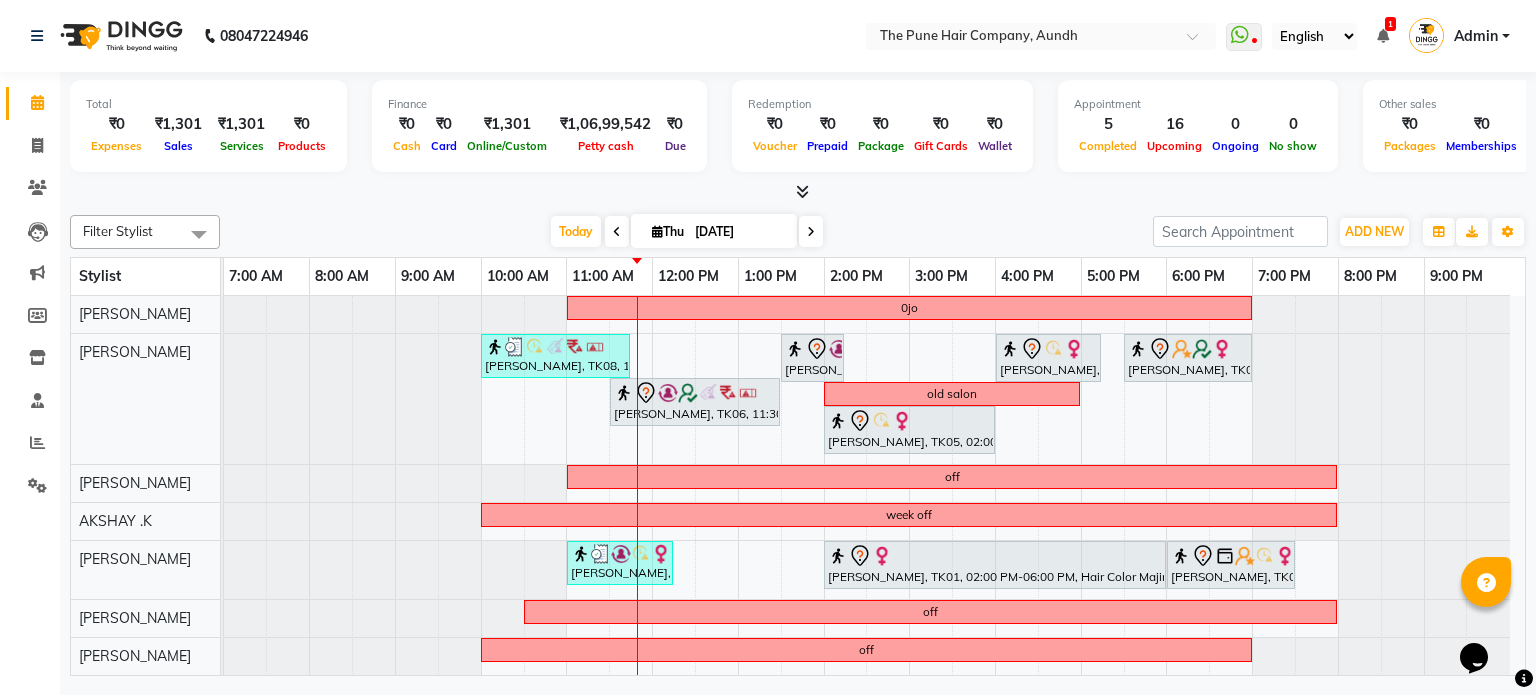 click at bounding box center (811, 231) 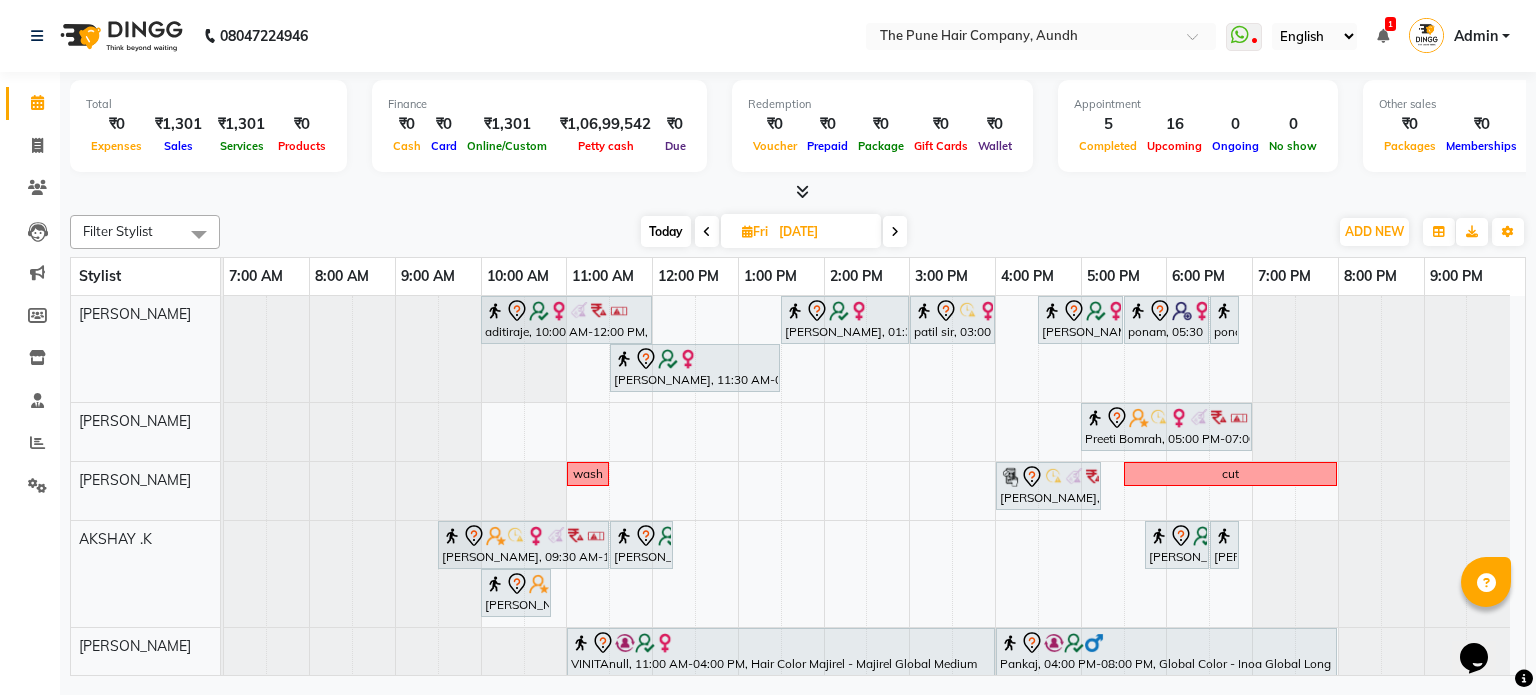 scroll, scrollTop: 139, scrollLeft: 0, axis: vertical 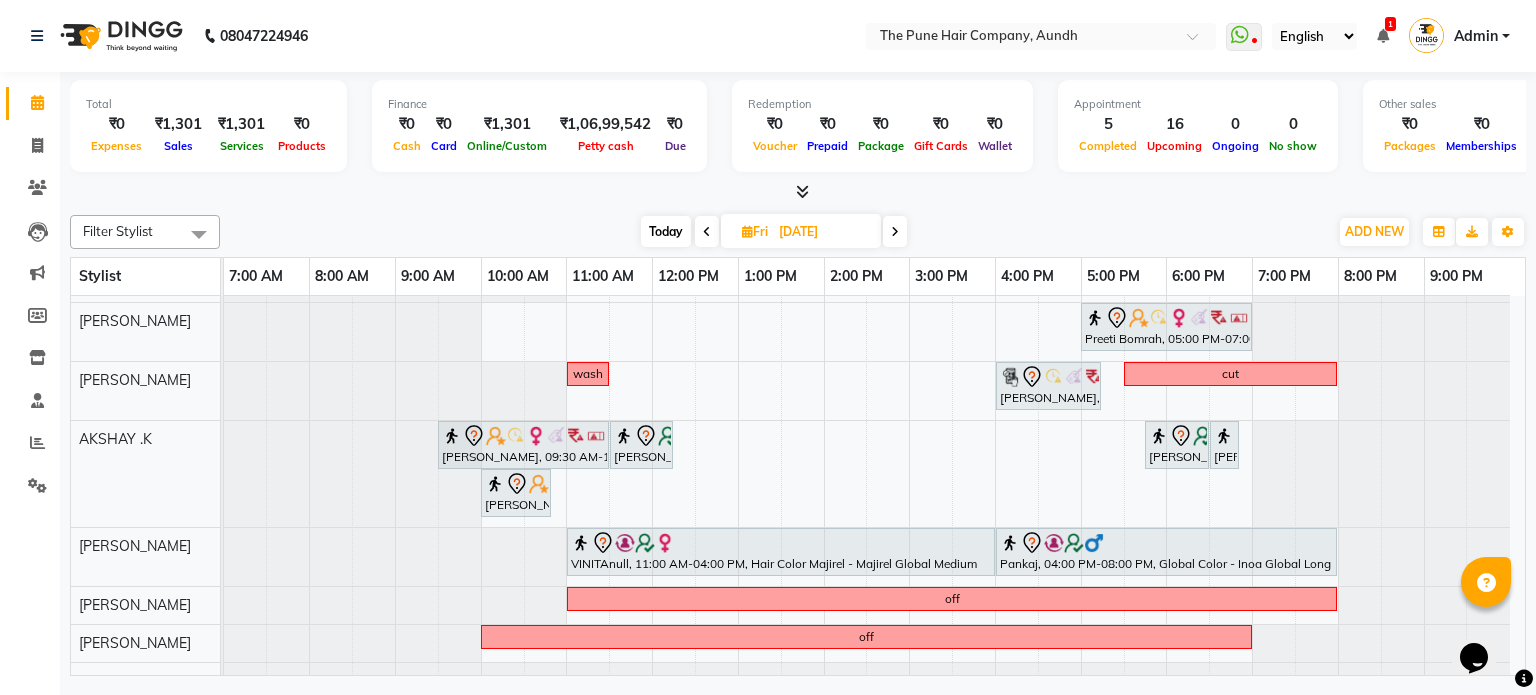 click on "Today" at bounding box center [666, 231] 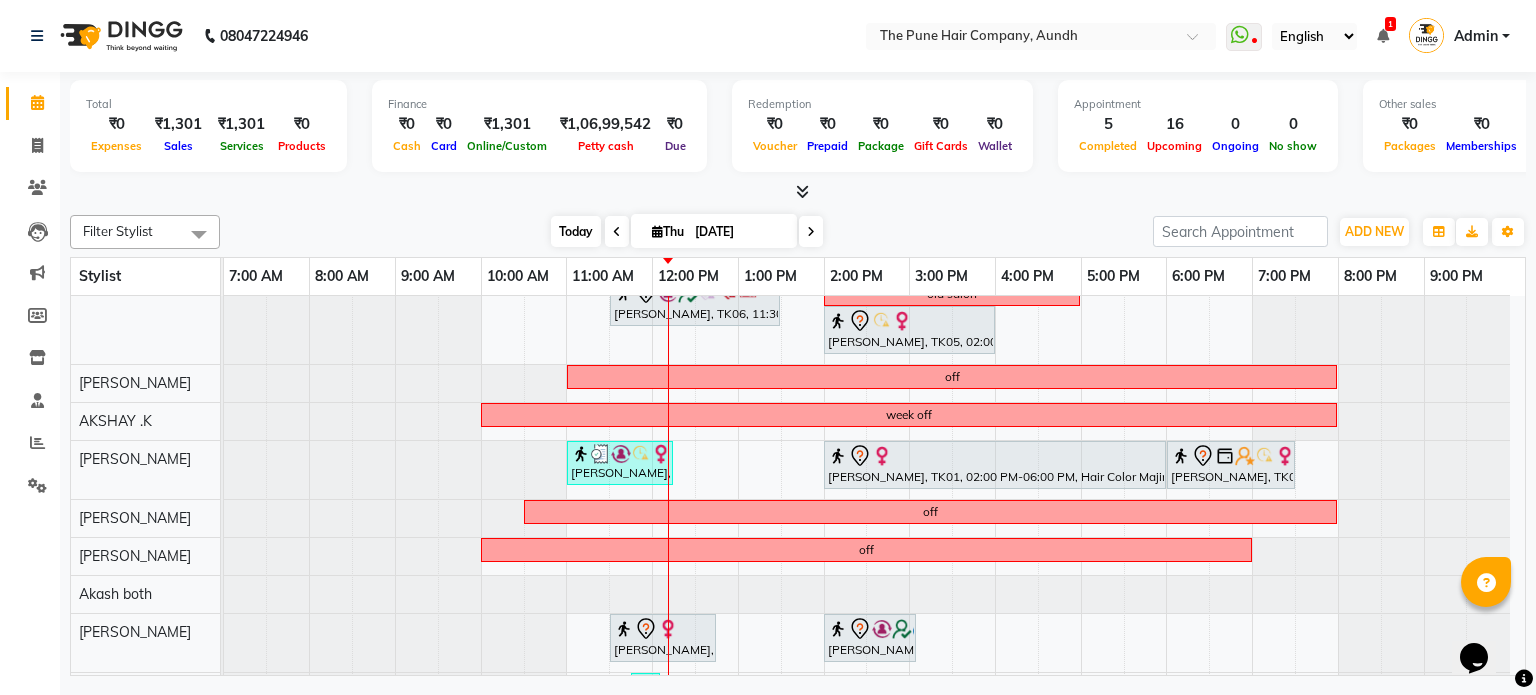 click on "Today" at bounding box center (576, 231) 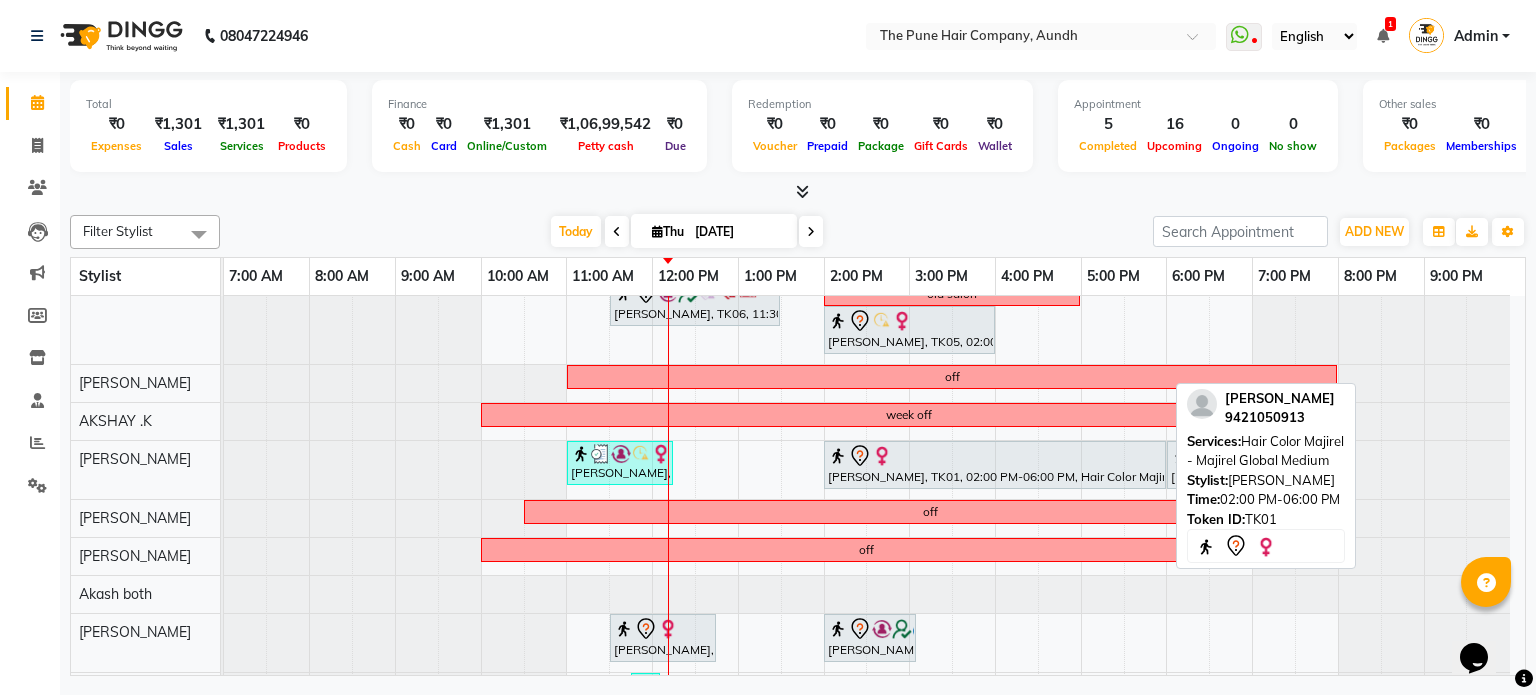 scroll, scrollTop: 180, scrollLeft: 0, axis: vertical 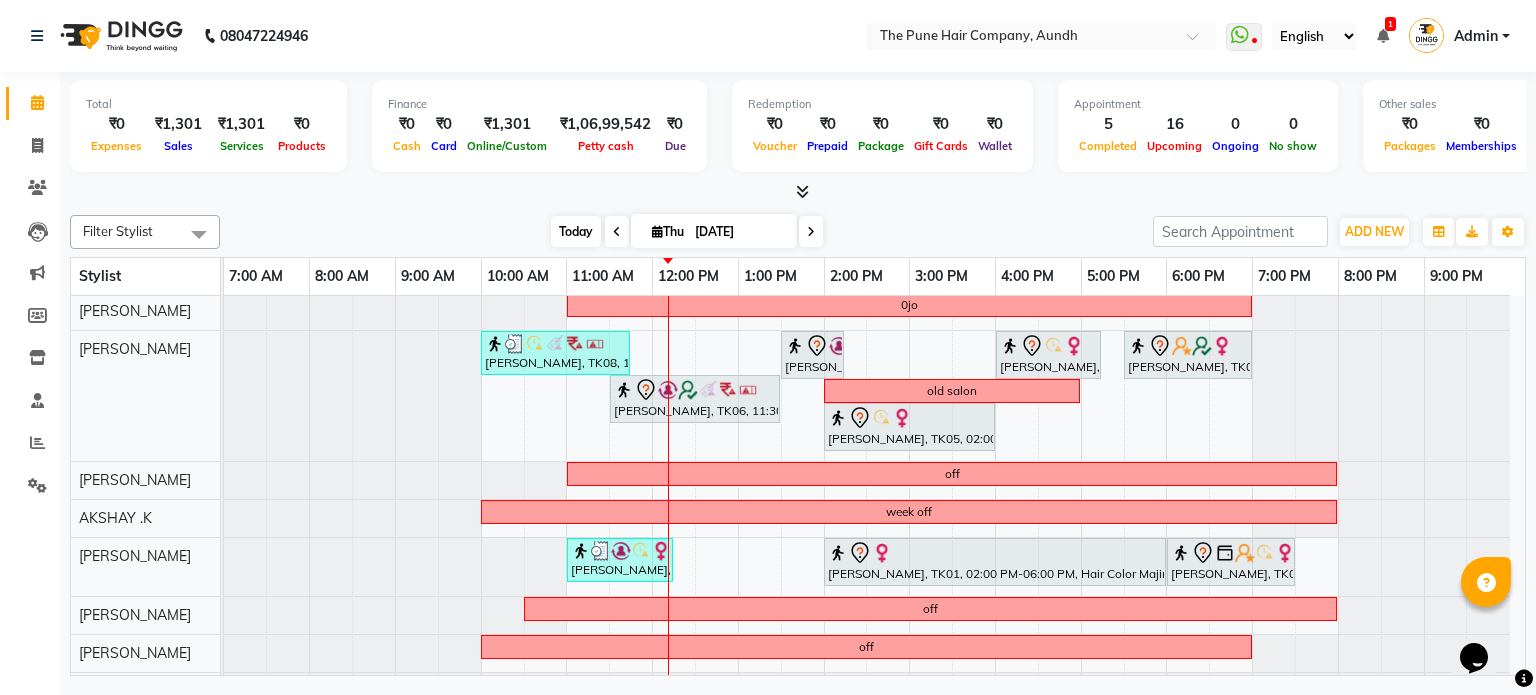click on "Today" at bounding box center (576, 231) 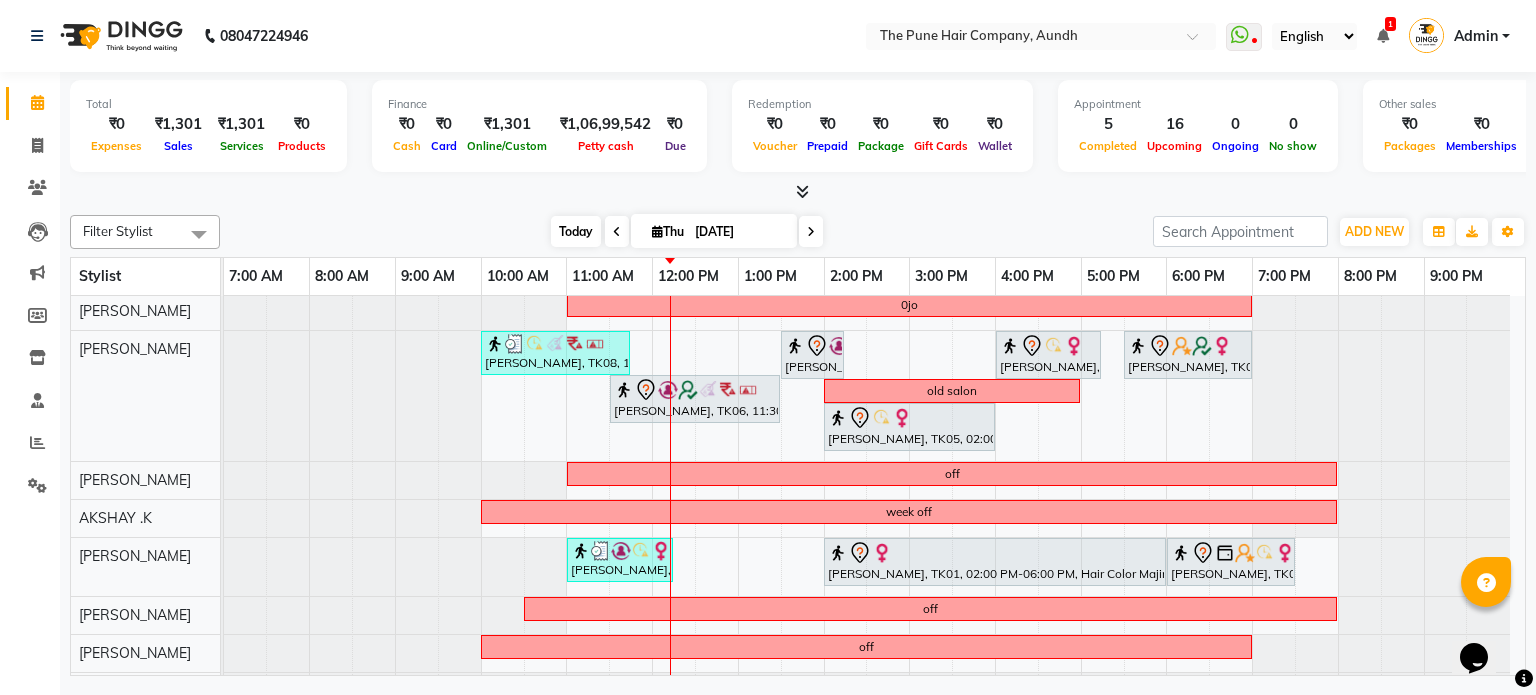 click on "Today" at bounding box center [576, 231] 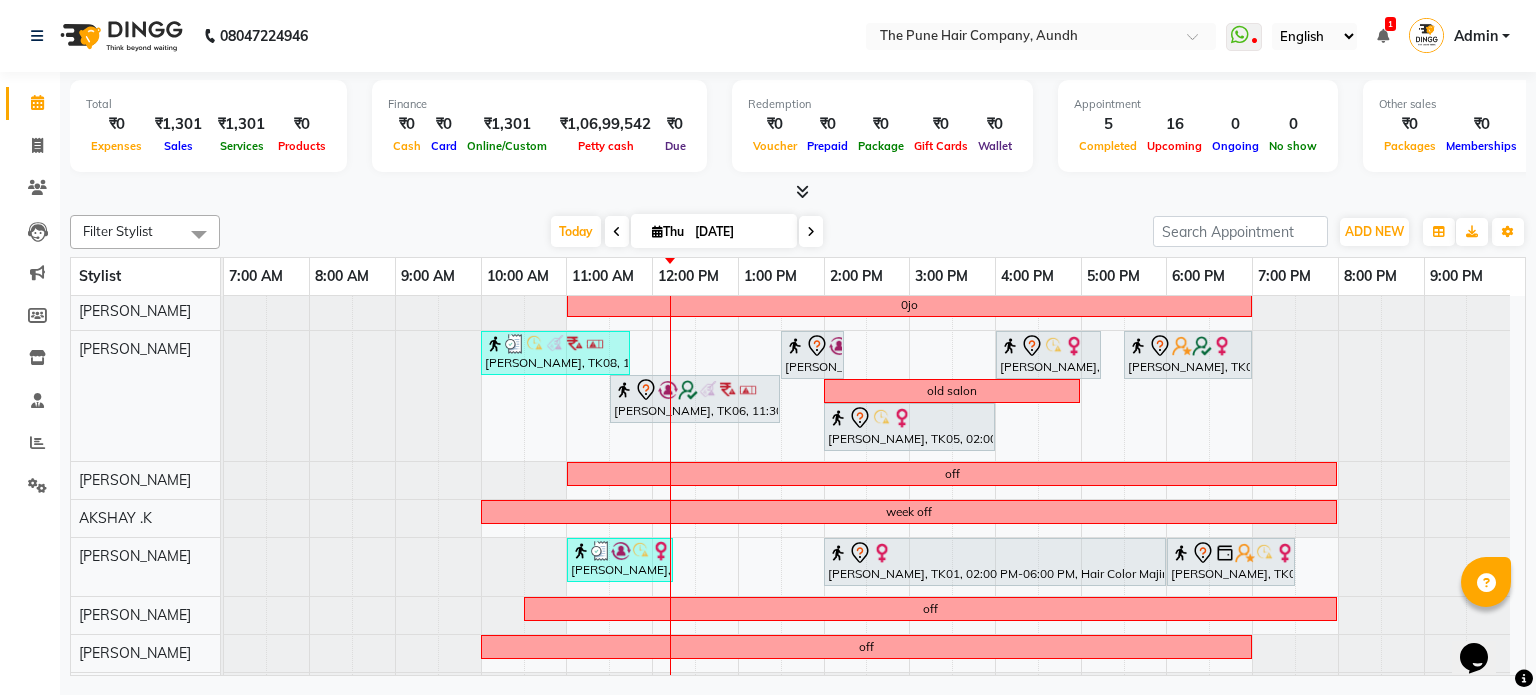 drag, startPoint x: 814, startPoint y: 226, endPoint x: 806, endPoint y: 233, distance: 10.630146 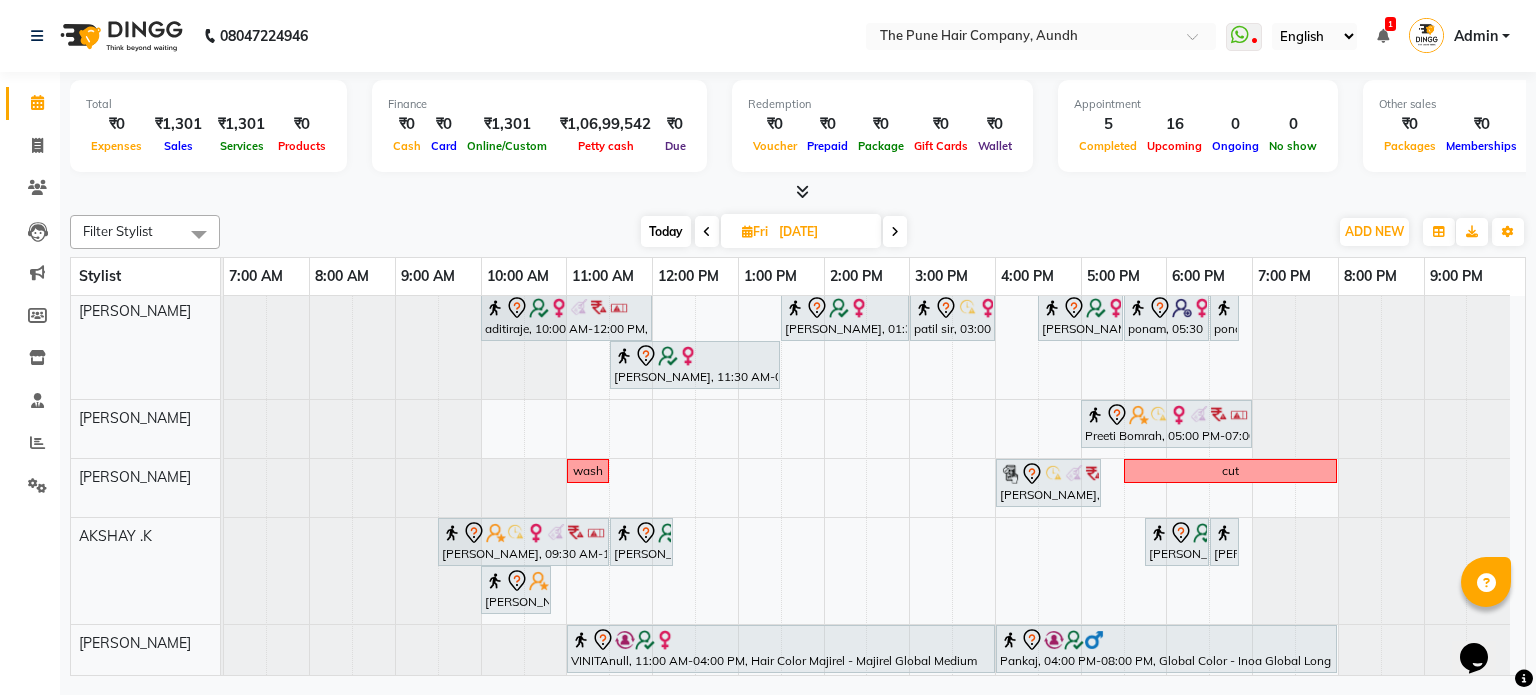 scroll, scrollTop: 76, scrollLeft: 0, axis: vertical 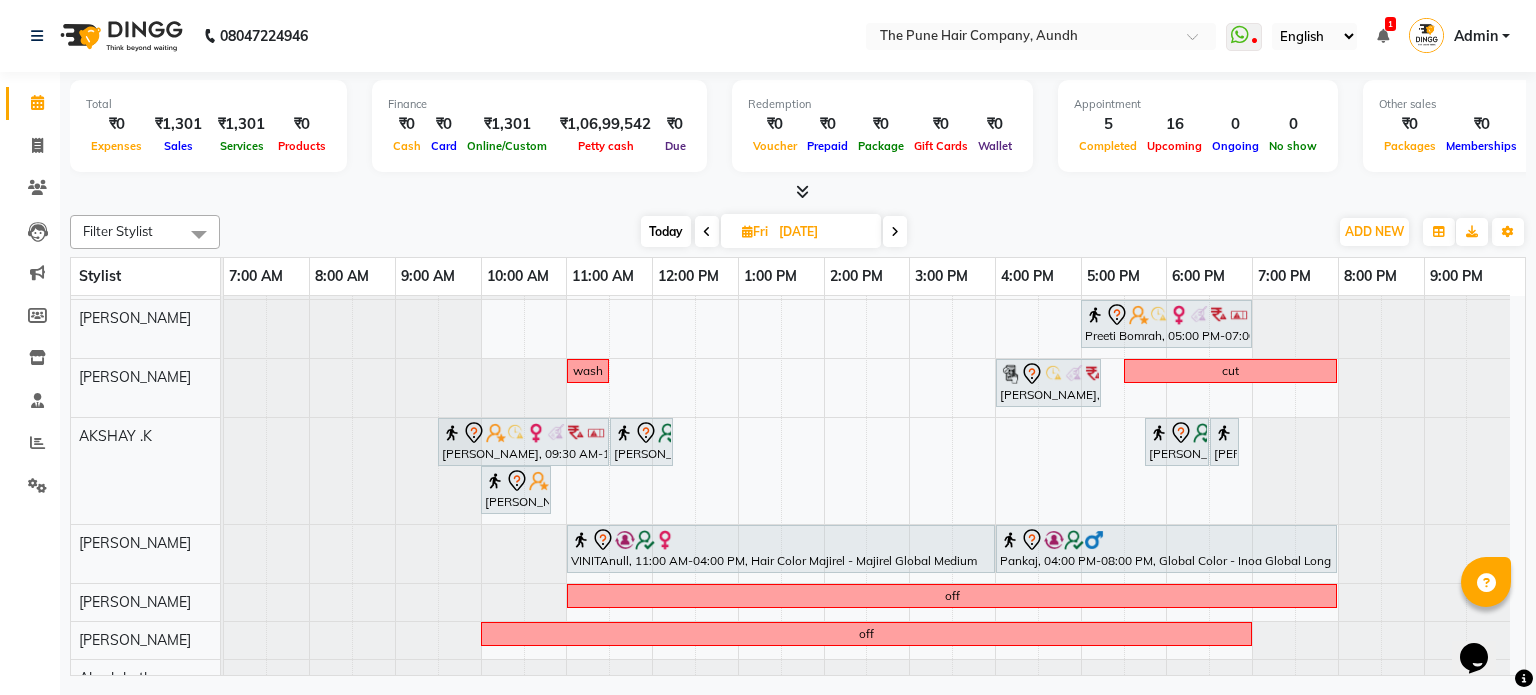 click on "Today" at bounding box center (666, 231) 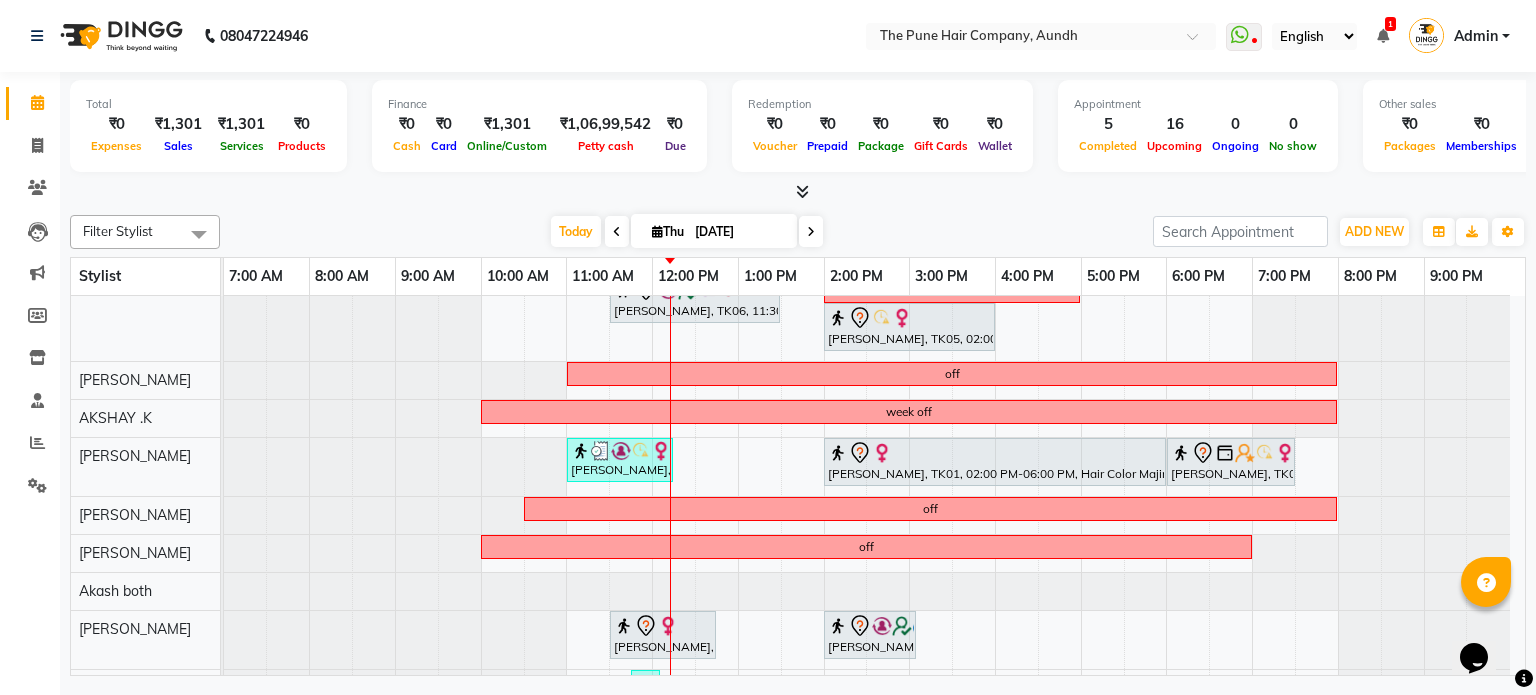 click at bounding box center (617, 231) 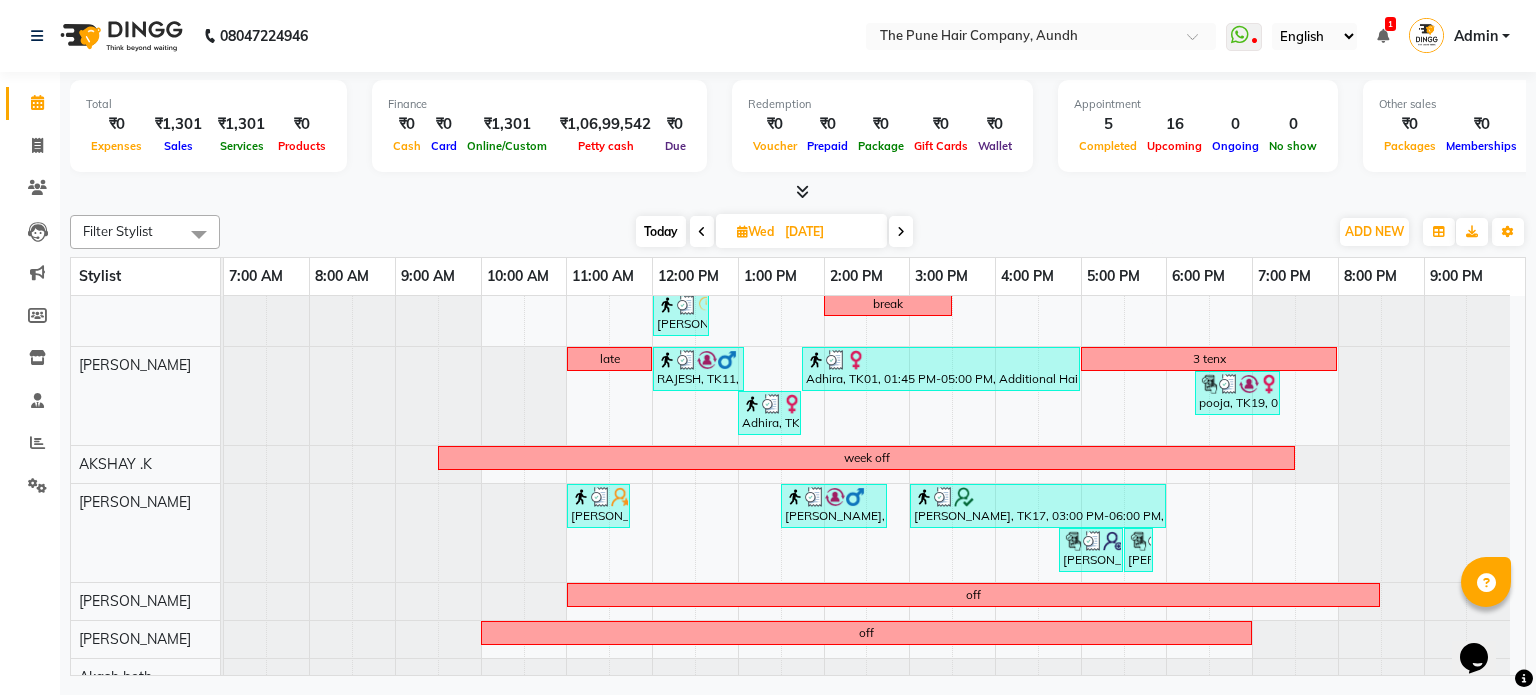 click on "Today" at bounding box center (661, 231) 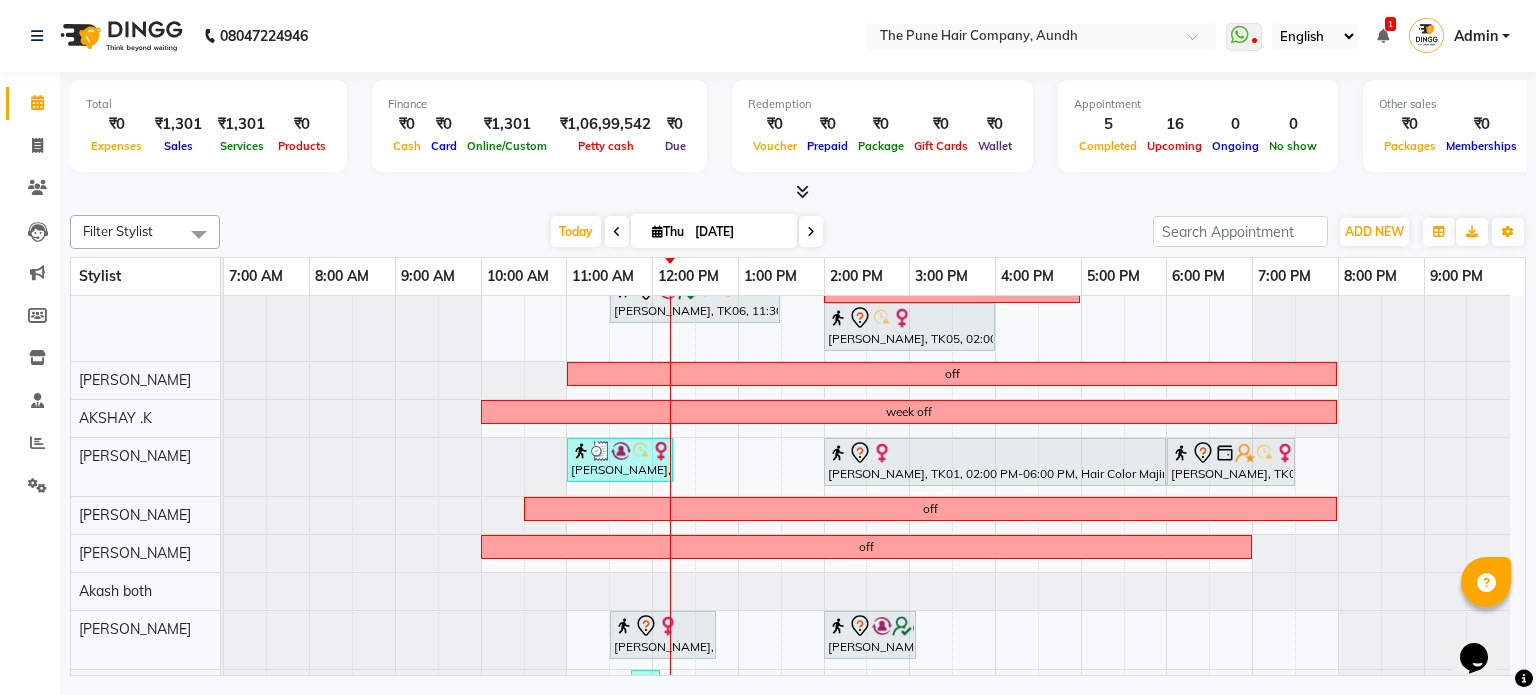 click at bounding box center [811, 231] 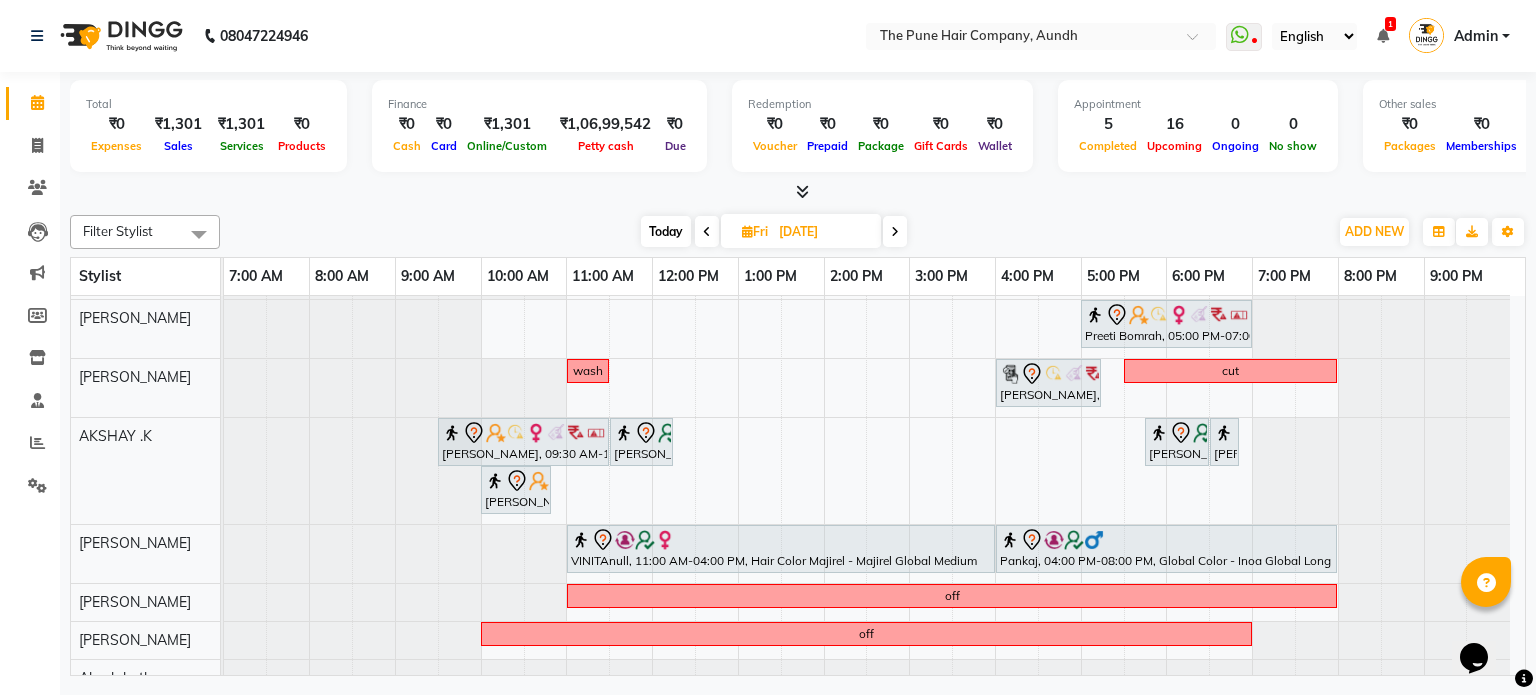 click on "Today" at bounding box center [666, 231] 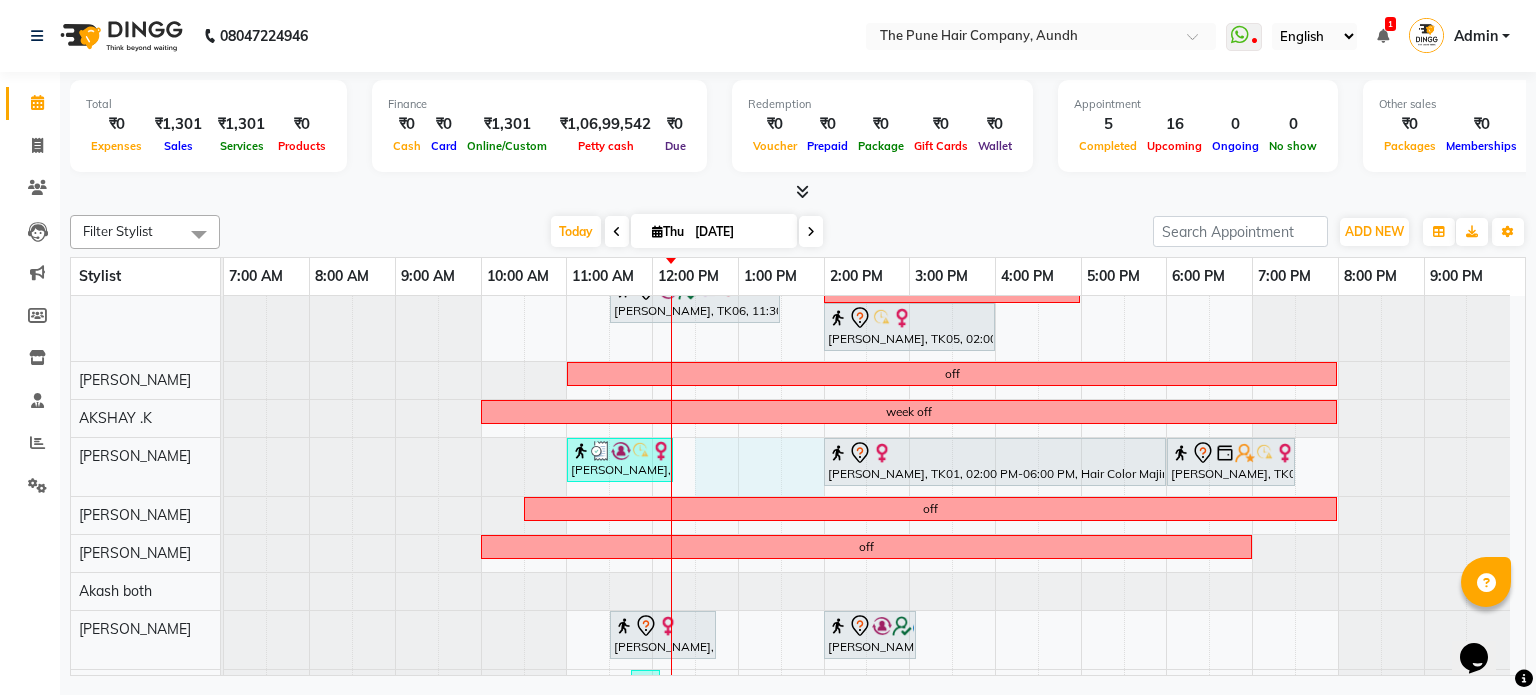drag, startPoint x: 706, startPoint y: 456, endPoint x: 785, endPoint y: 475, distance: 81.25269 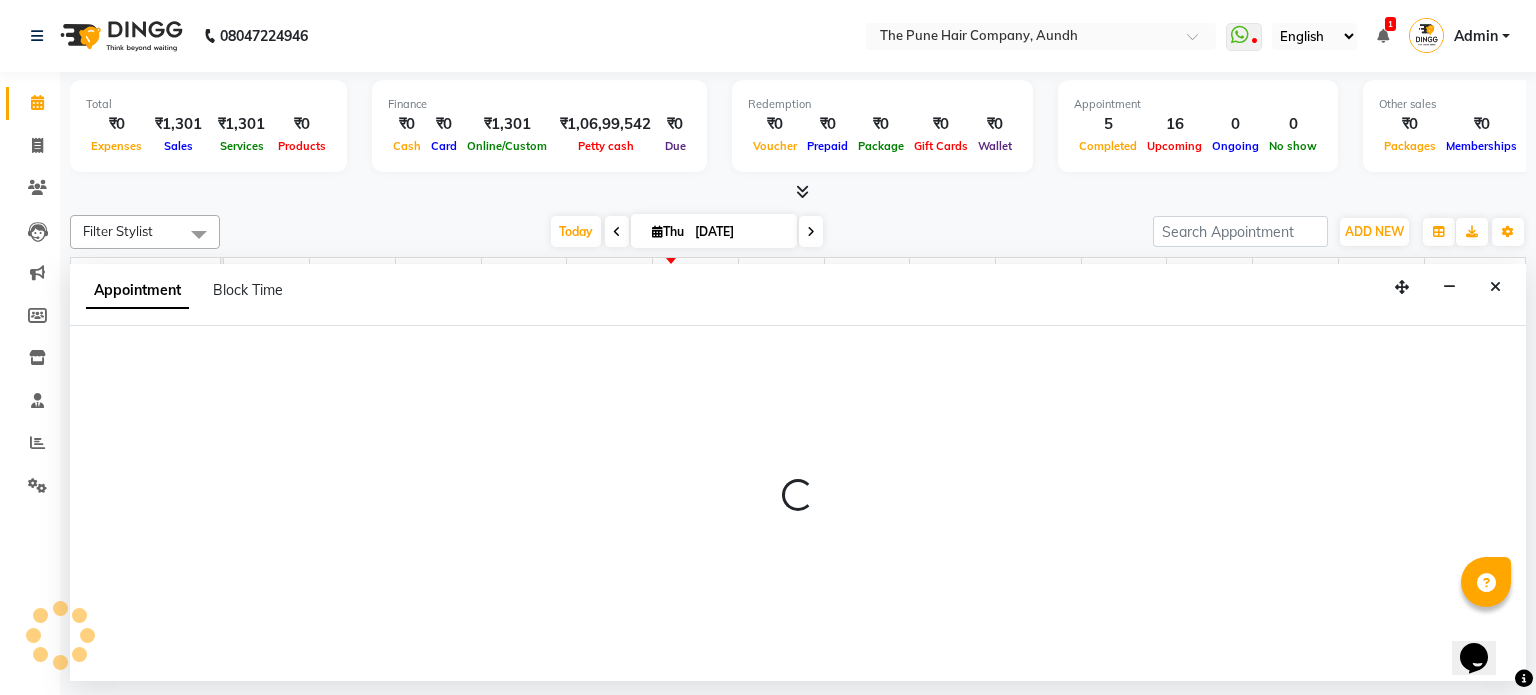 select on "12769" 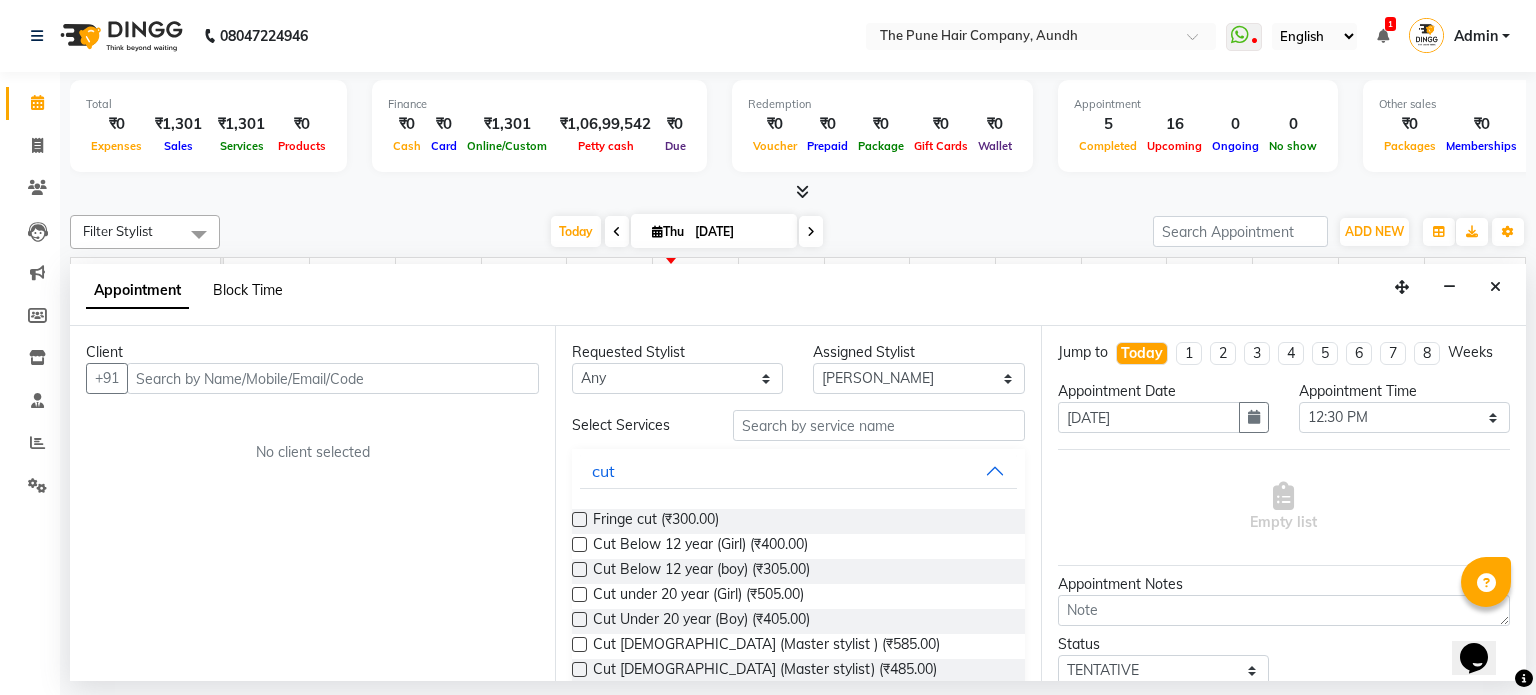 click on "Block Time" at bounding box center (248, 290) 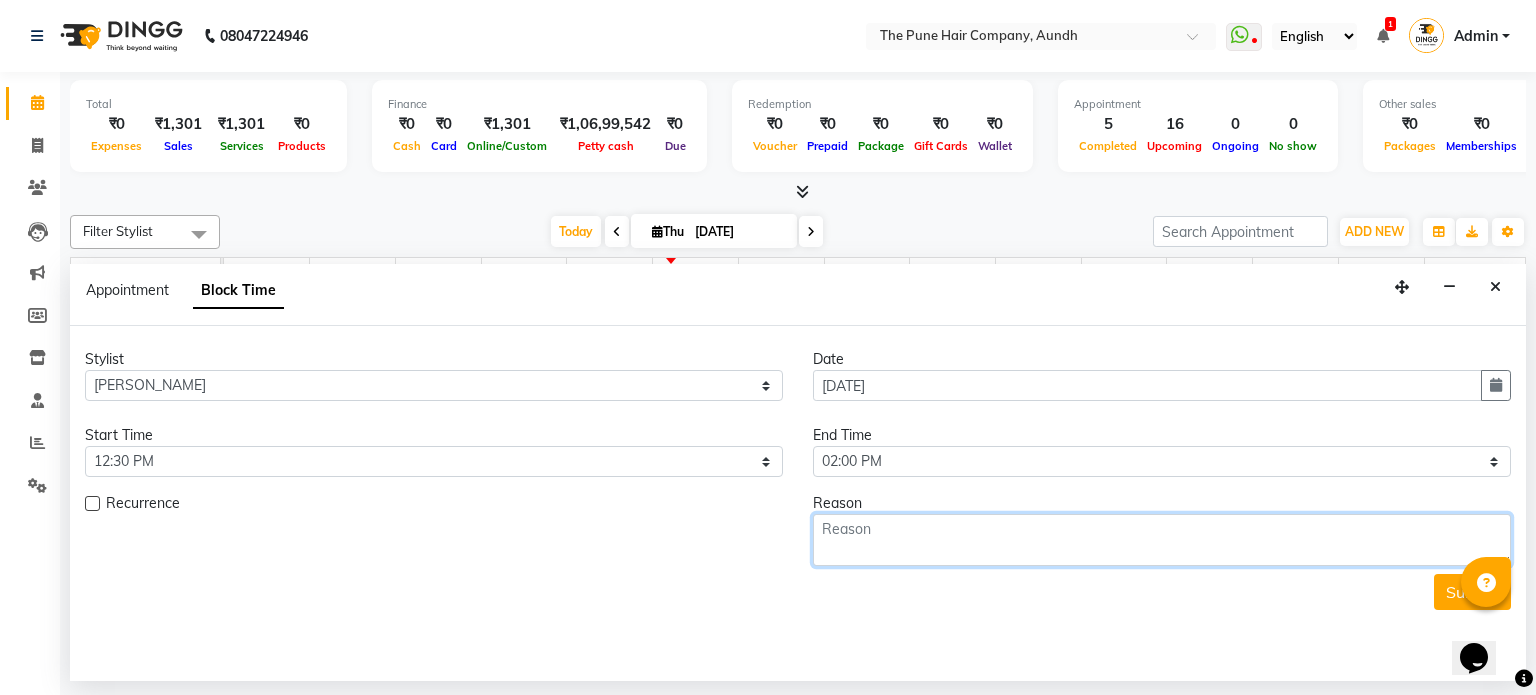 click at bounding box center [1162, 540] 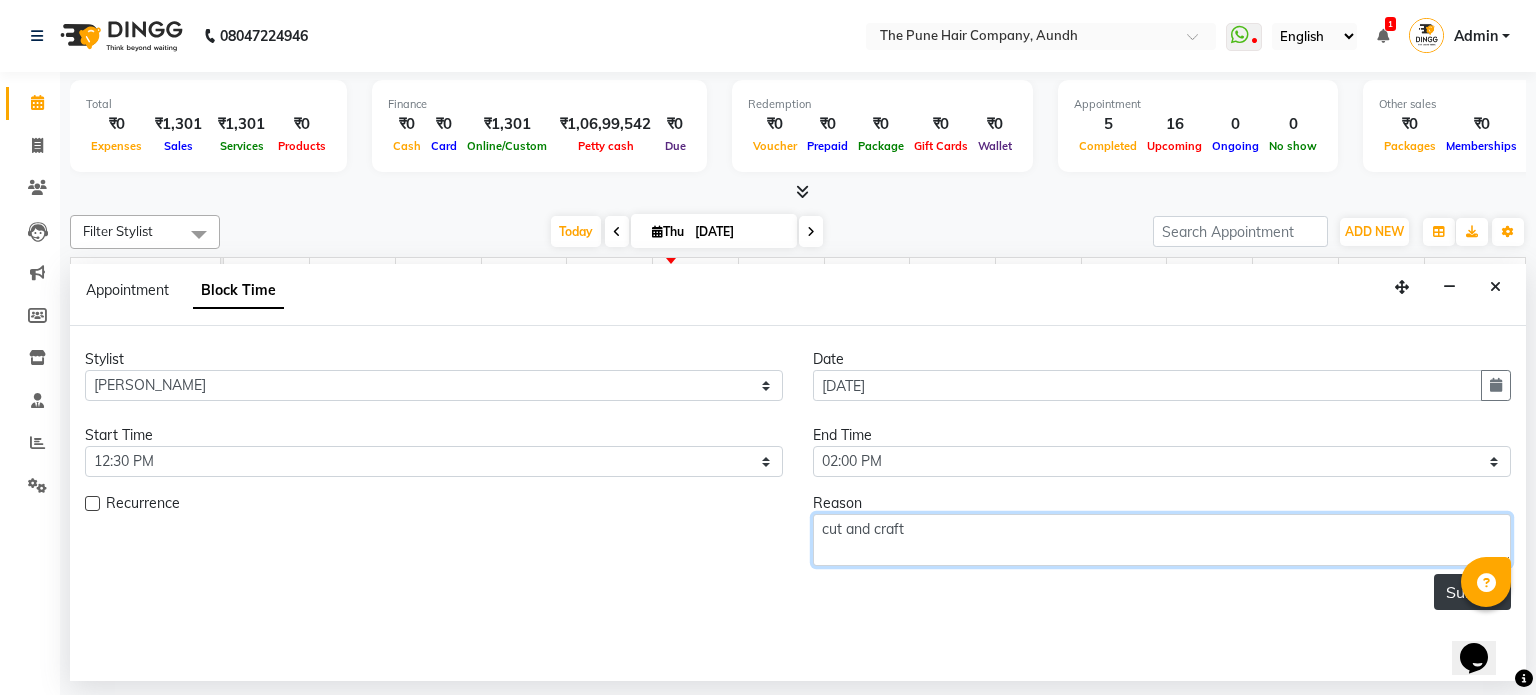 type on "cut and craft" 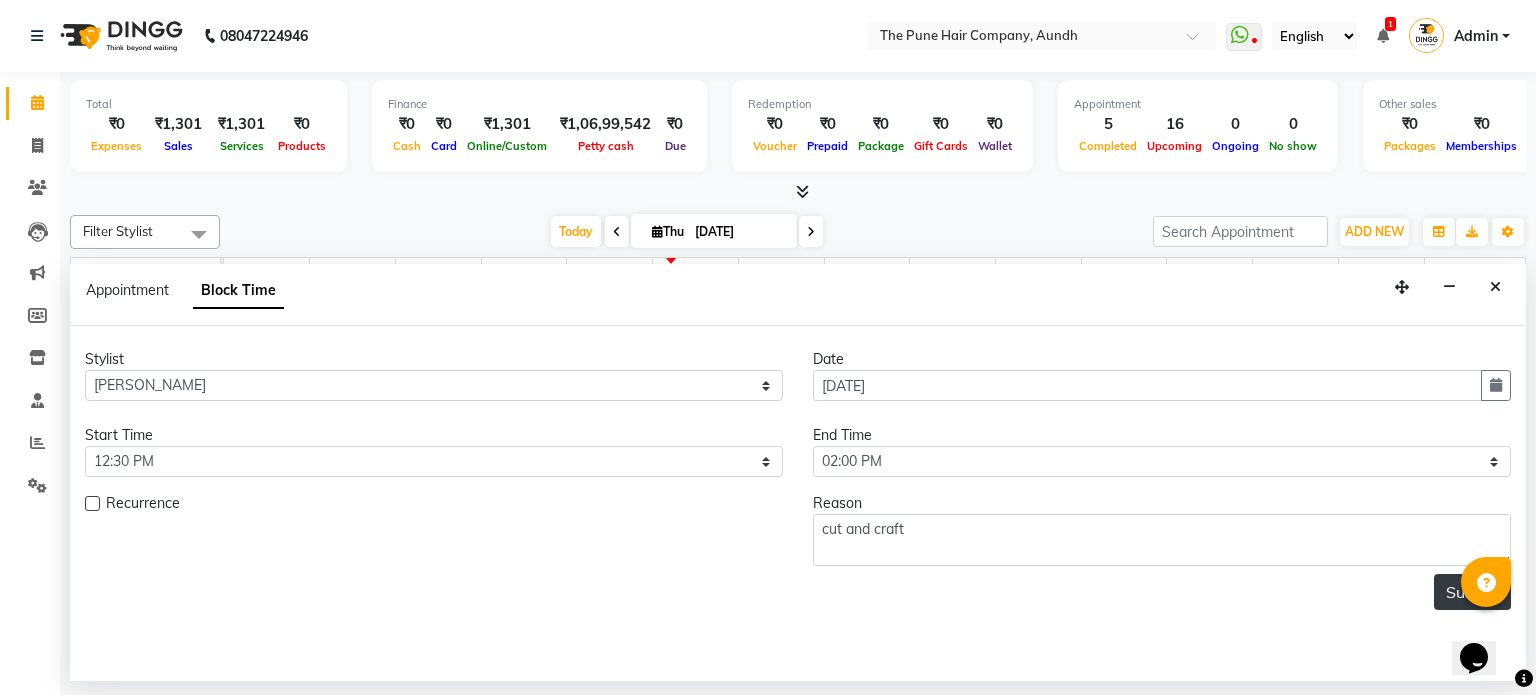 click on "Submit" at bounding box center [1472, 592] 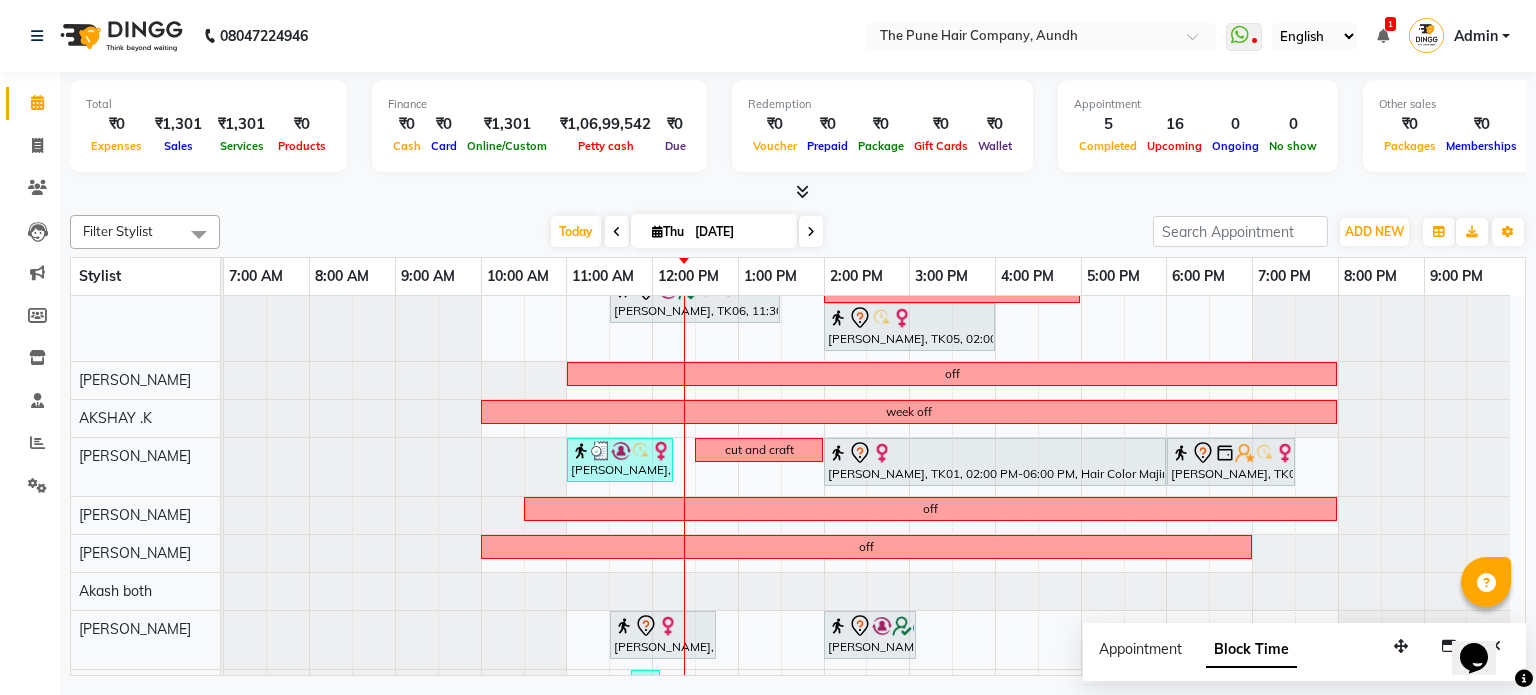 click at bounding box center (811, 232) 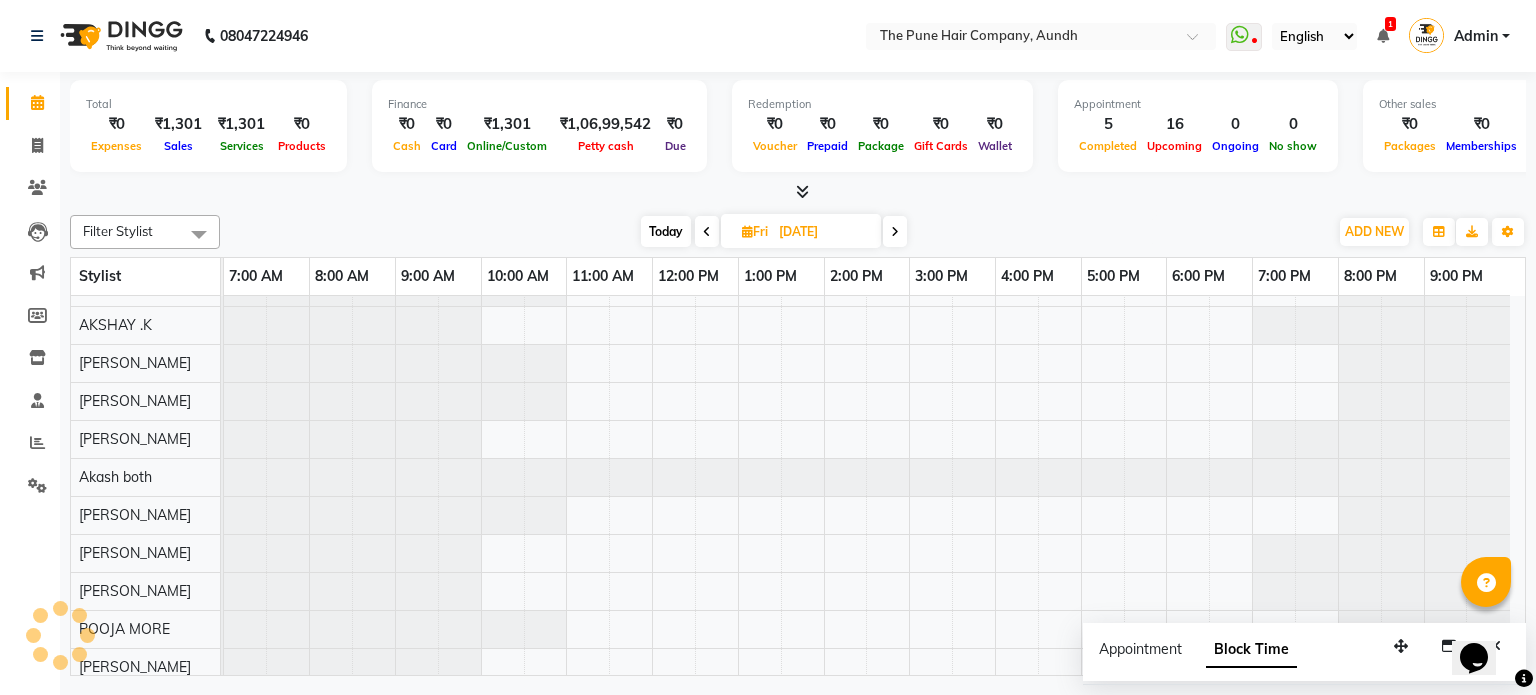 click on "Today" at bounding box center (666, 231) 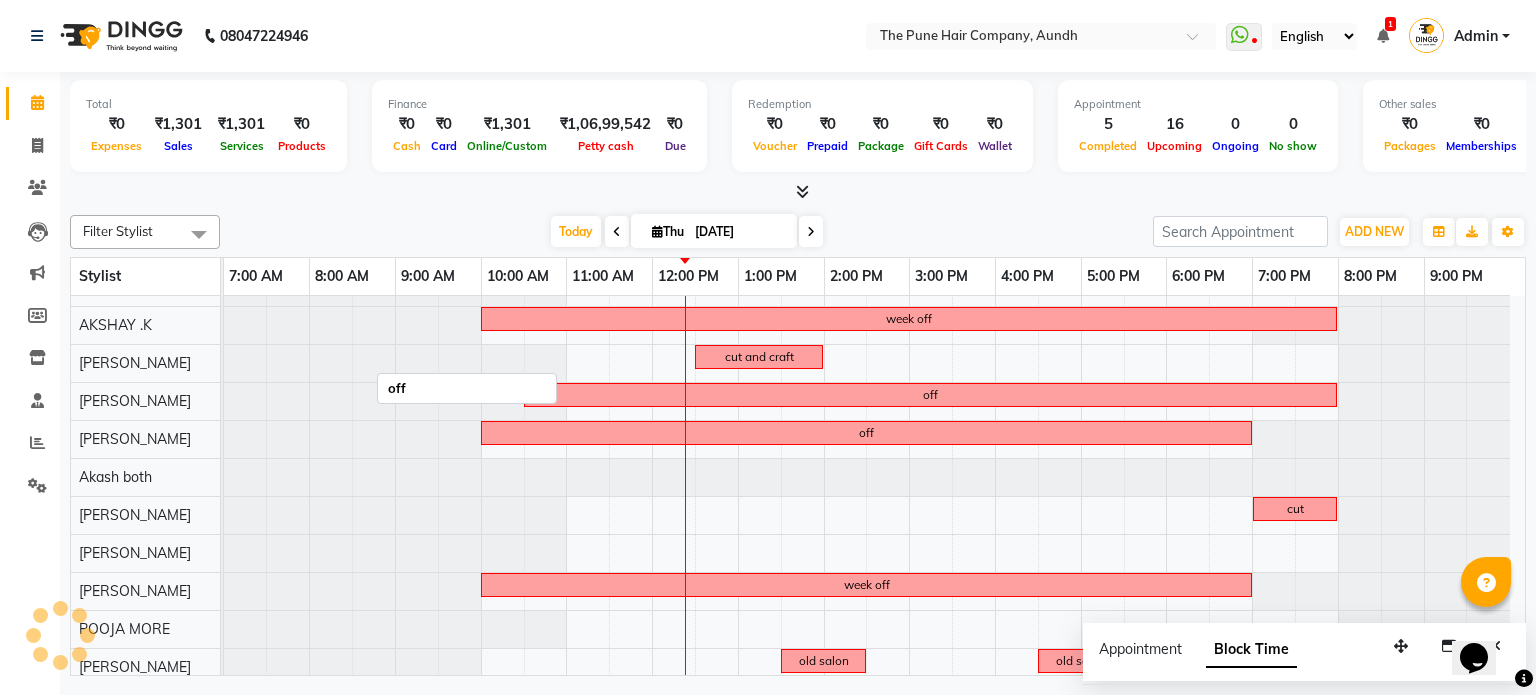 scroll, scrollTop: 135, scrollLeft: 0, axis: vertical 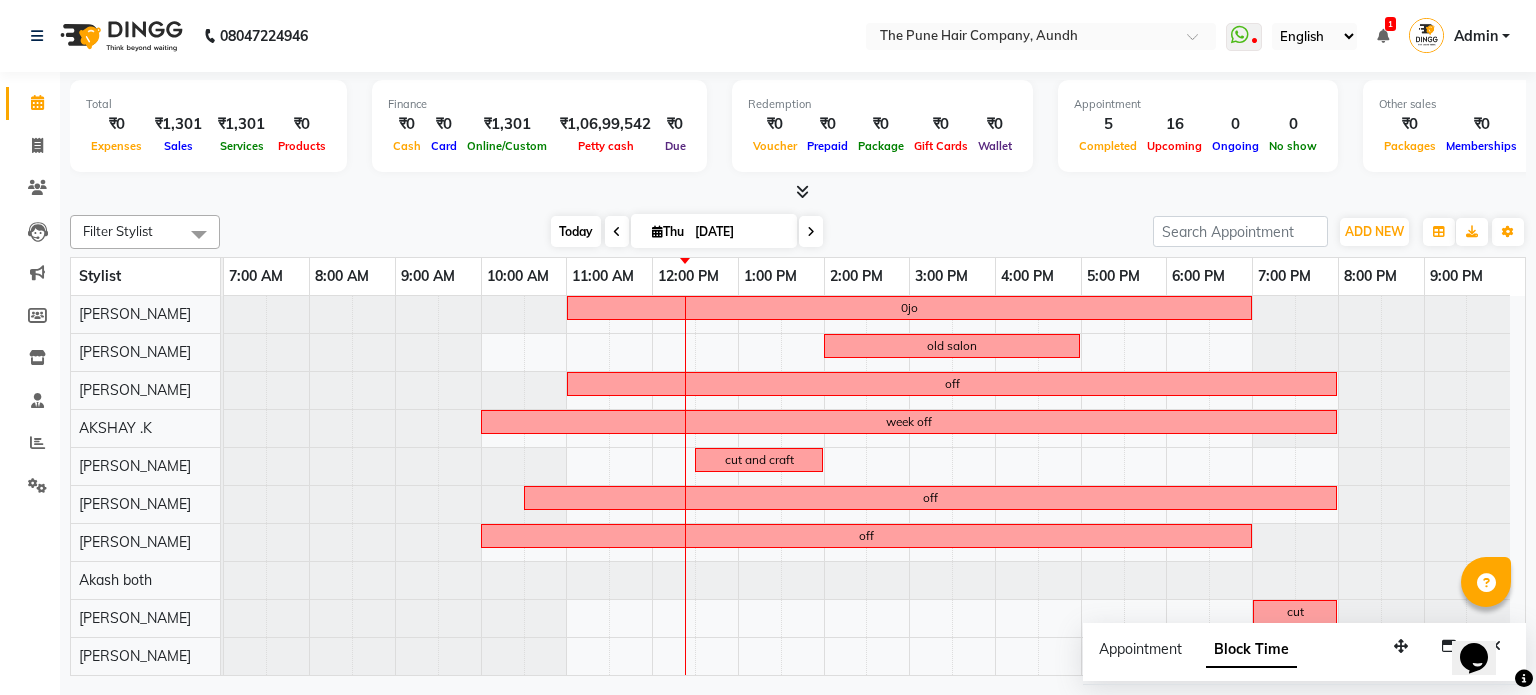 click on "Today" at bounding box center (576, 231) 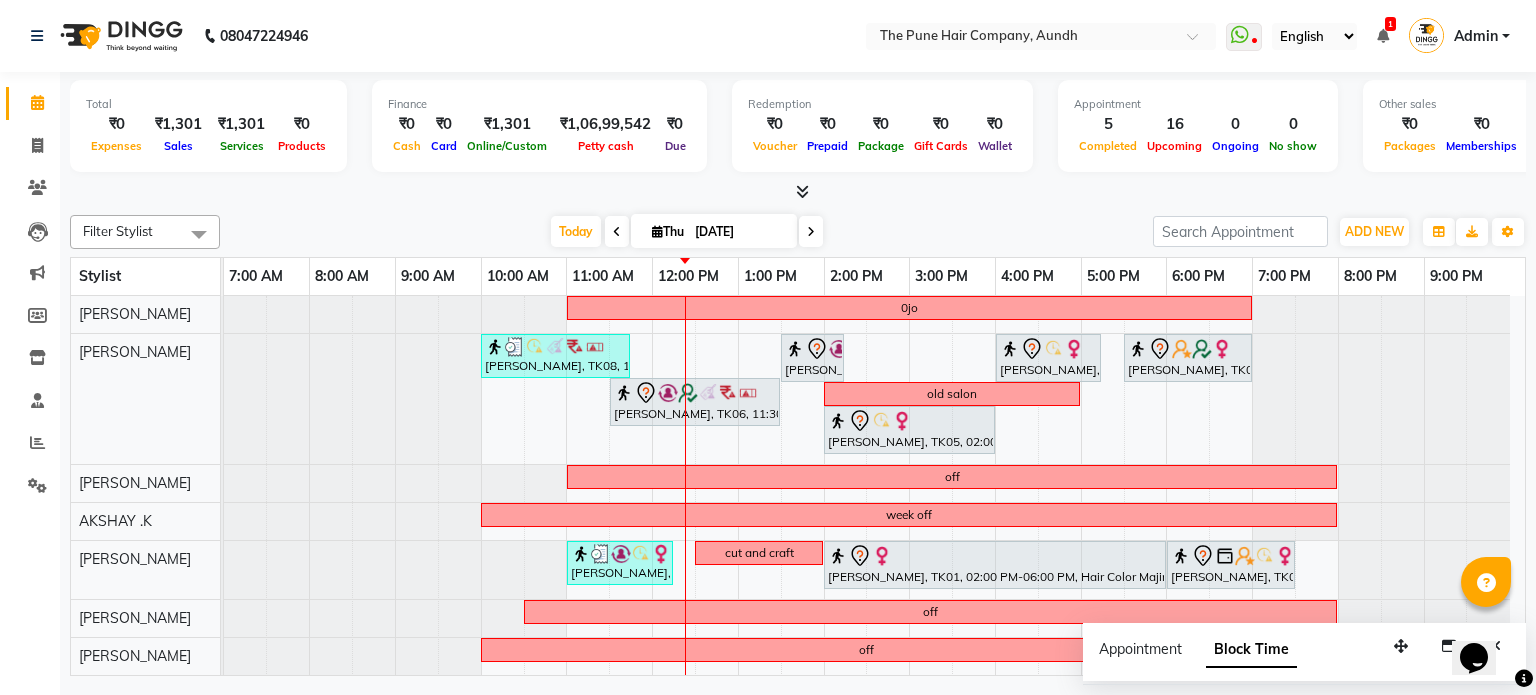 scroll, scrollTop: 100, scrollLeft: 0, axis: vertical 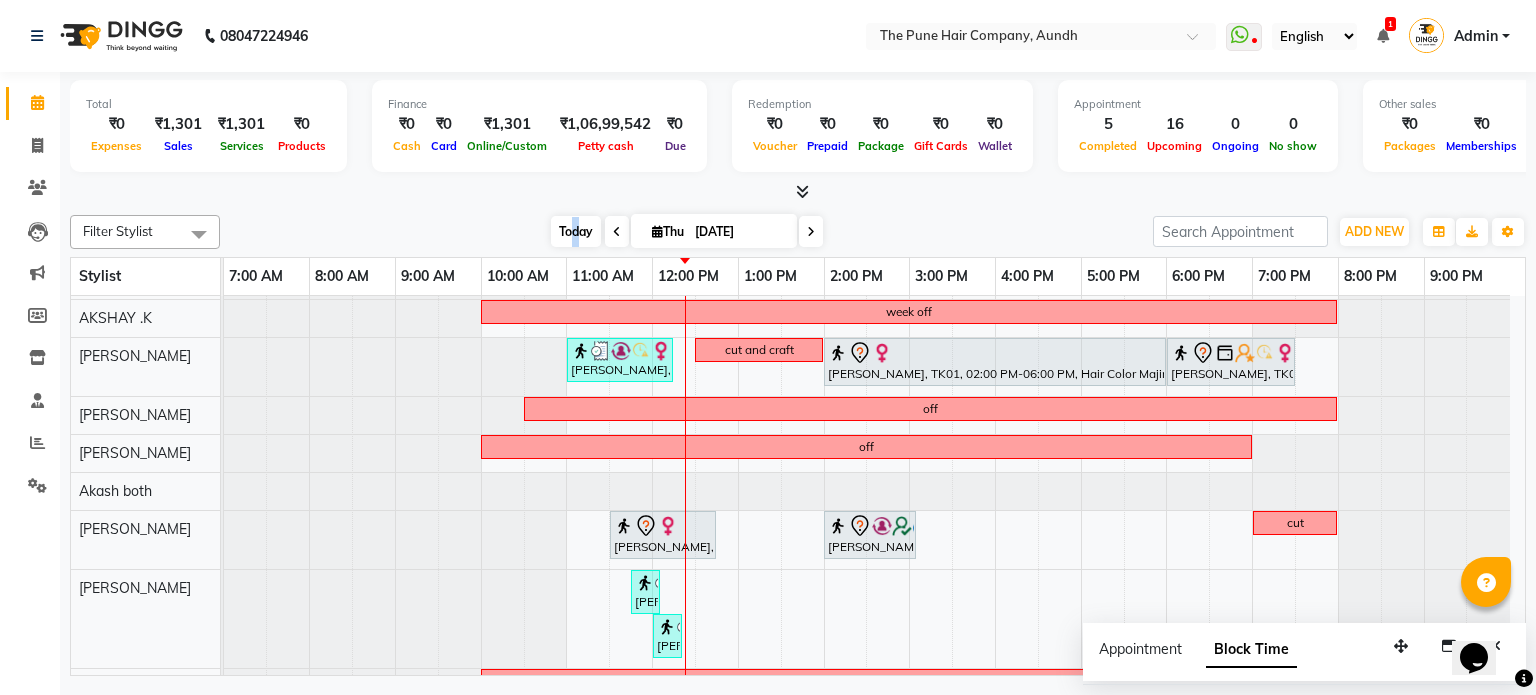 click on "Today" at bounding box center (576, 231) 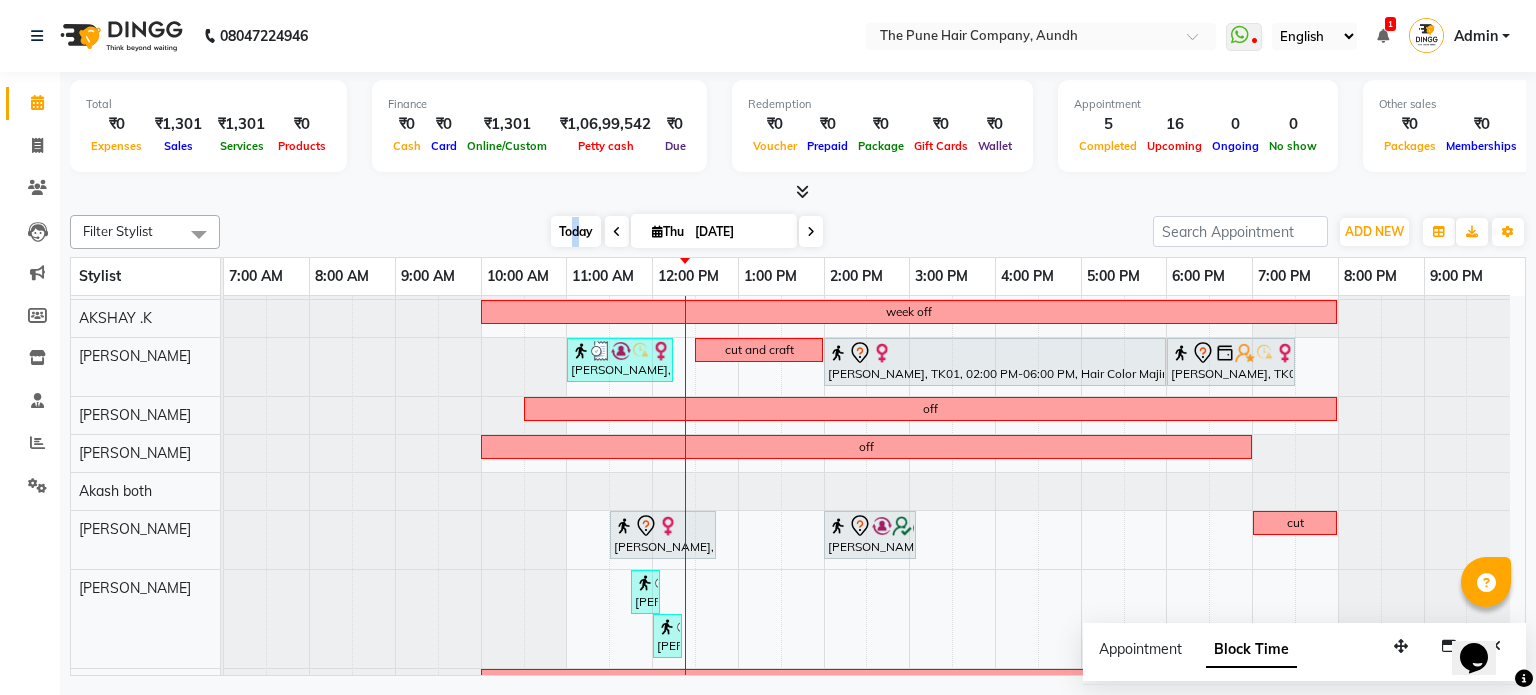 click on "Today" at bounding box center [576, 231] 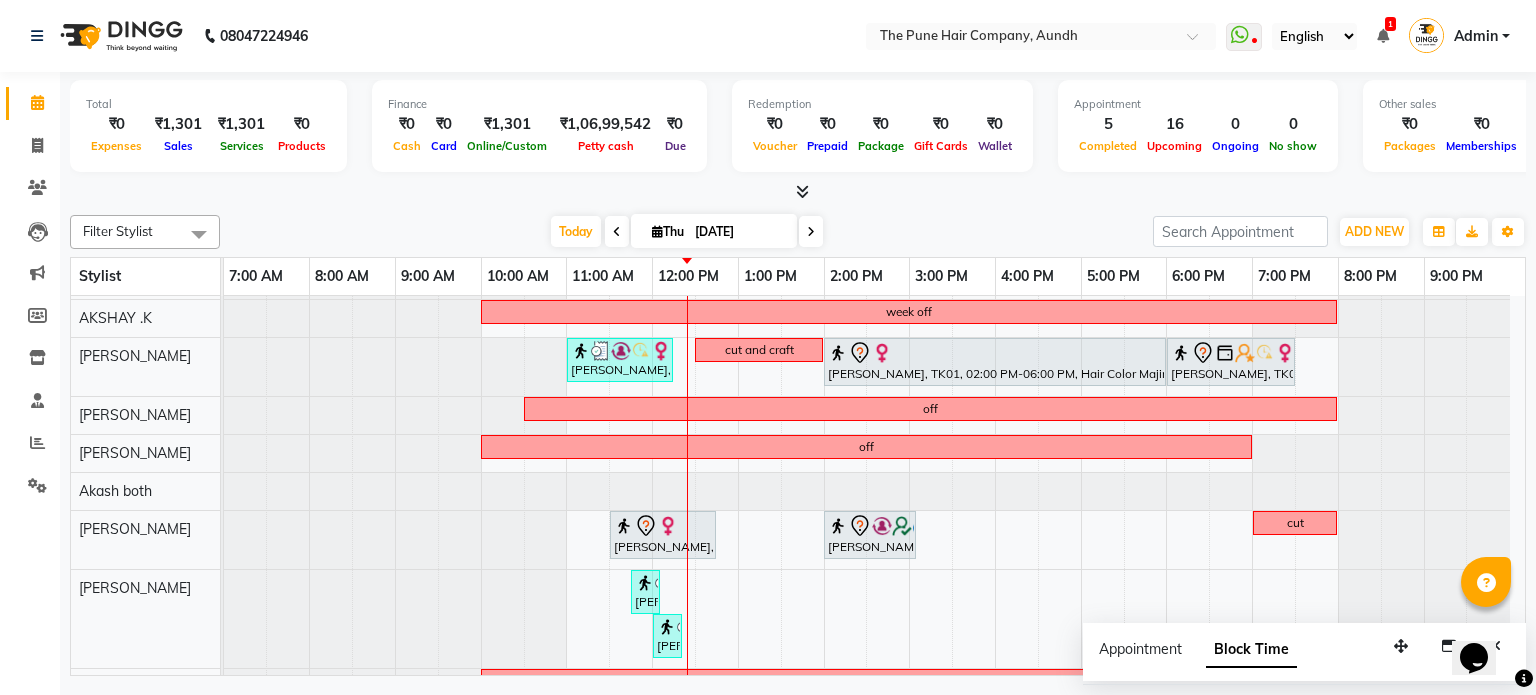 scroll, scrollTop: 148, scrollLeft: 0, axis: vertical 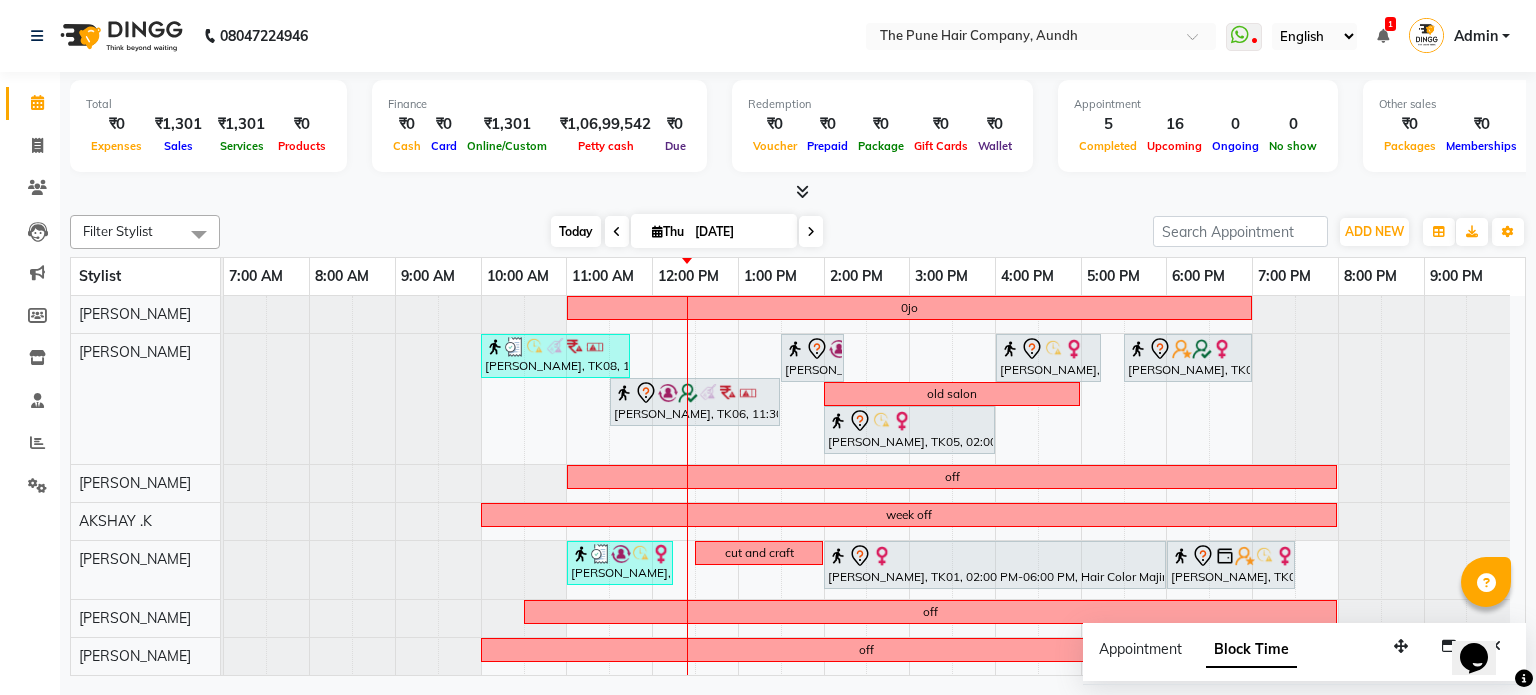 click on "Today" at bounding box center [576, 231] 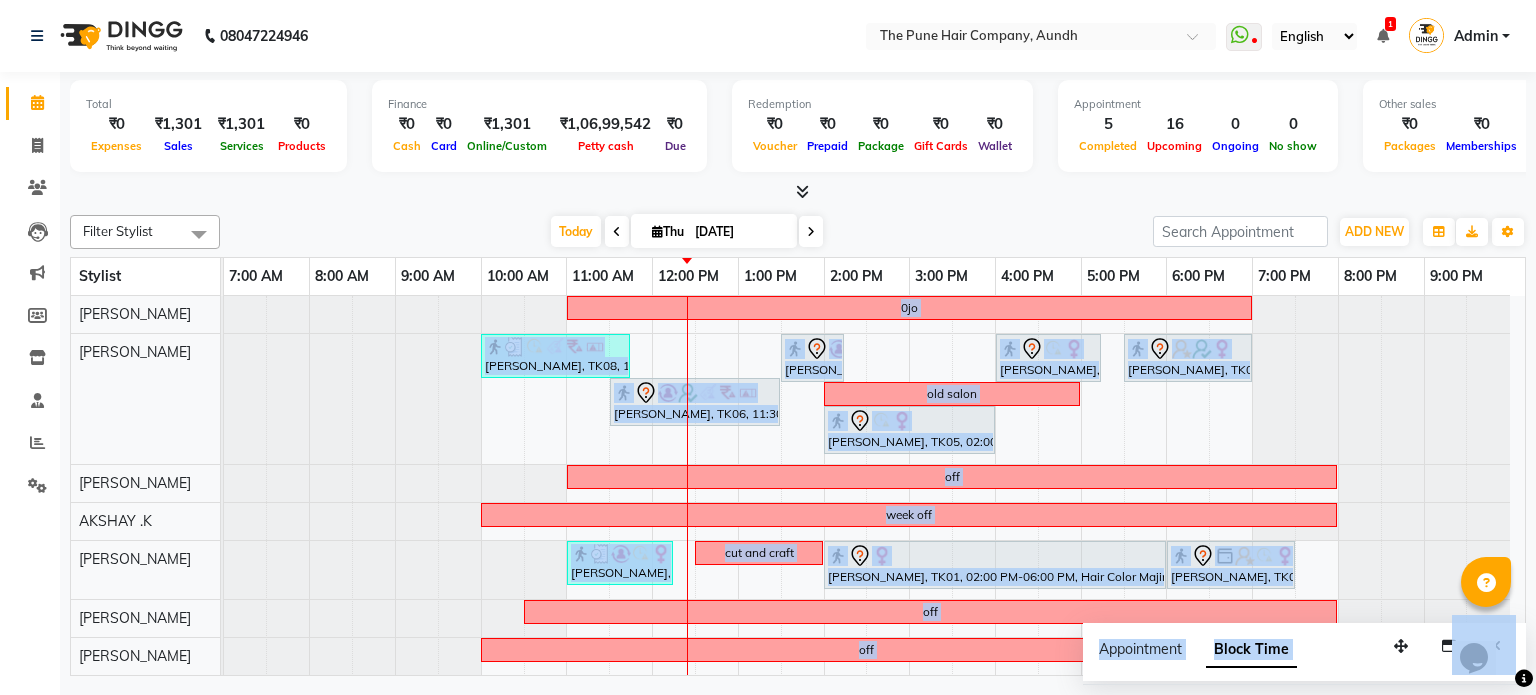 drag, startPoint x: 1419, startPoint y: 647, endPoint x: 1321, endPoint y: 591, distance: 112.871605 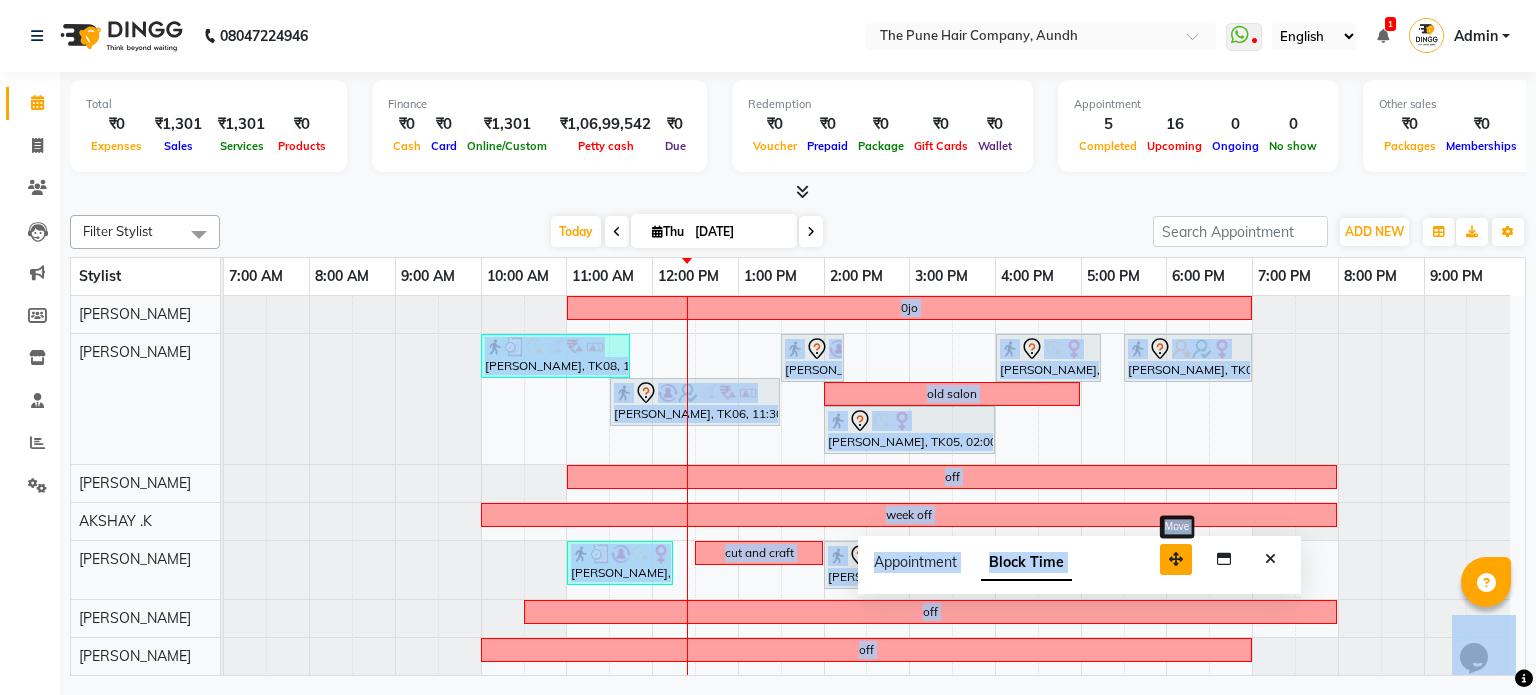 drag, startPoint x: 1404, startPoint y: 646, endPoint x: 1178, endPoint y: 559, distance: 242.1673 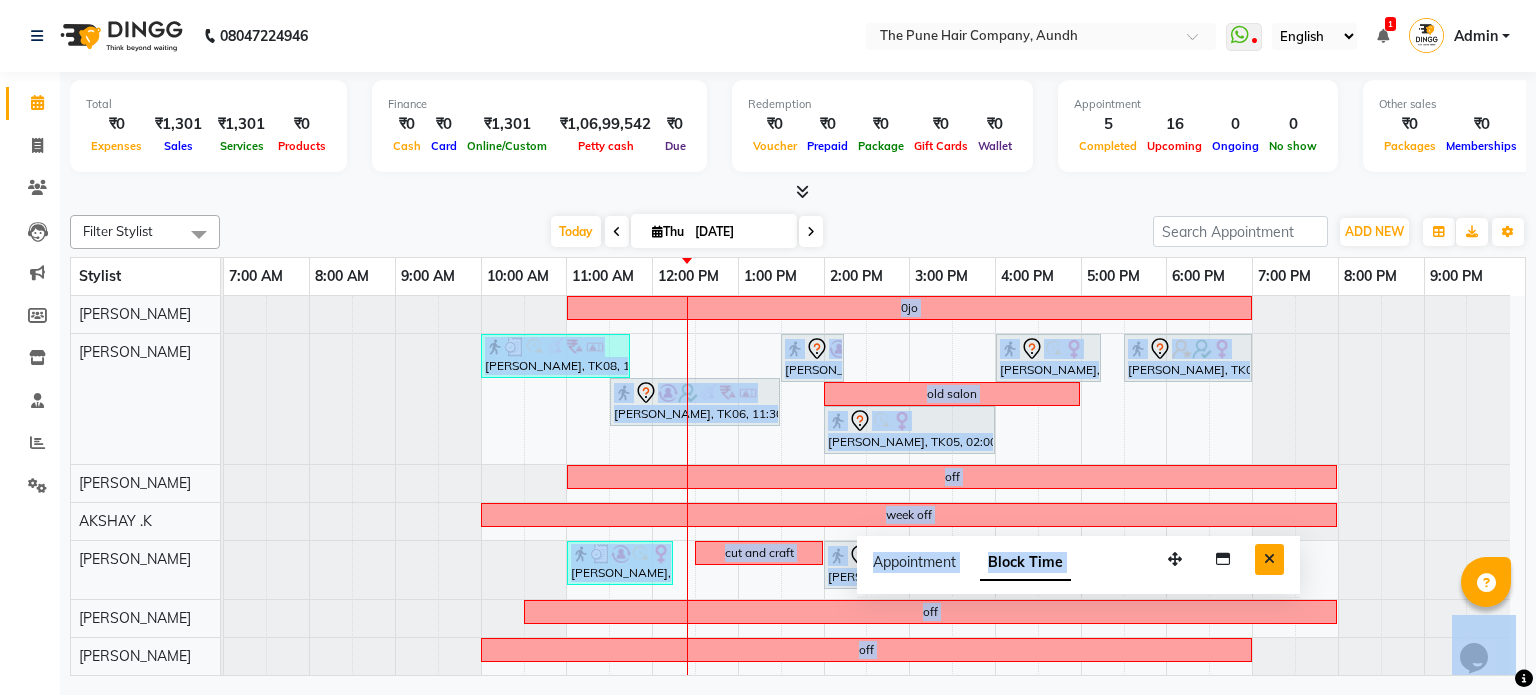 click at bounding box center (1269, 559) 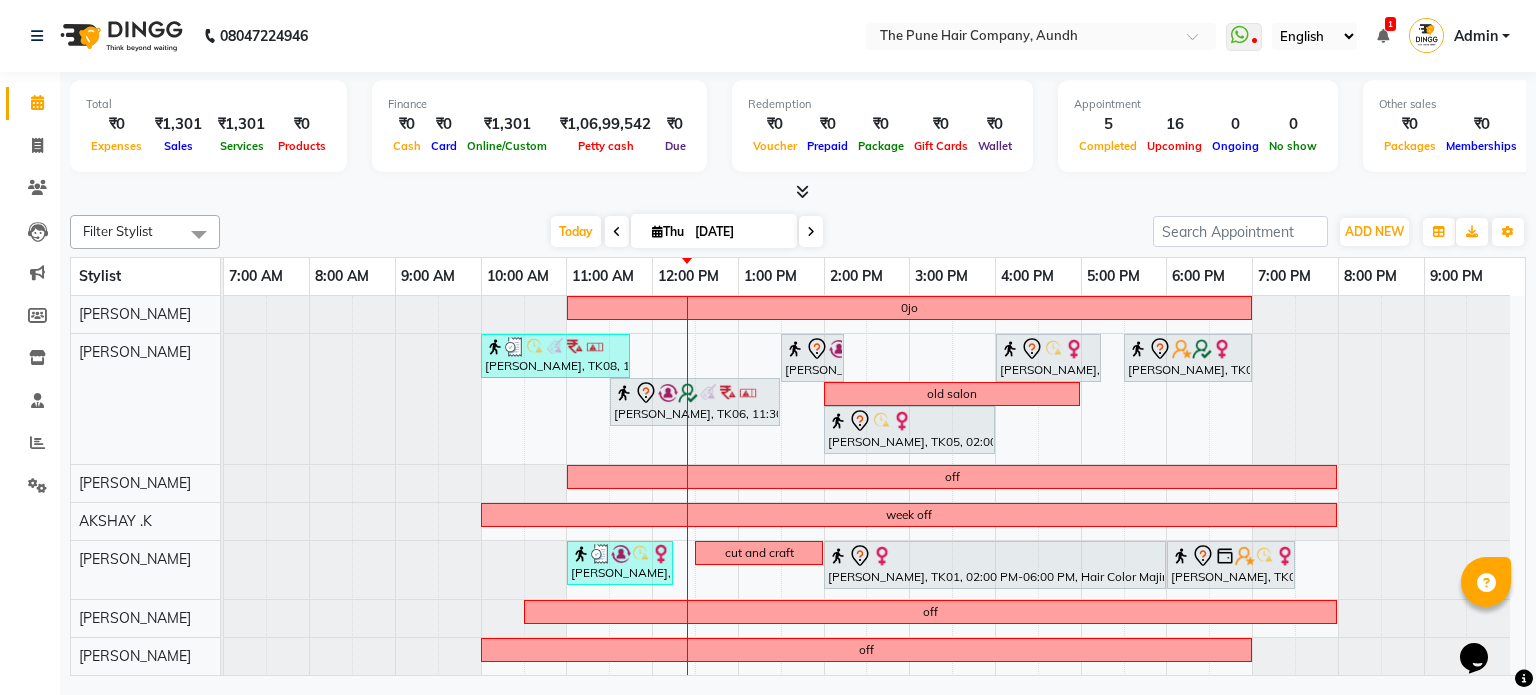 drag, startPoint x: 979, startPoint y: 184, endPoint x: 982, endPoint y: 199, distance: 15.297058 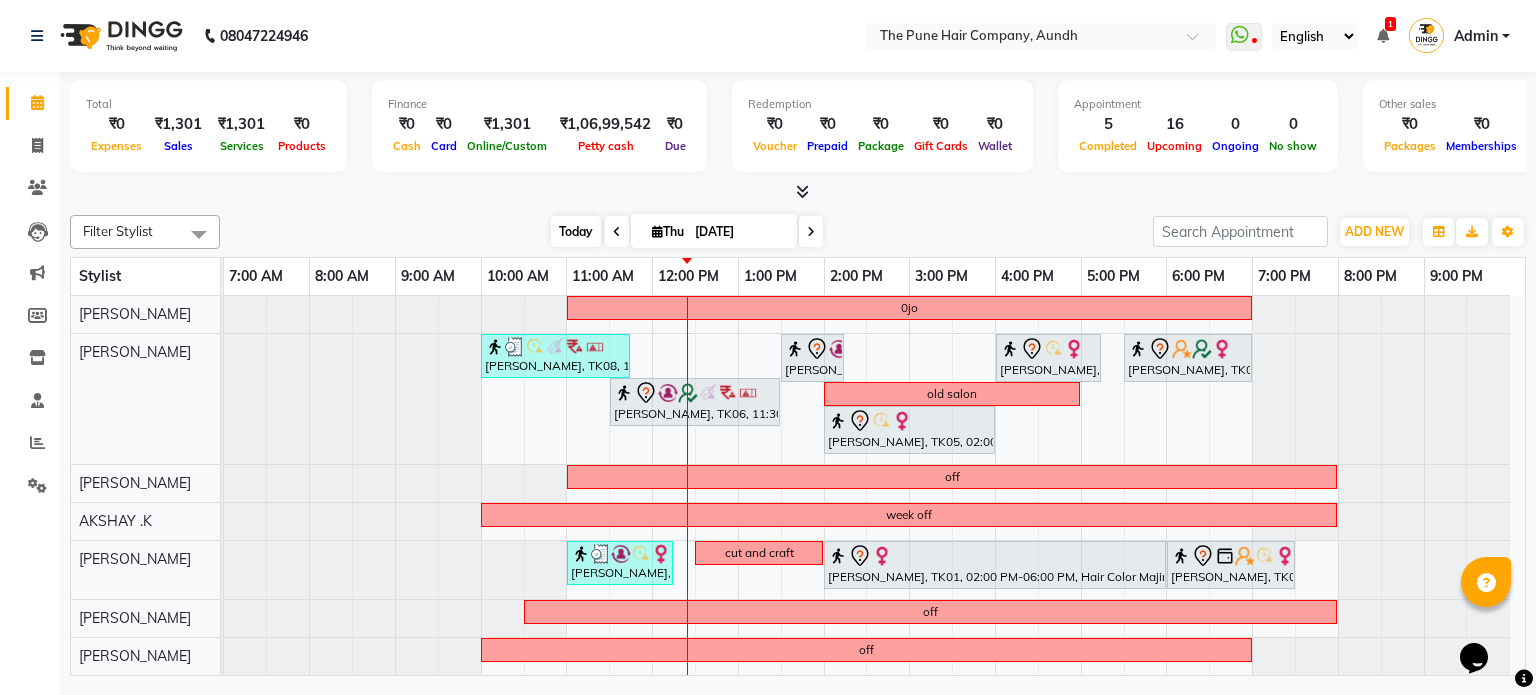 click on "Today" at bounding box center [576, 231] 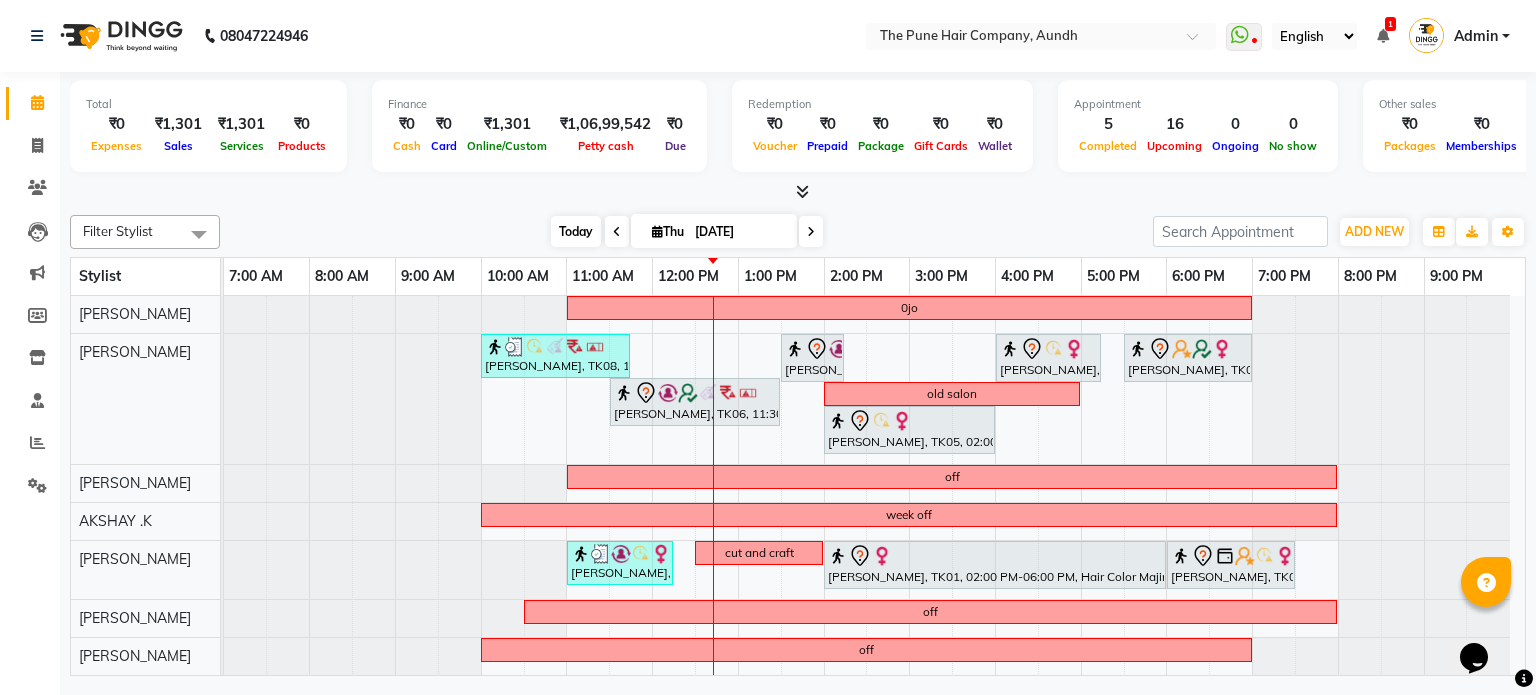 click on "Today" at bounding box center (576, 231) 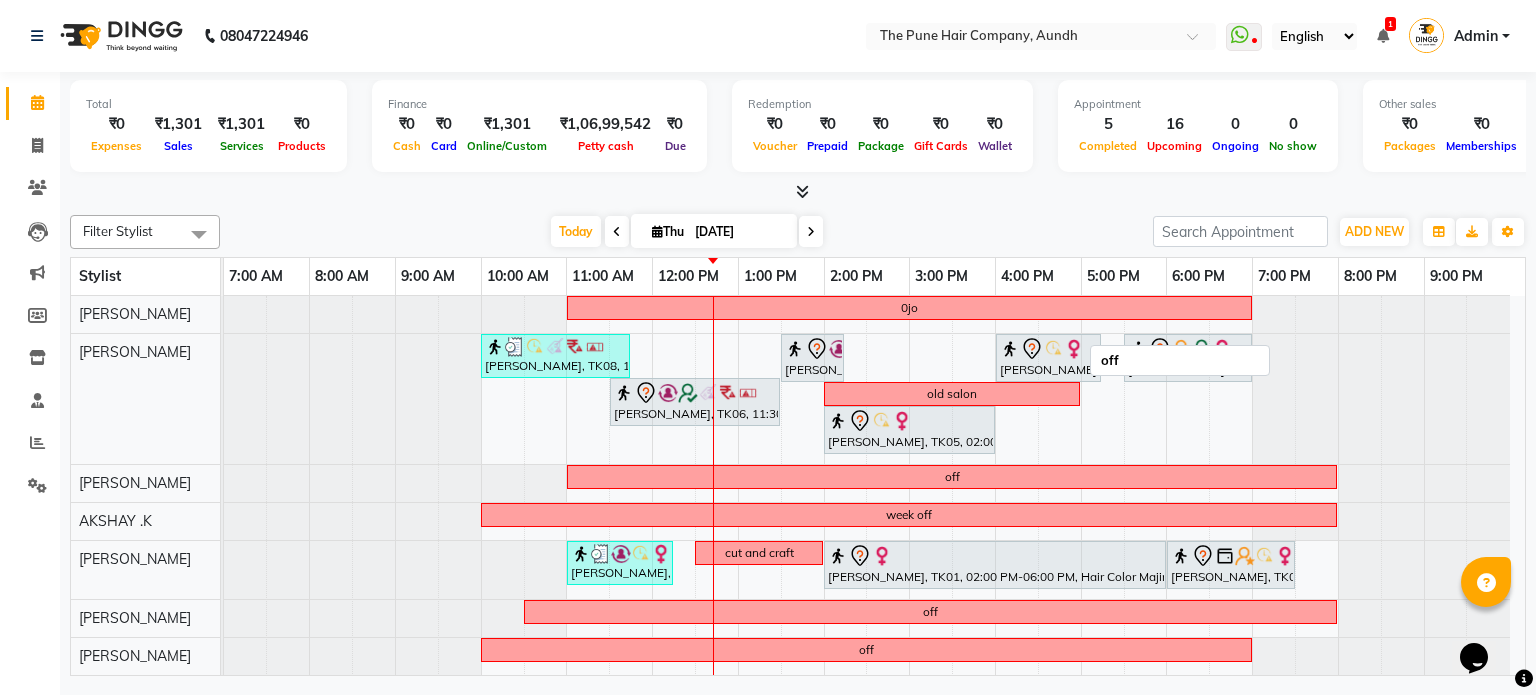 scroll, scrollTop: 206, scrollLeft: 0, axis: vertical 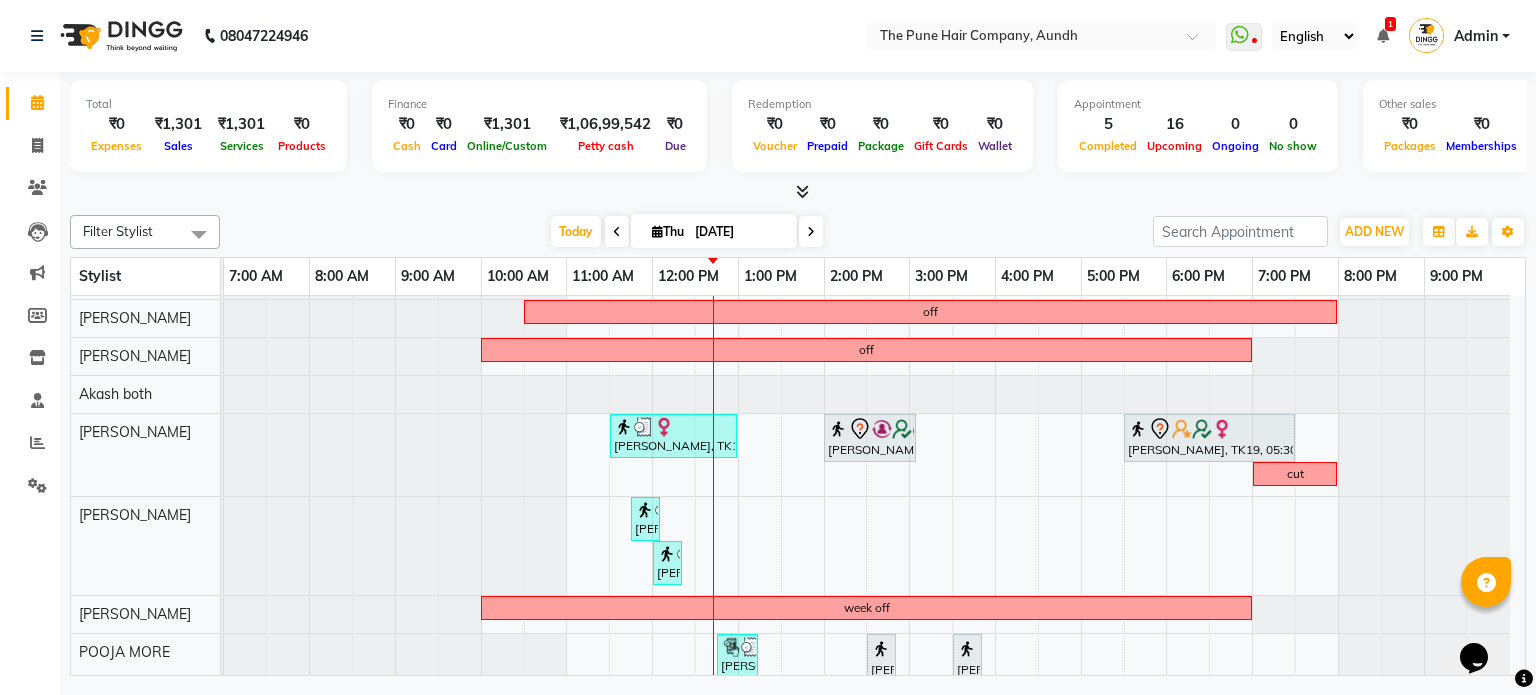 click on "0jo      [PERSON_NAME], TK08, 10:00 AM-11:45 AM, Cut [DEMOGRAPHIC_DATA] (Expert)             [PERSON_NAME], TK06, 01:30 PM-02:15 PM, Cut [DEMOGRAPHIC_DATA] (Expert)             [PERSON_NAME], TK05, 04:00 PM-05:15 PM, Cut [DEMOGRAPHIC_DATA] (Expert)             [PERSON_NAME], TK09, 05:30 PM-07:00 PM, Hair wash & blow dry - [PERSON_NAME], TK06, 11:30 AM-01:30 PM, Hair Color [PERSON_NAME] Touchup 2 Inch  old salon              [PERSON_NAME], TK05, 02:00 PM-04:00 PM, Hair Color [PERSON_NAME] Touchup 2 Inch  off   week off      Sandhya, TK04, 11:00 AM-12:15 PM,  Hair wash medium  cut and craft              [PERSON_NAME], TK01, 02:00 PM-06:00 PM, Hair Color Majirel - Majirel Global Medium             [PERSON_NAME], TK02, 06:00 PM-07:30 PM, Hair wash & blow dry -medium  off   off      [PERSON_NAME], TK13, 11:30 AM-01:00 PM, Cut [DEMOGRAPHIC_DATA] (Sr.stylist), Additional Hair Wash ([DEMOGRAPHIC_DATA])             [PERSON_NAME], TK14, 02:00 PM-03:05 PM, Cut [DEMOGRAPHIC_DATA] (Sr.stylist)             [PERSON_NAME], TK19, 05:30 PM-07:30 PM, Hair Color [PERSON_NAME] Touchup 2 Inch  cut           week off" at bounding box center (874, 451) 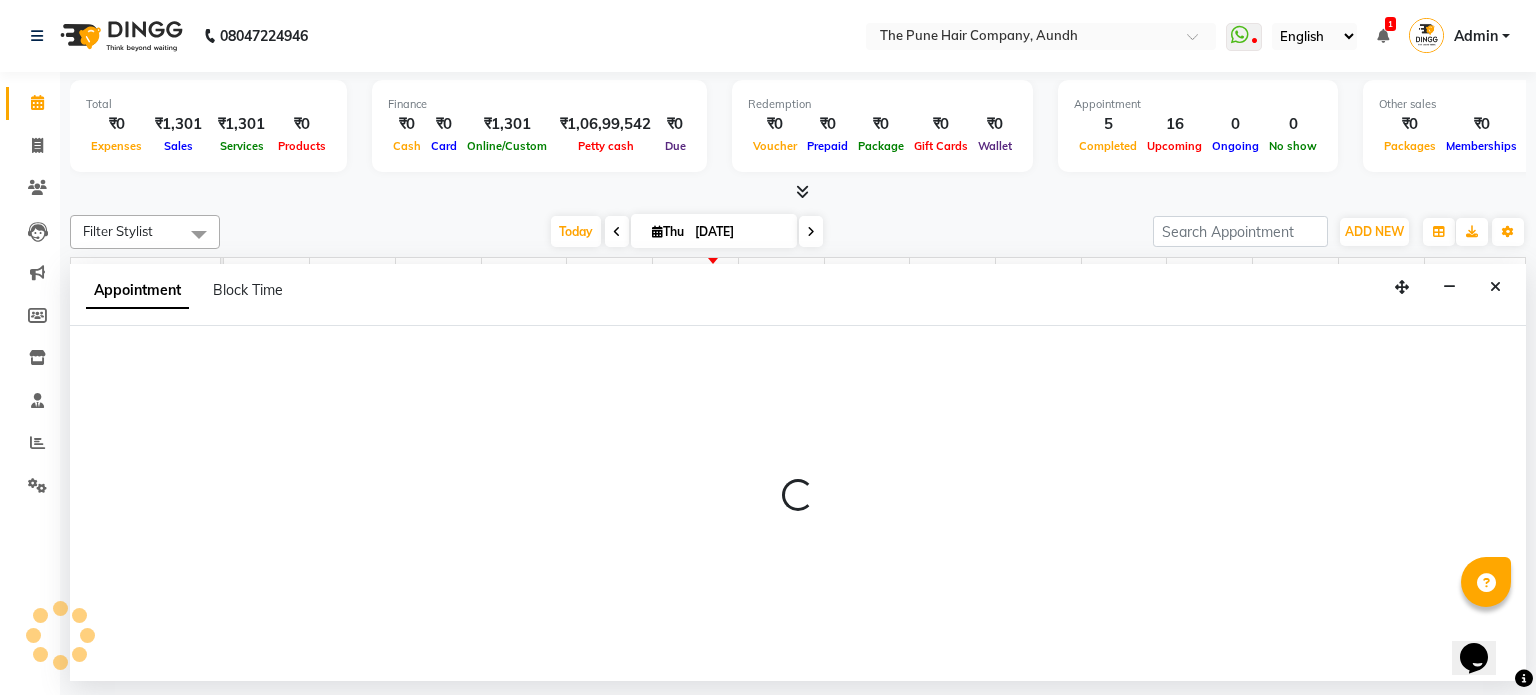 select on "49441" 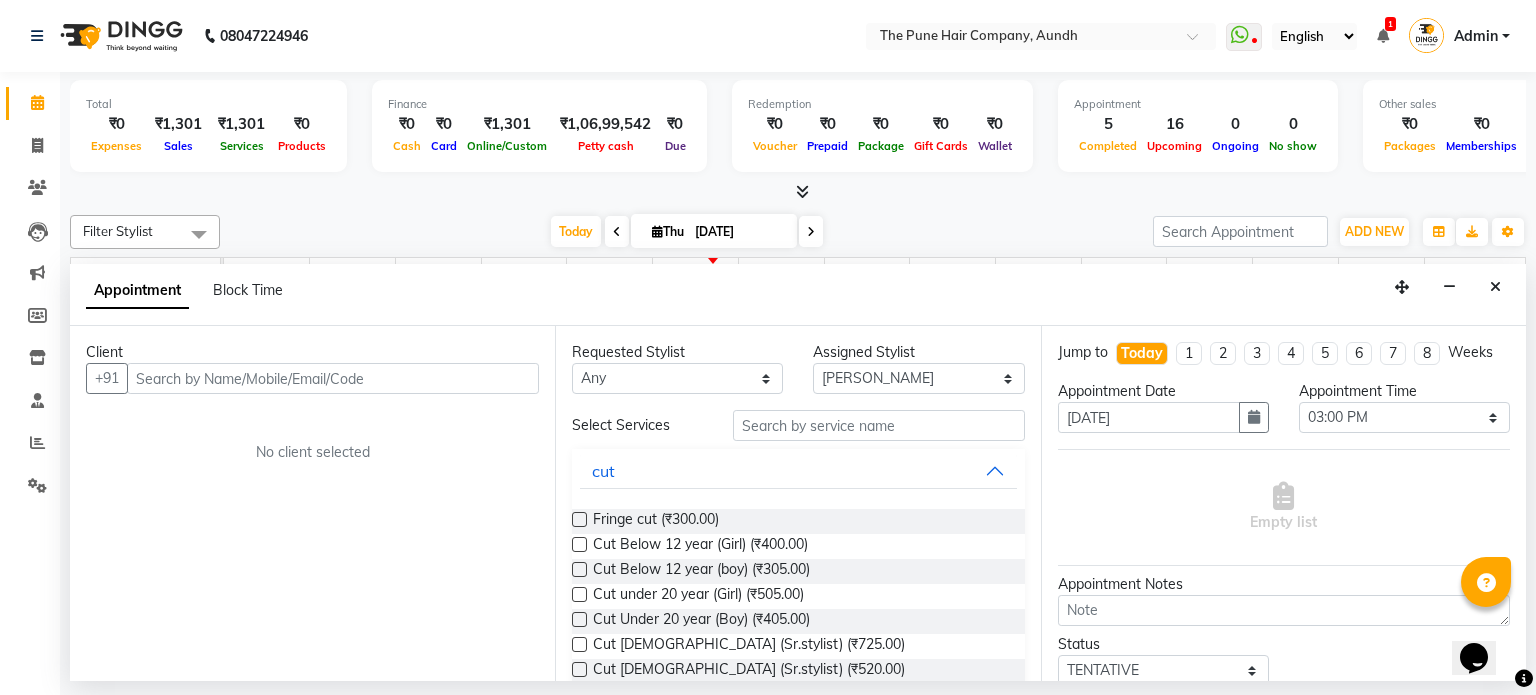 click at bounding box center [333, 378] 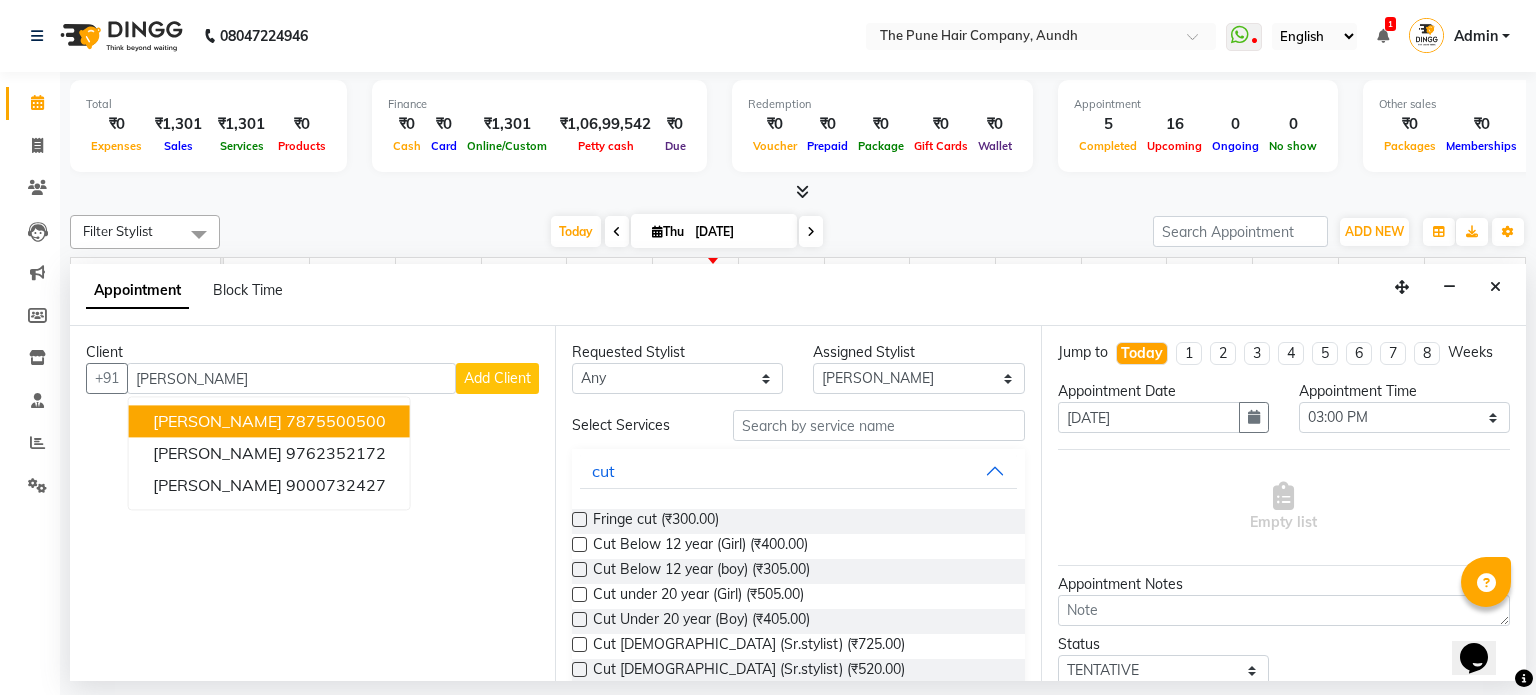 click on "7875500500" at bounding box center [336, 422] 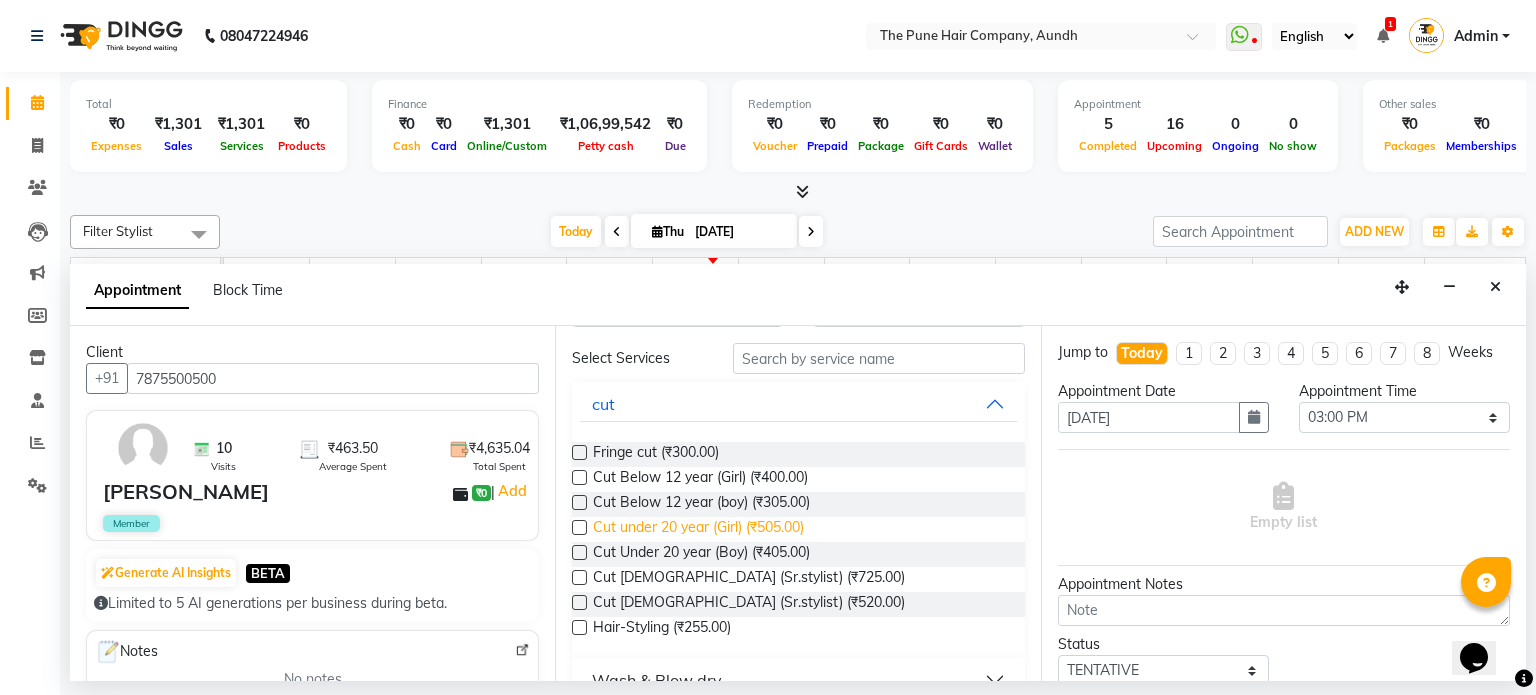 scroll, scrollTop: 100, scrollLeft: 0, axis: vertical 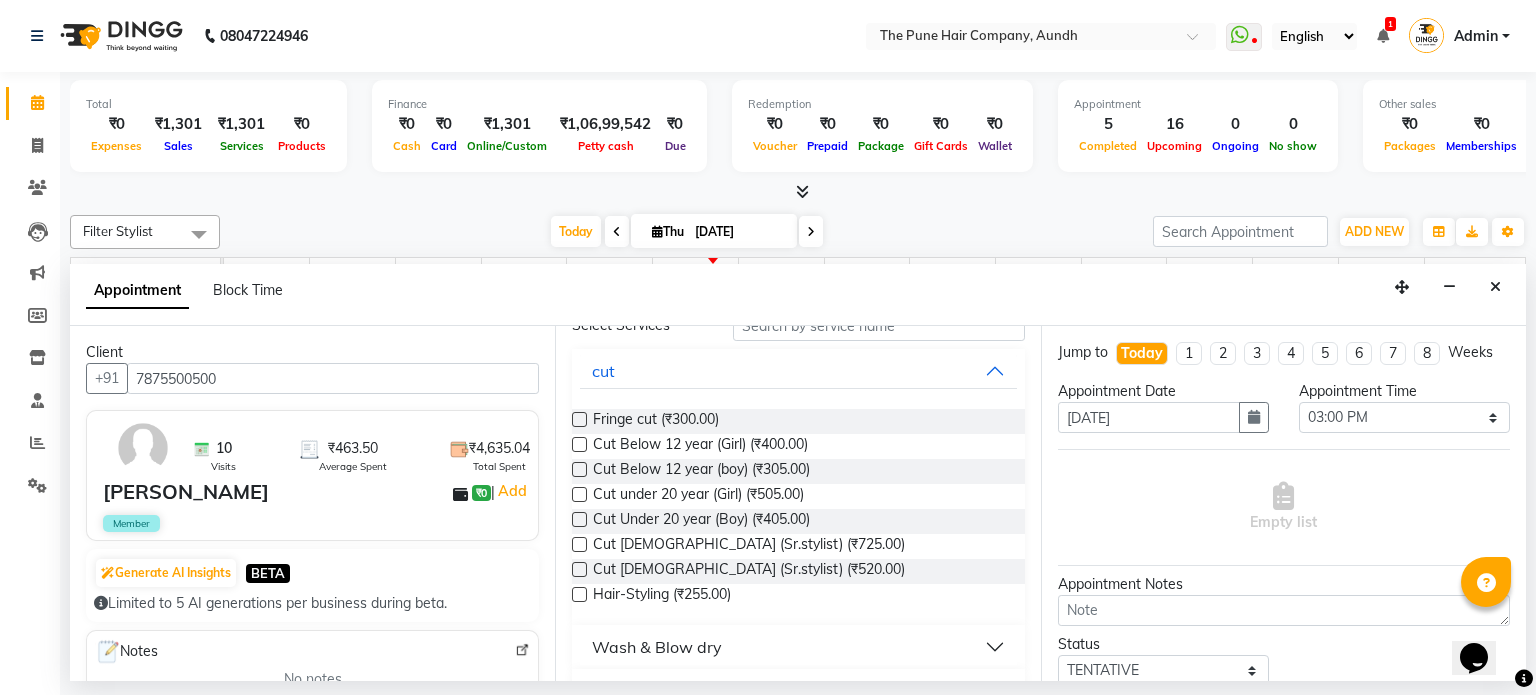 type on "7875500500" 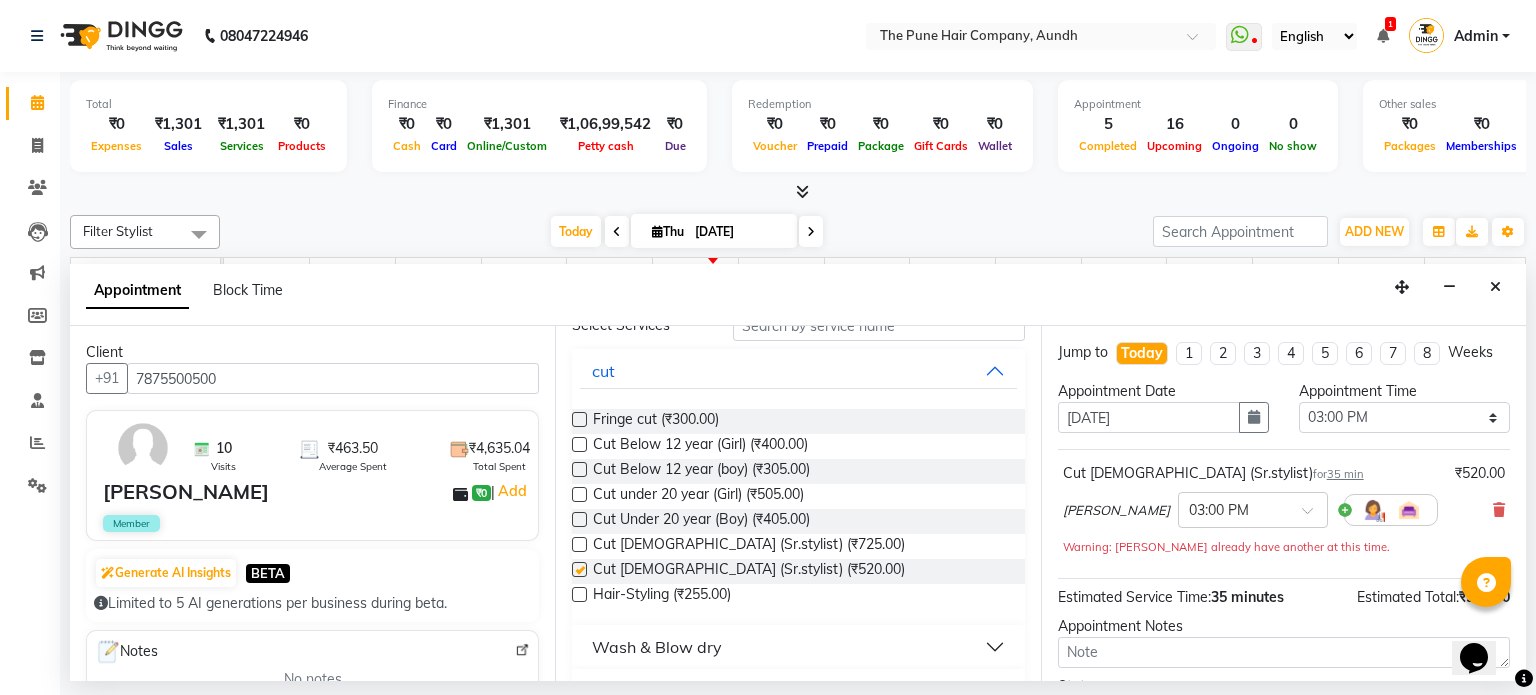 checkbox on "false" 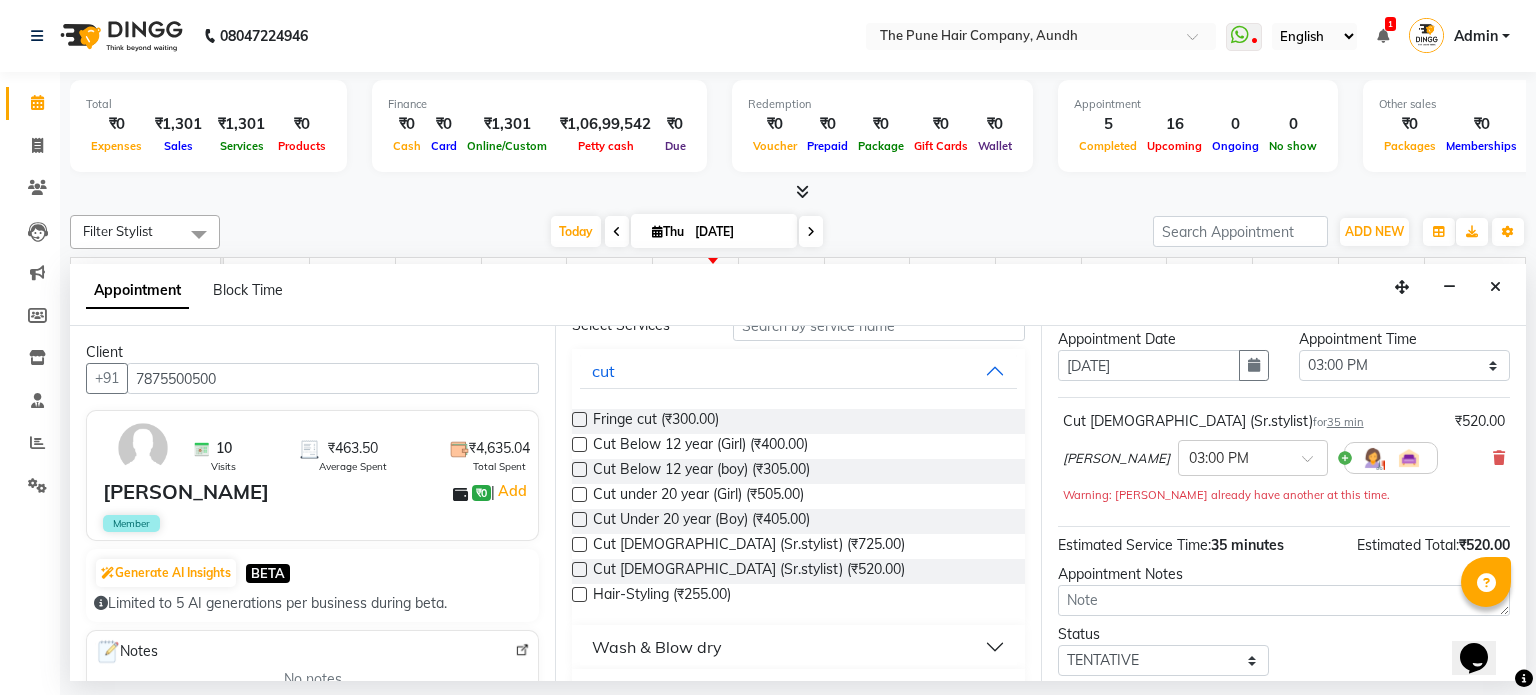 scroll, scrollTop: 172, scrollLeft: 0, axis: vertical 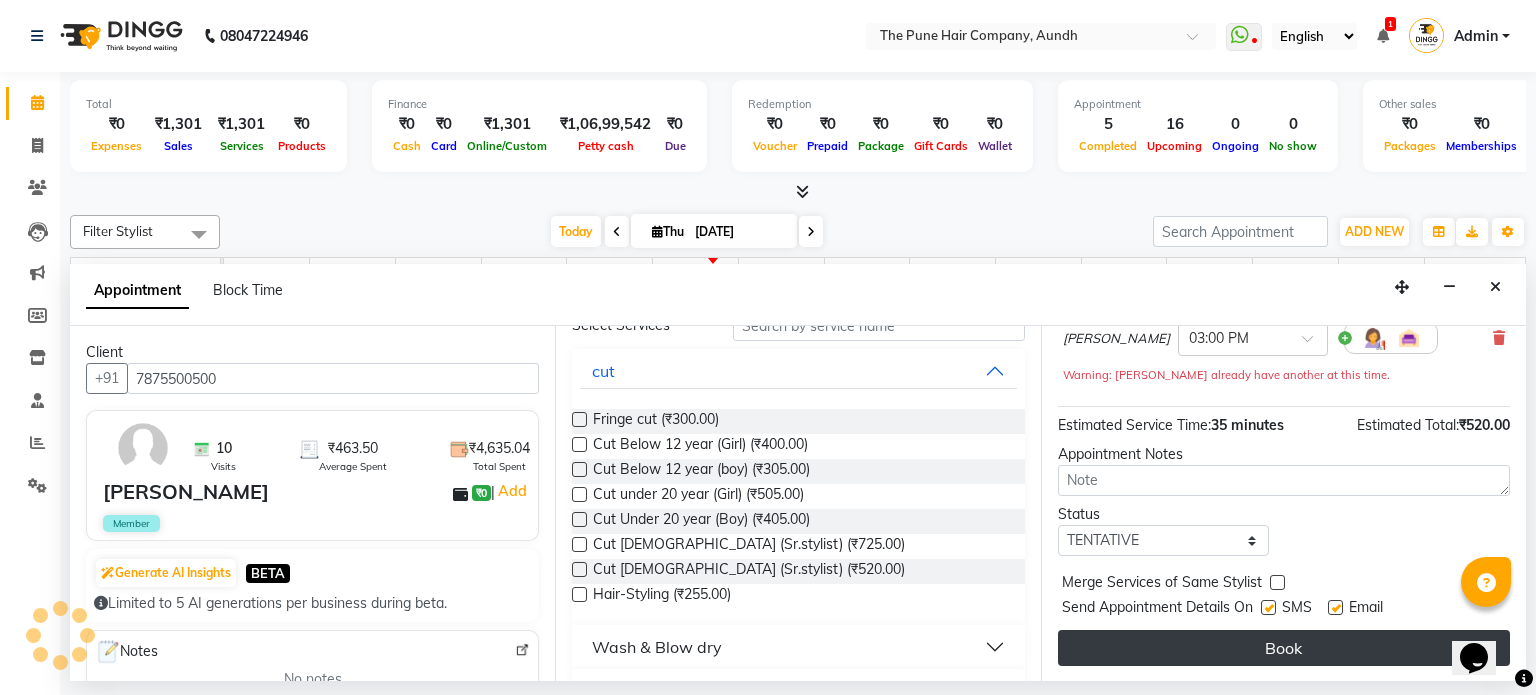 click on "Book" at bounding box center (1284, 648) 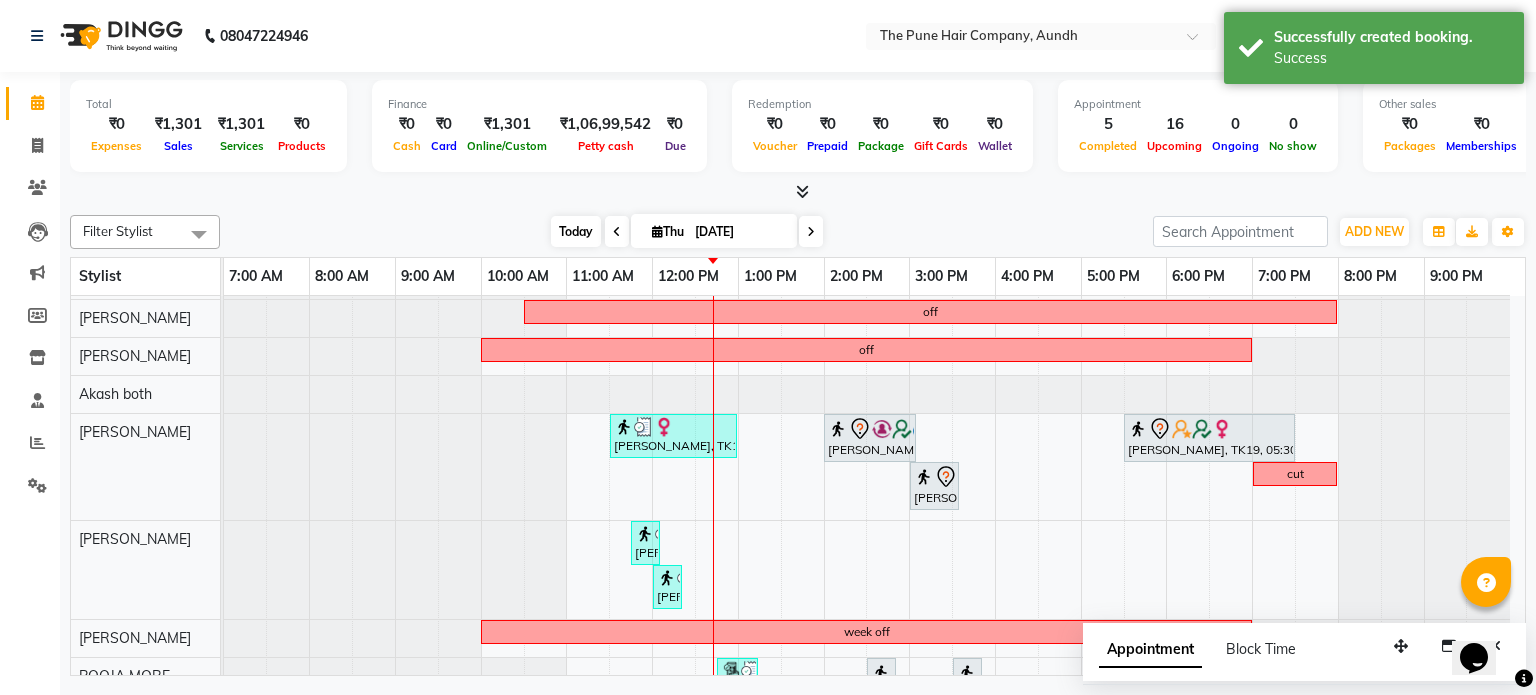 click on "Today" at bounding box center (576, 231) 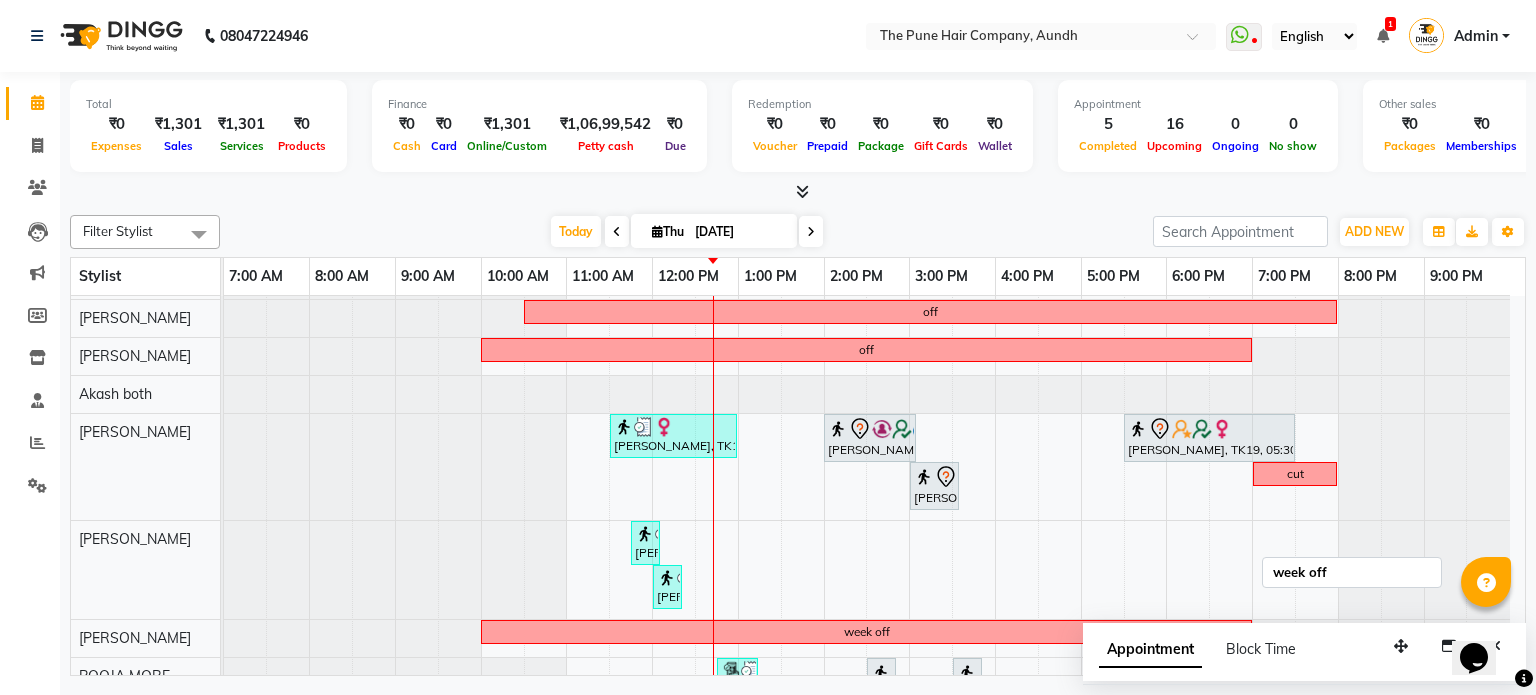 scroll, scrollTop: 417, scrollLeft: 0, axis: vertical 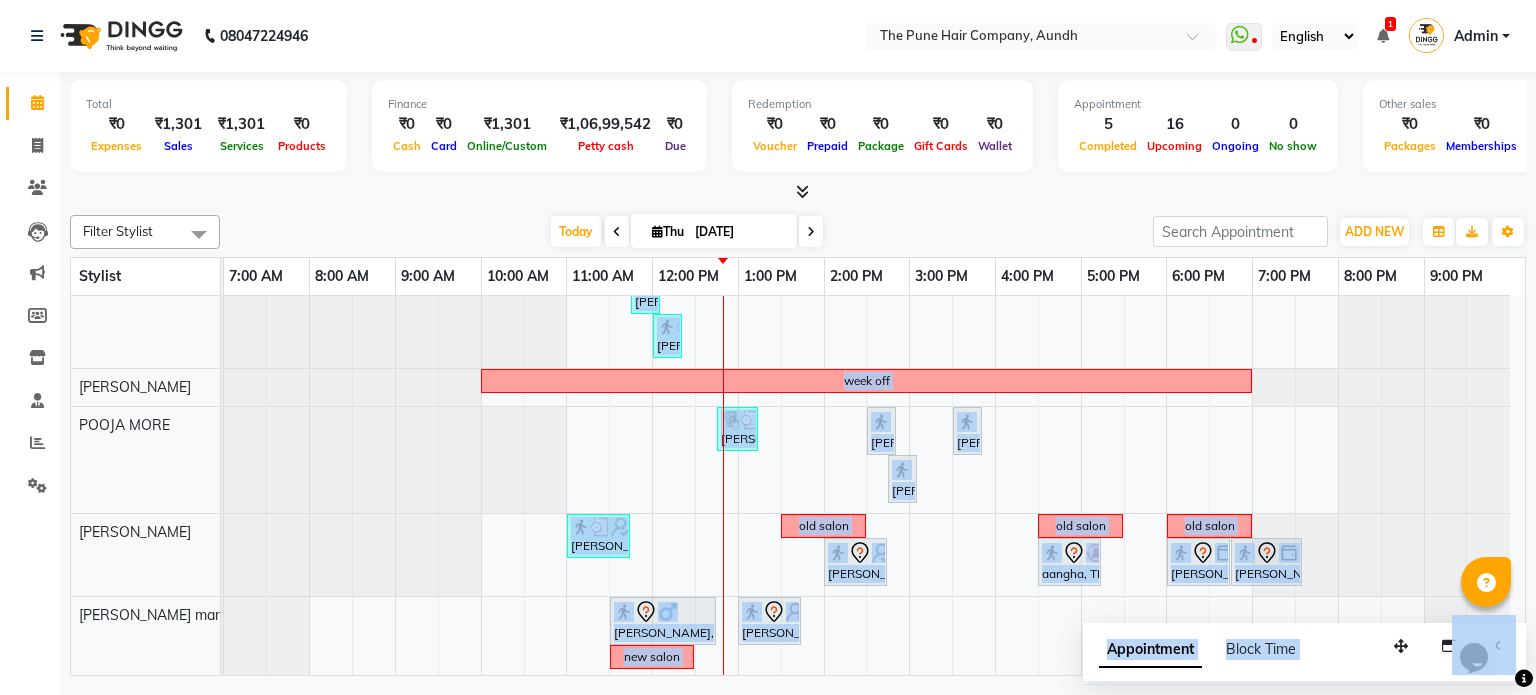 drag, startPoint x: 1376, startPoint y: 657, endPoint x: 1404, endPoint y: 607, distance: 57.306194 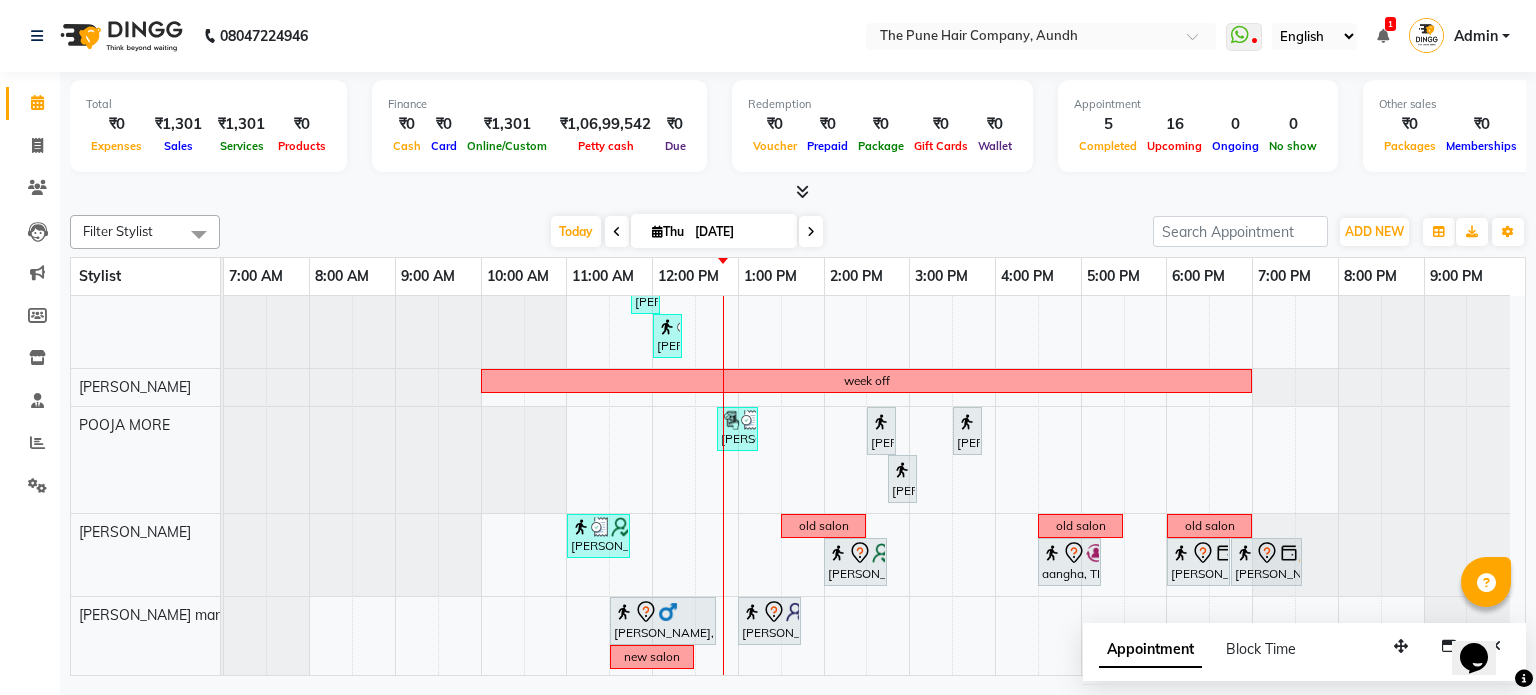 click on "Filter Stylist Select All Akash both [PERSON_NAME] .K [PERSON_NAME] kaif [PERSON_NAME] [PERSON_NAME] [PERSON_NAME] [PERSON_NAME] mane POOJA MORE [PERSON_NAME]  [PERSON_NAME] Shweta gotur [PERSON_NAME] [PERSON_NAME] [DATE]  [DATE] Toggle Dropdown Add Appointment Add Invoice Add Expense Add Attendance Add Client Add Transaction Toggle Dropdown Add Appointment Add Invoice Add Expense Add Attendance Add Client ADD NEW Toggle Dropdown Add Appointment Add Invoice Add Expense Add Attendance Add Client Add Transaction Filter Stylist Select All Akash both AKSHAY .K [PERSON_NAME] kaif [PERSON_NAME] [PERSON_NAME] [PERSON_NAME] [PERSON_NAME] mane POOJA MORE [PERSON_NAME]  [PERSON_NAME] Shweta gotur [PERSON_NAME] [PERSON_NAME] Group By  Staff View   Room View  View as Vertical  Vertical - Week View  Horizontal  Horizontal - Week View  List  Toggle Dropdown Calendar Settings Manage Tags   Arrange Stylists   Reset Stylists  Full Screen Appointment Form Zoom 50% Stylist 7:00 AM 8:00 AM 9:00 AM 10:00 AM 11:00 AM" 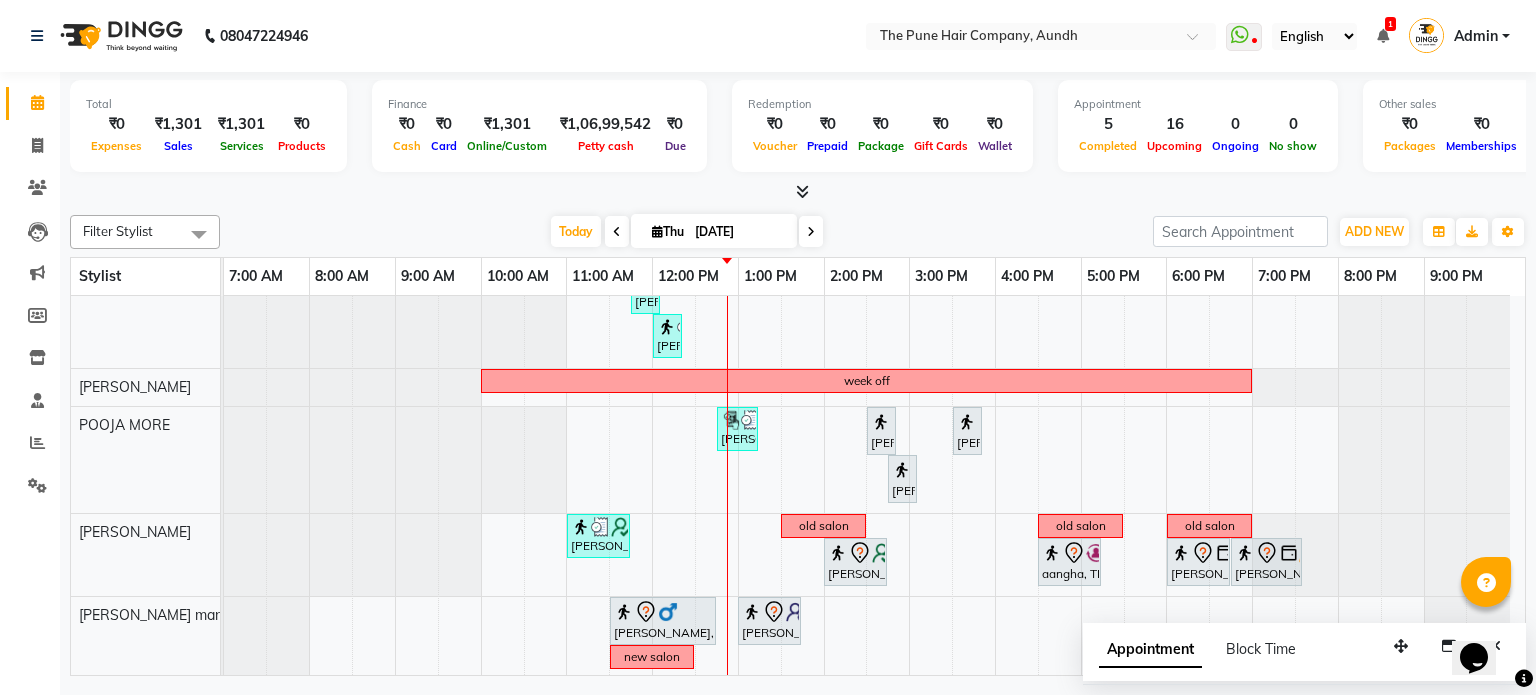 scroll, scrollTop: 262, scrollLeft: 0, axis: vertical 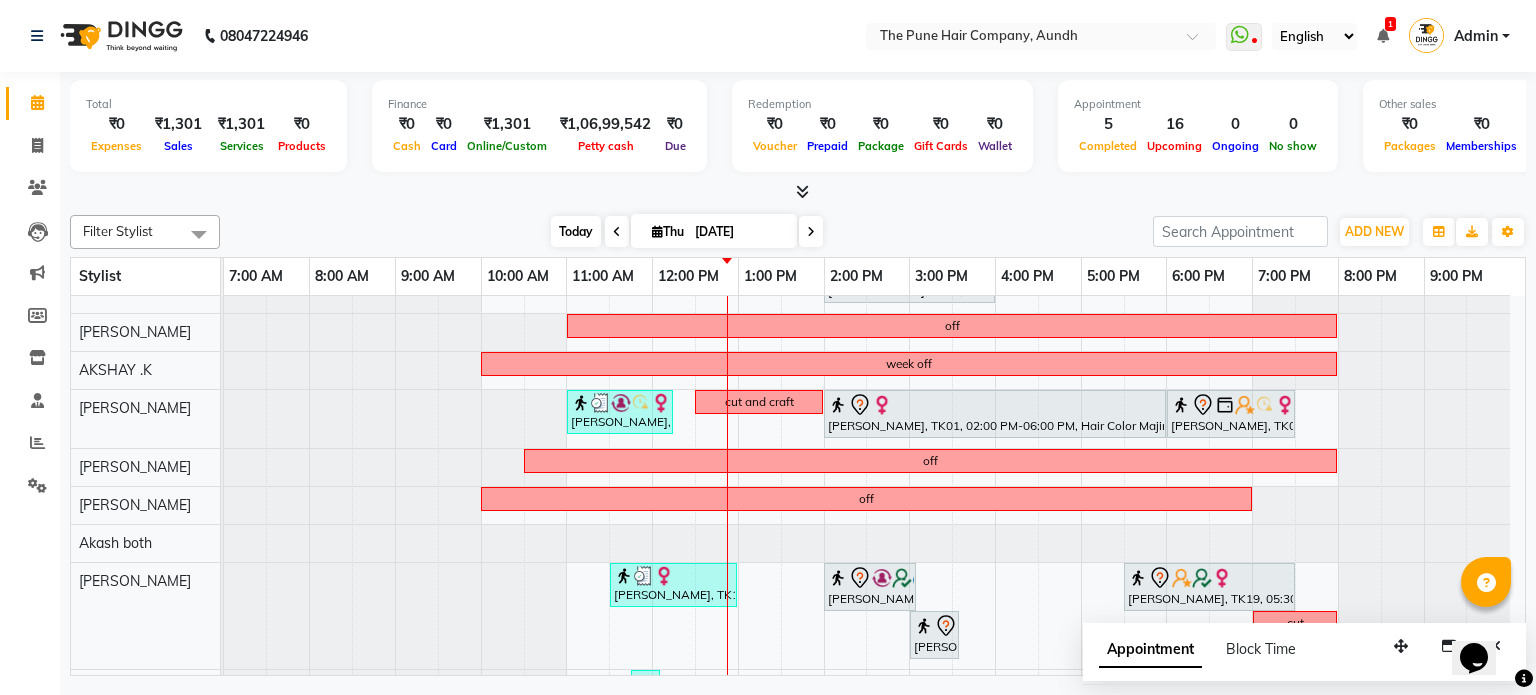 click on "Today" at bounding box center (576, 231) 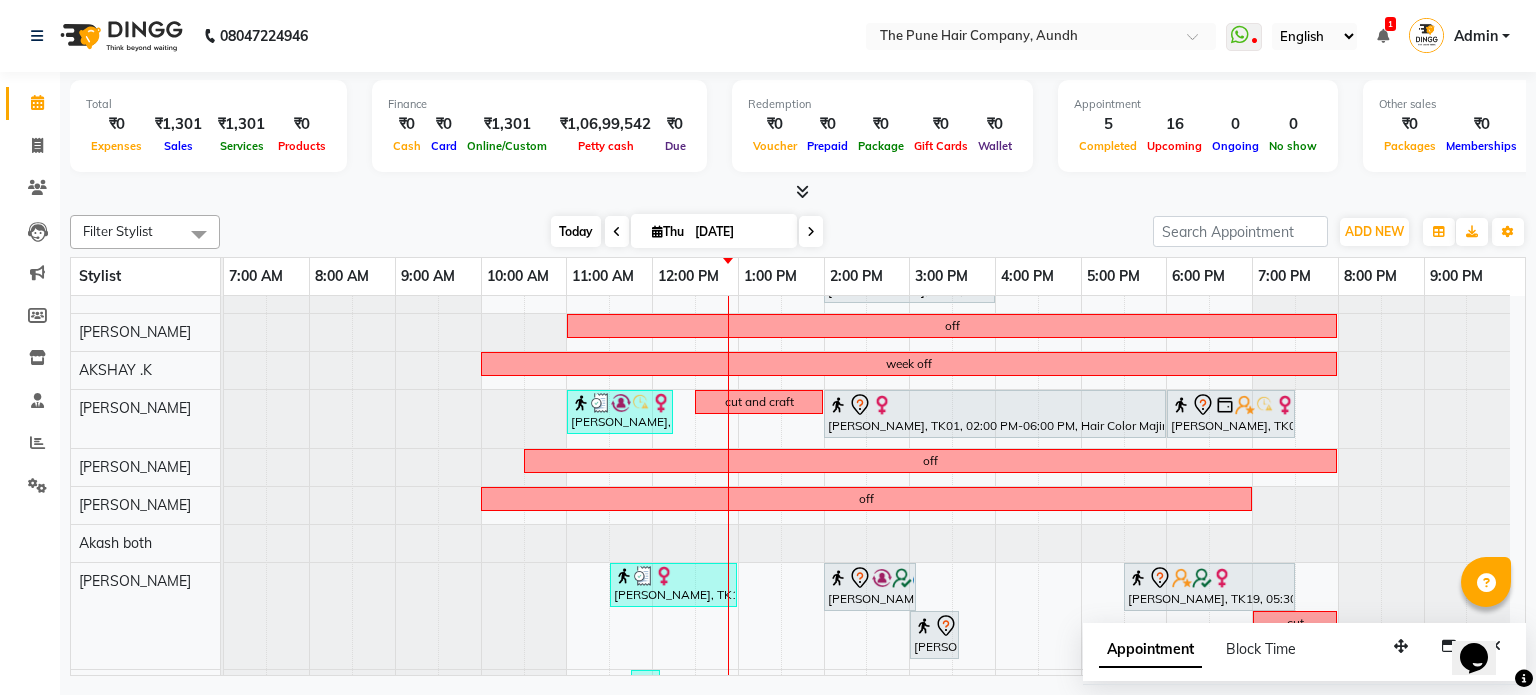 click on "Today" at bounding box center [576, 231] 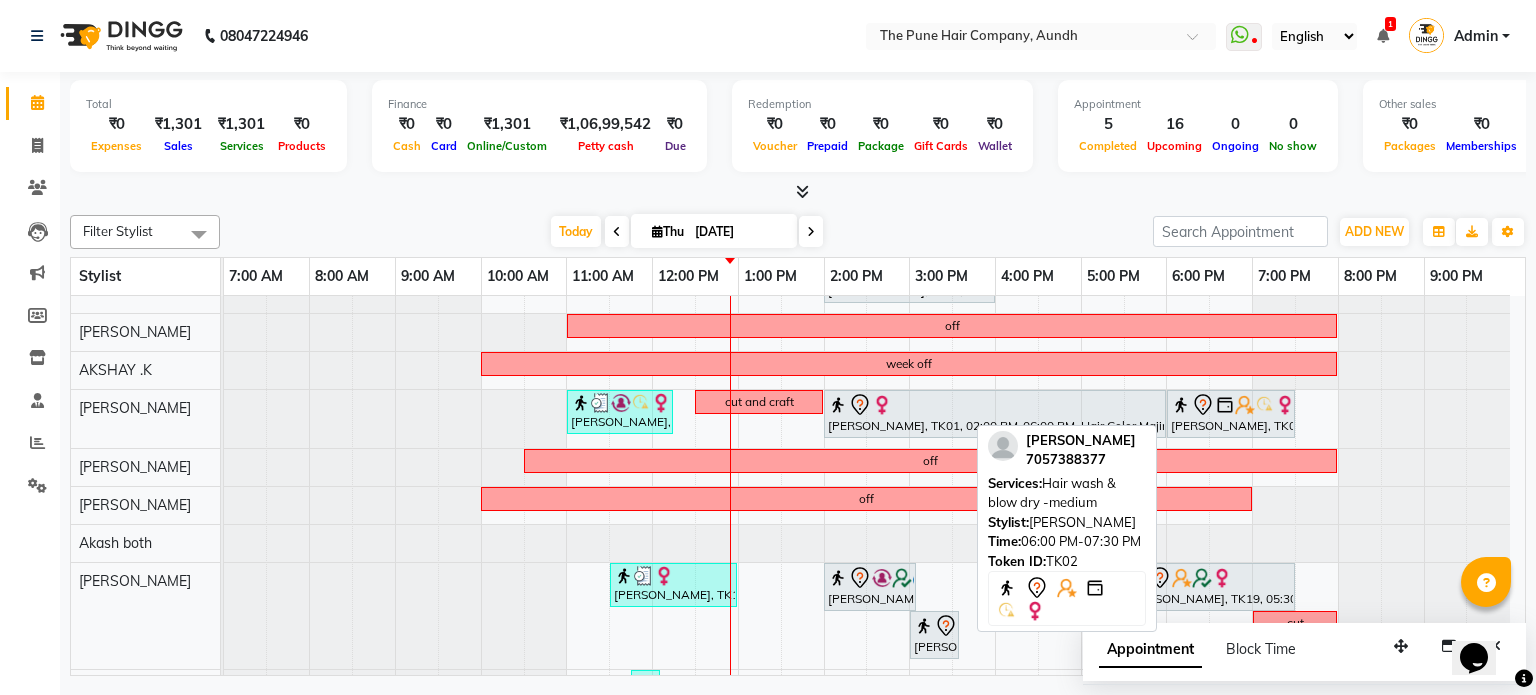 scroll, scrollTop: 224, scrollLeft: 0, axis: vertical 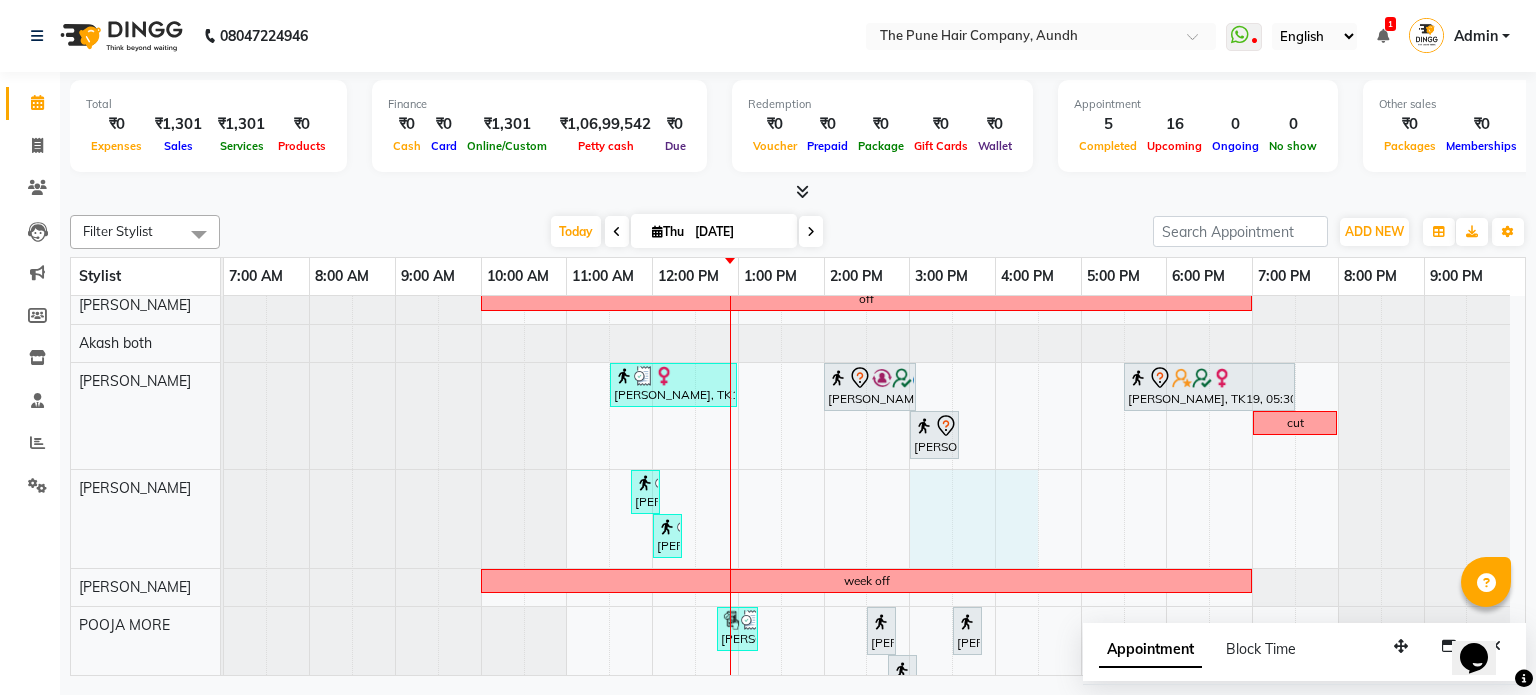 drag, startPoint x: 943, startPoint y: 503, endPoint x: 997, endPoint y: 513, distance: 54.91812 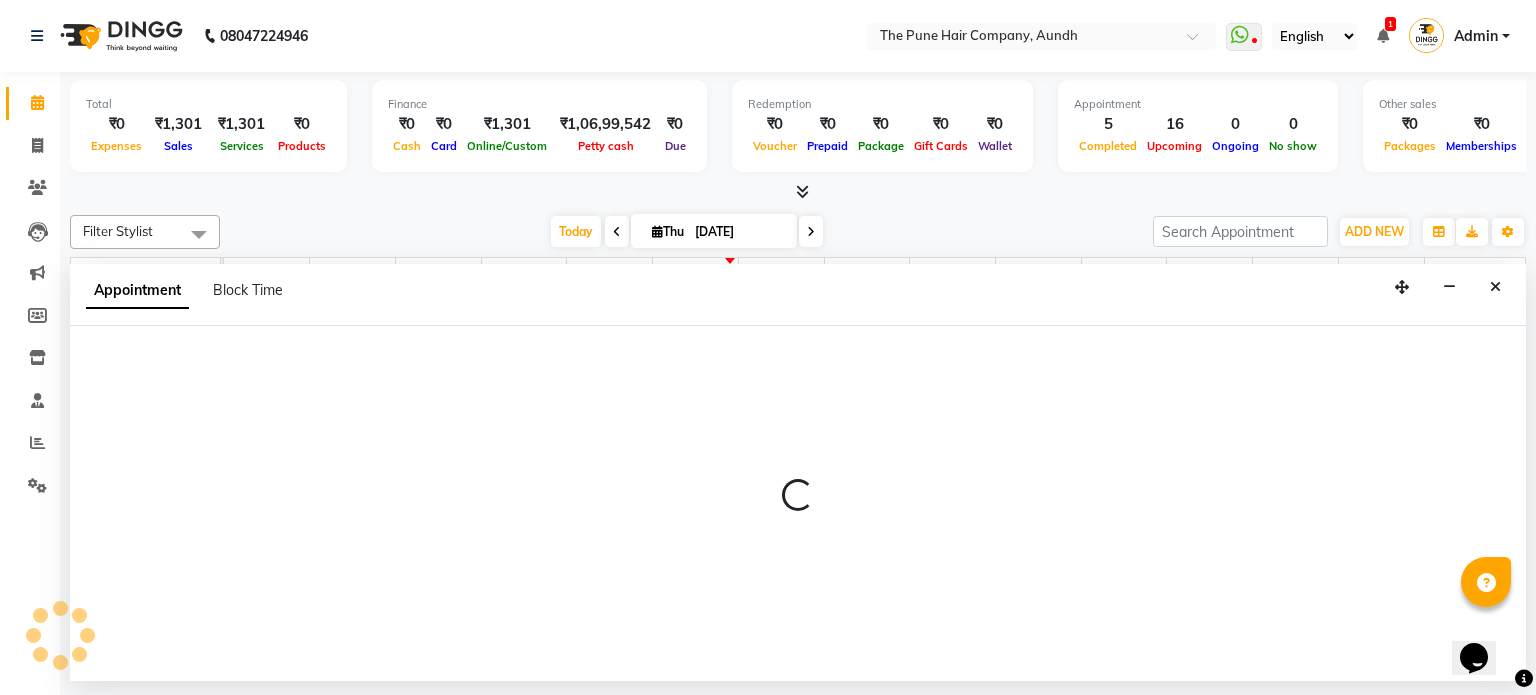 select on "49797" 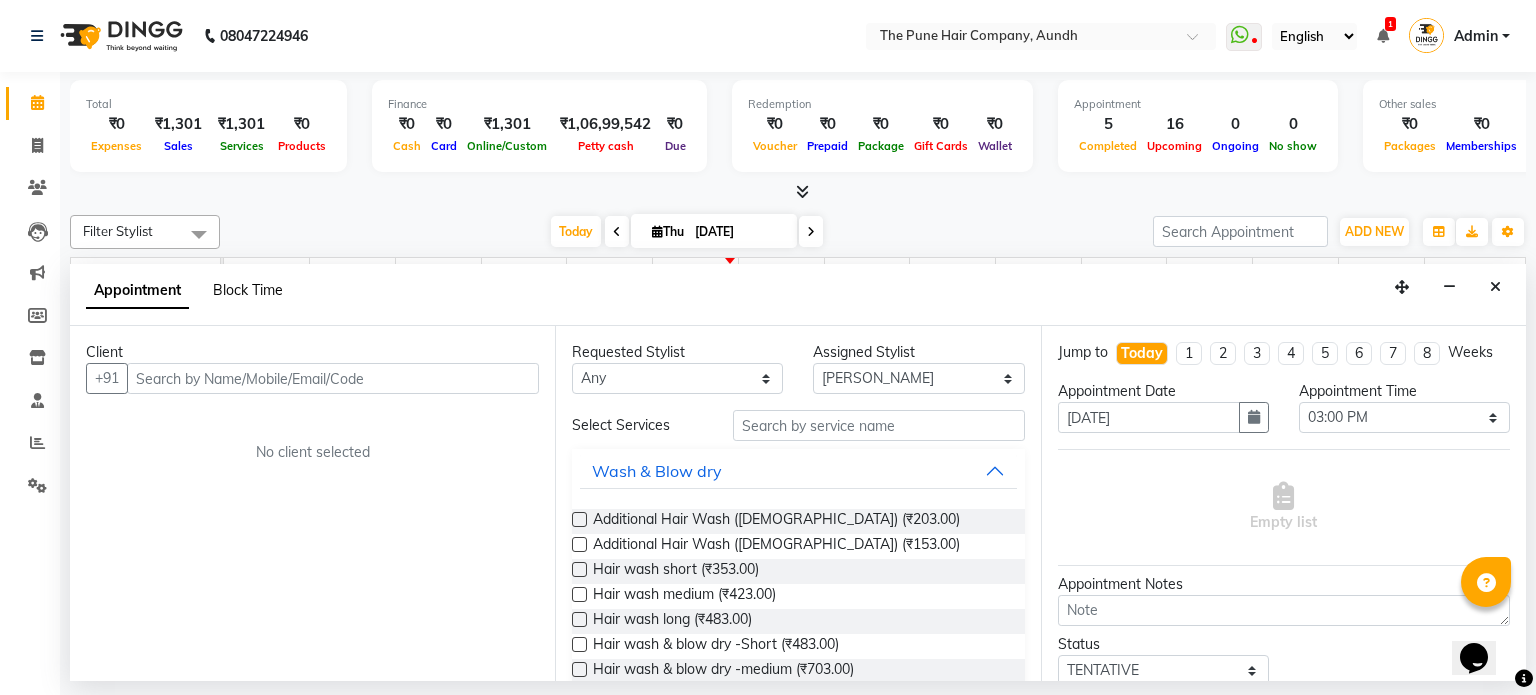 click on "Block Time" at bounding box center [248, 290] 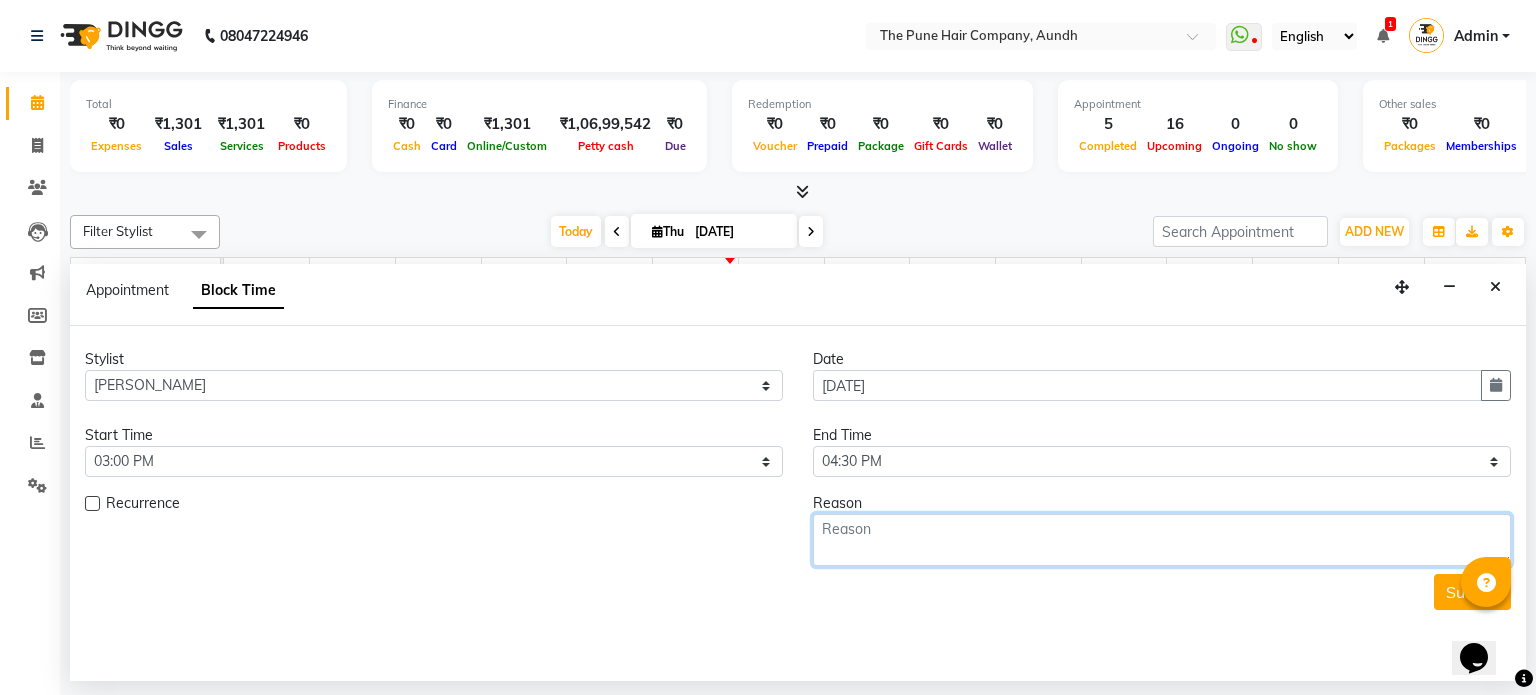 click at bounding box center [1162, 540] 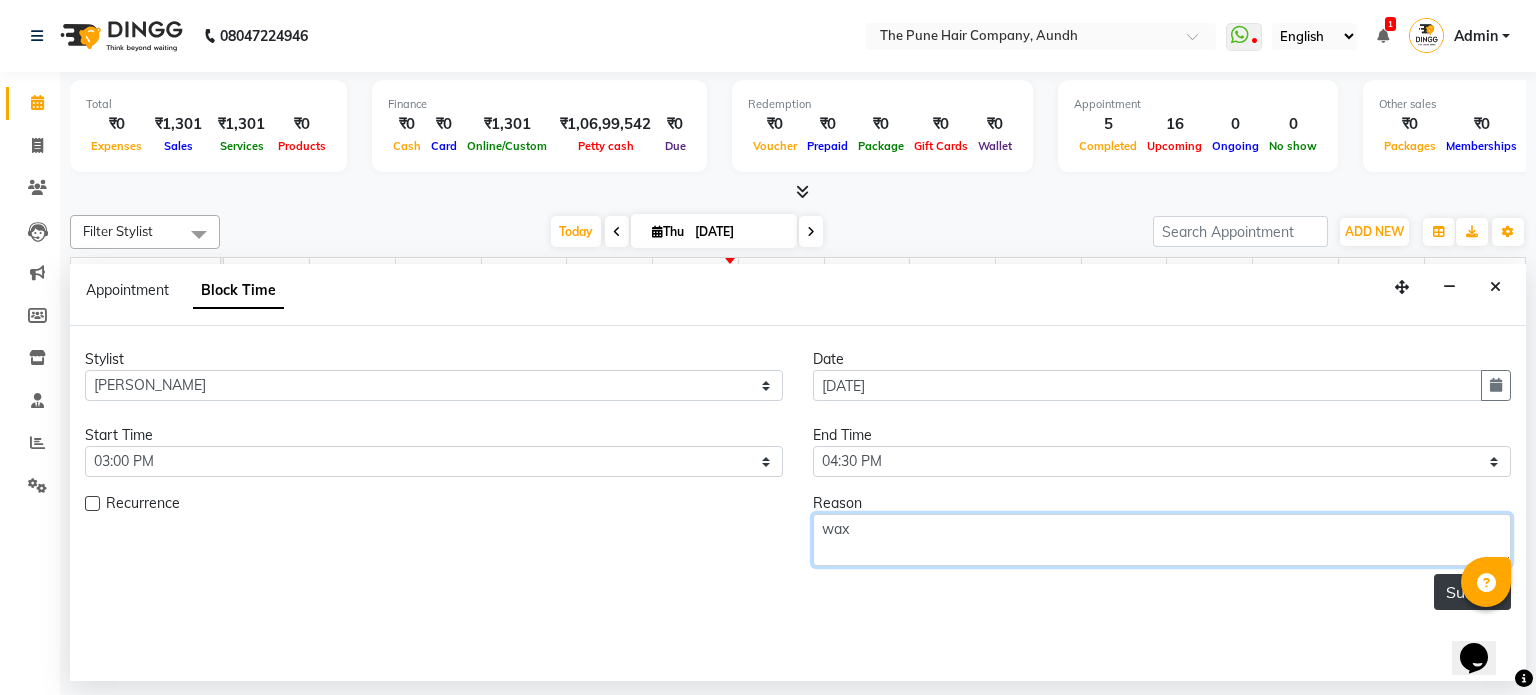 type on "wax" 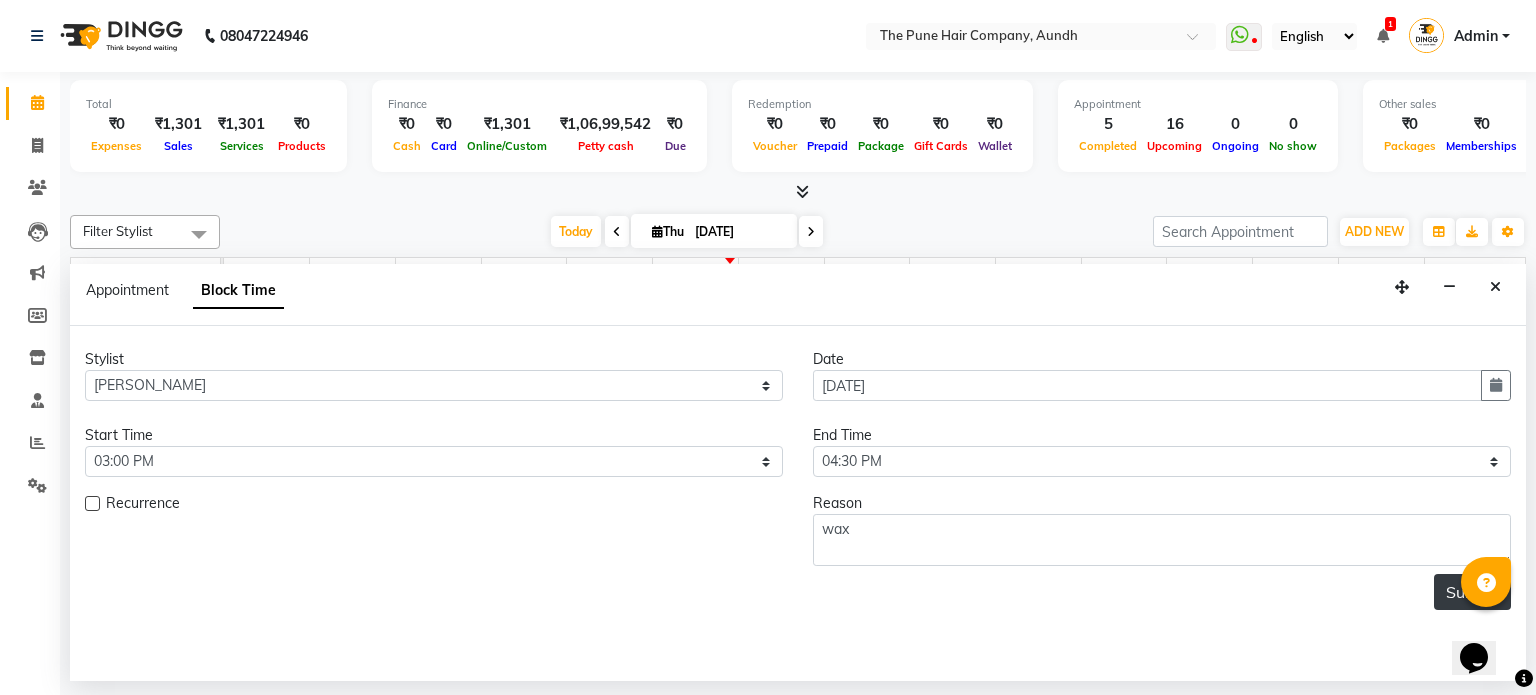 click on "Submit" at bounding box center [1472, 592] 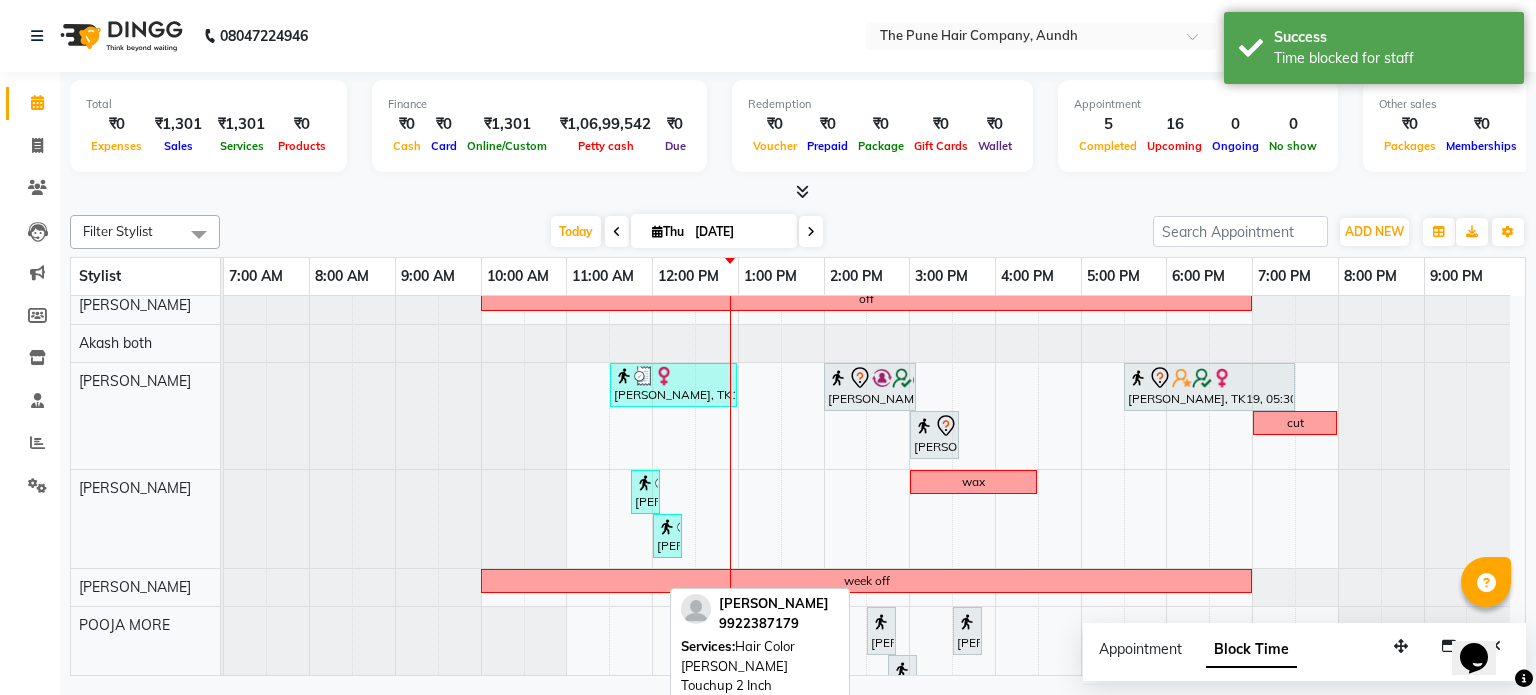 scroll, scrollTop: 0, scrollLeft: 0, axis: both 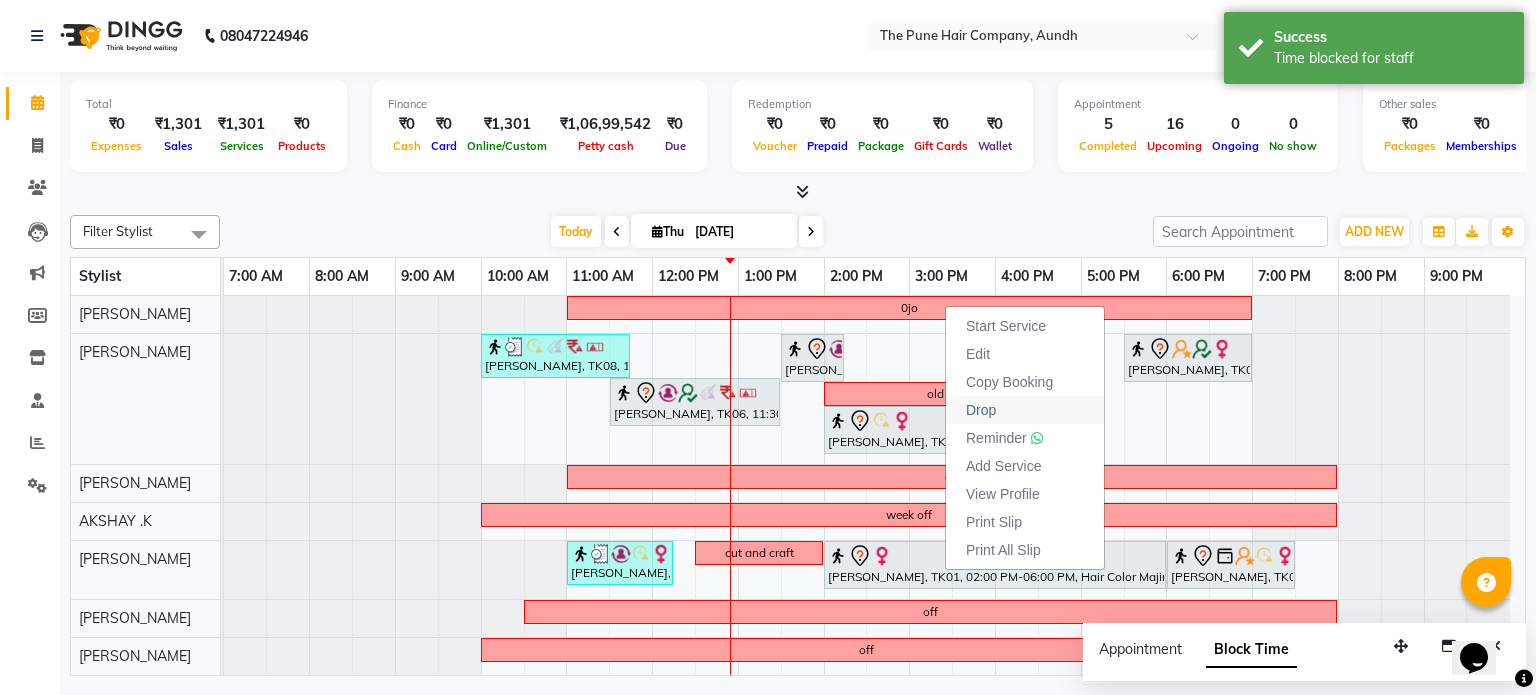 click on "Drop" at bounding box center [981, 410] 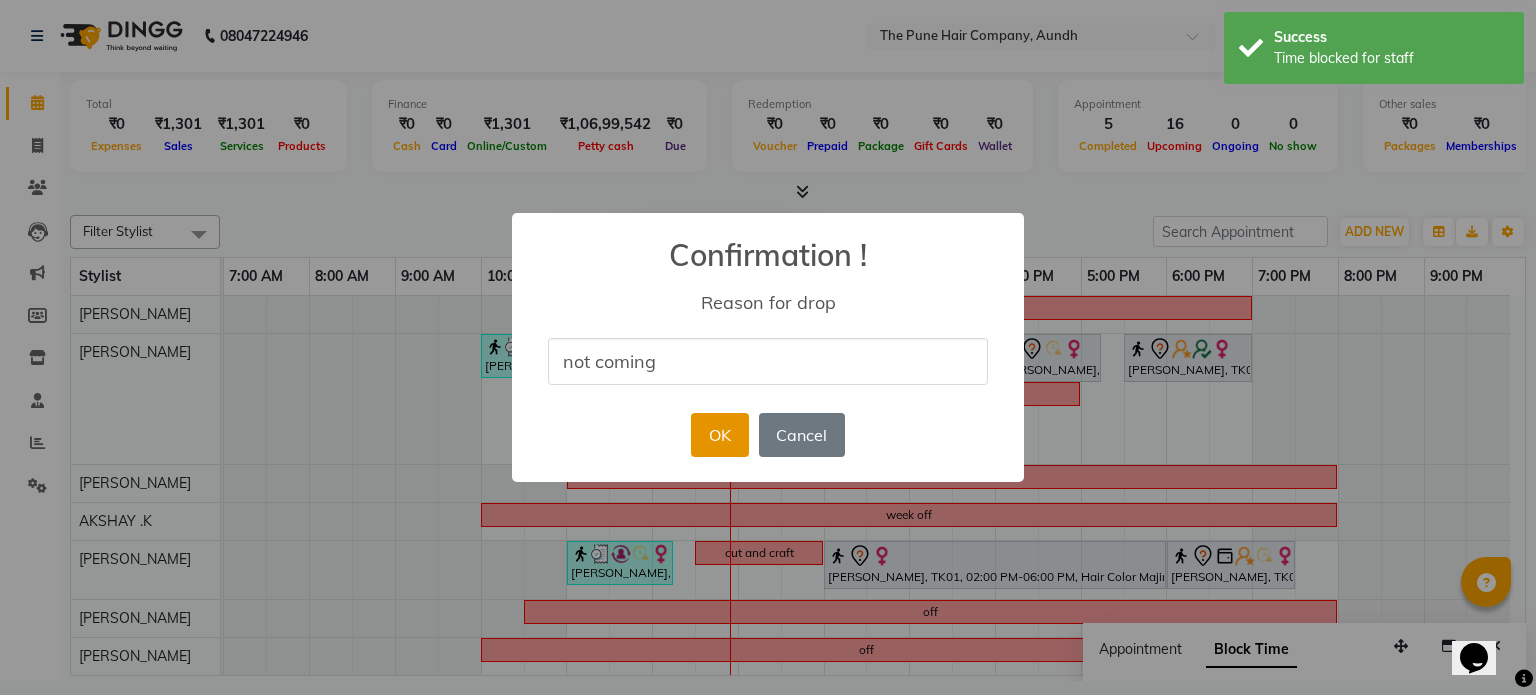 type on "not coming" 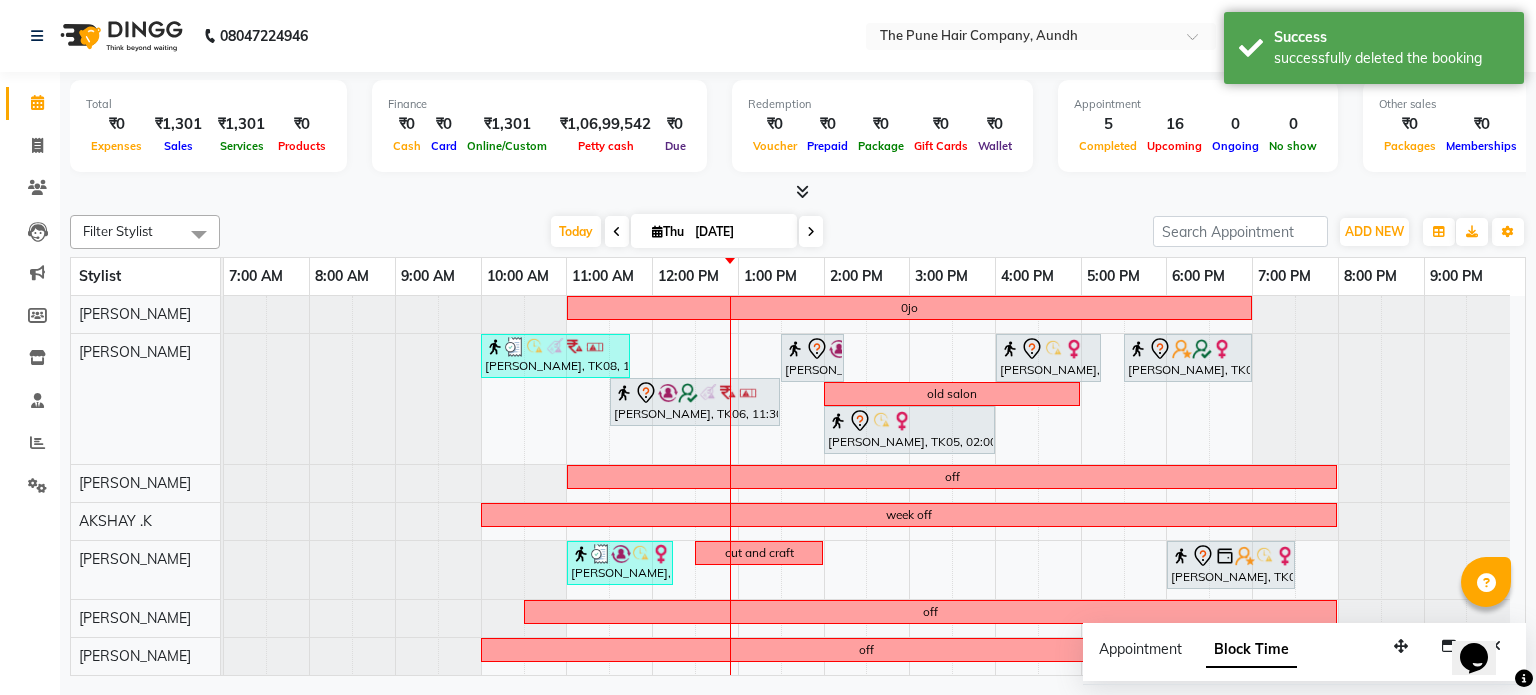 click at bounding box center (811, 231) 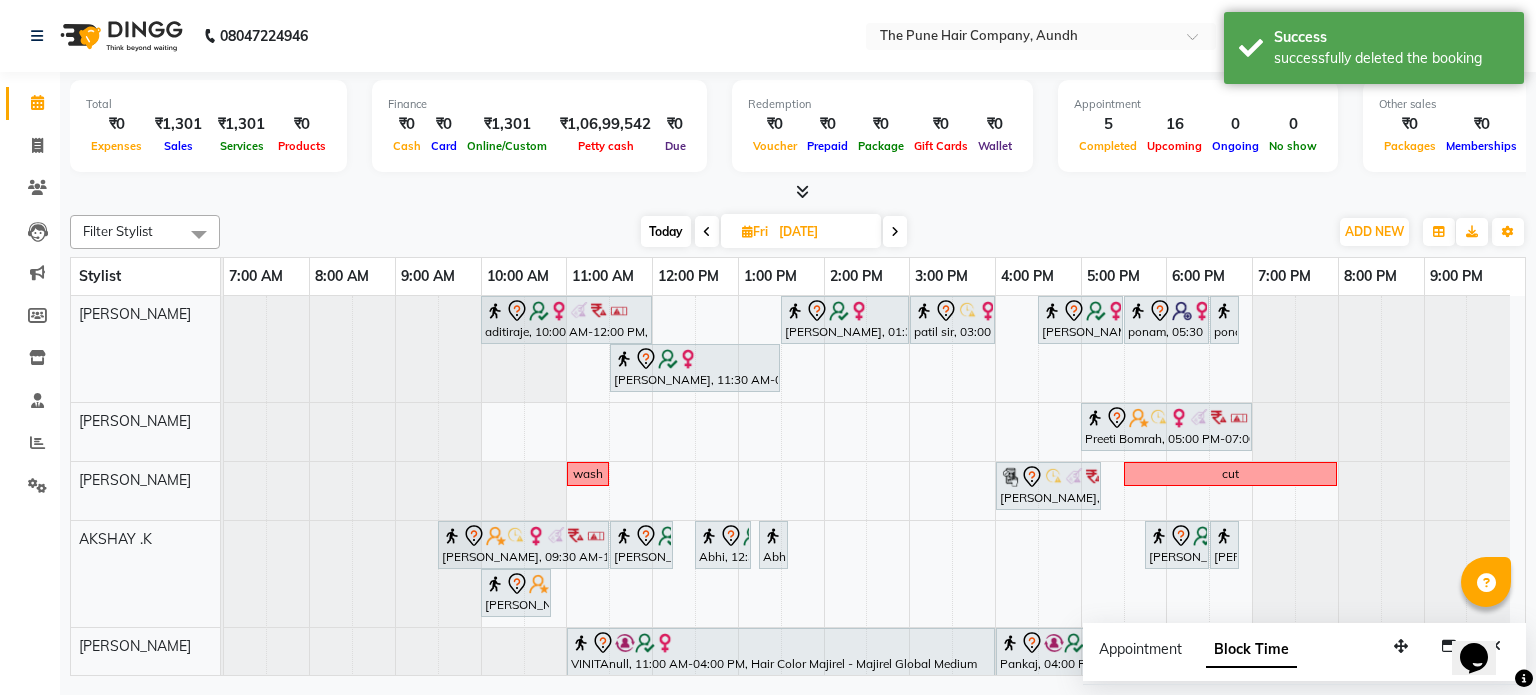 scroll, scrollTop: 74, scrollLeft: 0, axis: vertical 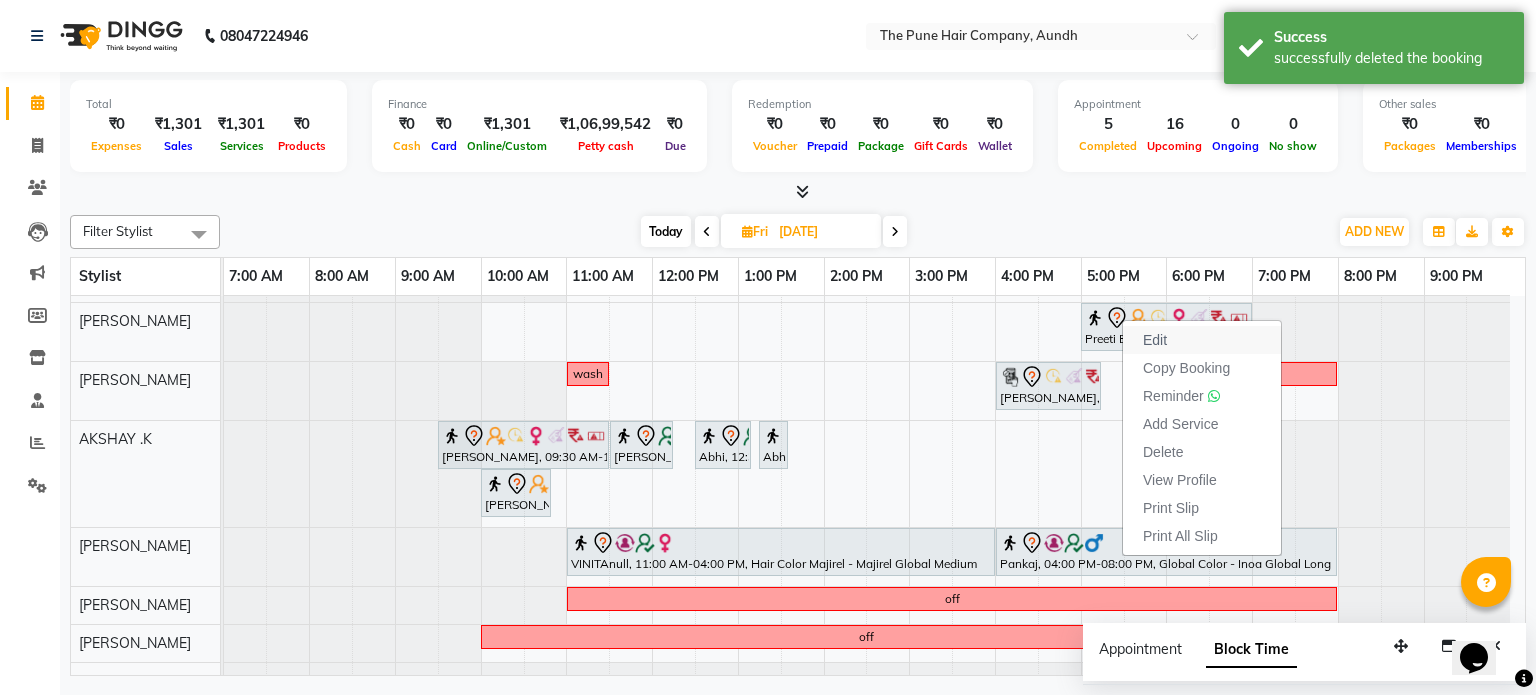 click on "Edit" at bounding box center (1155, 340) 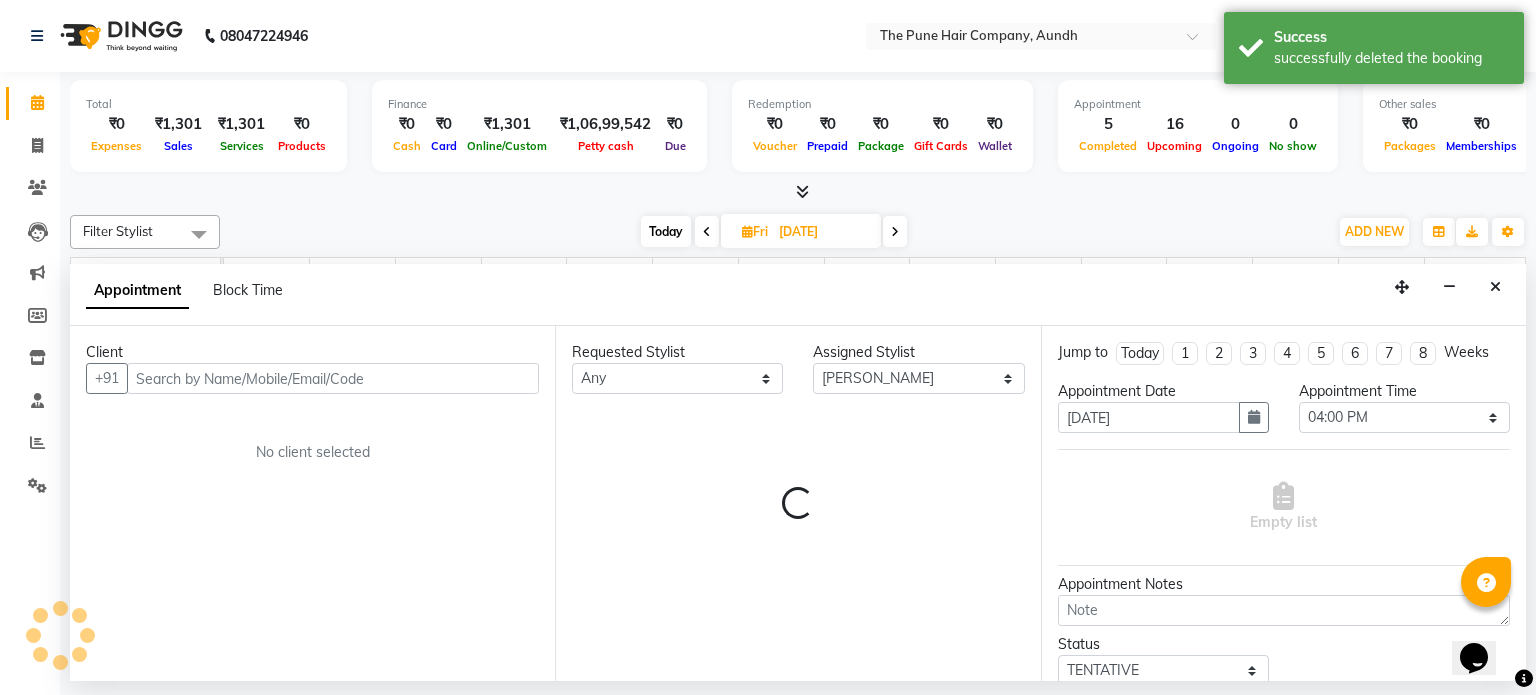 select on "660" 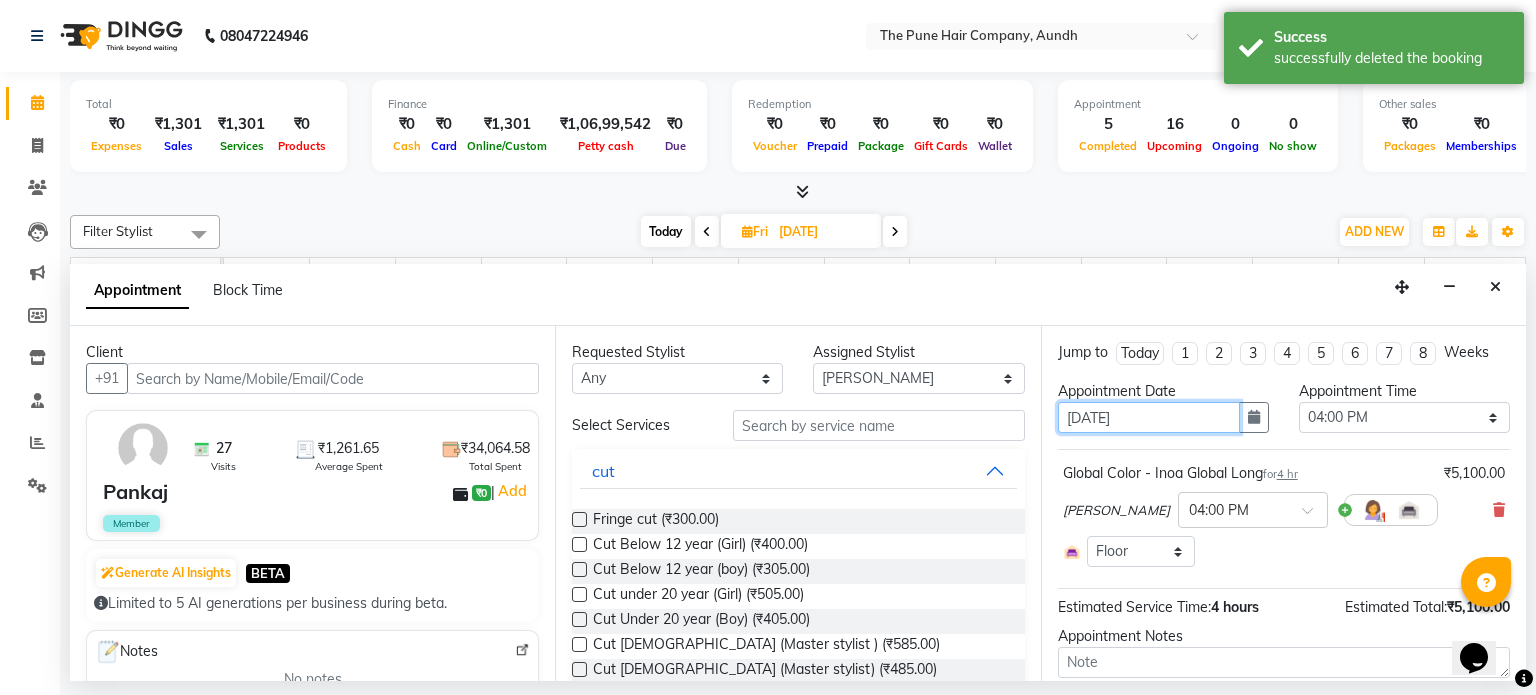 click on "[DATE]" at bounding box center [1149, 417] 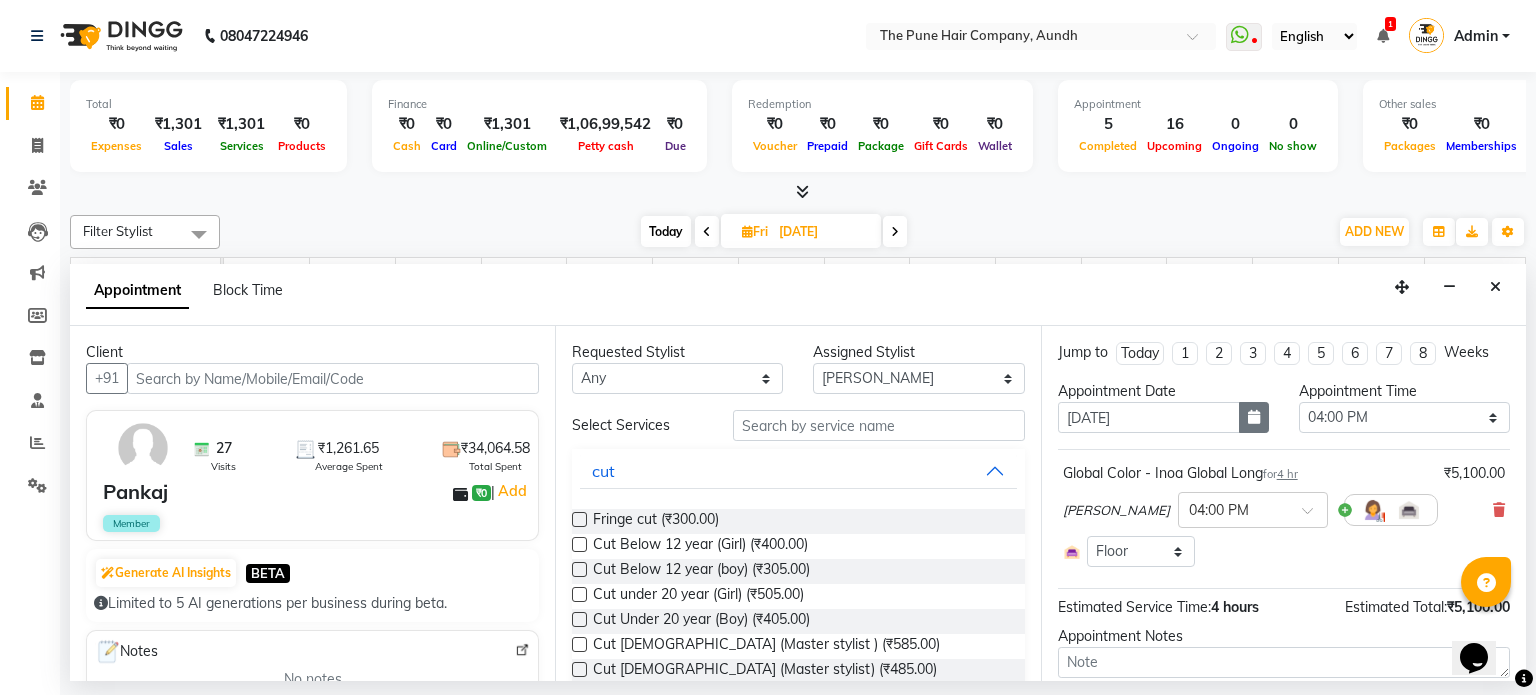 click at bounding box center (1254, 417) 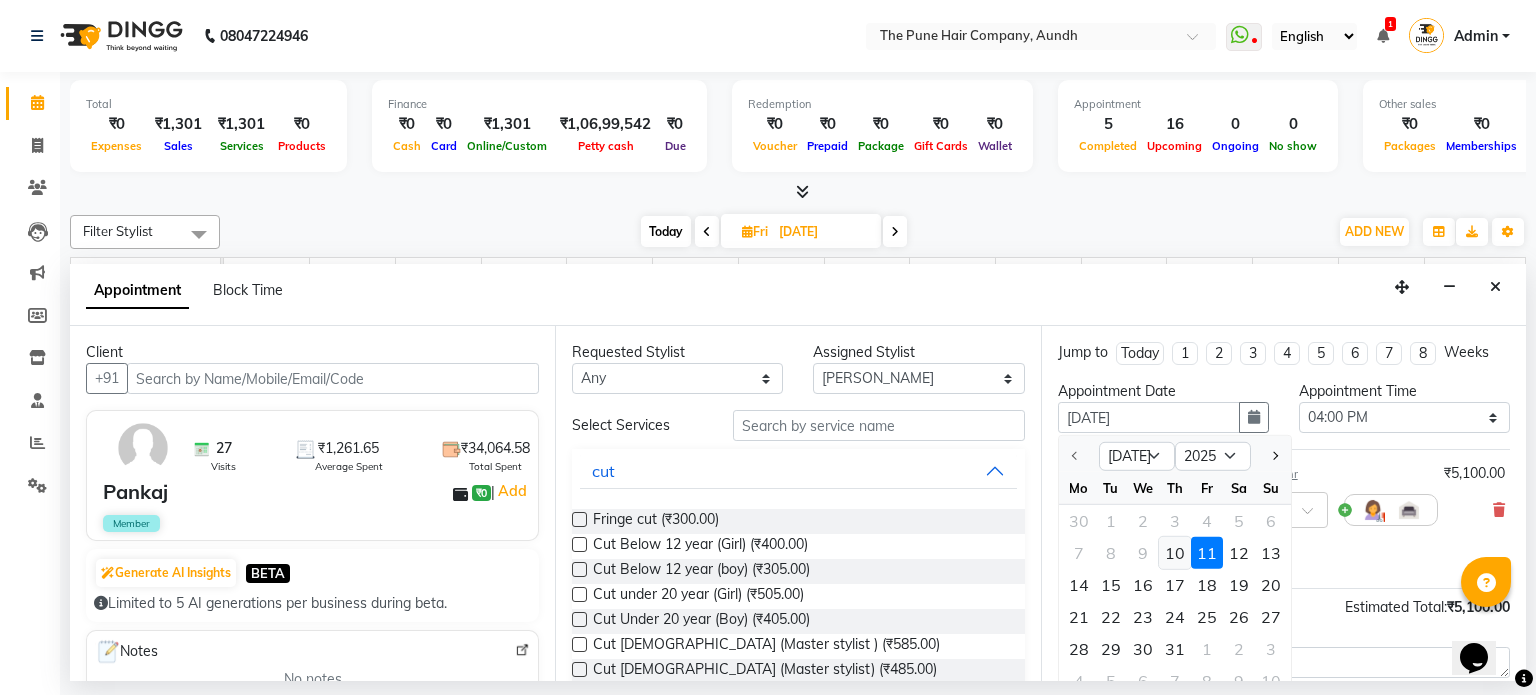 click on "10" at bounding box center [1175, 553] 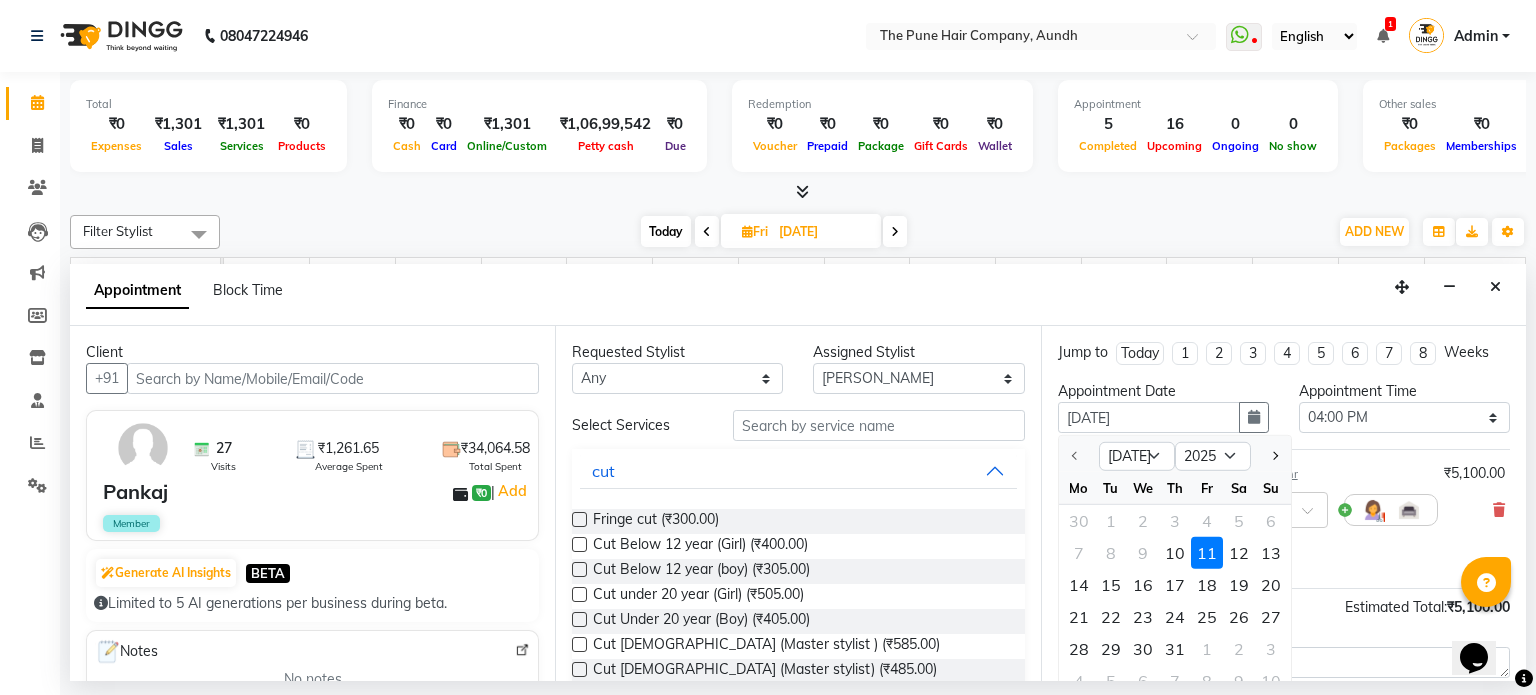type on "[DATE]" 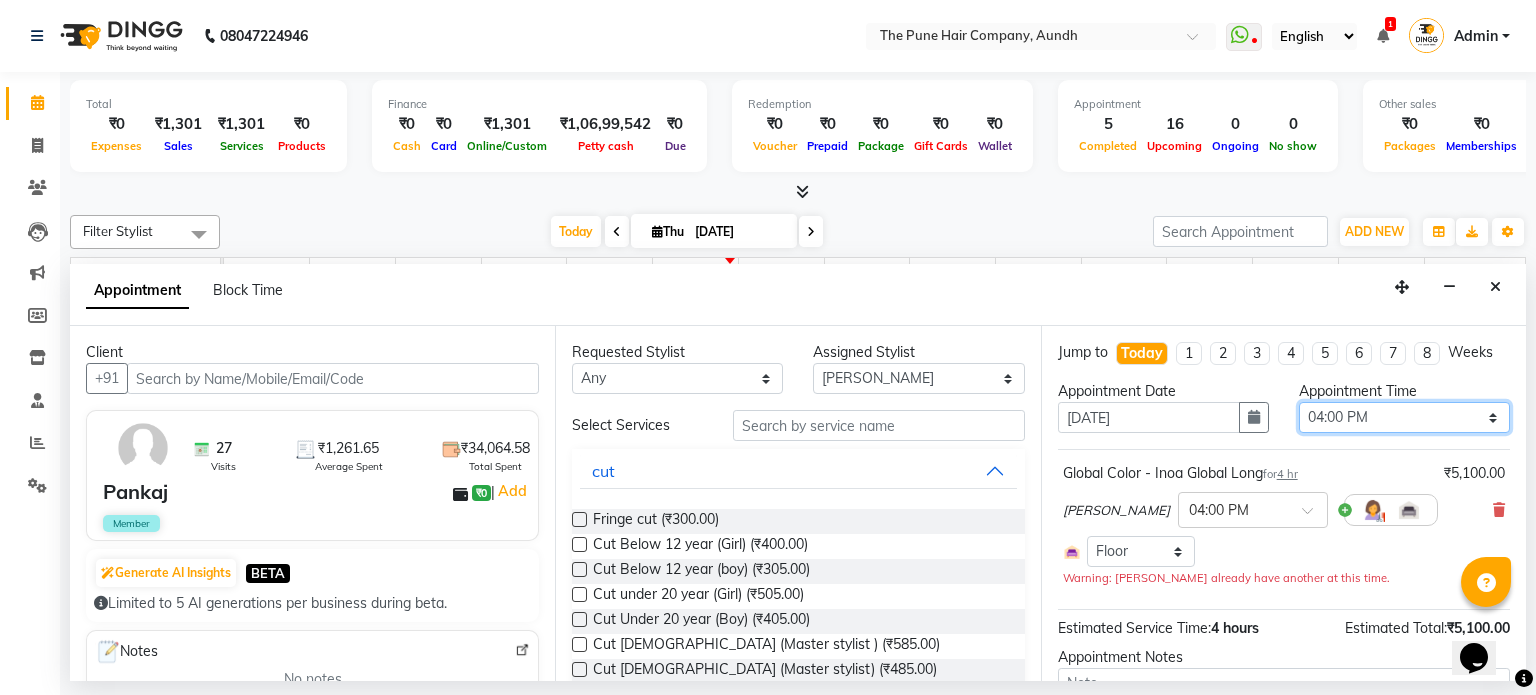 click on "Select 08:00 AM 08:15 AM 08:30 AM 08:45 AM 09:00 AM 09:15 AM 09:30 AM 09:45 AM 10:00 AM 10:15 AM 10:30 AM 10:45 AM 11:00 AM 11:15 AM 11:30 AM 11:45 AM 12:00 PM 12:15 PM 12:30 PM 12:45 PM 01:00 PM 01:15 PM 01:30 PM 01:45 PM 02:00 PM 02:15 PM 02:30 PM 02:45 PM 03:00 PM 03:15 PM 03:30 PM 03:45 PM 04:00 PM 04:15 PM 04:30 PM 04:45 PM 05:00 PM 05:15 PM 05:30 PM 05:45 PM 06:00 PM 06:15 PM 06:30 PM 06:45 PM 07:00 PM 07:15 PM 07:30 PM 07:45 PM 08:00 PM 08:15 PM 08:30 PM 08:45 PM 09:00 PM" at bounding box center [1404, 417] 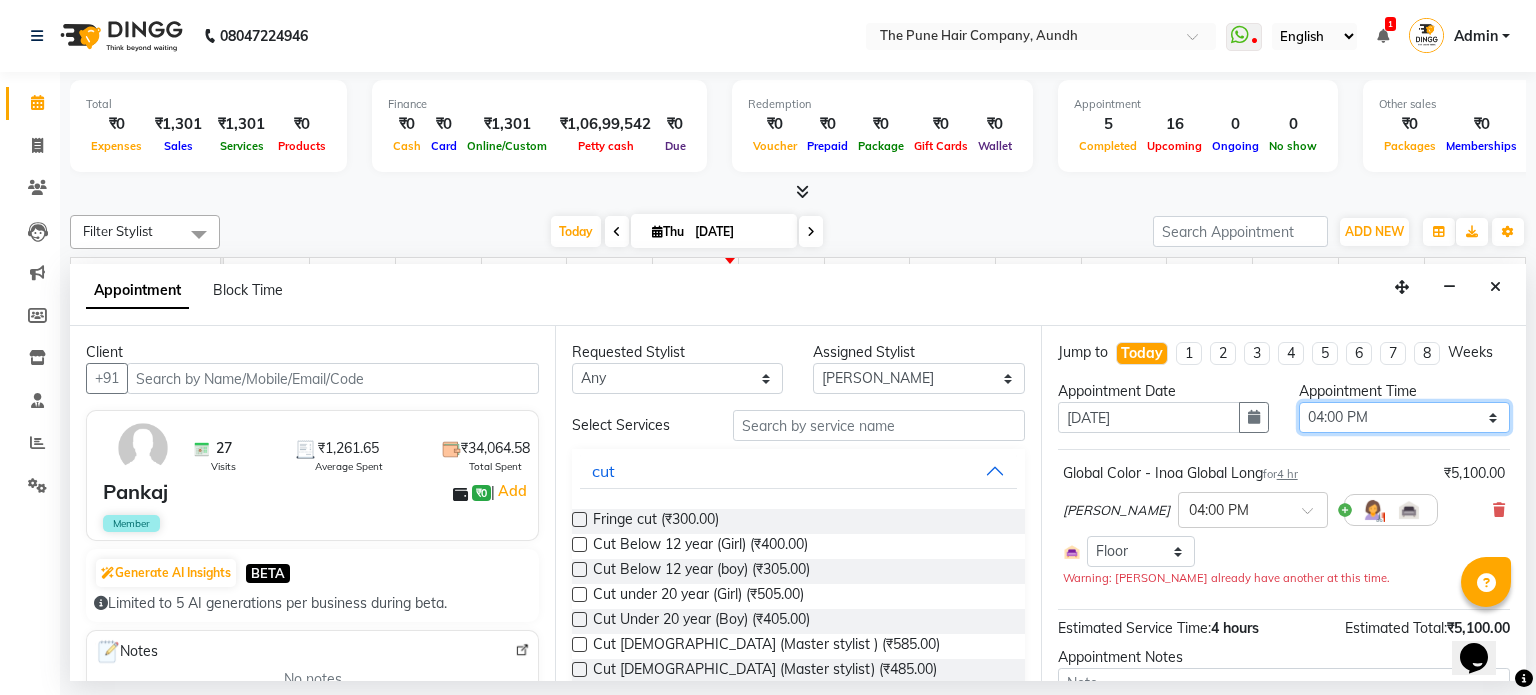 select on "840" 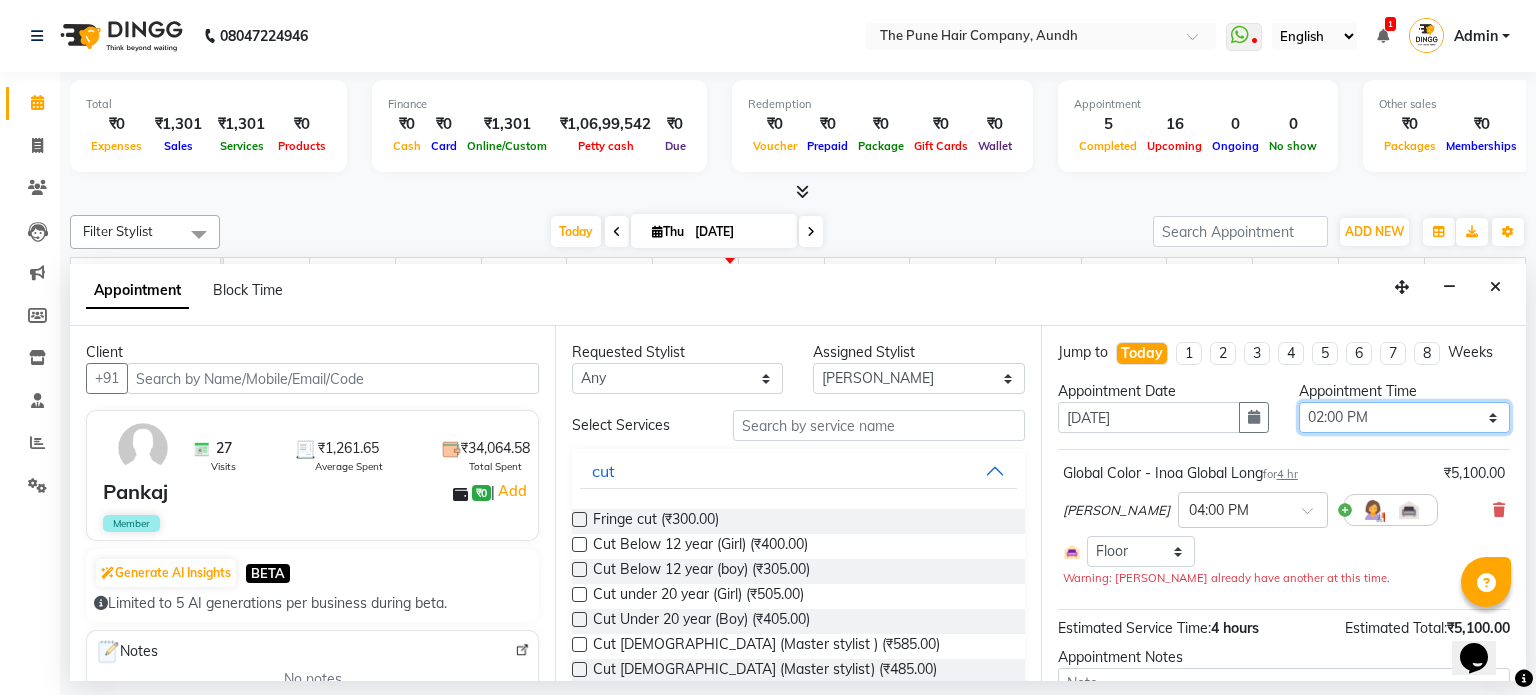 click on "Select 08:00 AM 08:15 AM 08:30 AM 08:45 AM 09:00 AM 09:15 AM 09:30 AM 09:45 AM 10:00 AM 10:15 AM 10:30 AM 10:45 AM 11:00 AM 11:15 AM 11:30 AM 11:45 AM 12:00 PM 12:15 PM 12:30 PM 12:45 PM 01:00 PM 01:15 PM 01:30 PM 01:45 PM 02:00 PM 02:15 PM 02:30 PM 02:45 PM 03:00 PM 03:15 PM 03:30 PM 03:45 PM 04:00 PM 04:15 PM 04:30 PM 04:45 PM 05:00 PM 05:15 PM 05:30 PM 05:45 PM 06:00 PM 06:15 PM 06:30 PM 06:45 PM 07:00 PM 07:15 PM 07:30 PM 07:45 PM 08:00 PM 08:15 PM 08:30 PM 08:45 PM 09:00 PM" at bounding box center (1404, 417) 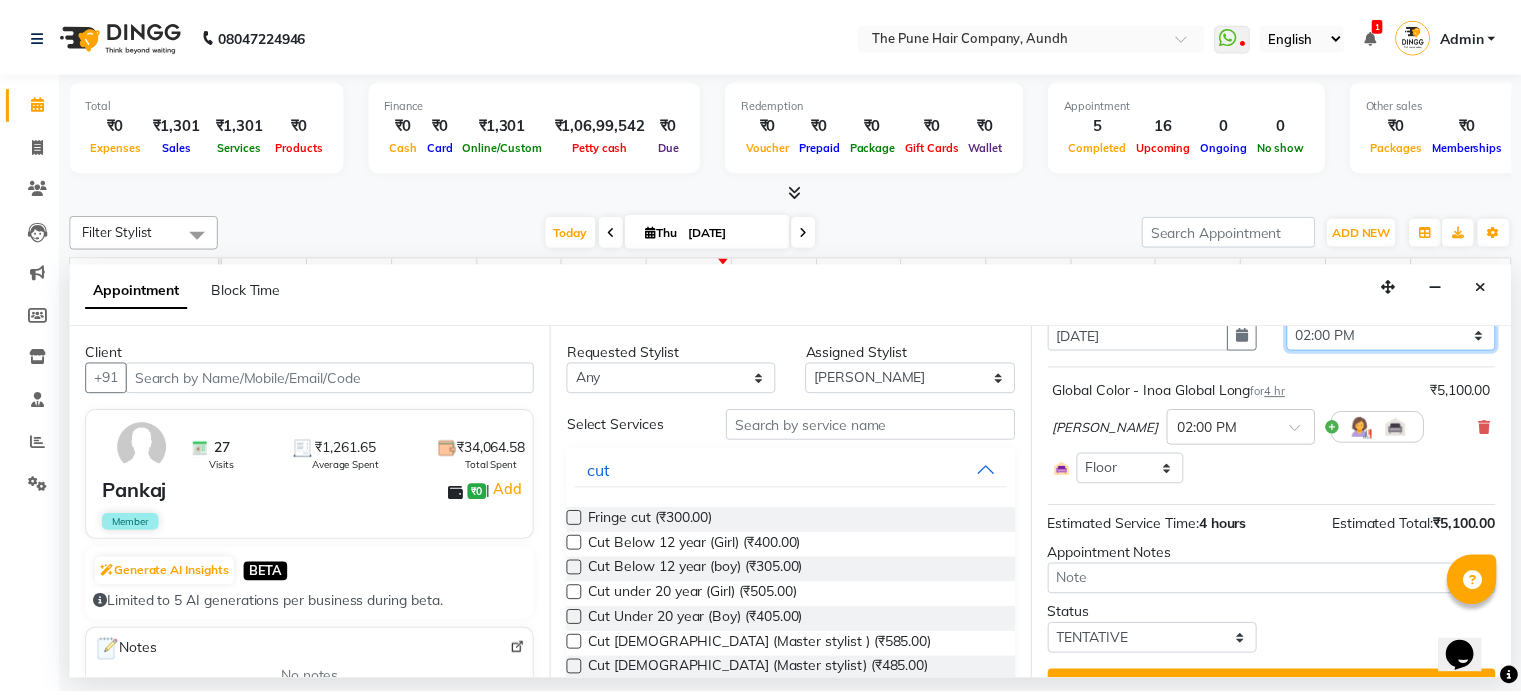 scroll, scrollTop: 124, scrollLeft: 0, axis: vertical 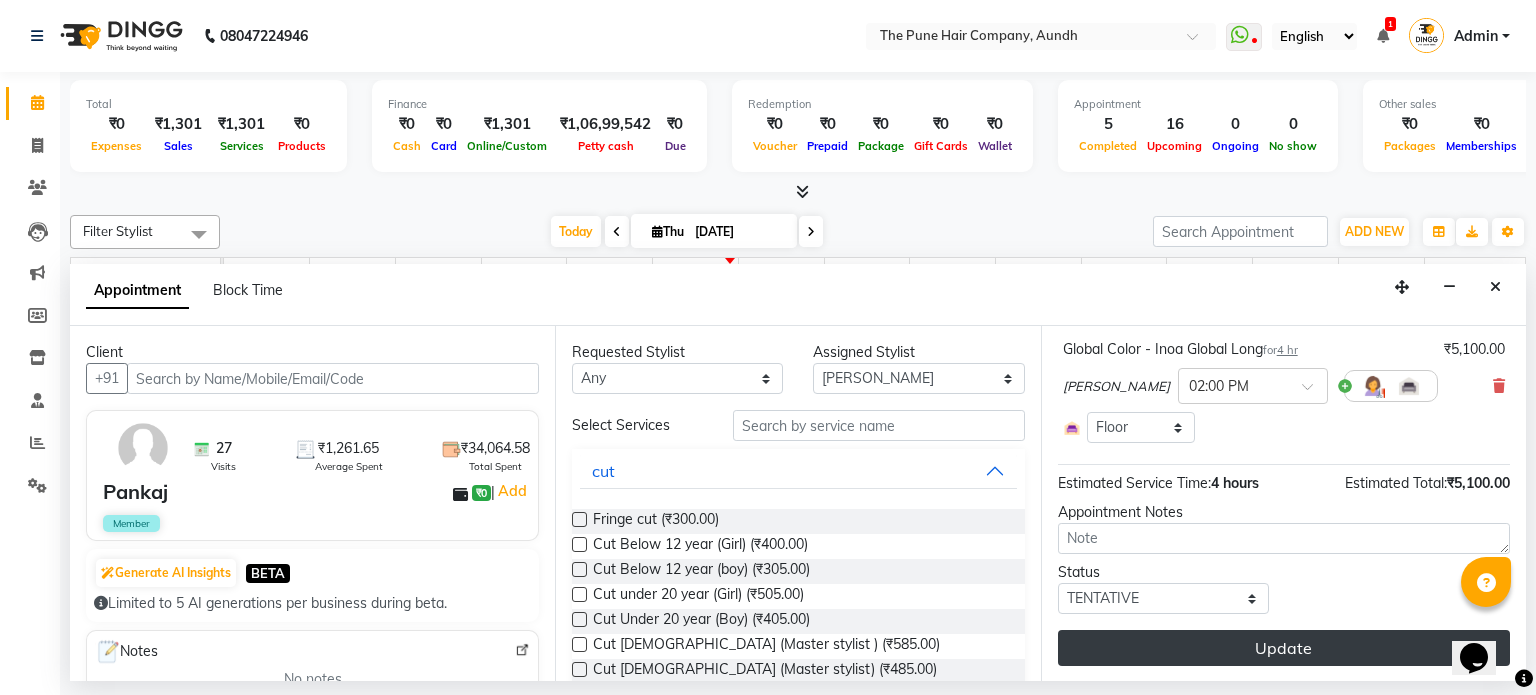 click on "Update" at bounding box center (1284, 648) 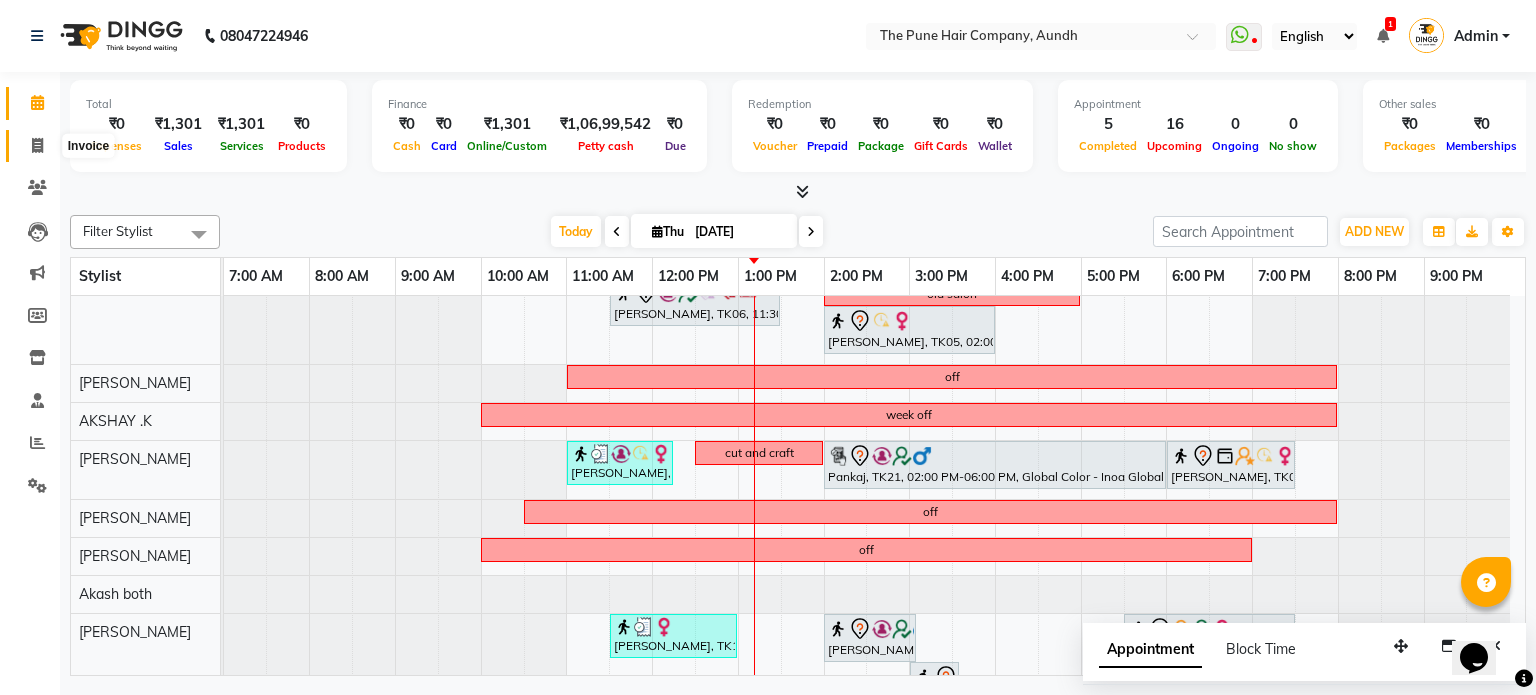 click 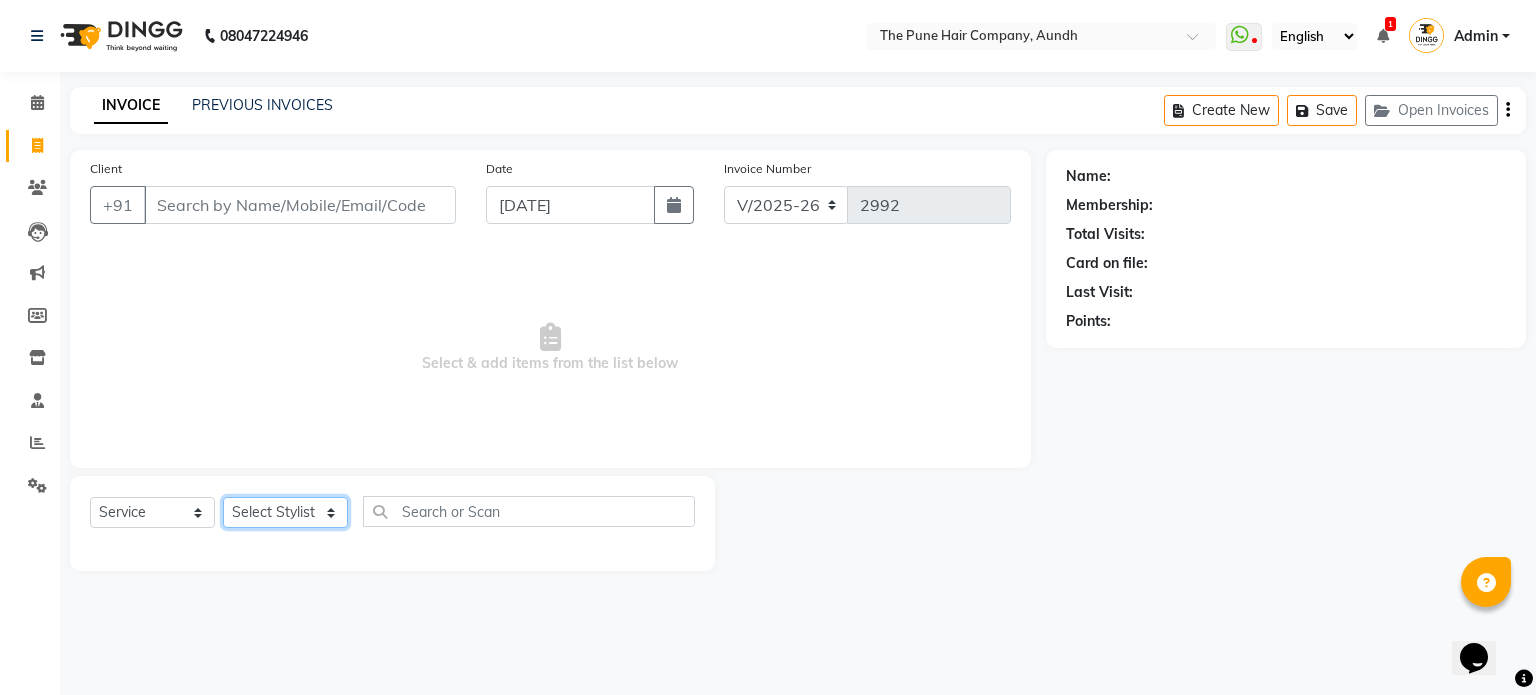 click on "Select Stylist Akash both [PERSON_NAME] .K [PERSON_NAME] kaif [PERSON_NAME] [PERSON_NAME] [PERSON_NAME] [PERSON_NAME] mane POOJA MORE [PERSON_NAME]  [PERSON_NAME] Shweta [PERSON_NAME] [PERSON_NAME] [PERSON_NAME]" 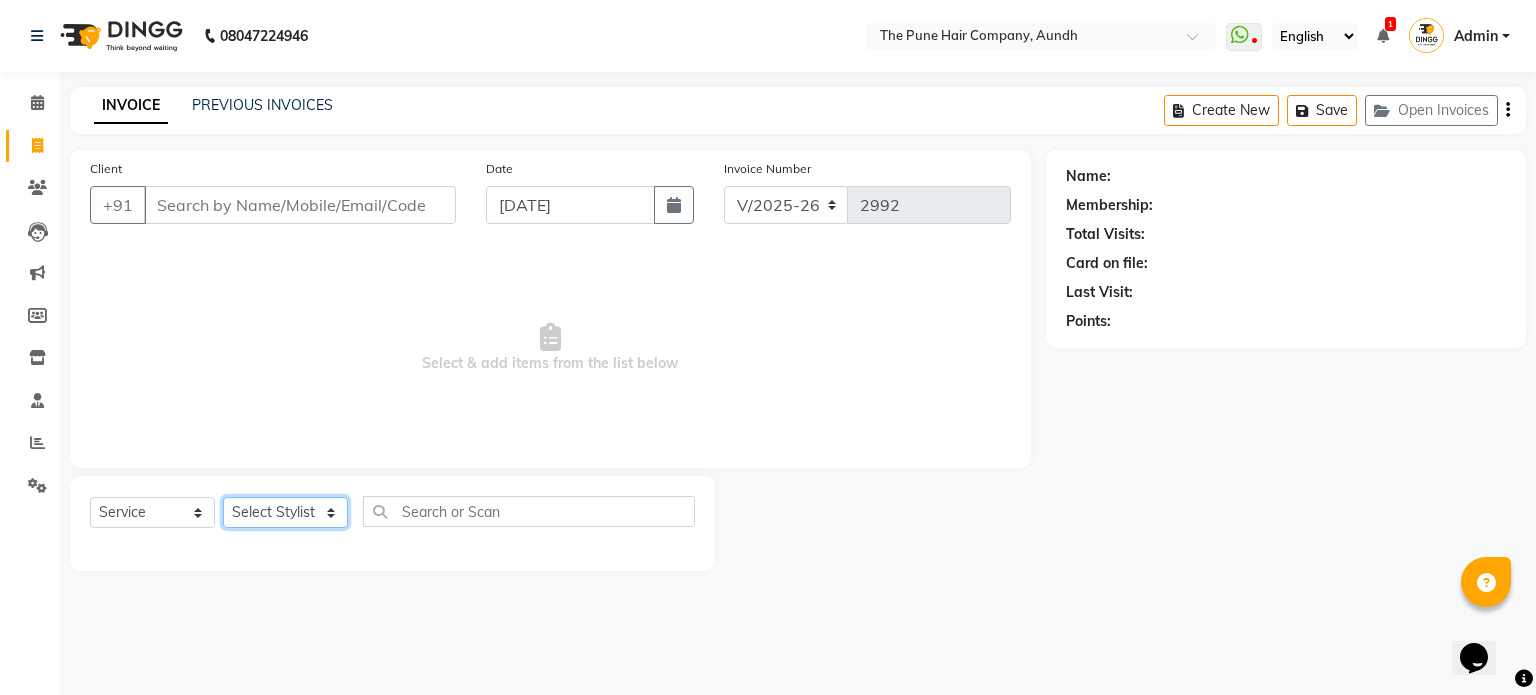 select on "50093" 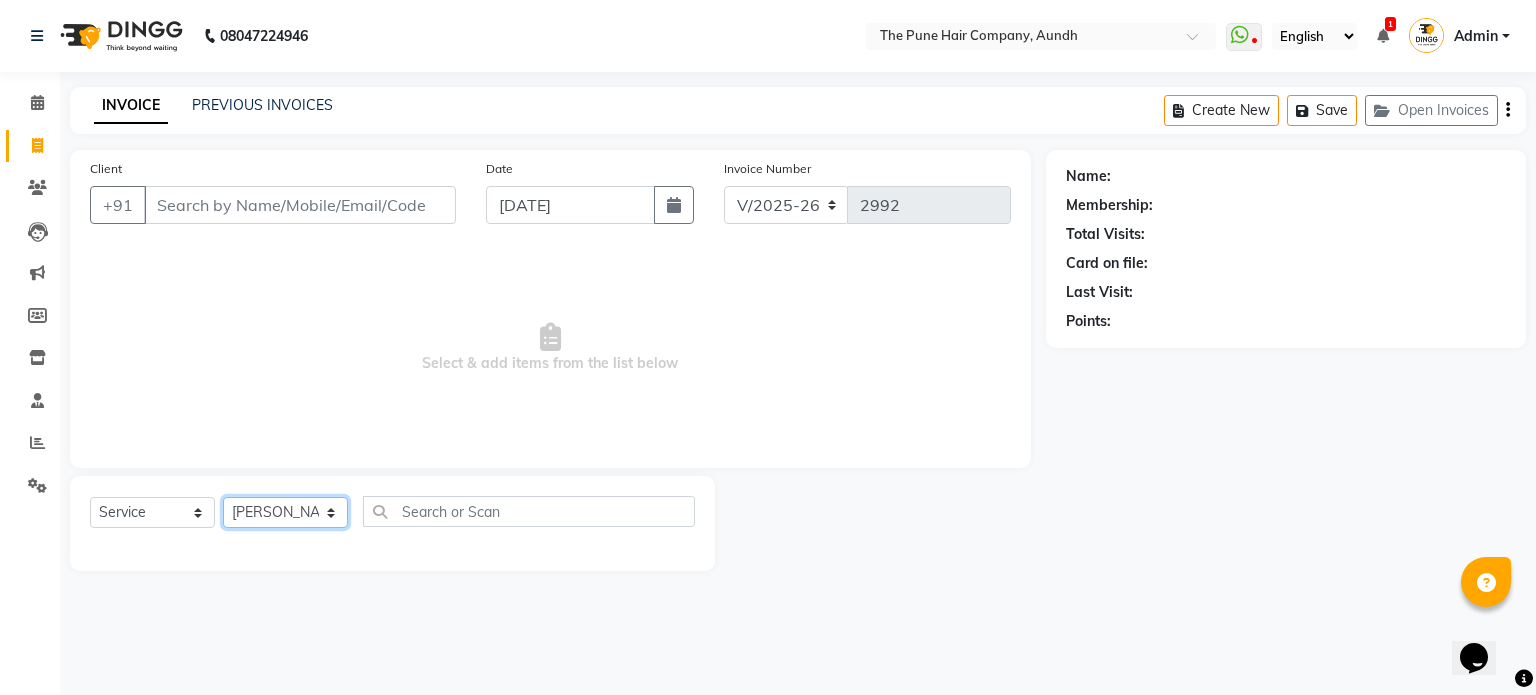 click on "Select Stylist Akash both [PERSON_NAME] .K [PERSON_NAME] kaif [PERSON_NAME] [PERSON_NAME] [PERSON_NAME] [PERSON_NAME] mane POOJA MORE [PERSON_NAME]  [PERSON_NAME] Shweta [PERSON_NAME] [PERSON_NAME] [PERSON_NAME]" 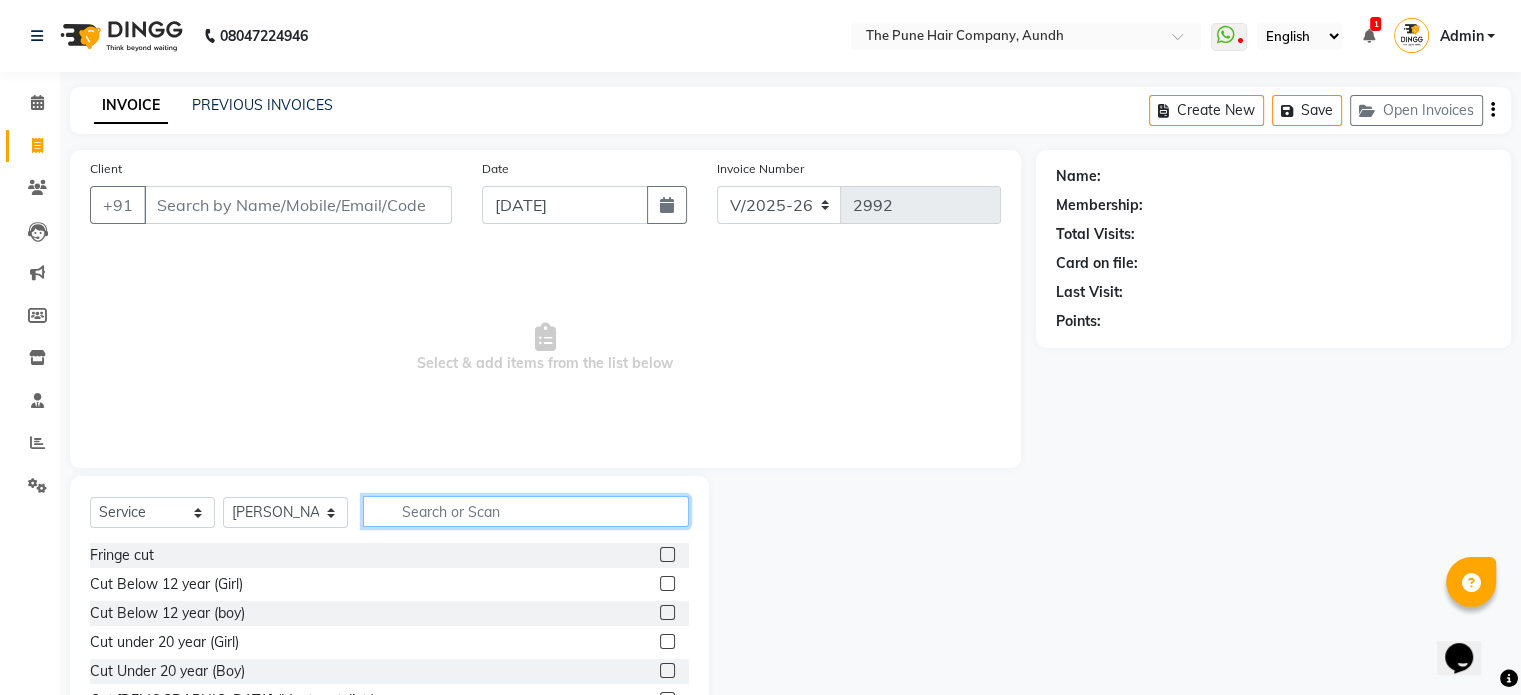 click 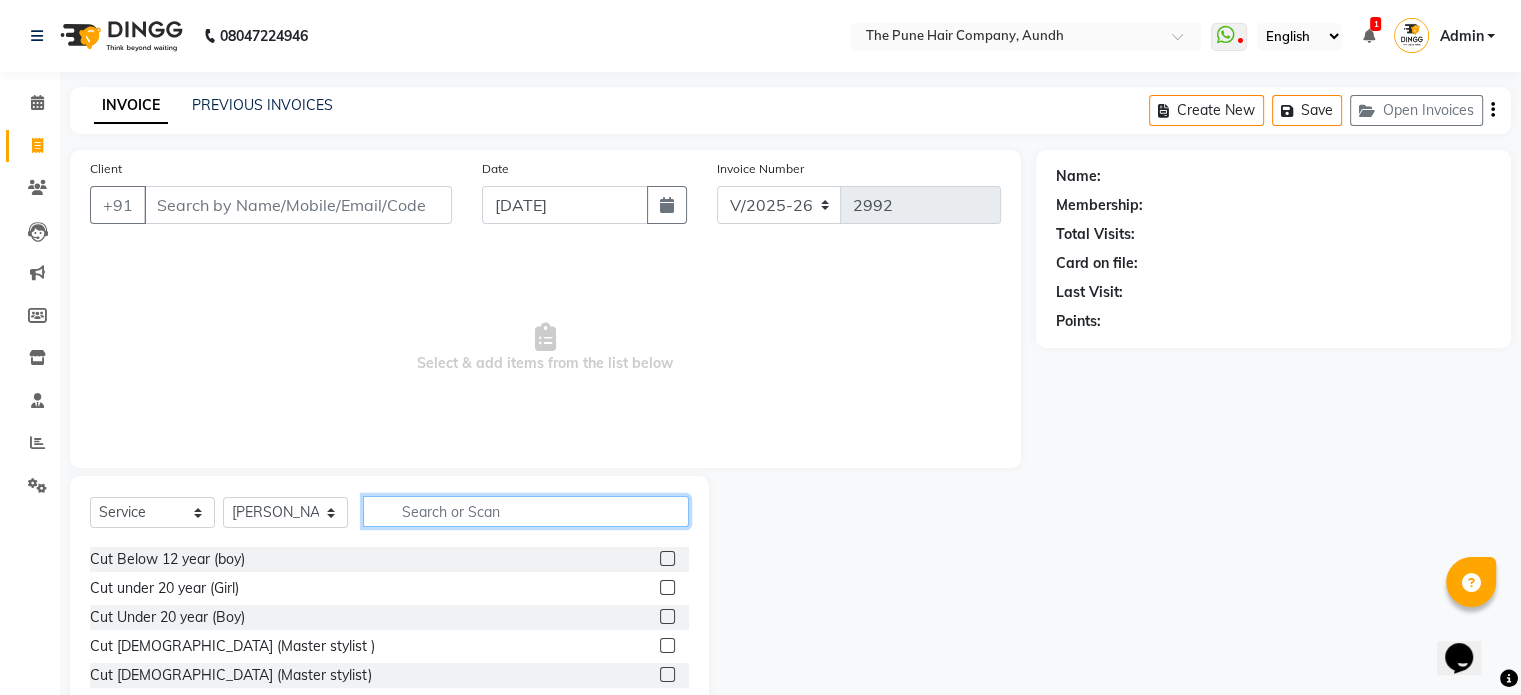 scroll, scrollTop: 100, scrollLeft: 0, axis: vertical 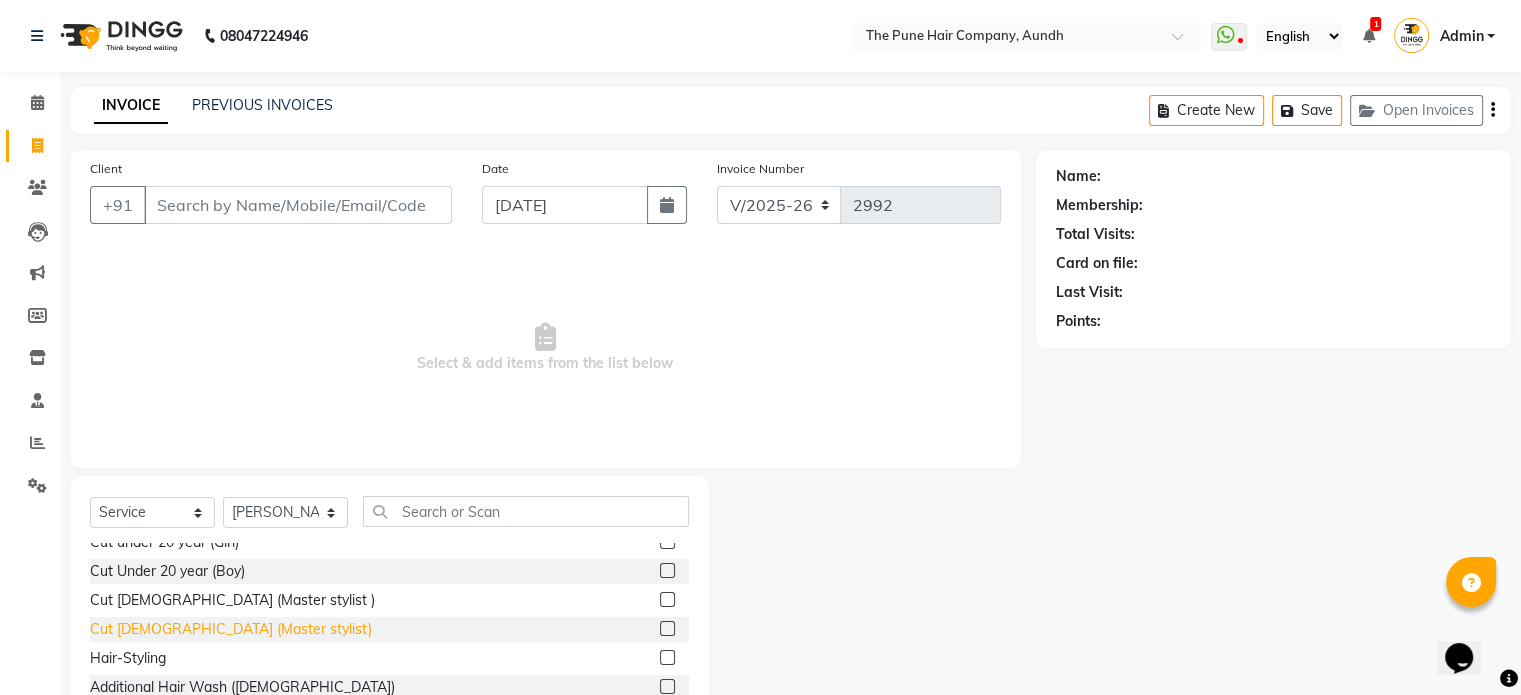 drag, startPoint x: 165, startPoint y: 623, endPoint x: 184, endPoint y: 624, distance: 19.026299 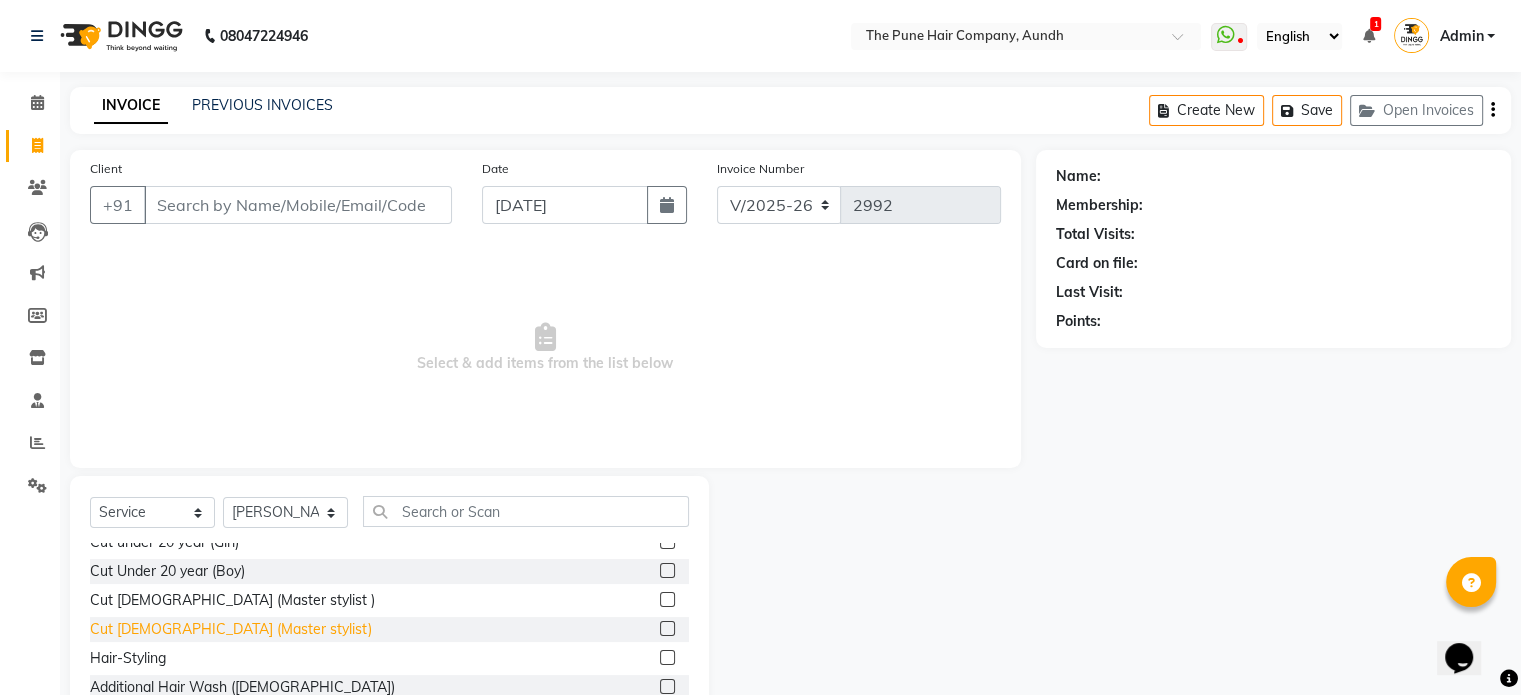 click on "Cut [DEMOGRAPHIC_DATA] (Master stylist)" 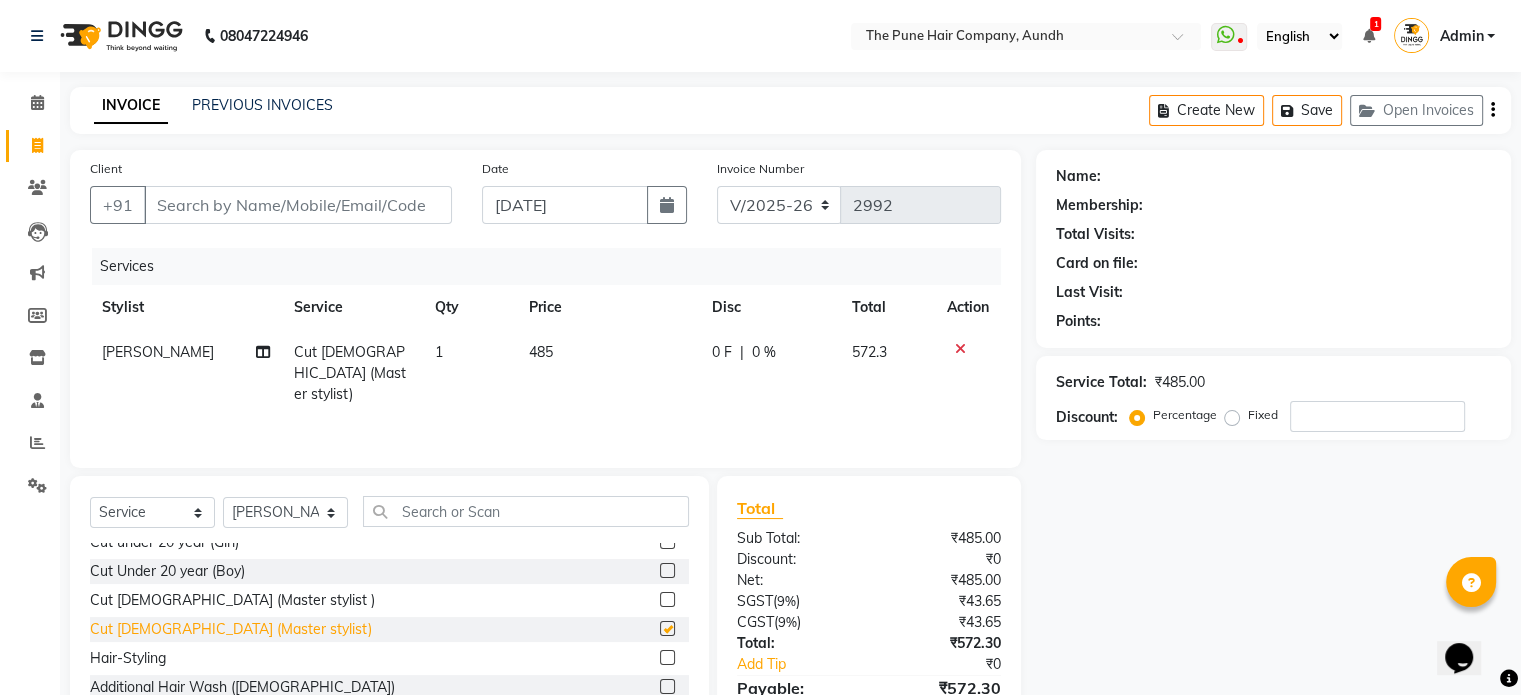 checkbox on "false" 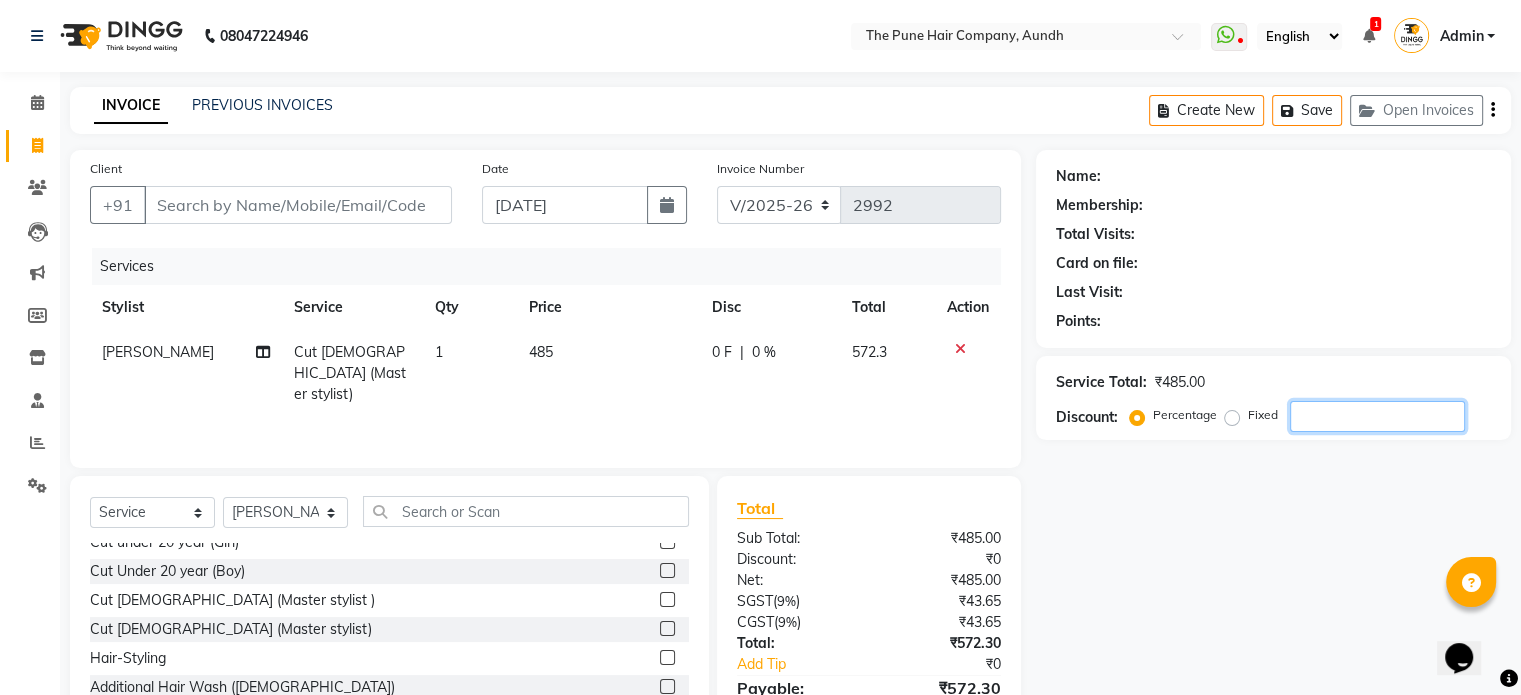 click 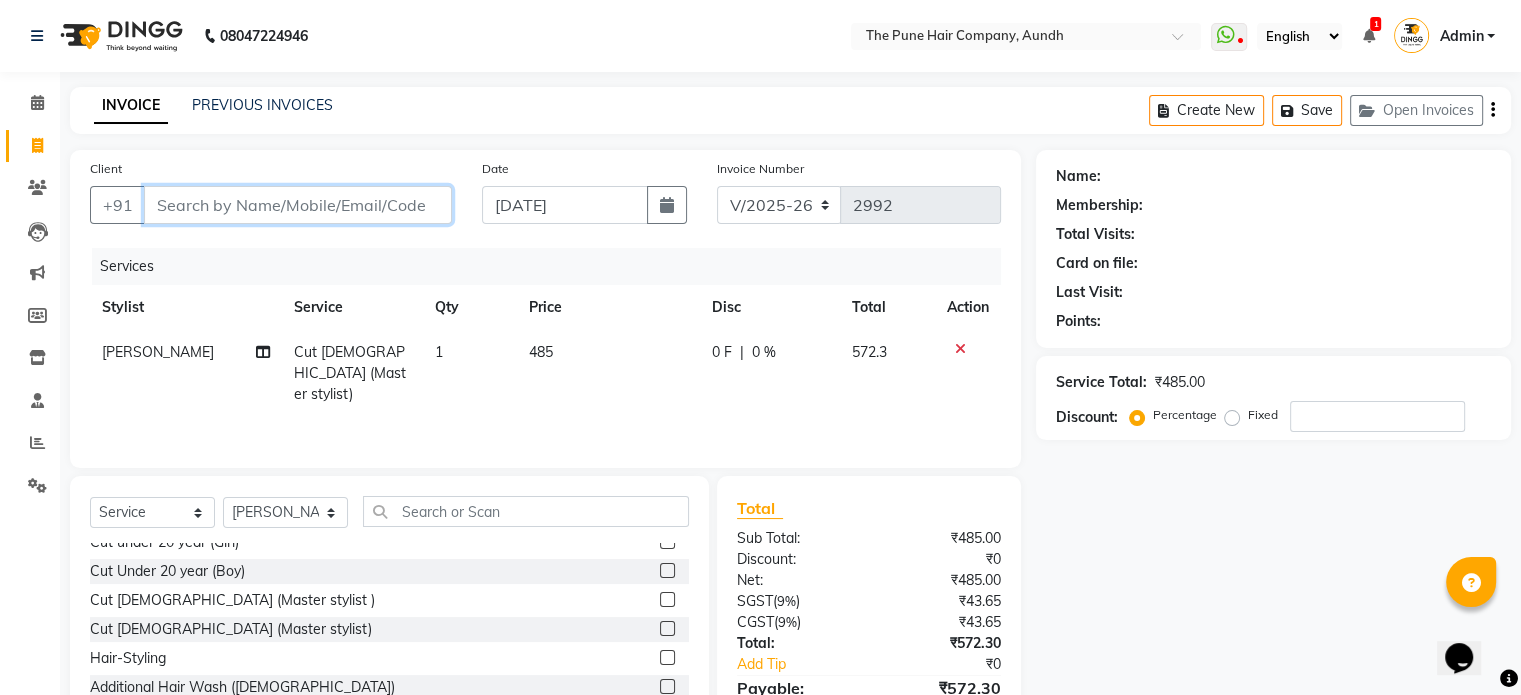 click on "Client" at bounding box center [298, 205] 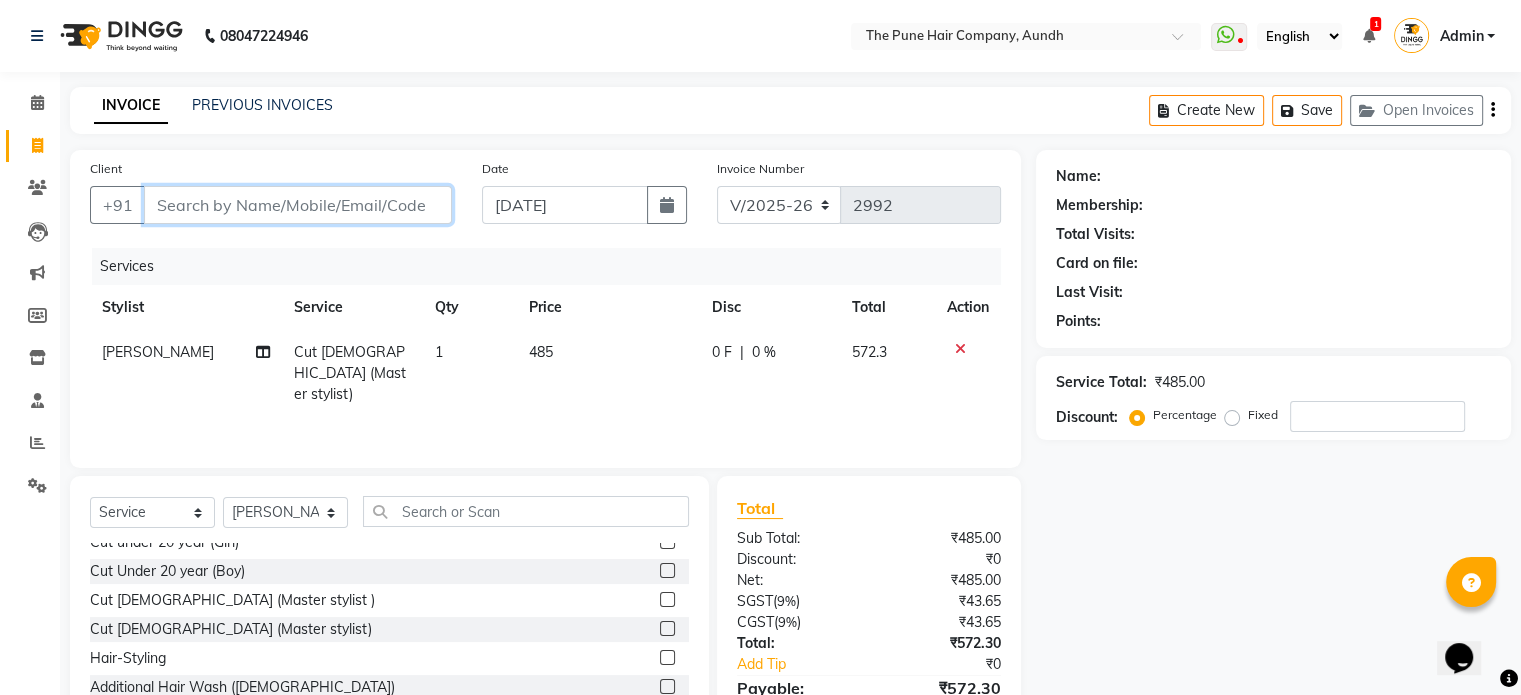 type on "n" 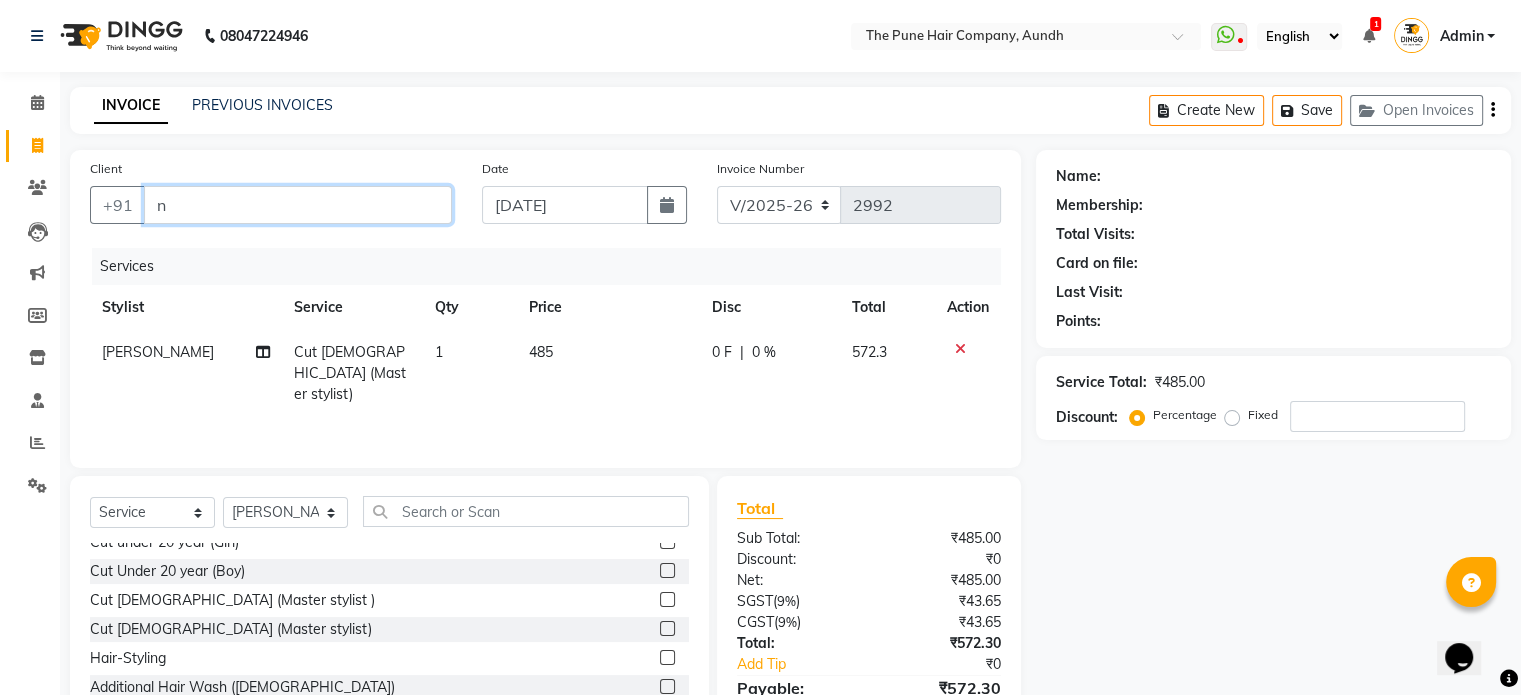 type on "0" 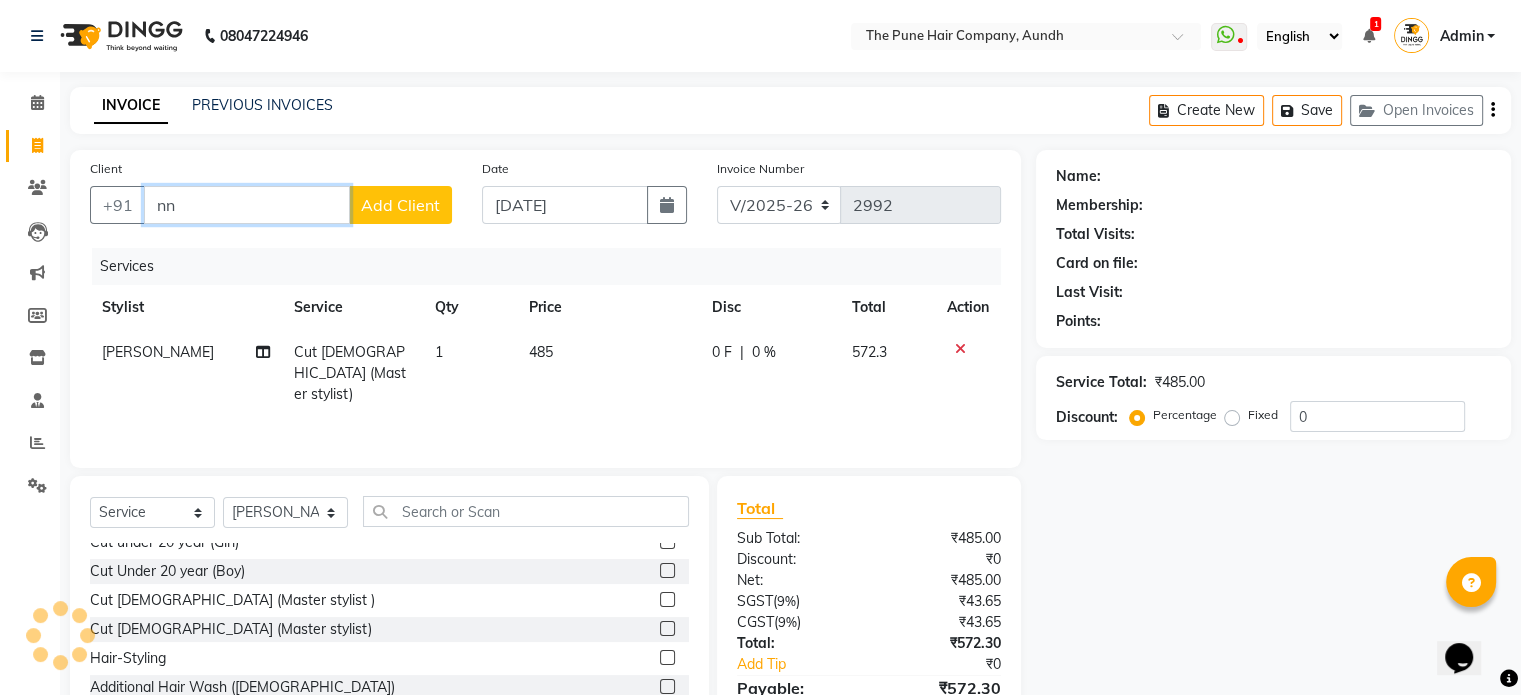 type on "n" 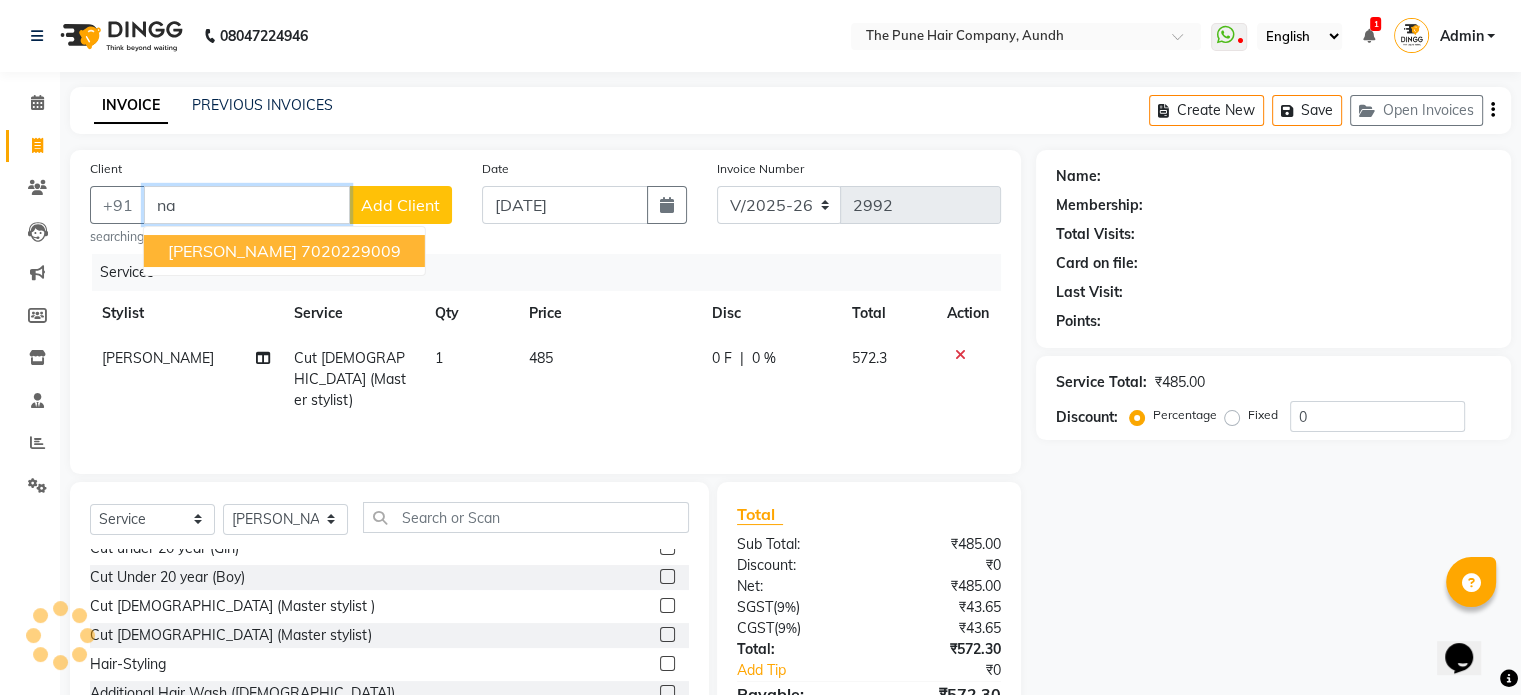 type on "n" 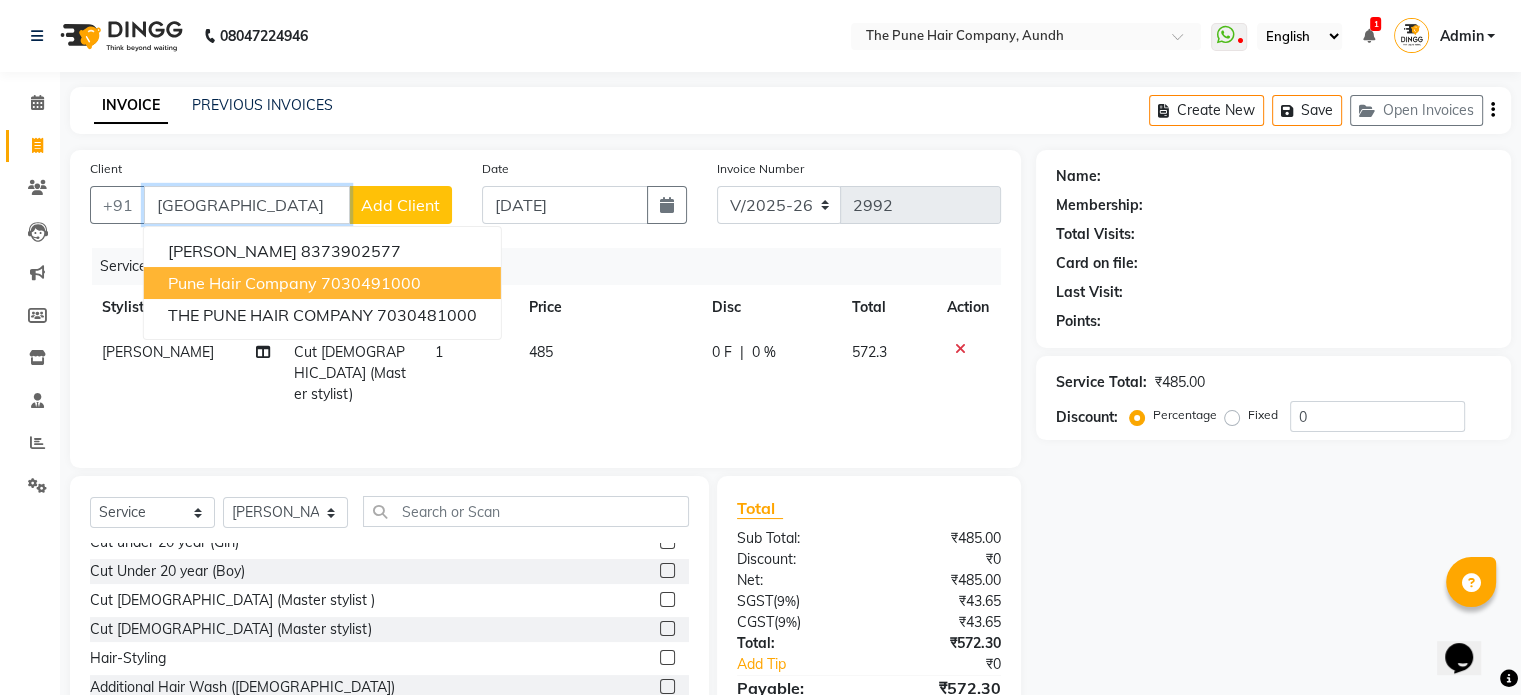 click on "pune hair company" at bounding box center (242, 283) 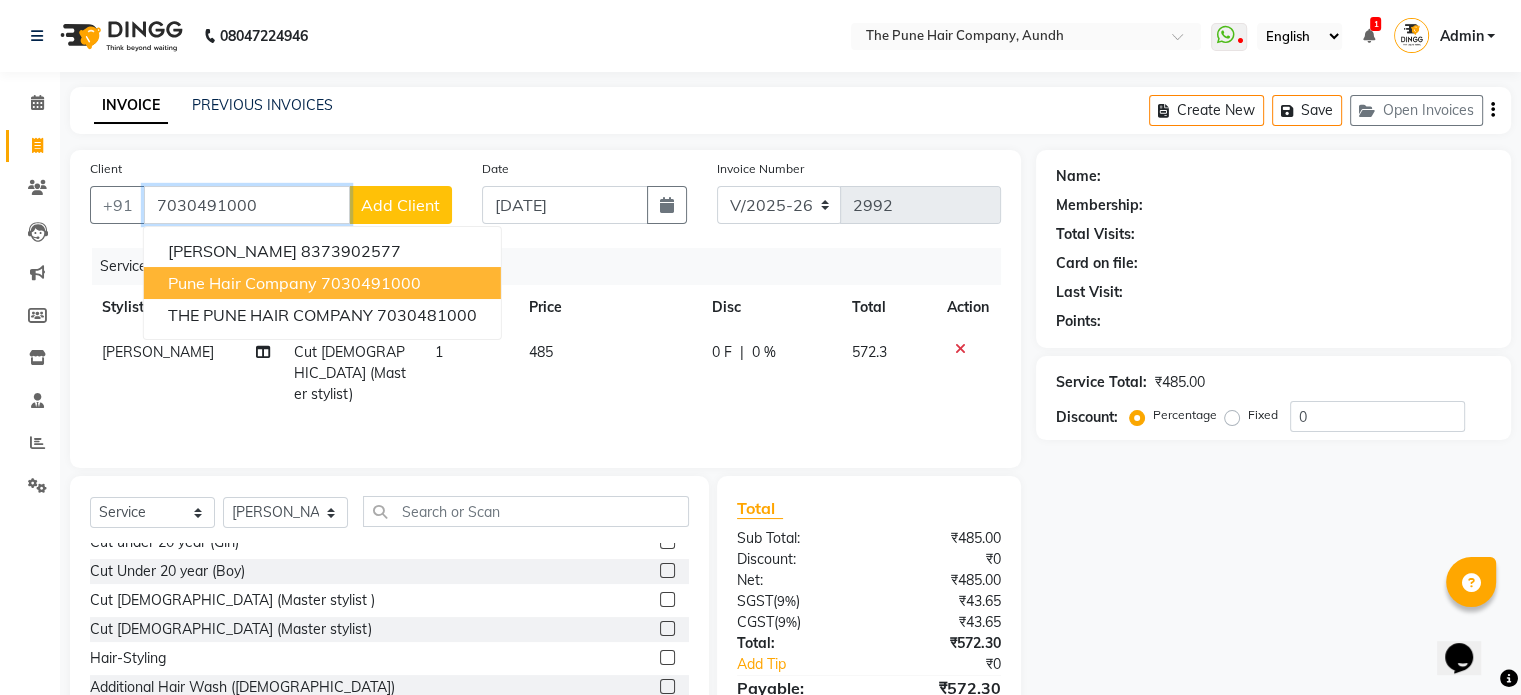 type on "7030491000" 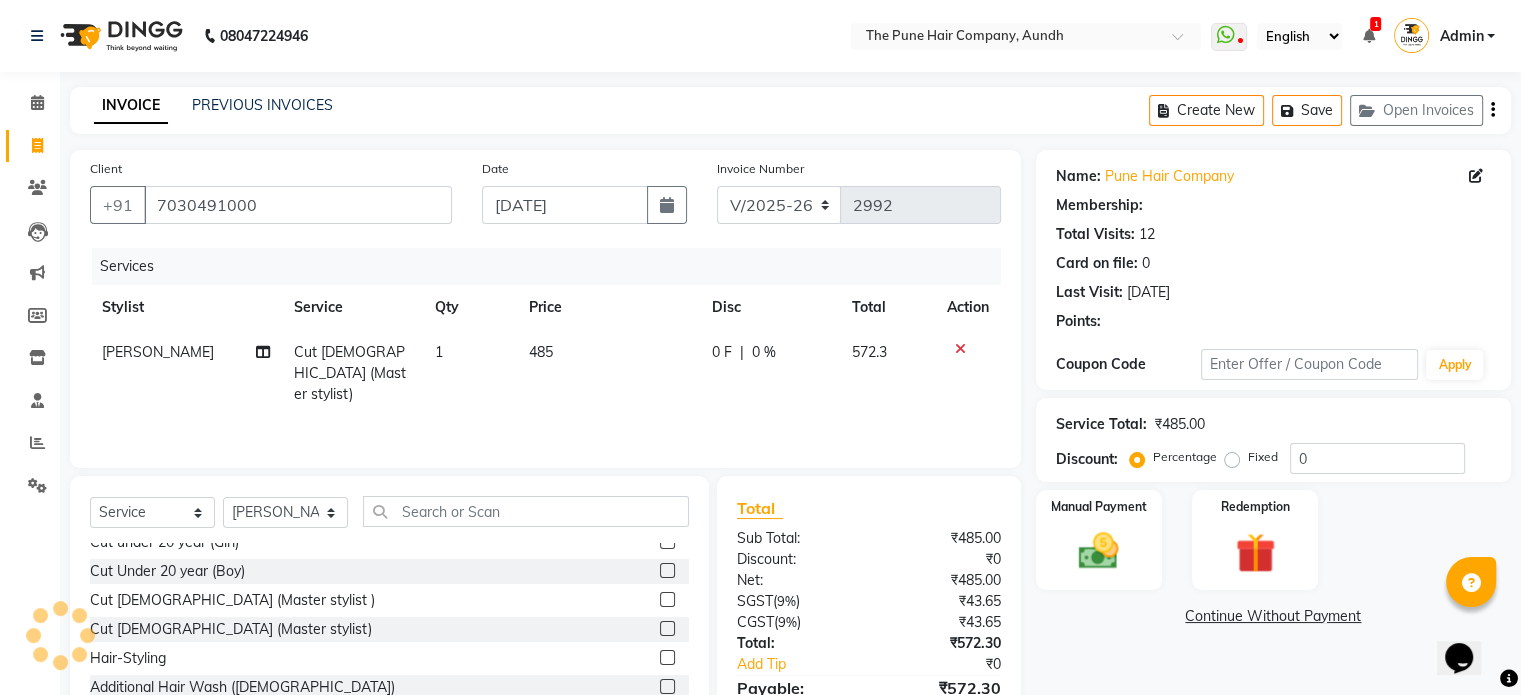 type on "20" 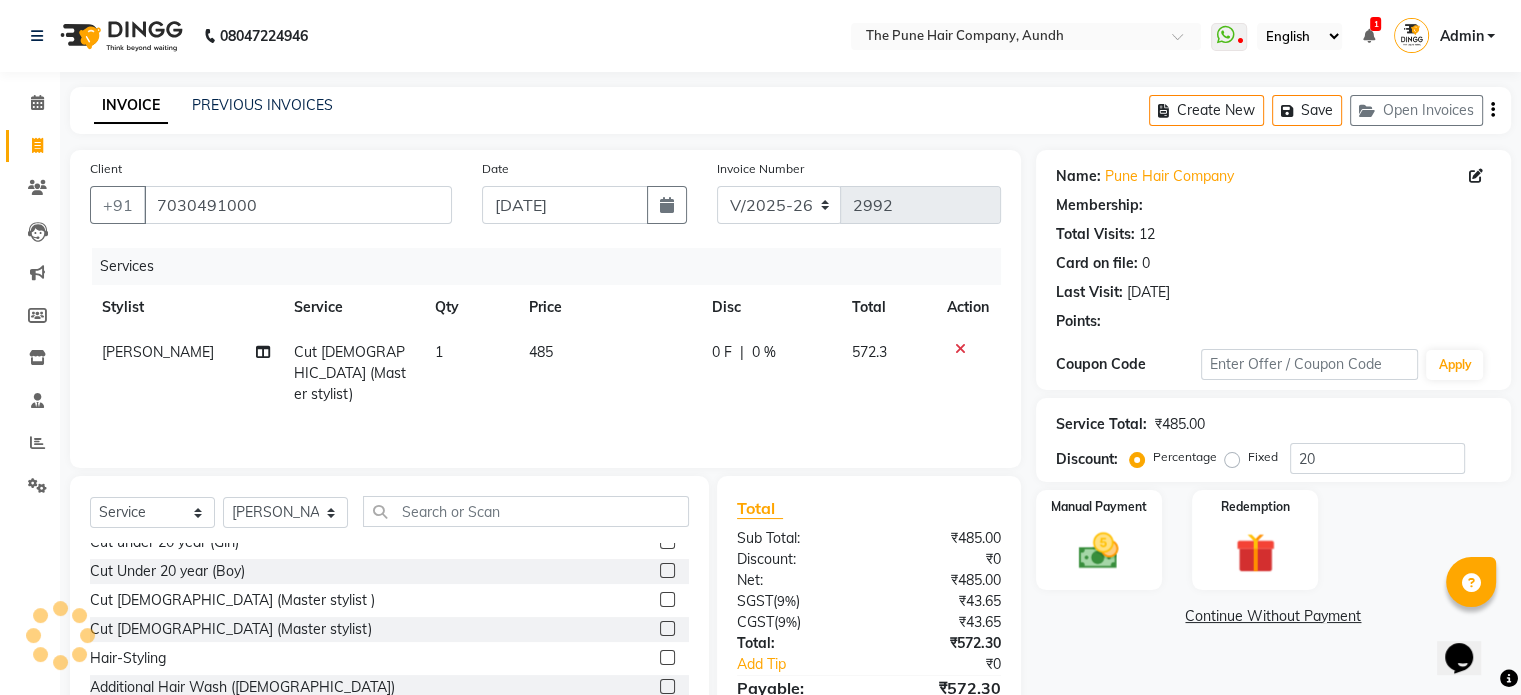 select on "1: Object" 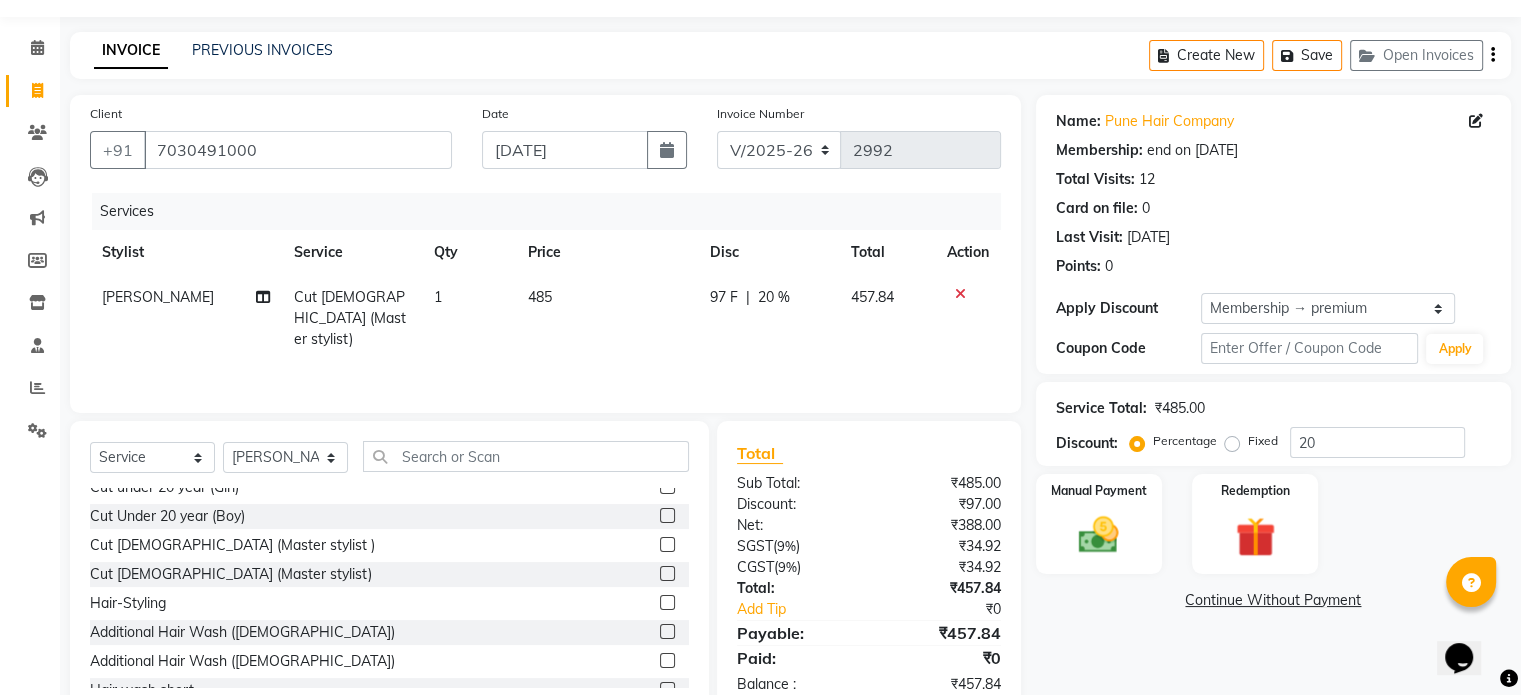 scroll, scrollTop: 106, scrollLeft: 0, axis: vertical 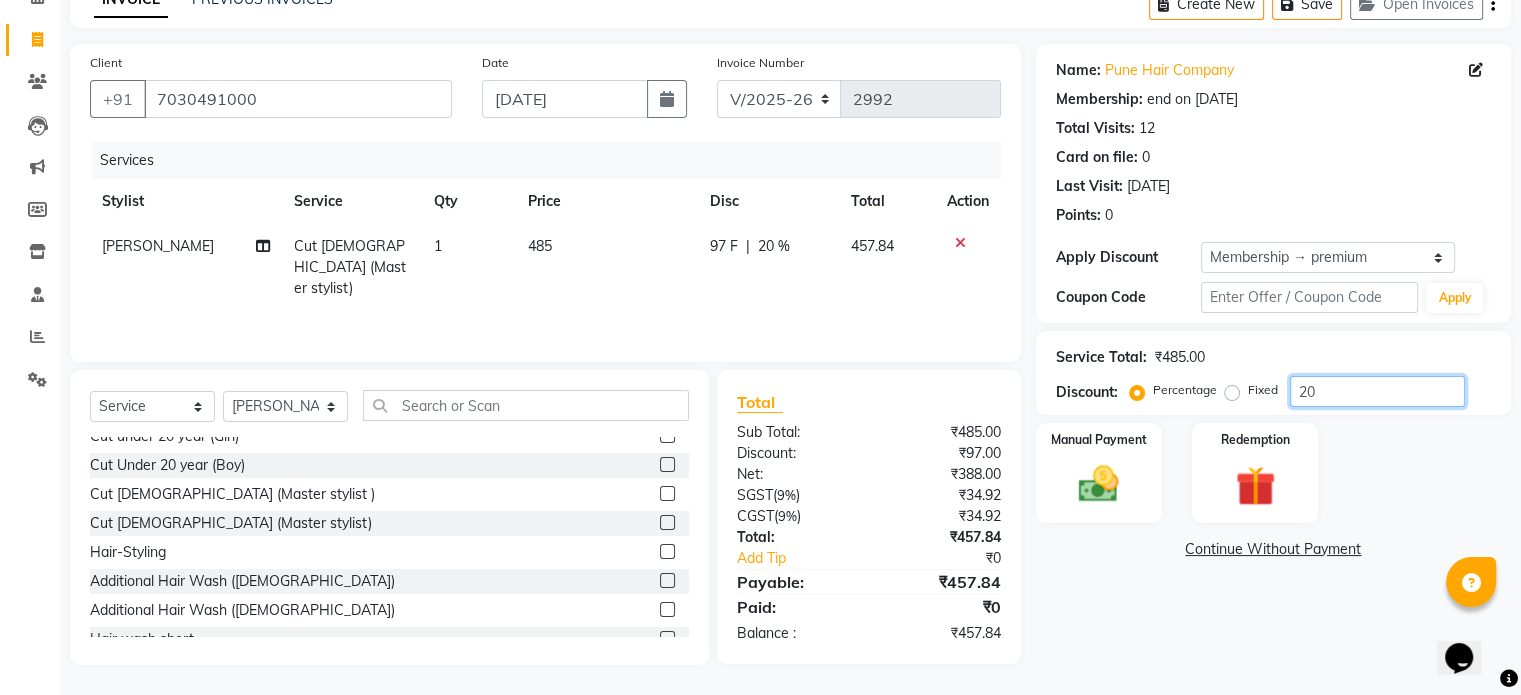 drag, startPoint x: 1356, startPoint y: 401, endPoint x: 1231, endPoint y: 391, distance: 125.39936 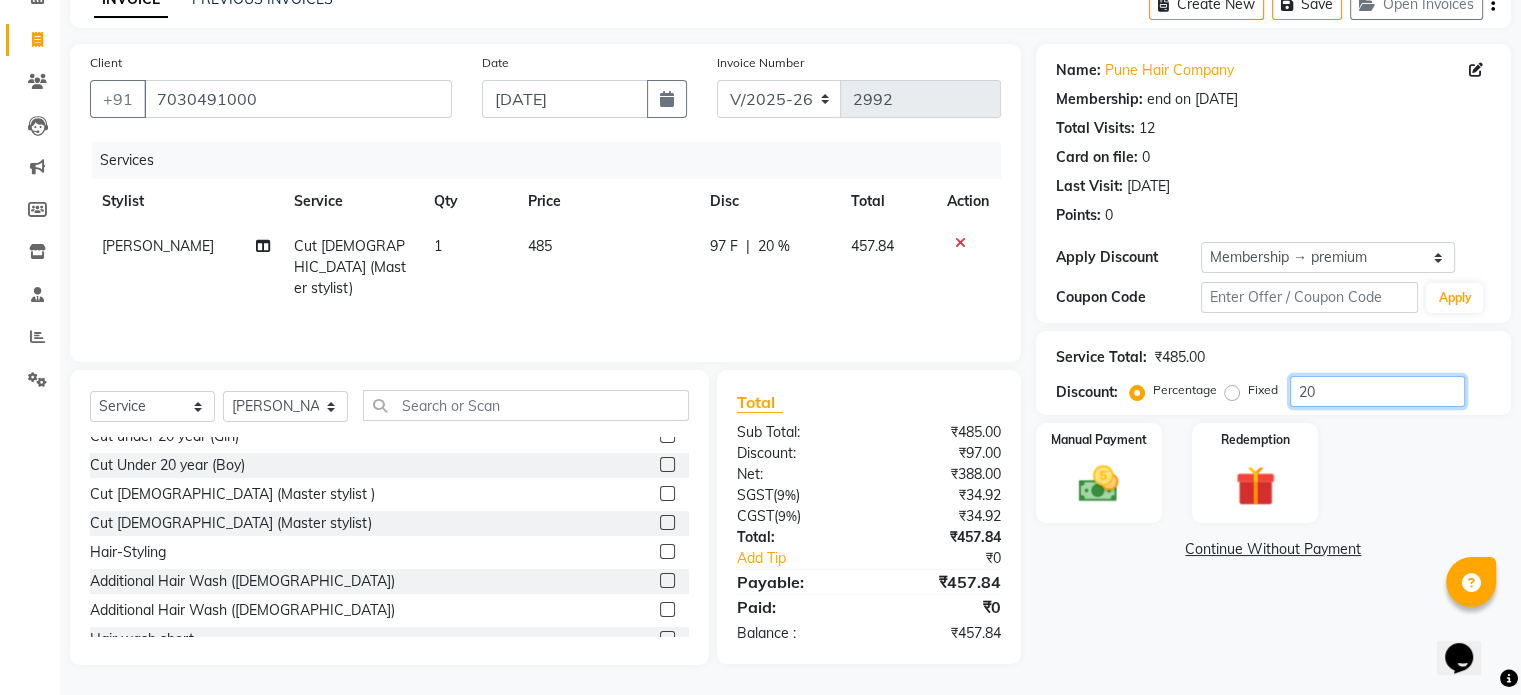 click on "Percentage   Fixed  20" 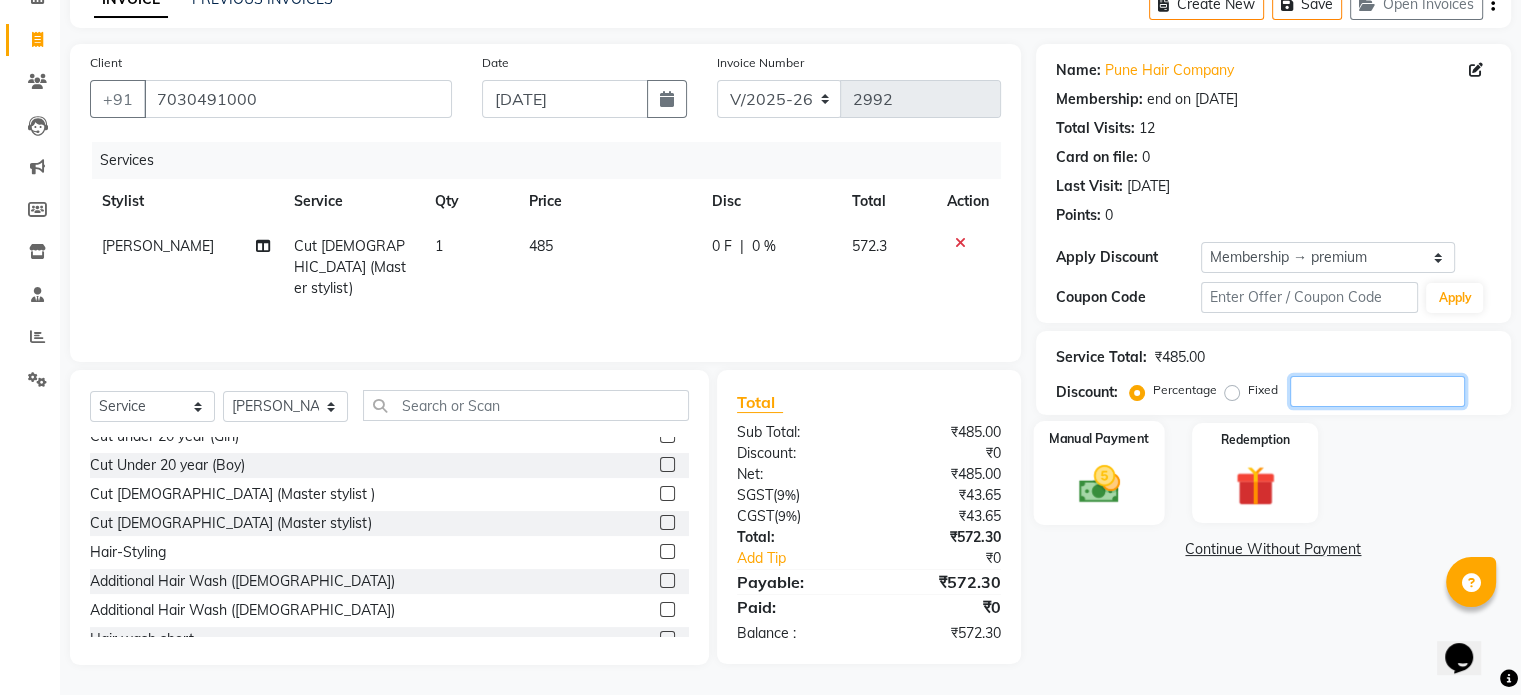 type 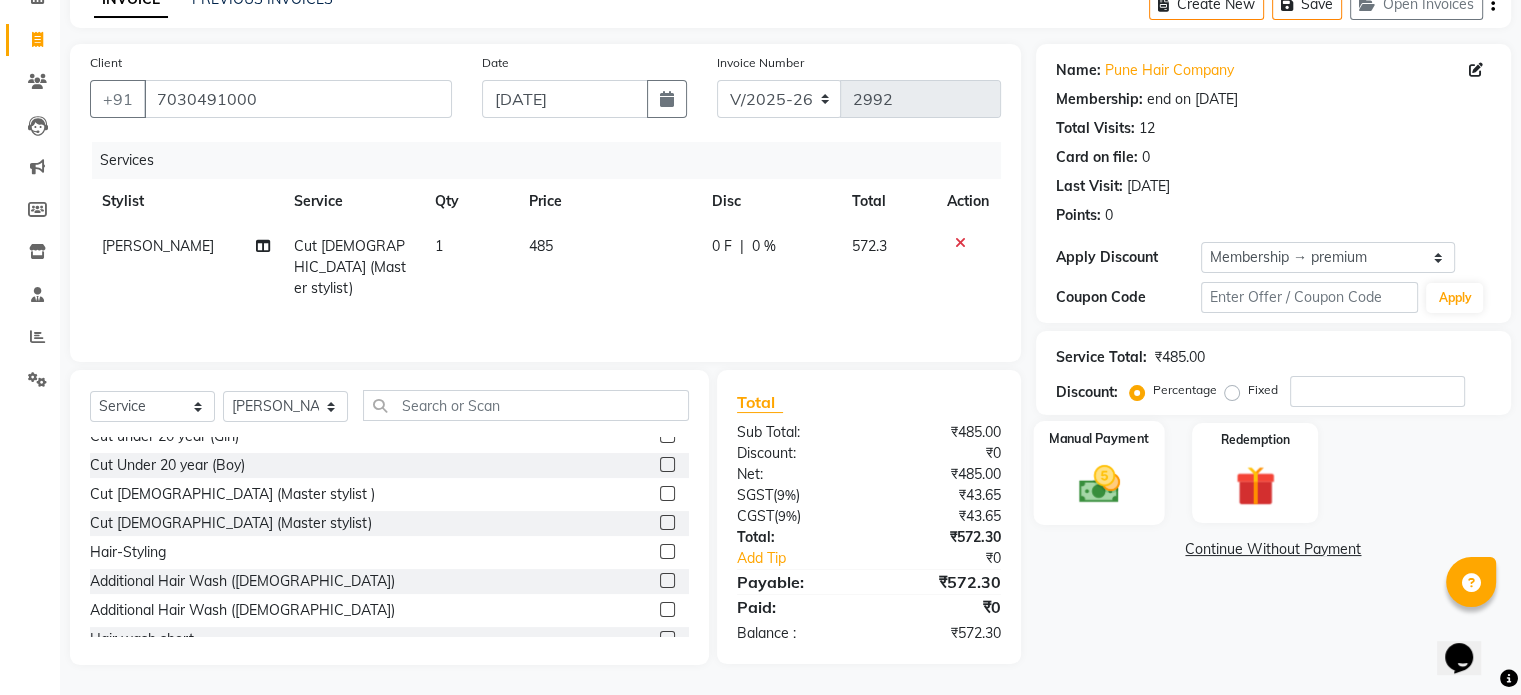 click 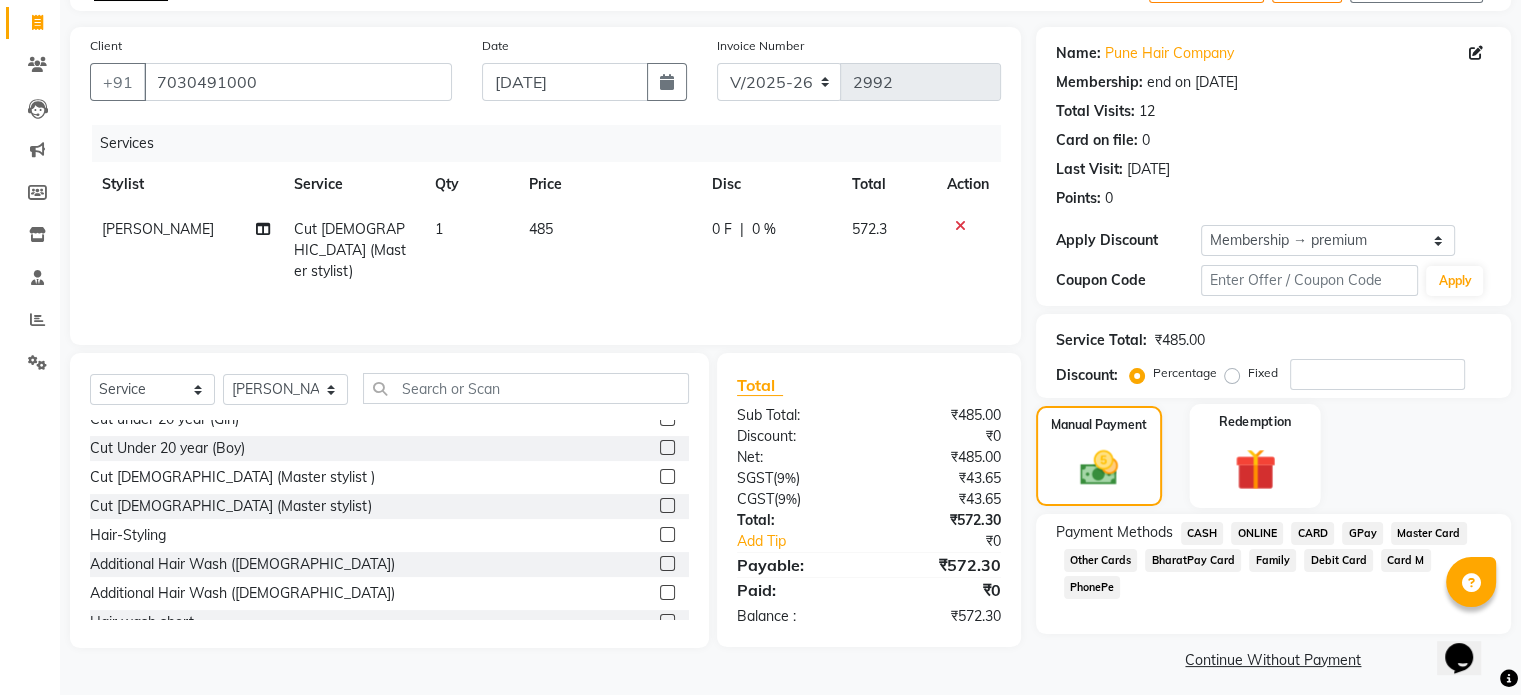 scroll, scrollTop: 132, scrollLeft: 0, axis: vertical 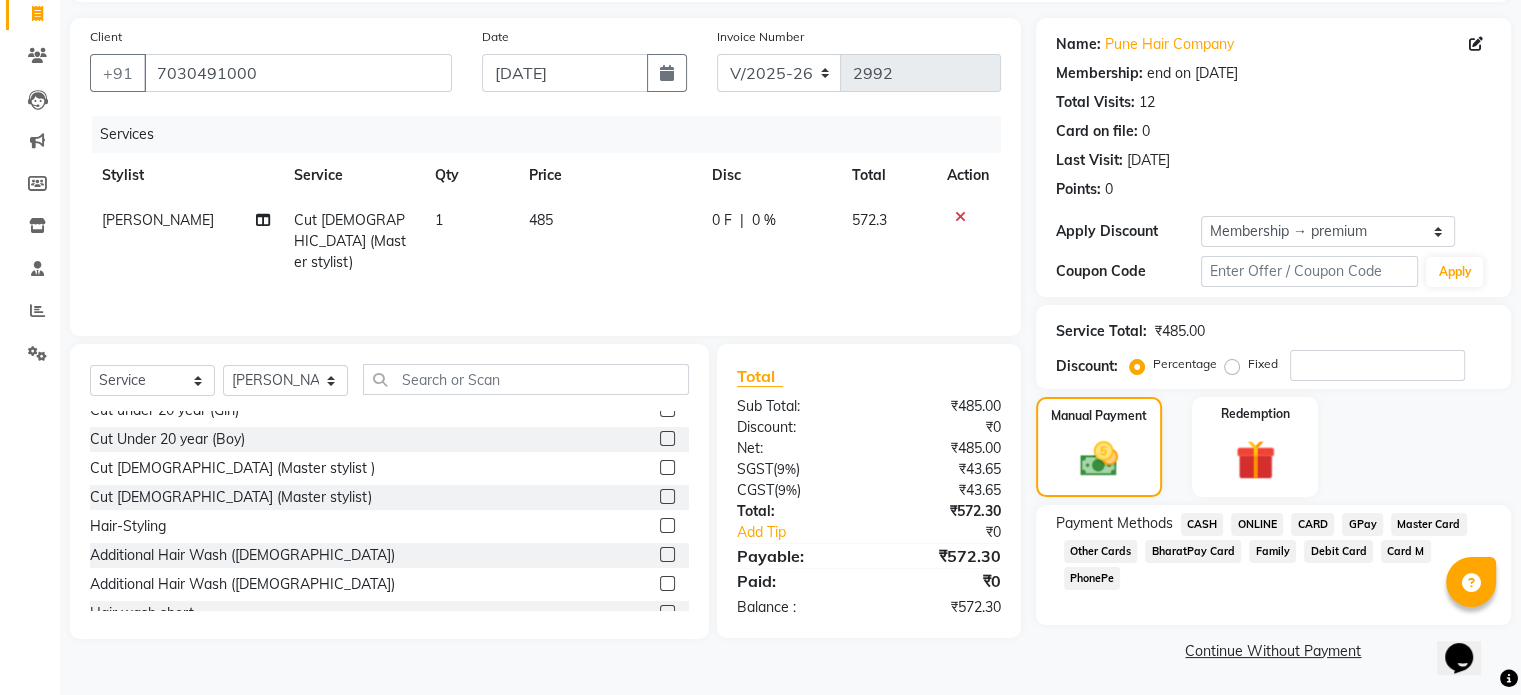 click on "CASH" 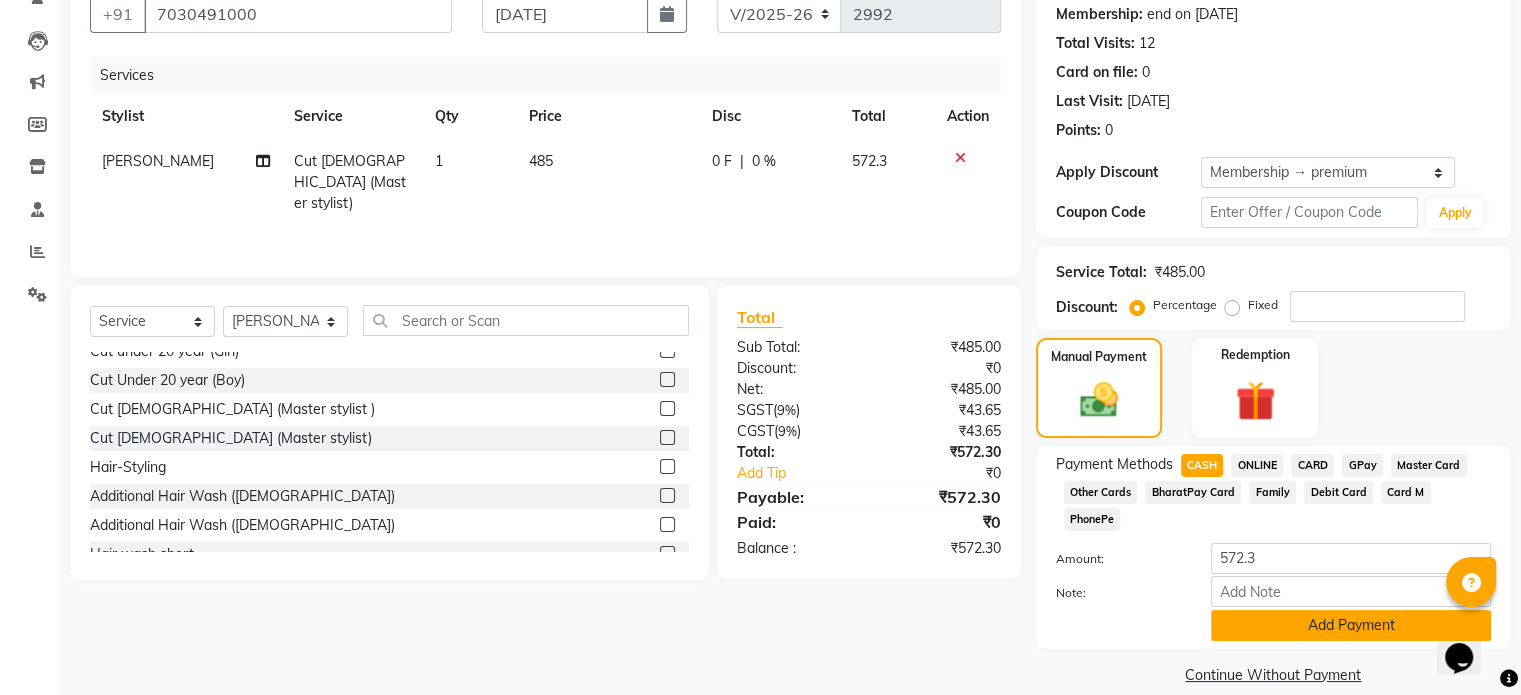 click on "Add Payment" 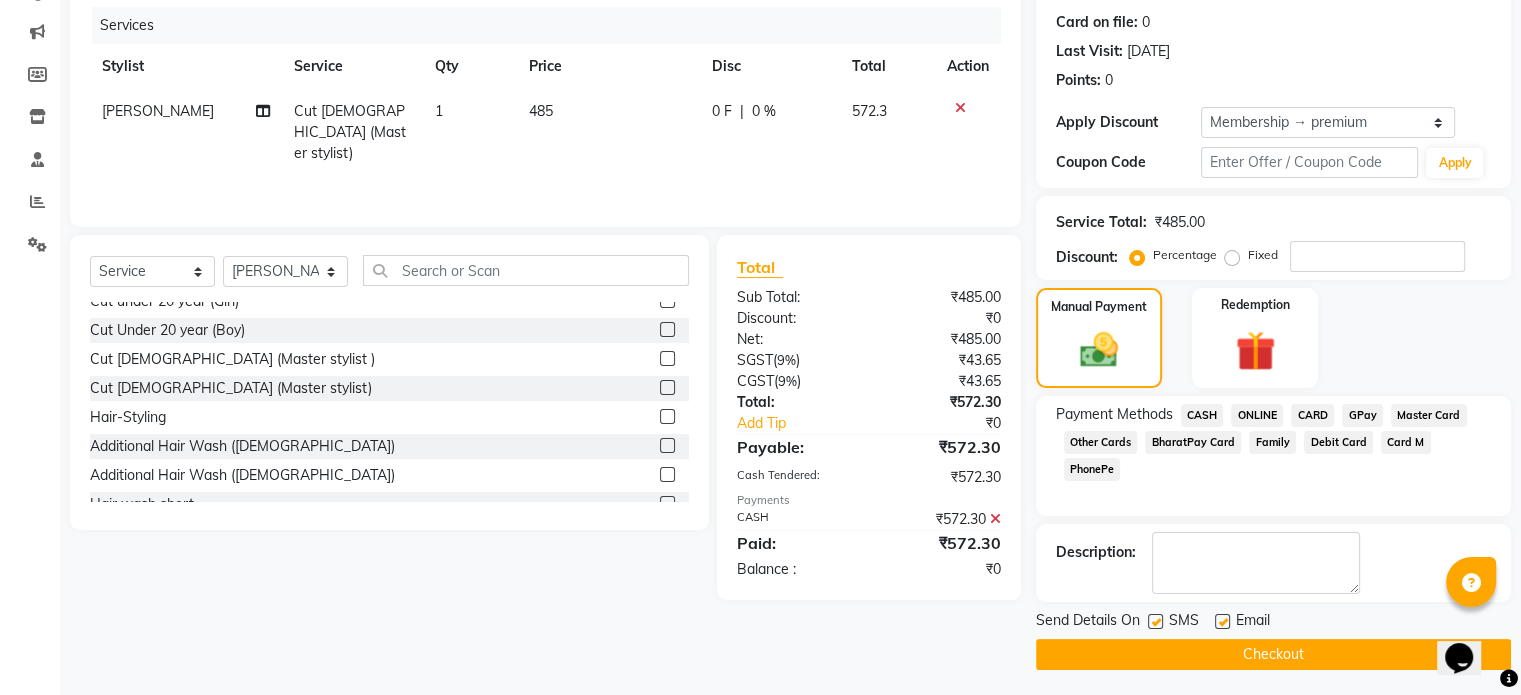 scroll, scrollTop: 244, scrollLeft: 0, axis: vertical 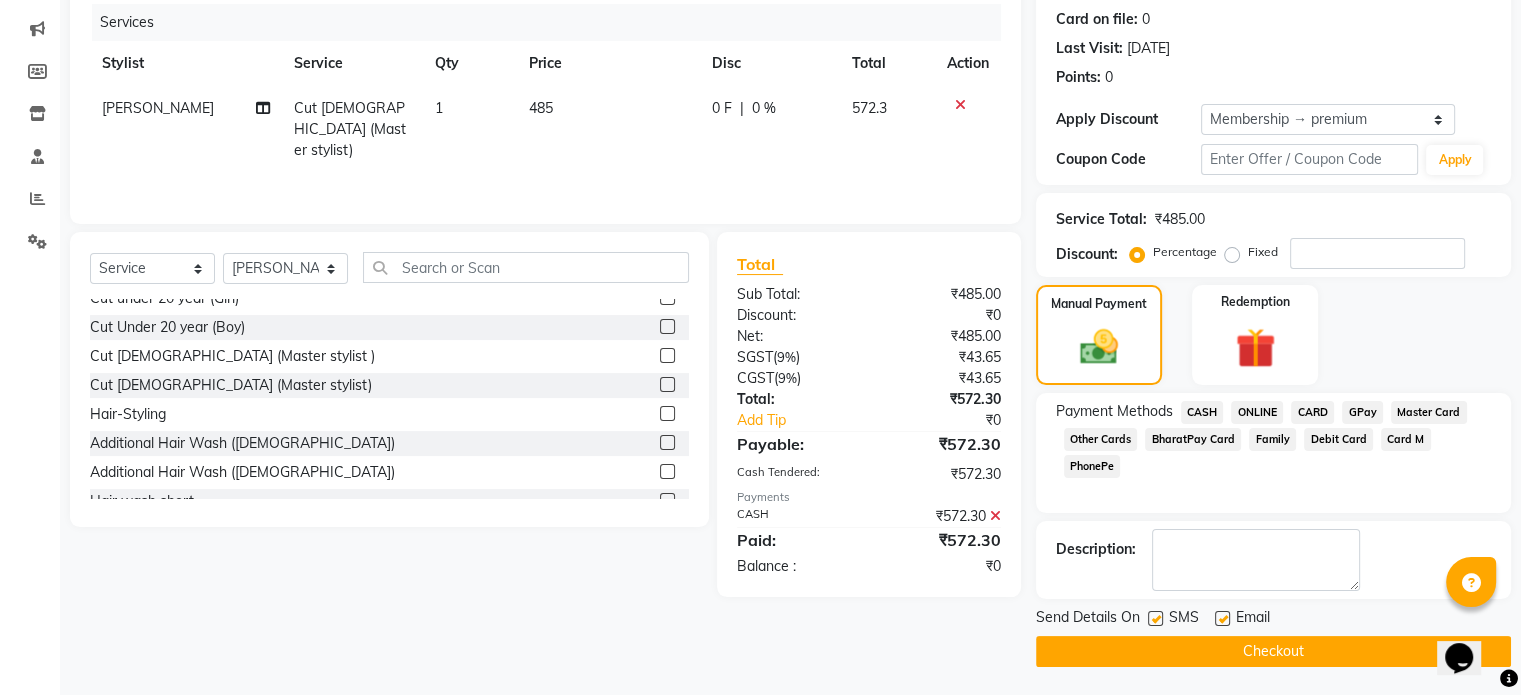 click on "Checkout" 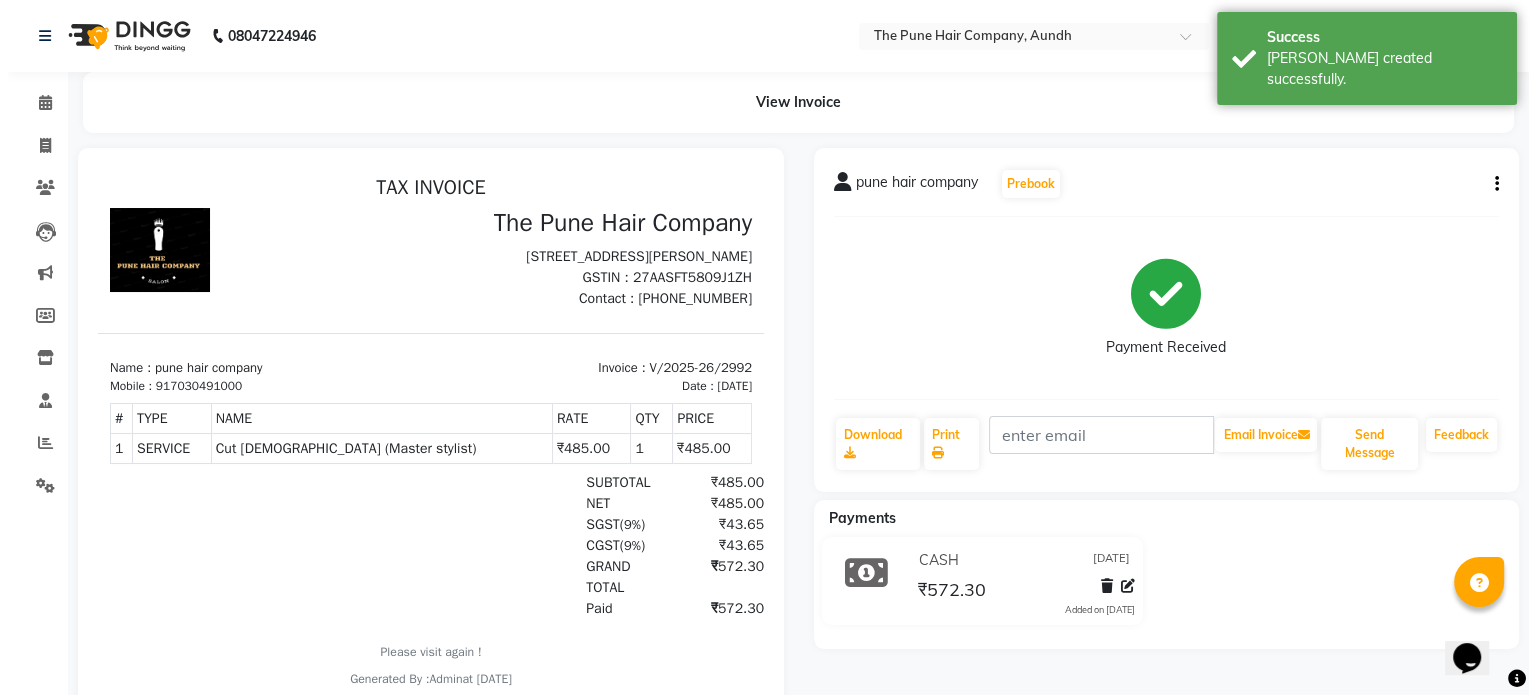 scroll, scrollTop: 0, scrollLeft: 0, axis: both 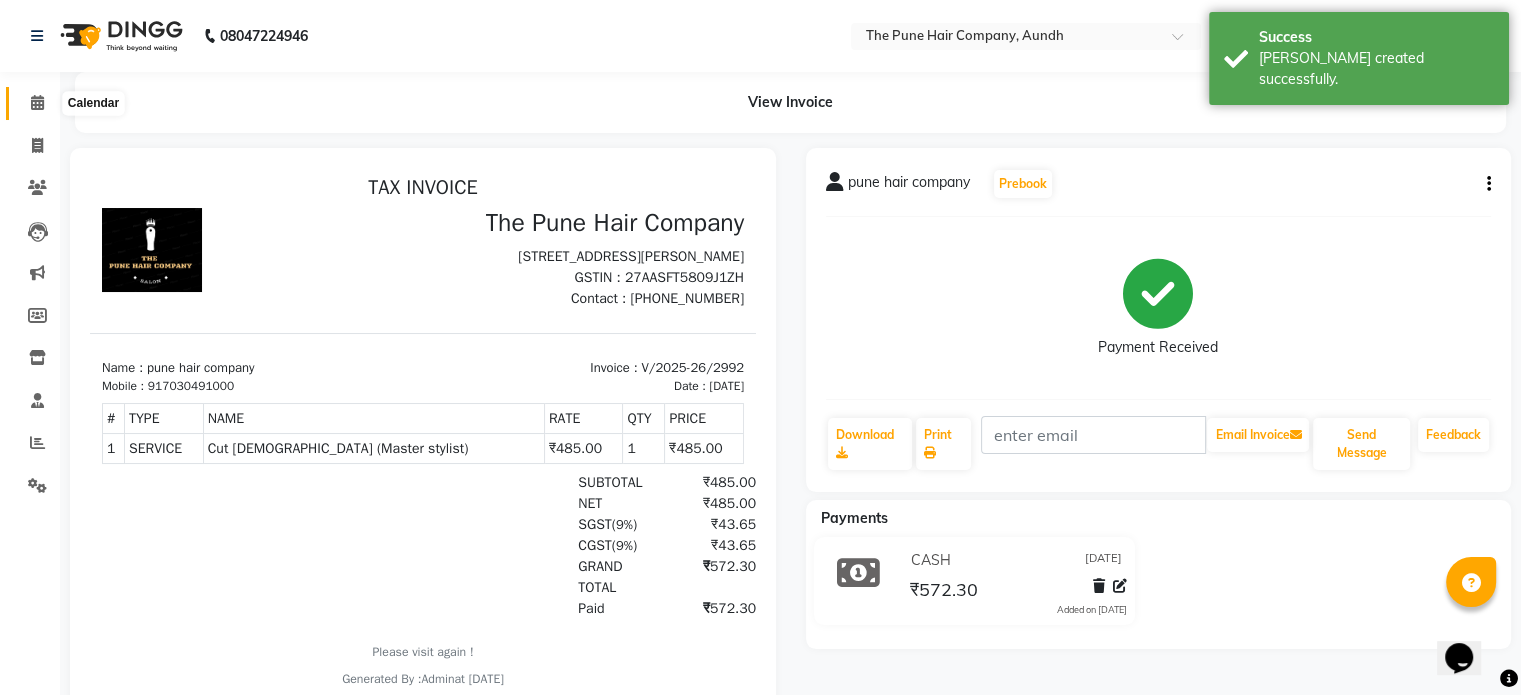click 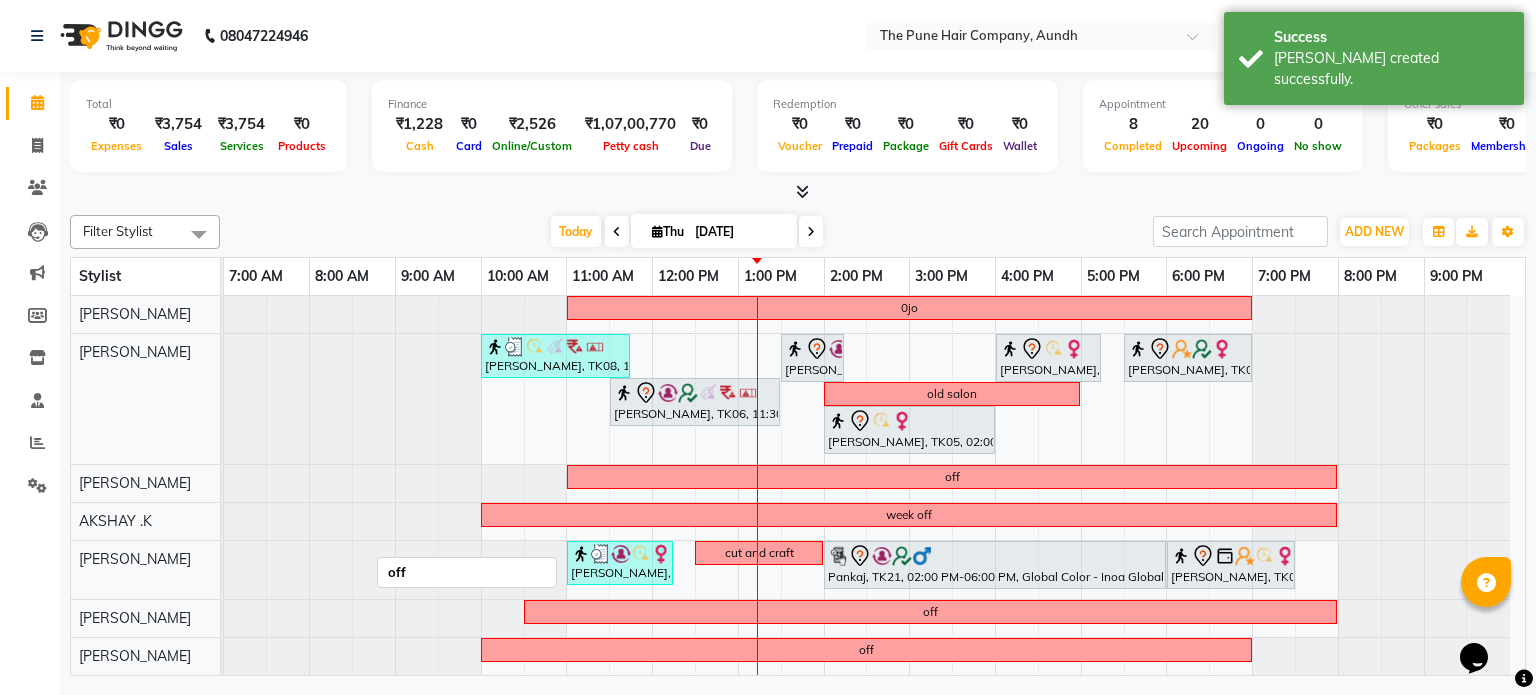 scroll, scrollTop: 67, scrollLeft: 0, axis: vertical 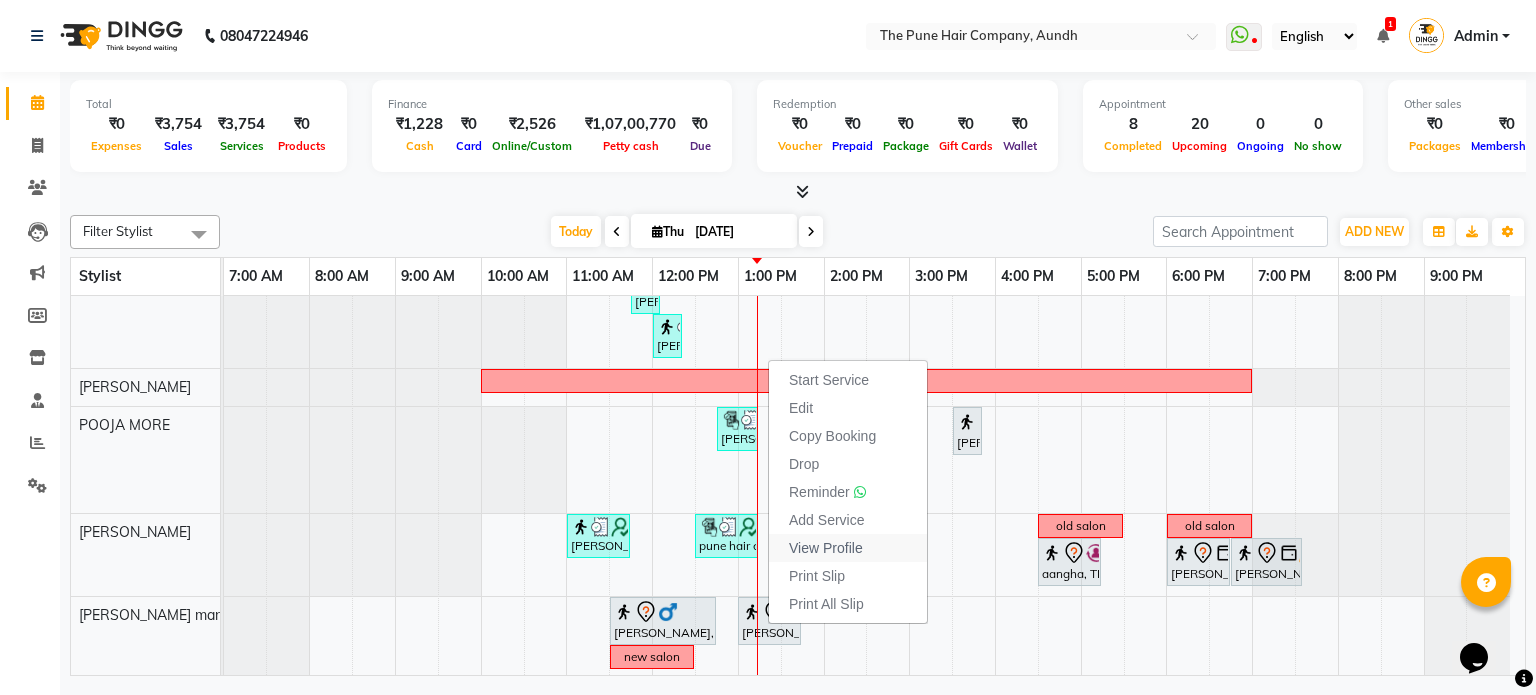 click on "View Profile" at bounding box center [826, 548] 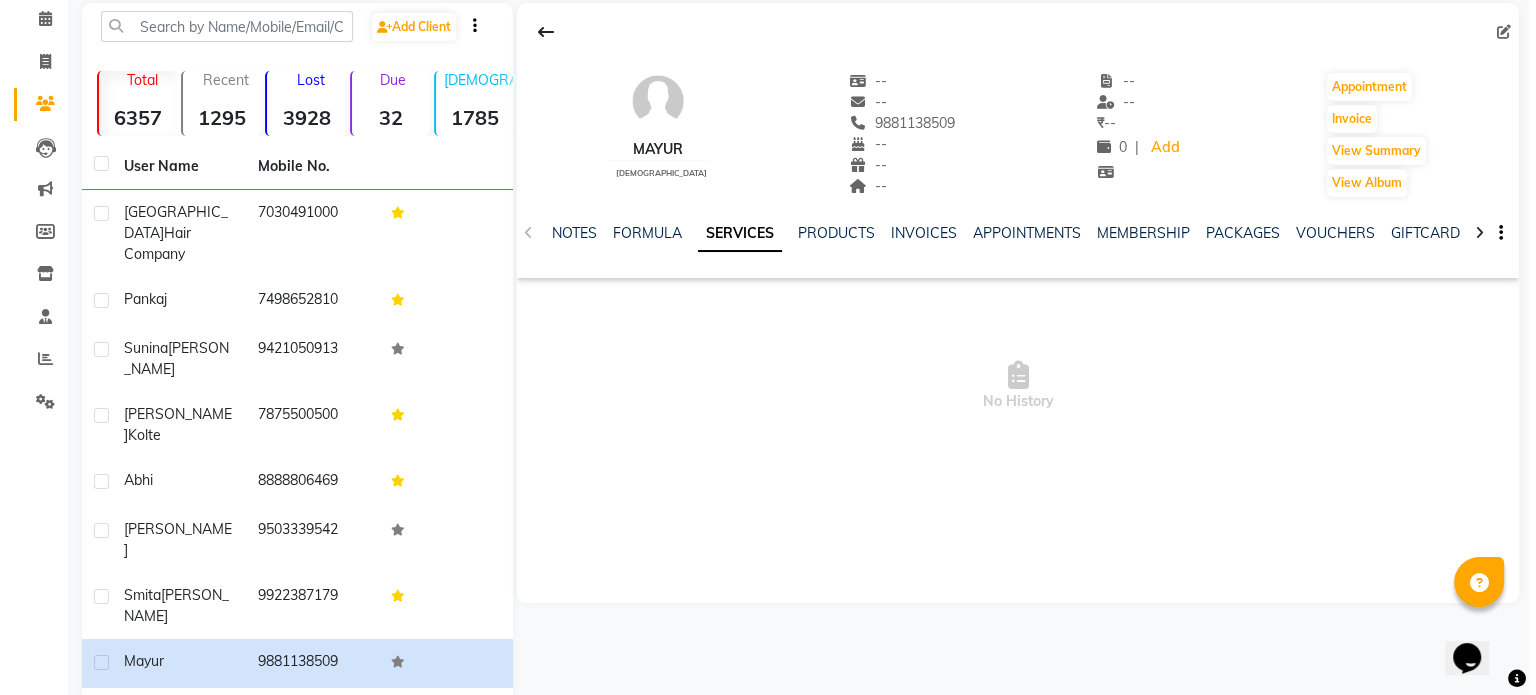 scroll, scrollTop: 0, scrollLeft: 0, axis: both 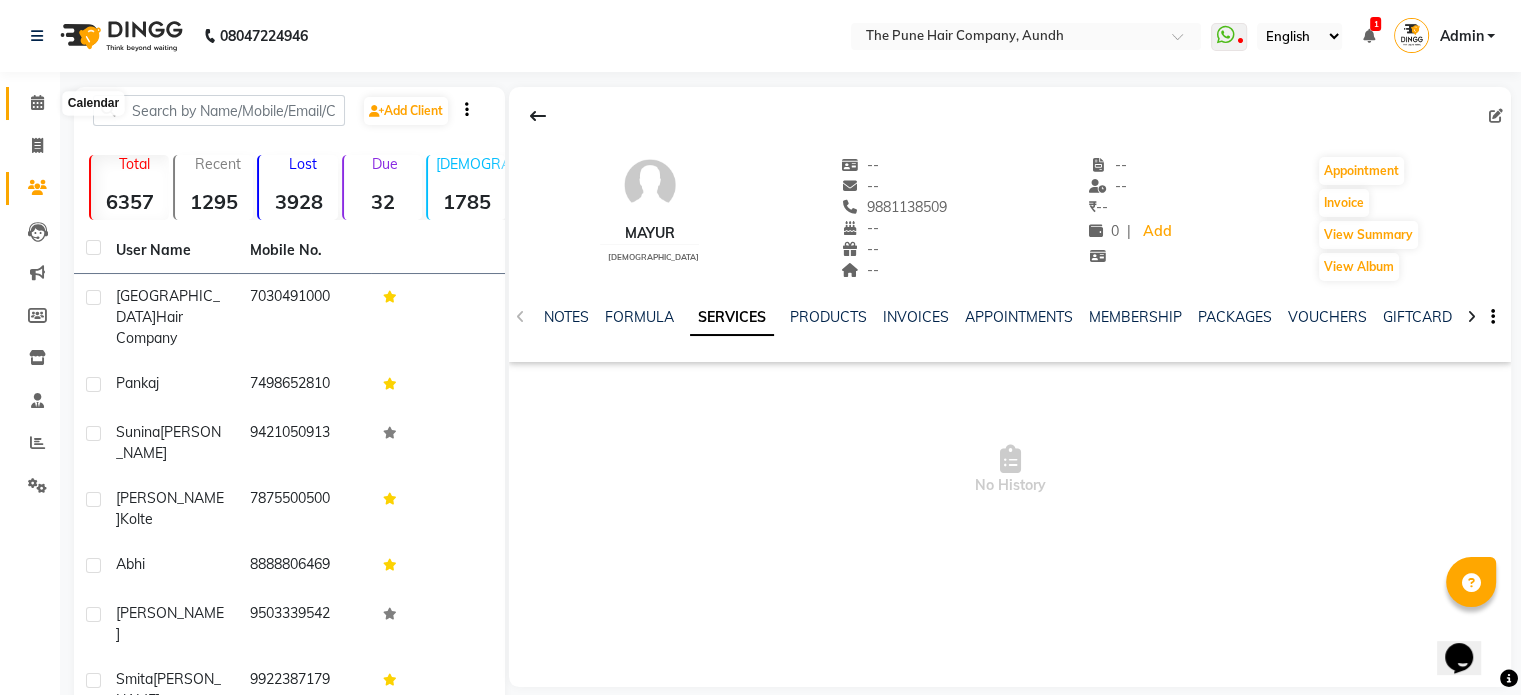 click 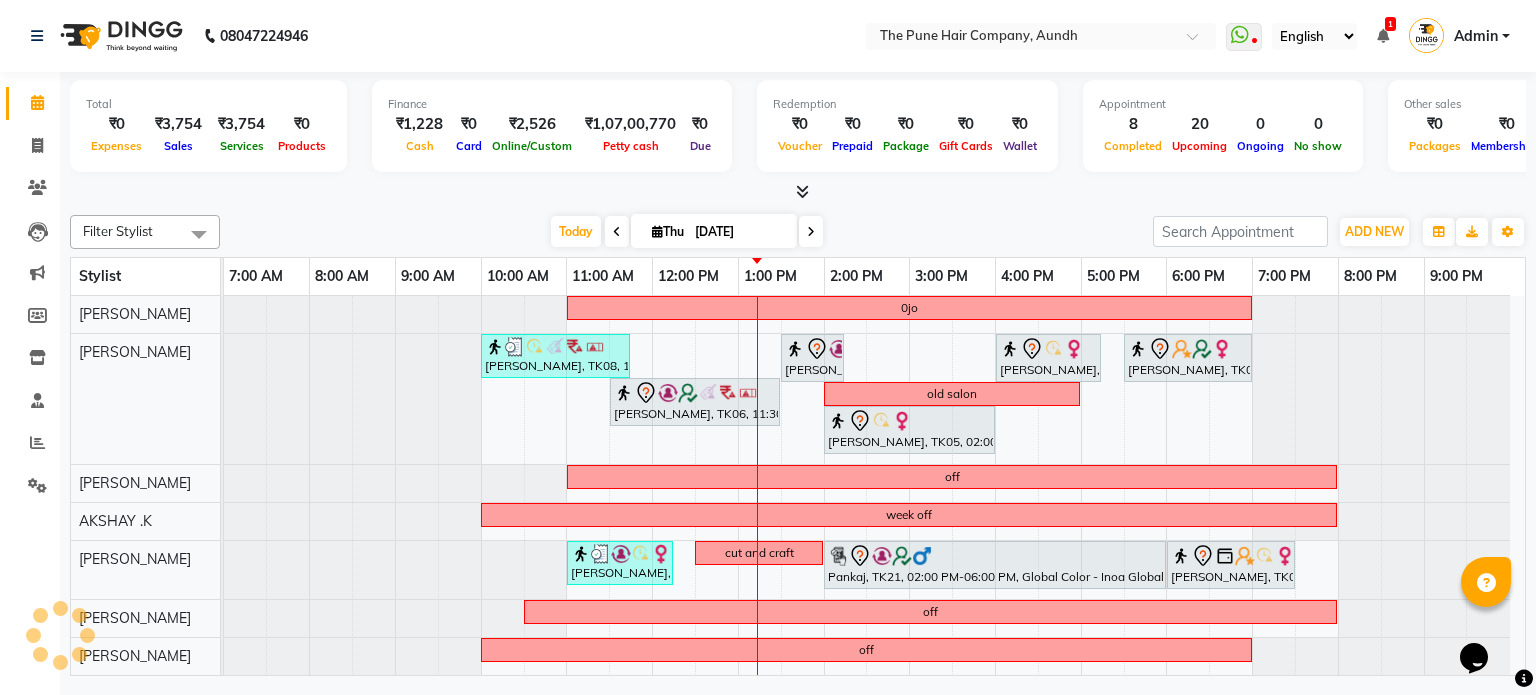 scroll, scrollTop: 120, scrollLeft: 0, axis: vertical 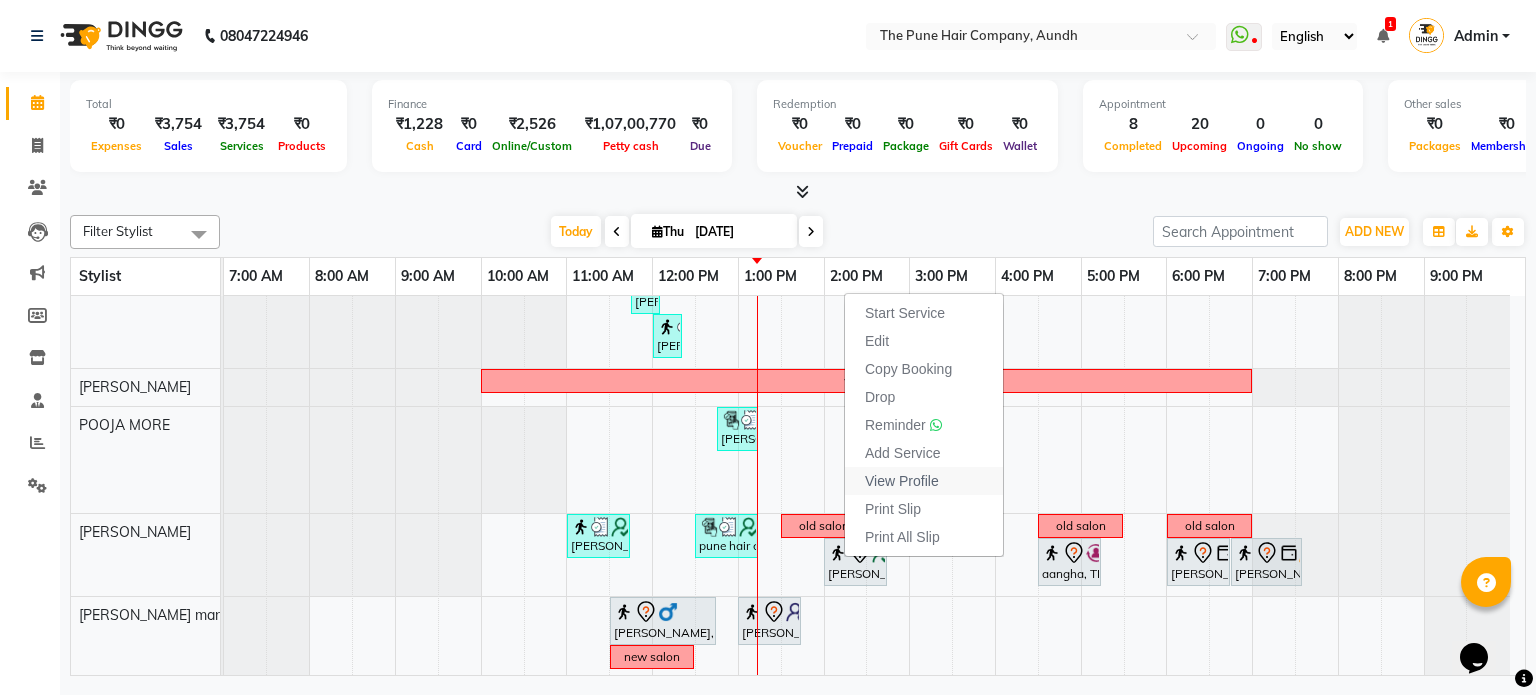 click on "View Profile" at bounding box center (902, 481) 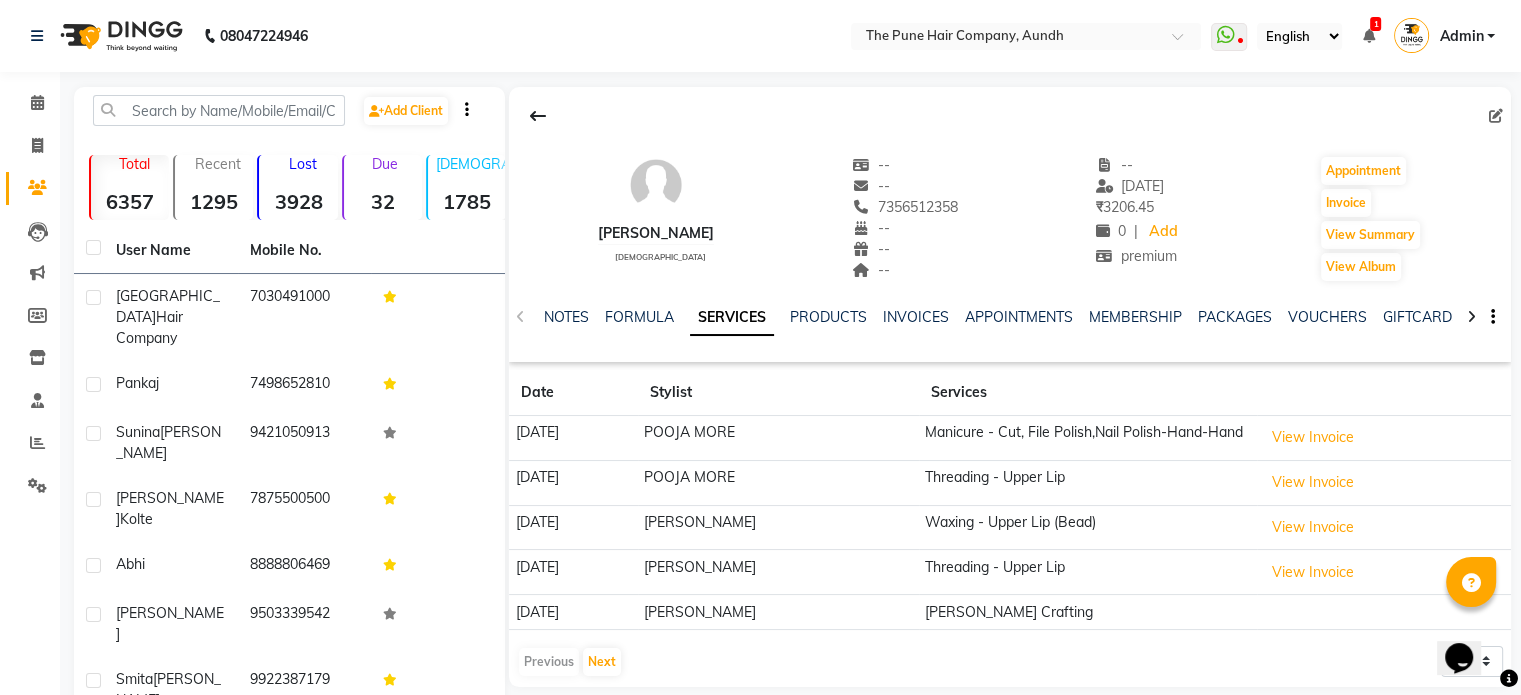 scroll, scrollTop: 100, scrollLeft: 0, axis: vertical 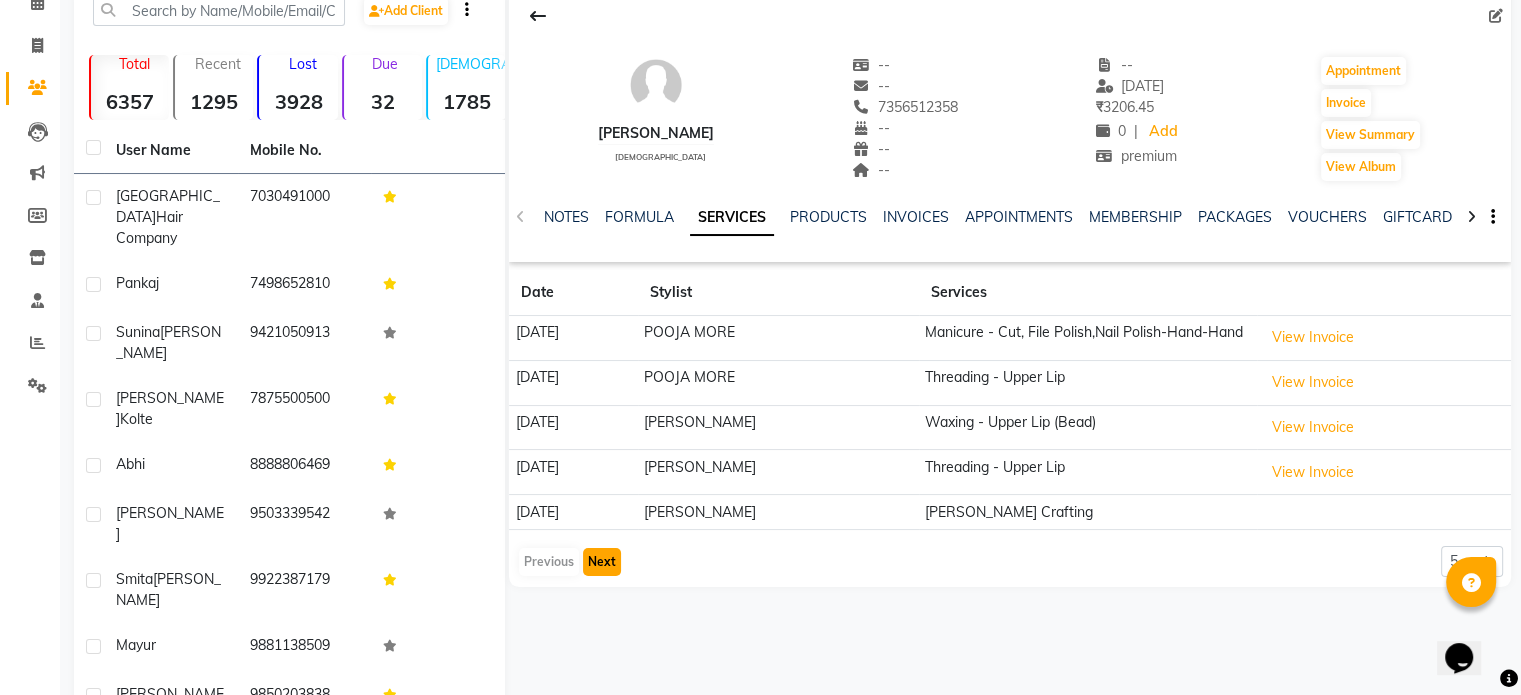 click on "Next" 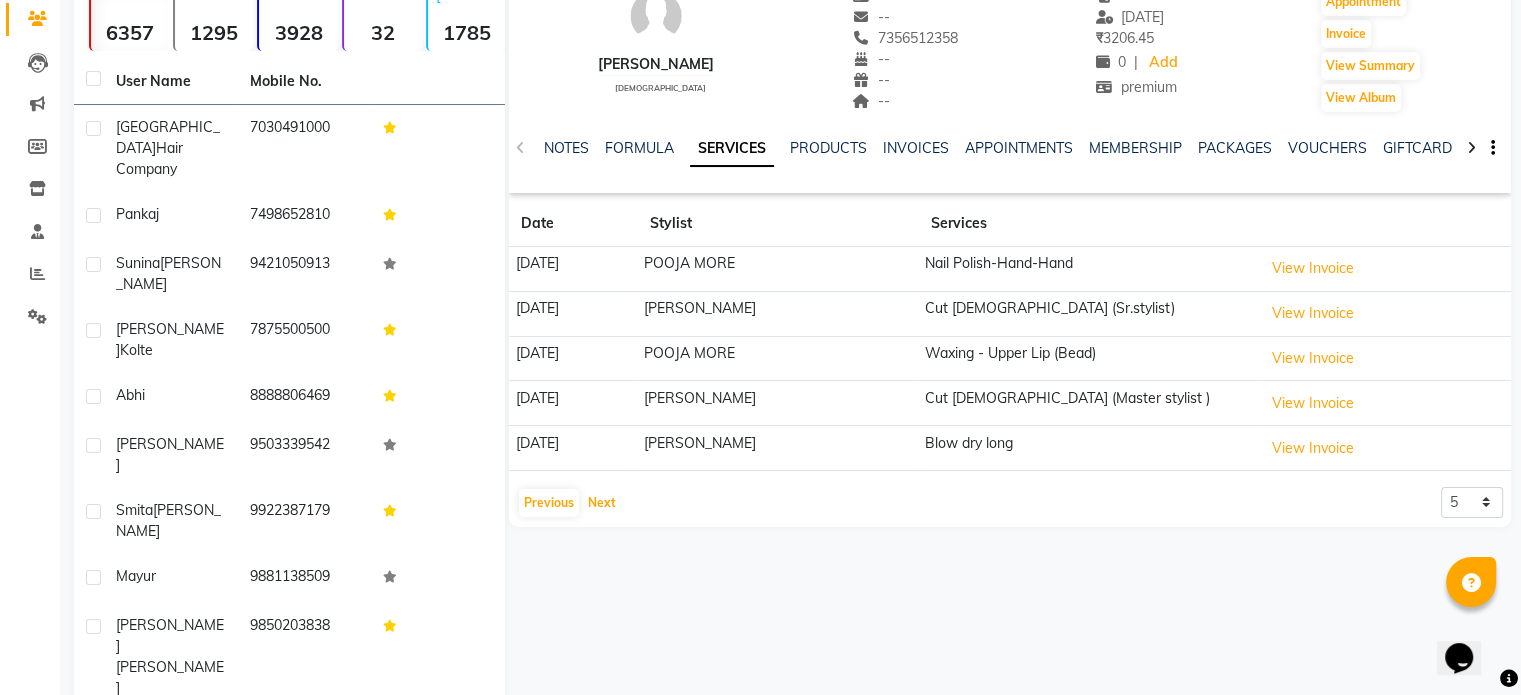 scroll, scrollTop: 172, scrollLeft: 0, axis: vertical 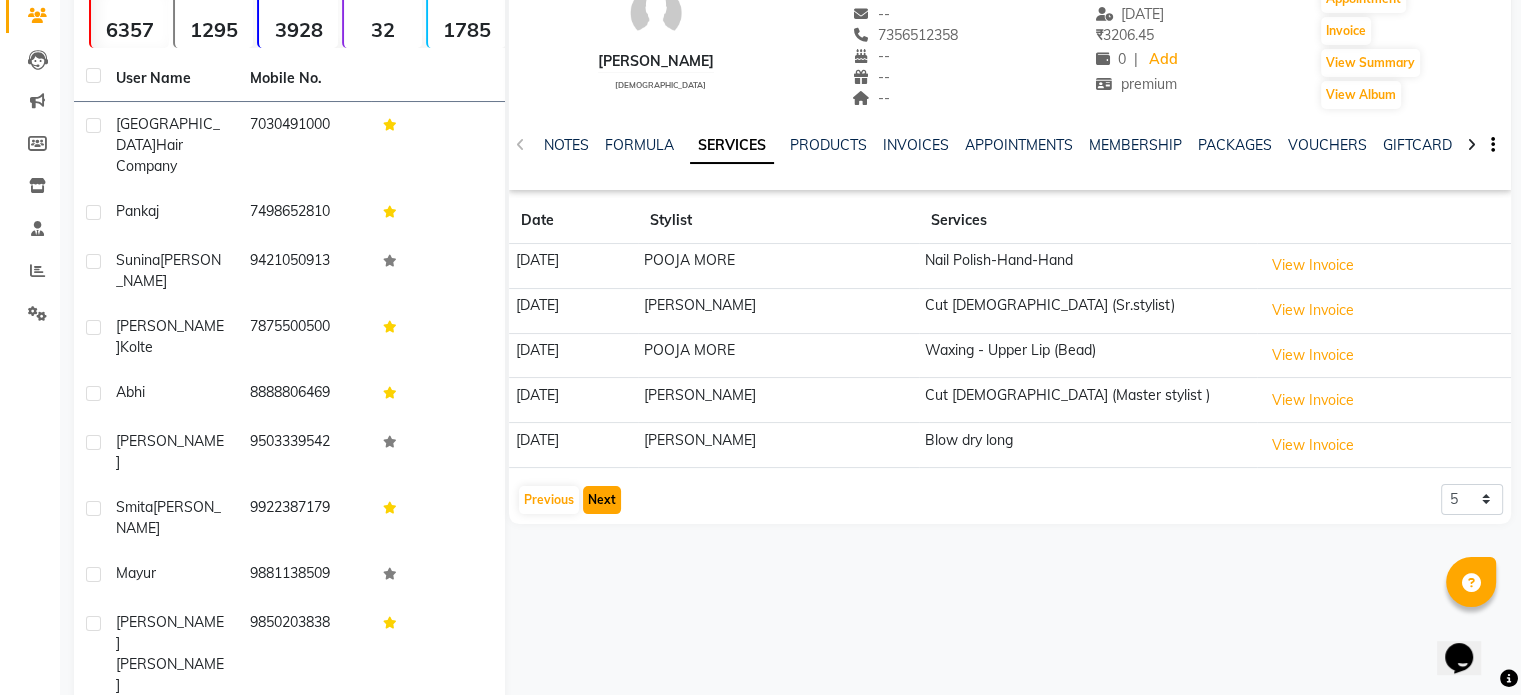 click on "Next" 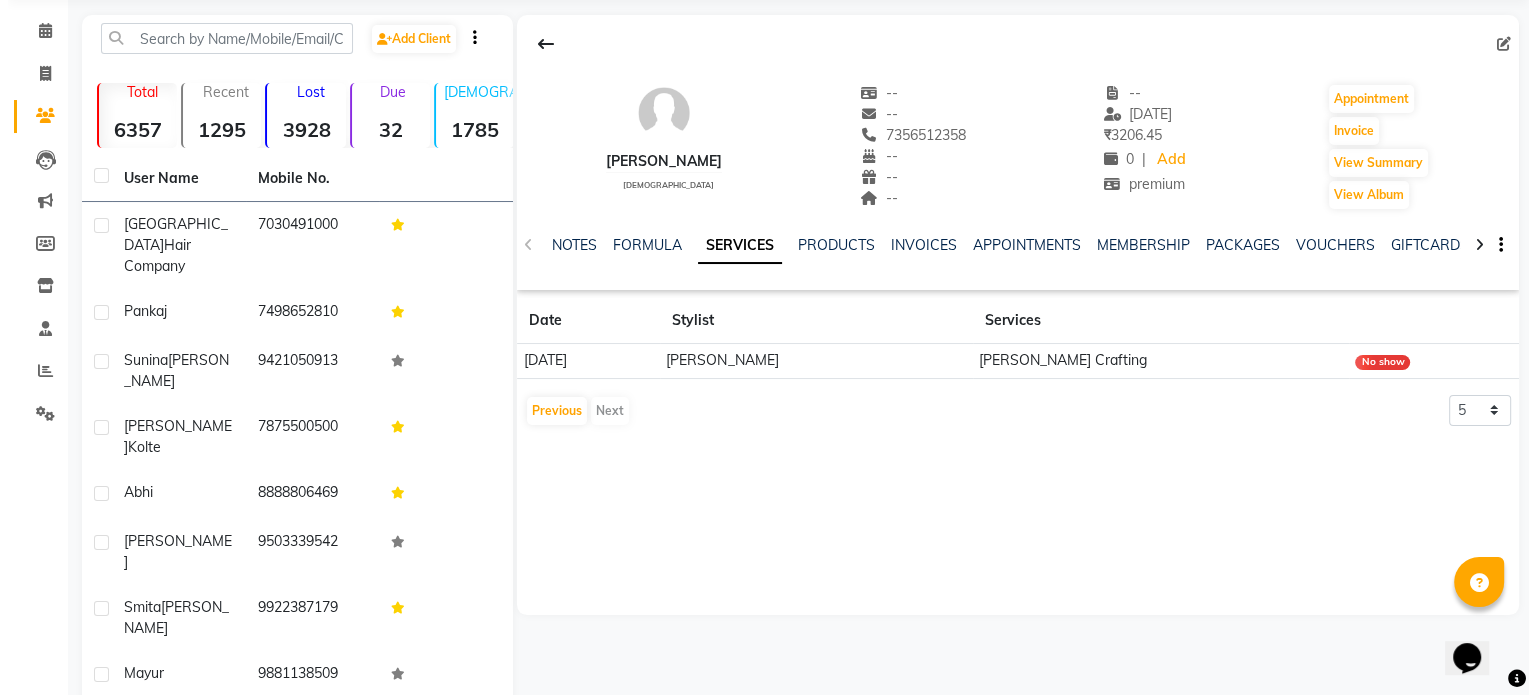 scroll, scrollTop: 0, scrollLeft: 0, axis: both 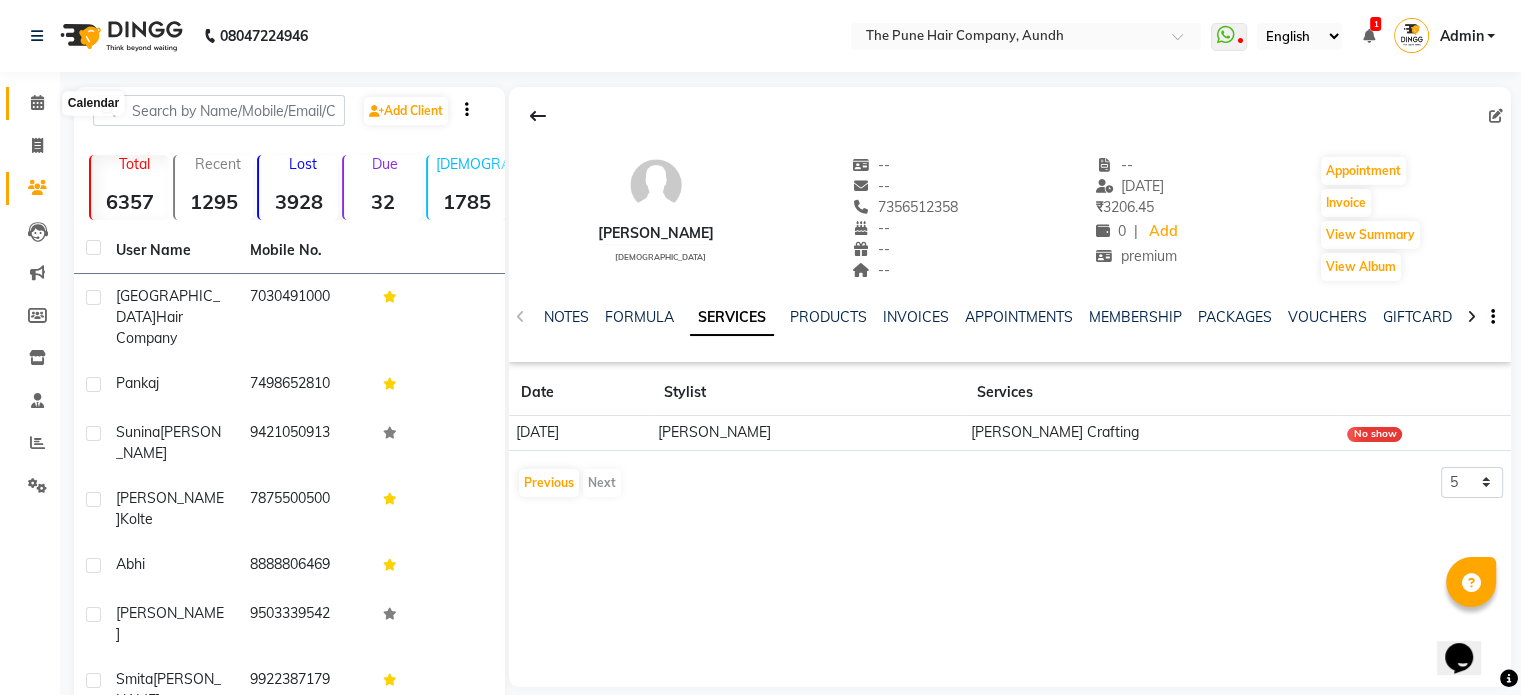 click 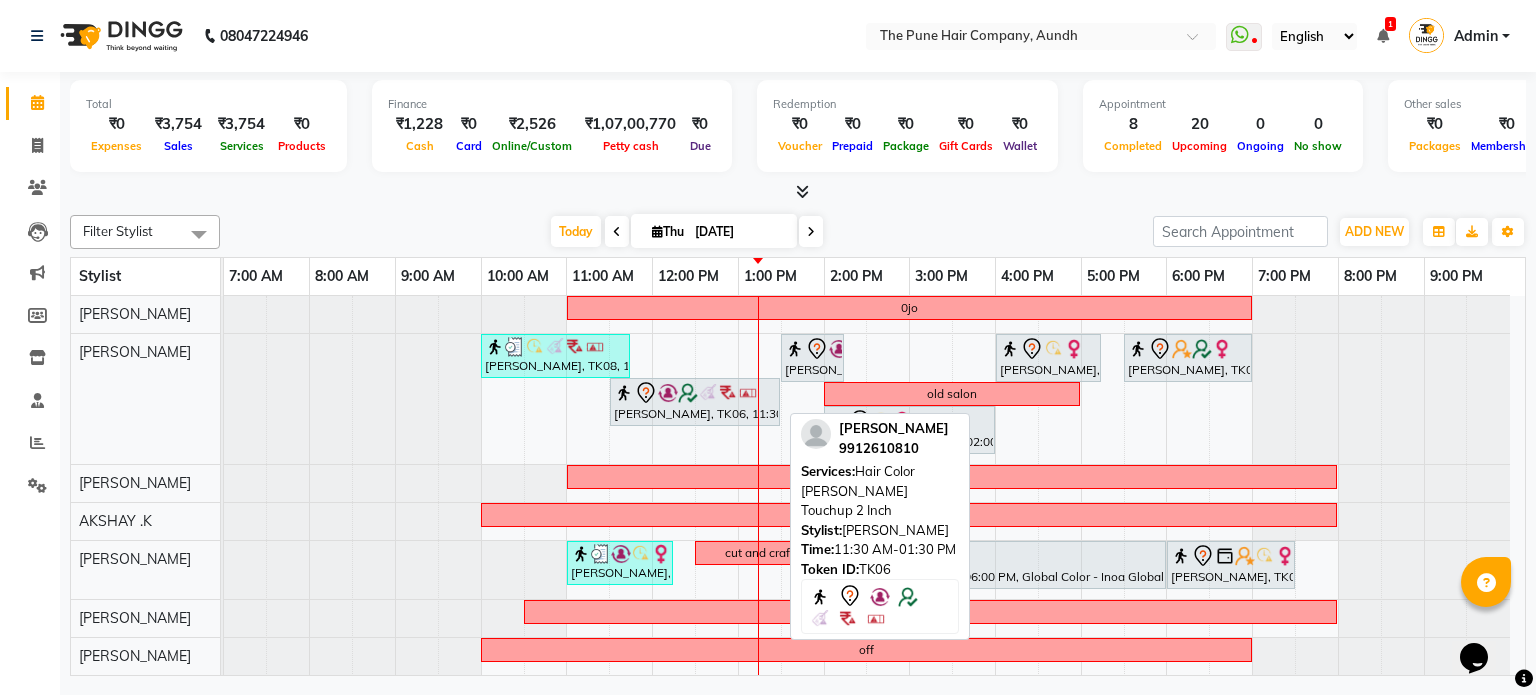 scroll, scrollTop: 77, scrollLeft: 0, axis: vertical 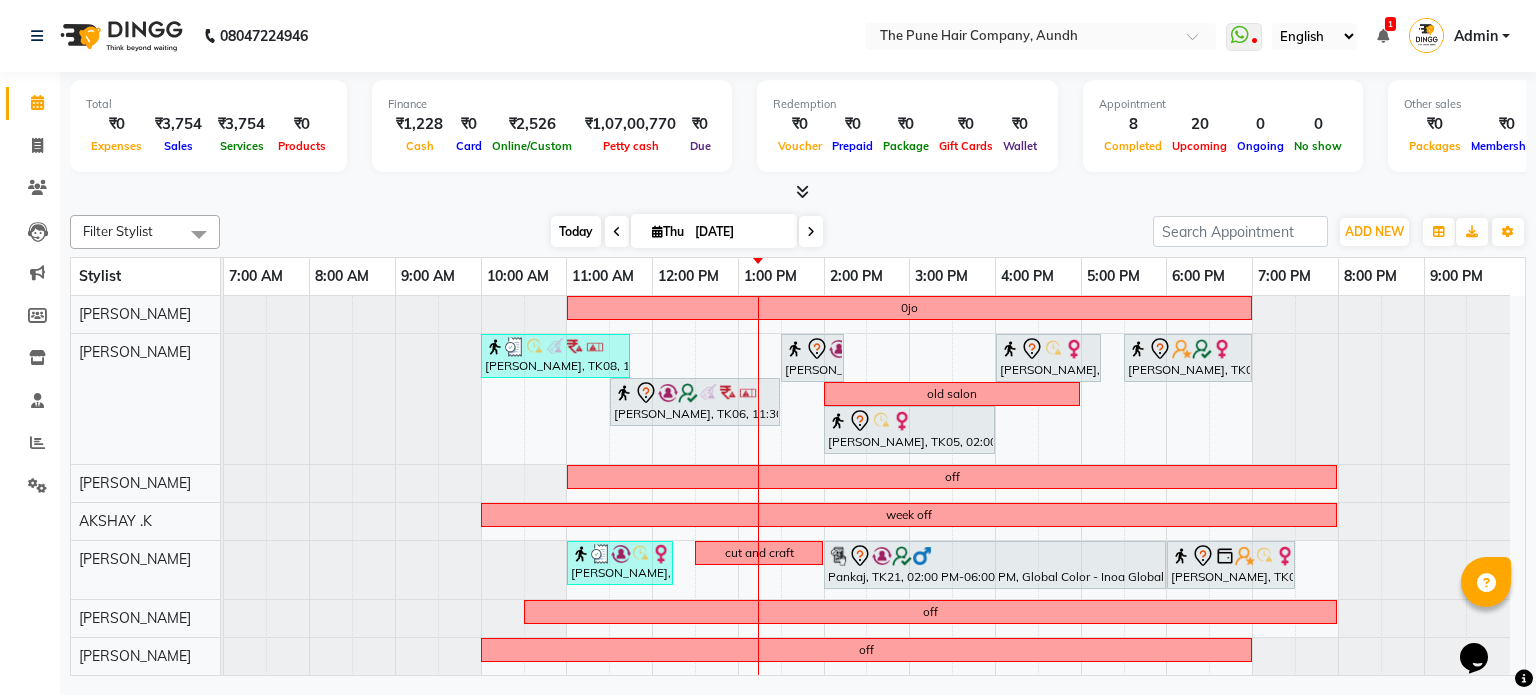 click on "Today" at bounding box center (576, 231) 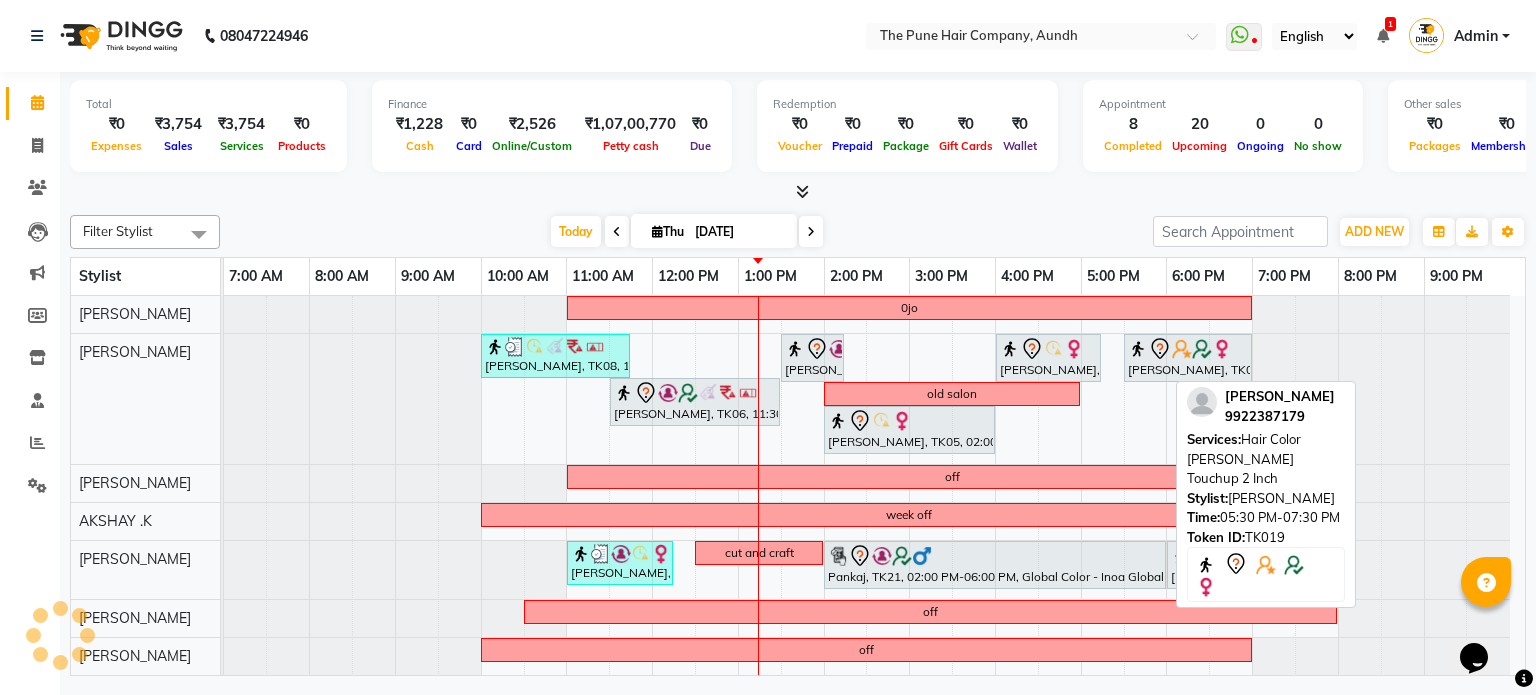 scroll, scrollTop: 263, scrollLeft: 0, axis: vertical 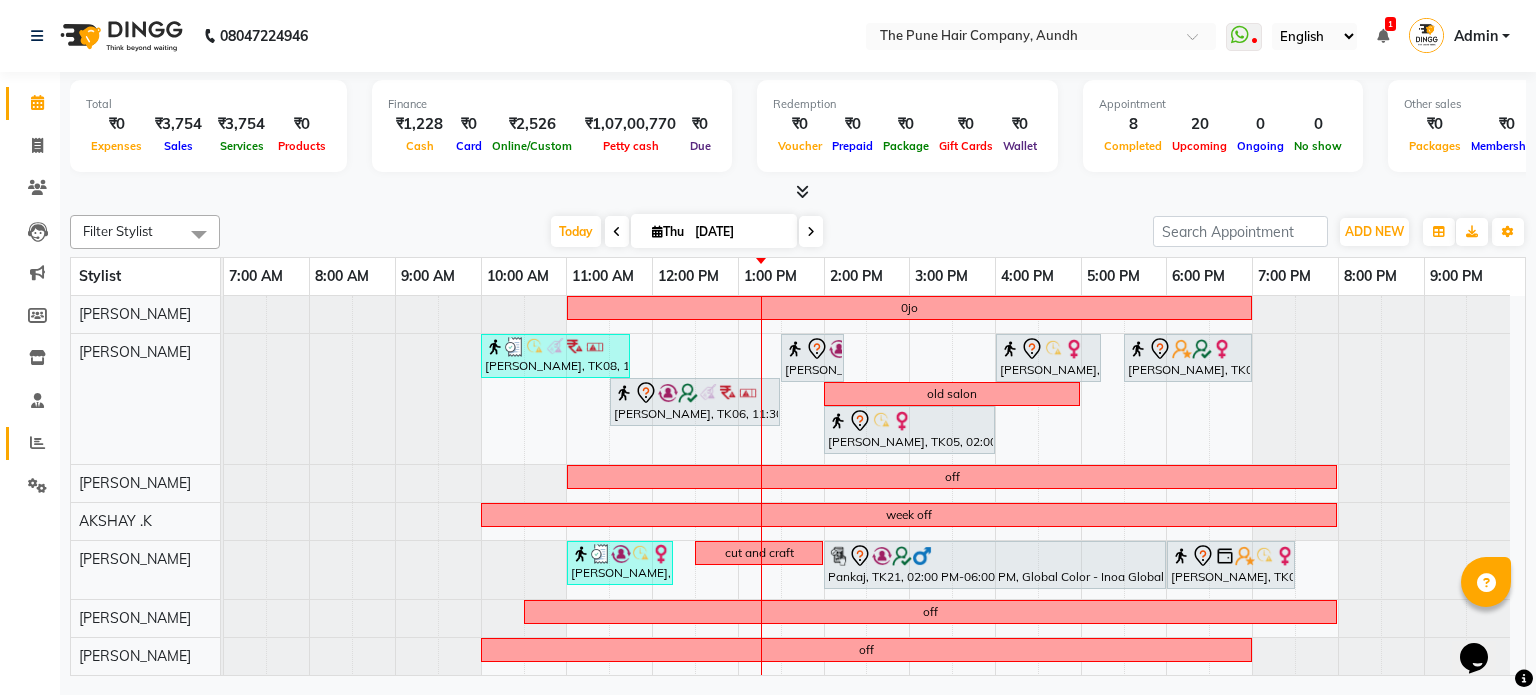 click on "Reports" 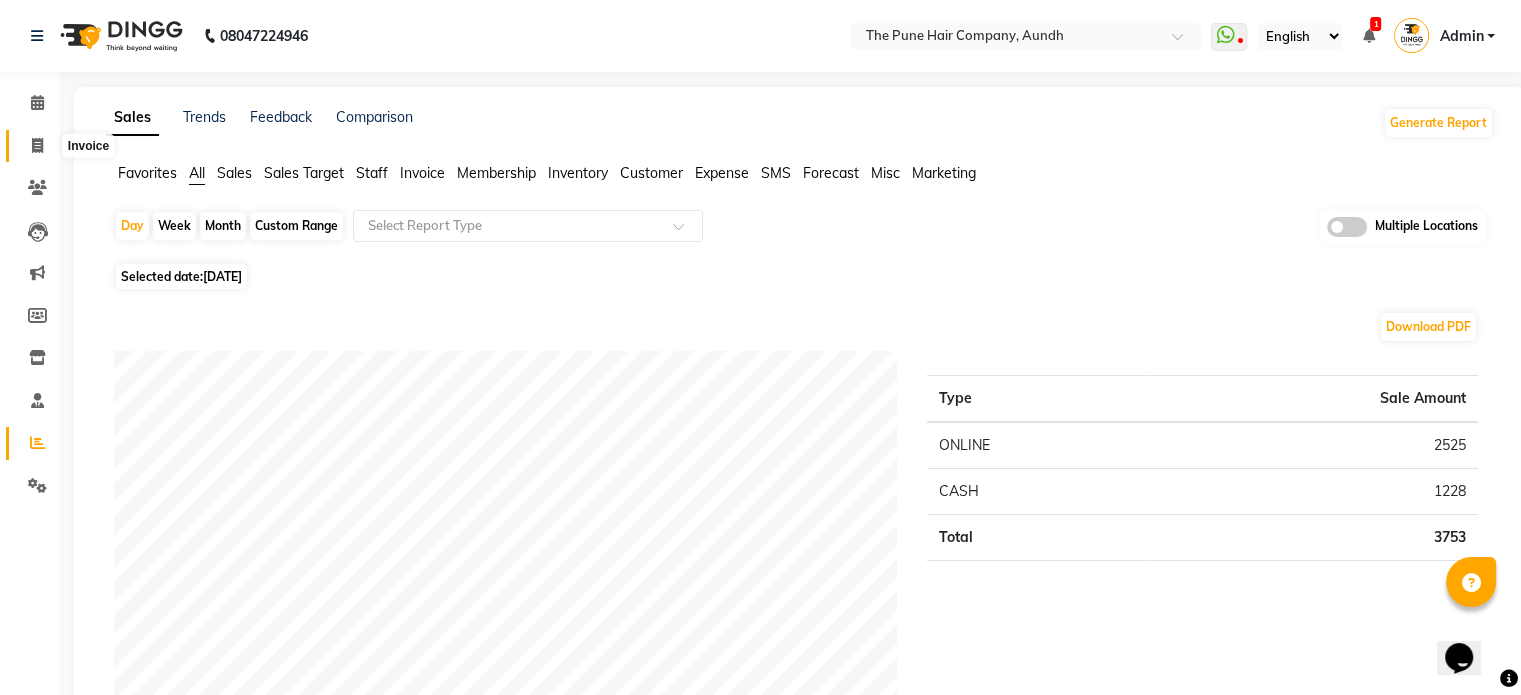 click 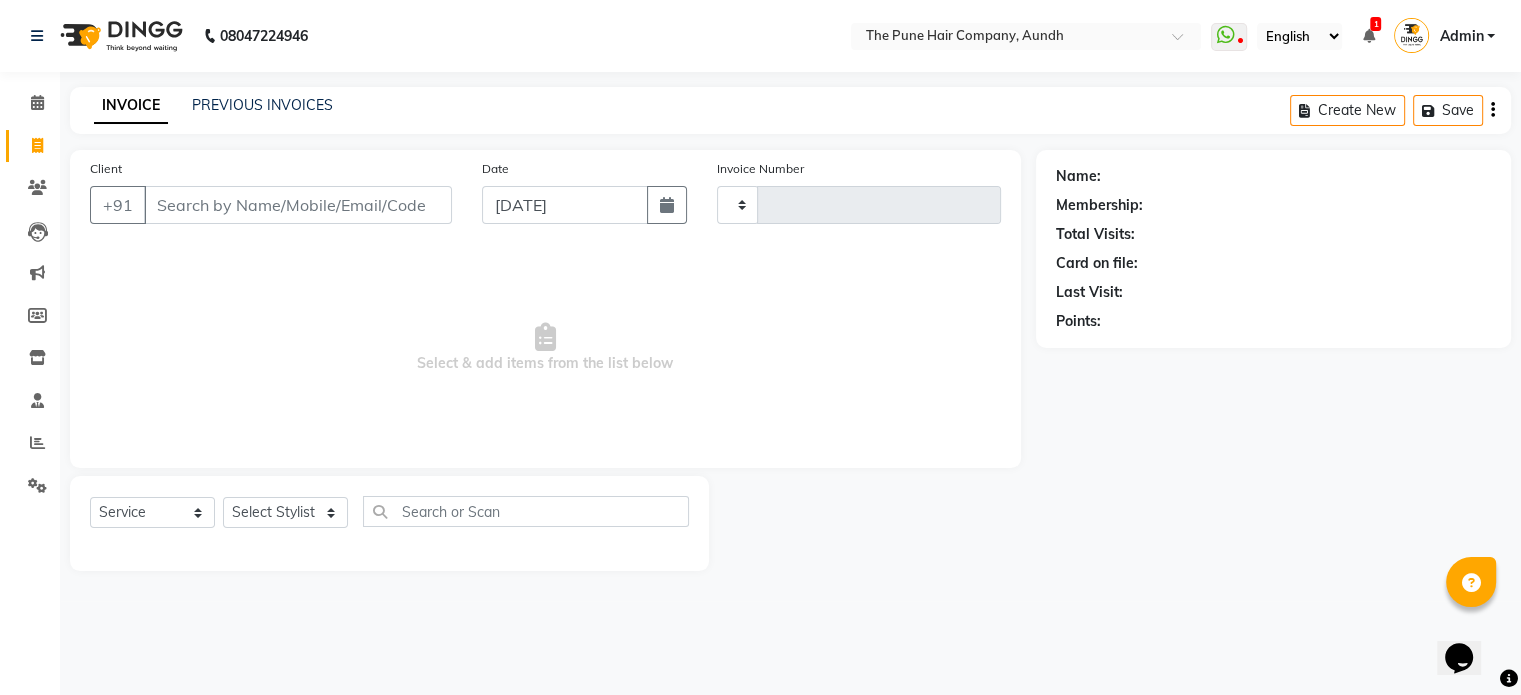 type on "2993" 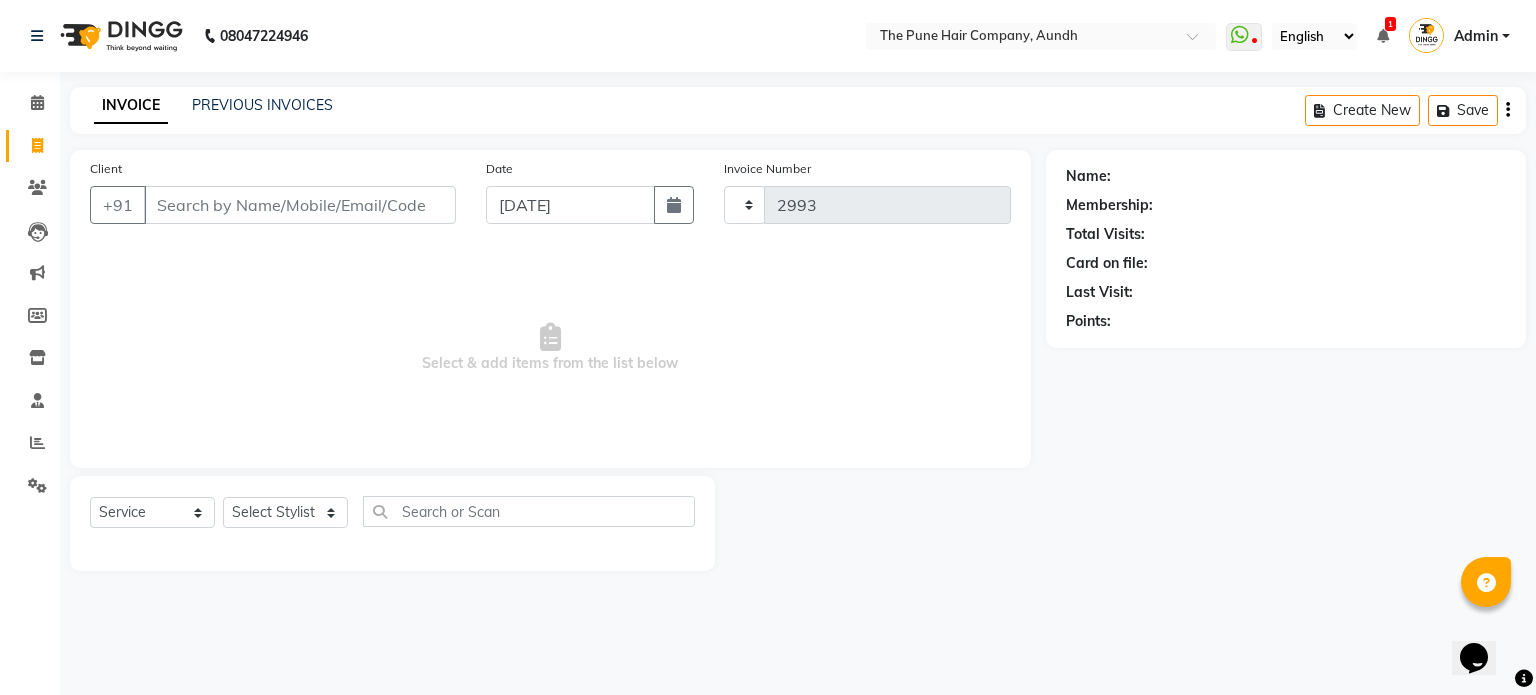select on "106" 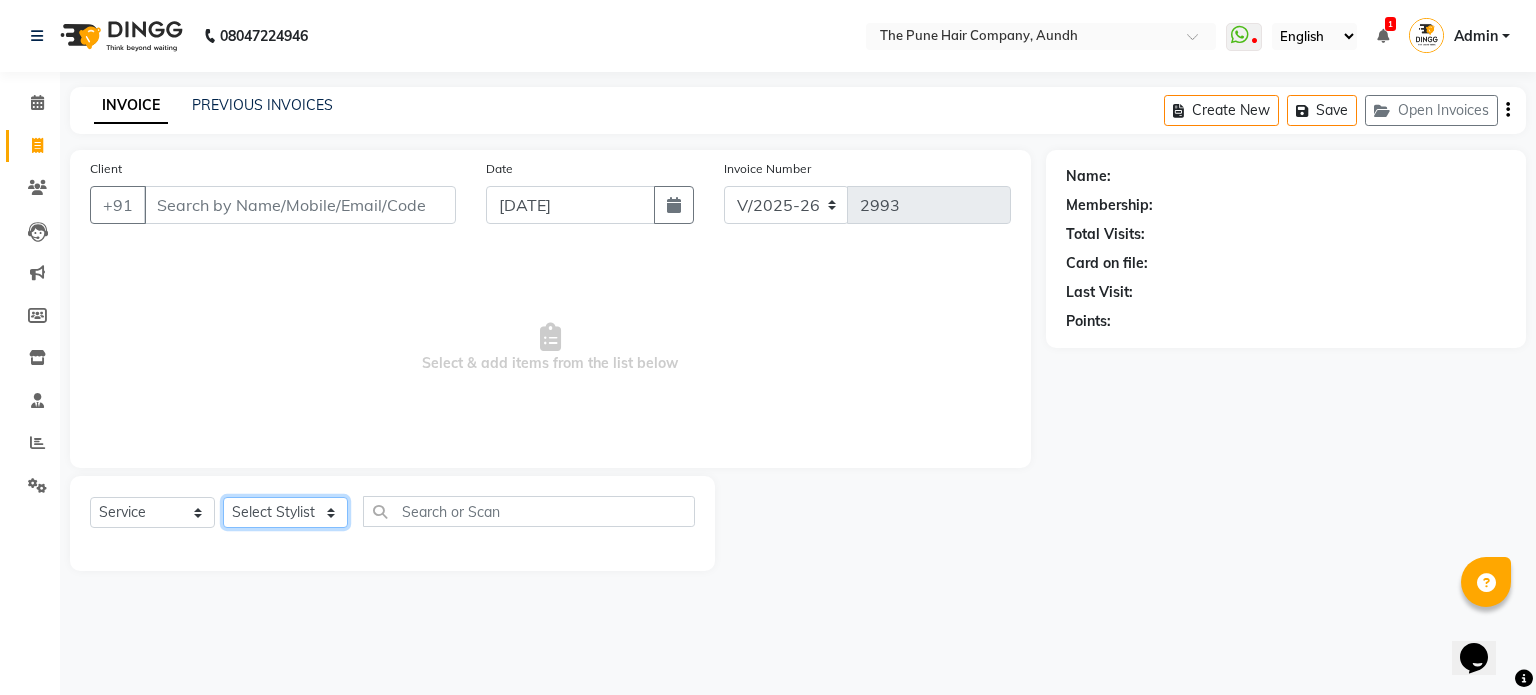 click on "Select Stylist Akash both [PERSON_NAME] .K [PERSON_NAME] kaif [PERSON_NAME] [PERSON_NAME] [PERSON_NAME] [PERSON_NAME] mane POOJA MORE [PERSON_NAME]  [PERSON_NAME] Shweta [PERSON_NAME] [PERSON_NAME] [PERSON_NAME]" 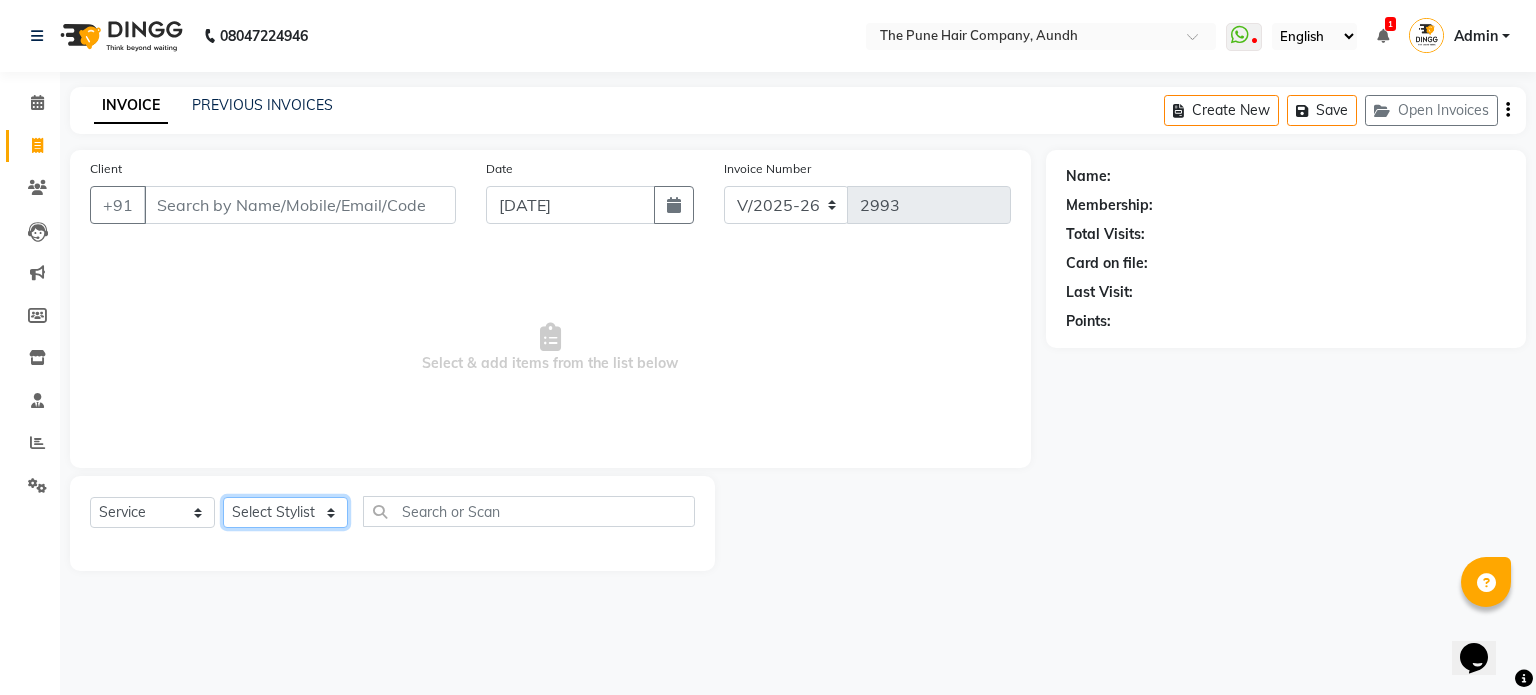 select on "3339" 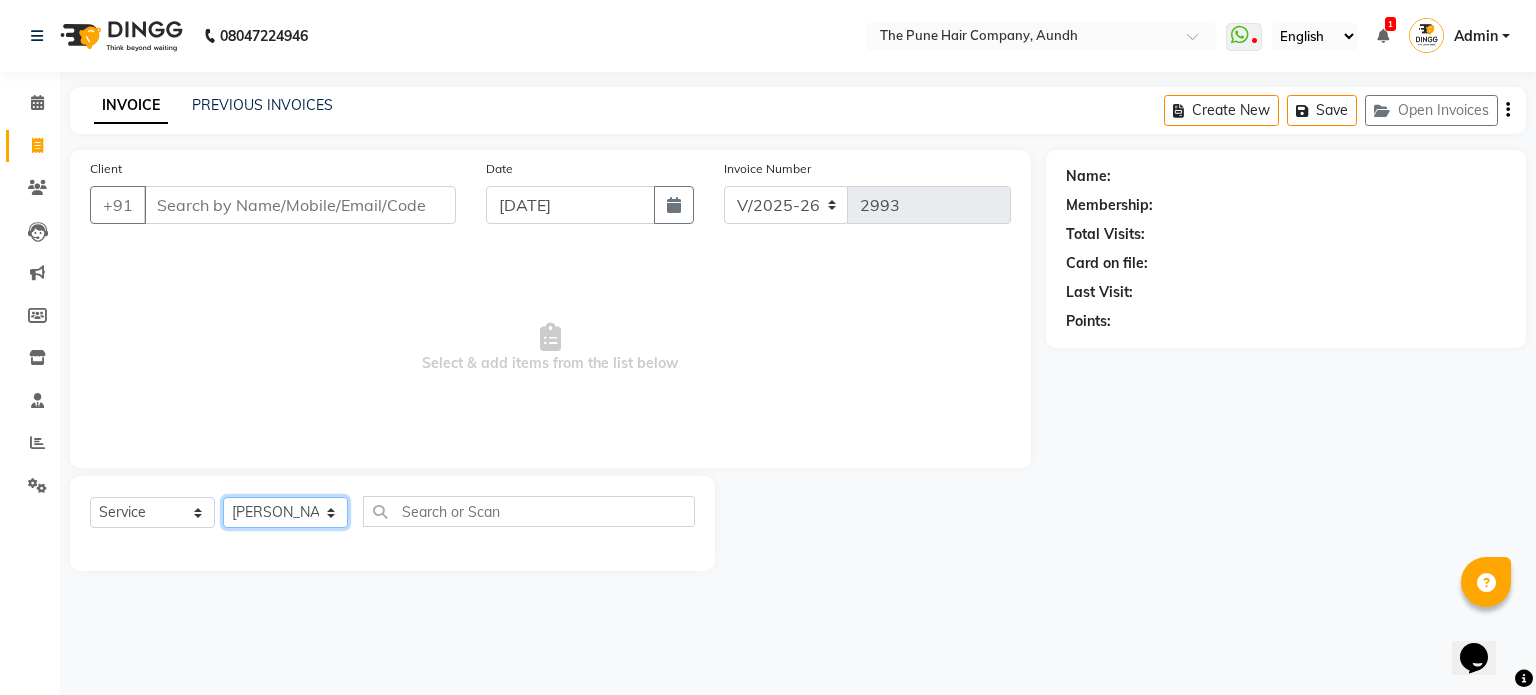 click on "Select Stylist Akash both [PERSON_NAME] .K [PERSON_NAME] kaif [PERSON_NAME] [PERSON_NAME] [PERSON_NAME] [PERSON_NAME] mane POOJA MORE [PERSON_NAME]  [PERSON_NAME] Shweta [PERSON_NAME] [PERSON_NAME] [PERSON_NAME]" 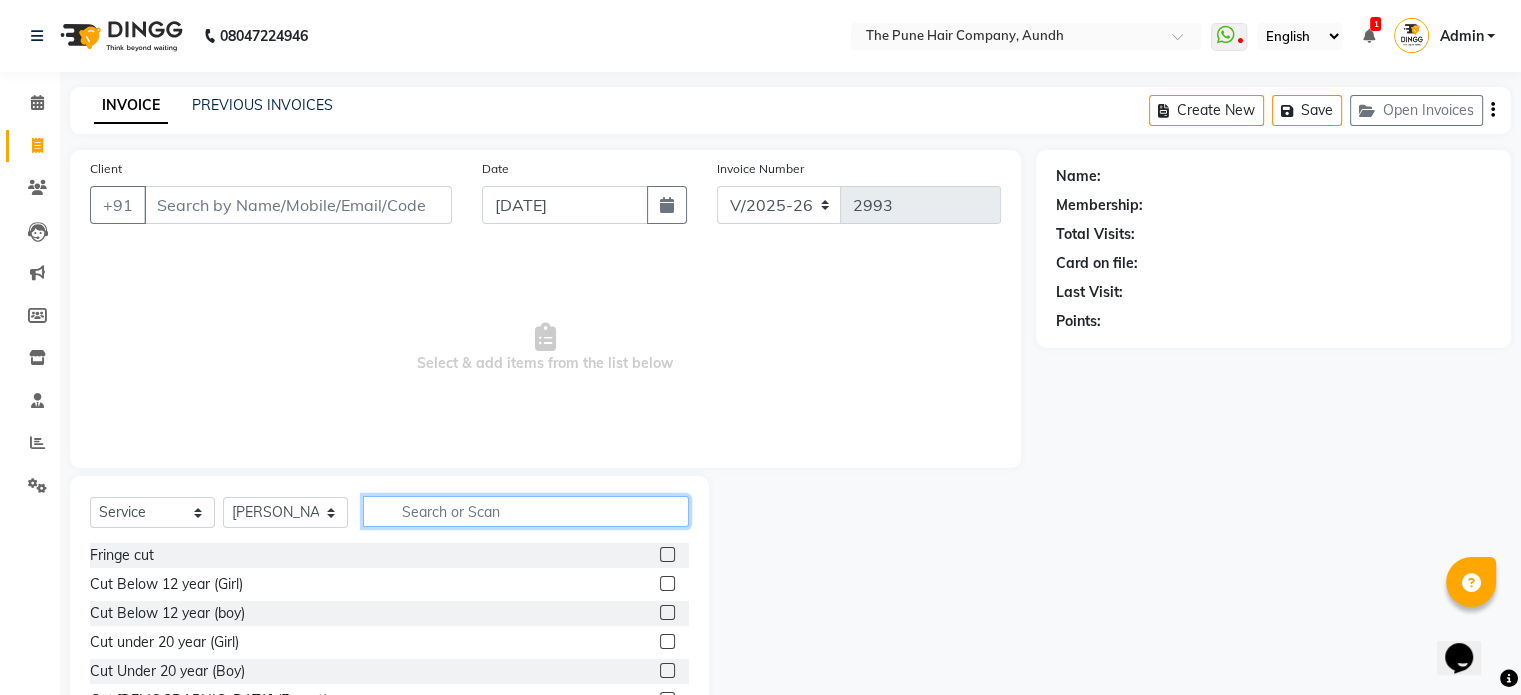 click 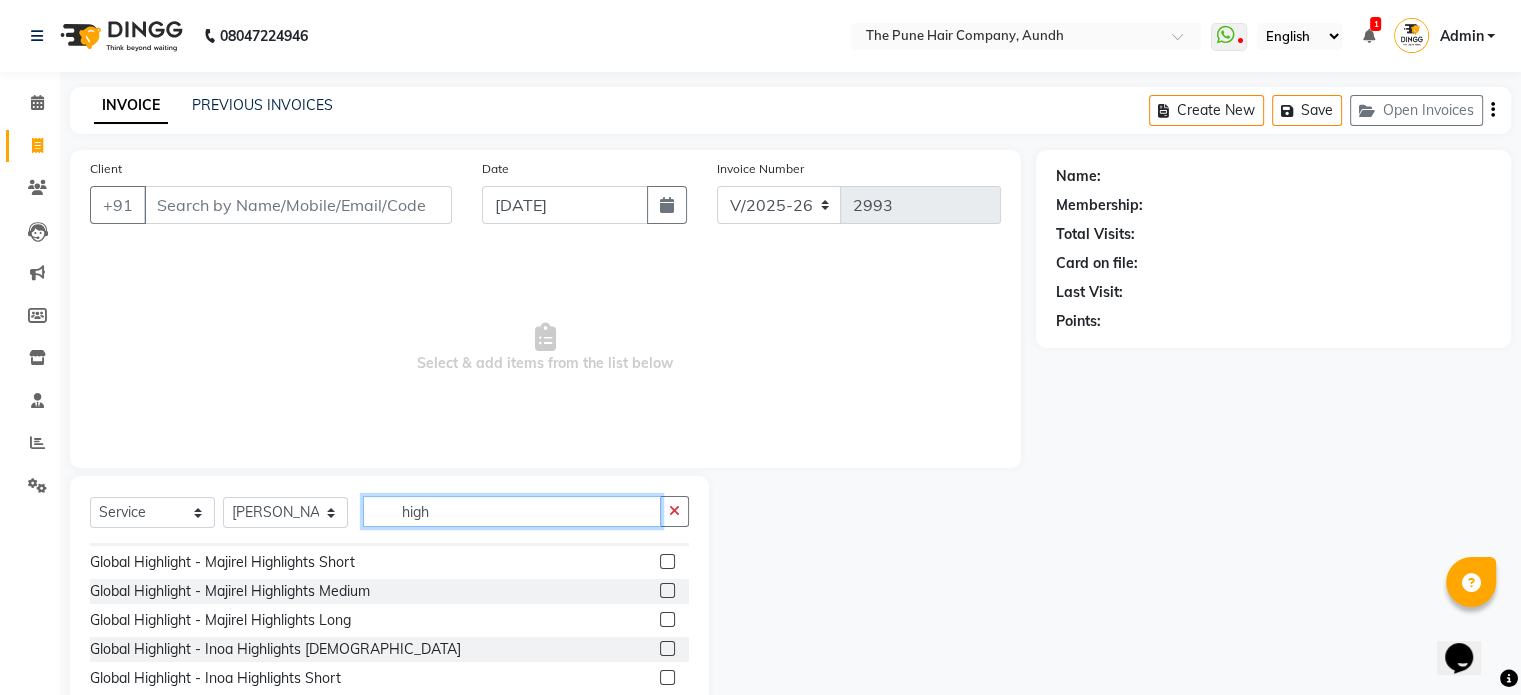scroll, scrollTop: 60, scrollLeft: 0, axis: vertical 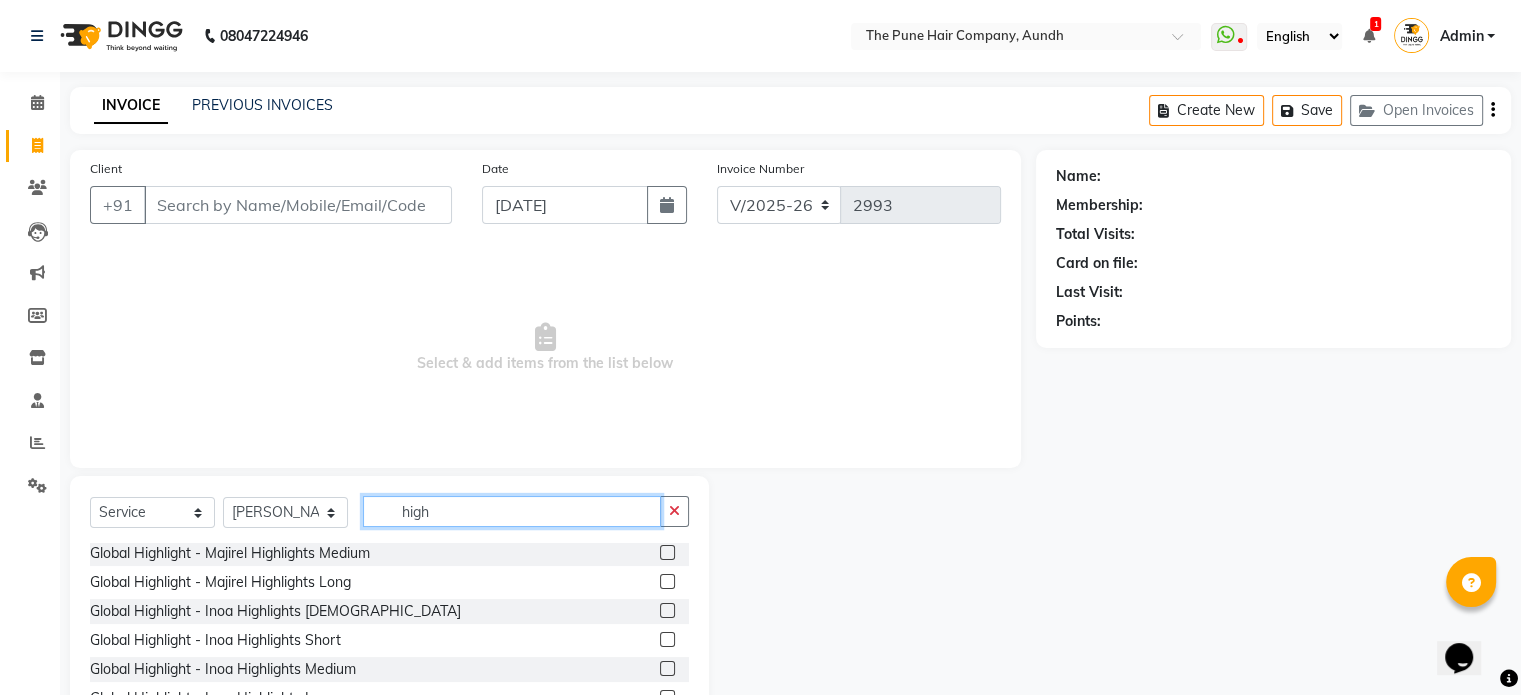 type on "high" 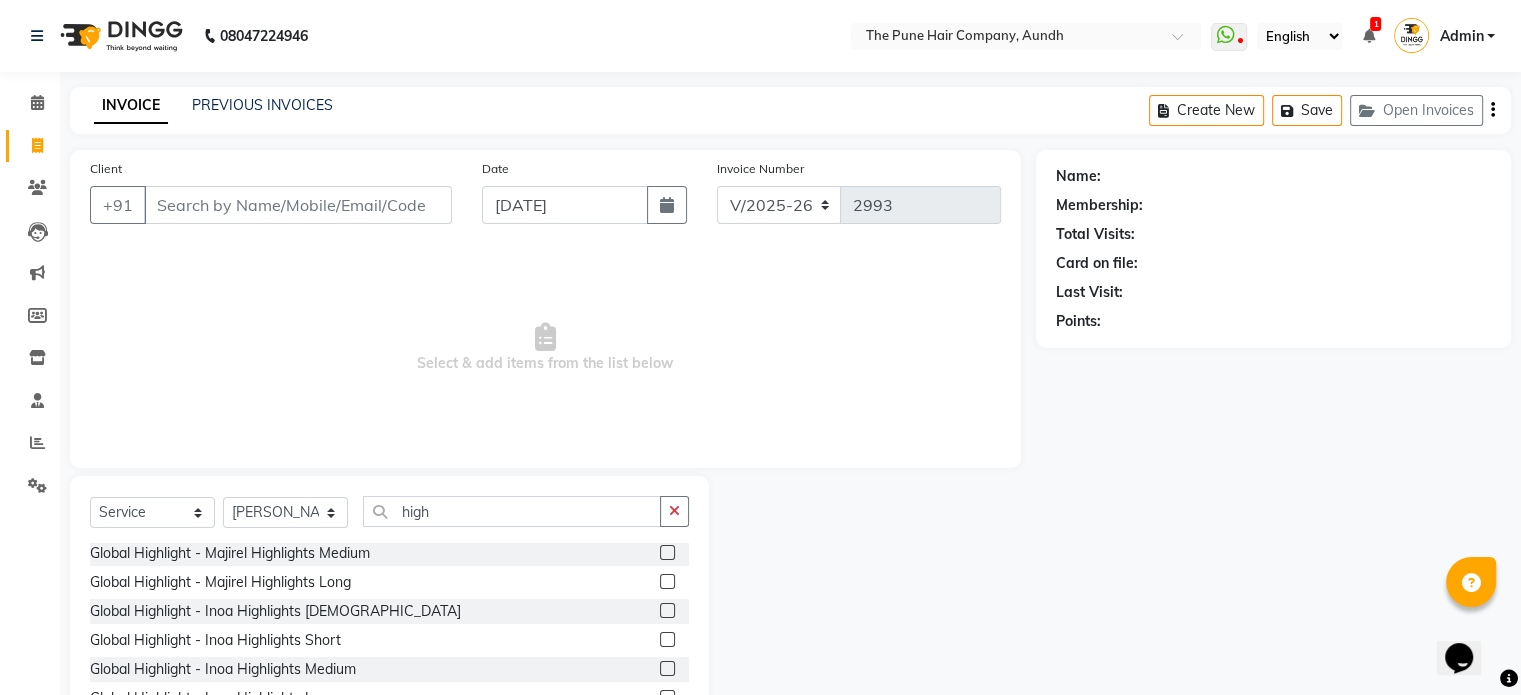 click 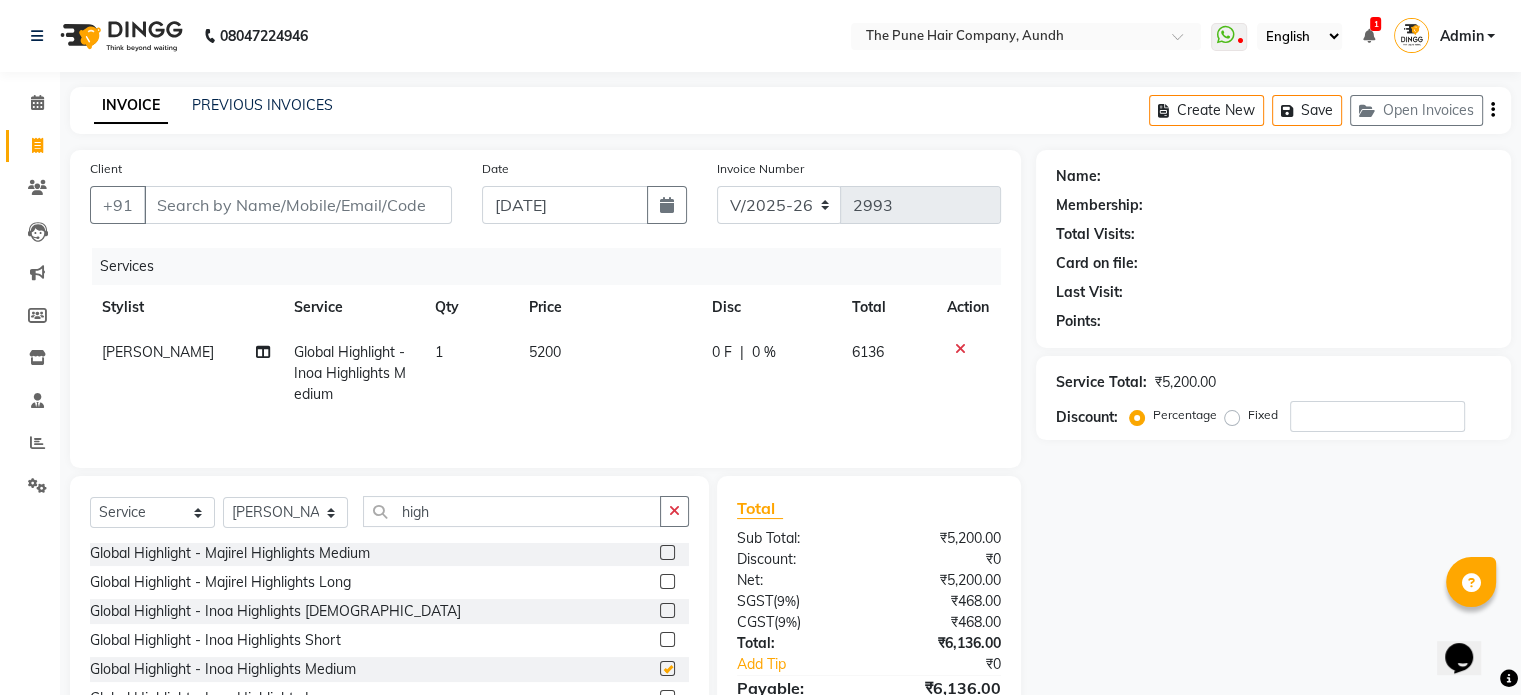 checkbox on "false" 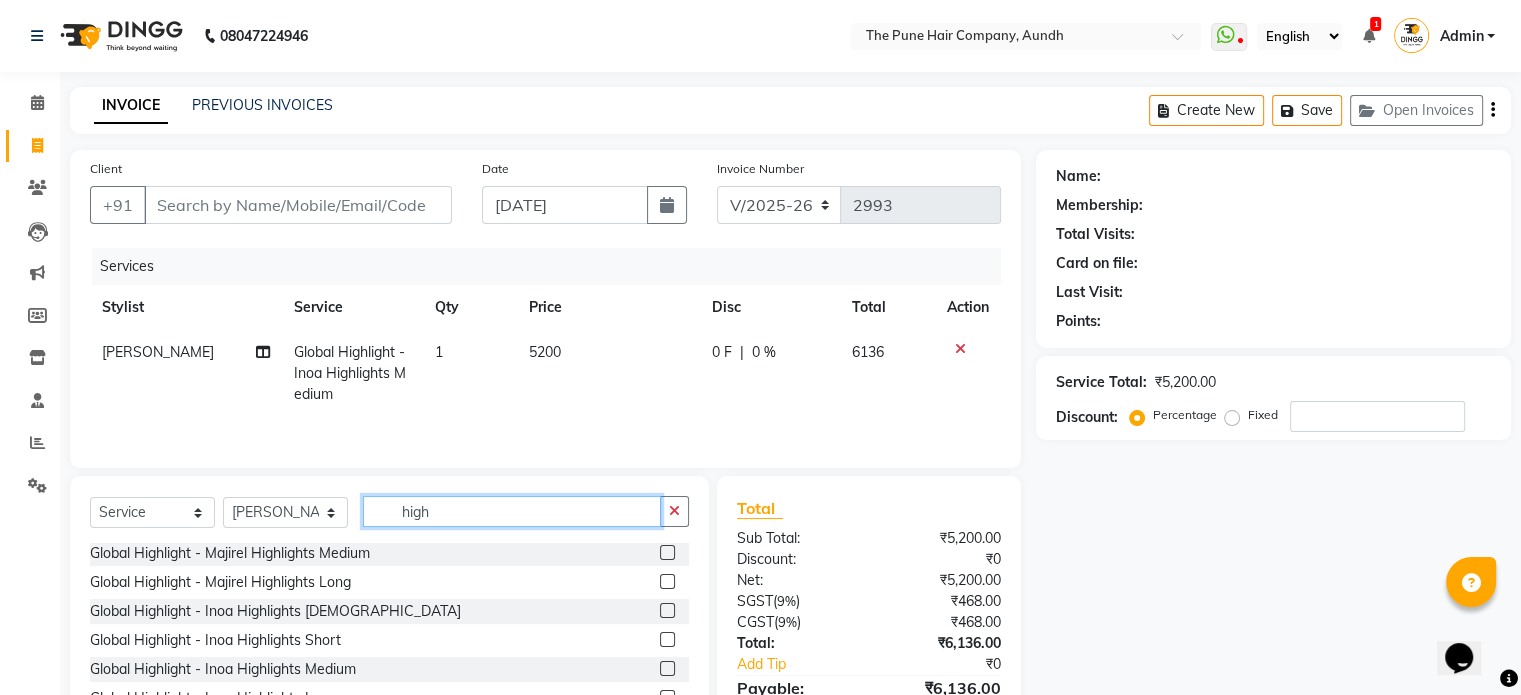 click on "high" 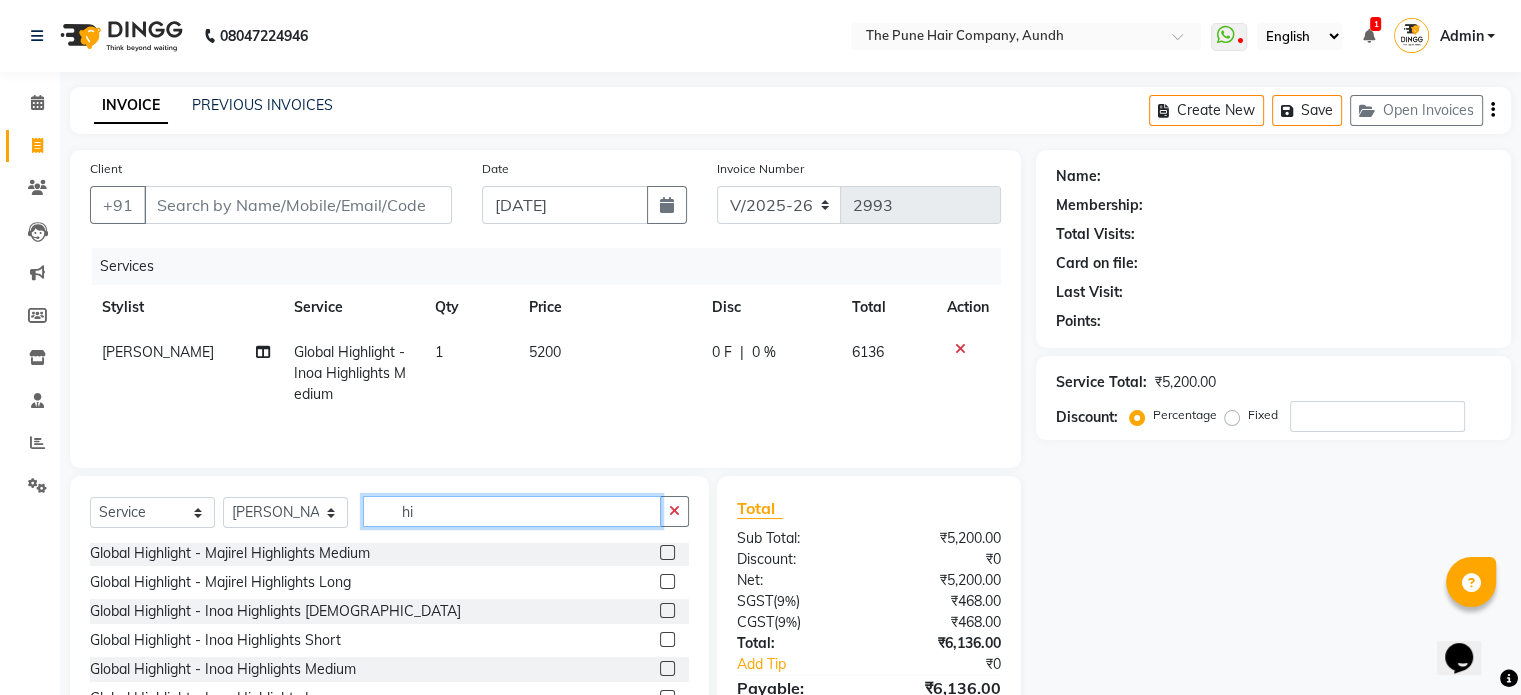 type on "h" 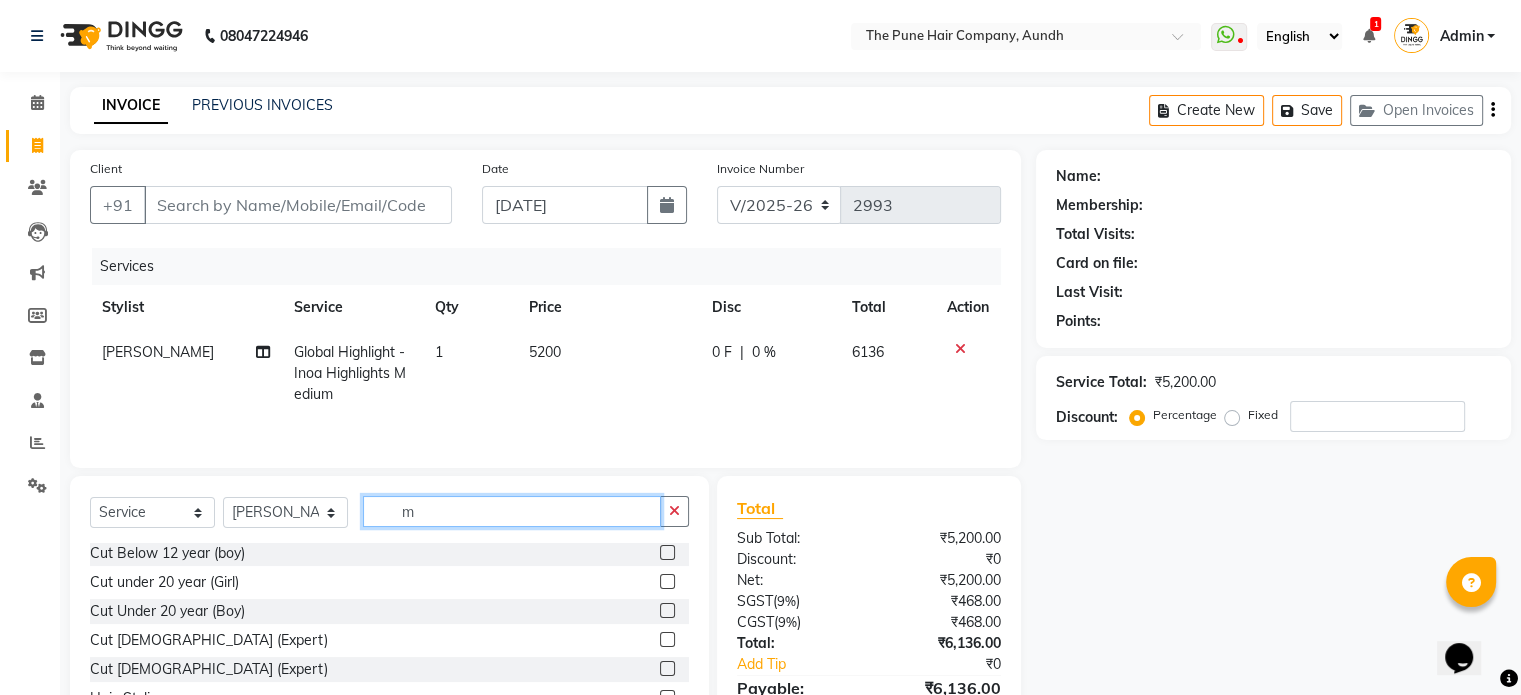 scroll, scrollTop: 0, scrollLeft: 0, axis: both 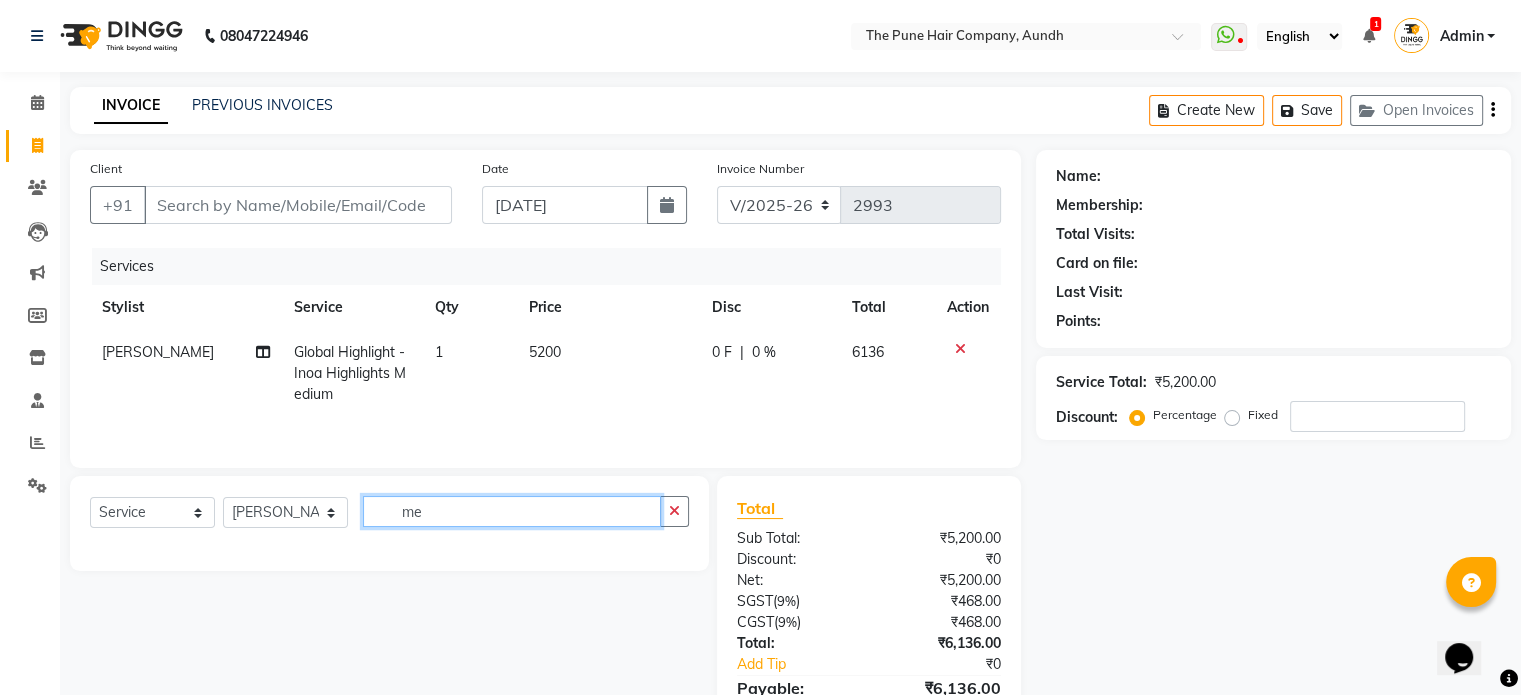 type on "m" 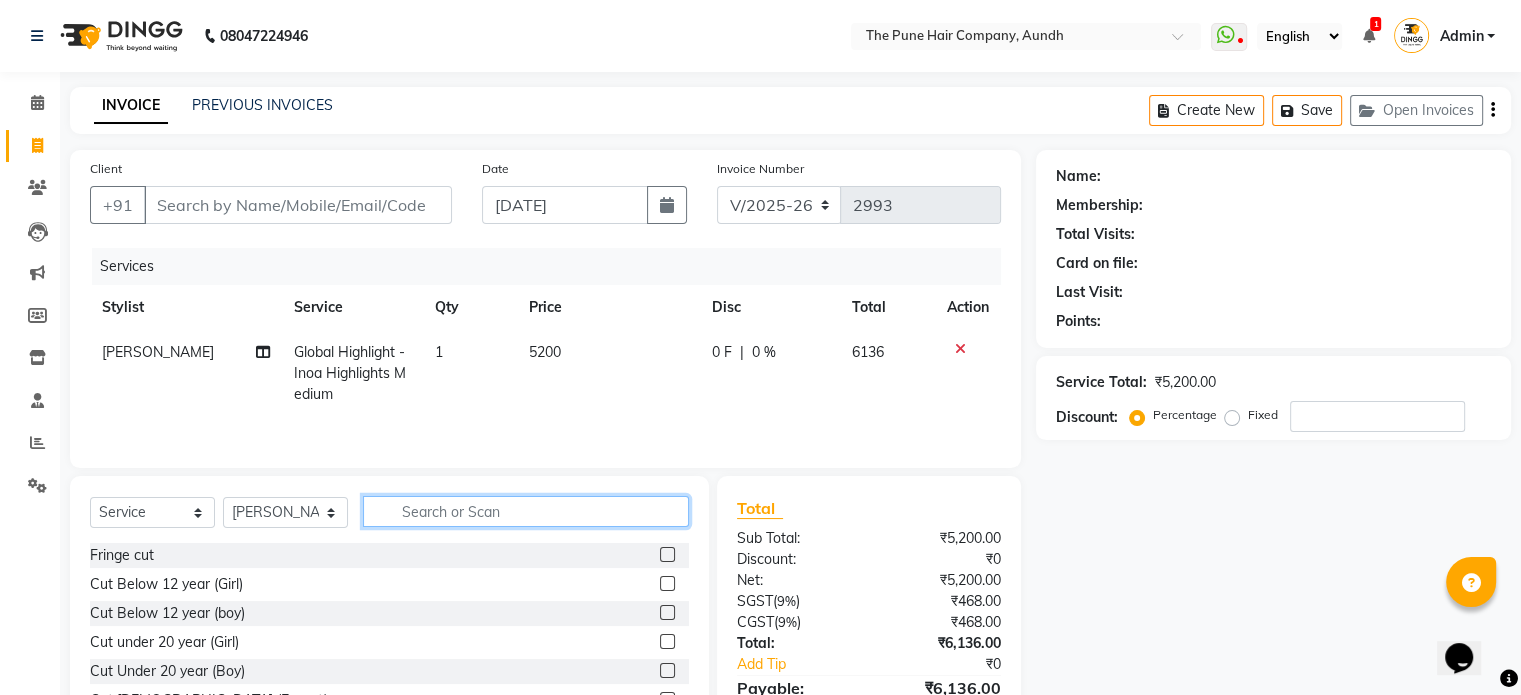 type 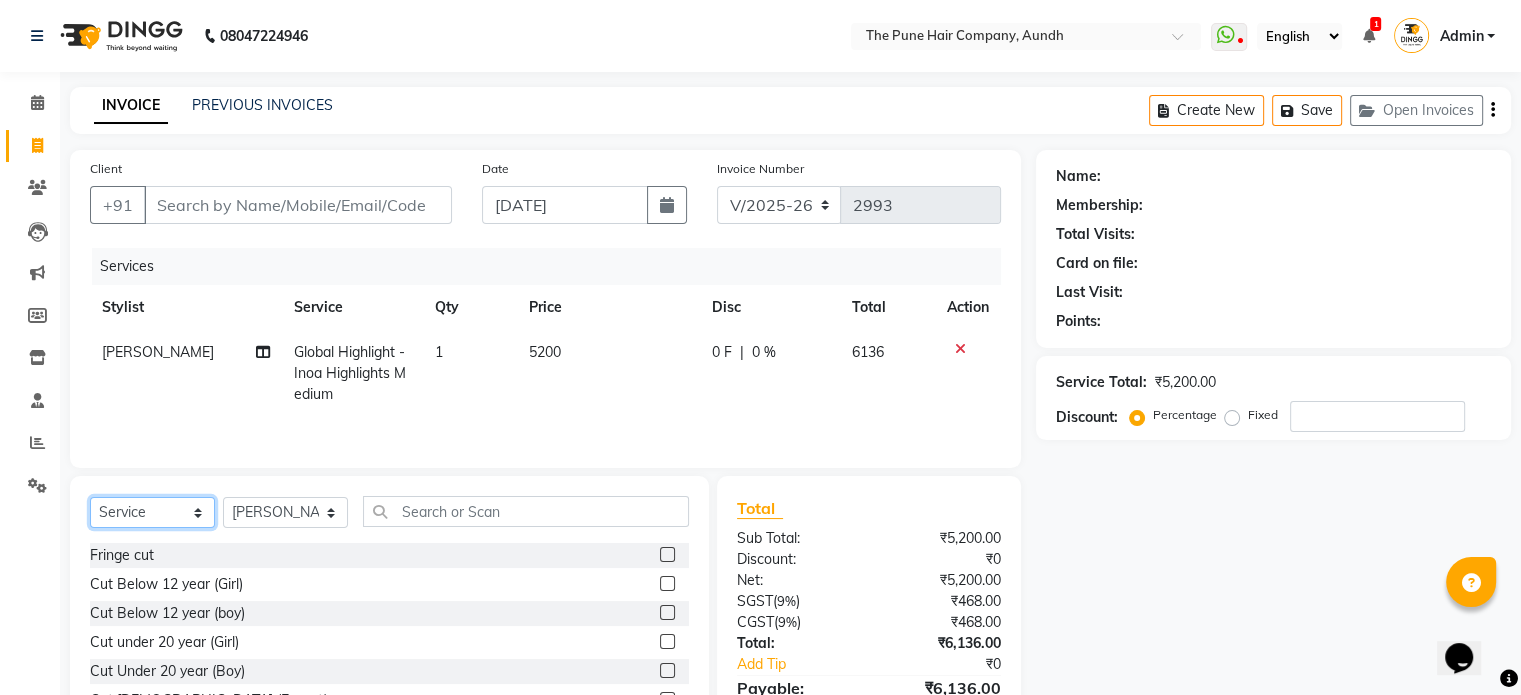 click on "Select  Service  Product  Membership  Package Voucher Prepaid Gift Card" 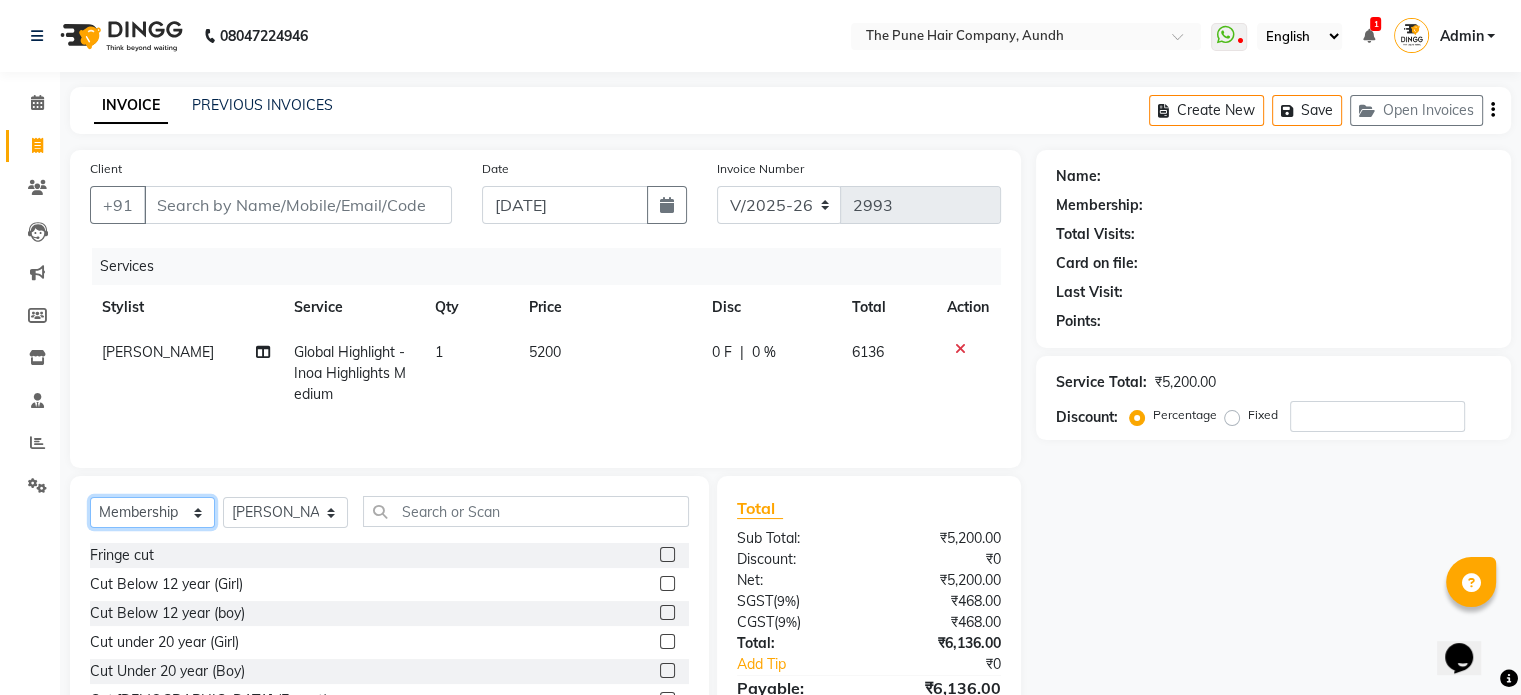 click on "Select  Service  Product  Membership  Package Voucher Prepaid Gift Card" 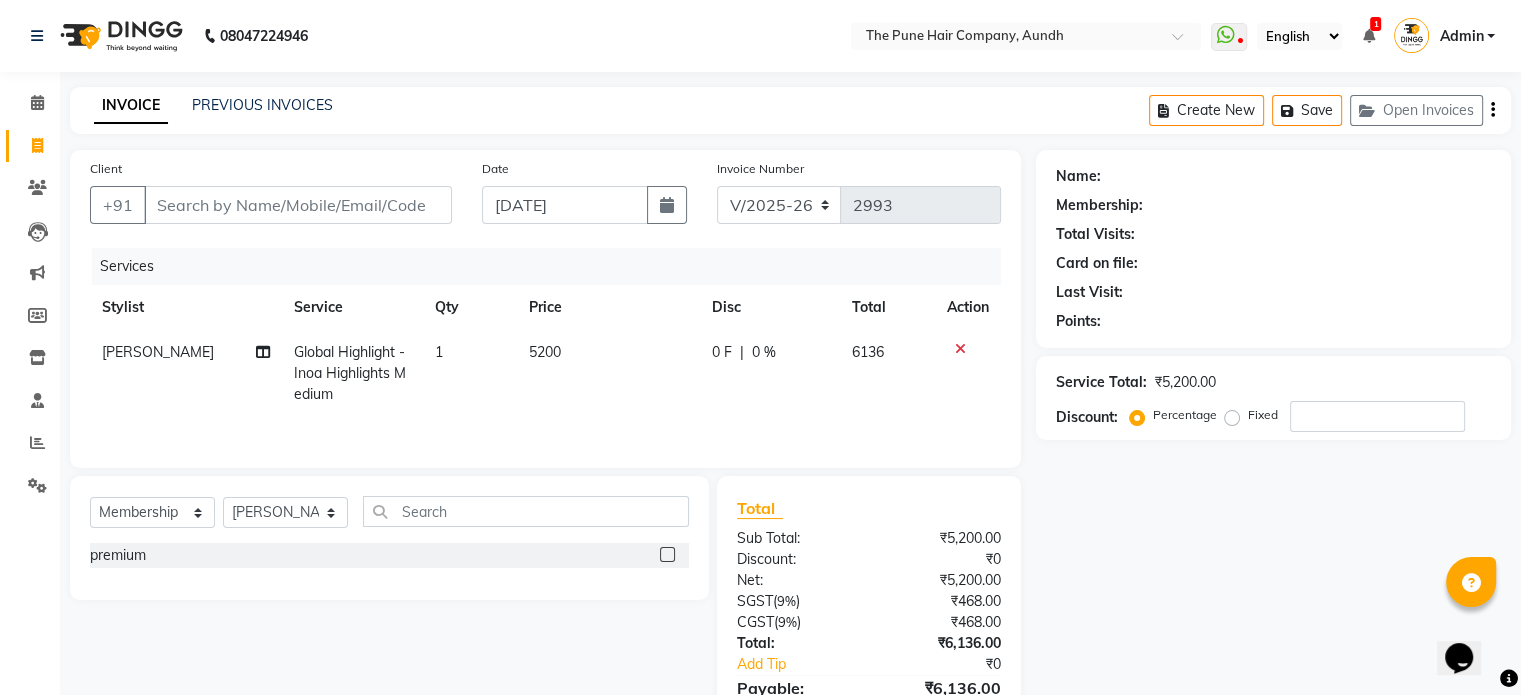 click 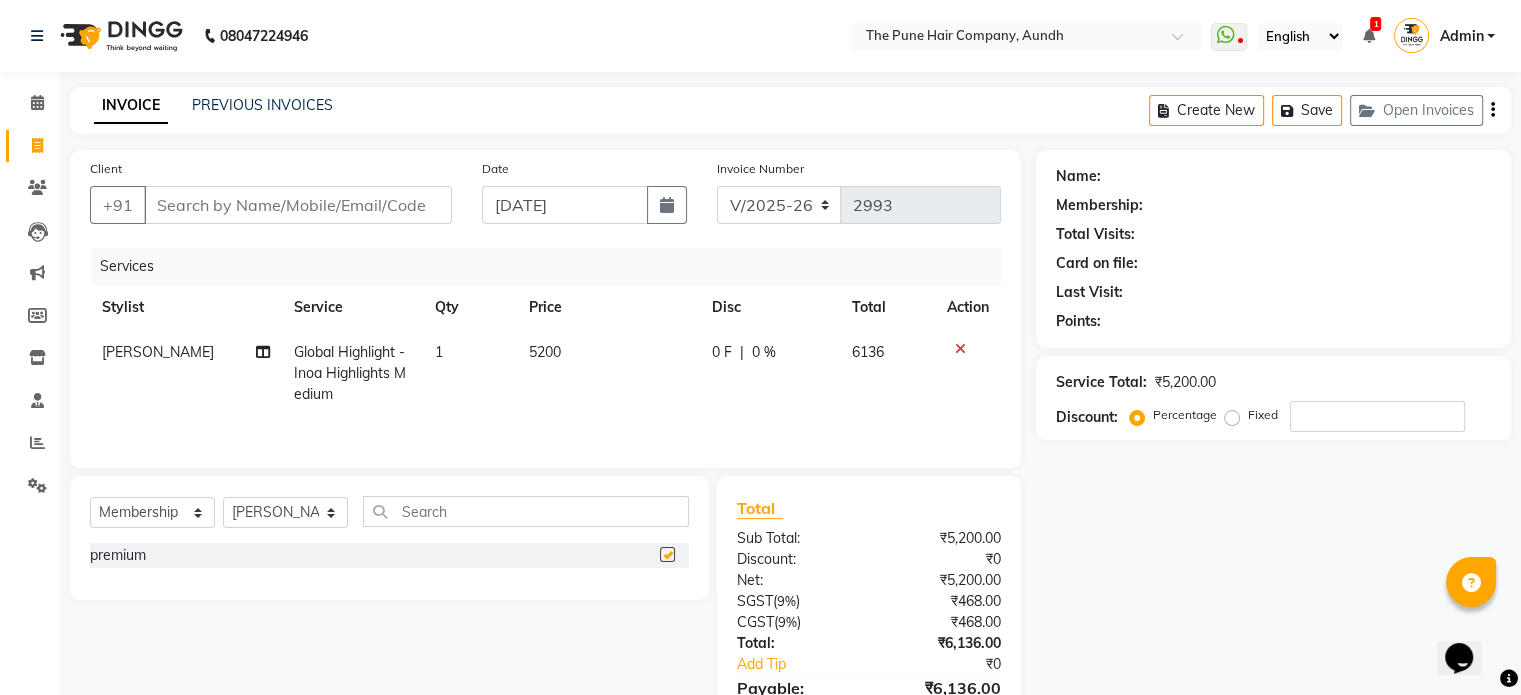 select on "select" 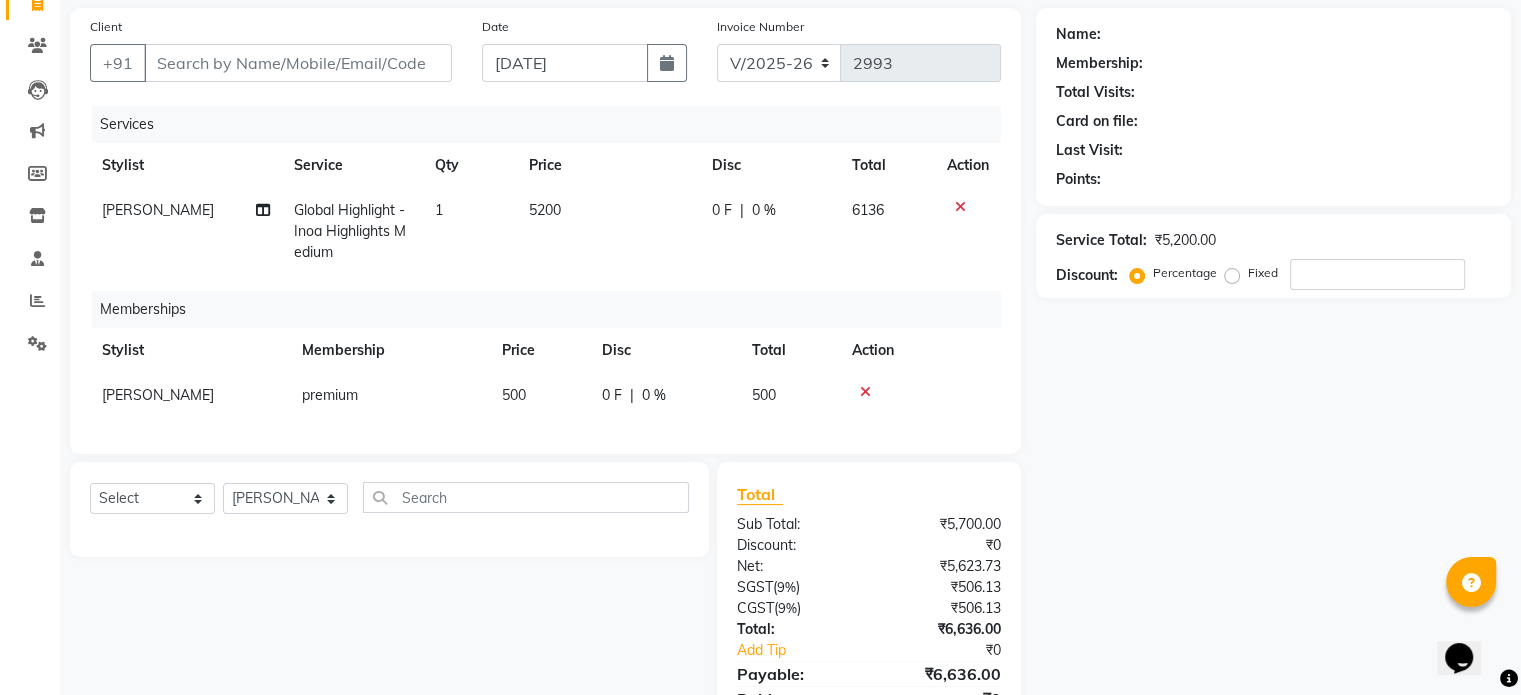 scroll, scrollTop: 248, scrollLeft: 0, axis: vertical 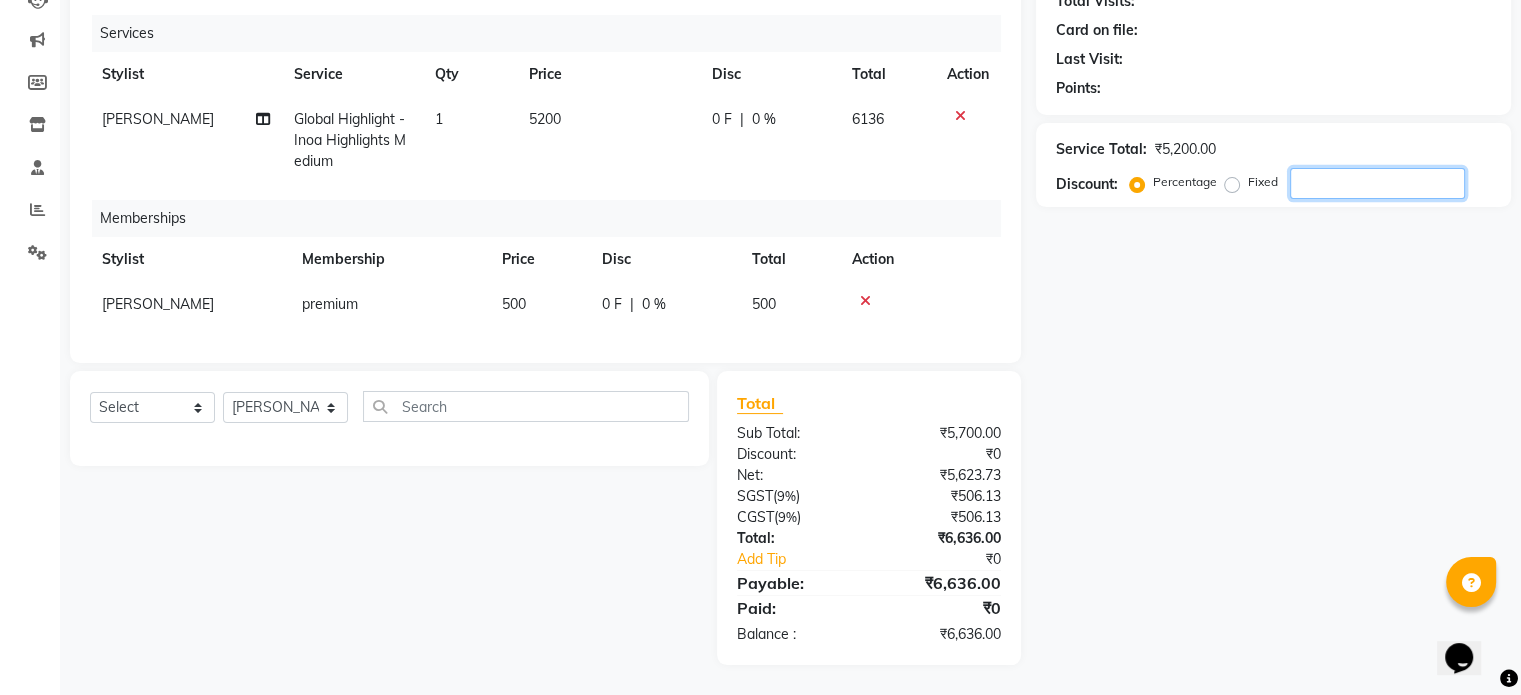 click 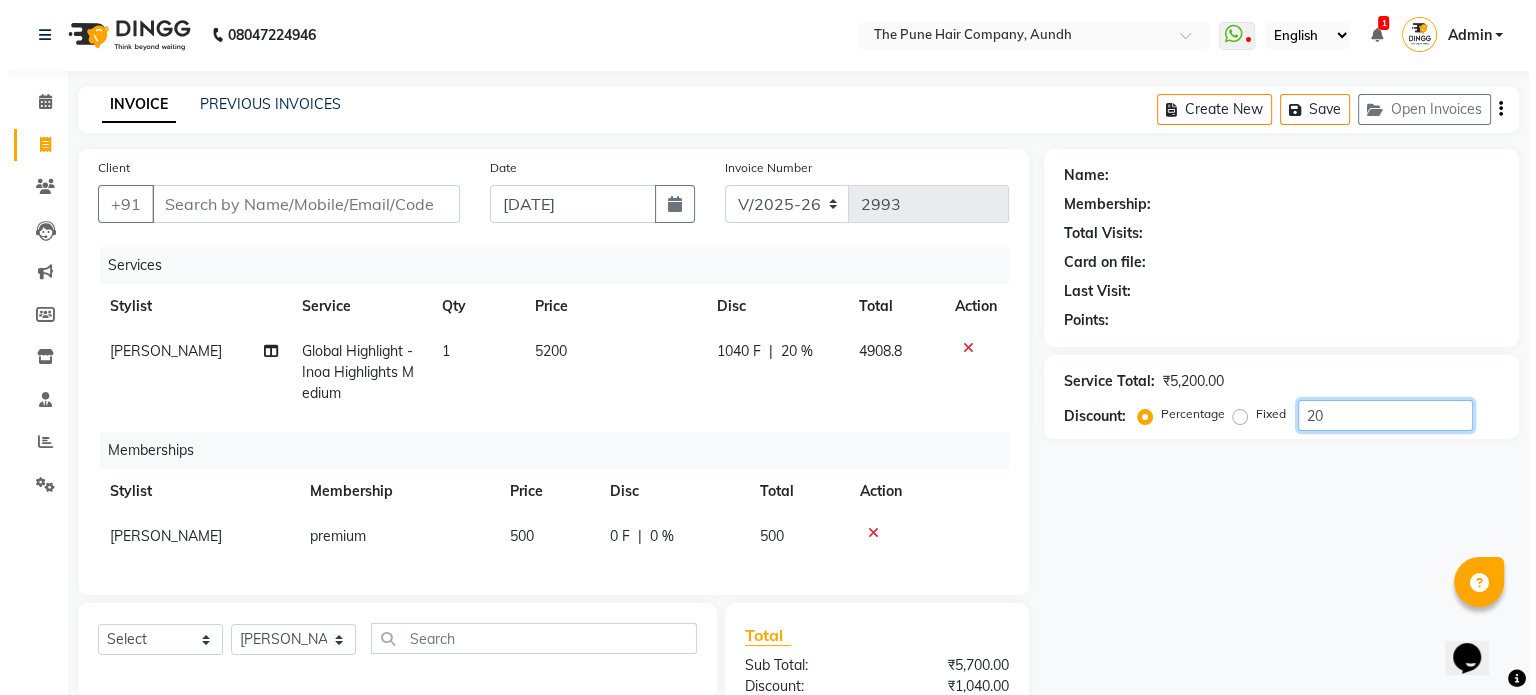 scroll, scrollTop: 0, scrollLeft: 0, axis: both 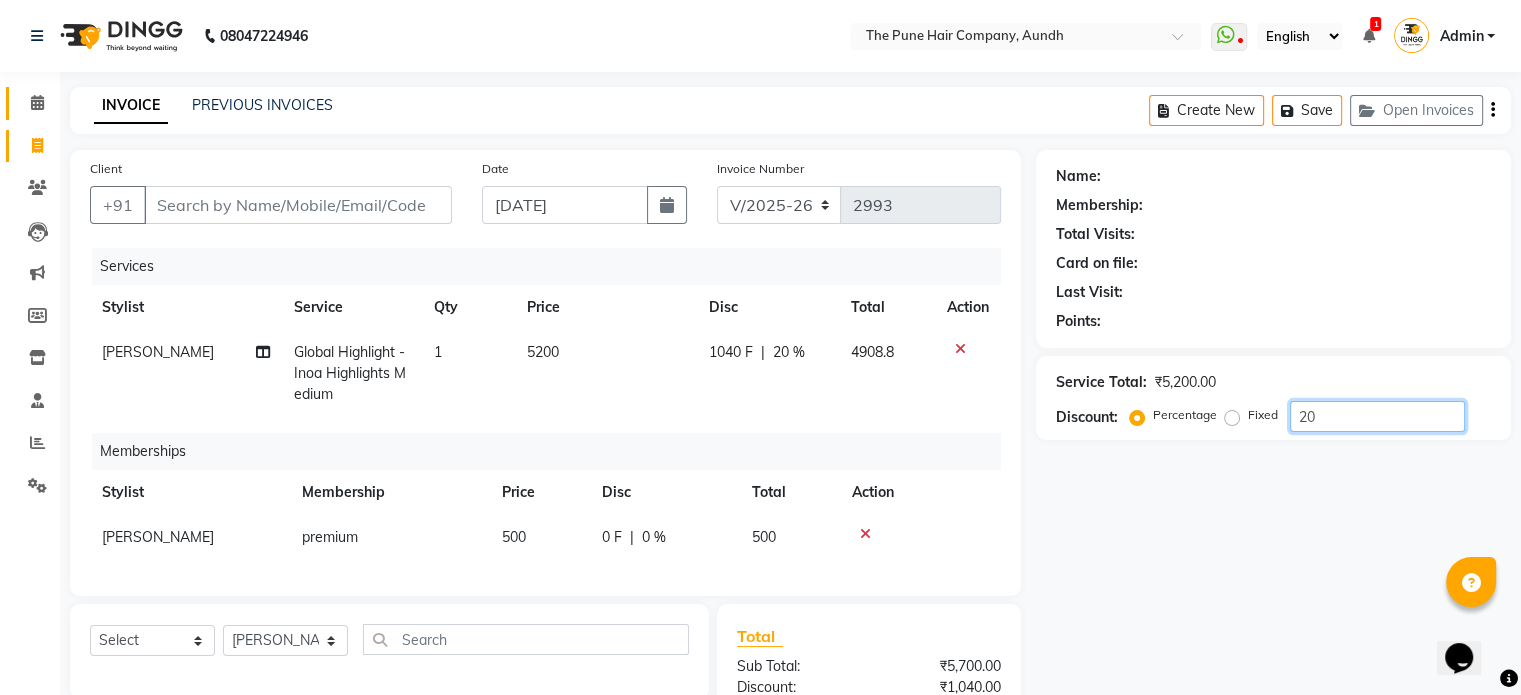 type on "20" 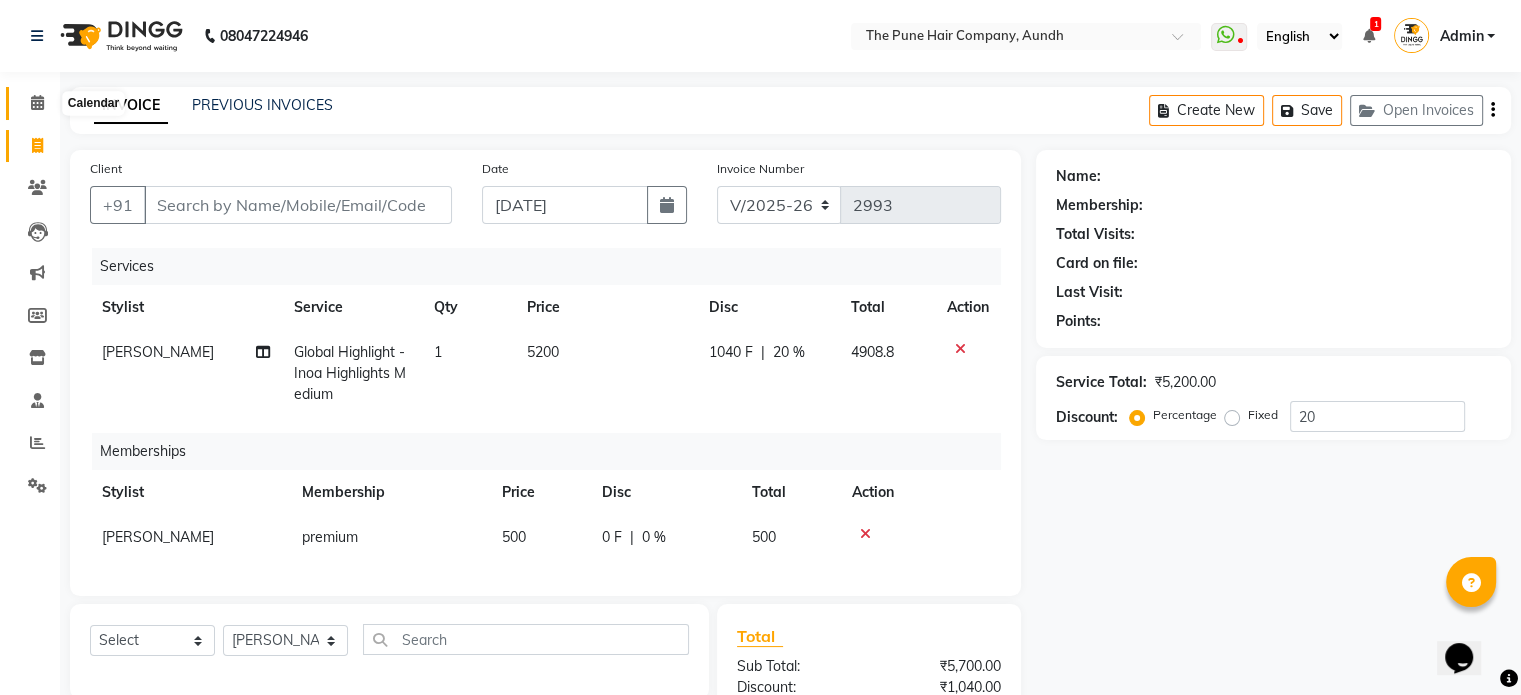 click 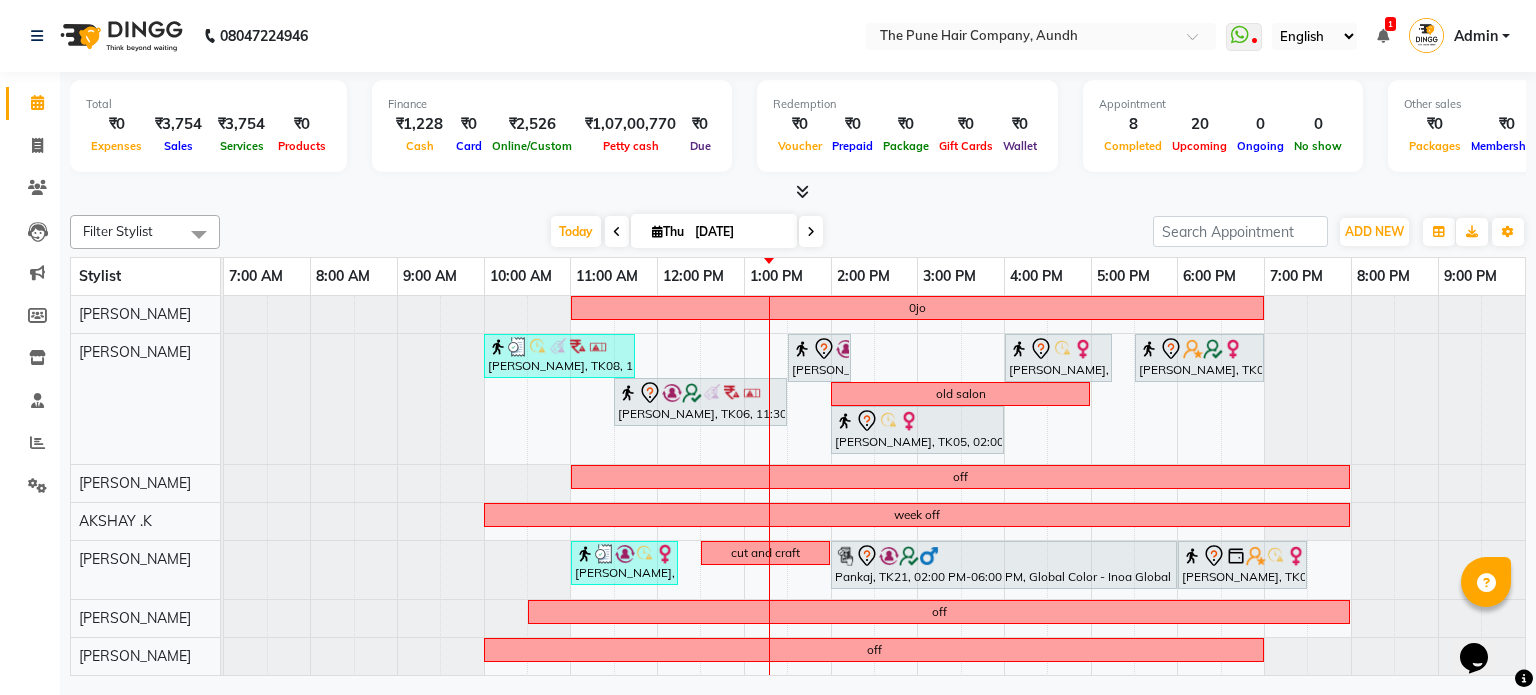 scroll, scrollTop: 72, scrollLeft: 0, axis: vertical 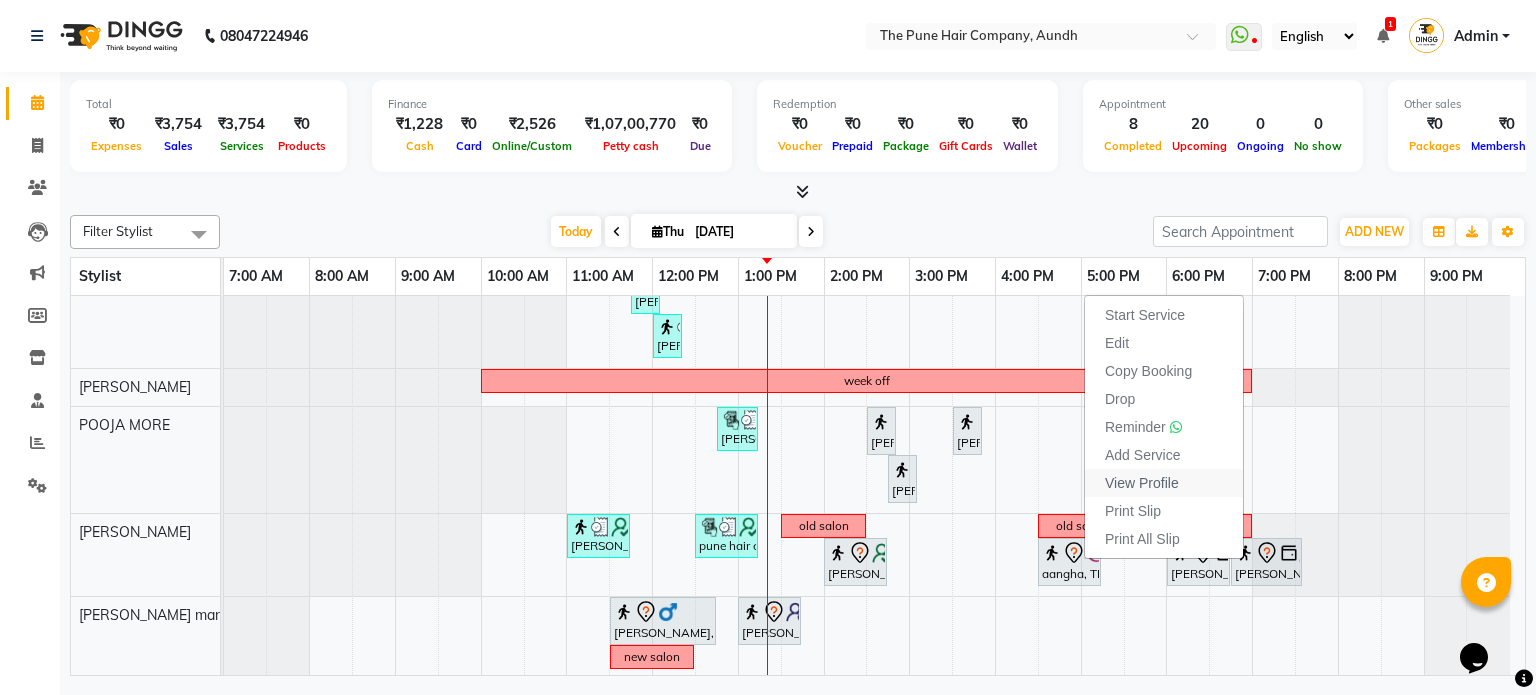 click on "View Profile" at bounding box center (1142, 483) 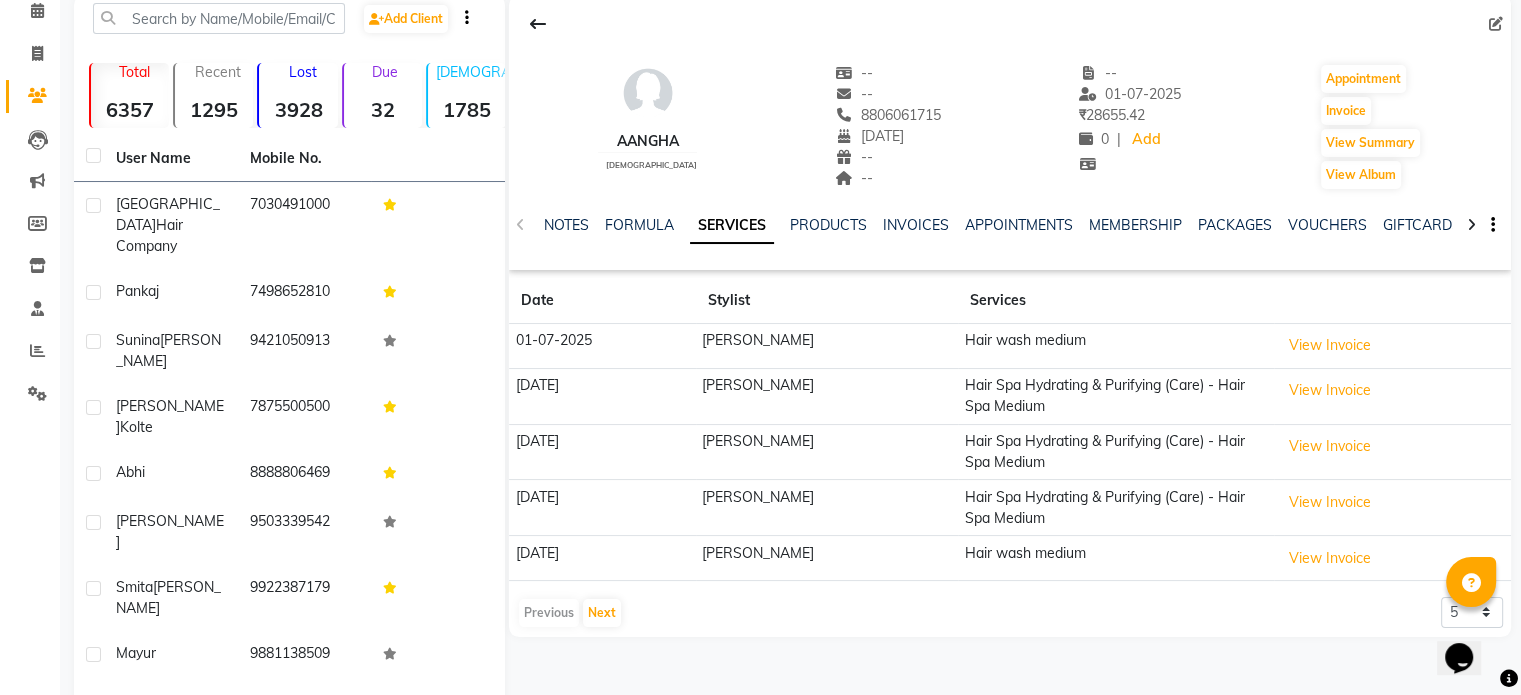 scroll, scrollTop: 172, scrollLeft: 0, axis: vertical 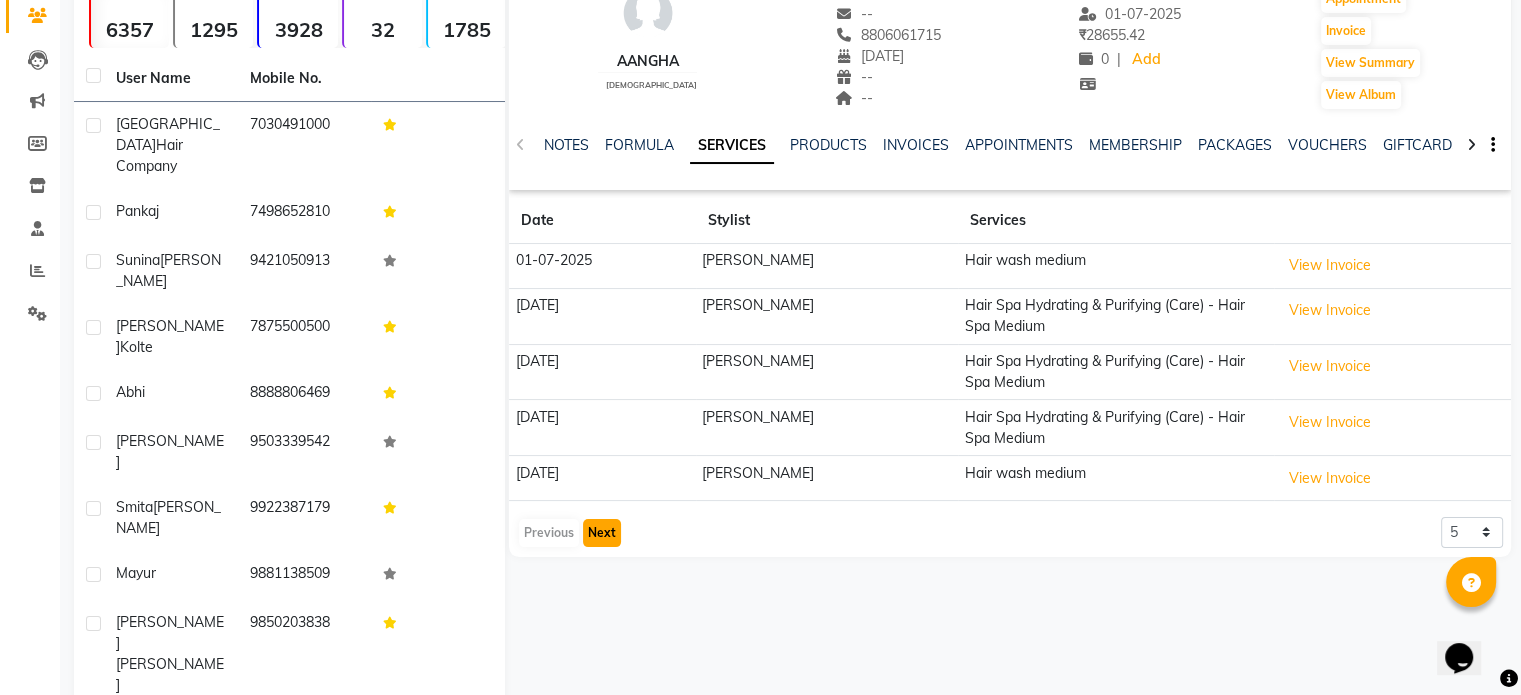 click on "Next" 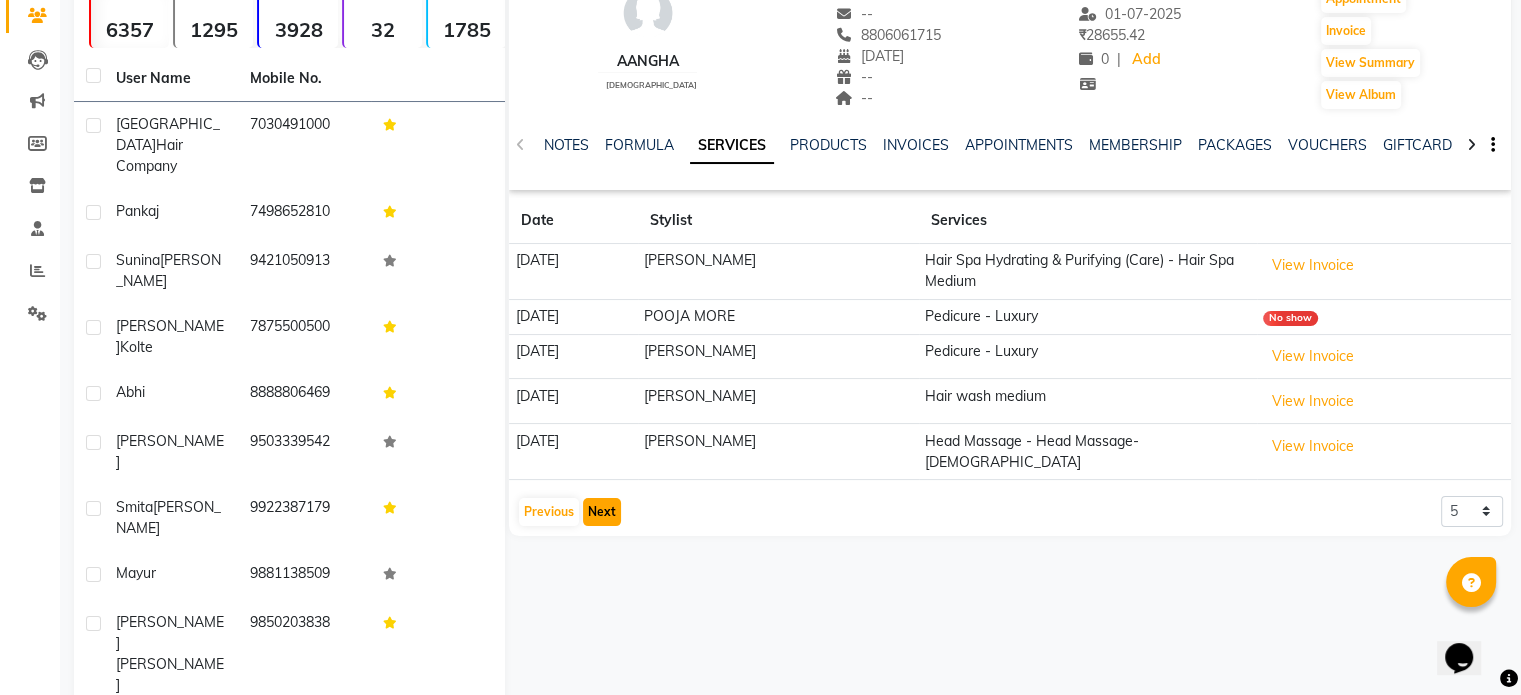 click on "Next" 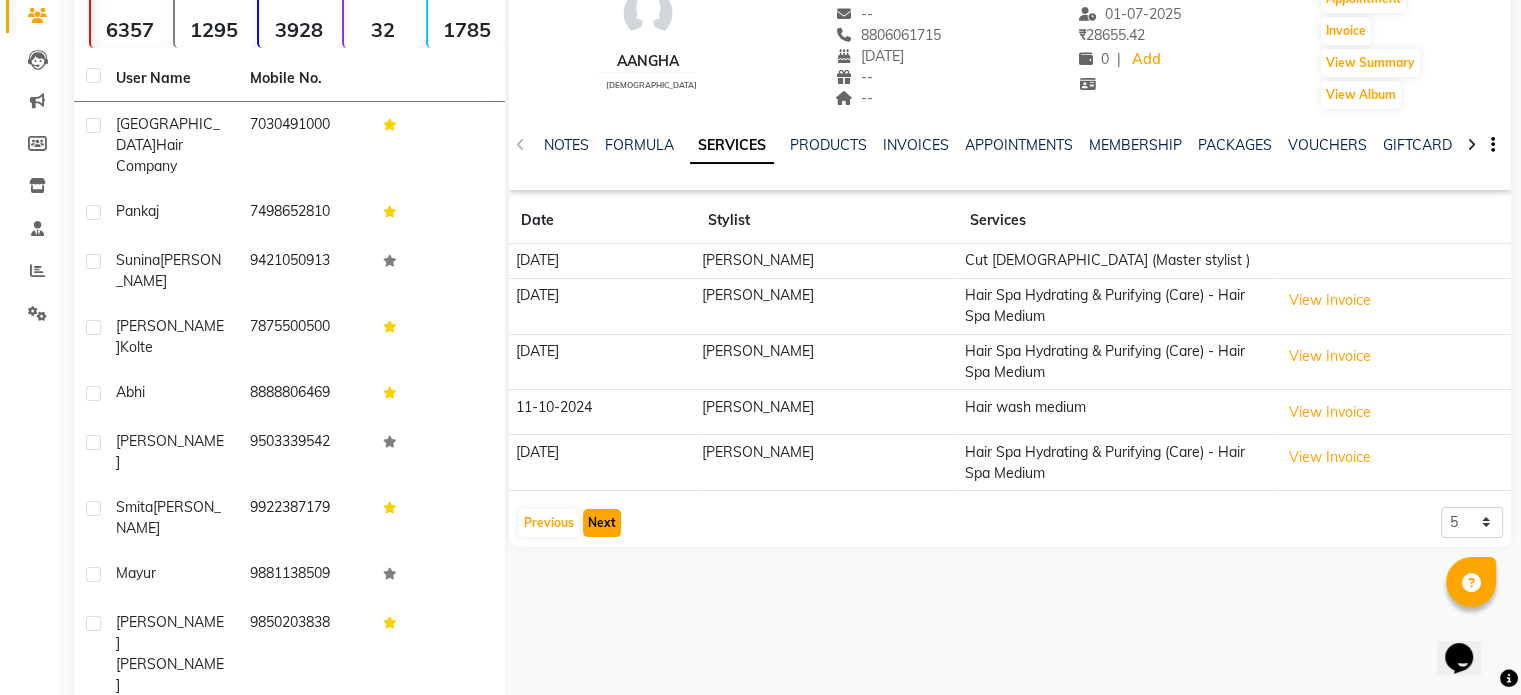 click on "Next" 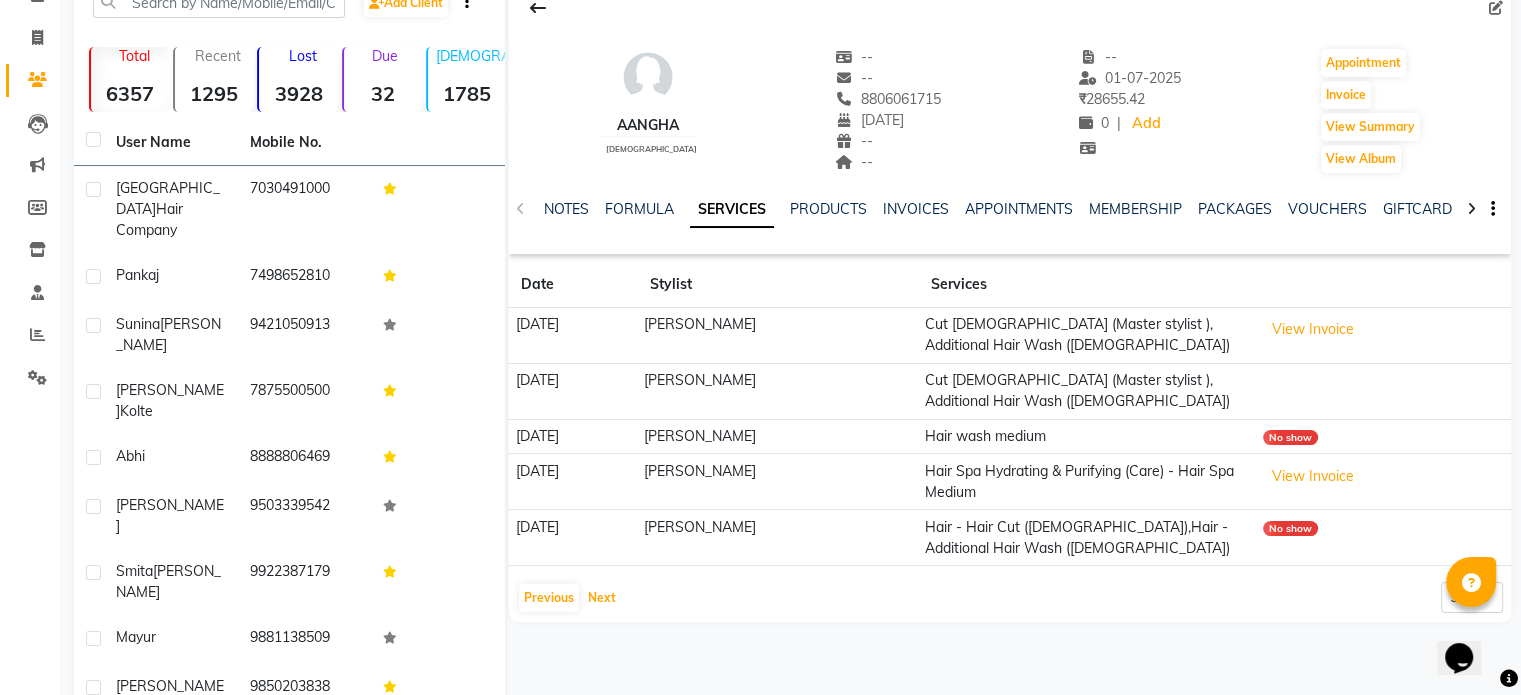 scroll, scrollTop: 172, scrollLeft: 0, axis: vertical 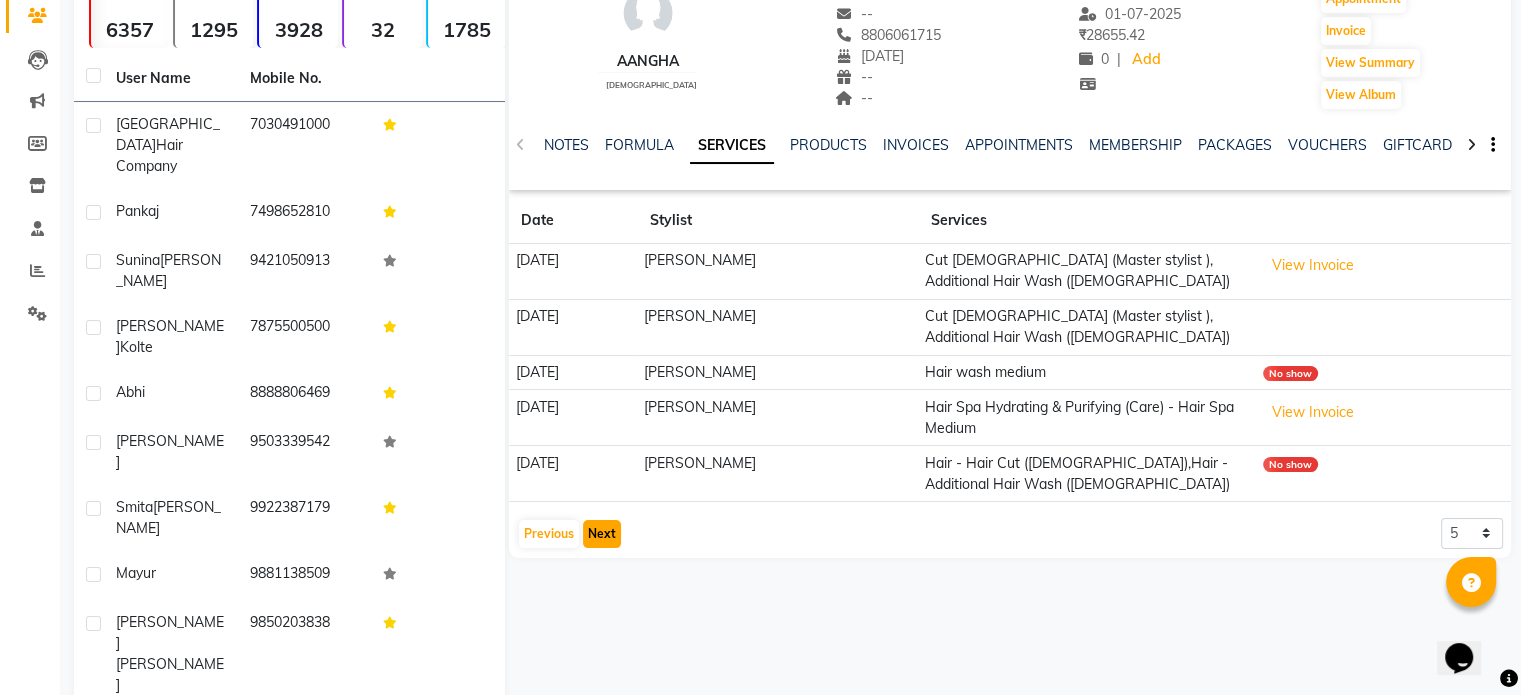 click on "Next" 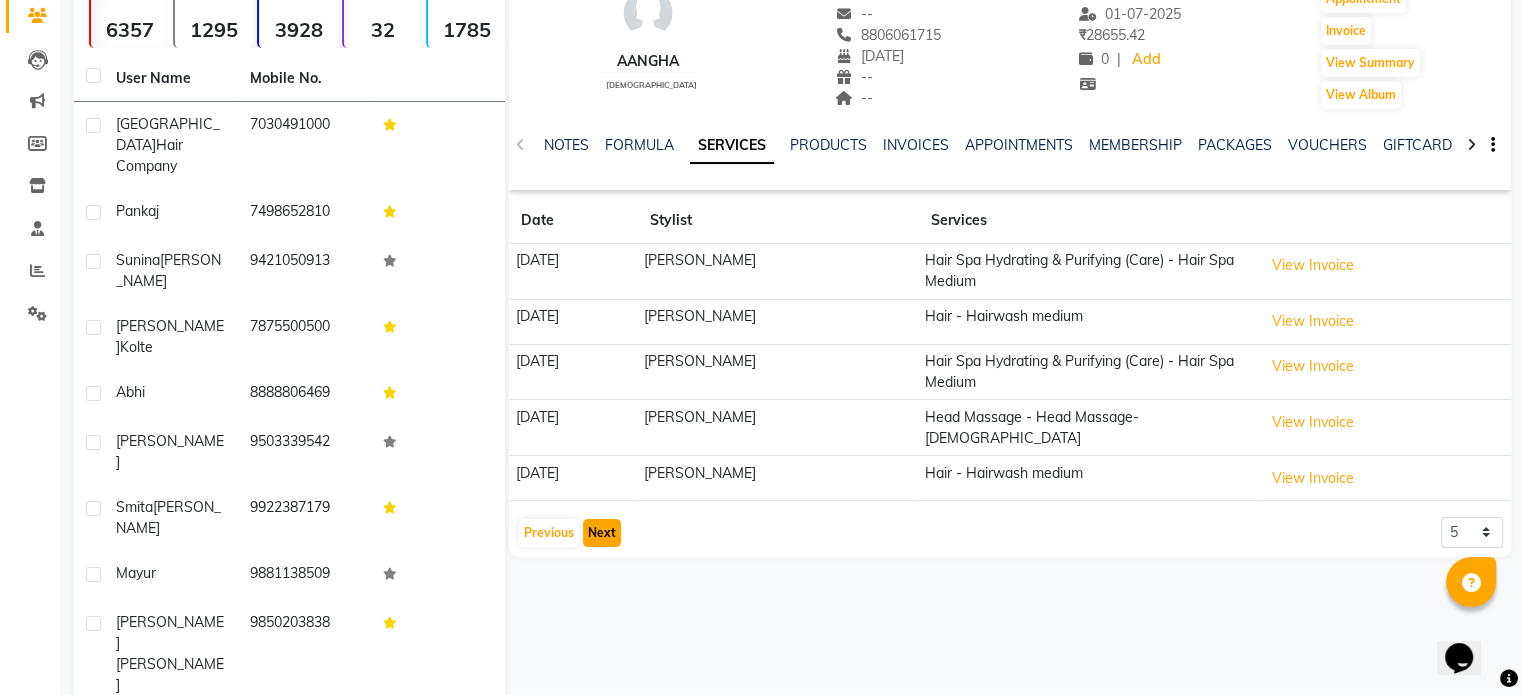 click on "Next" 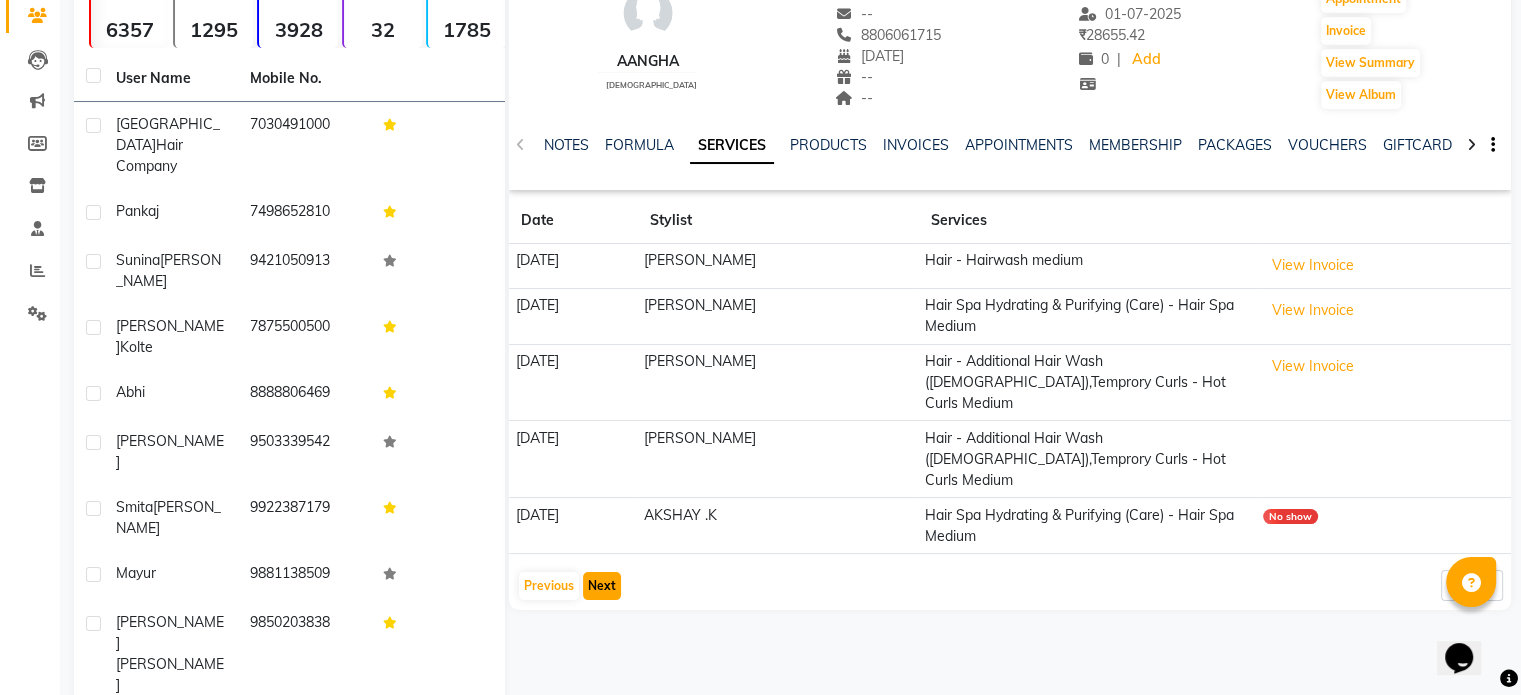 click on "Next" 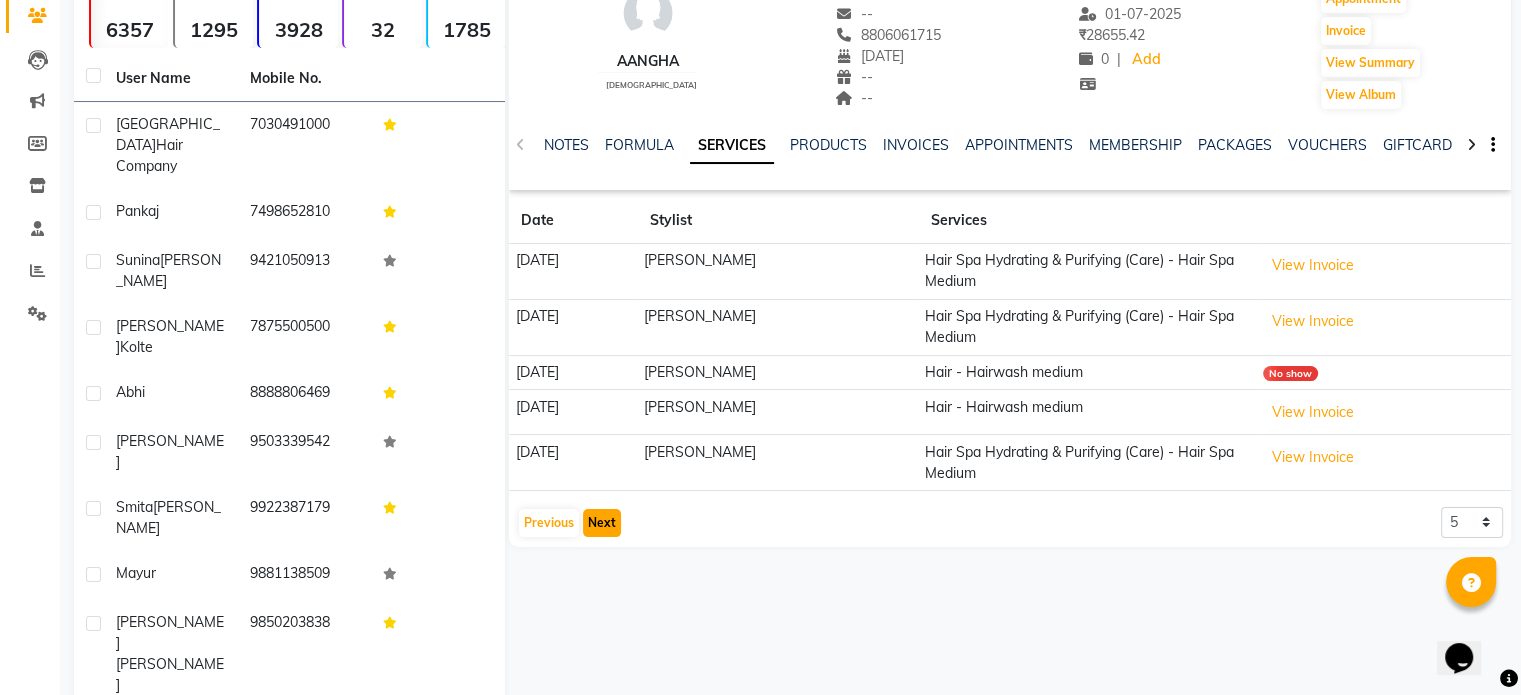 click on "Next" 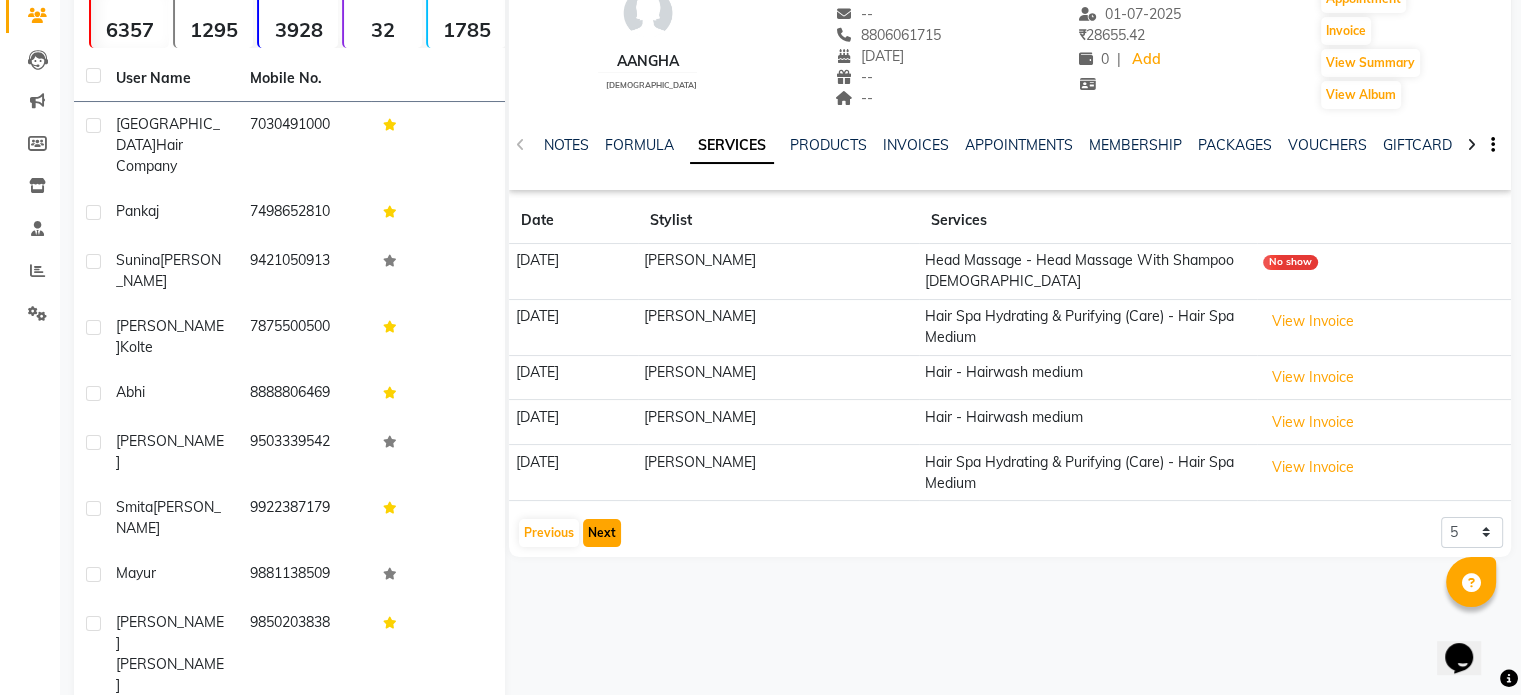 click on "Next" 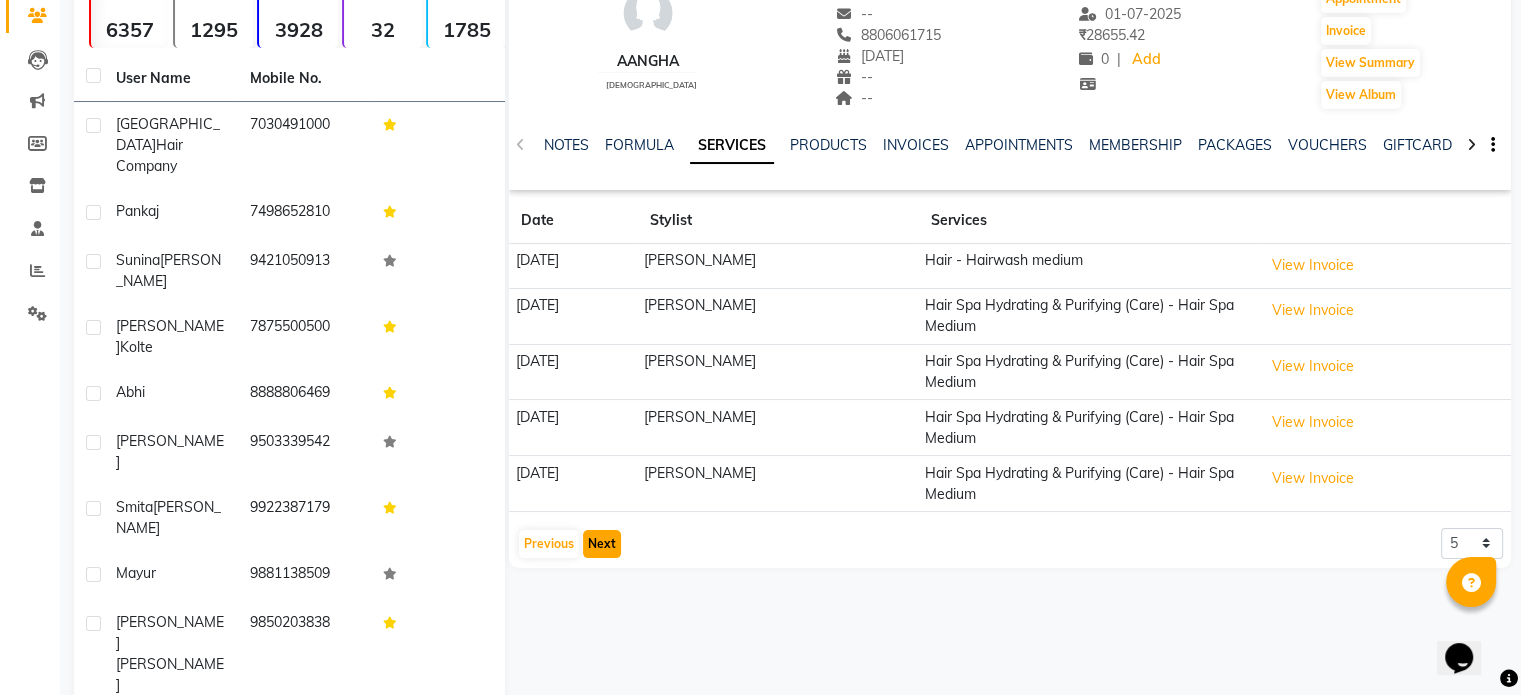 click on "Next" 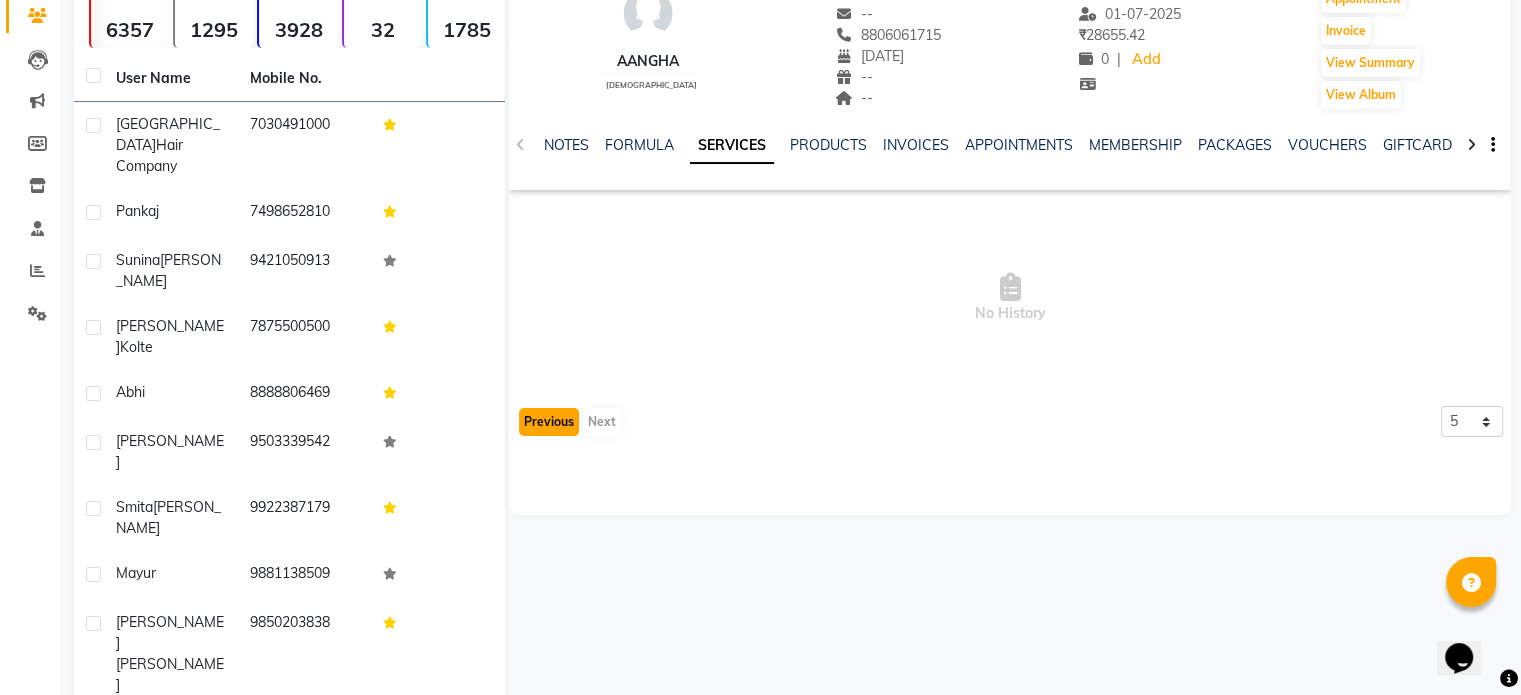 click on "Previous" 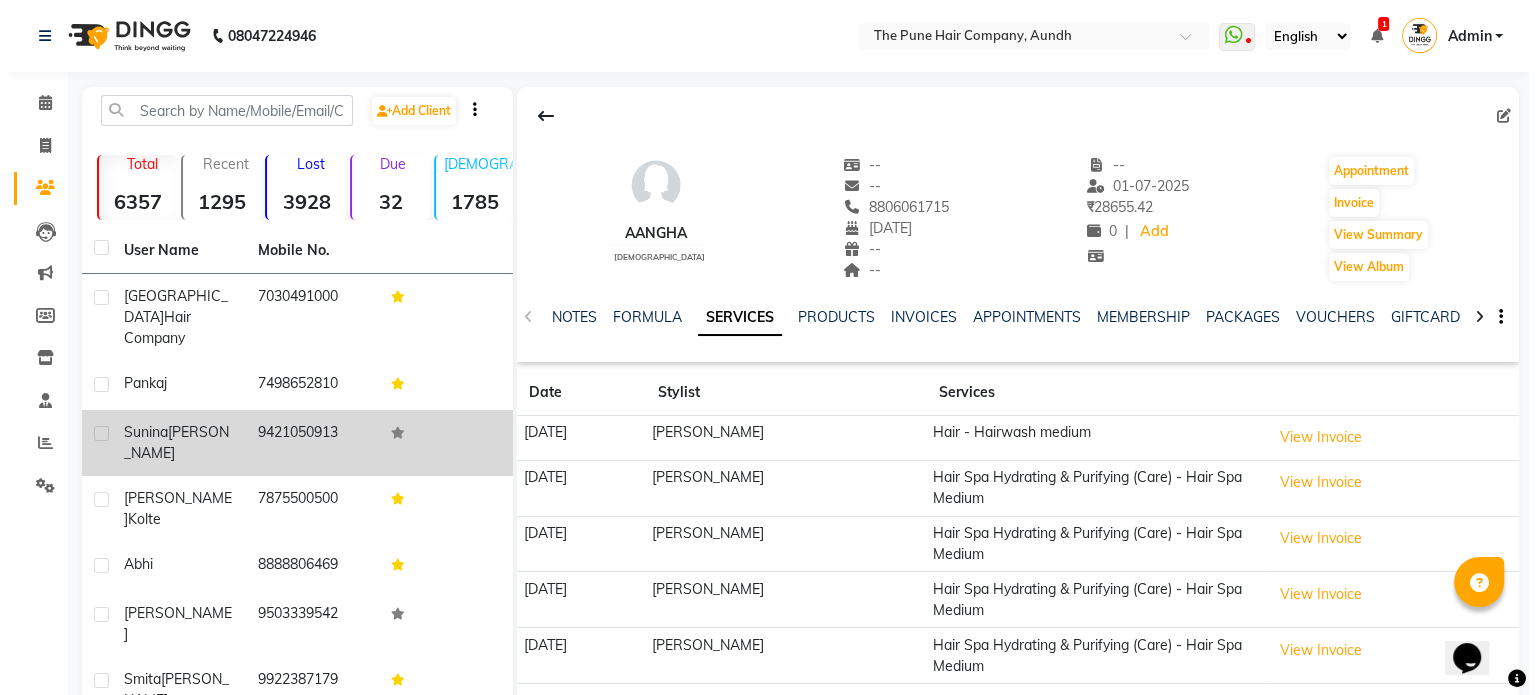 scroll, scrollTop: 0, scrollLeft: 0, axis: both 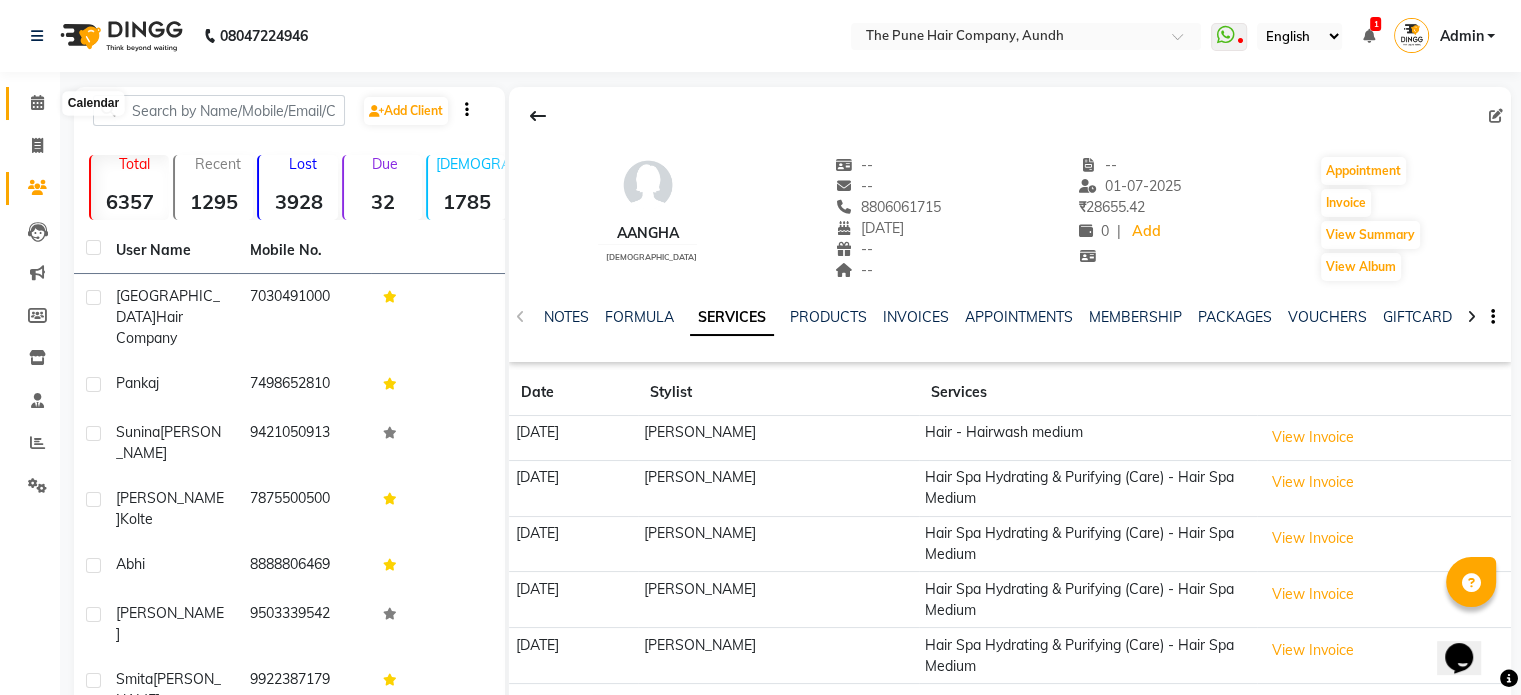 click 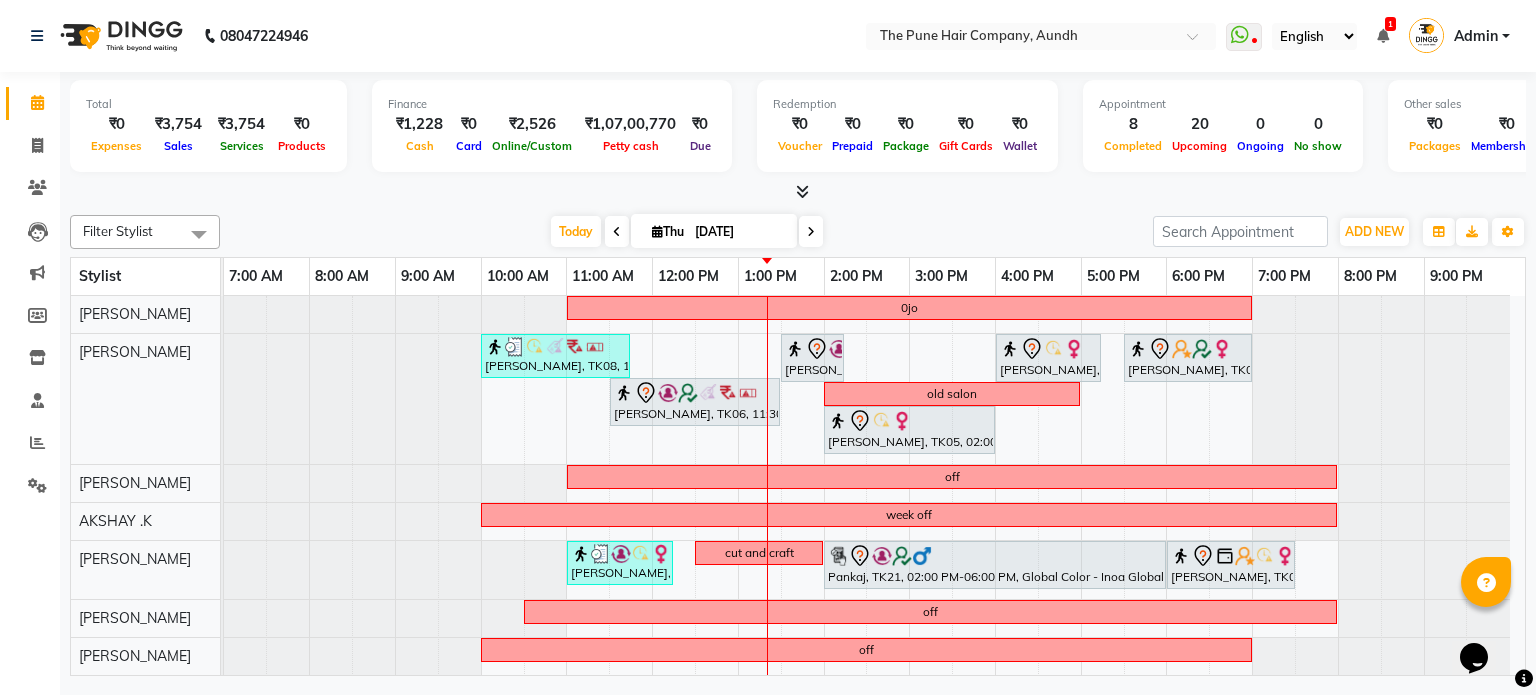scroll, scrollTop: 61, scrollLeft: 0, axis: vertical 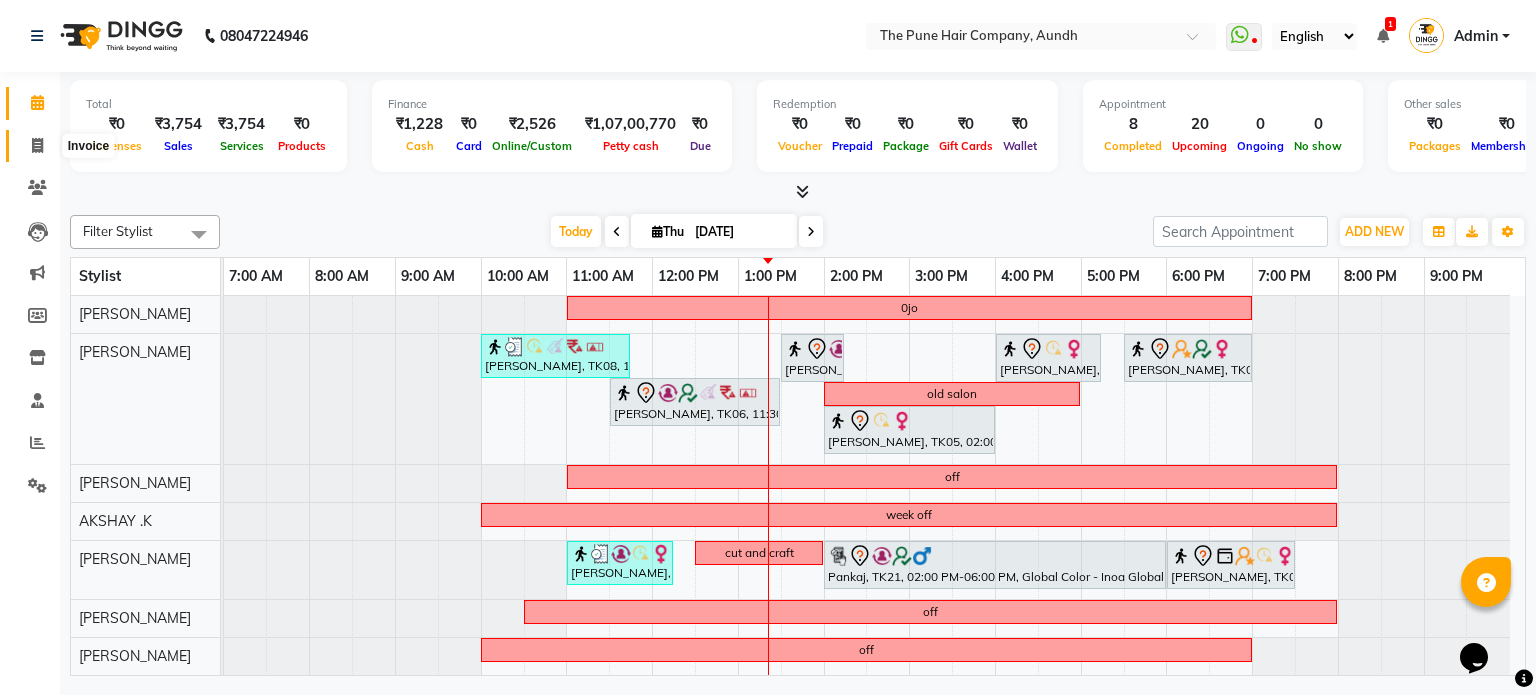 click 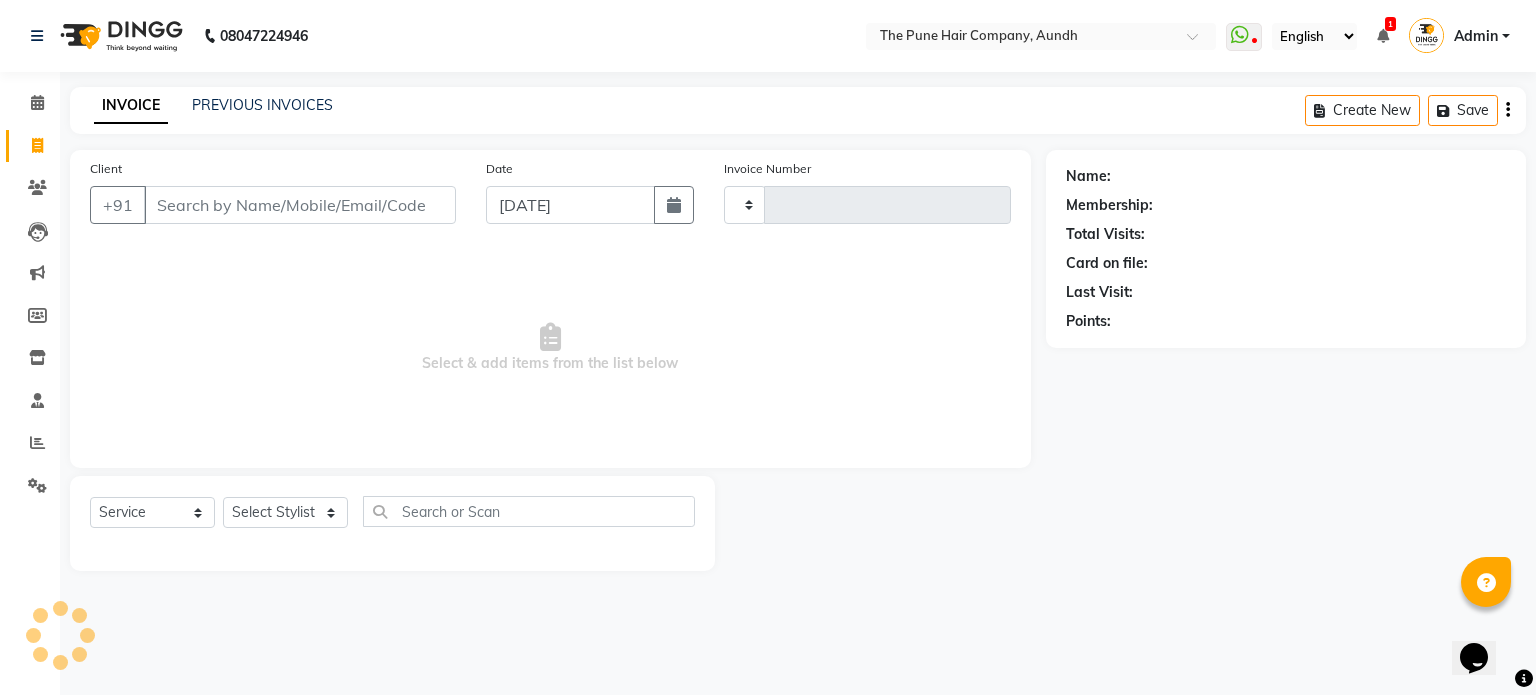 type on "2993" 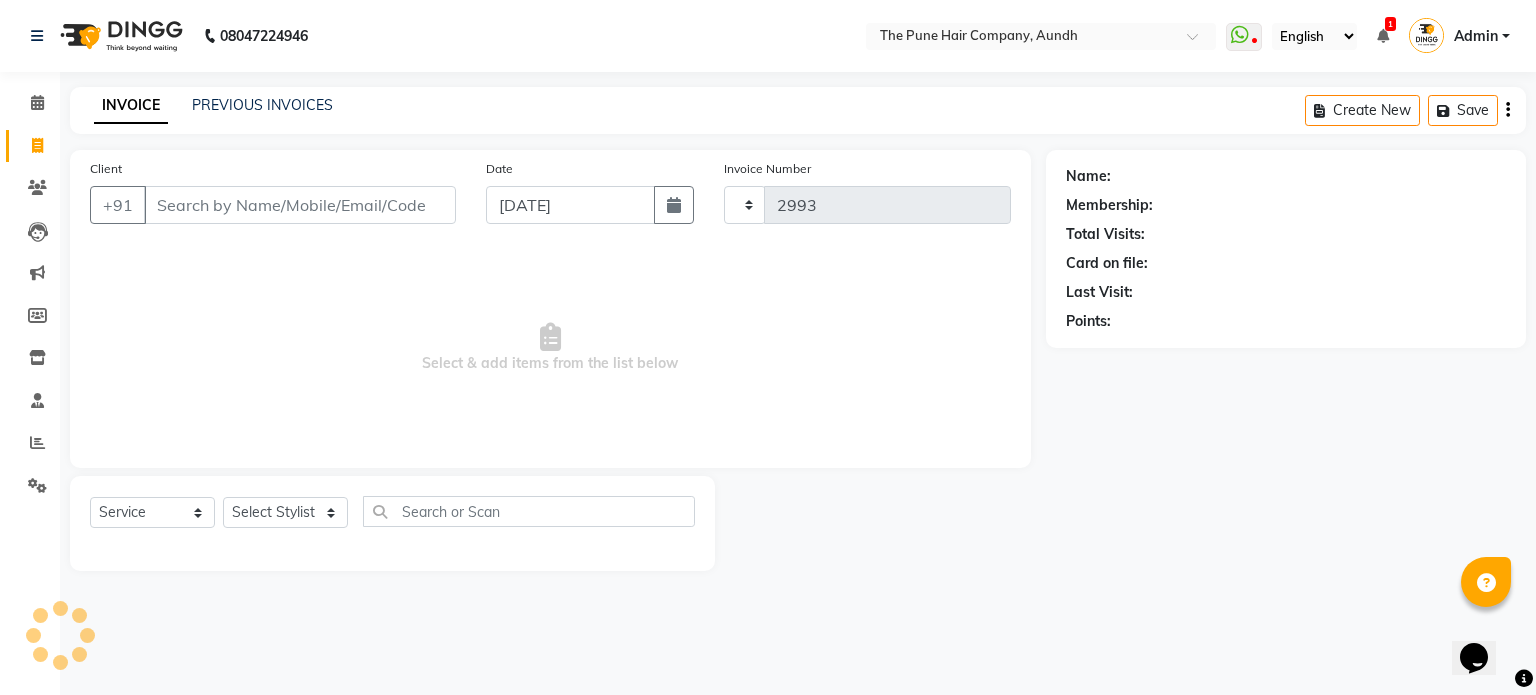 select on "106" 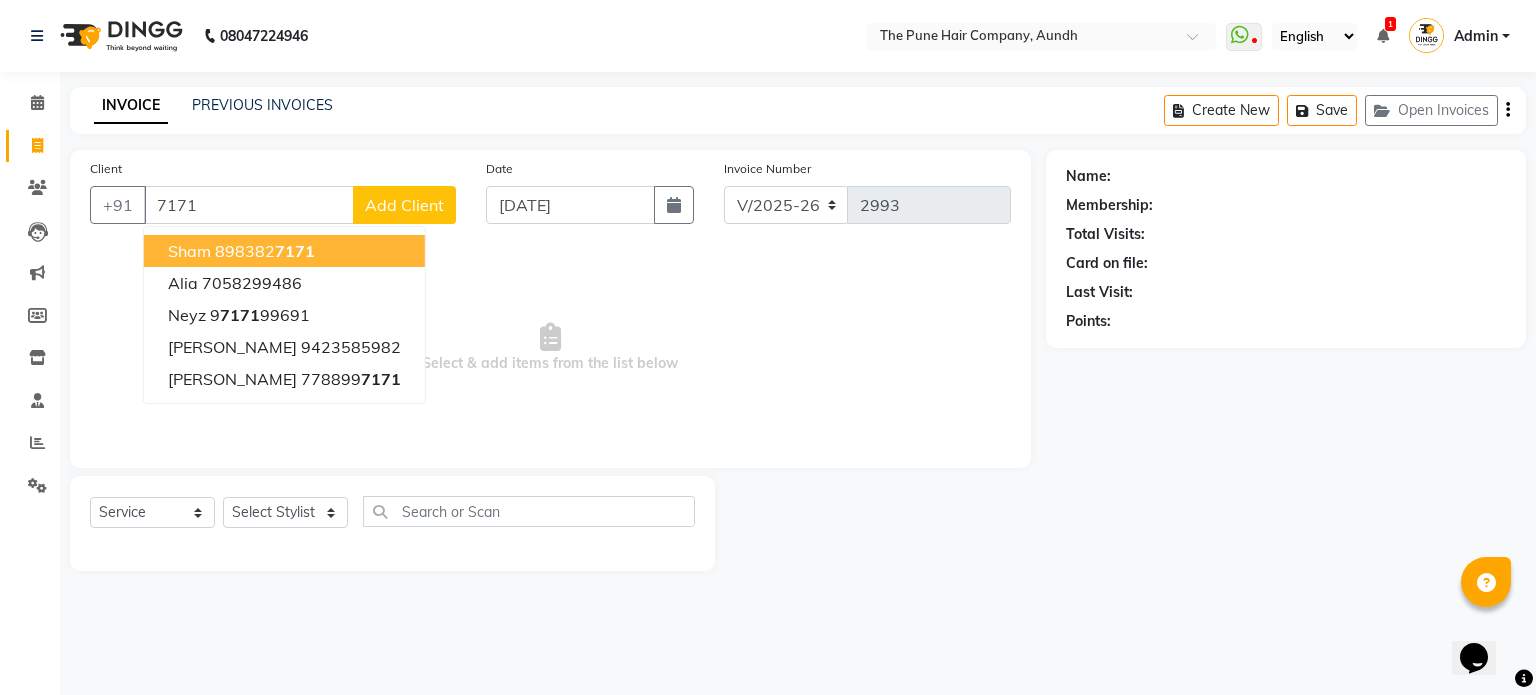 click on "Sham  898382 7171" at bounding box center (284, 251) 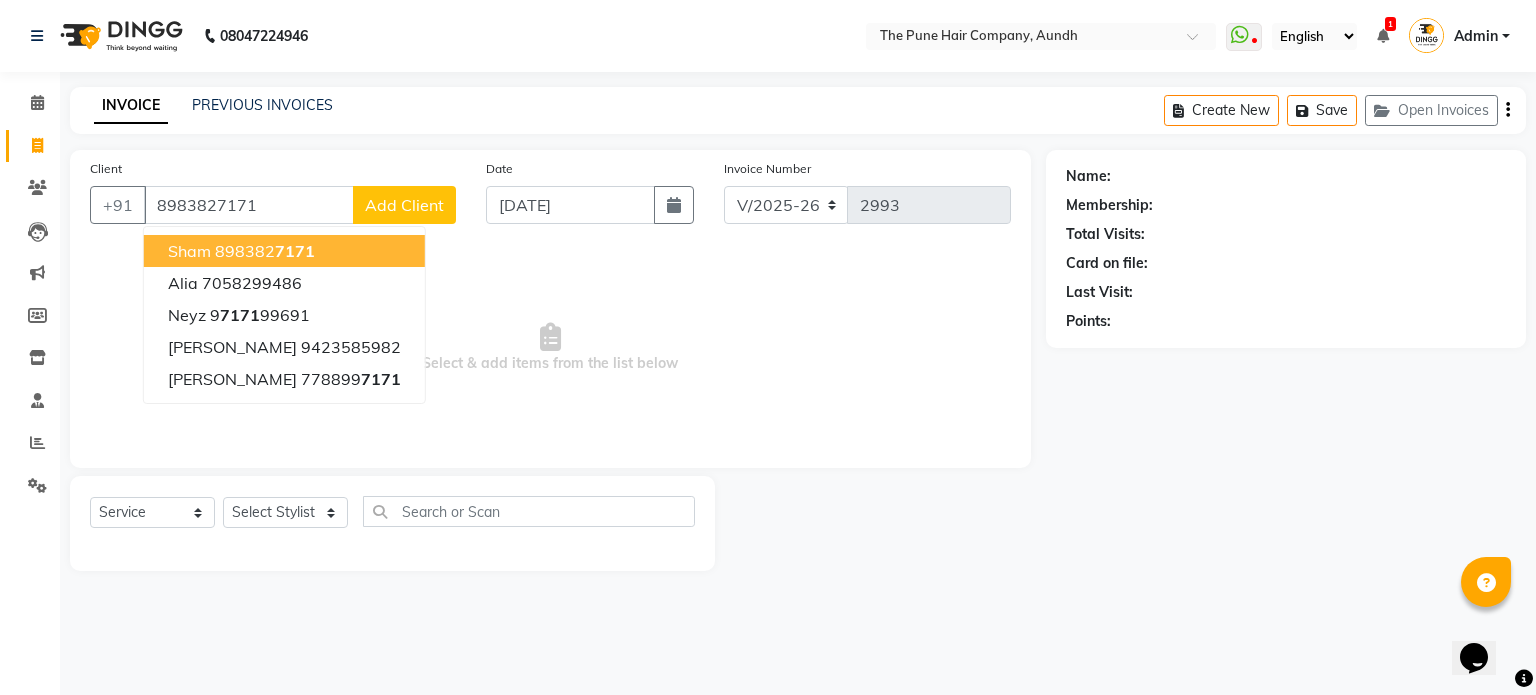 type on "8983827171" 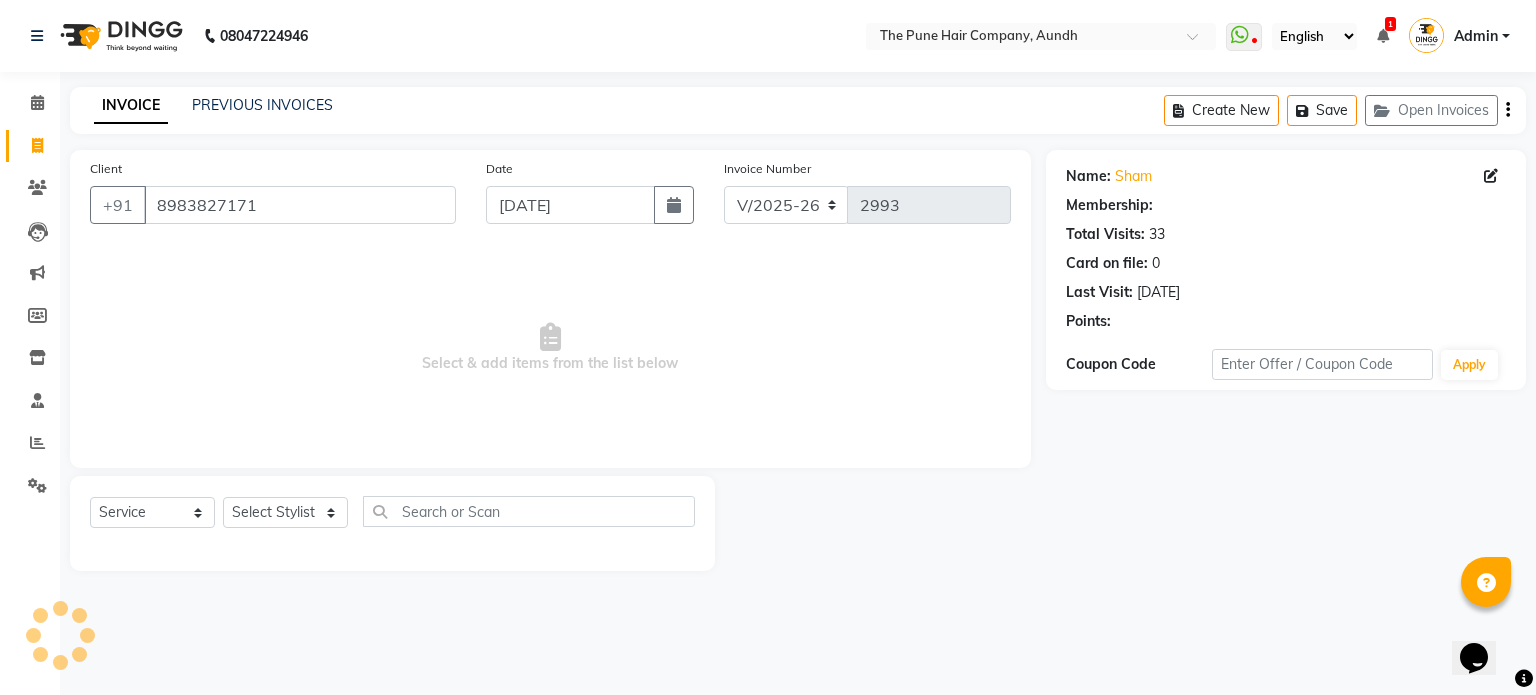 select on "1: Object" 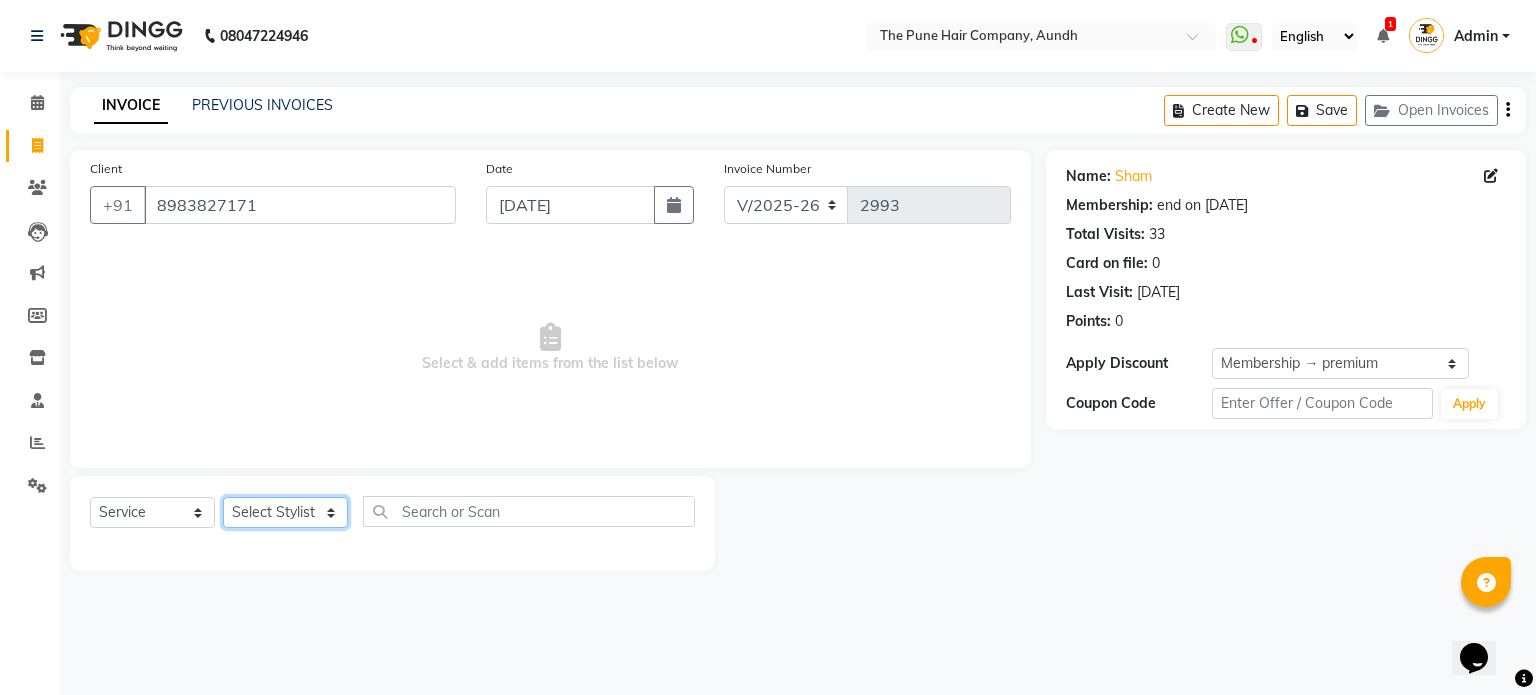 click on "Select Stylist Akash both [PERSON_NAME] .K [PERSON_NAME] kaif [PERSON_NAME] [PERSON_NAME] [PERSON_NAME] [PERSON_NAME] mane POOJA MORE [PERSON_NAME]  [PERSON_NAME] Shweta [PERSON_NAME] [PERSON_NAME] [PERSON_NAME]" 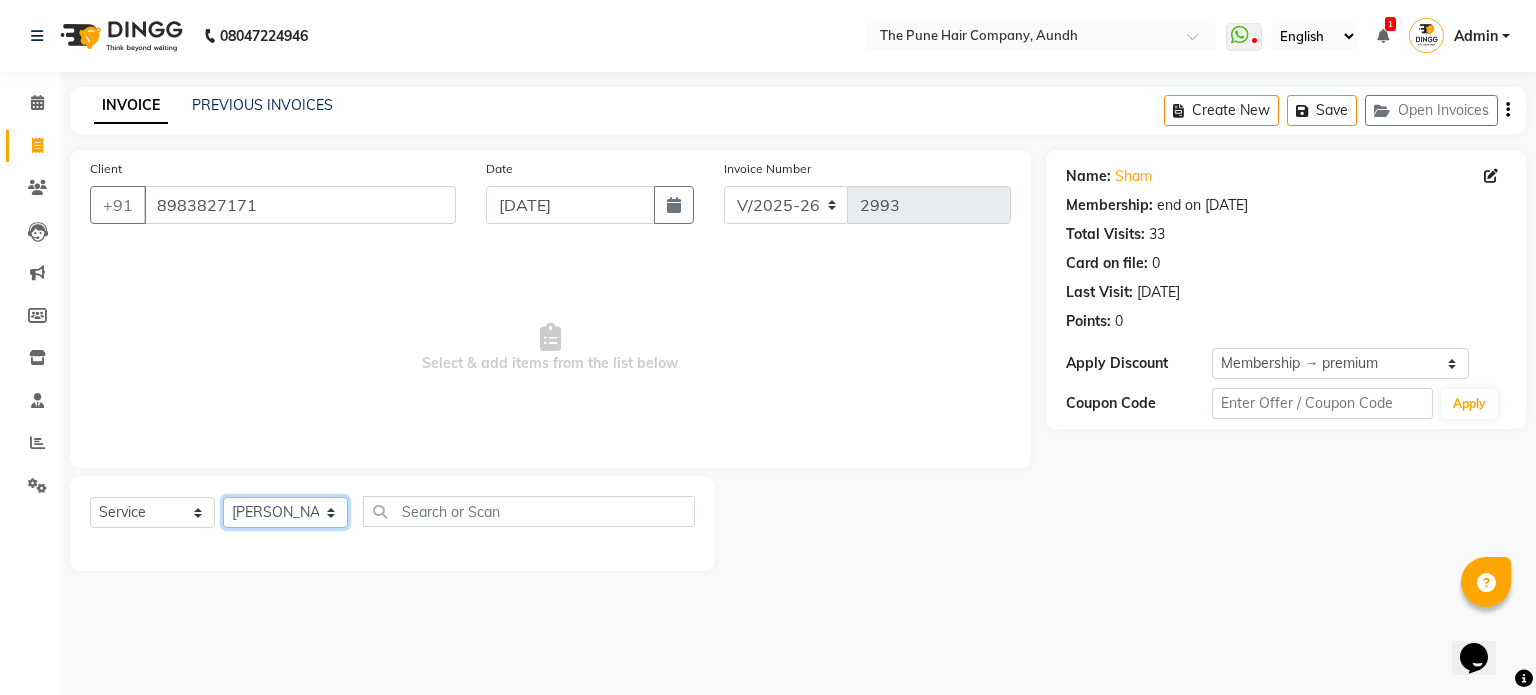 click on "Select Stylist Akash both [PERSON_NAME] .K [PERSON_NAME] kaif [PERSON_NAME] [PERSON_NAME] [PERSON_NAME] [PERSON_NAME] mane POOJA MORE [PERSON_NAME]  [PERSON_NAME] Shweta [PERSON_NAME] [PERSON_NAME] [PERSON_NAME]" 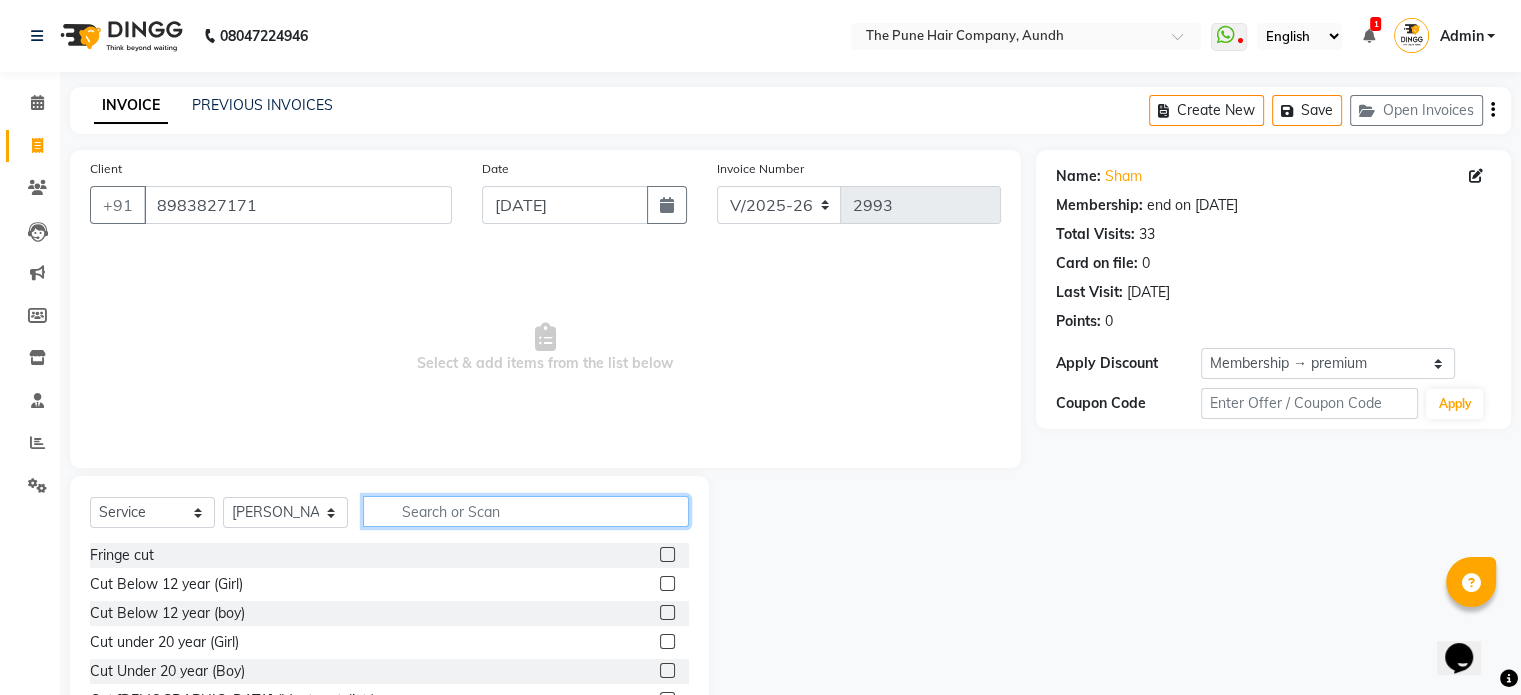 click 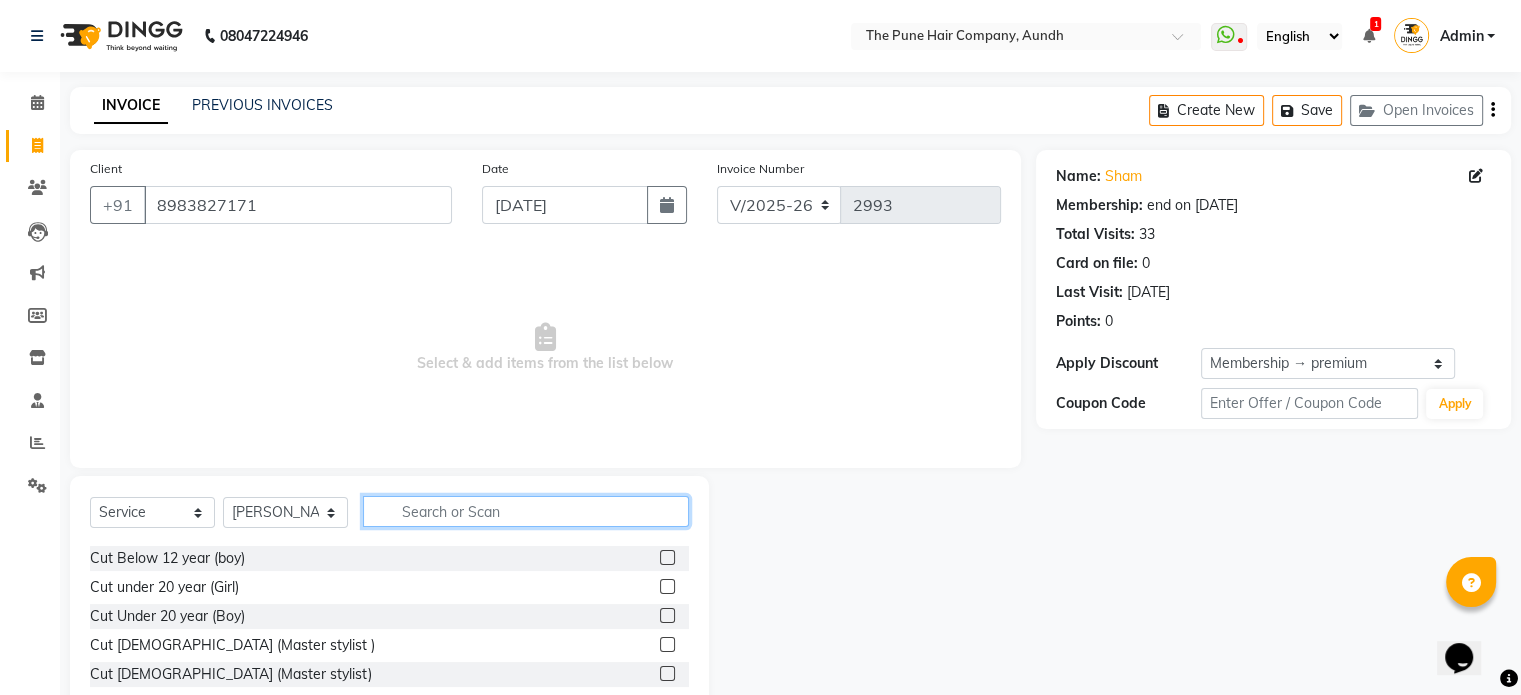 scroll, scrollTop: 100, scrollLeft: 0, axis: vertical 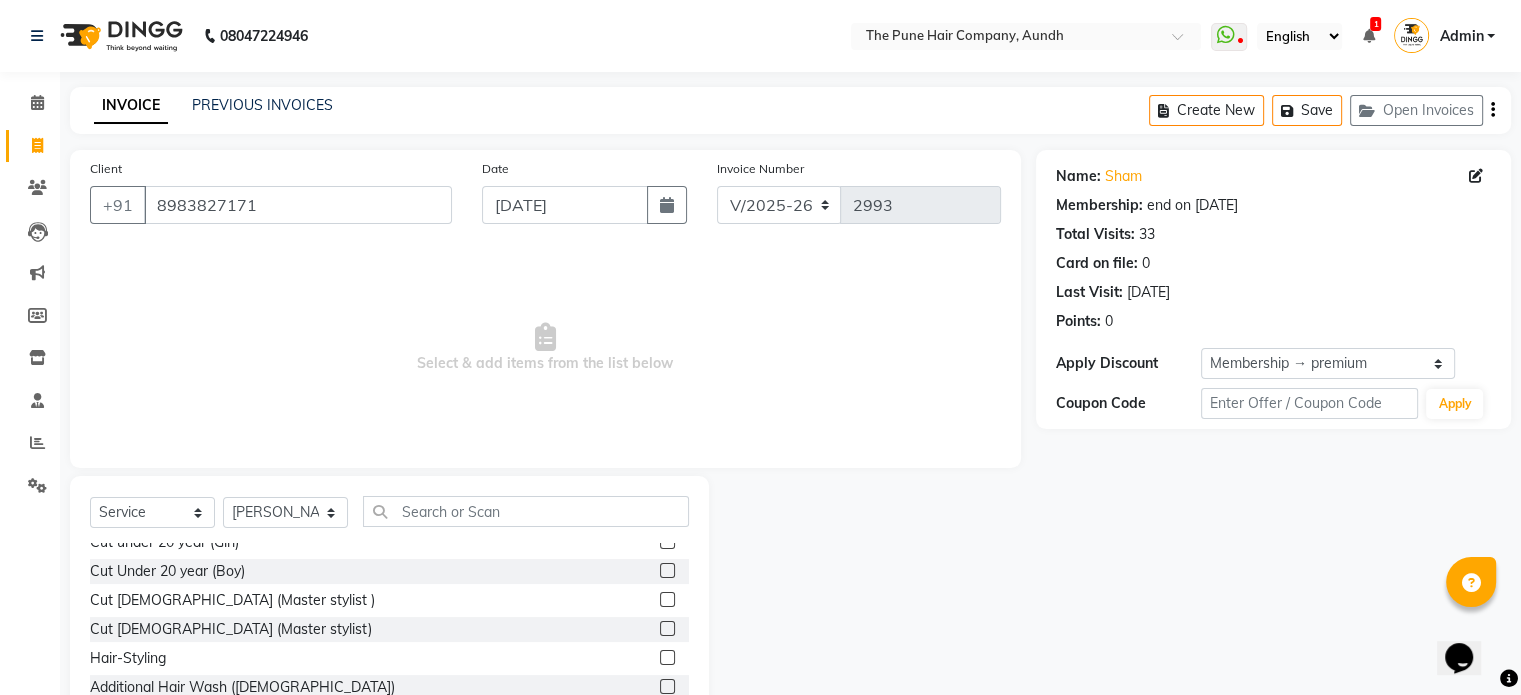 click 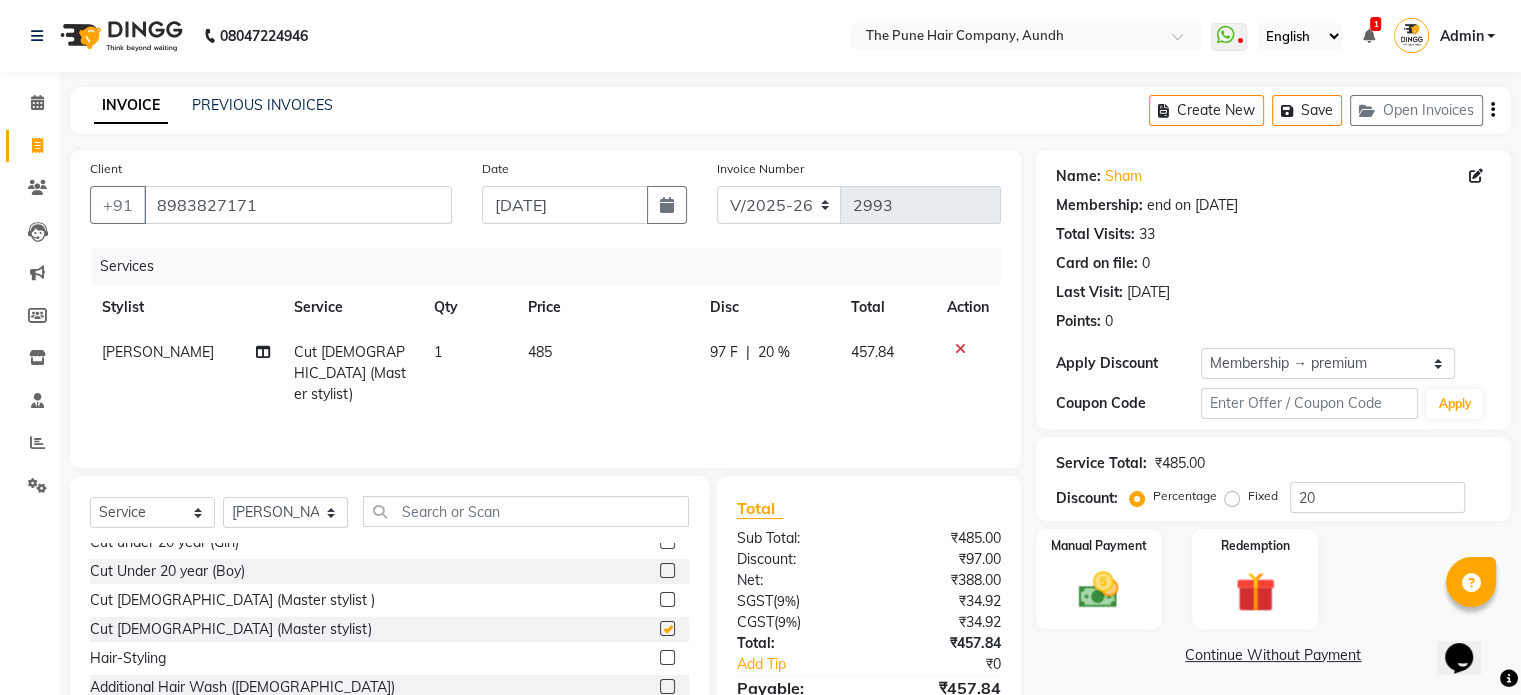 checkbox on "false" 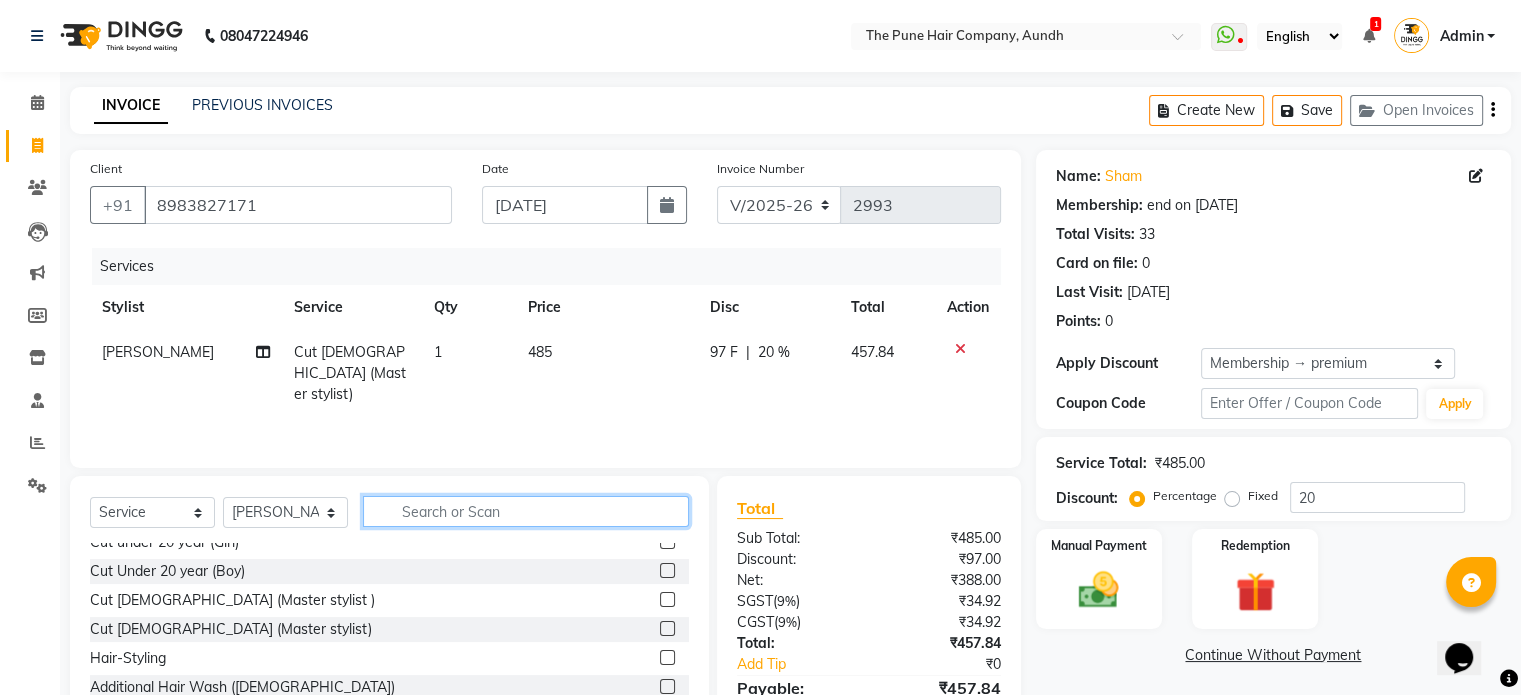 click 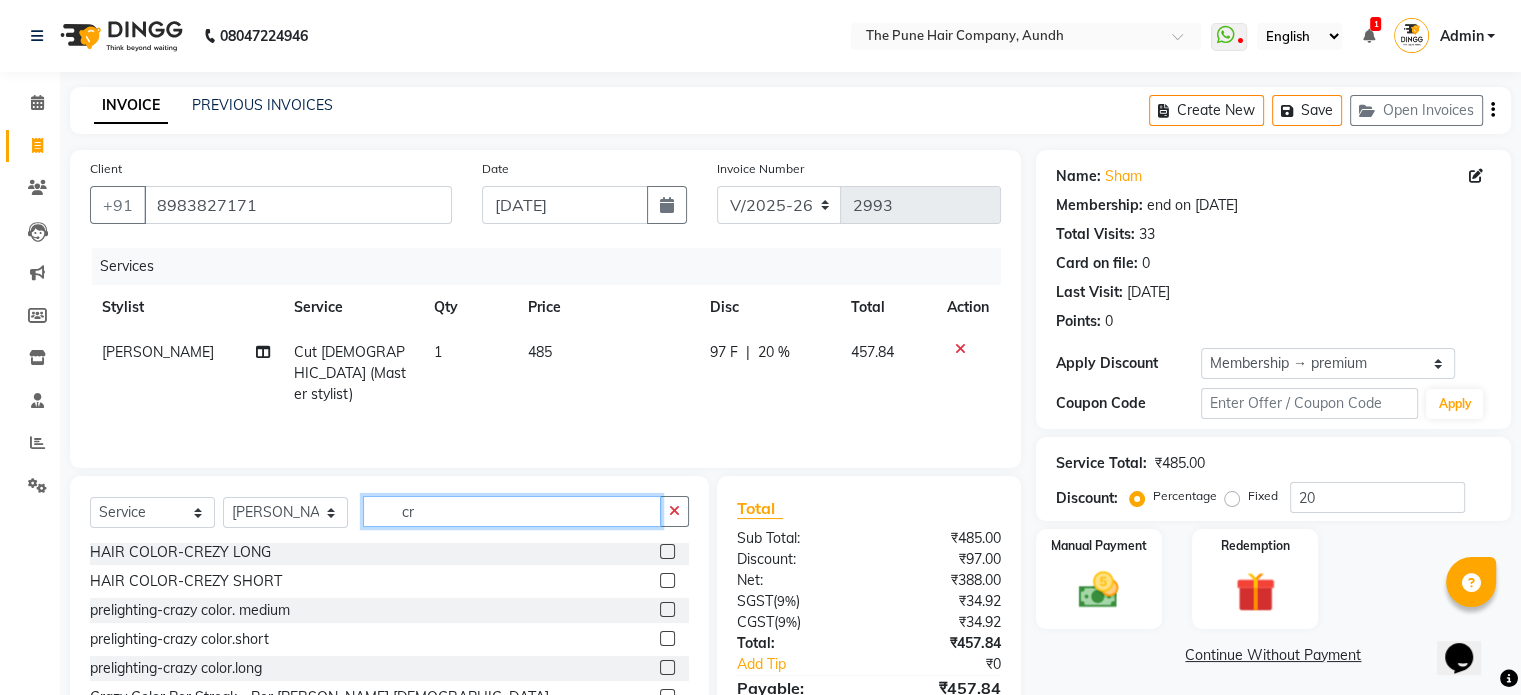 scroll, scrollTop: 0, scrollLeft: 0, axis: both 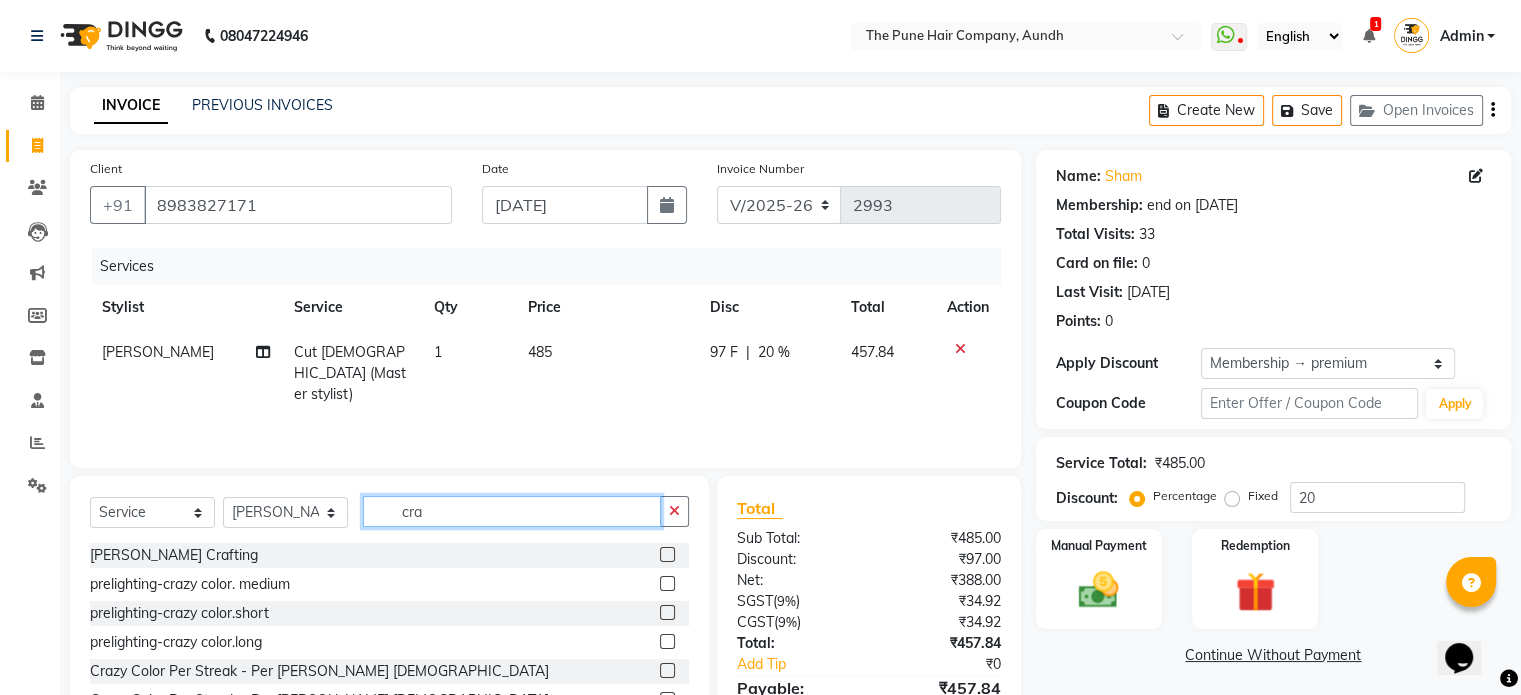 type on "cra" 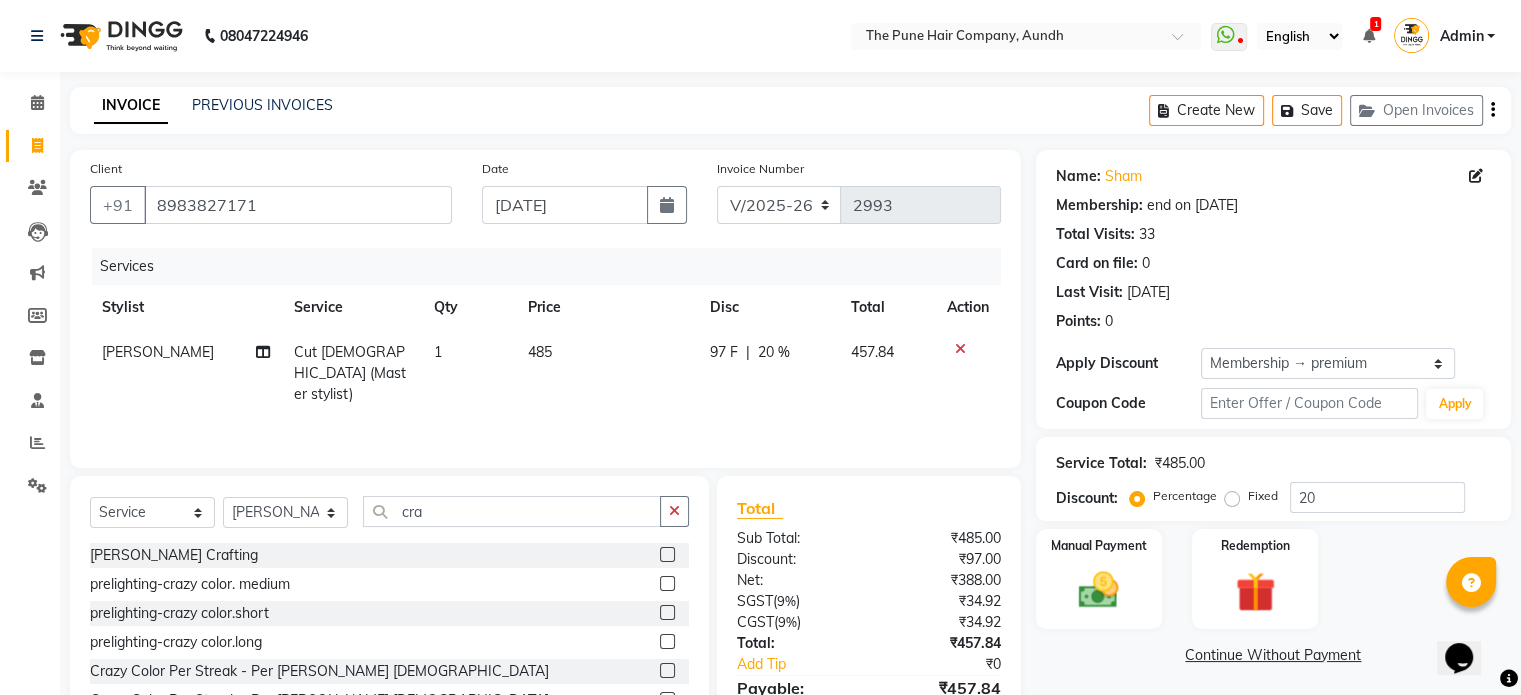 click 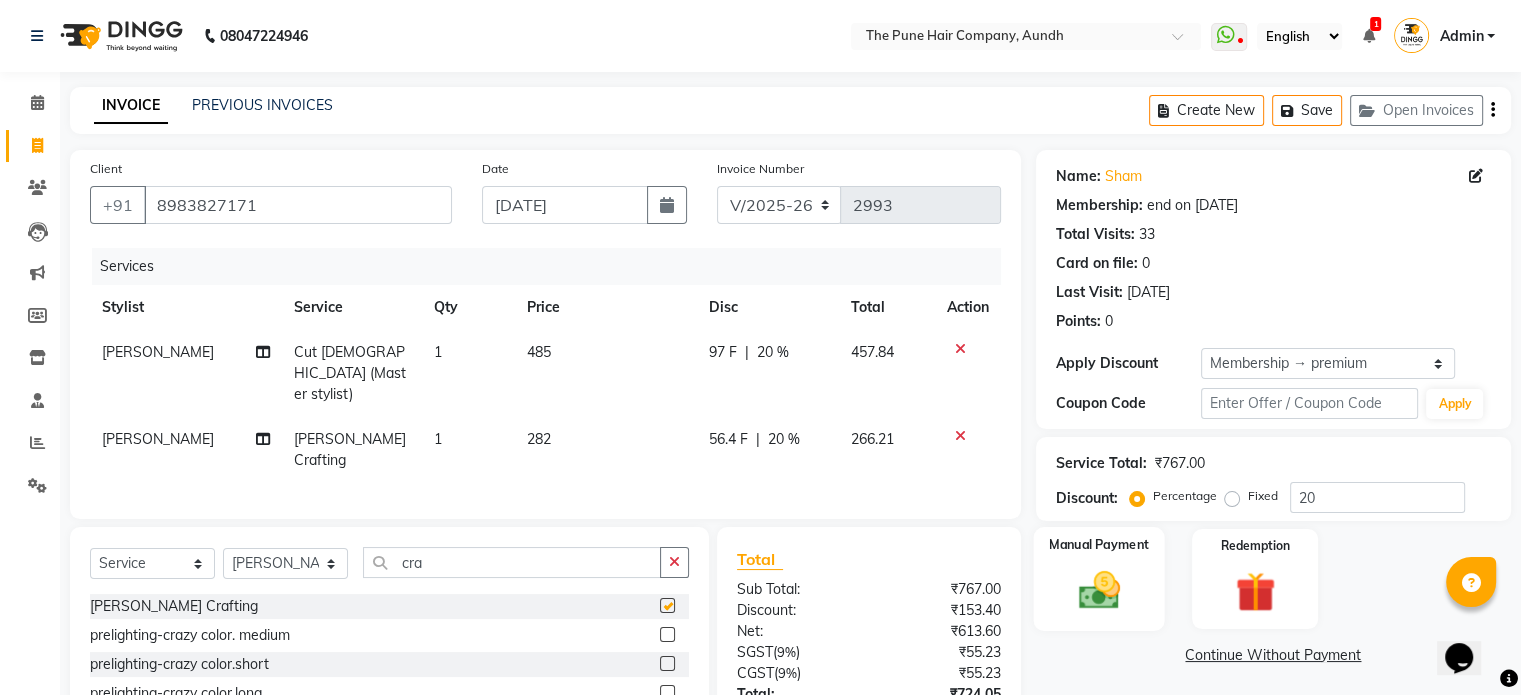 checkbox on "false" 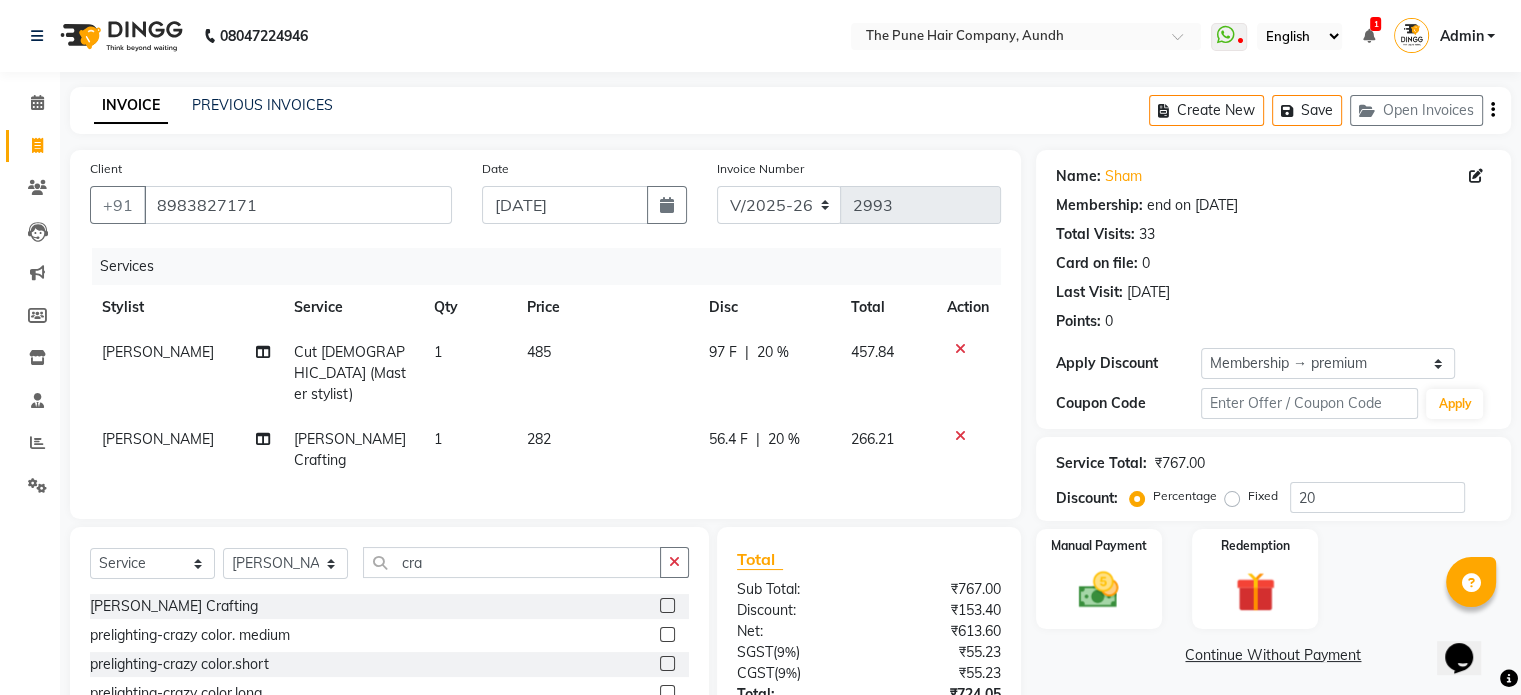 scroll, scrollTop: 100, scrollLeft: 0, axis: vertical 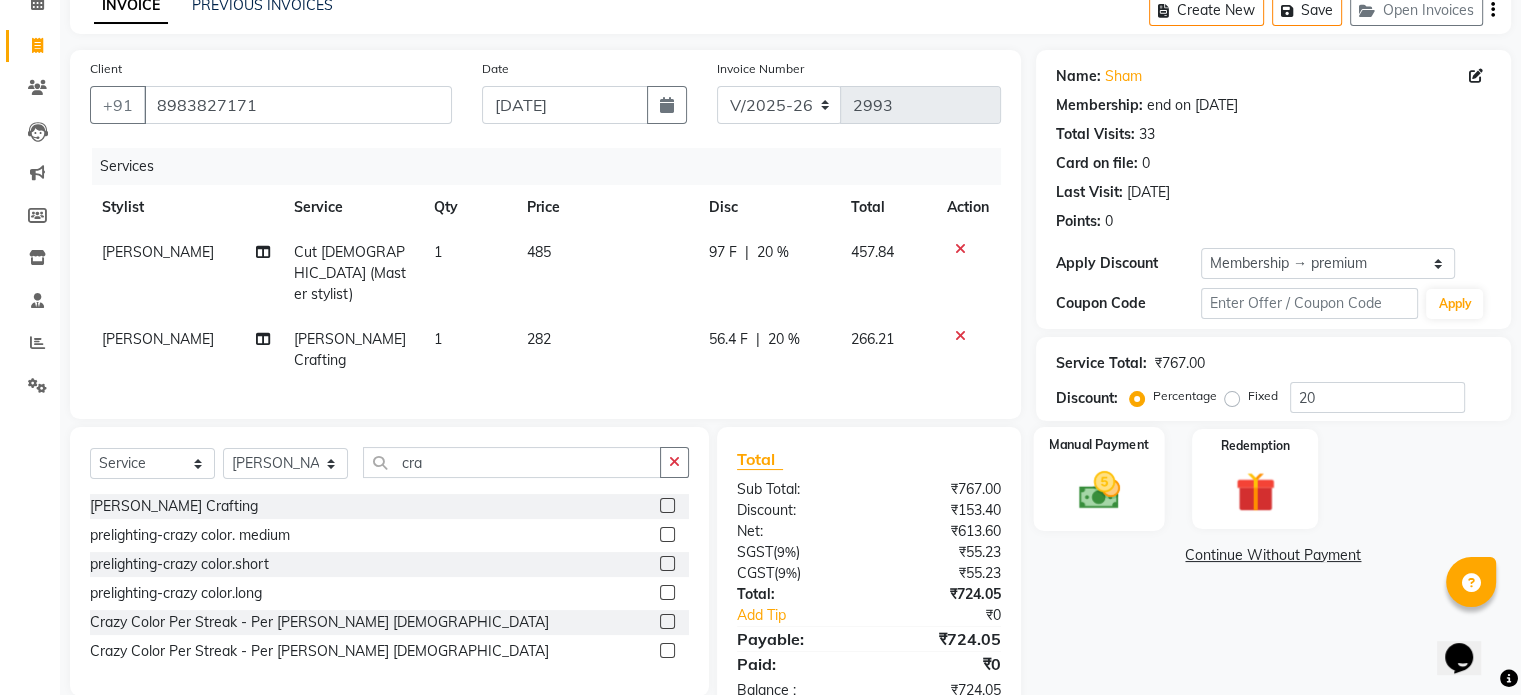 click 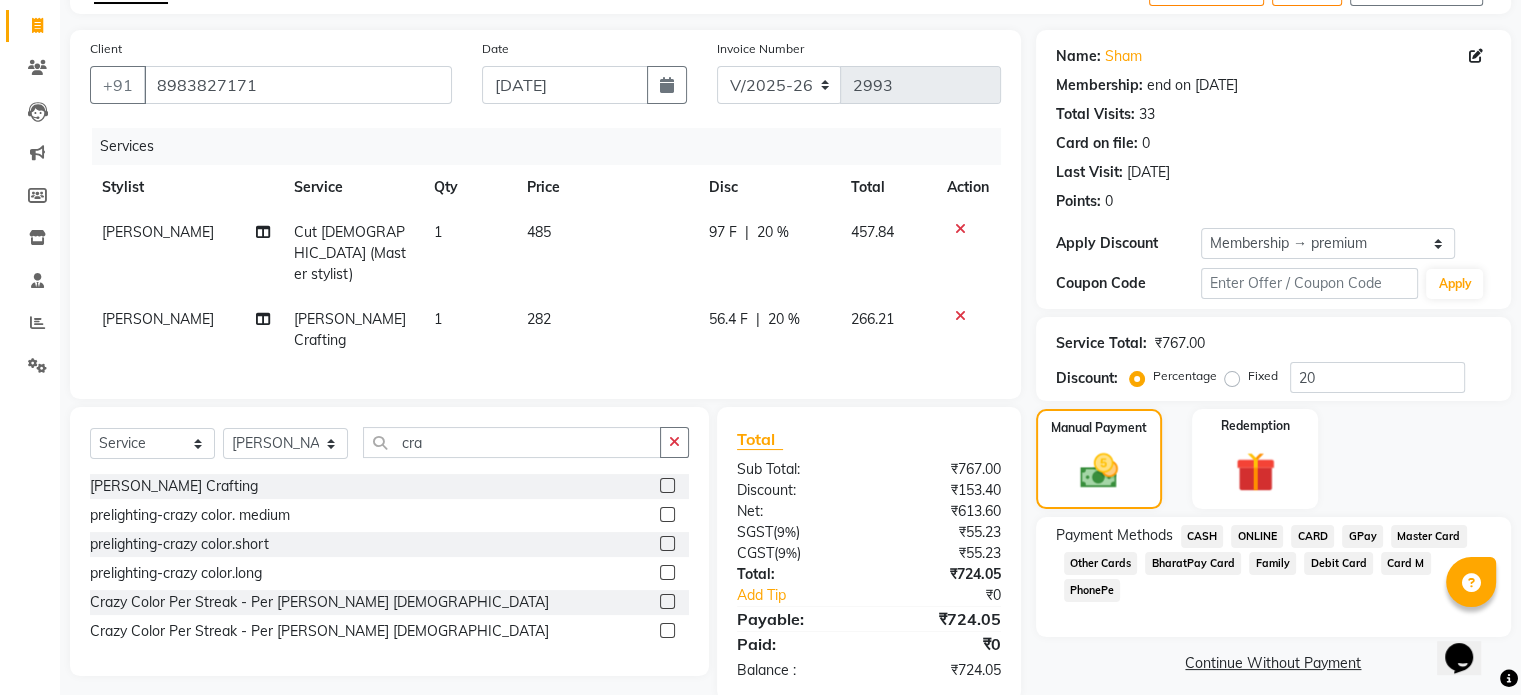 scroll, scrollTop: 132, scrollLeft: 0, axis: vertical 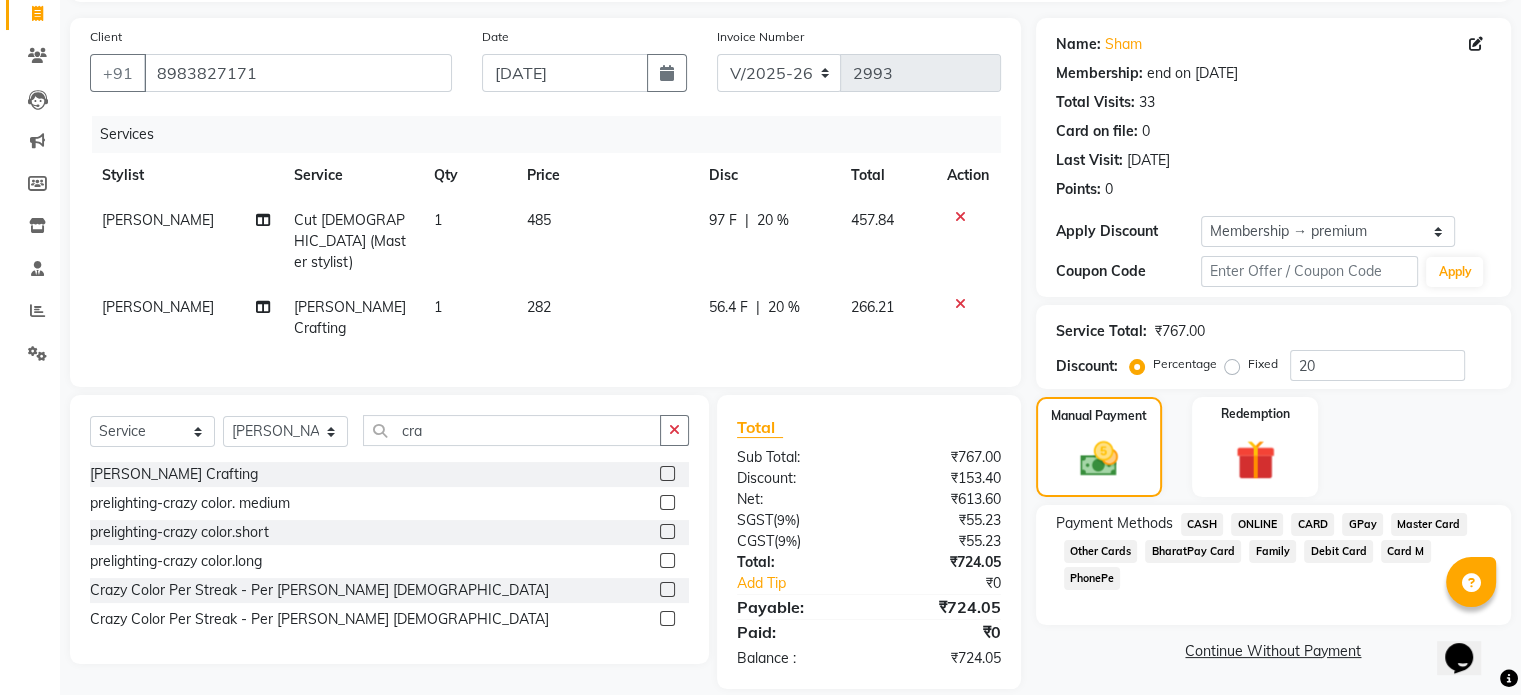 click on "ONLINE" 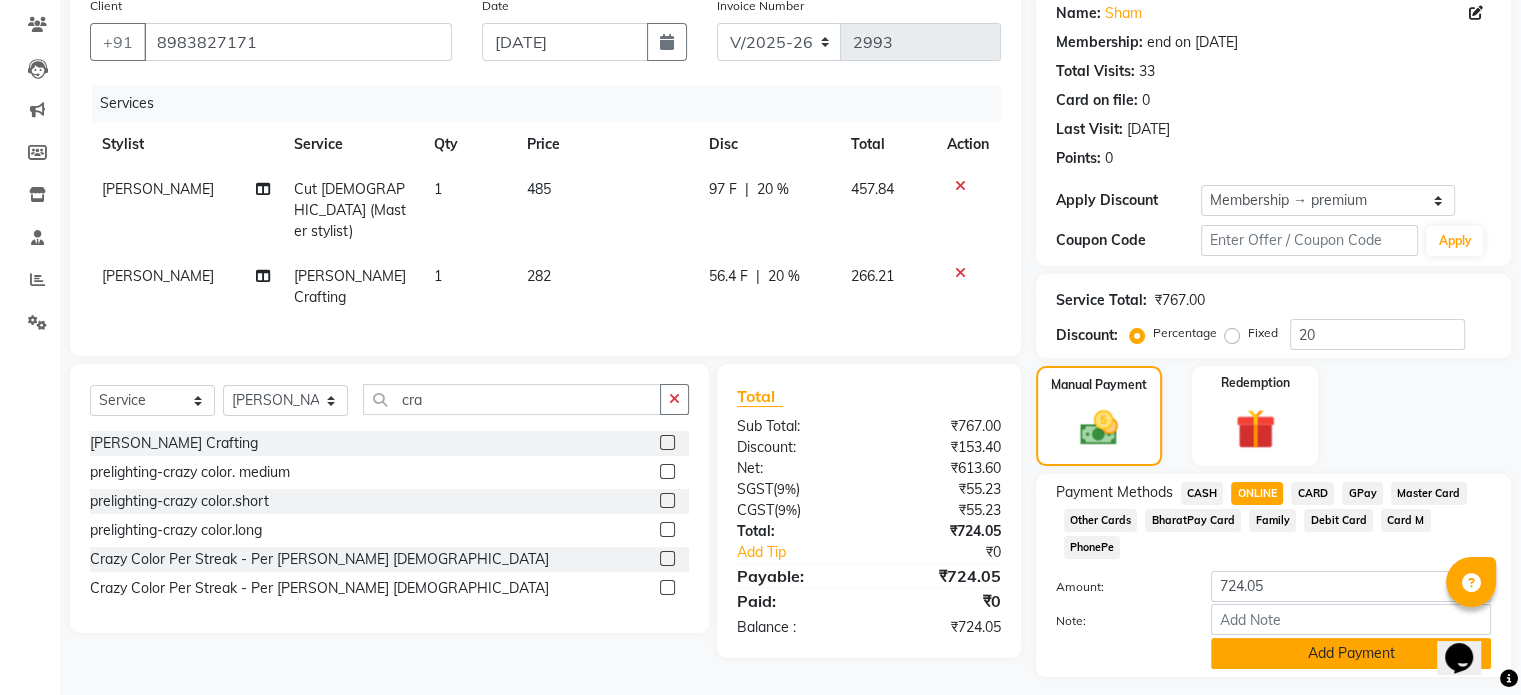 scroll, scrollTop: 191, scrollLeft: 0, axis: vertical 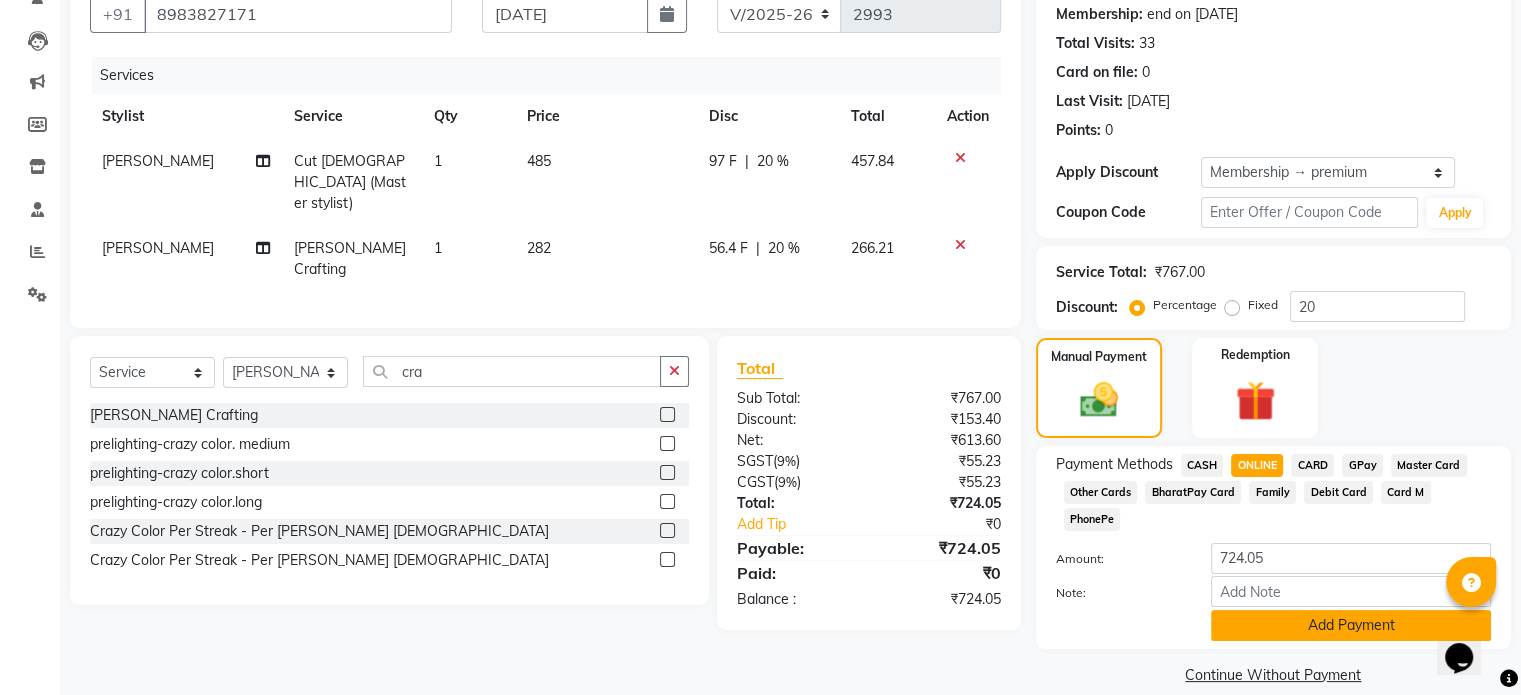 click on "Add Payment" 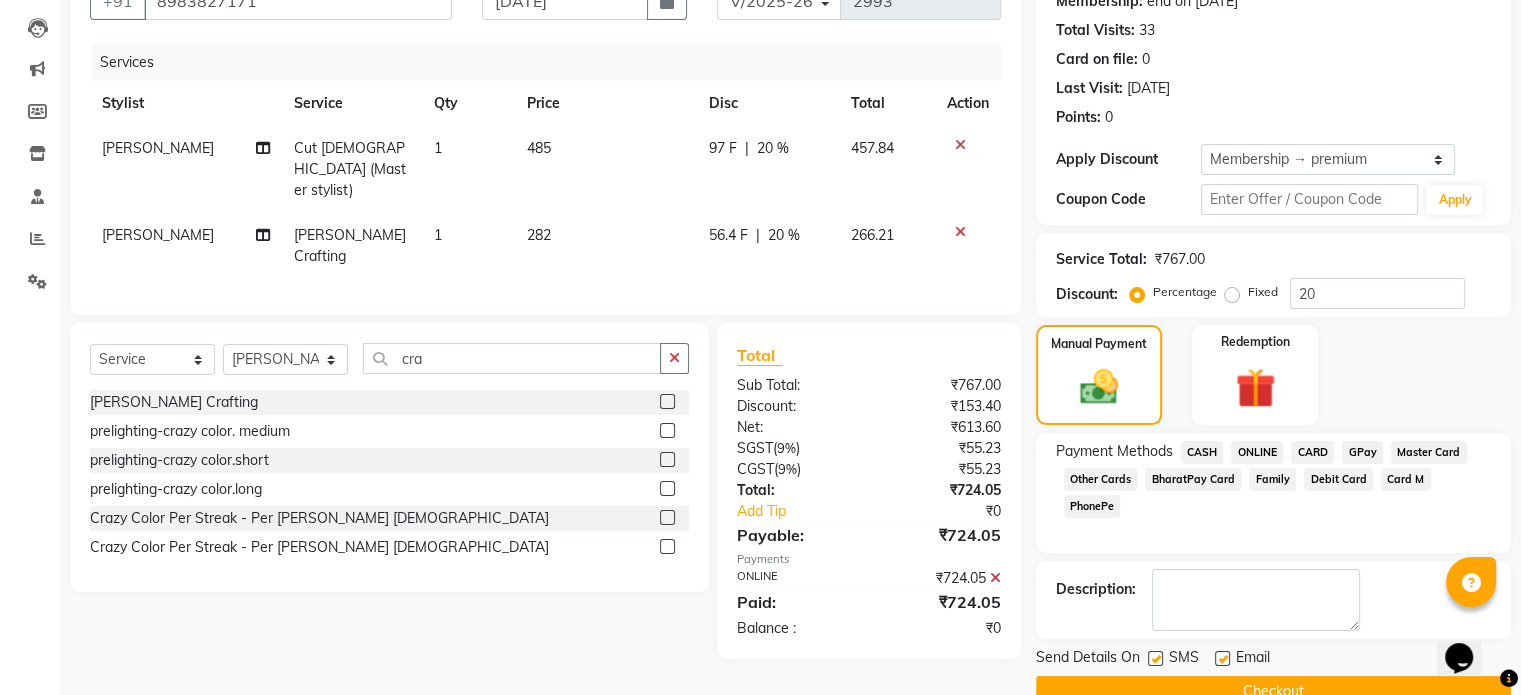 scroll, scrollTop: 244, scrollLeft: 0, axis: vertical 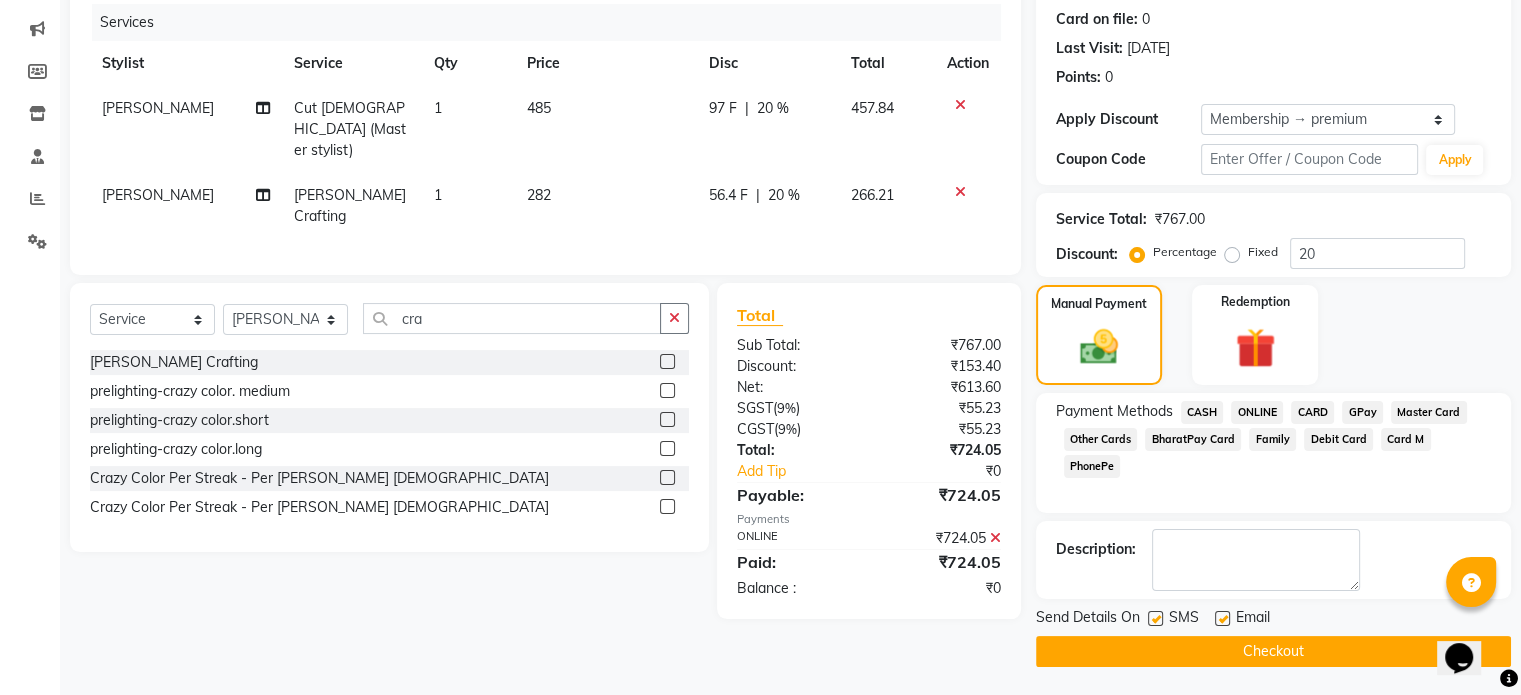 click on "Checkout" 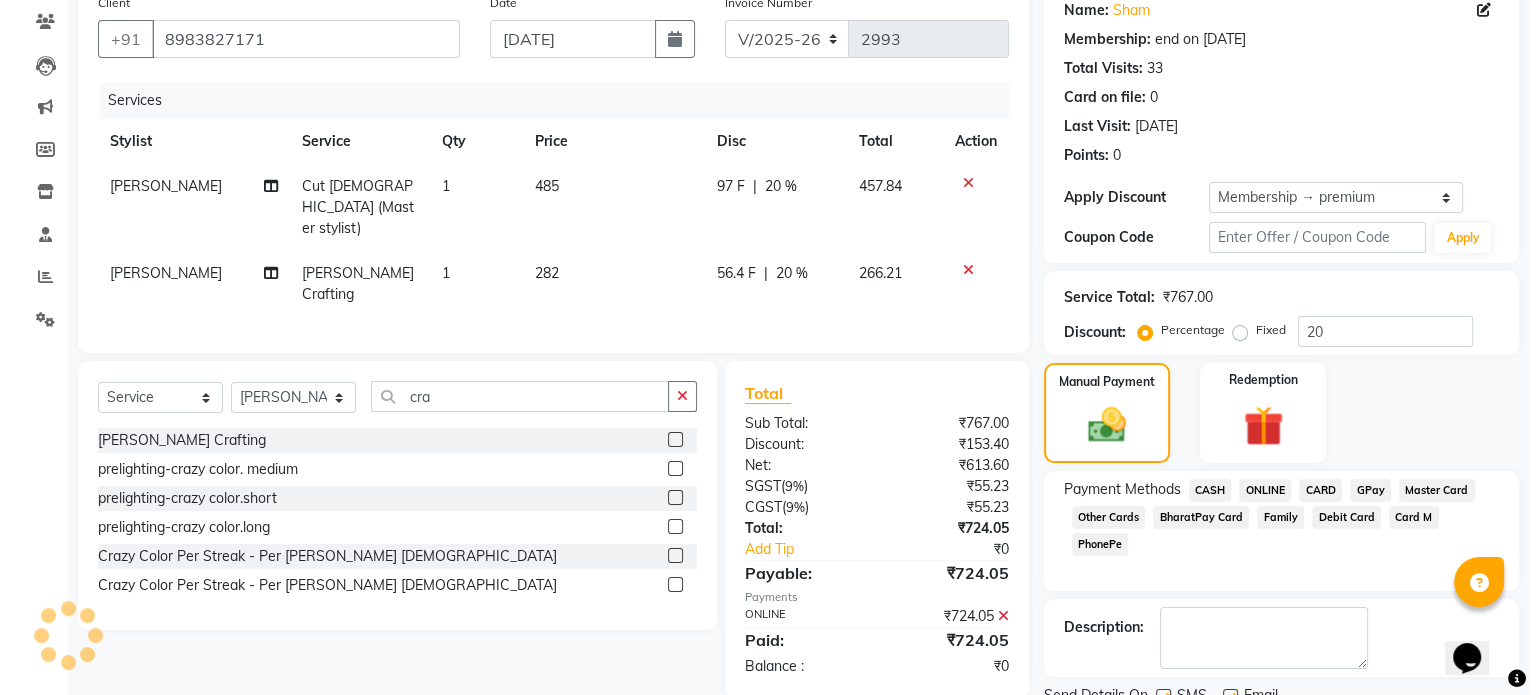 scroll, scrollTop: 0, scrollLeft: 0, axis: both 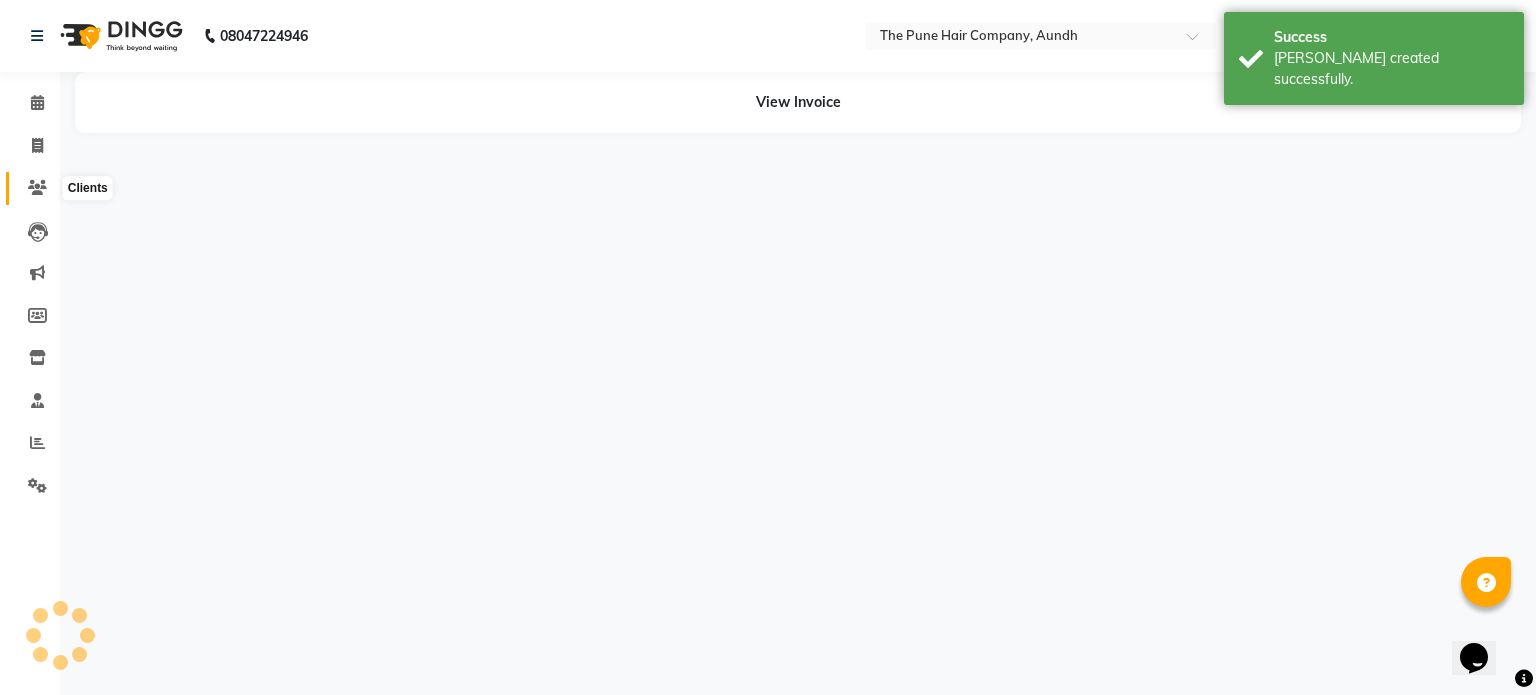 click 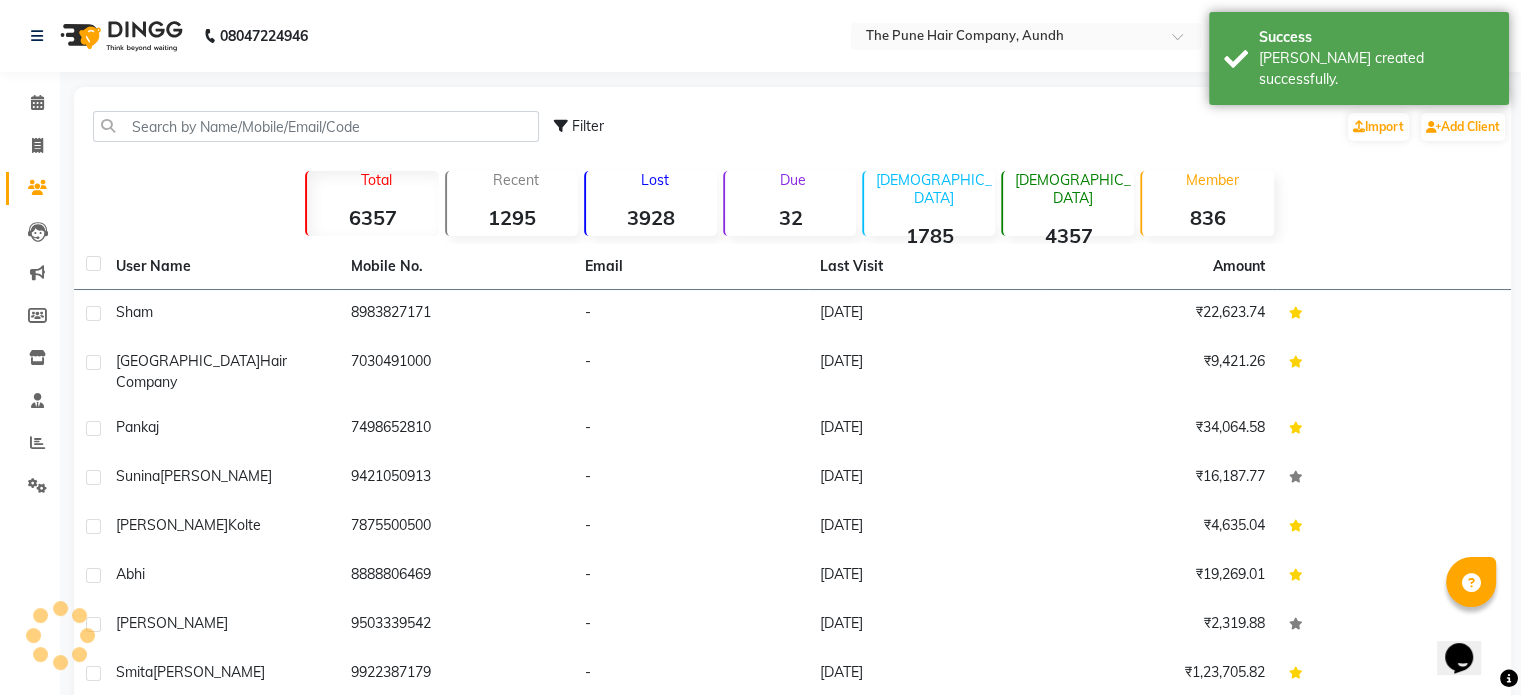 click on "Sham" 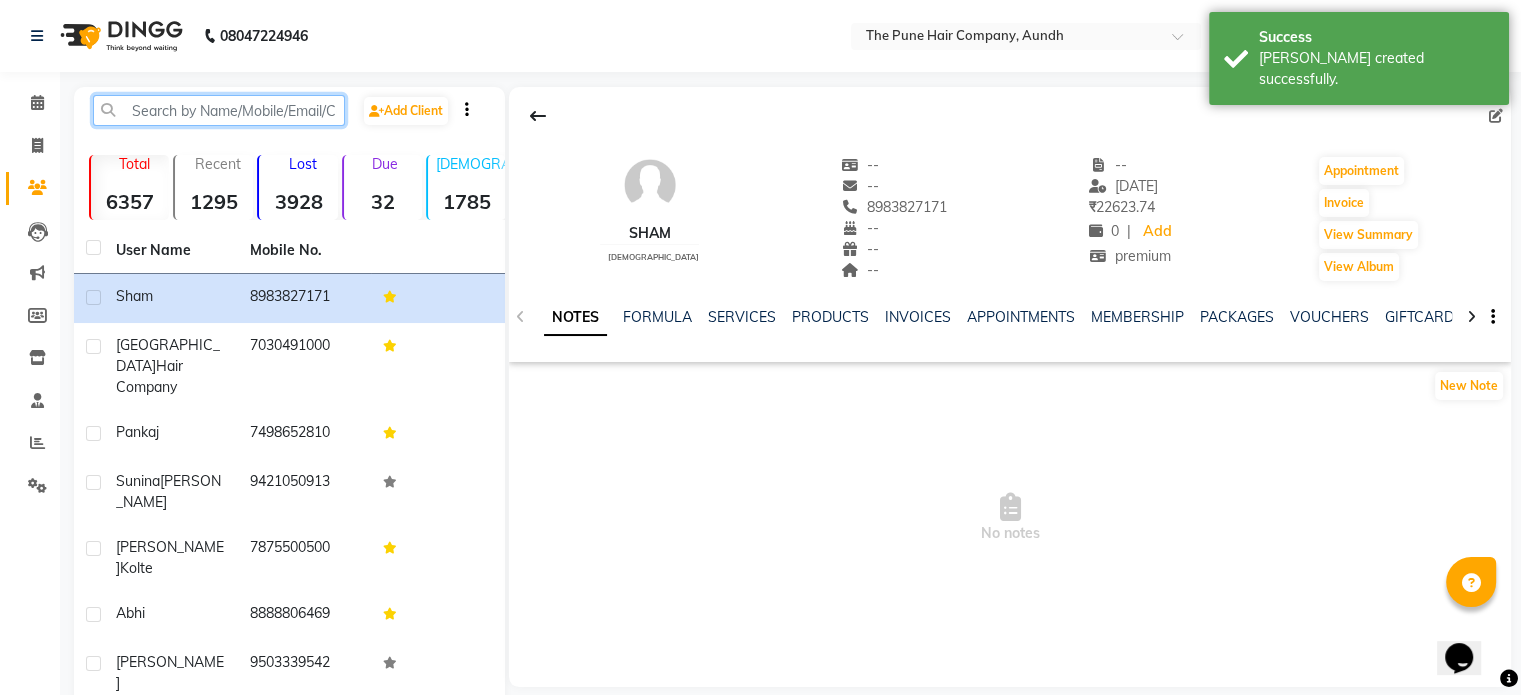 click 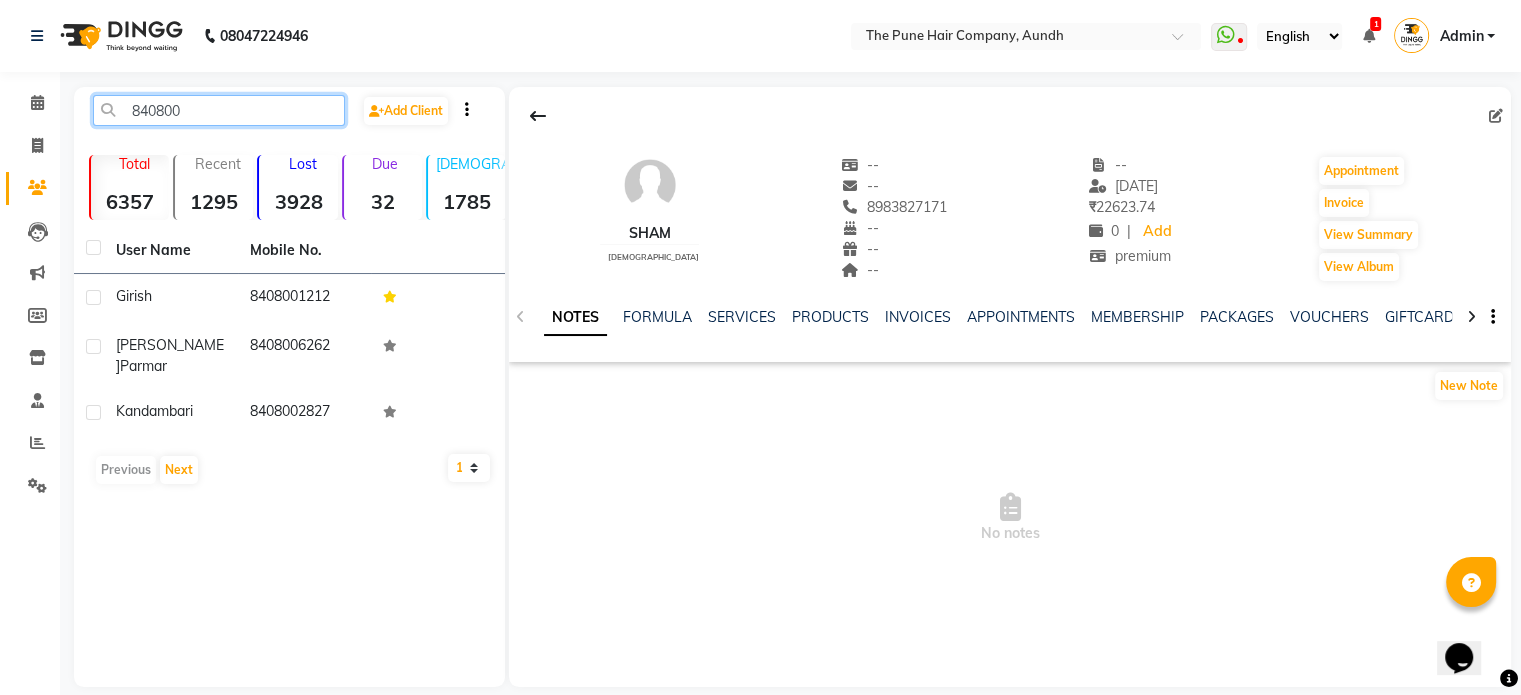 type on "840800" 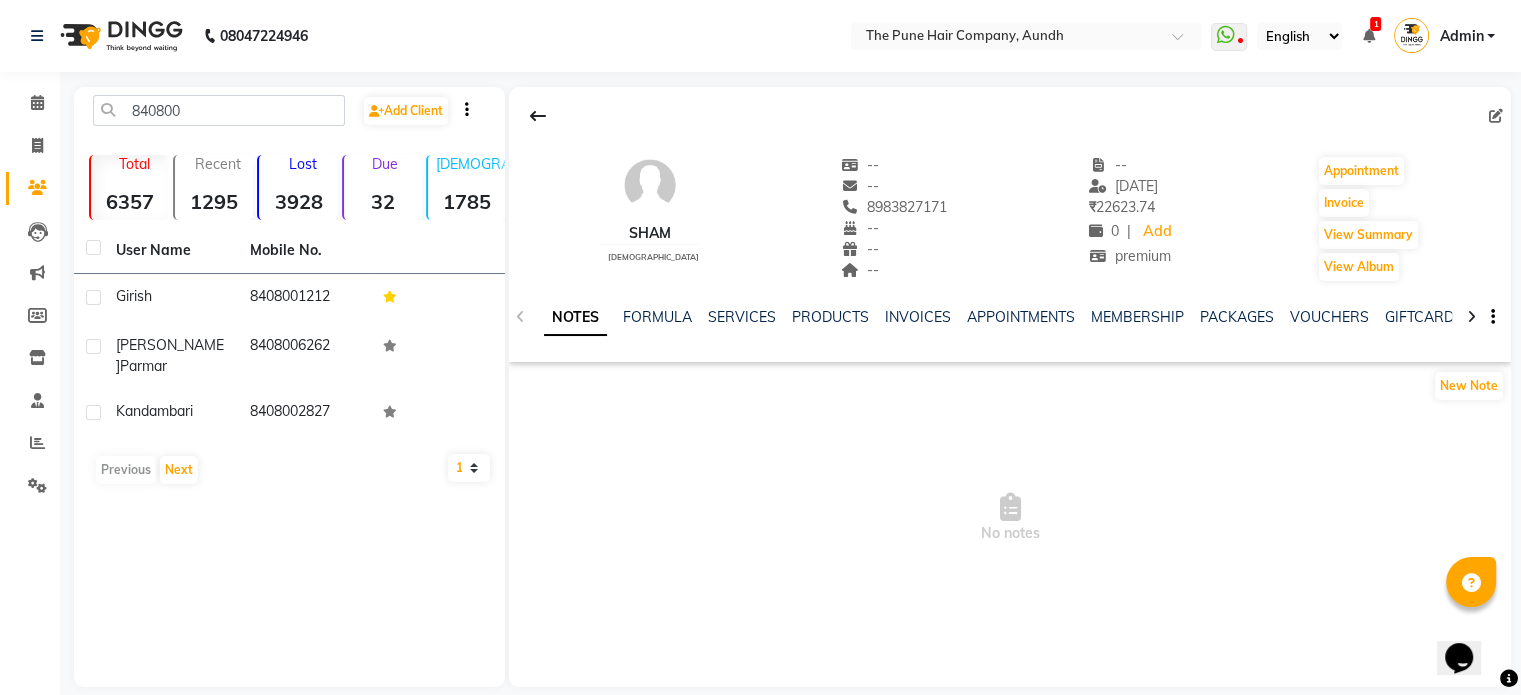 click 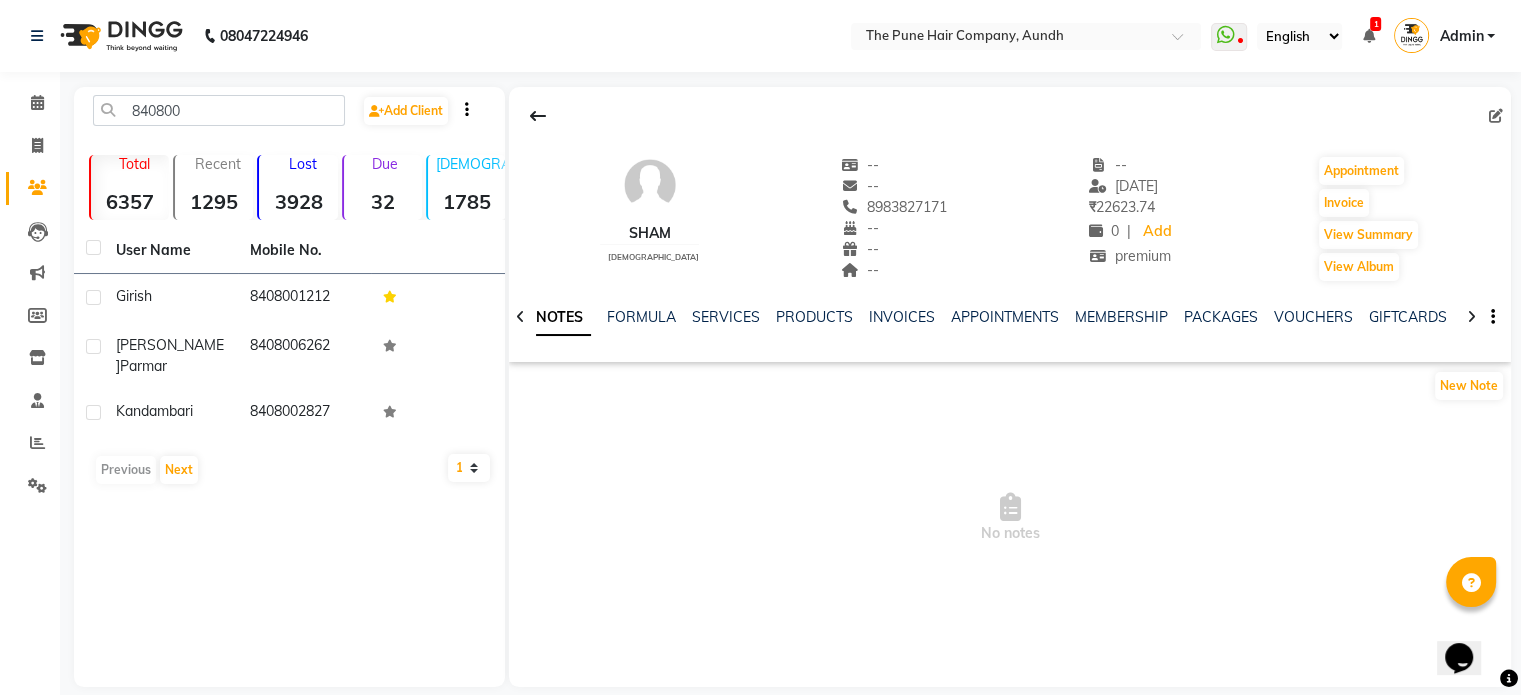click 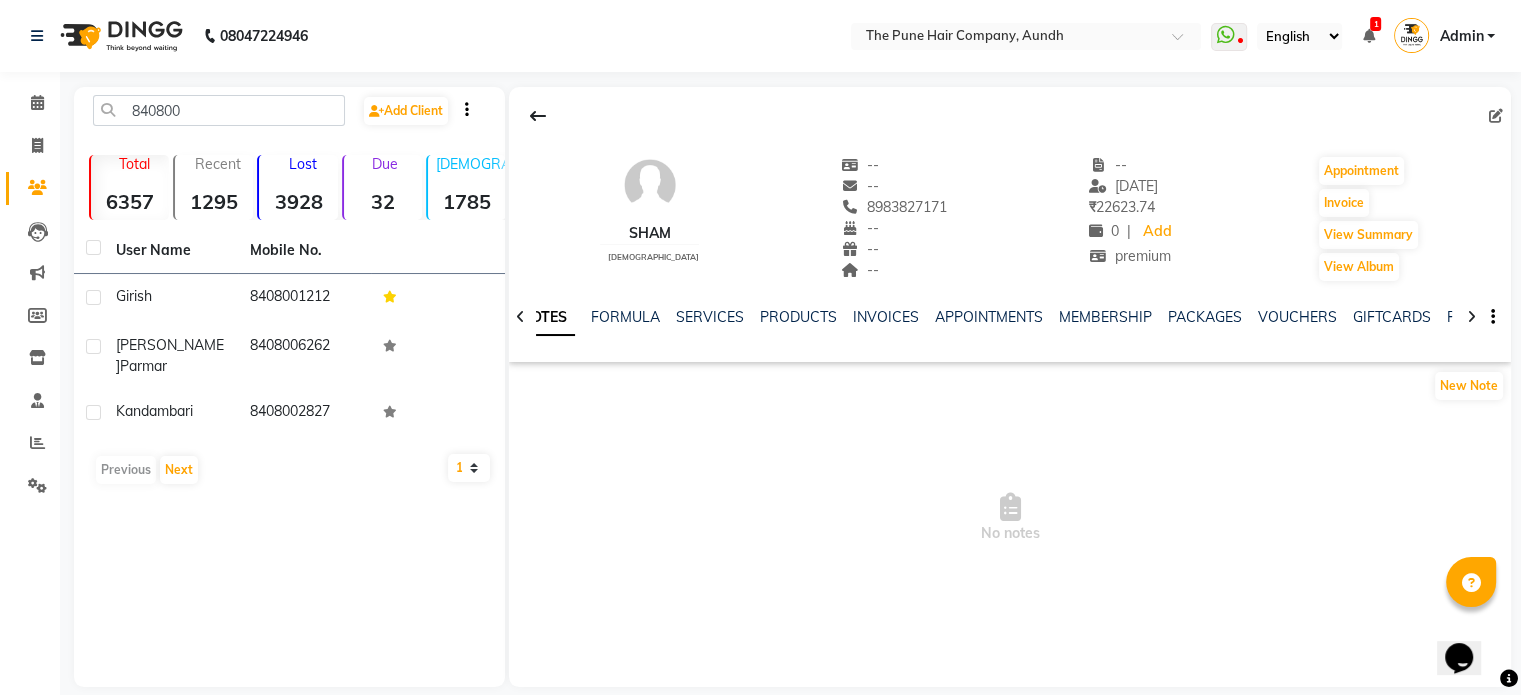 click 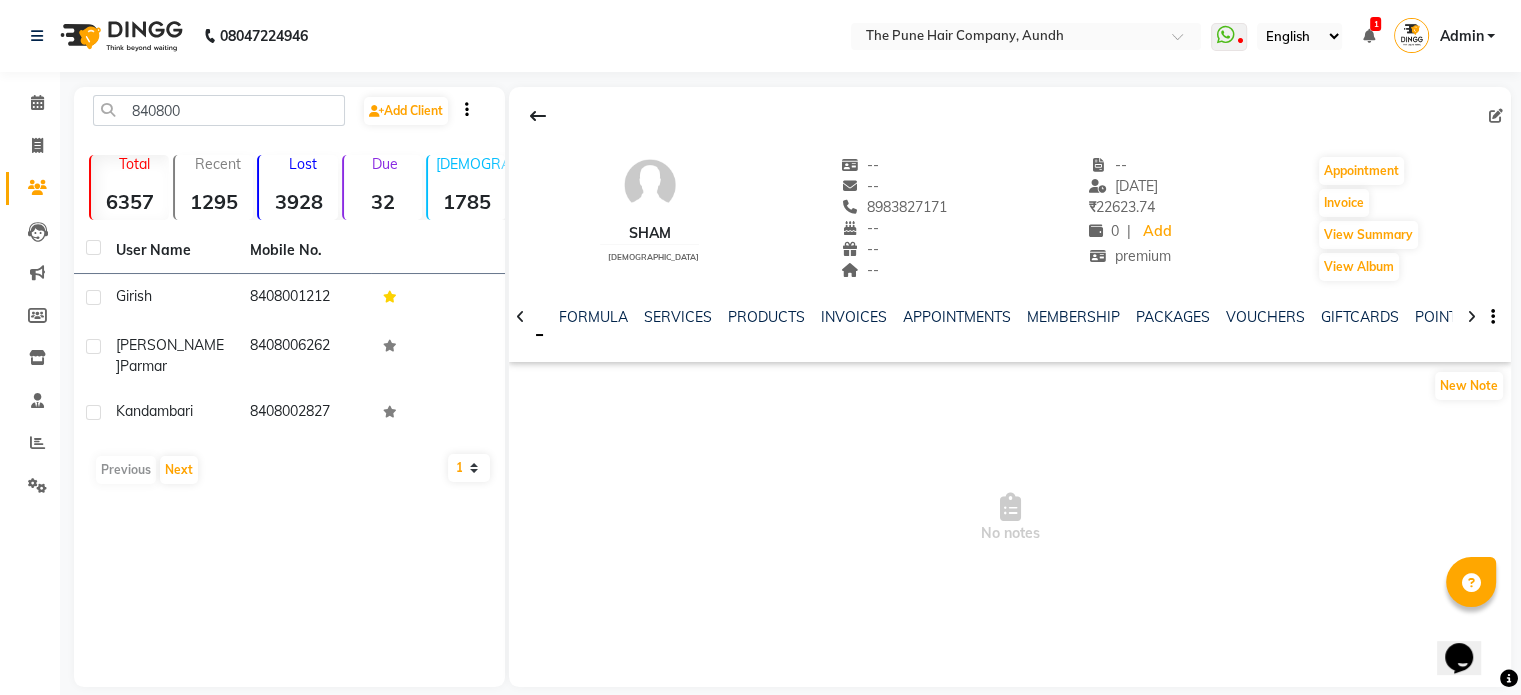 click 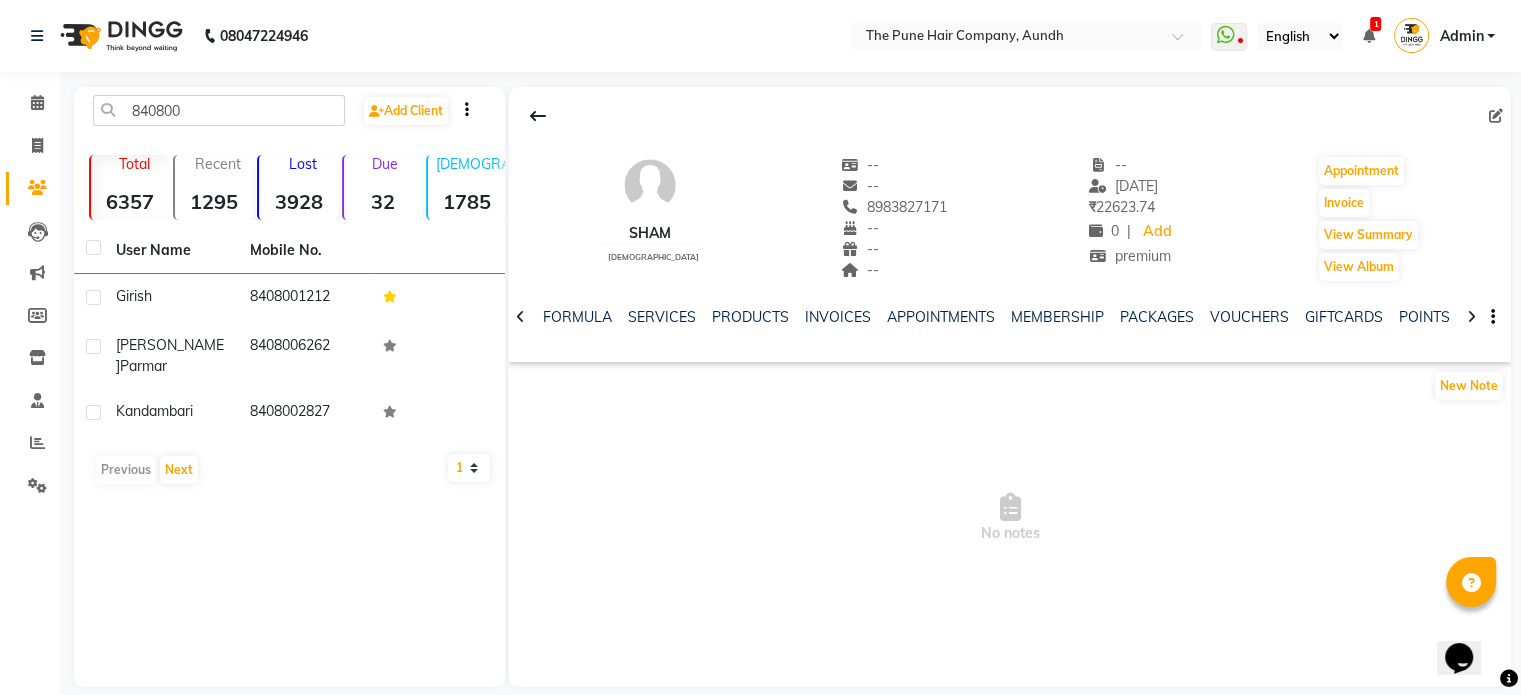 click 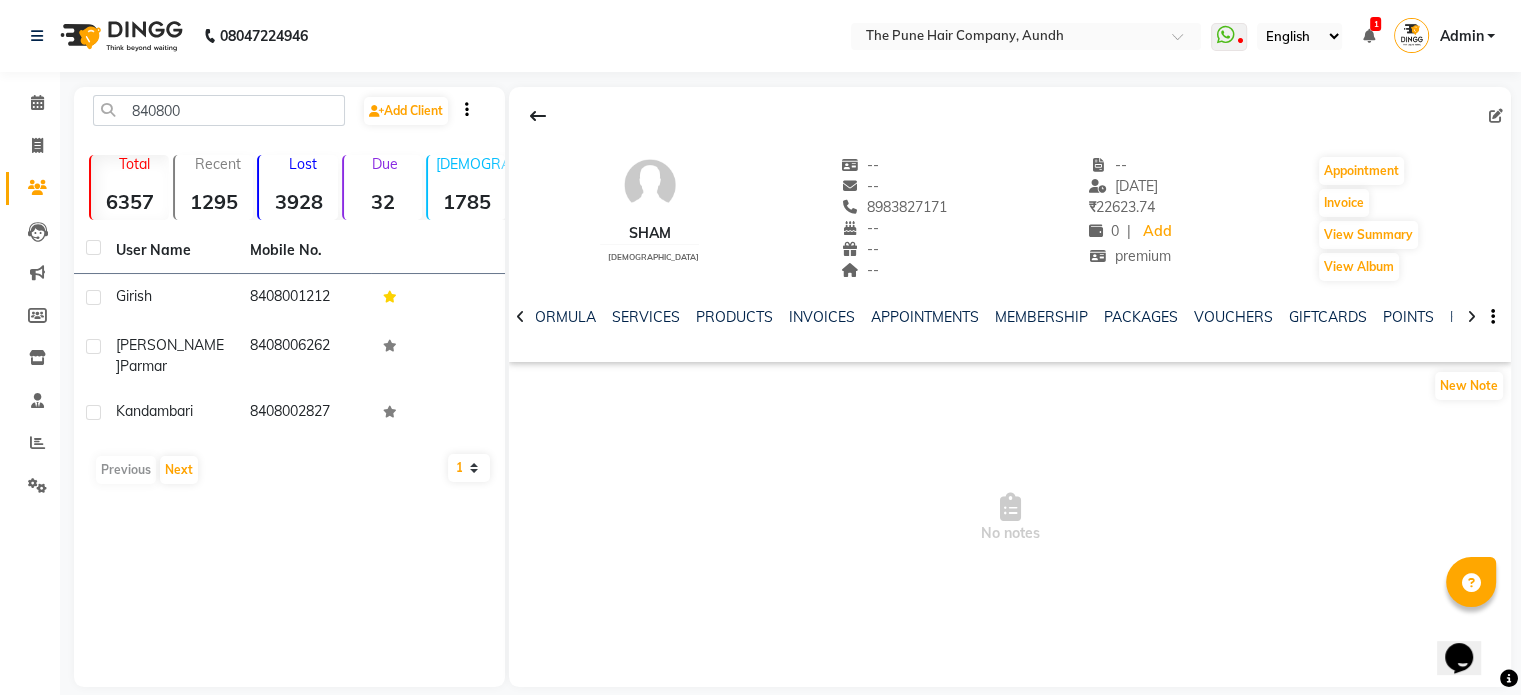 click 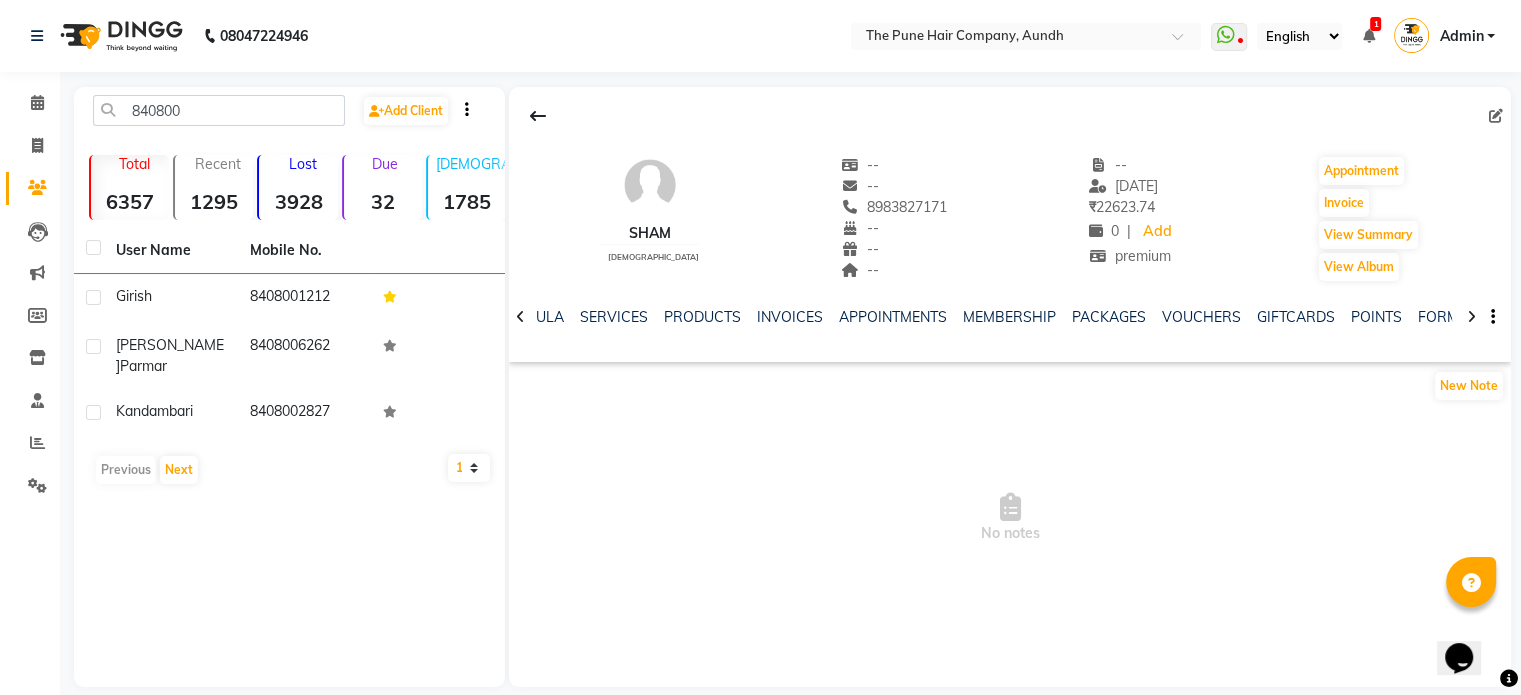 click 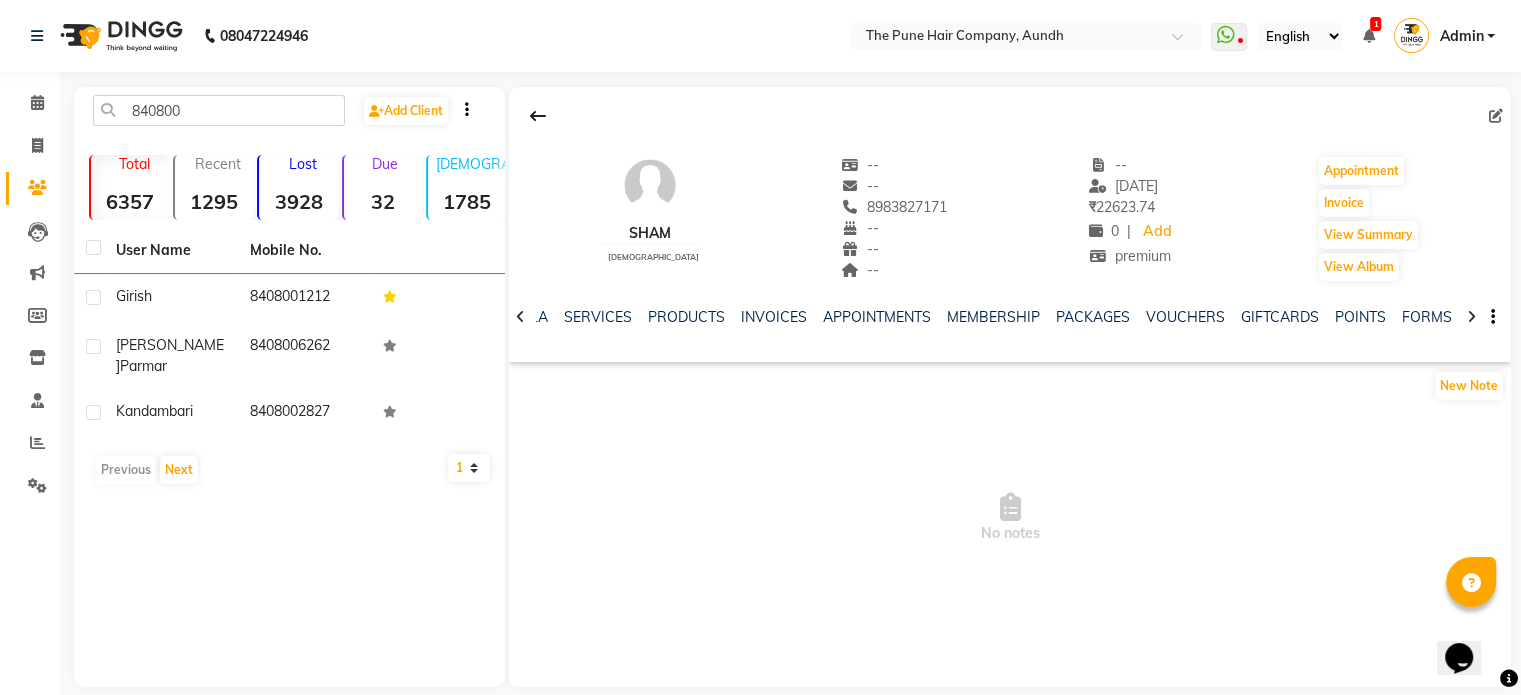 click 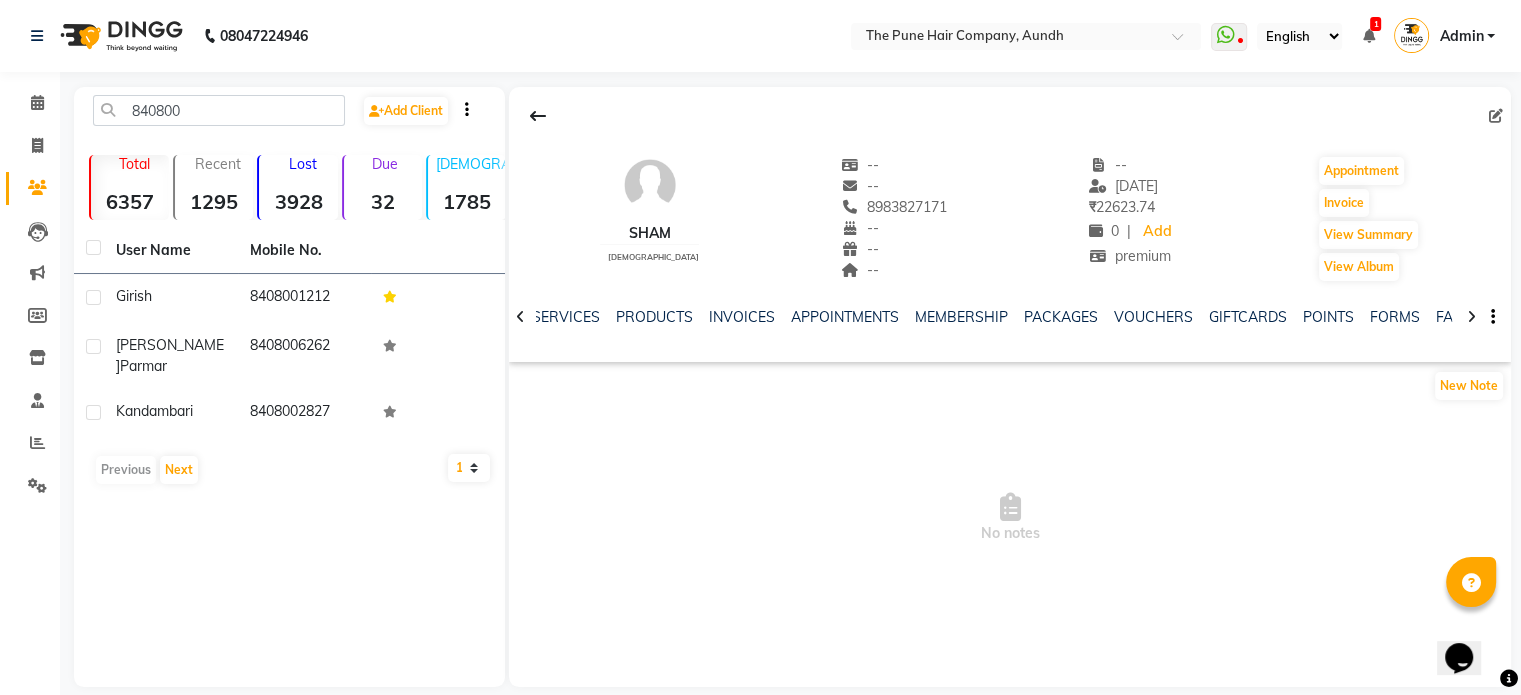 click 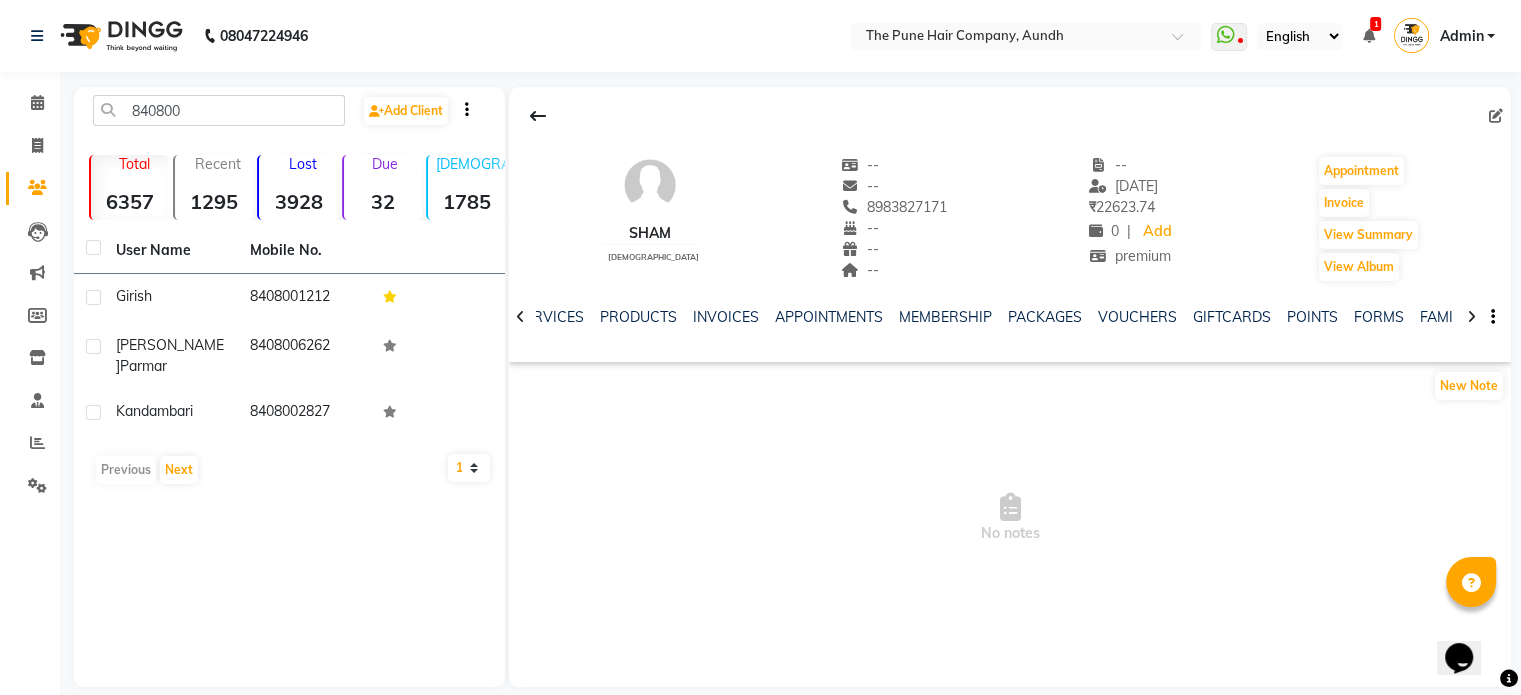 click 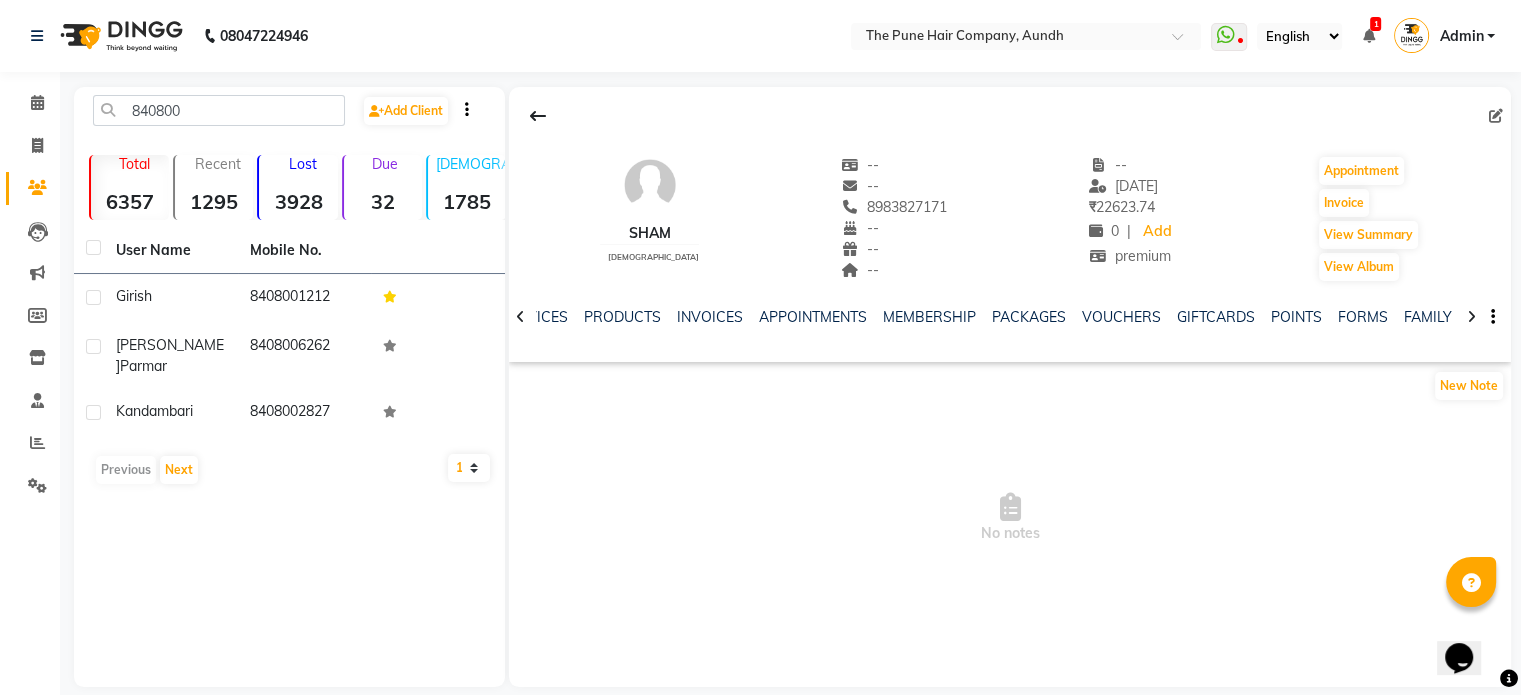 click 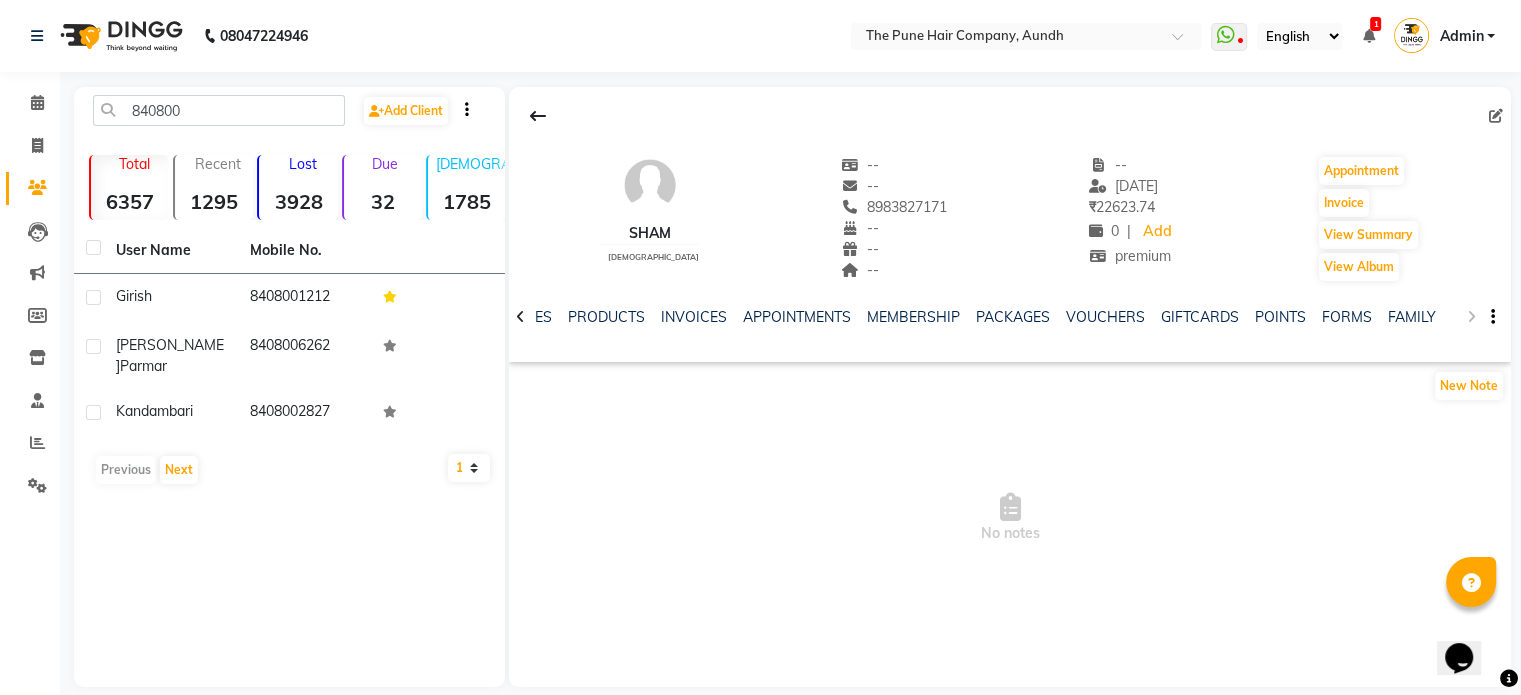click on "NOTES FORMULA SERVICES PRODUCTS INVOICES APPOINTMENTS MEMBERSHIP PACKAGES VOUCHERS GIFTCARDS POINTS FORMS FAMILY CARDS WALLET" 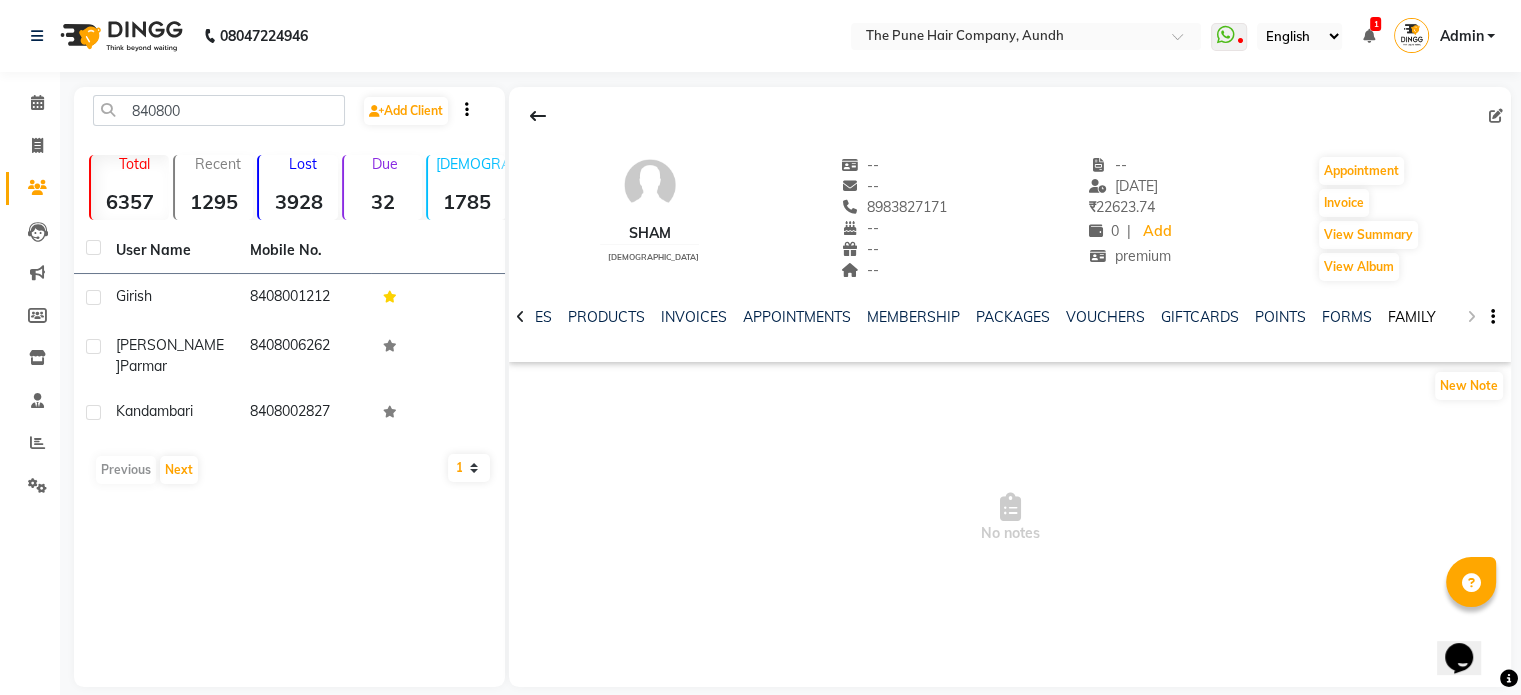 click on "FAMILY" 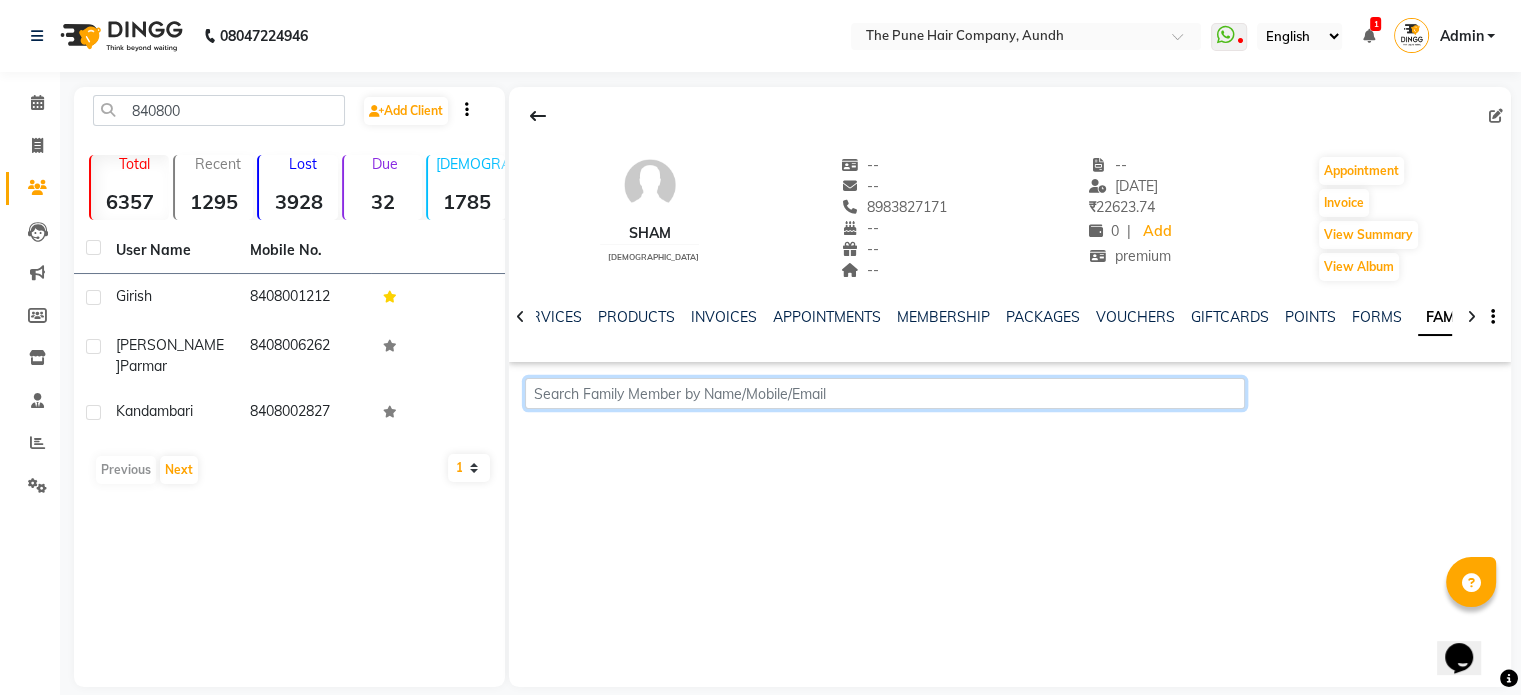 click at bounding box center [885, 393] 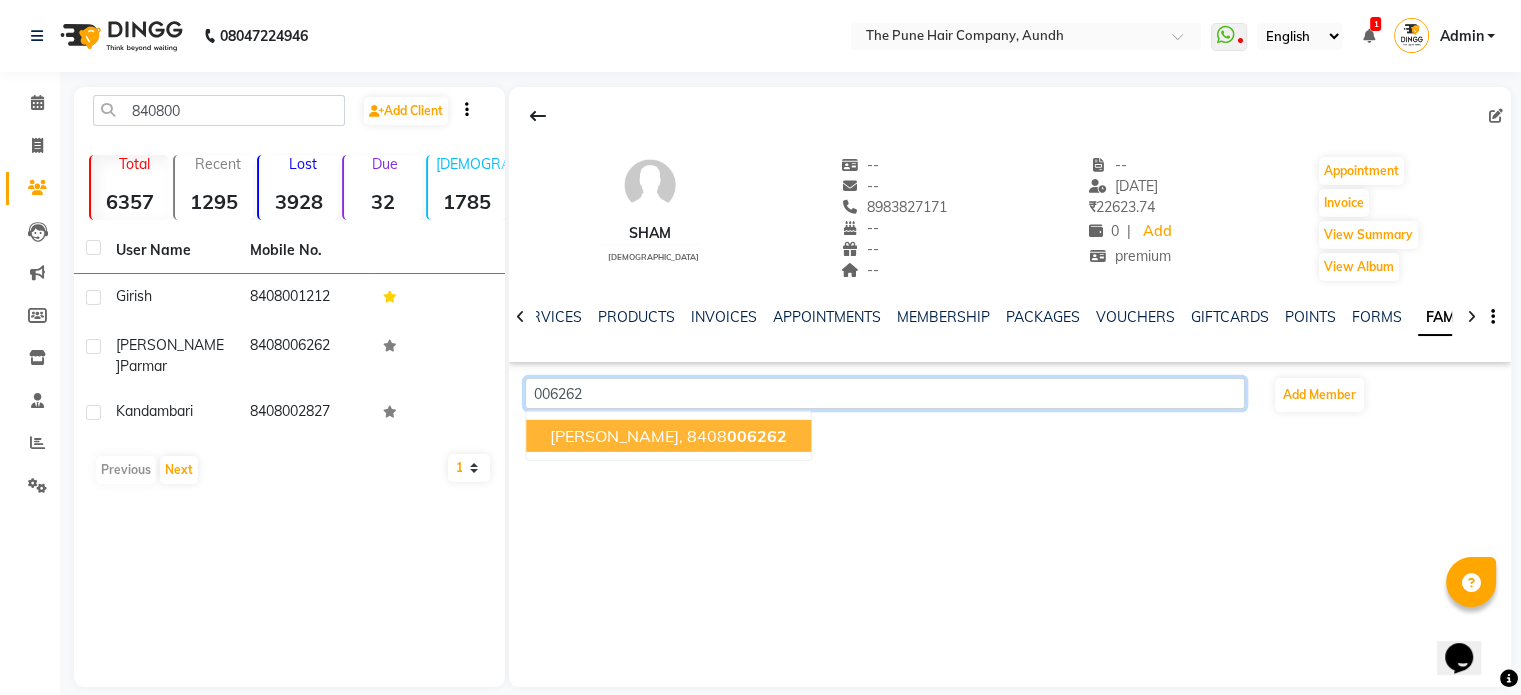 click on "006262" at bounding box center [757, 436] 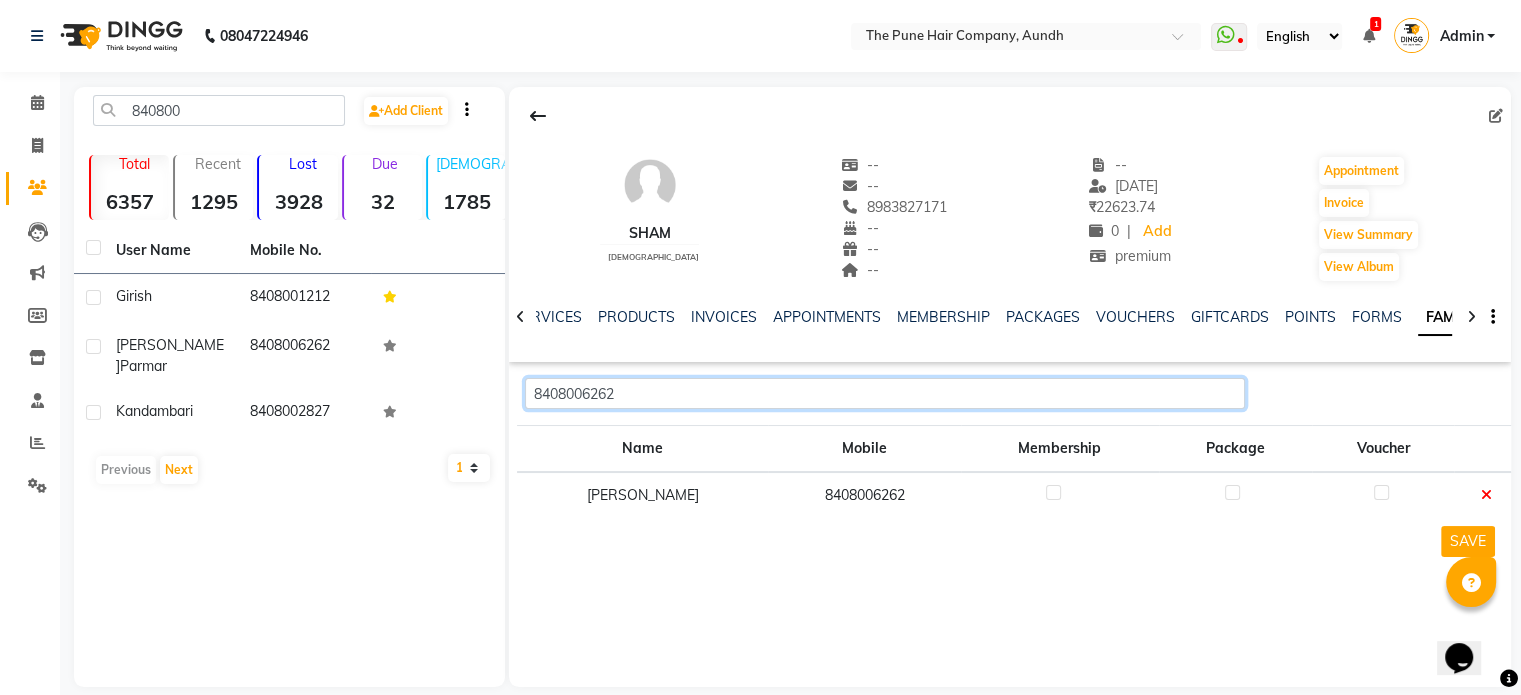 type on "8408006262" 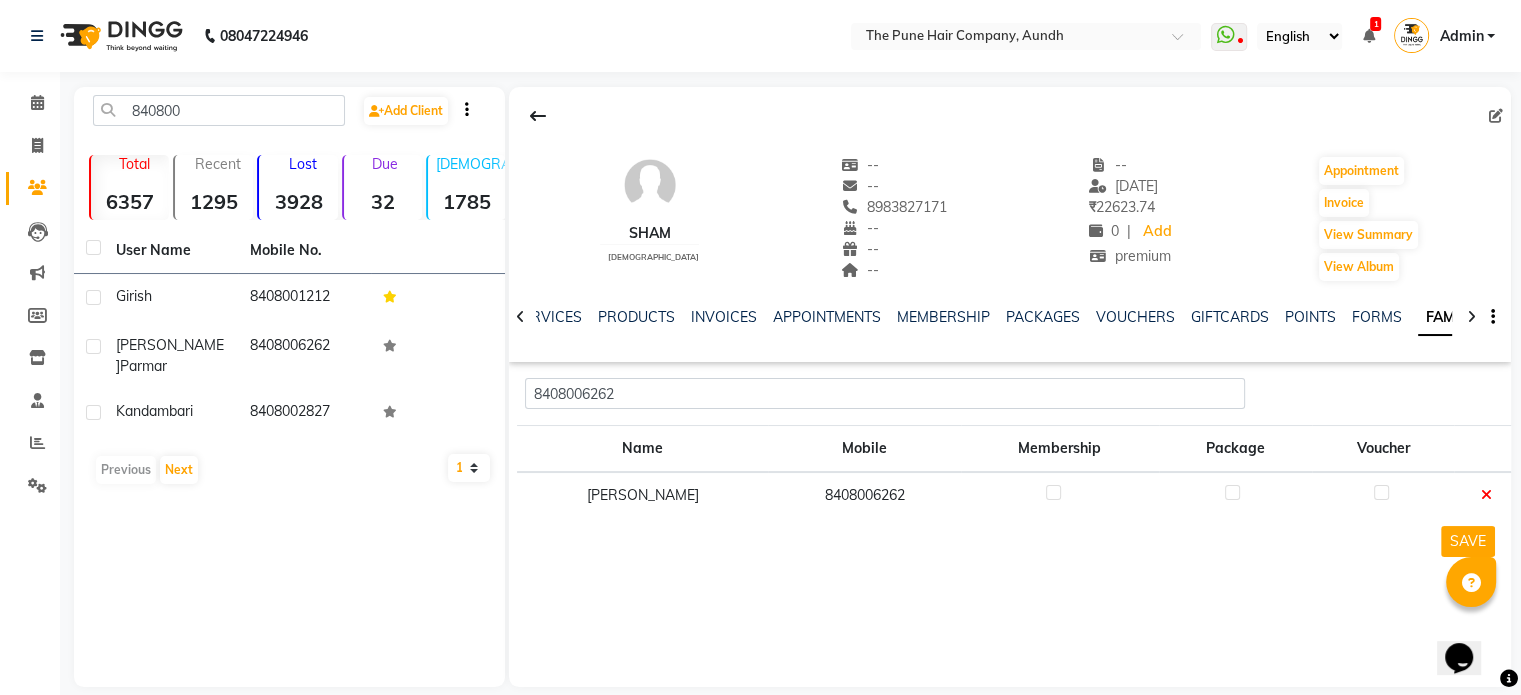 click 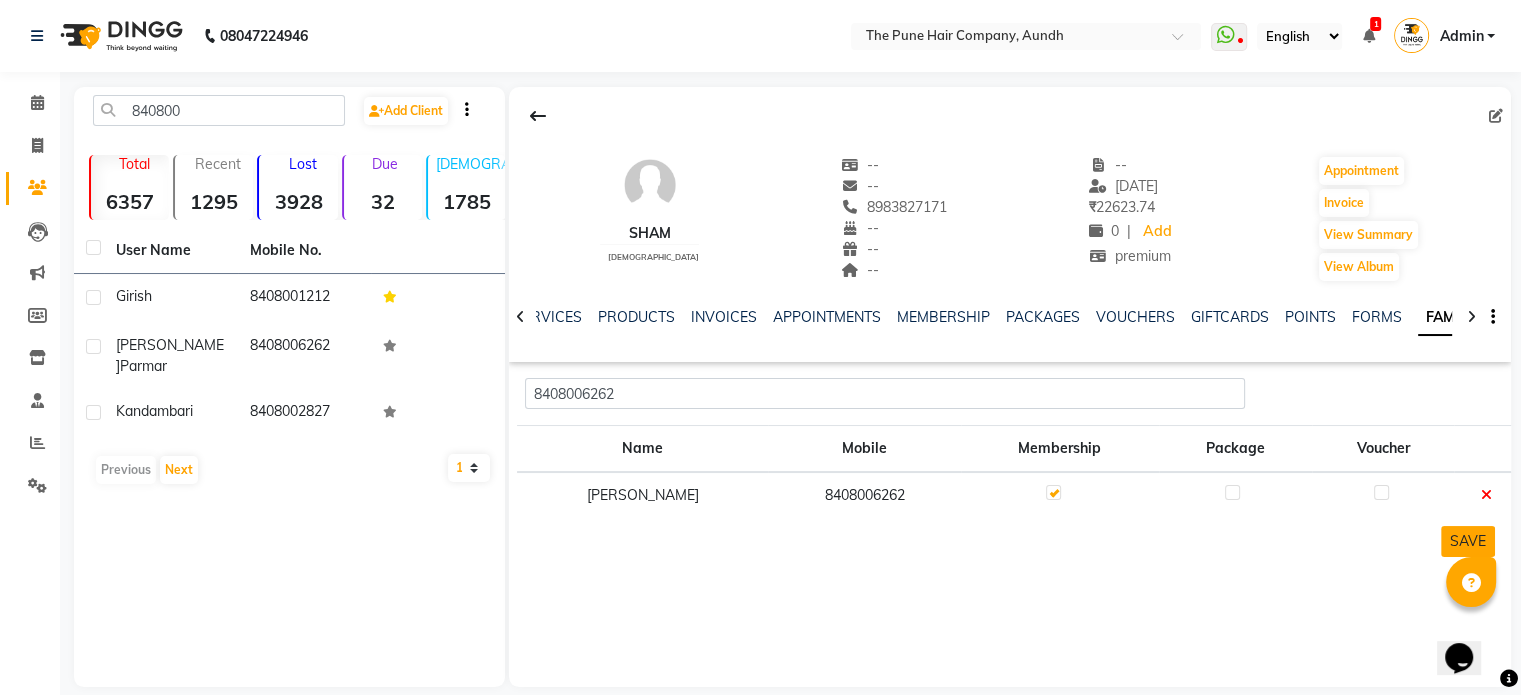 click on "SAVE" 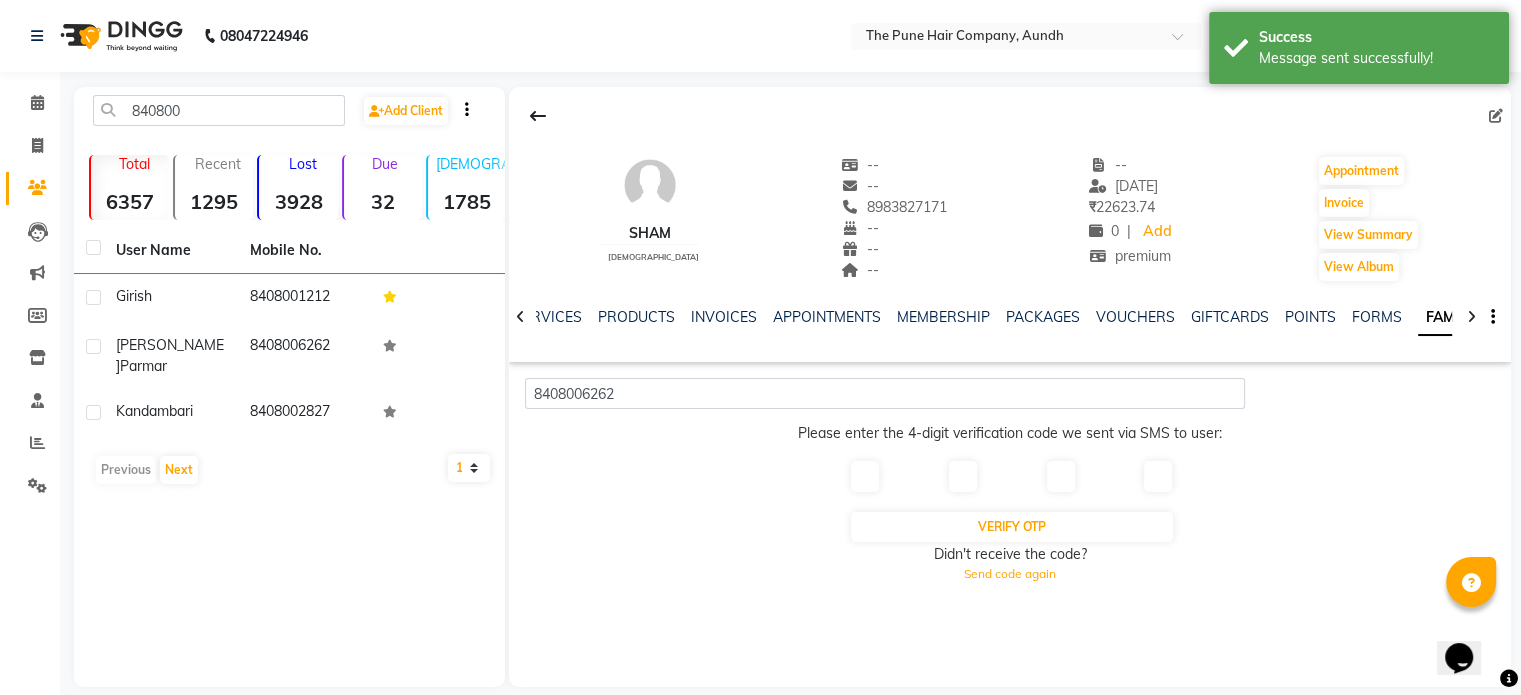 click at bounding box center [865, 476] 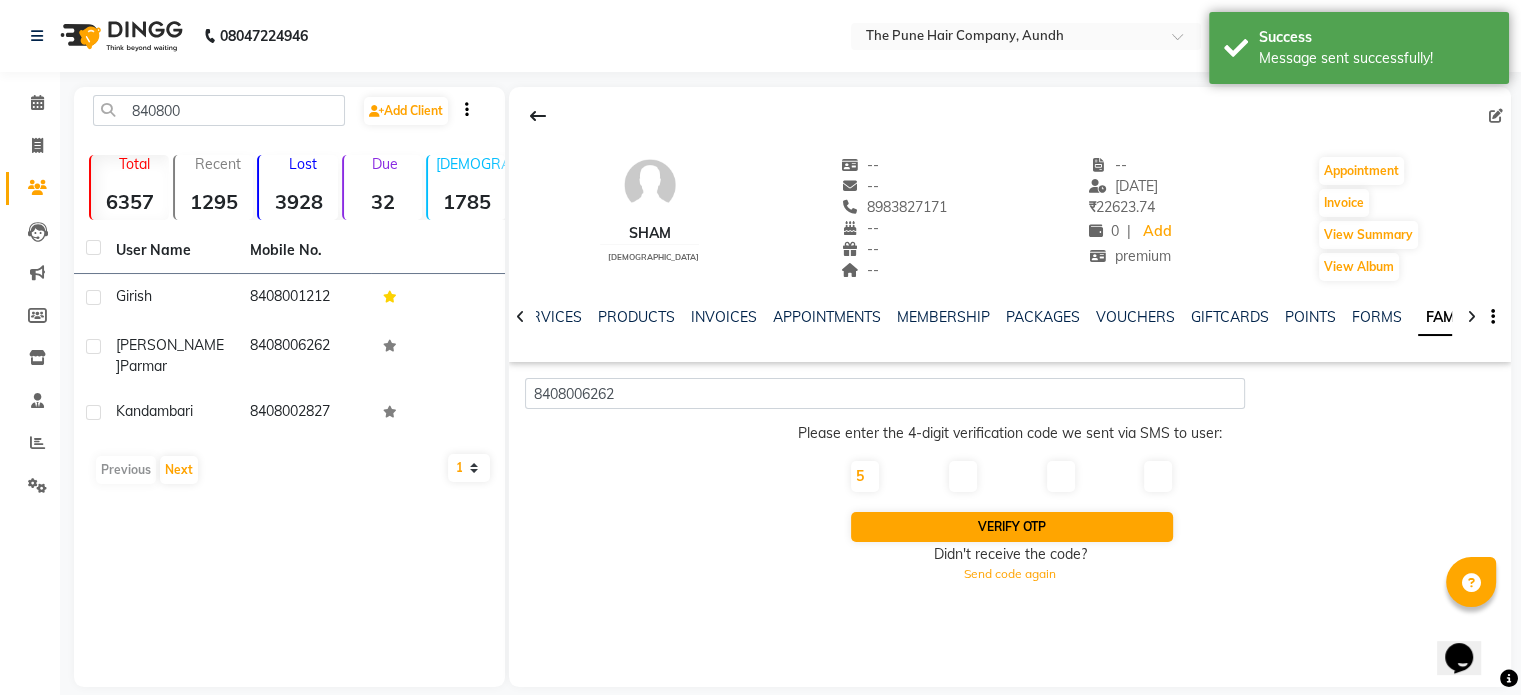 type on "5" 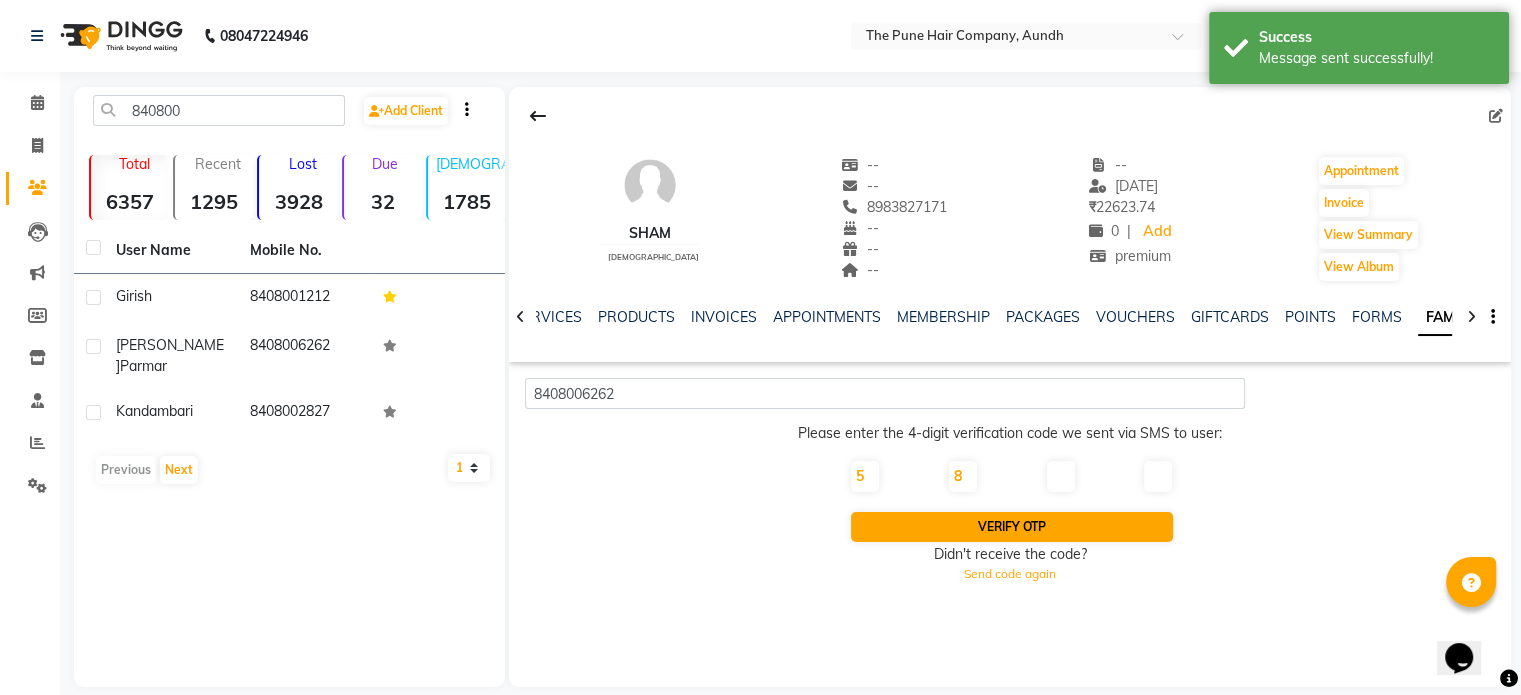 type on "8" 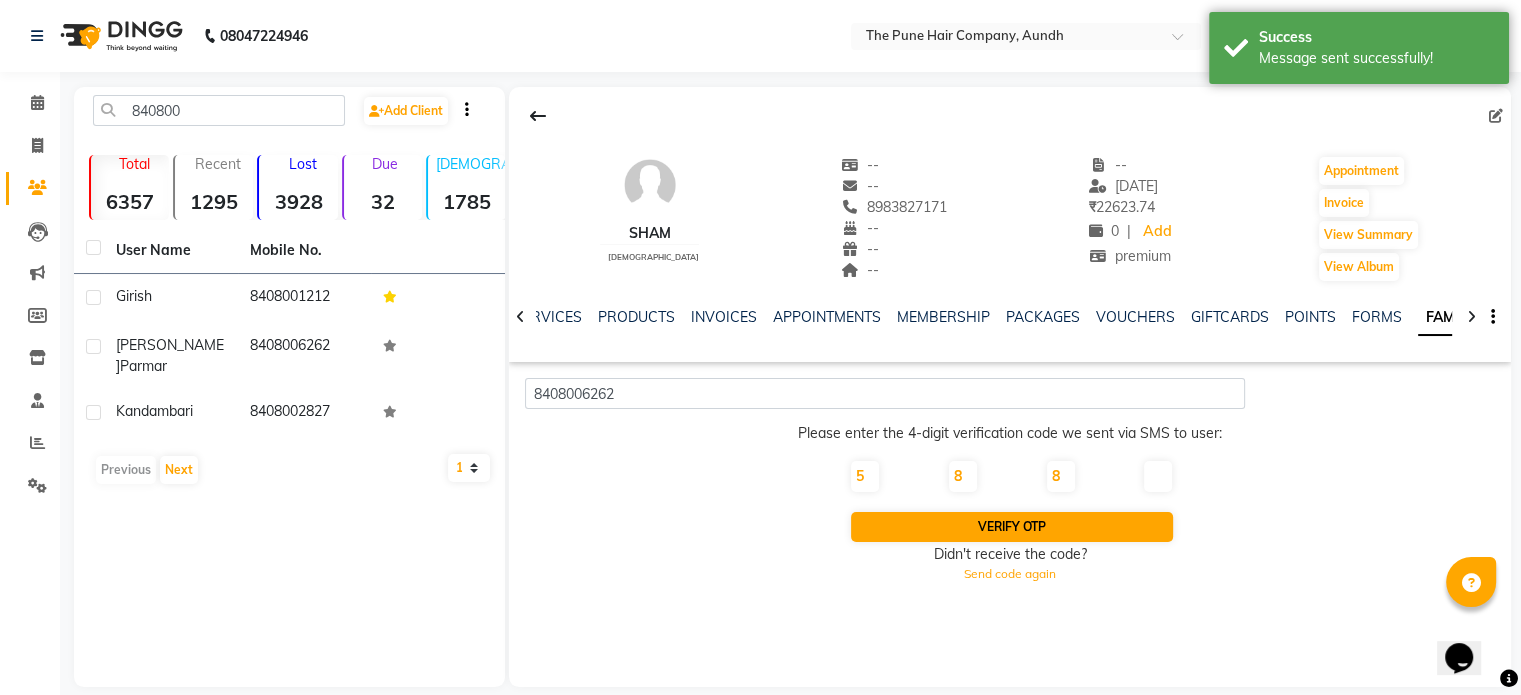 type on "8" 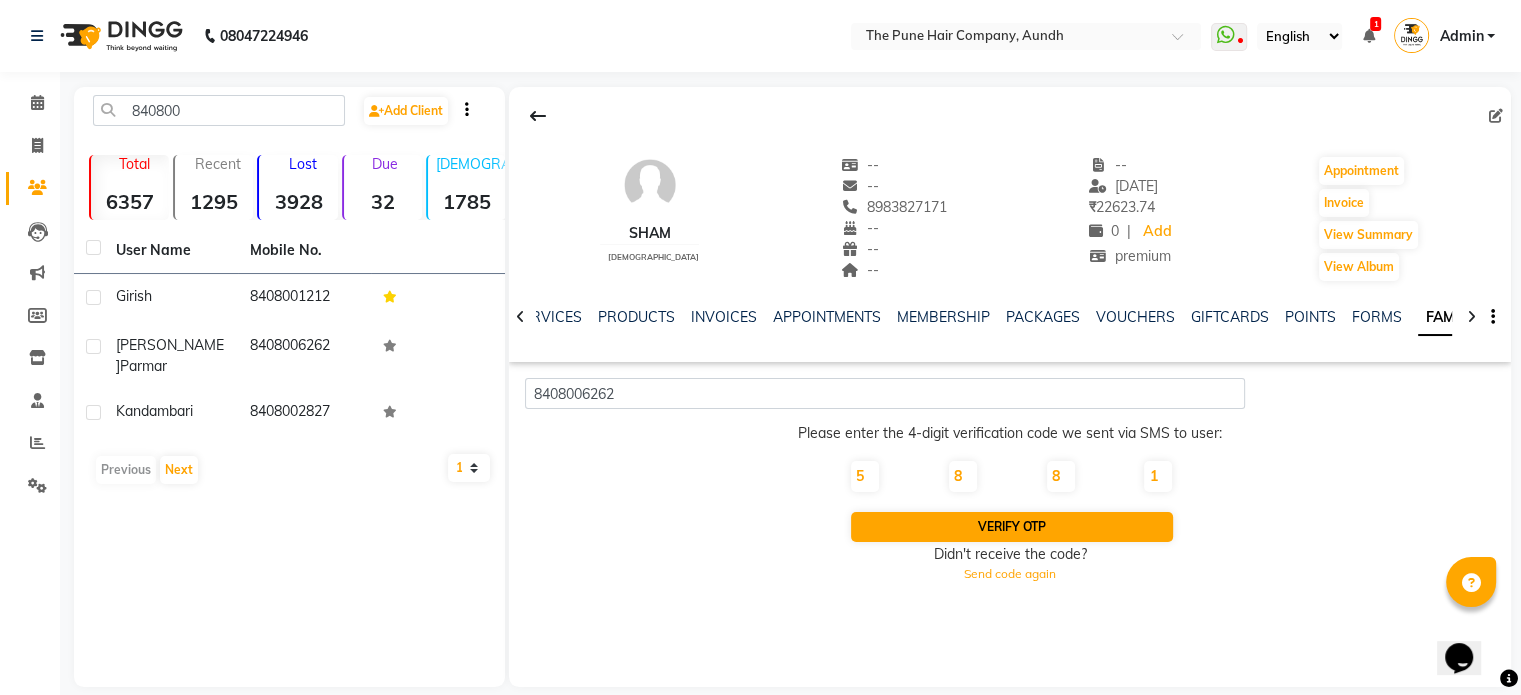 type on "1" 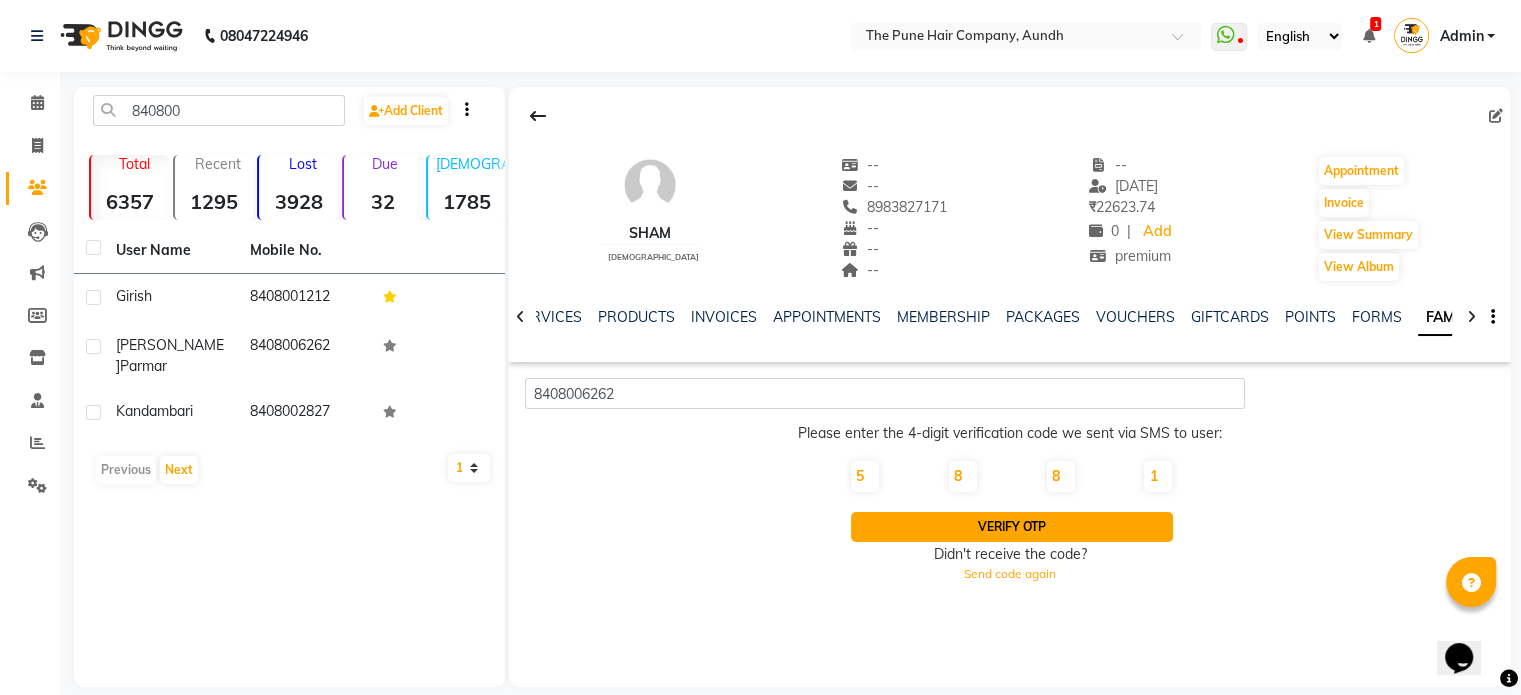 click on "Verify OTP" at bounding box center [1012, 527] 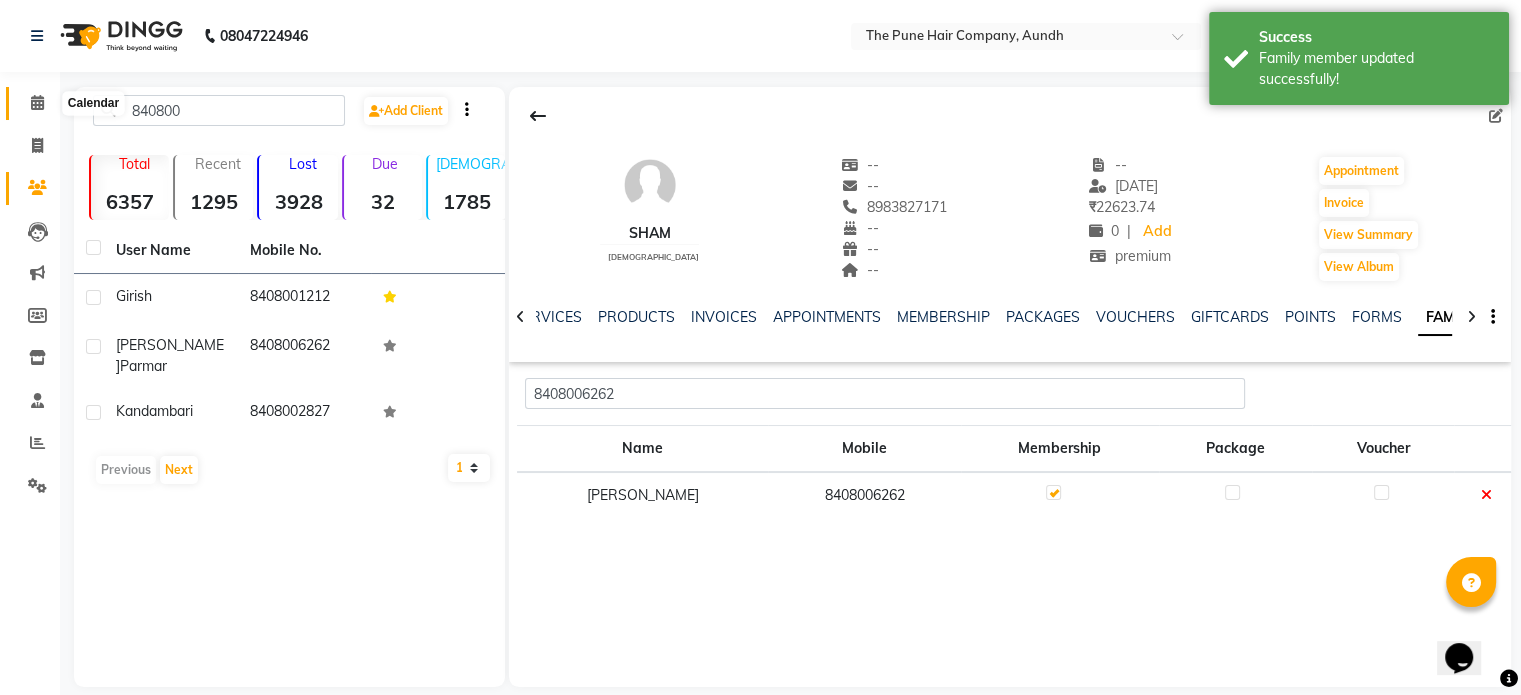 click 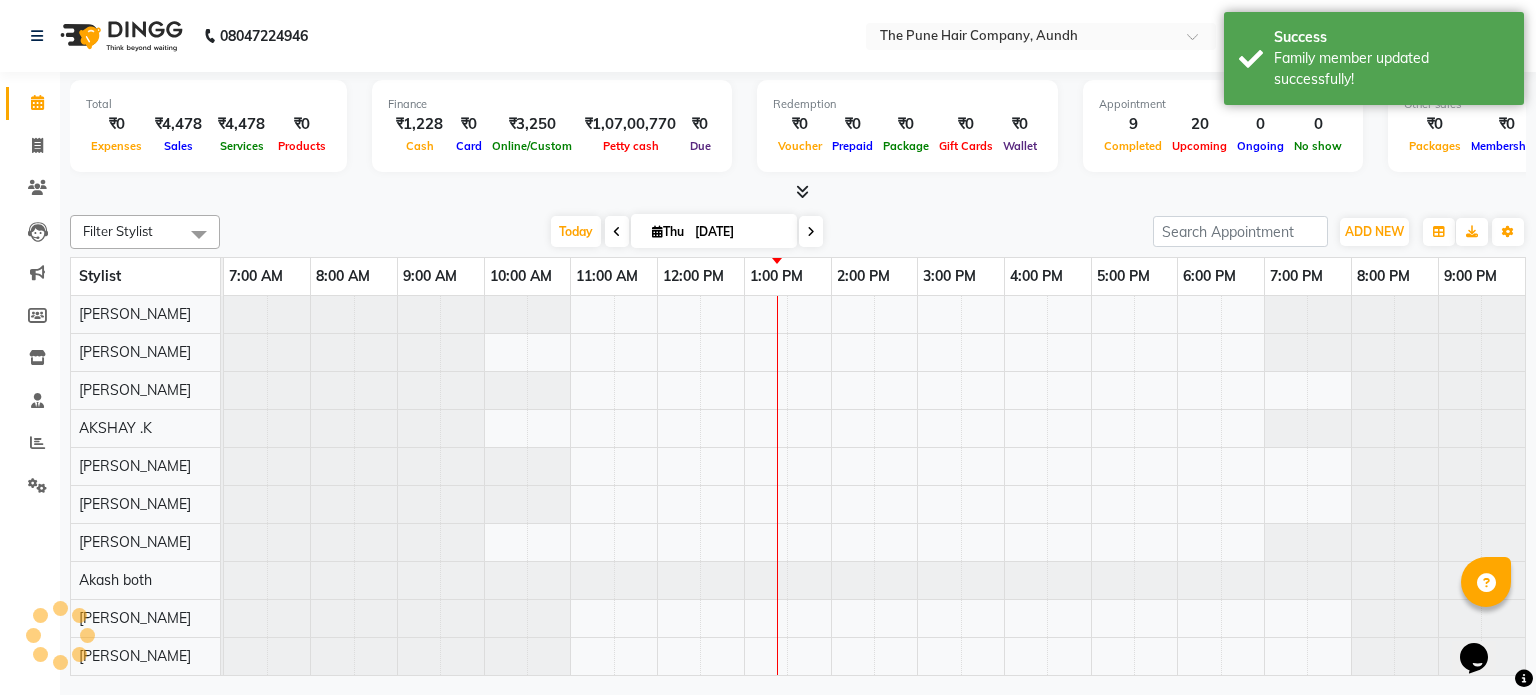 scroll, scrollTop: 0, scrollLeft: 0, axis: both 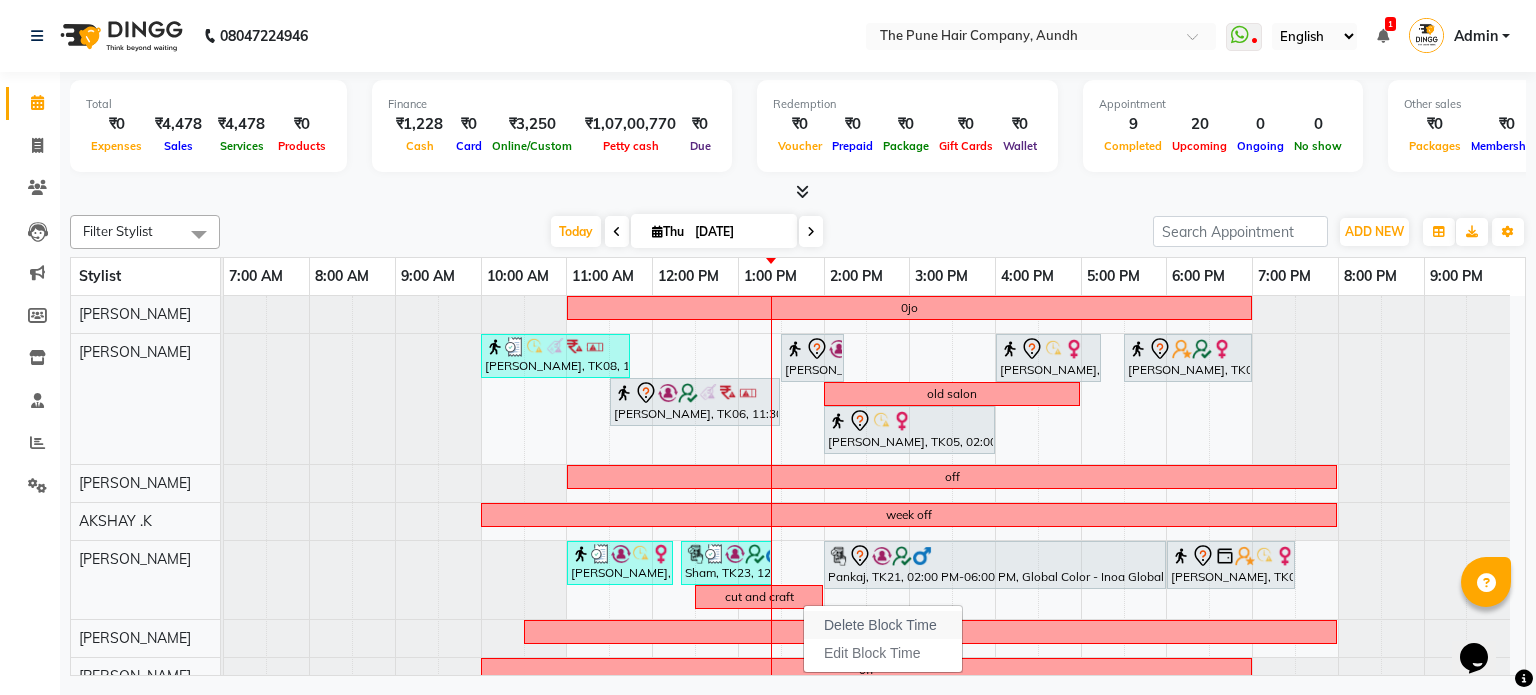 click on "Delete Block Time" at bounding box center [883, 625] 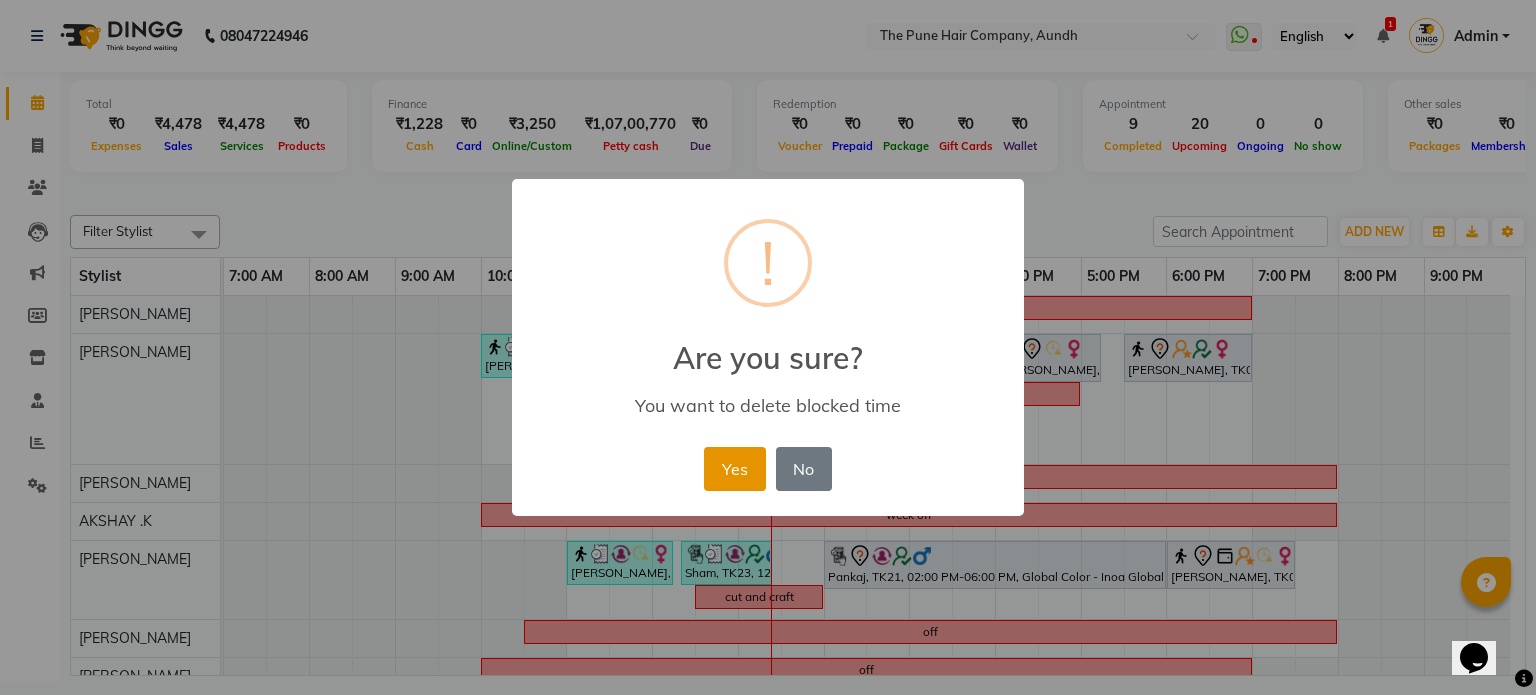 click on "Yes" at bounding box center (734, 469) 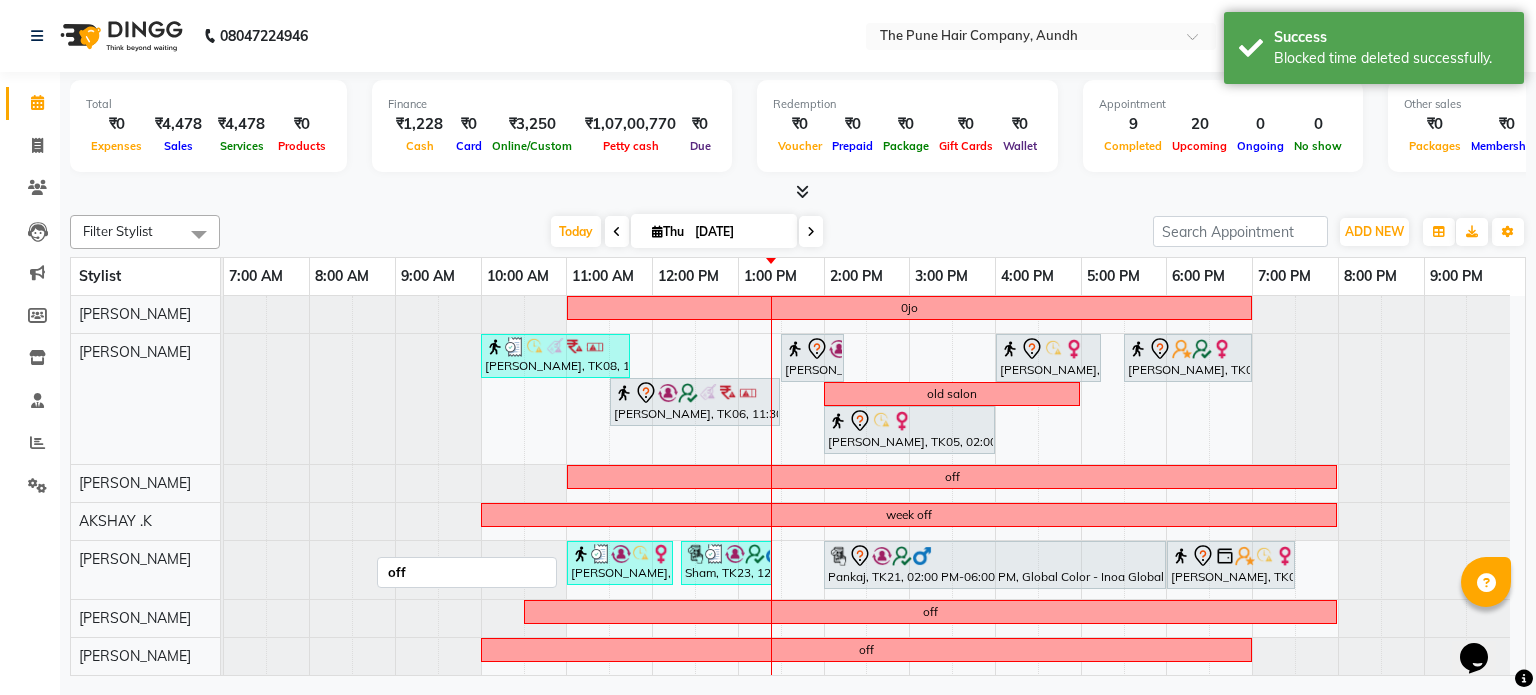 scroll, scrollTop: 68, scrollLeft: 0, axis: vertical 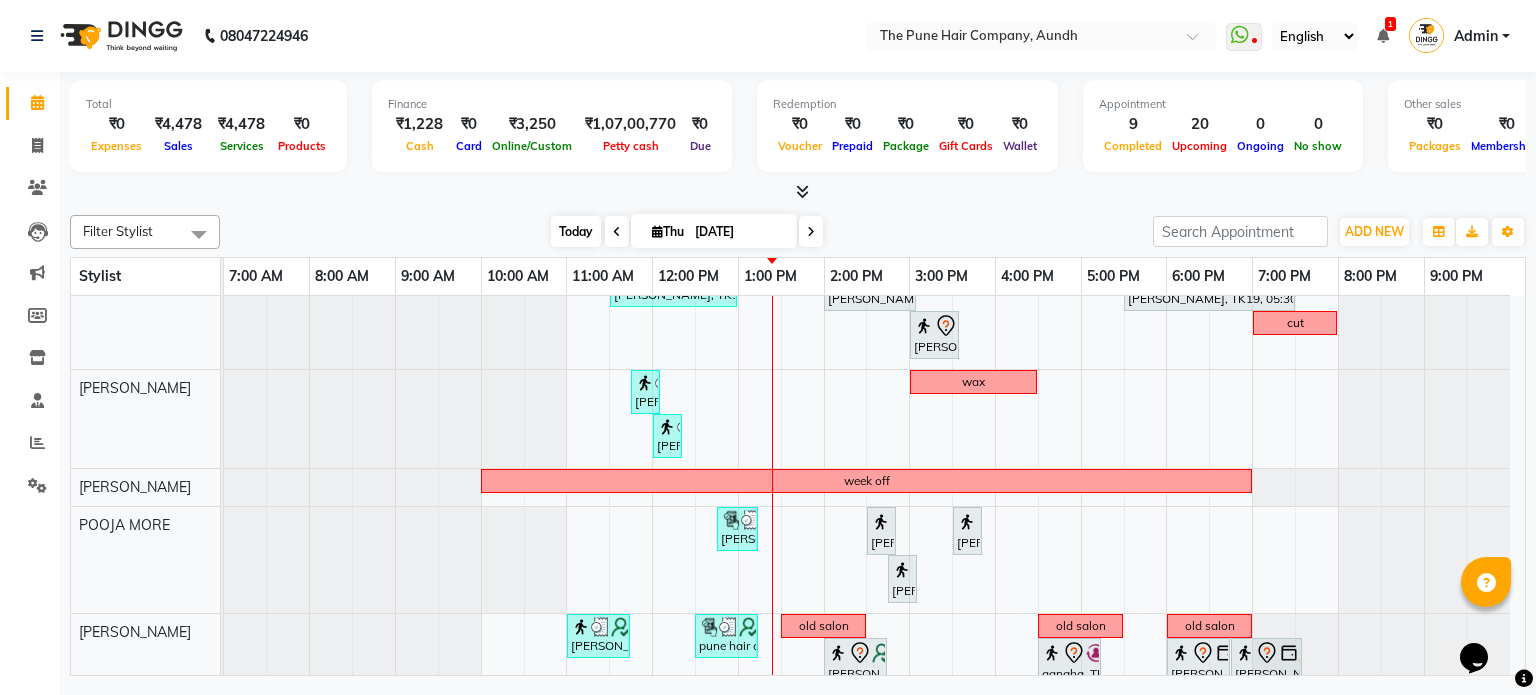 click on "Today" at bounding box center [576, 231] 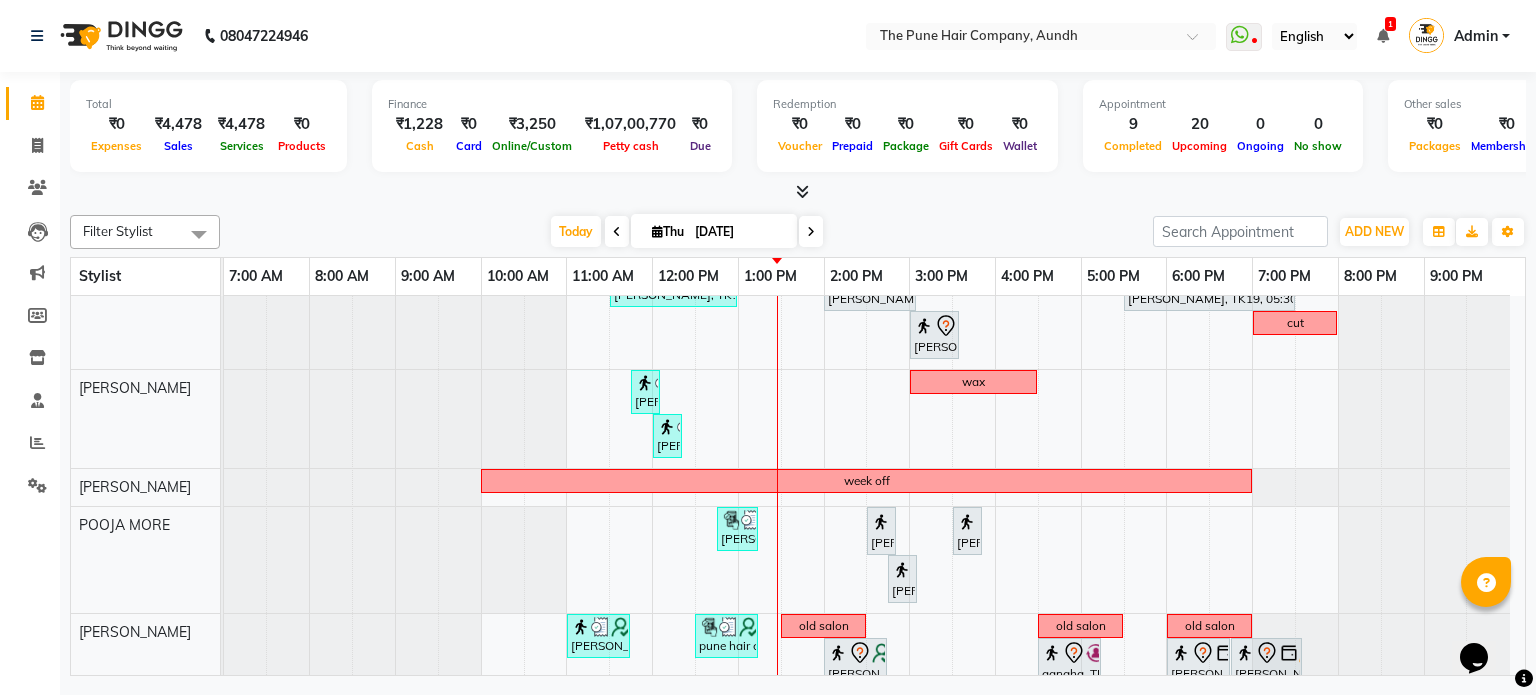 scroll, scrollTop: 381, scrollLeft: 0, axis: vertical 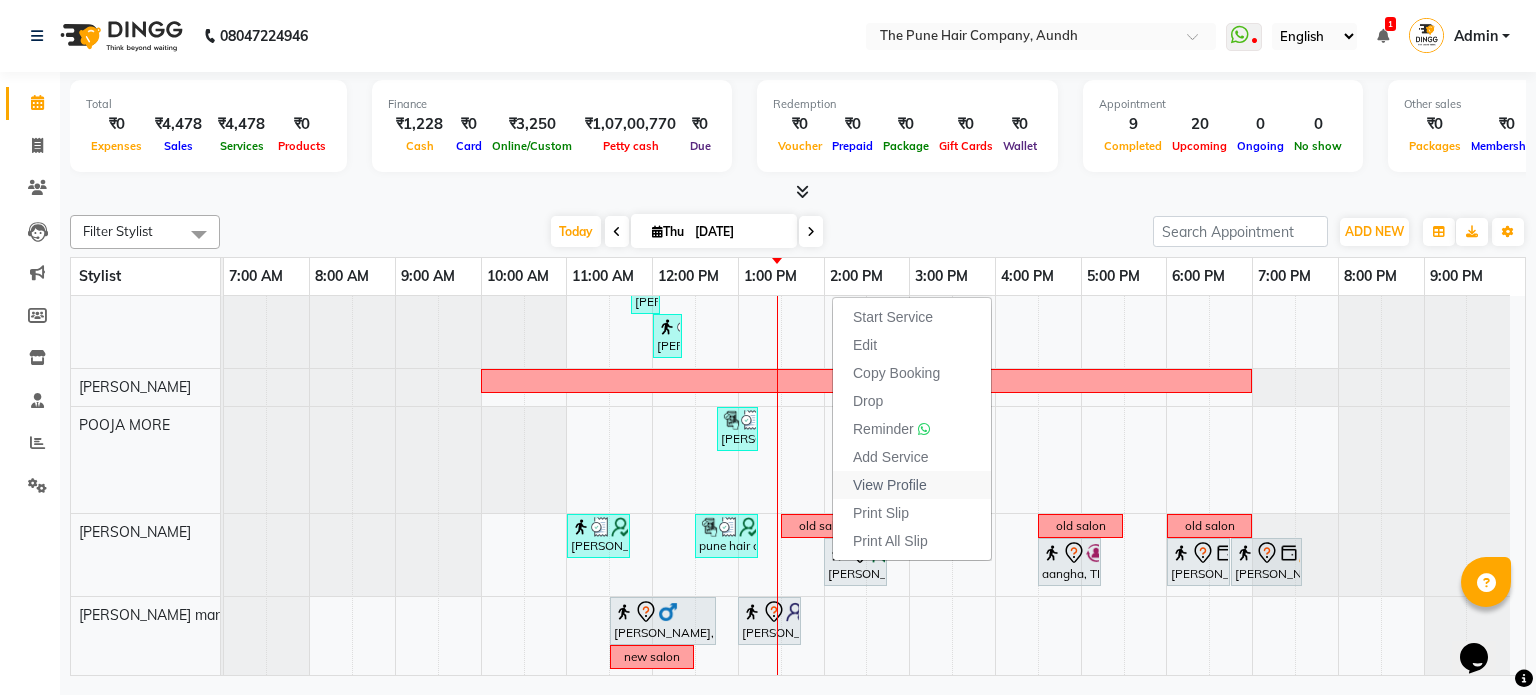 click on "View Profile" at bounding box center [890, 485] 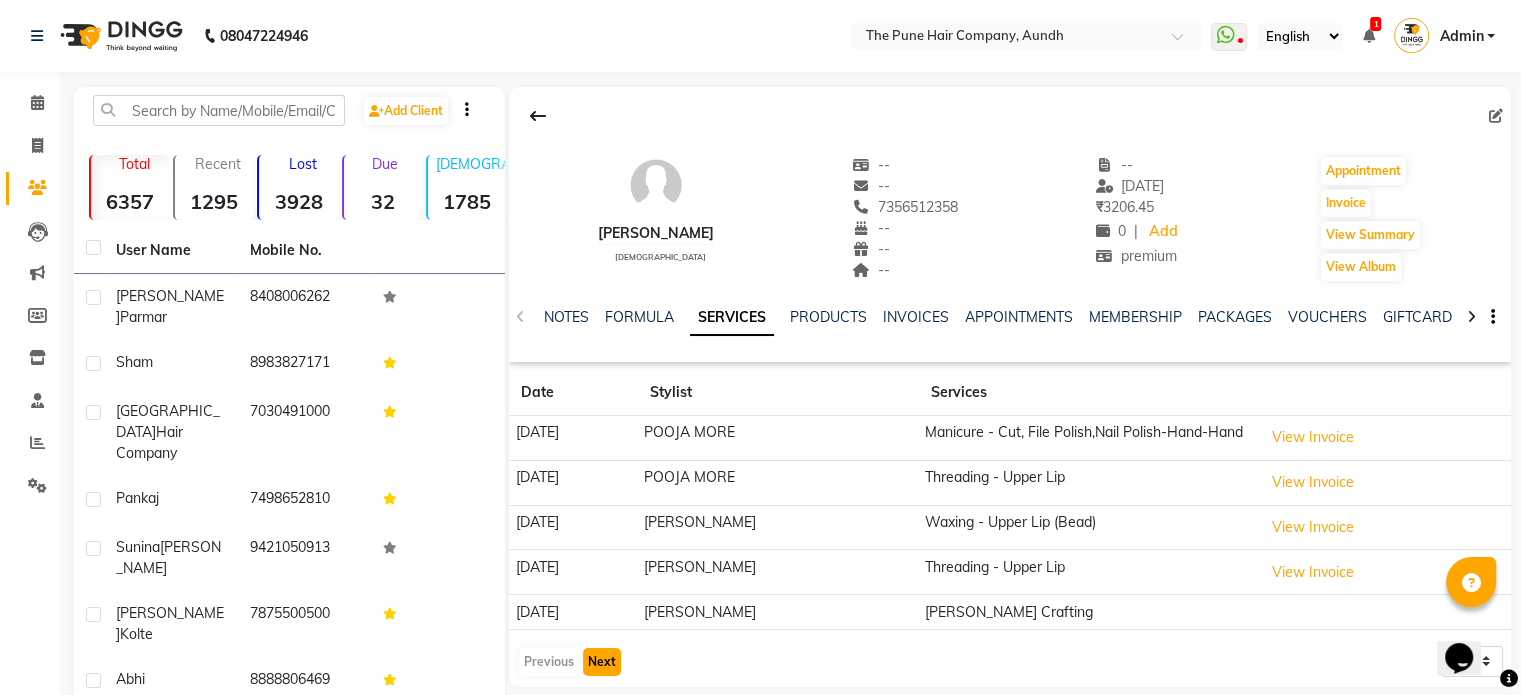 click on "Next" 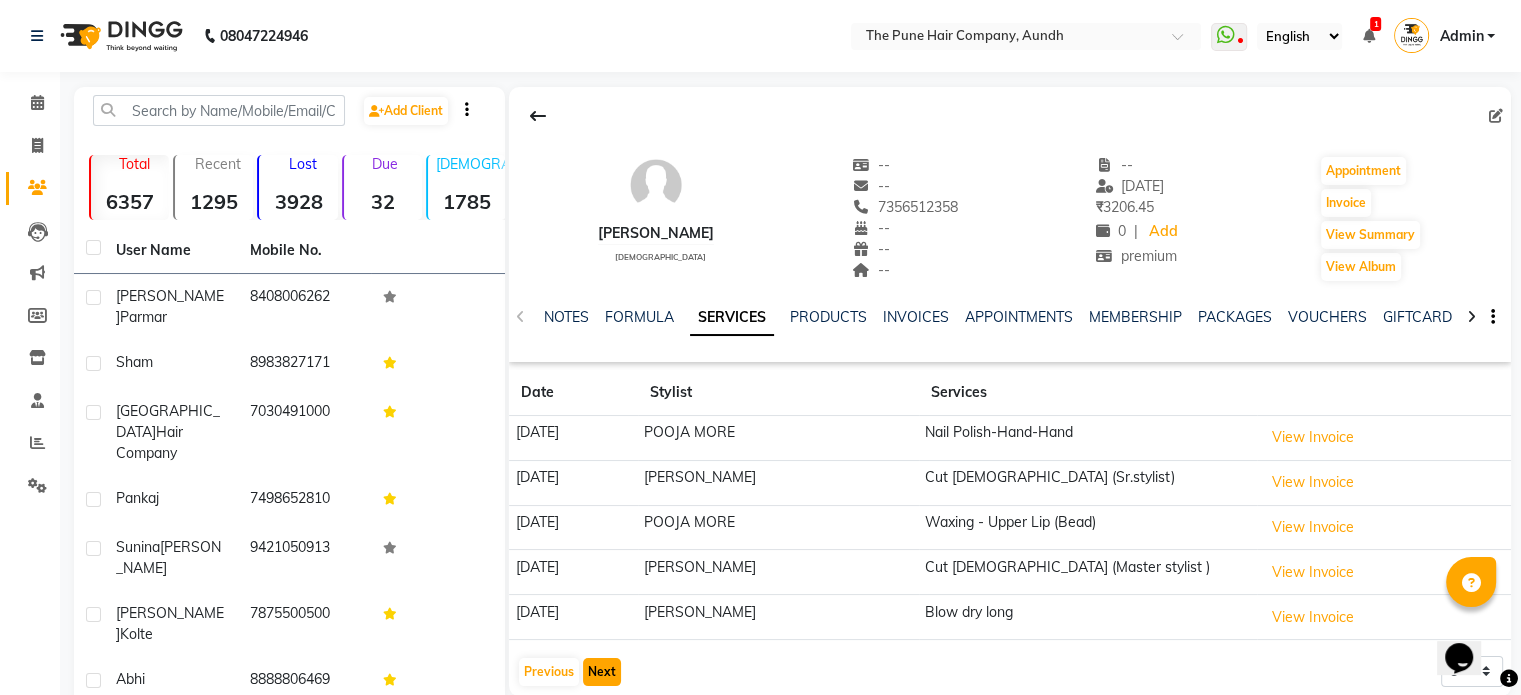 click on "Next" 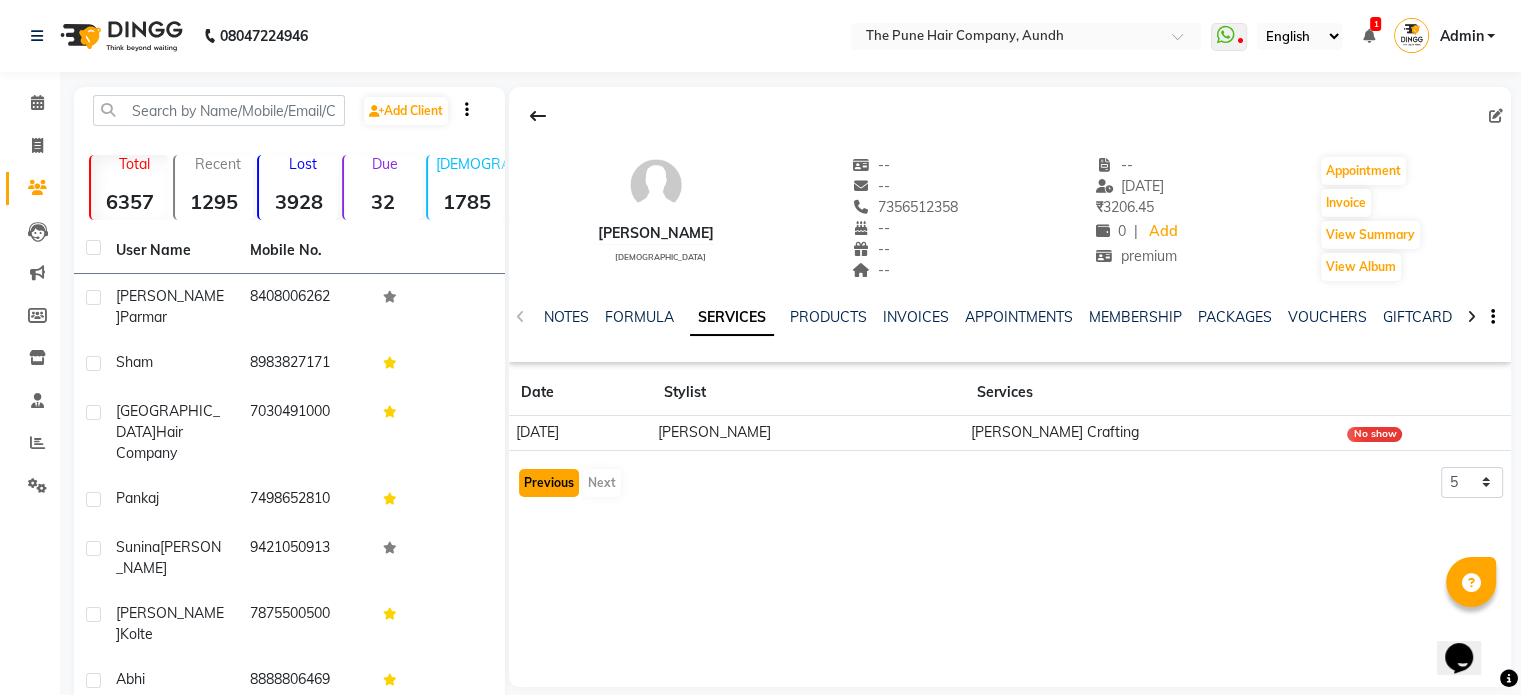 click on "Previous" 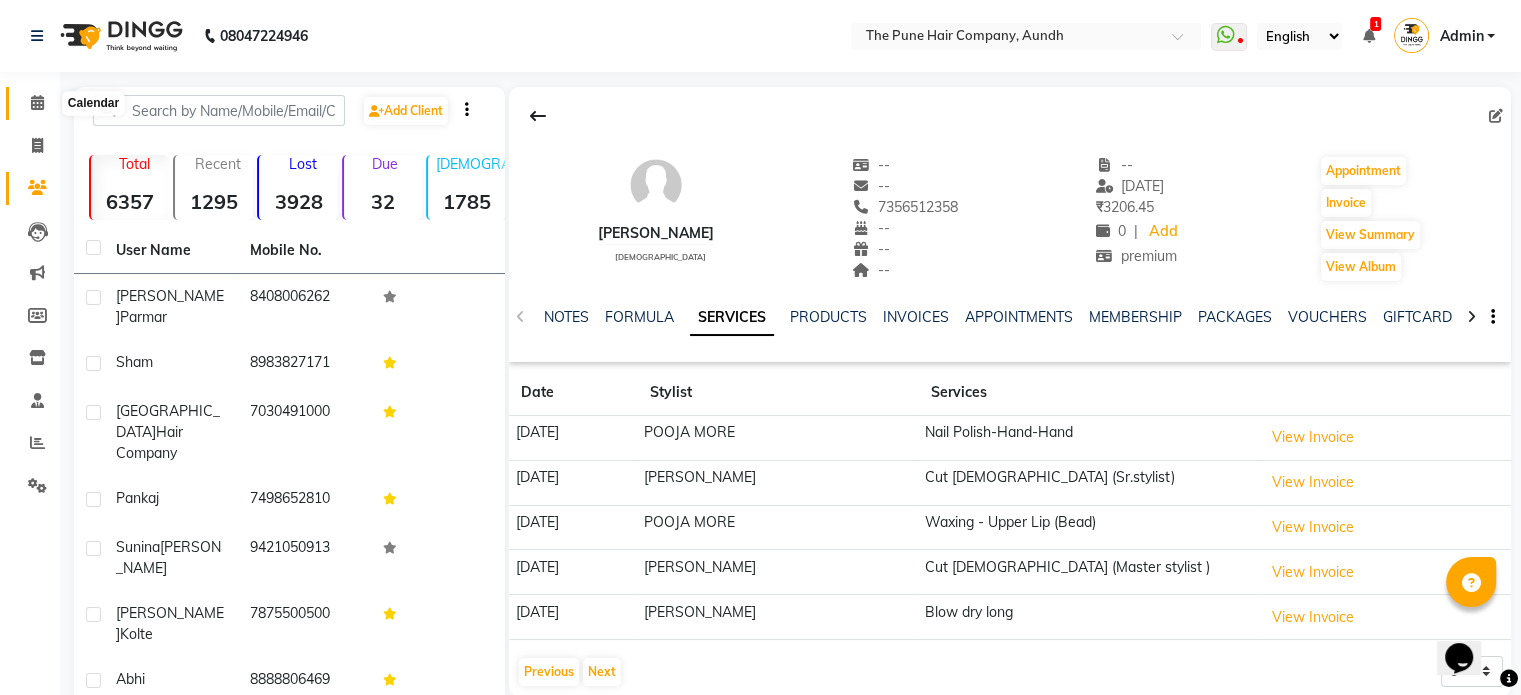 click 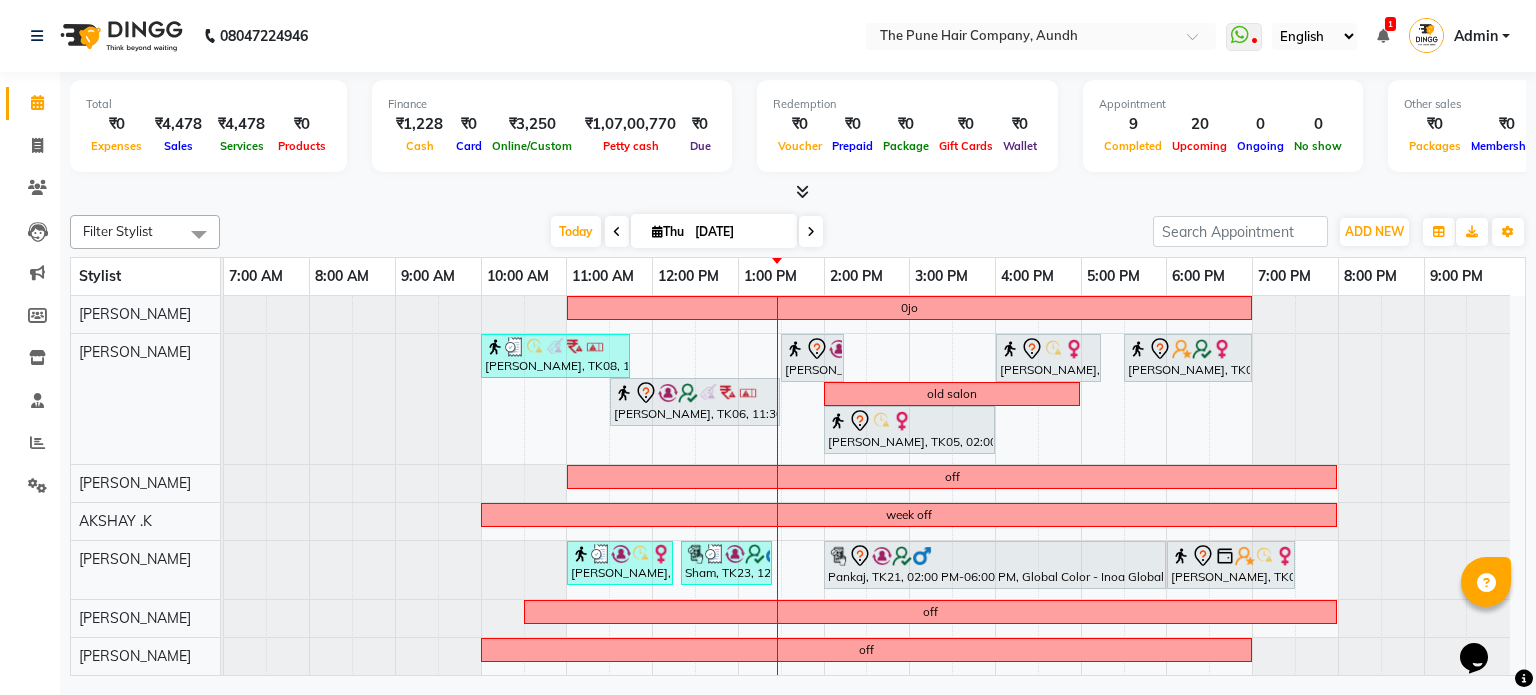 scroll, scrollTop: 235, scrollLeft: 0, axis: vertical 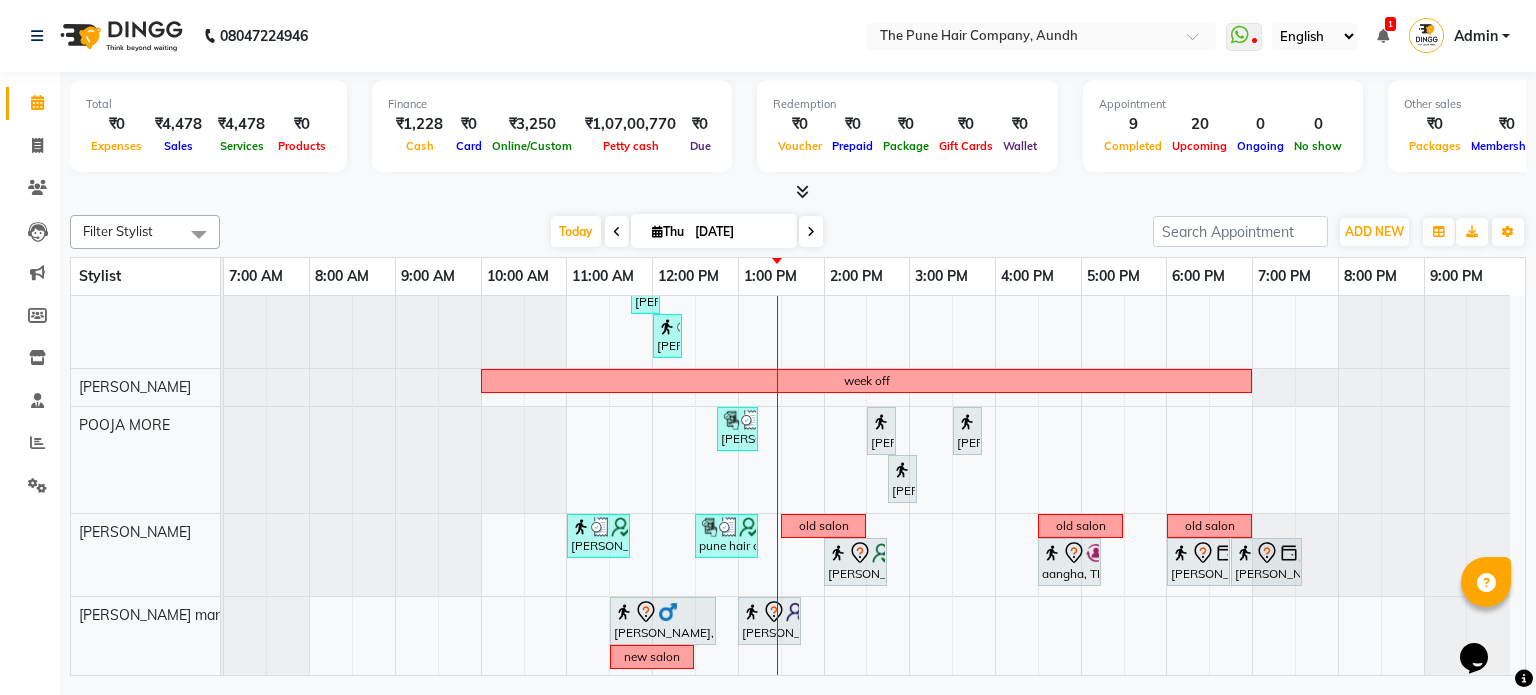 click at bounding box center (811, 231) 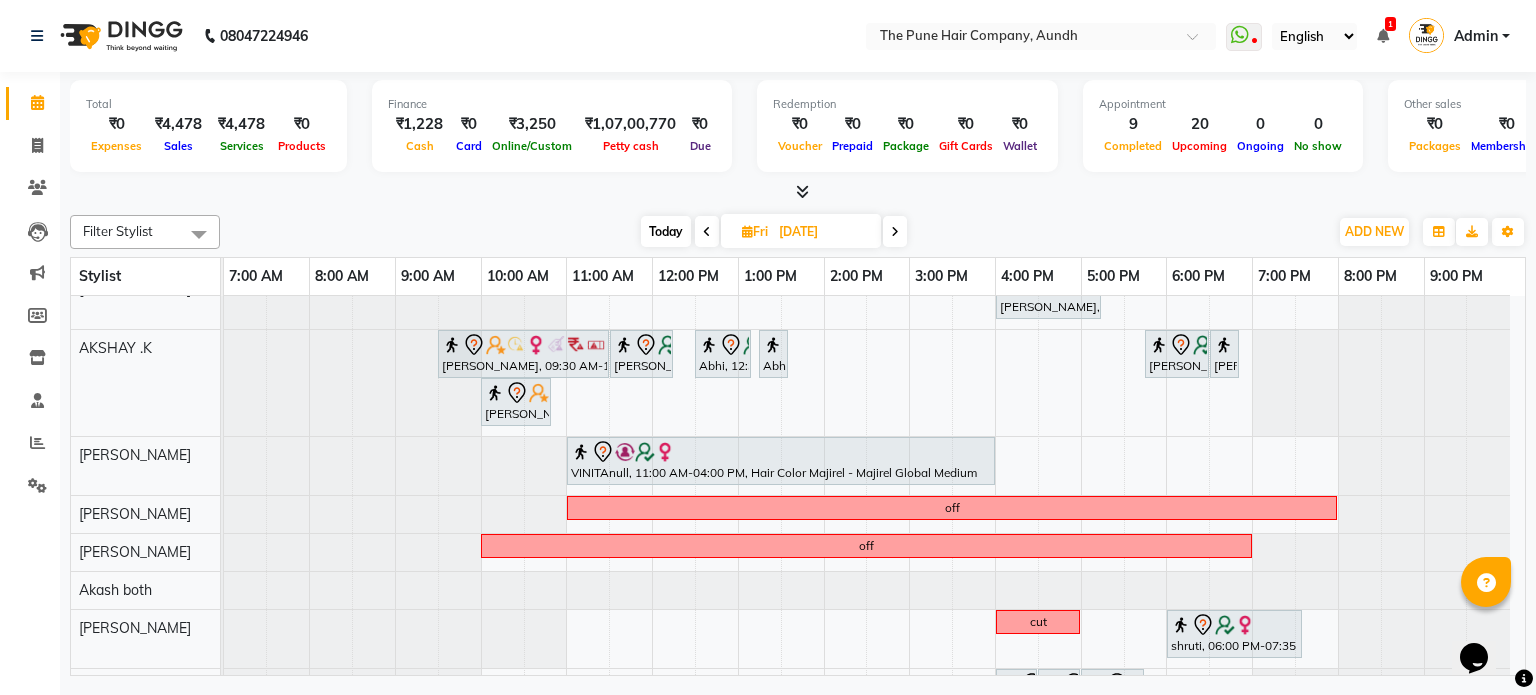 click at bounding box center [895, 231] 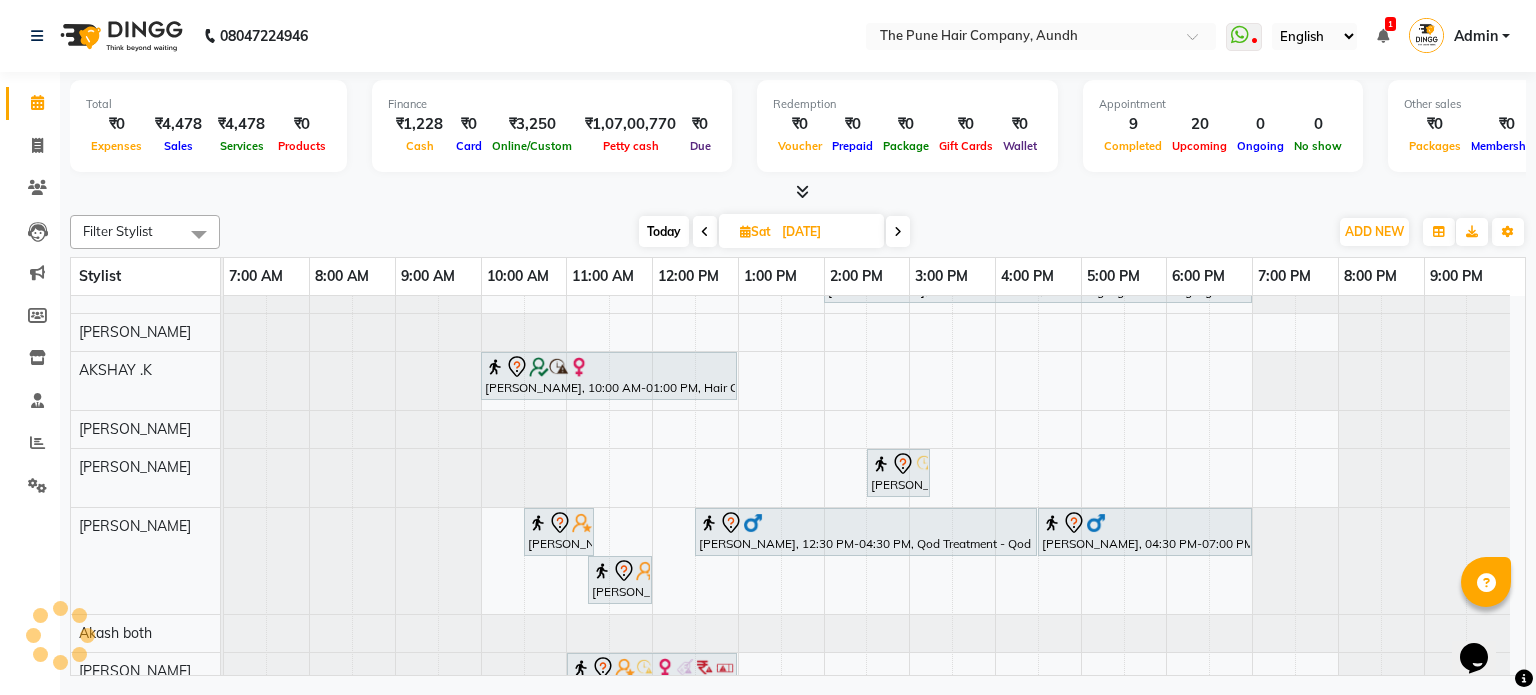 scroll, scrollTop: 191, scrollLeft: 0, axis: vertical 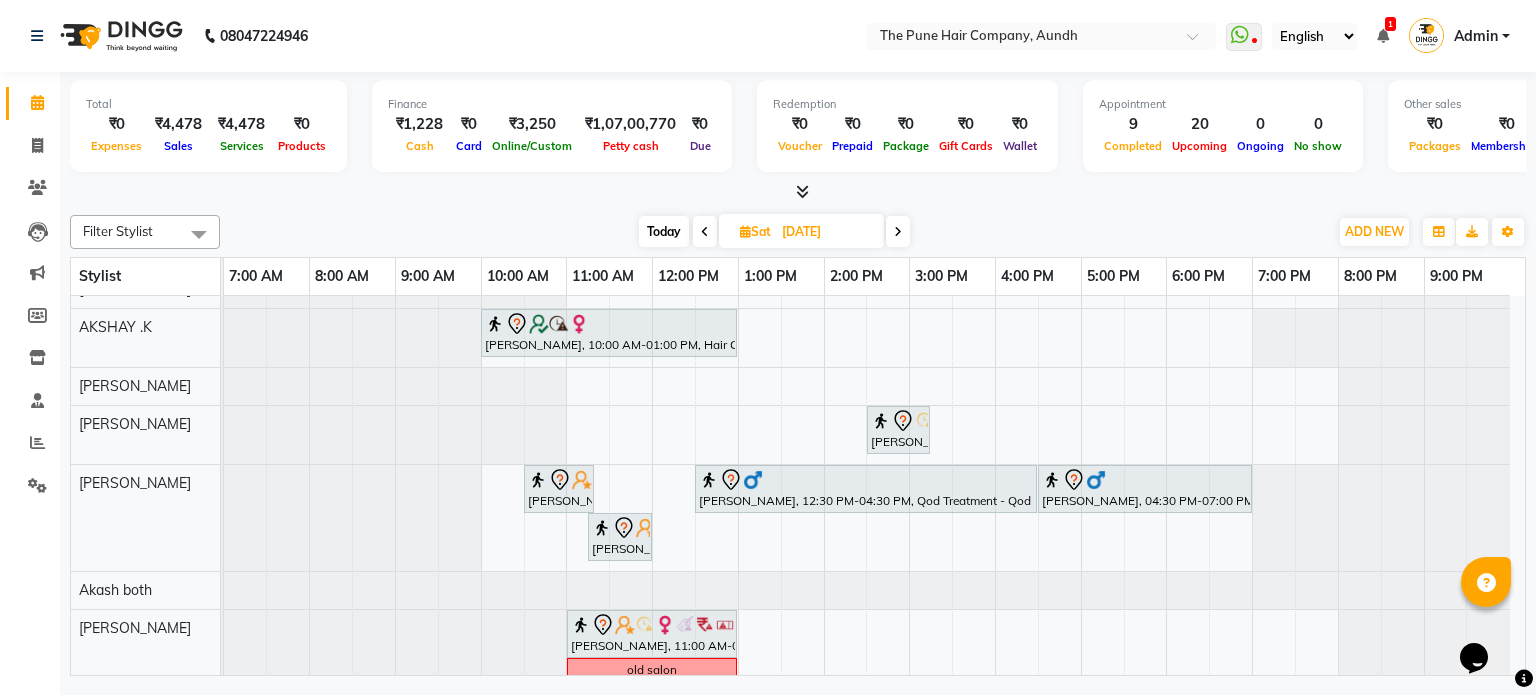 click at bounding box center (898, 231) 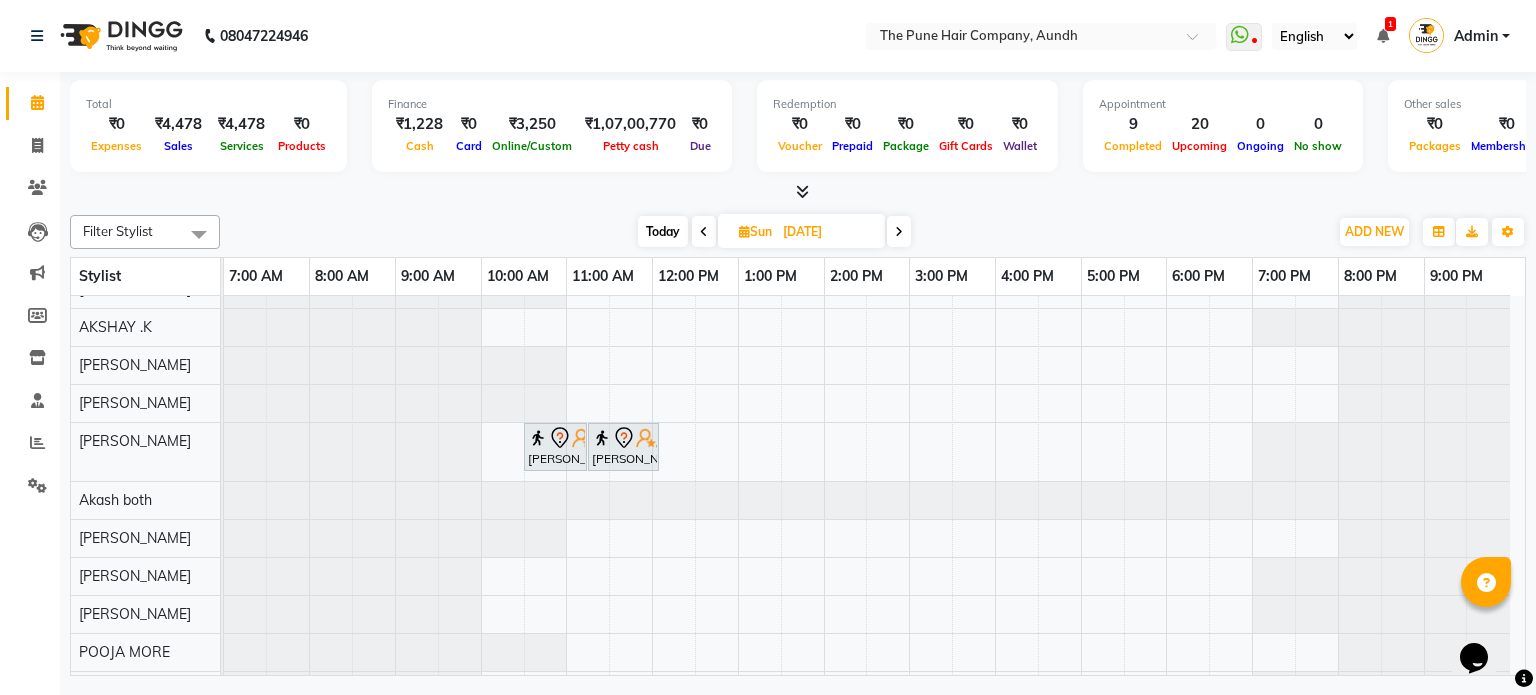click at bounding box center [899, 231] 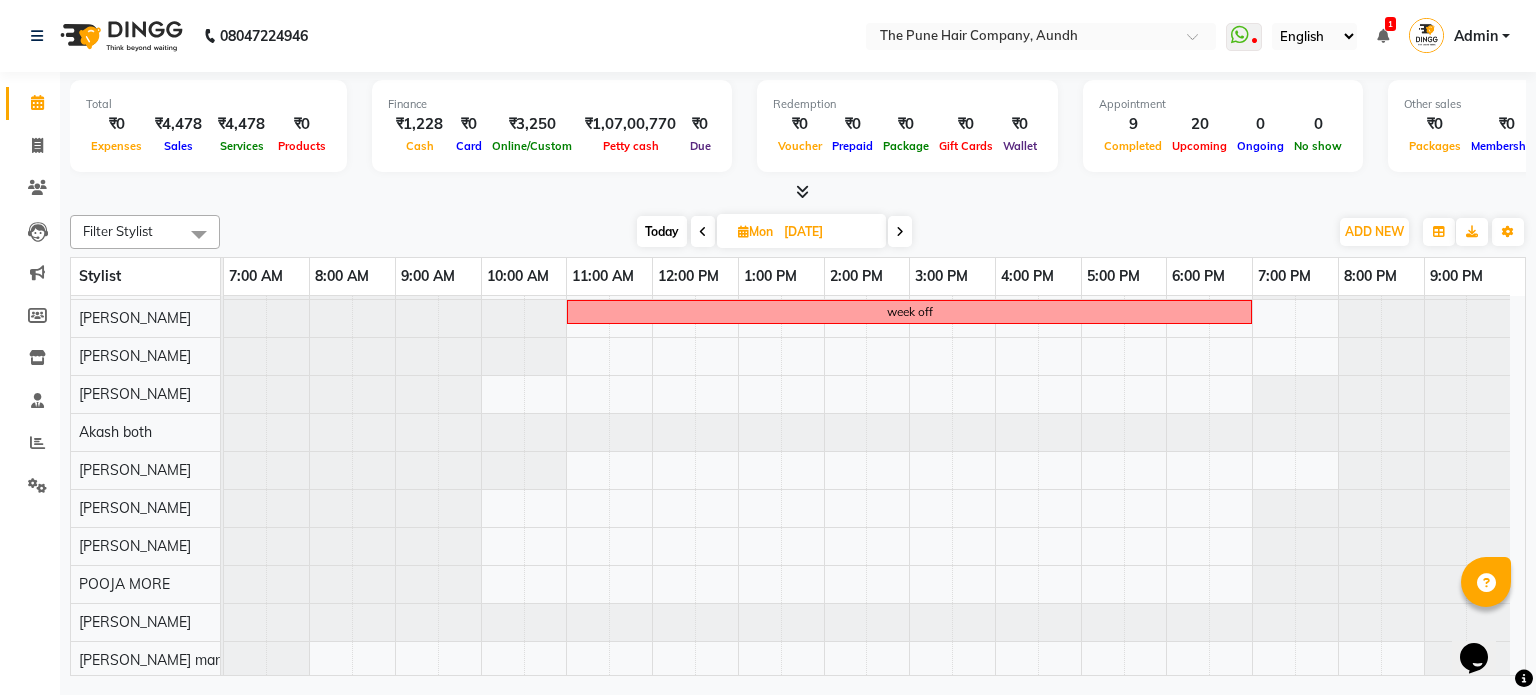 click at bounding box center [900, 231] 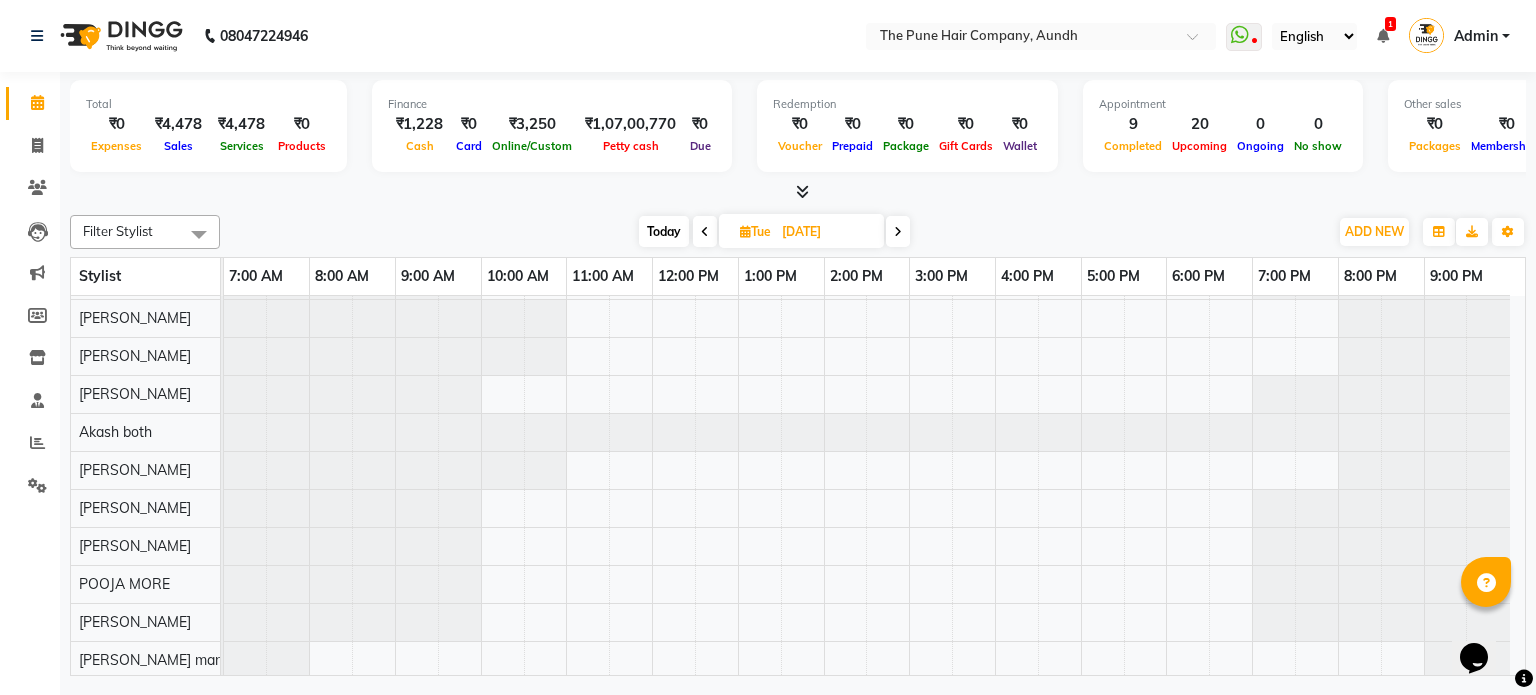 click at bounding box center [898, 231] 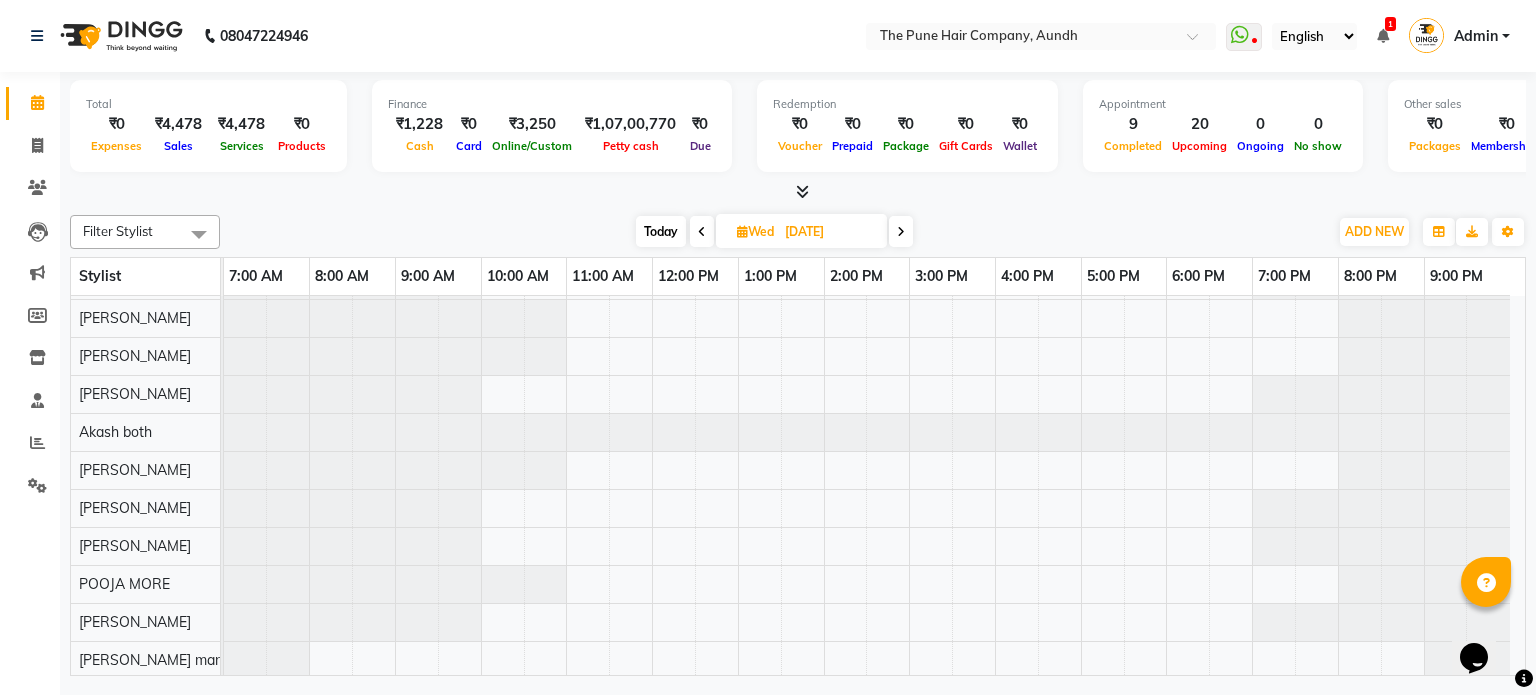 click on "Today" at bounding box center [661, 231] 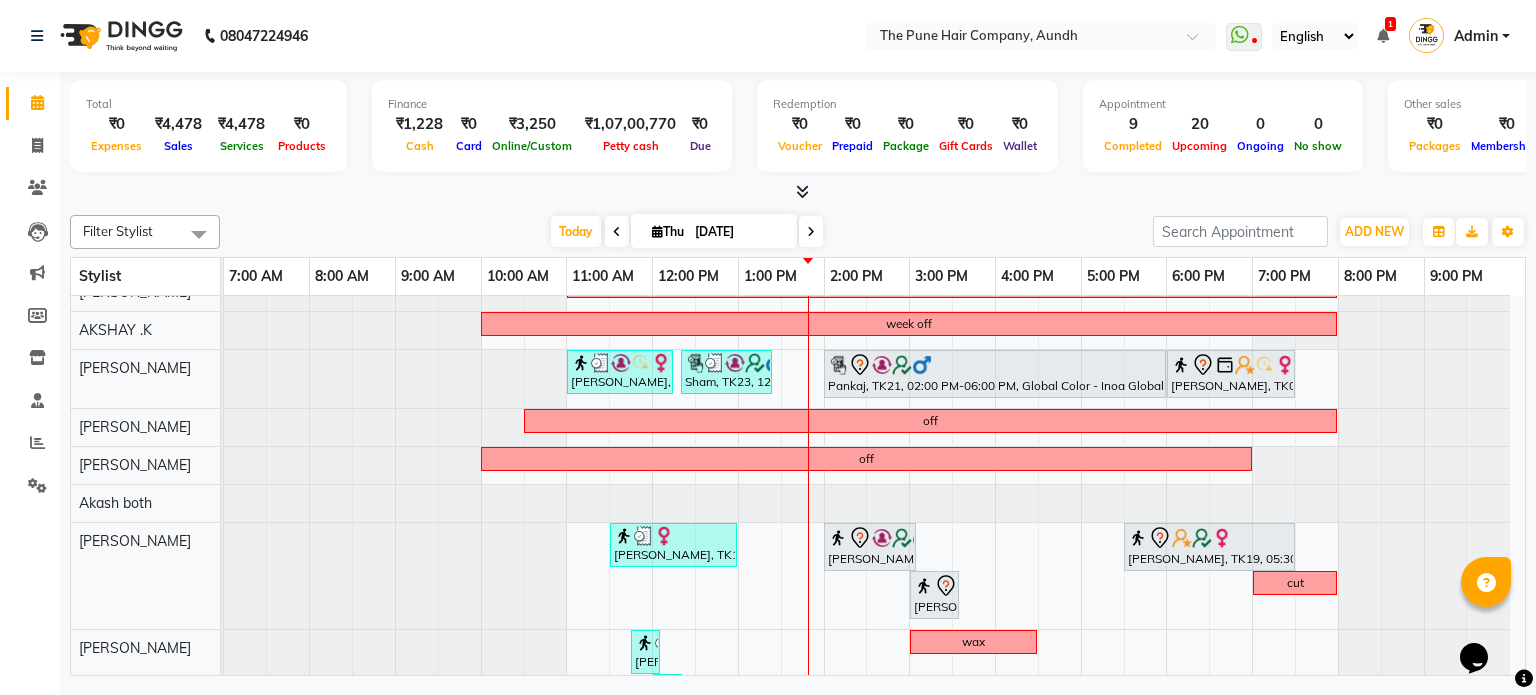 click on "Filter Stylist Select All Akash both [PERSON_NAME] .K [PERSON_NAME] kaif [PERSON_NAME] [PERSON_NAME] [PERSON_NAME] [PERSON_NAME] mane POOJA MORE [PERSON_NAME]  [PERSON_NAME] Shweta gotur [PERSON_NAME] [PERSON_NAME] [DATE]  [DATE] Toggle Dropdown Add Appointment Add Invoice Add Expense Add Attendance Add Client Add Transaction Toggle Dropdown Add Appointment Add Invoice Add Expense Add Attendance Add Client ADD NEW Toggle Dropdown Add Appointment Add Invoice Add Expense Add Attendance Add Client Add Transaction Filter Stylist Select All Akash both AKSHAY .K [PERSON_NAME] kaif [PERSON_NAME] [PERSON_NAME] [PERSON_NAME] [PERSON_NAME] mane POOJA MORE [PERSON_NAME]  [PERSON_NAME] Shweta gotur [PERSON_NAME] [PERSON_NAME] Group By  Staff View   Room View  View as Vertical  Vertical - Week View  Horizontal  Horizontal - Week View  List  Toggle Dropdown Calendar Settings Manage Tags   Arrange Stylists   Reset Stylists  Full Screen Appointment Form Zoom 50% Stylist 7:00 AM 8:00 AM 9:00 AM 10:00 AM 11:00 AM" 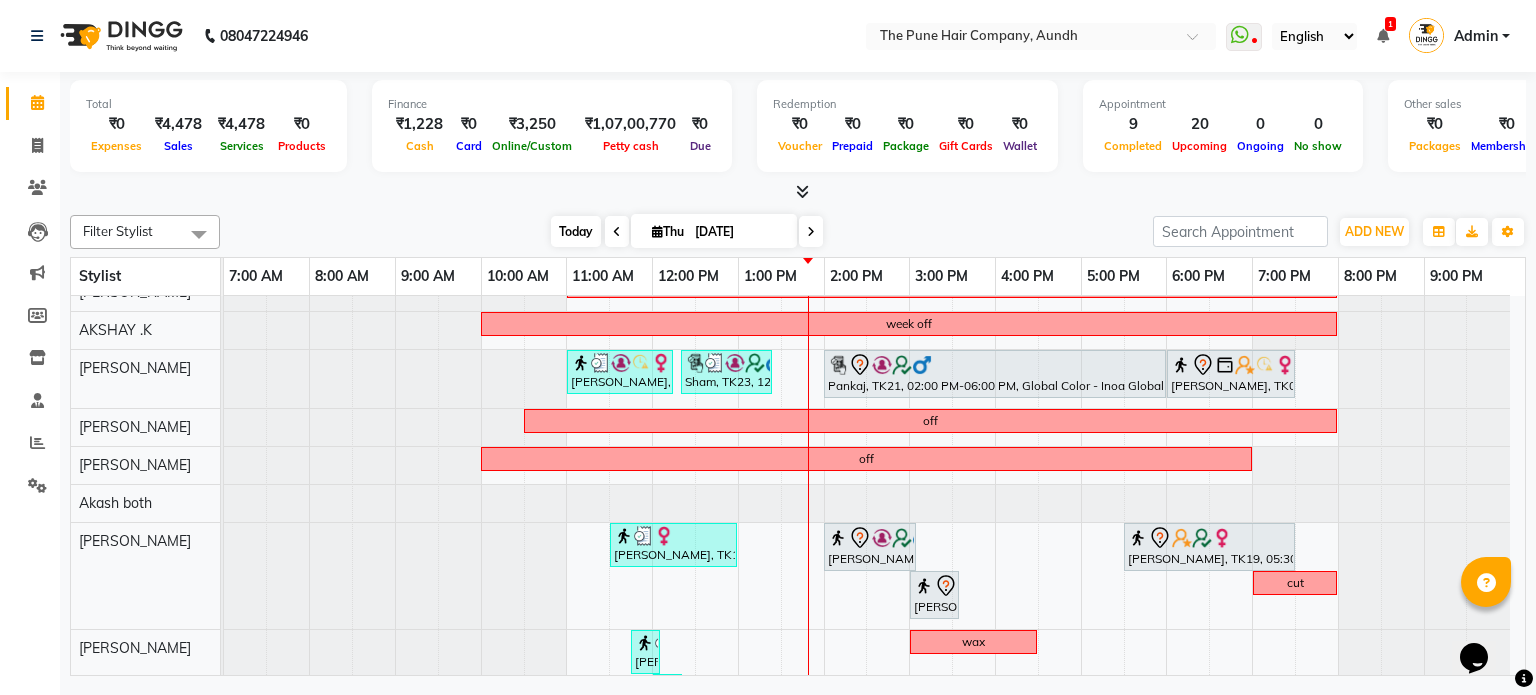 click on "Today" at bounding box center [576, 231] 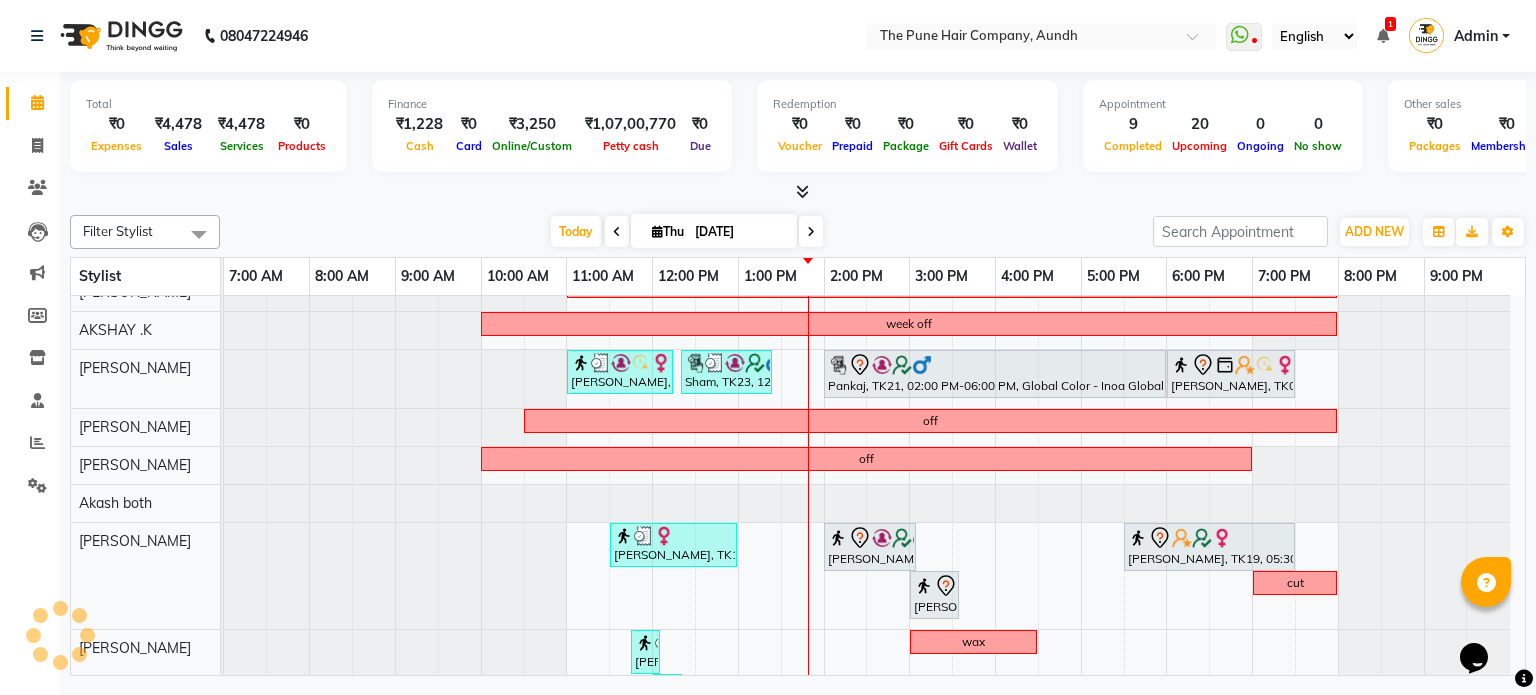 scroll, scrollTop: 301, scrollLeft: 0, axis: vertical 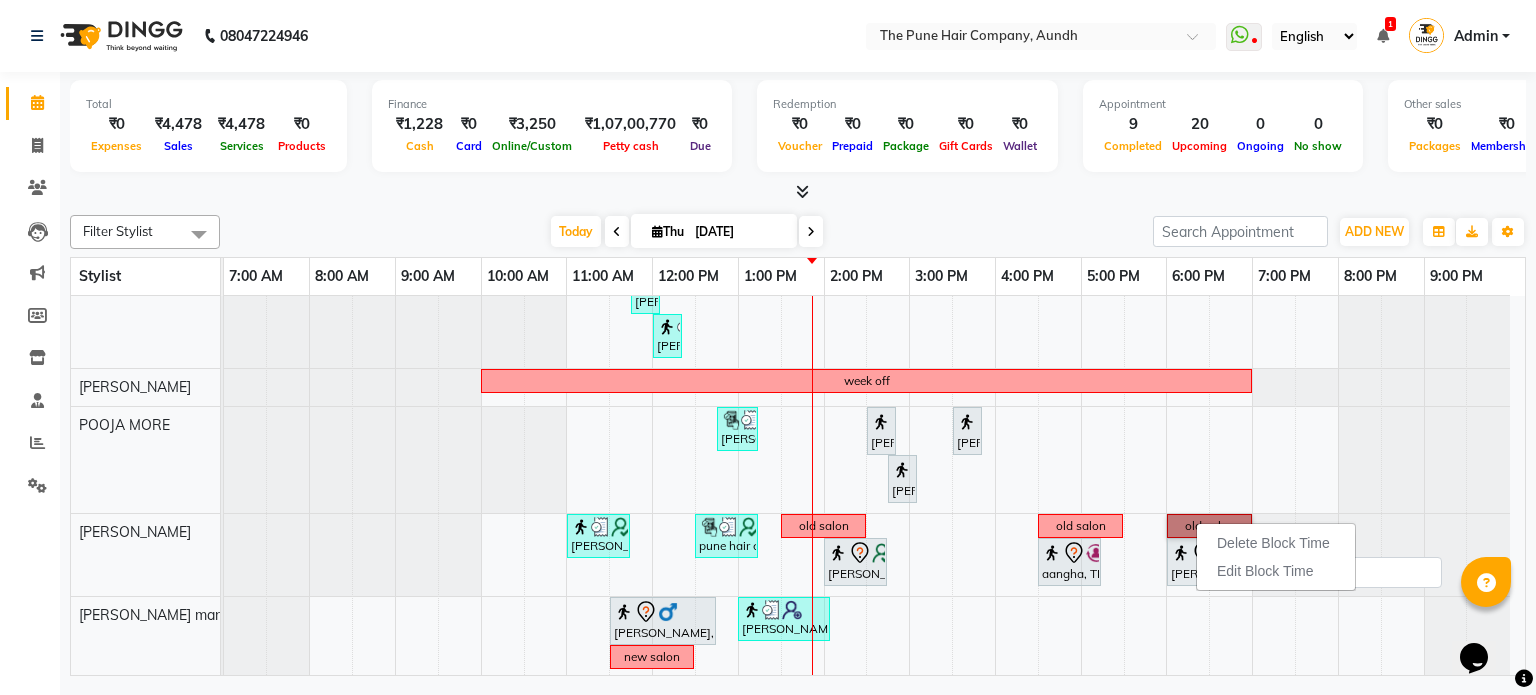click on "old salon" at bounding box center [1209, 526] 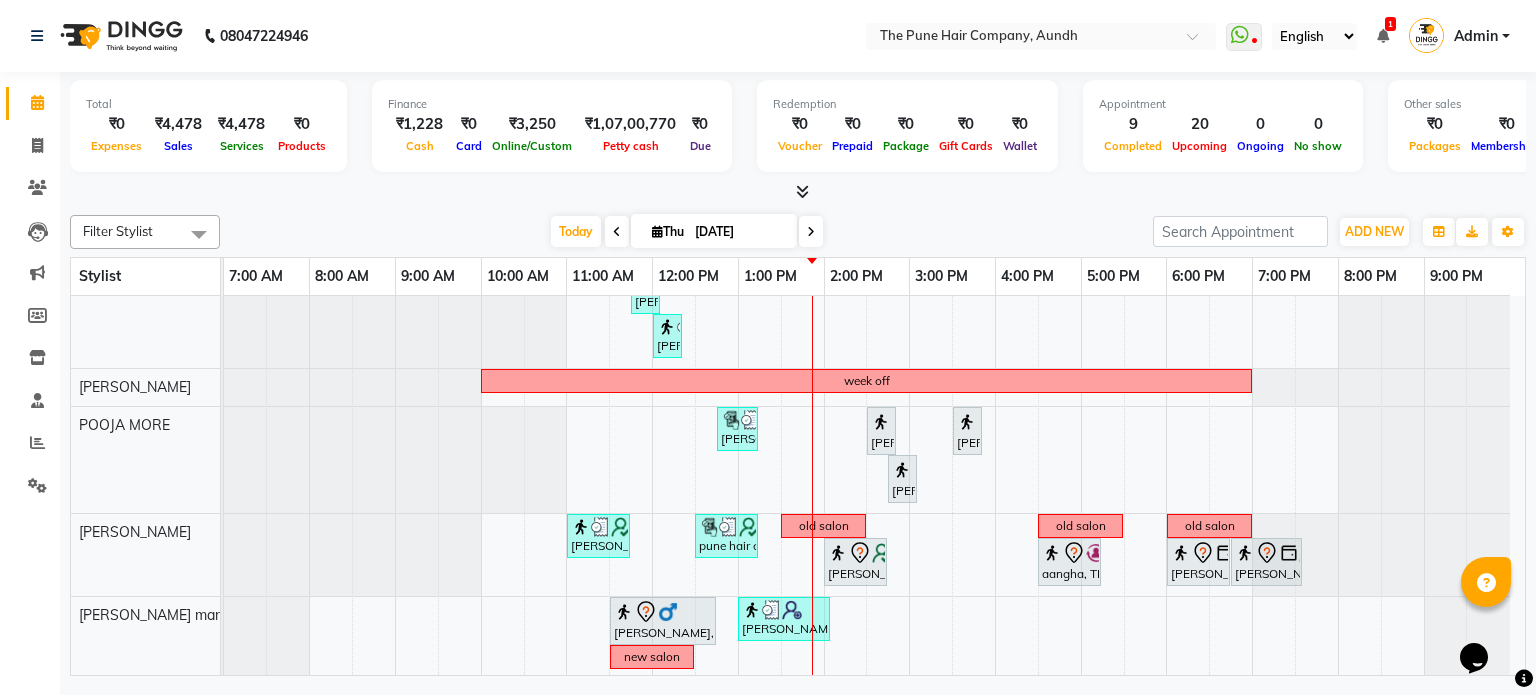 click on "[DATE]  [DATE]" at bounding box center (686, 232) 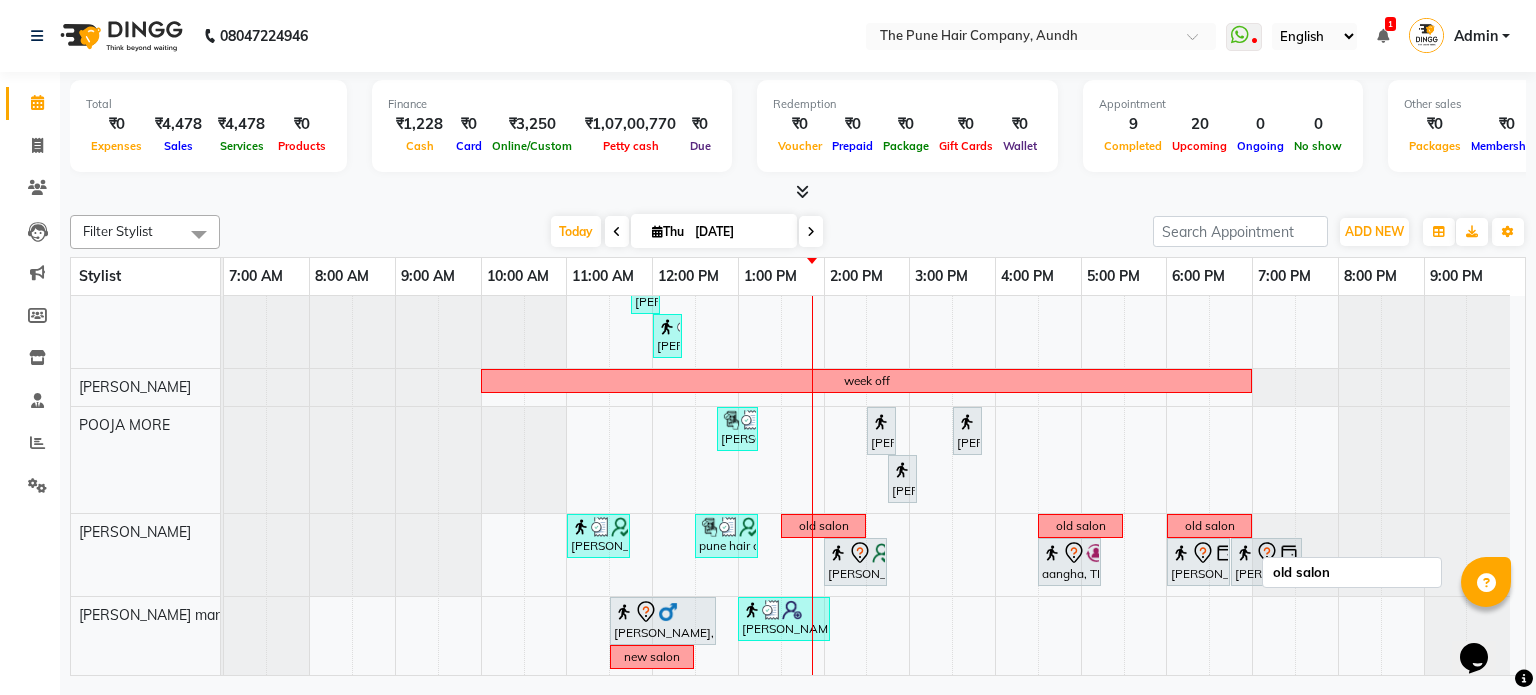 click on "old salon" at bounding box center (1210, 526) 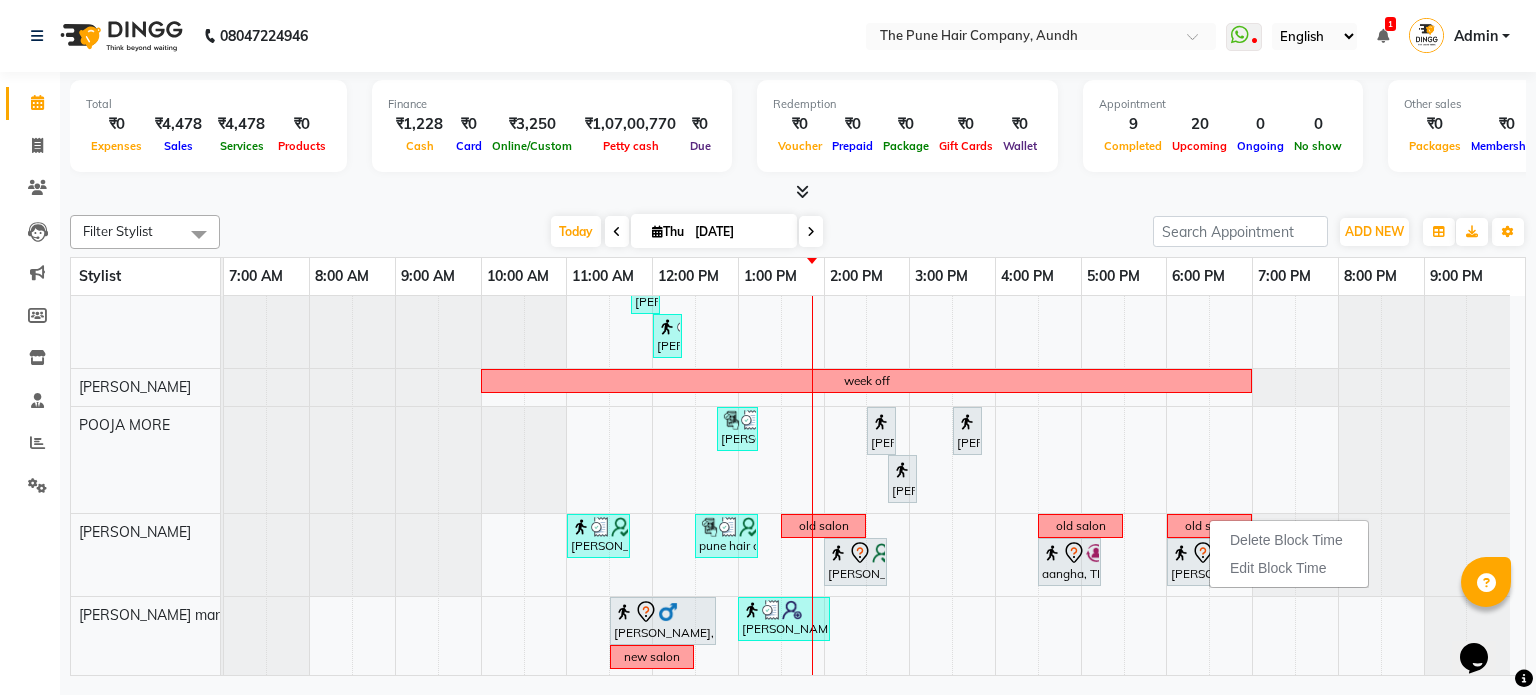 click on "[DATE]  [DATE]" at bounding box center [686, 232] 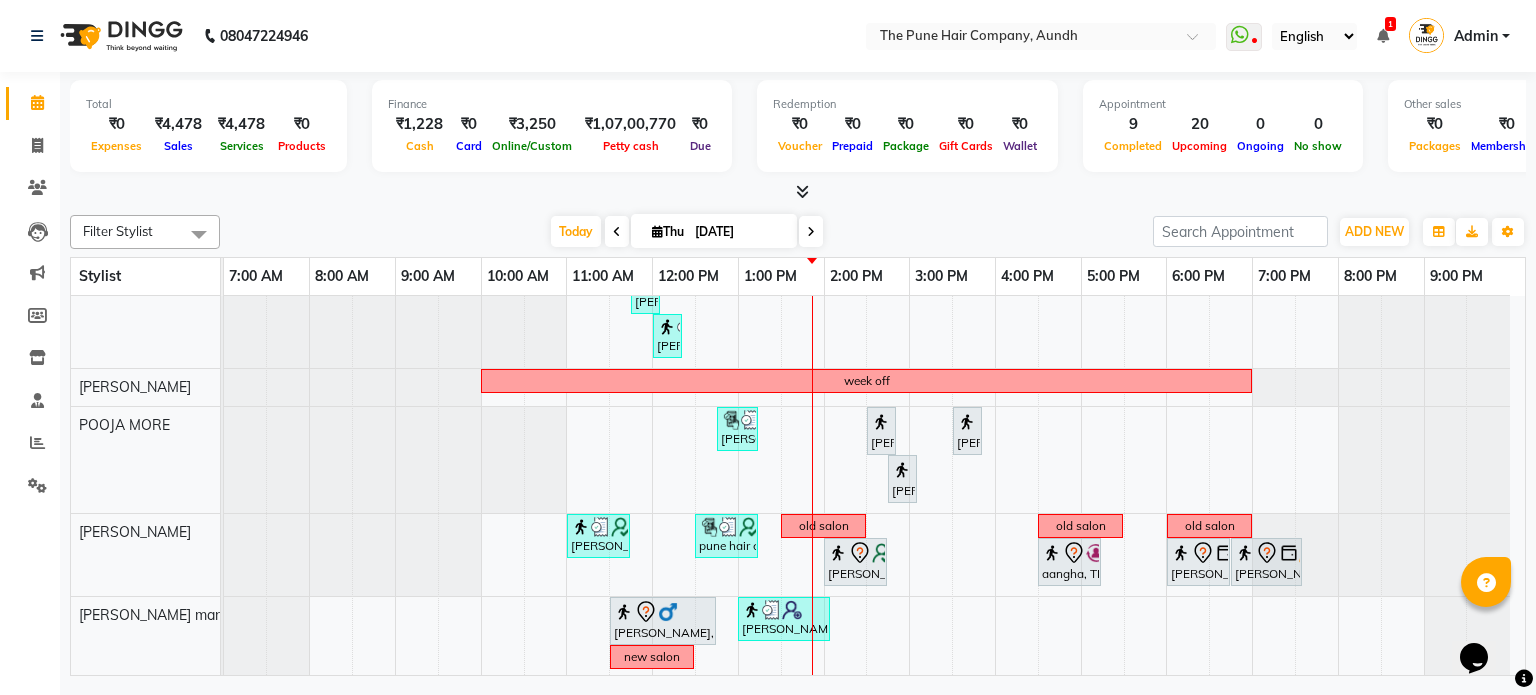 scroll, scrollTop: 460, scrollLeft: 0, axis: vertical 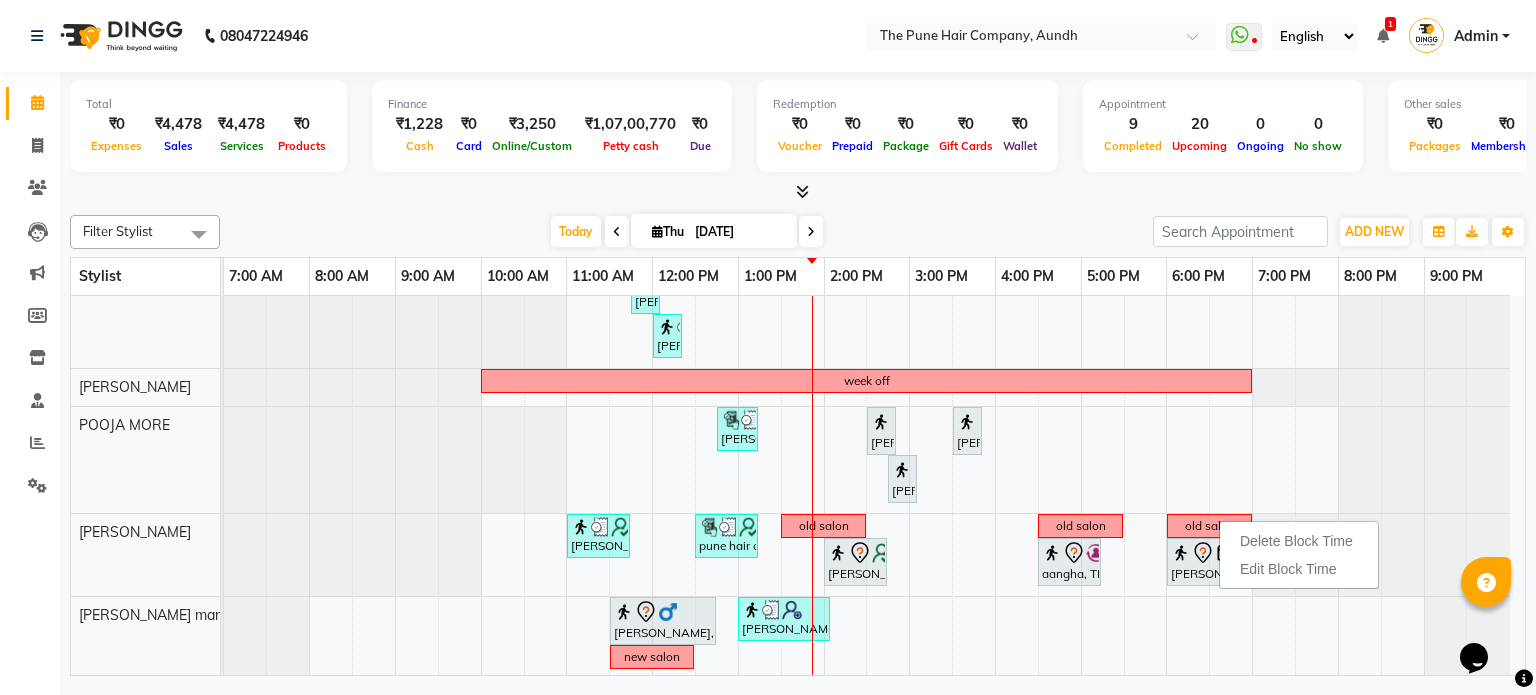 click at bounding box center (798, 192) 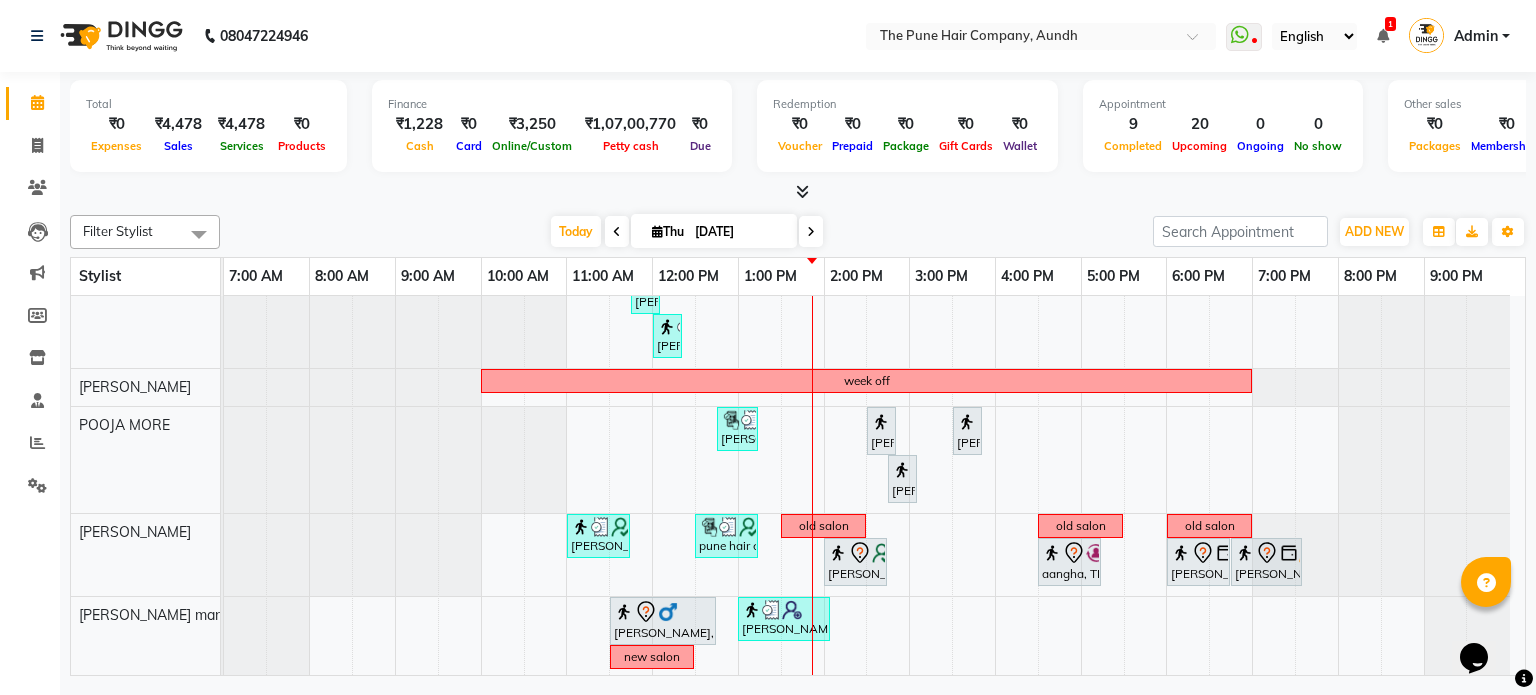 click on "[DATE]  [DATE]" at bounding box center (686, 232) 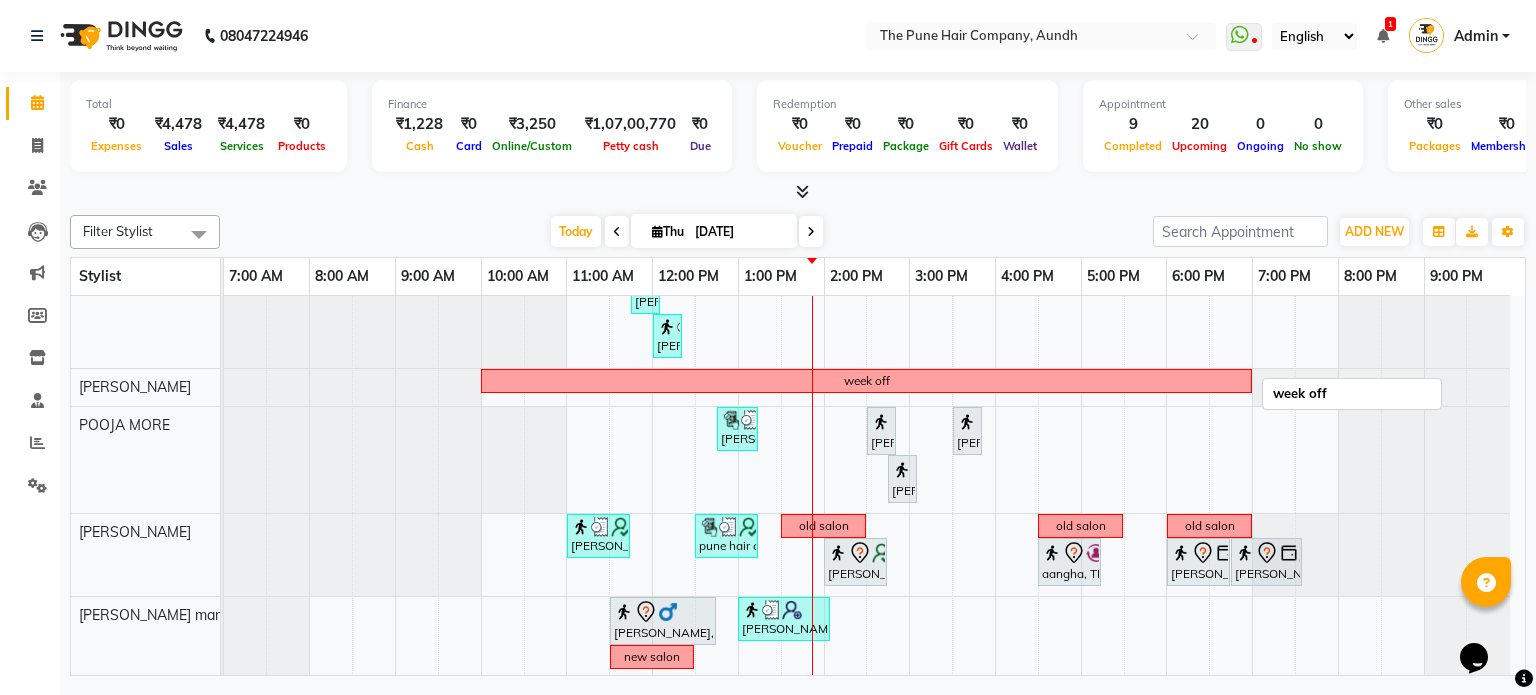 click on "week off" at bounding box center (866, 381) 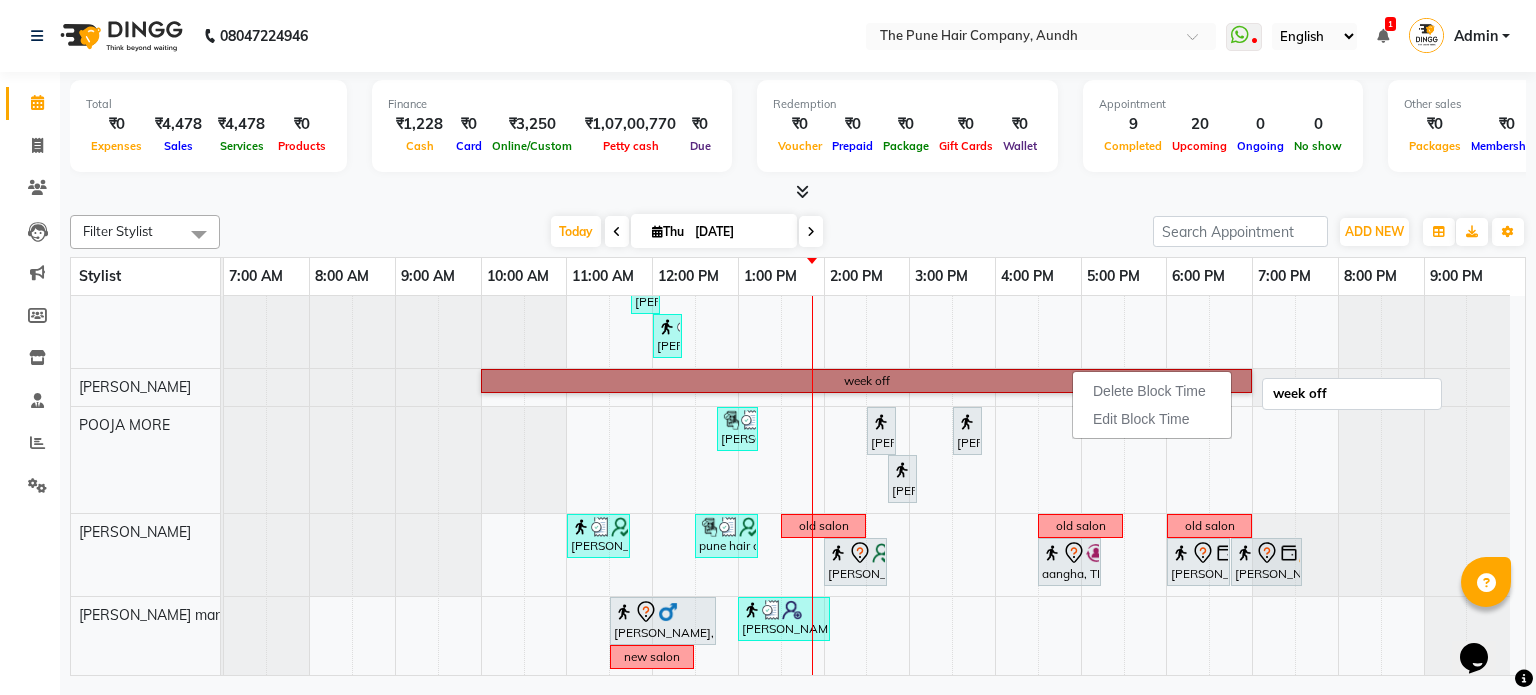 click on "week off" at bounding box center [866, 381] 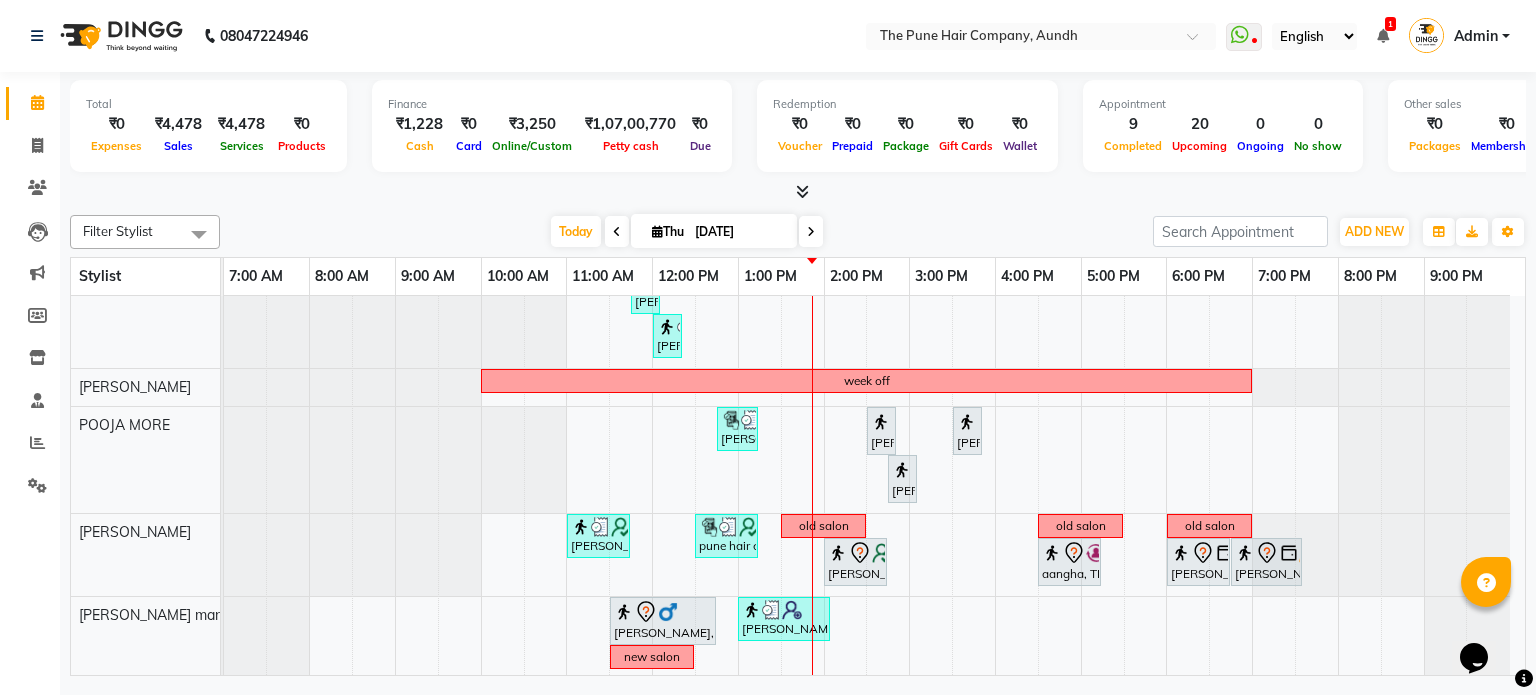 click on "[DATE]  [DATE]" at bounding box center (686, 232) 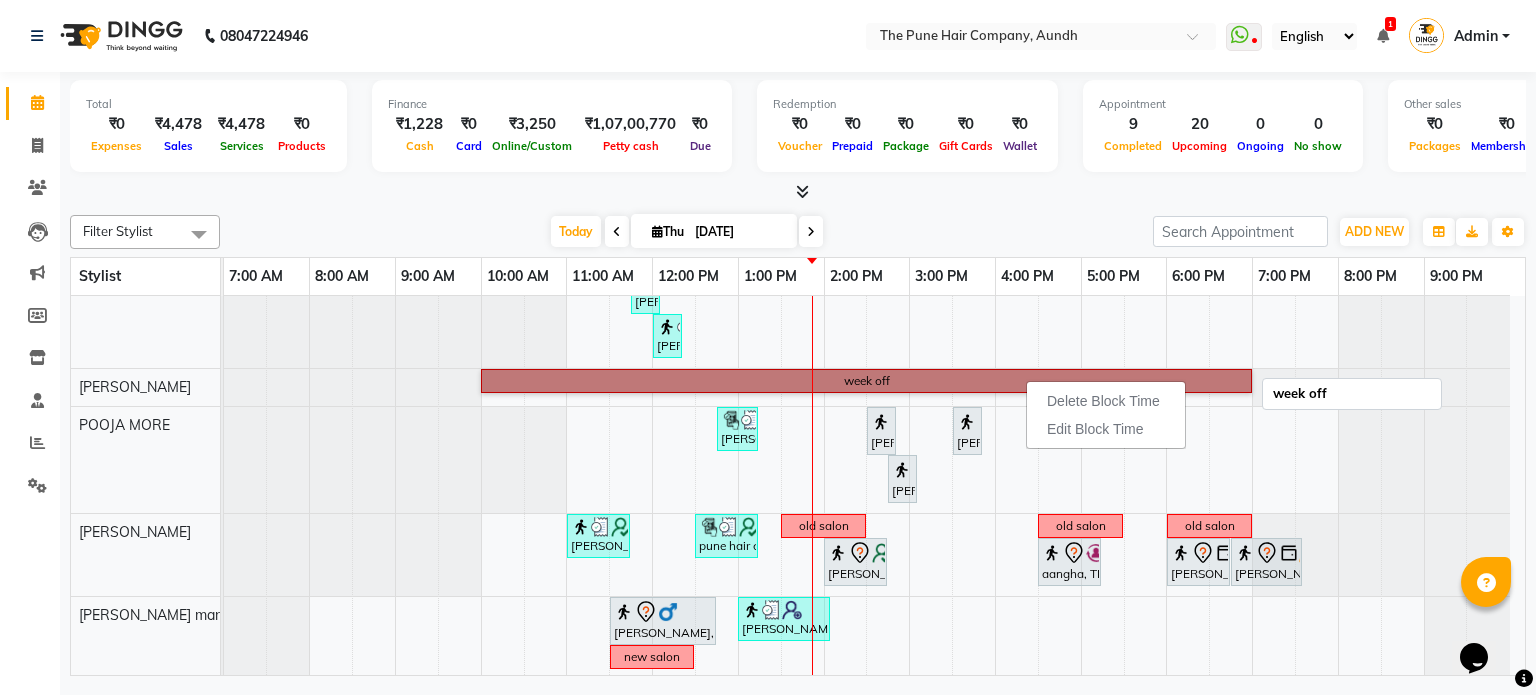 click on "week off" at bounding box center [866, 381] 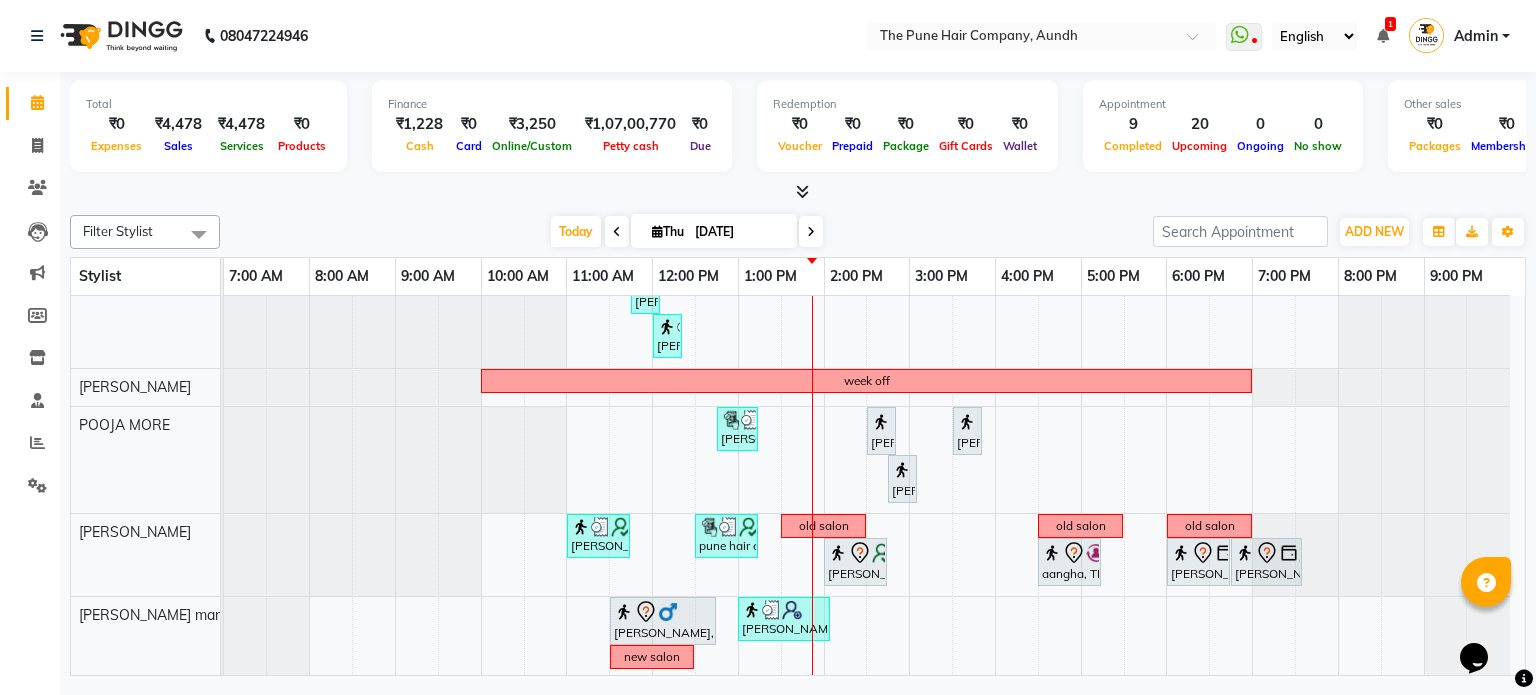 click on "[DATE]  [DATE]" at bounding box center [686, 232] 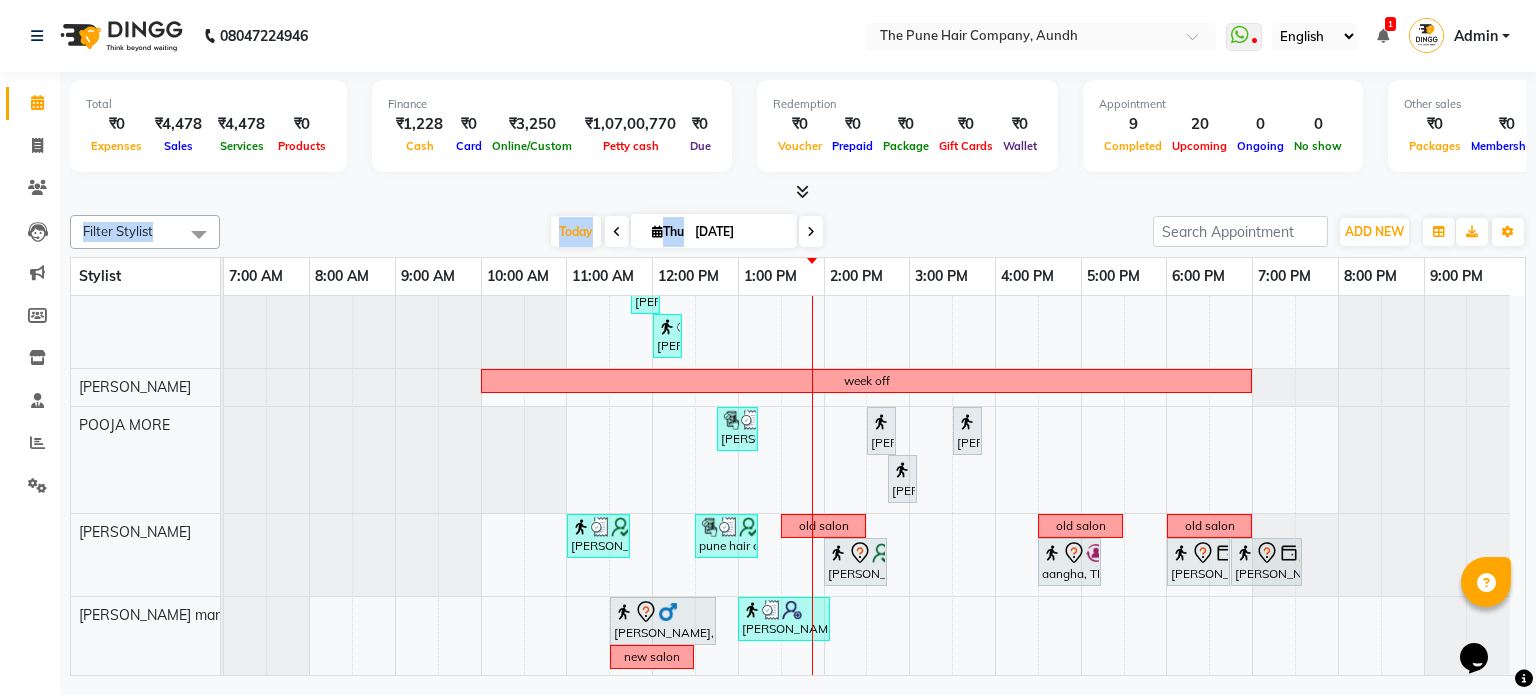 drag, startPoint x: 672, startPoint y: 224, endPoint x: 874, endPoint y: 197, distance: 203.79646 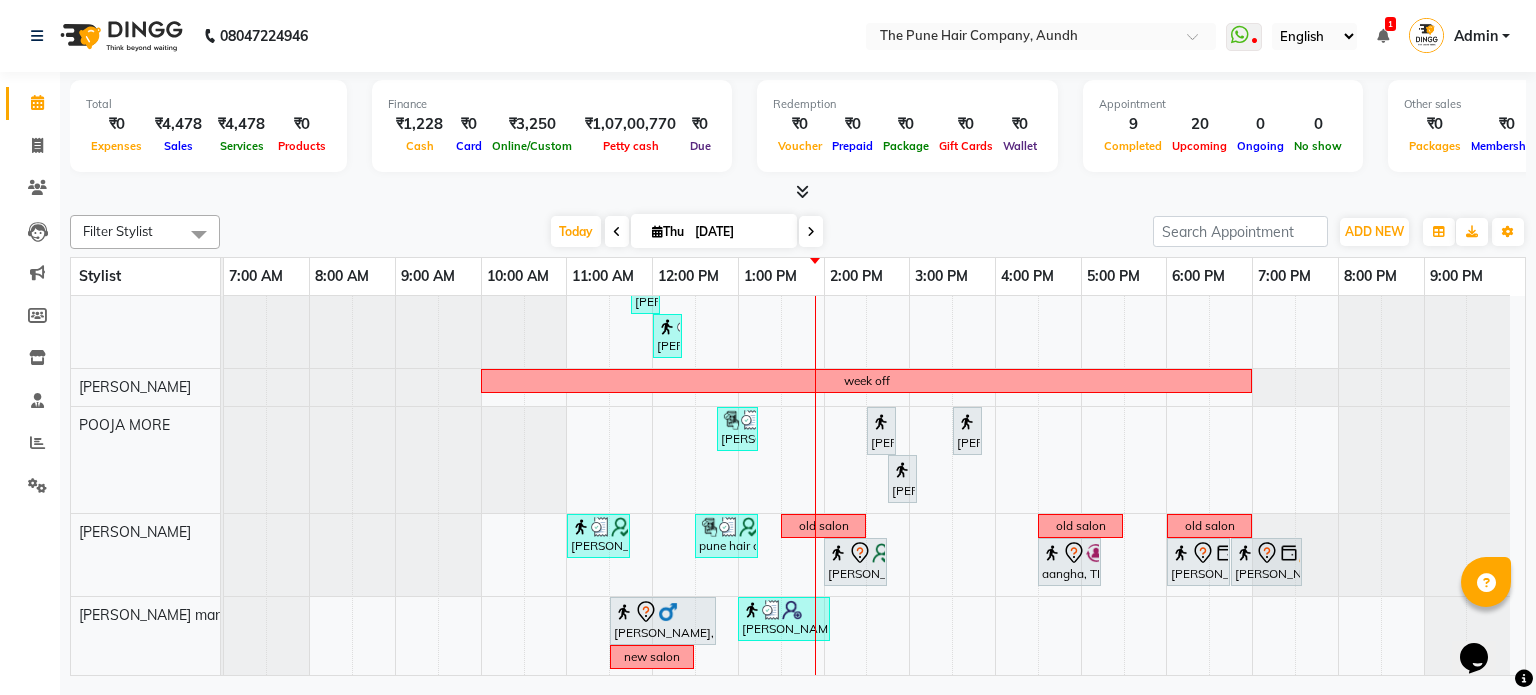scroll, scrollTop: 470, scrollLeft: 0, axis: vertical 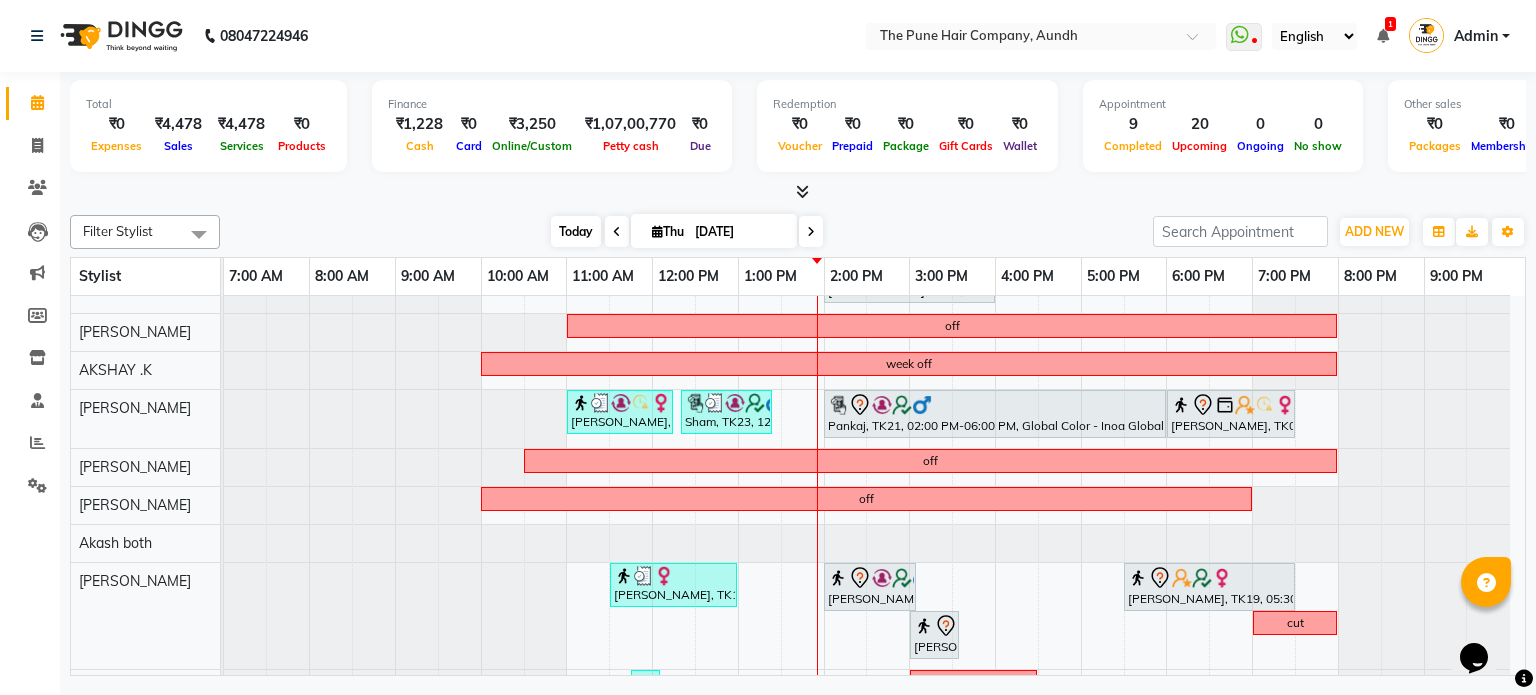 click on "Today" at bounding box center [576, 231] 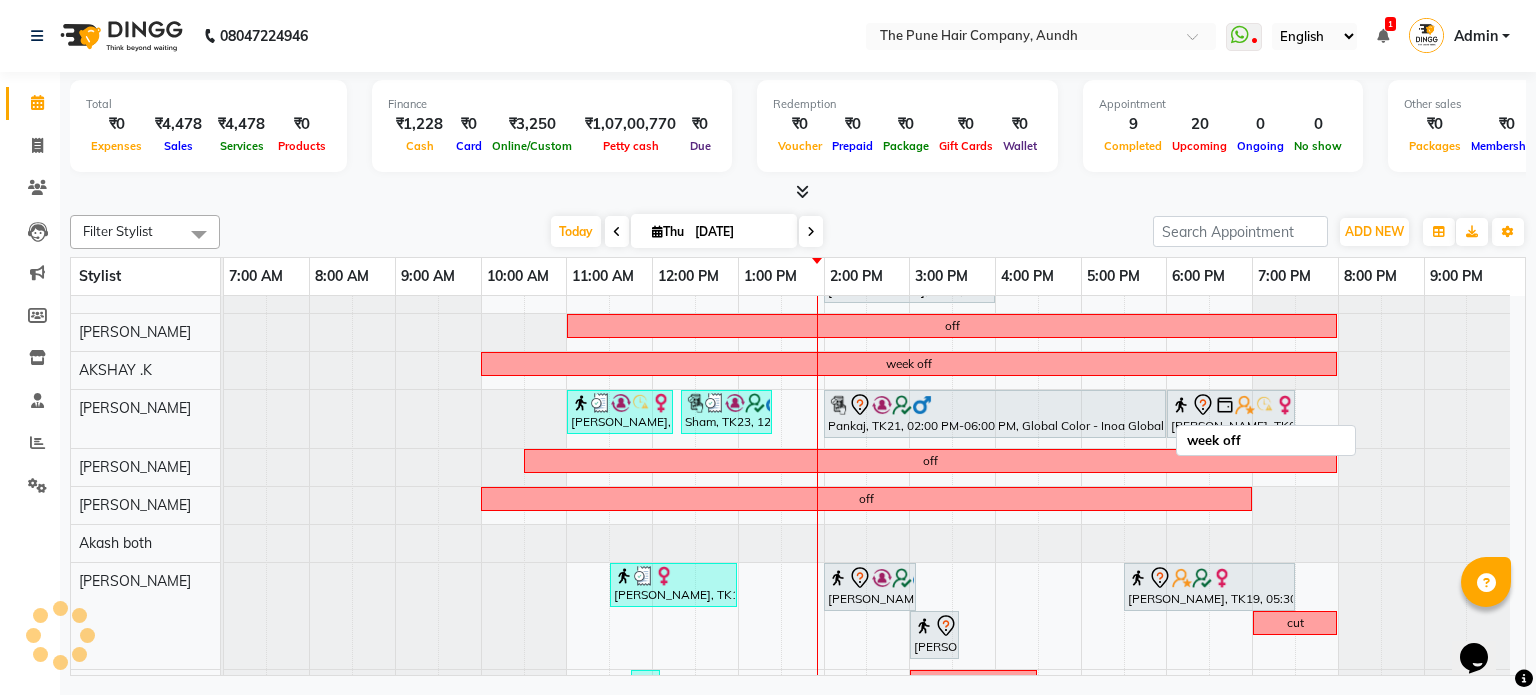 scroll, scrollTop: 0, scrollLeft: 0, axis: both 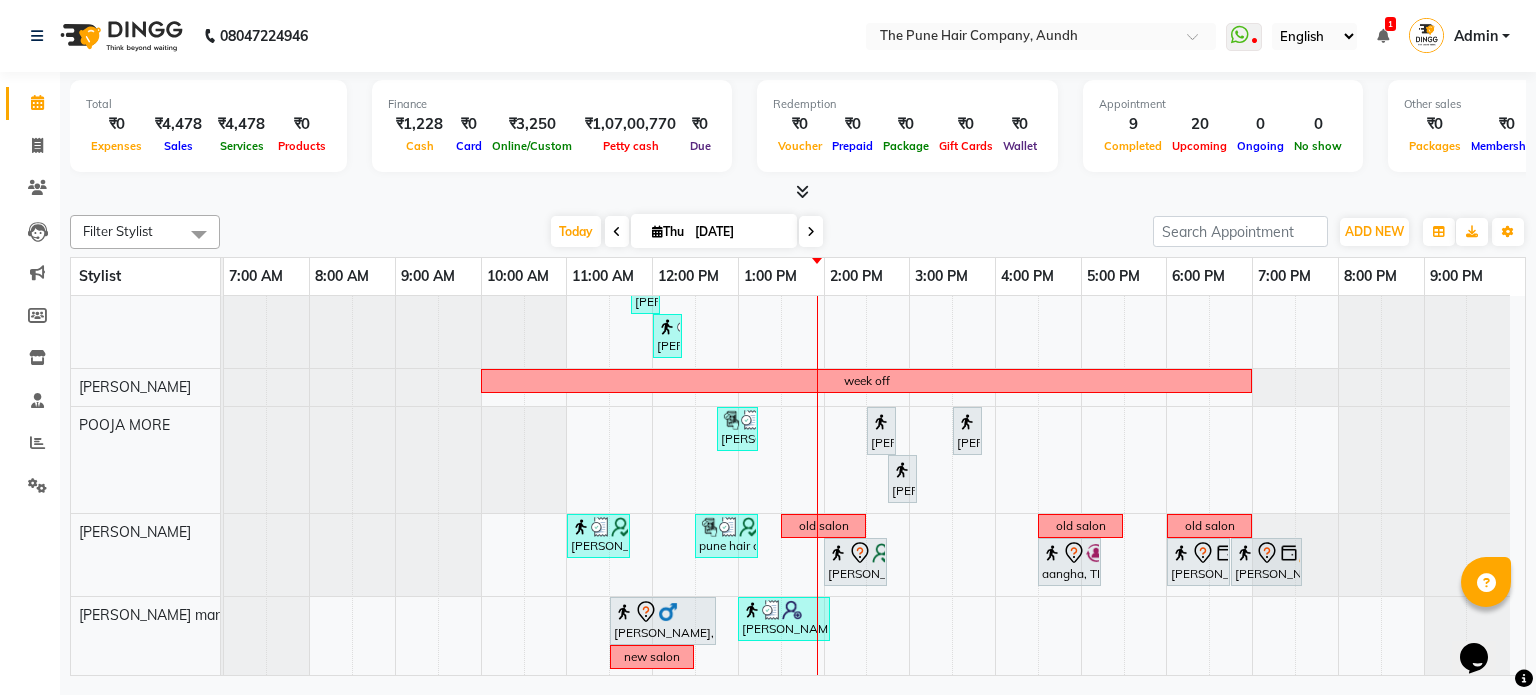 click on "[DATE]  [DATE]" at bounding box center [686, 232] 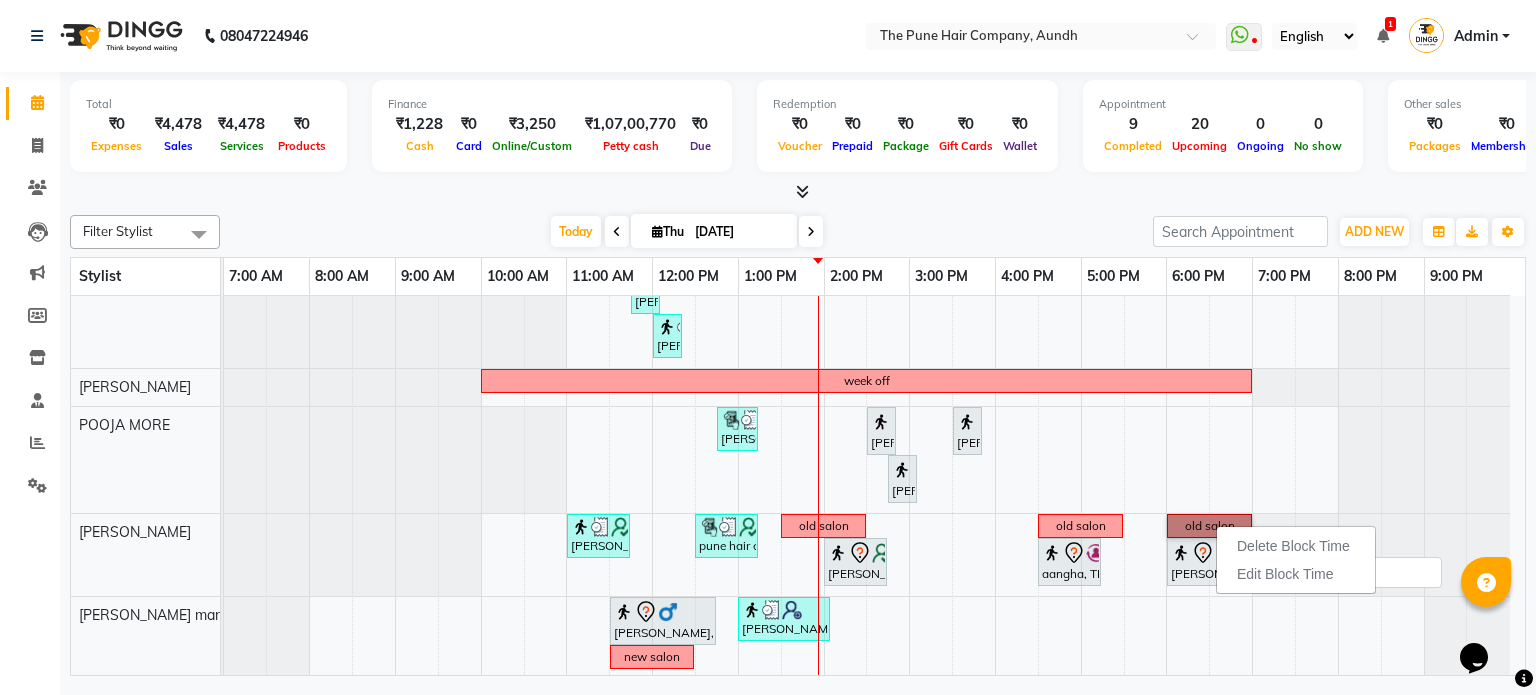 click on "old salon" at bounding box center [1209, 526] 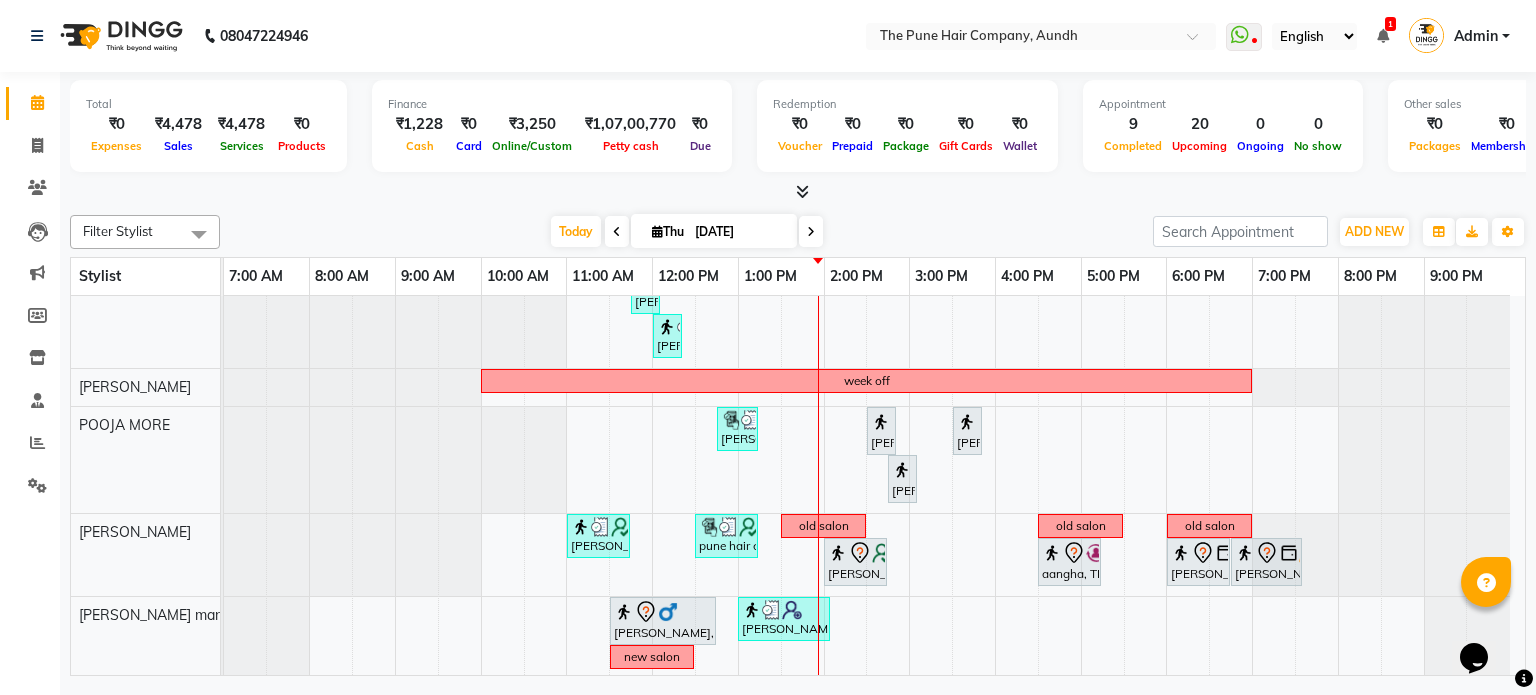 click on "[DATE]  [DATE]" at bounding box center [686, 232] 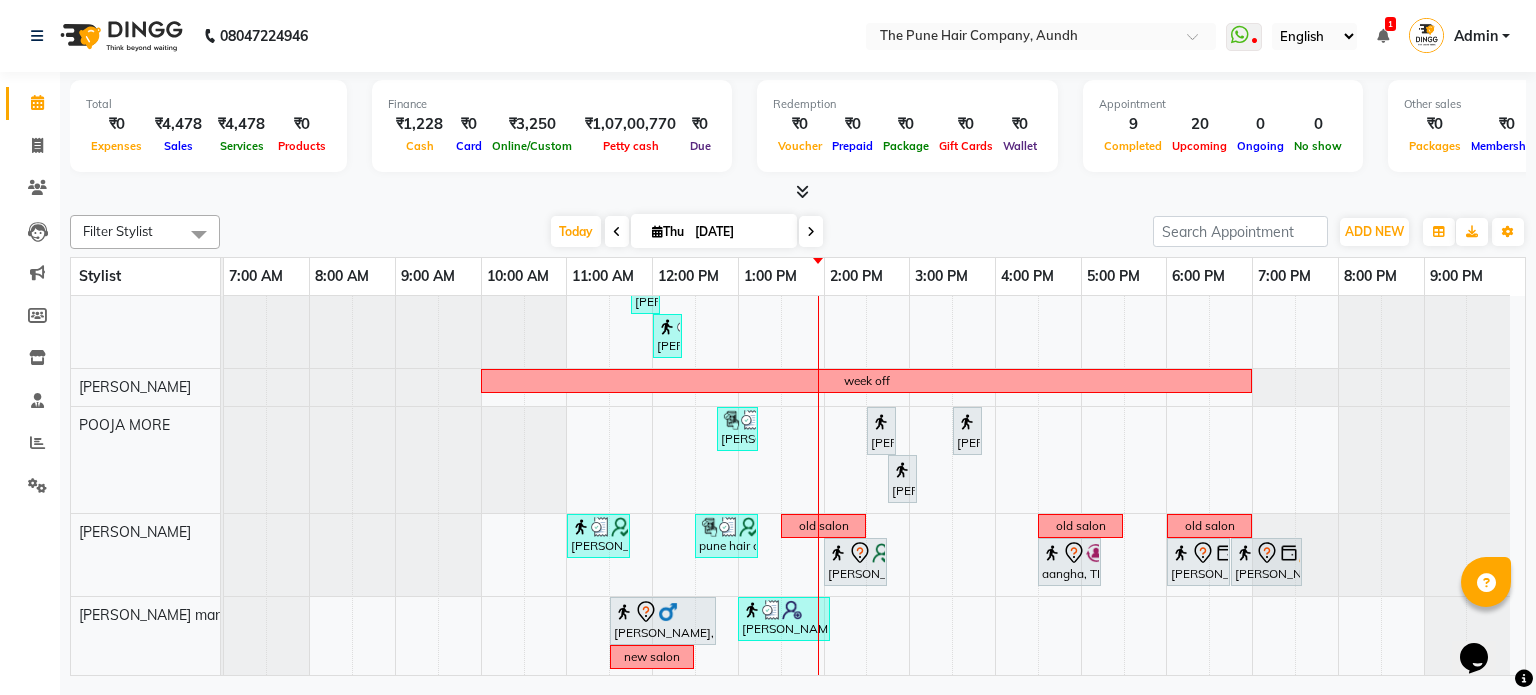 scroll, scrollTop: 300, scrollLeft: 0, axis: vertical 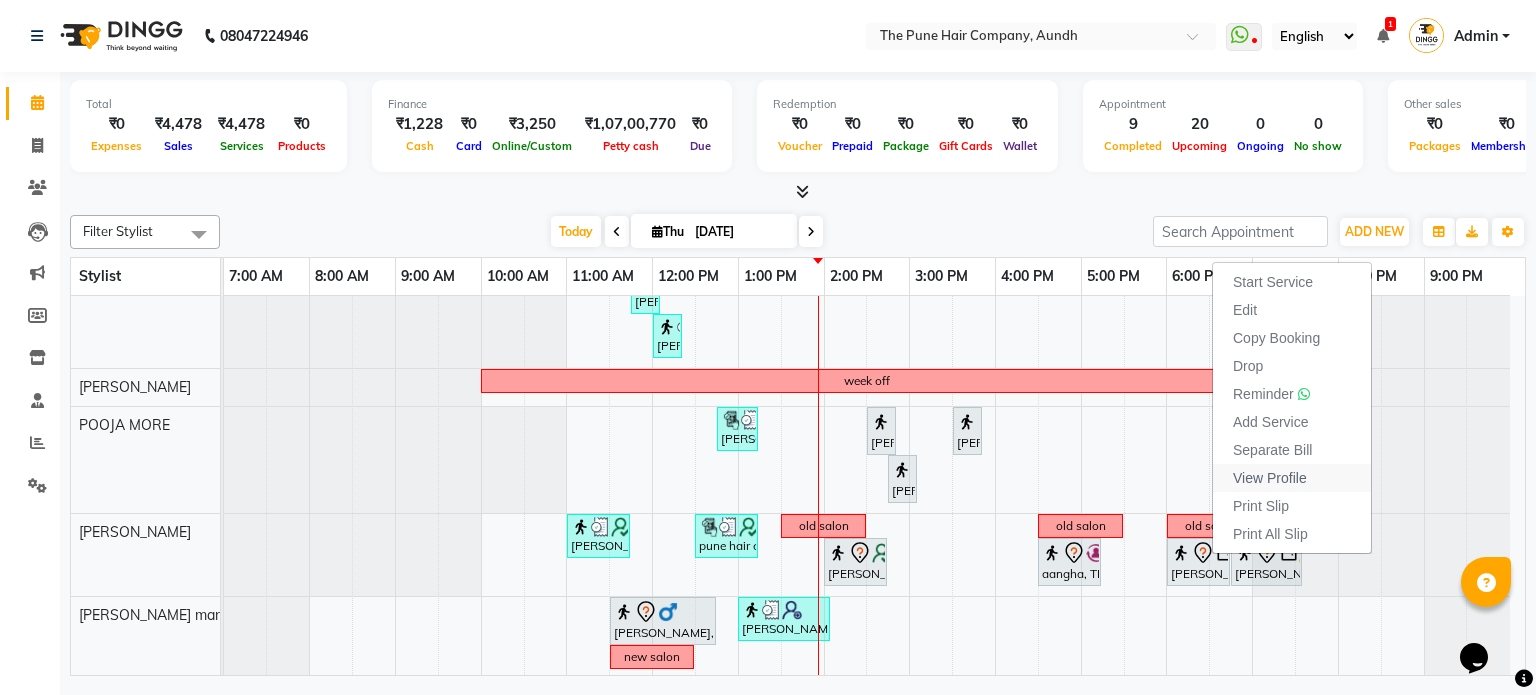 click on "View Profile" at bounding box center [1270, 478] 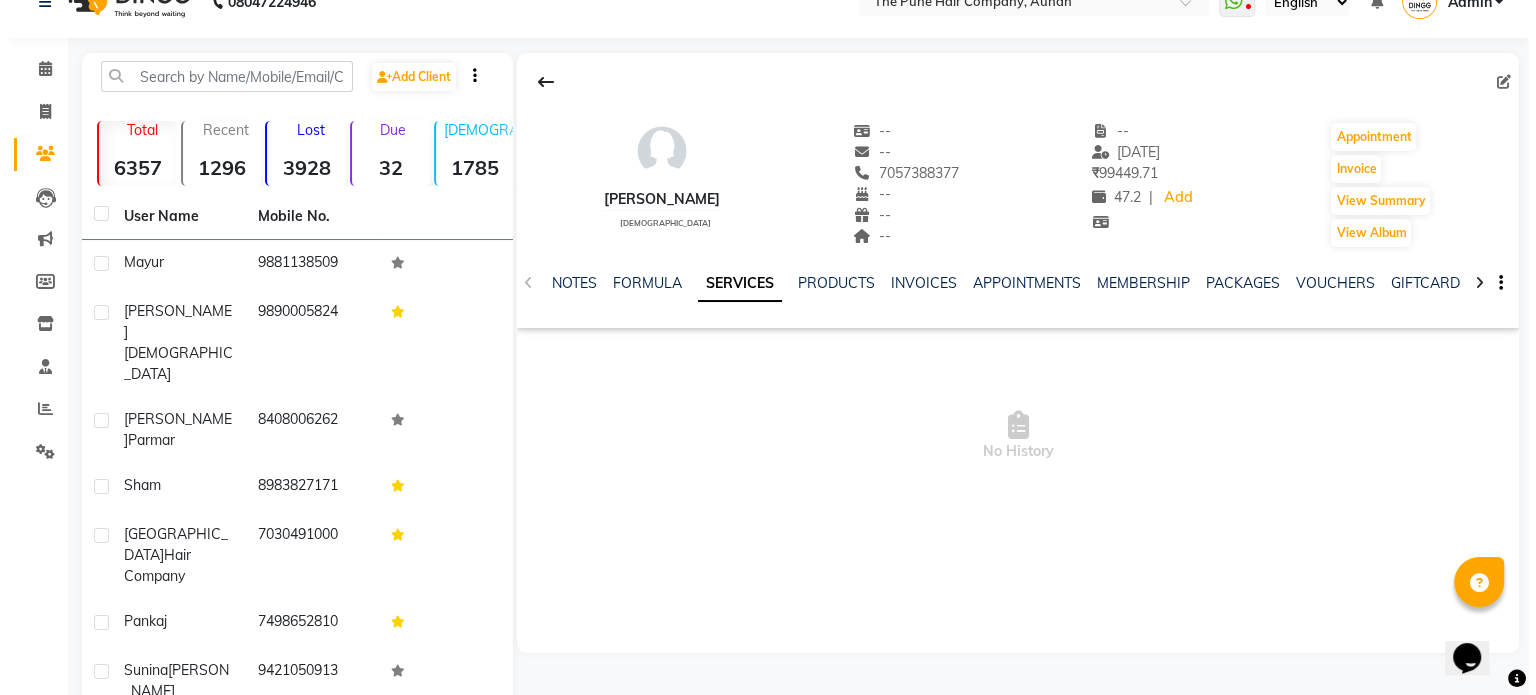 scroll, scrollTop: 0, scrollLeft: 0, axis: both 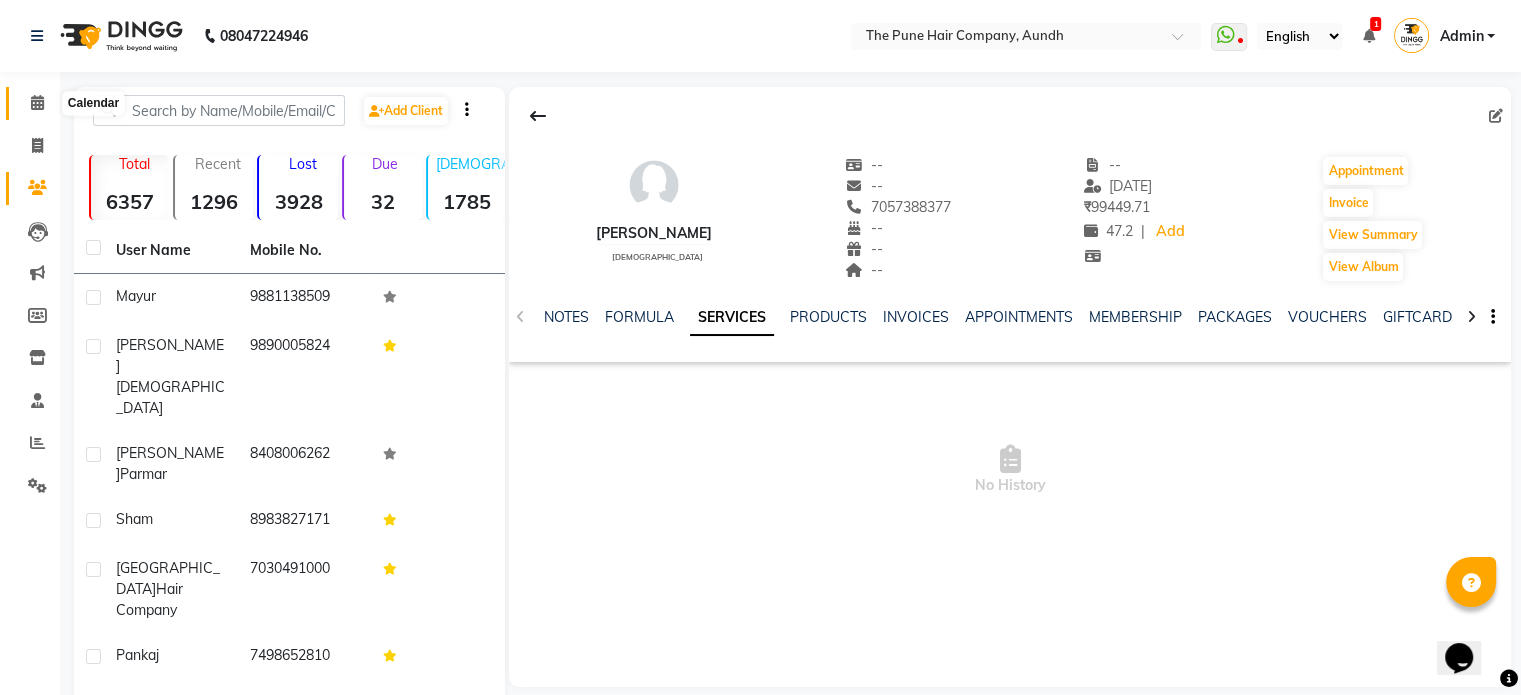 click 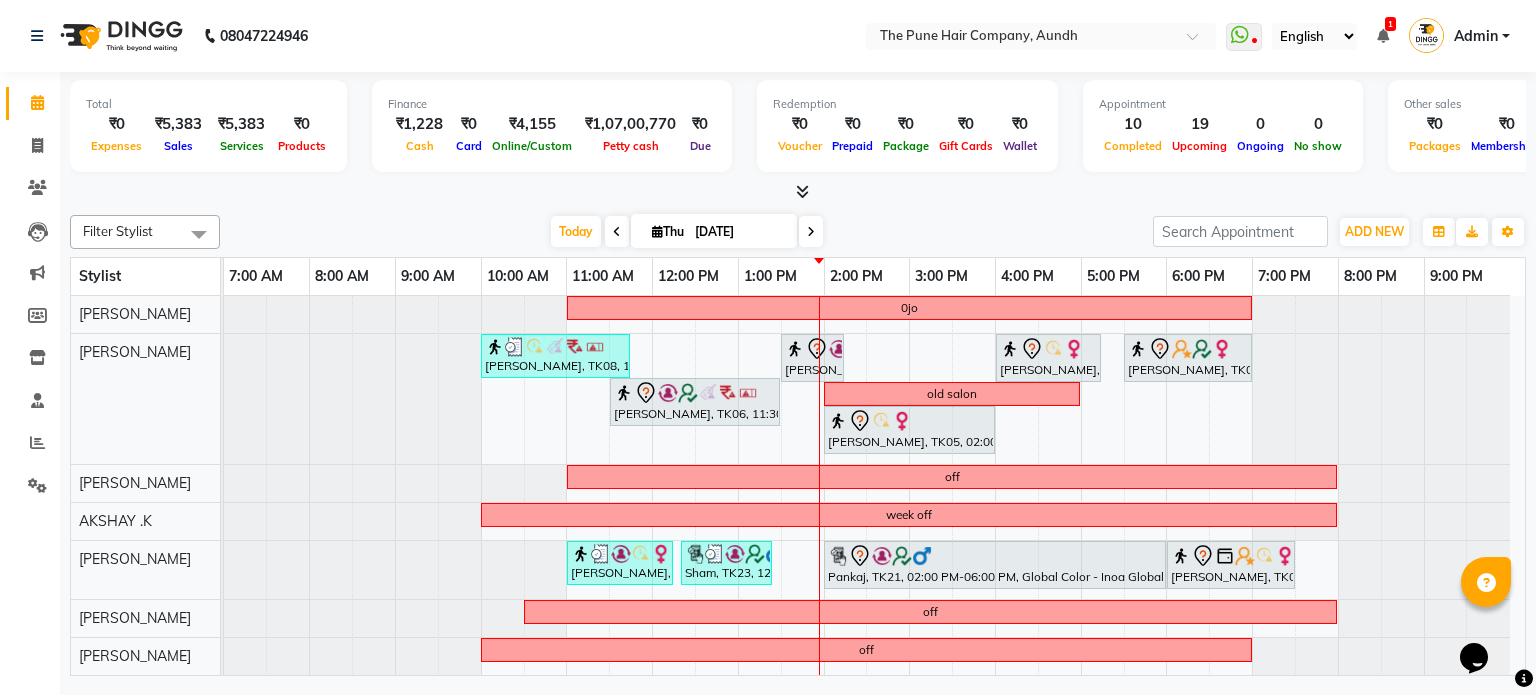 scroll, scrollTop: 551, scrollLeft: 0, axis: vertical 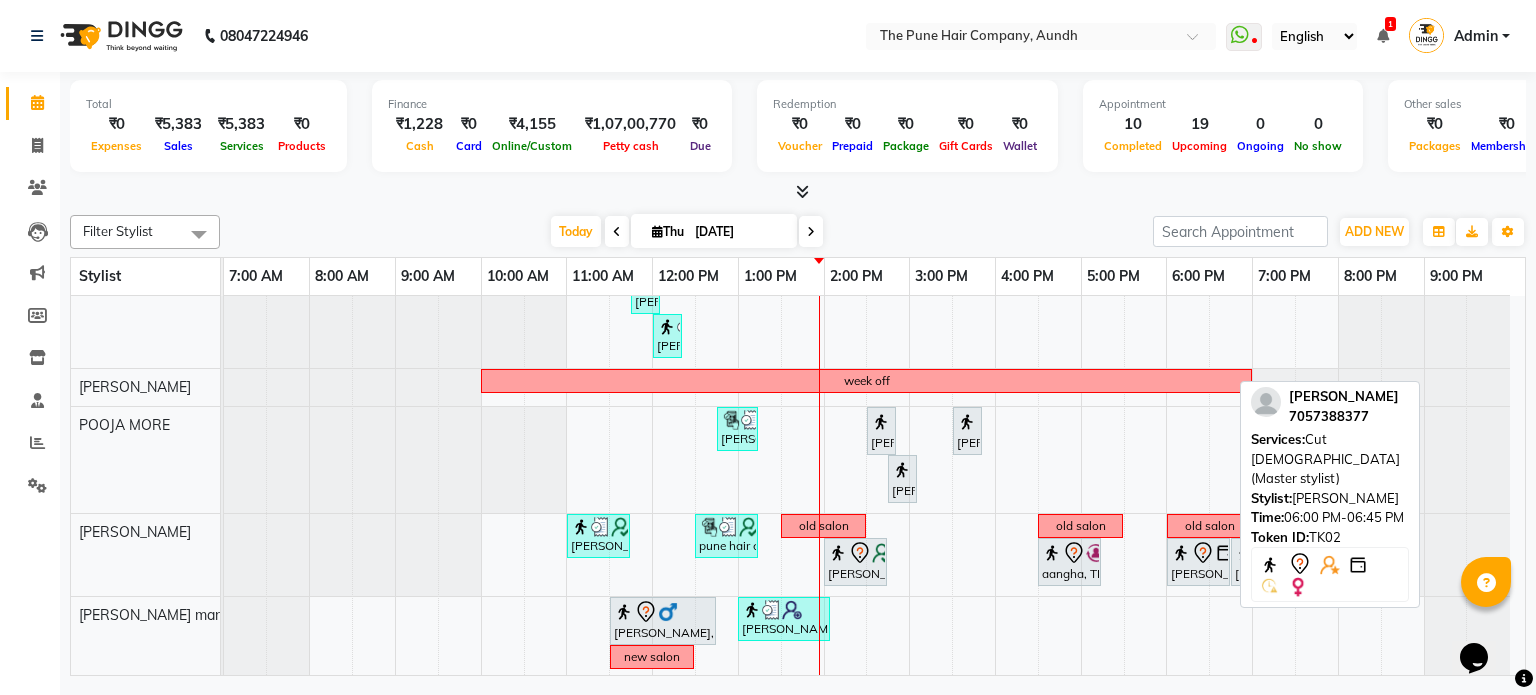 click at bounding box center [1181, 553] 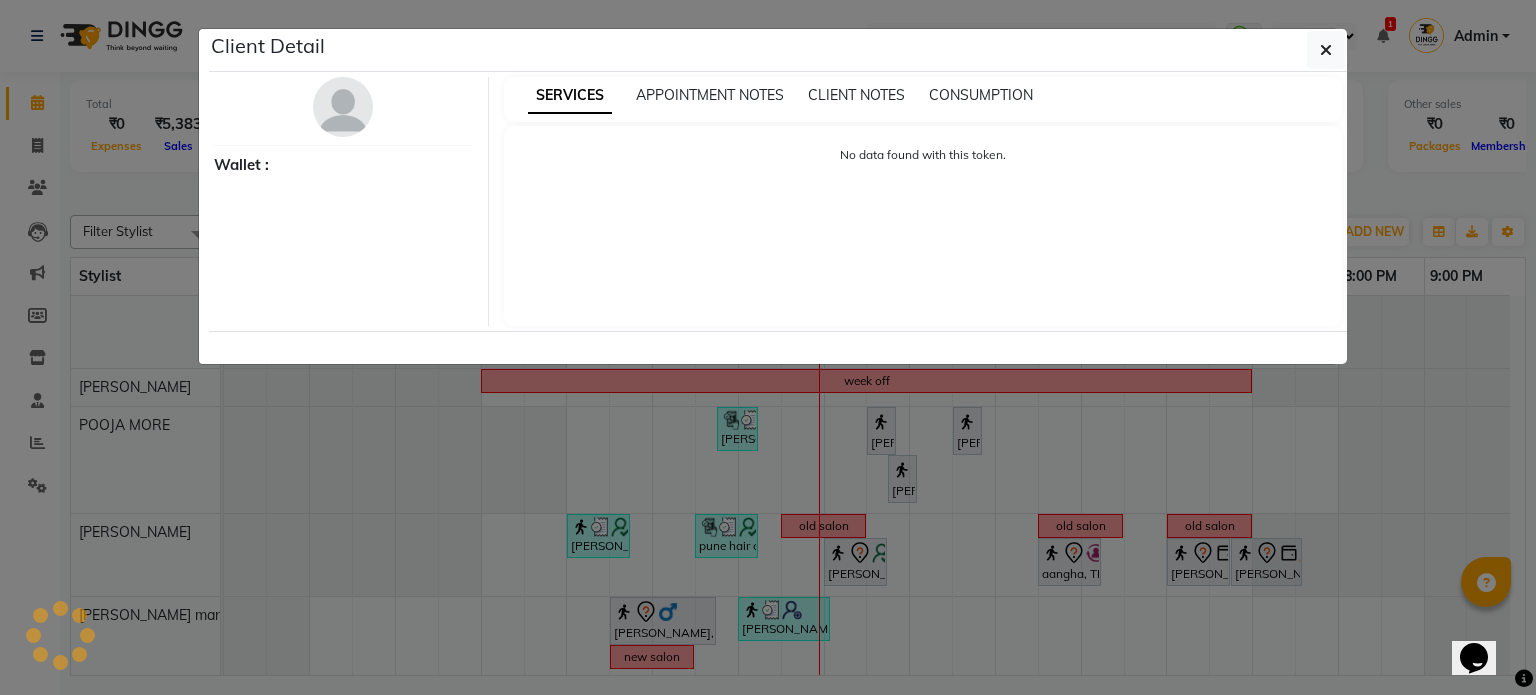 select on "7" 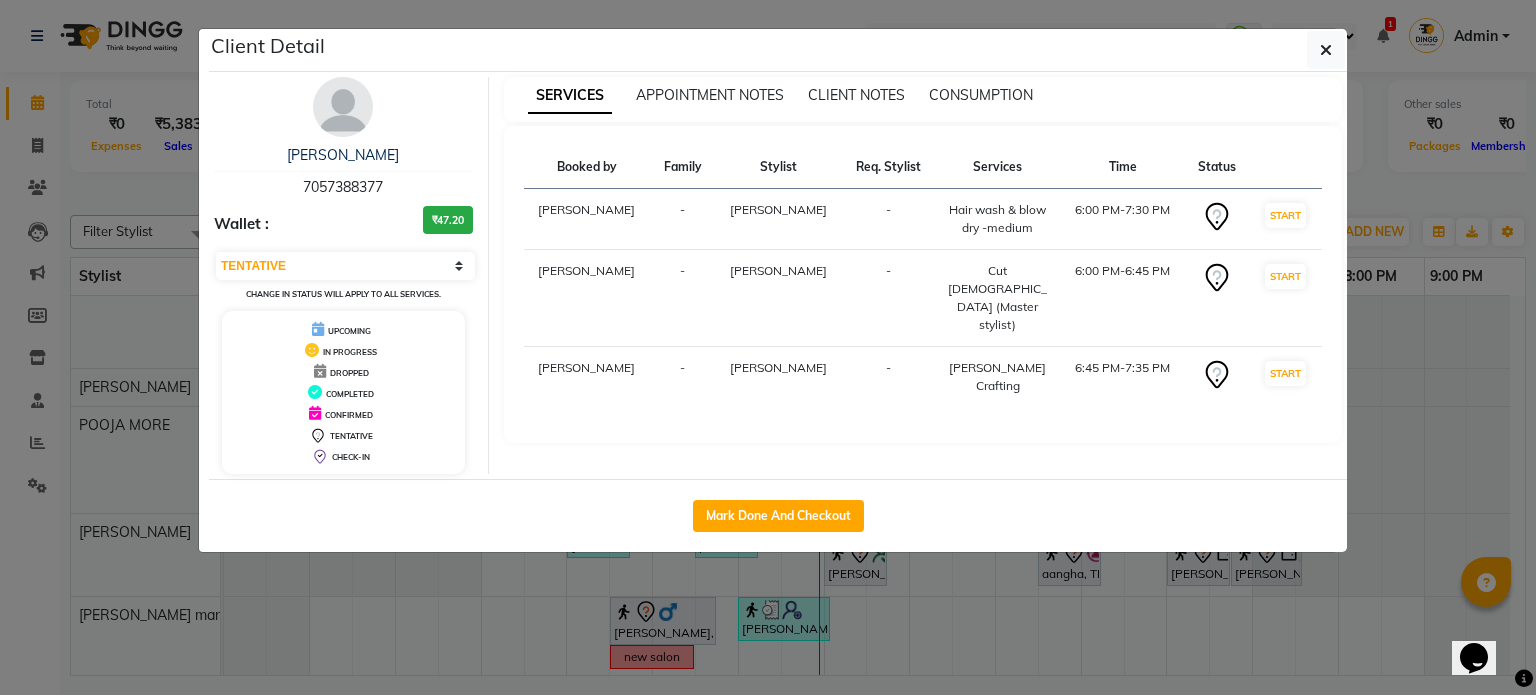 drag, startPoint x: 1322, startPoint y: 57, endPoint x: 1335, endPoint y: 233, distance: 176.47946 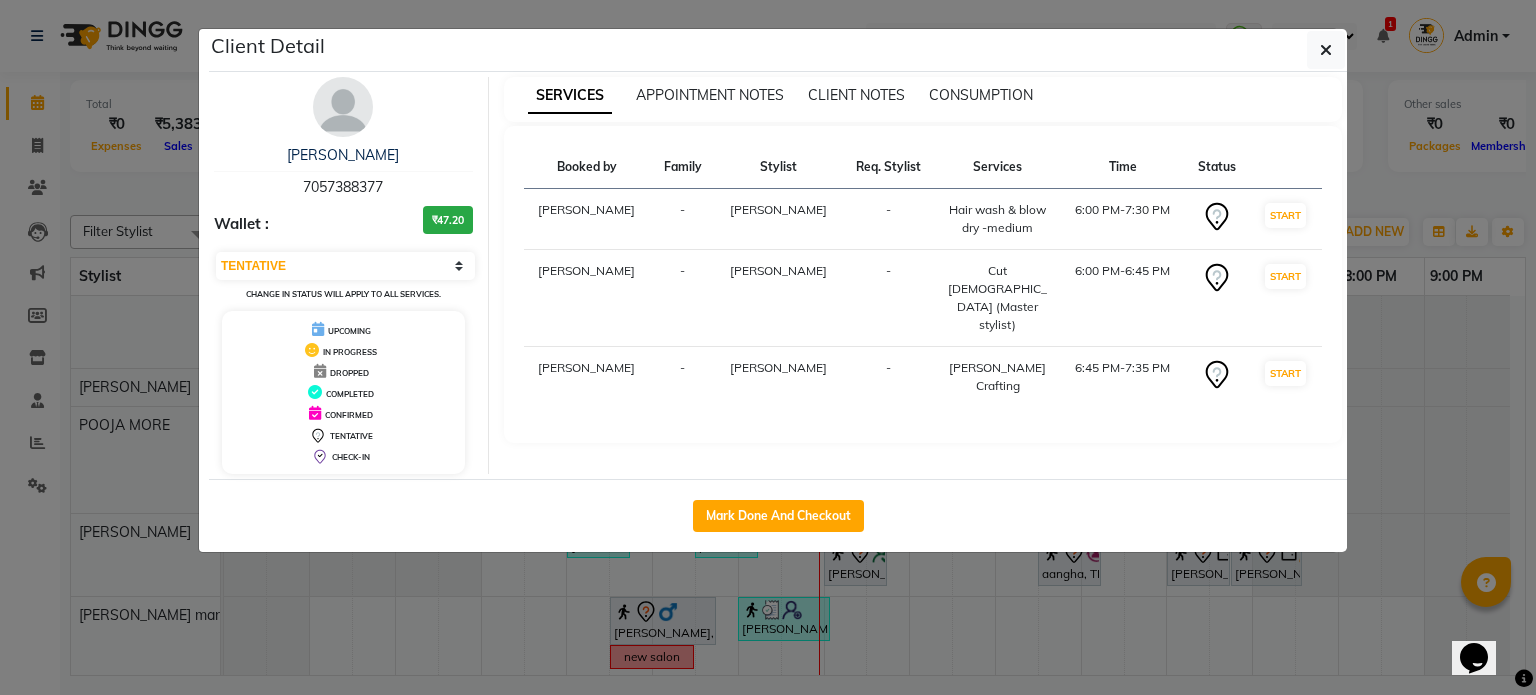 click 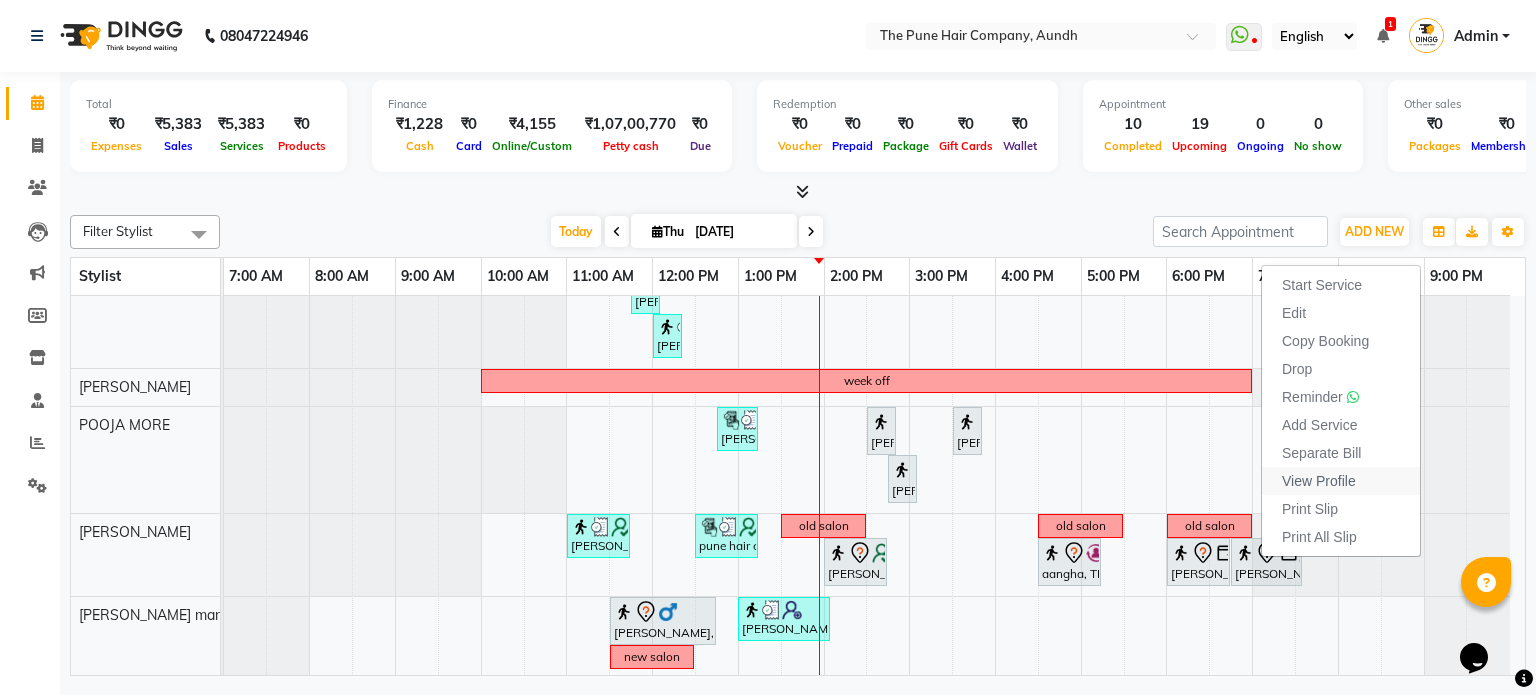 click on "View Profile" at bounding box center [1319, 481] 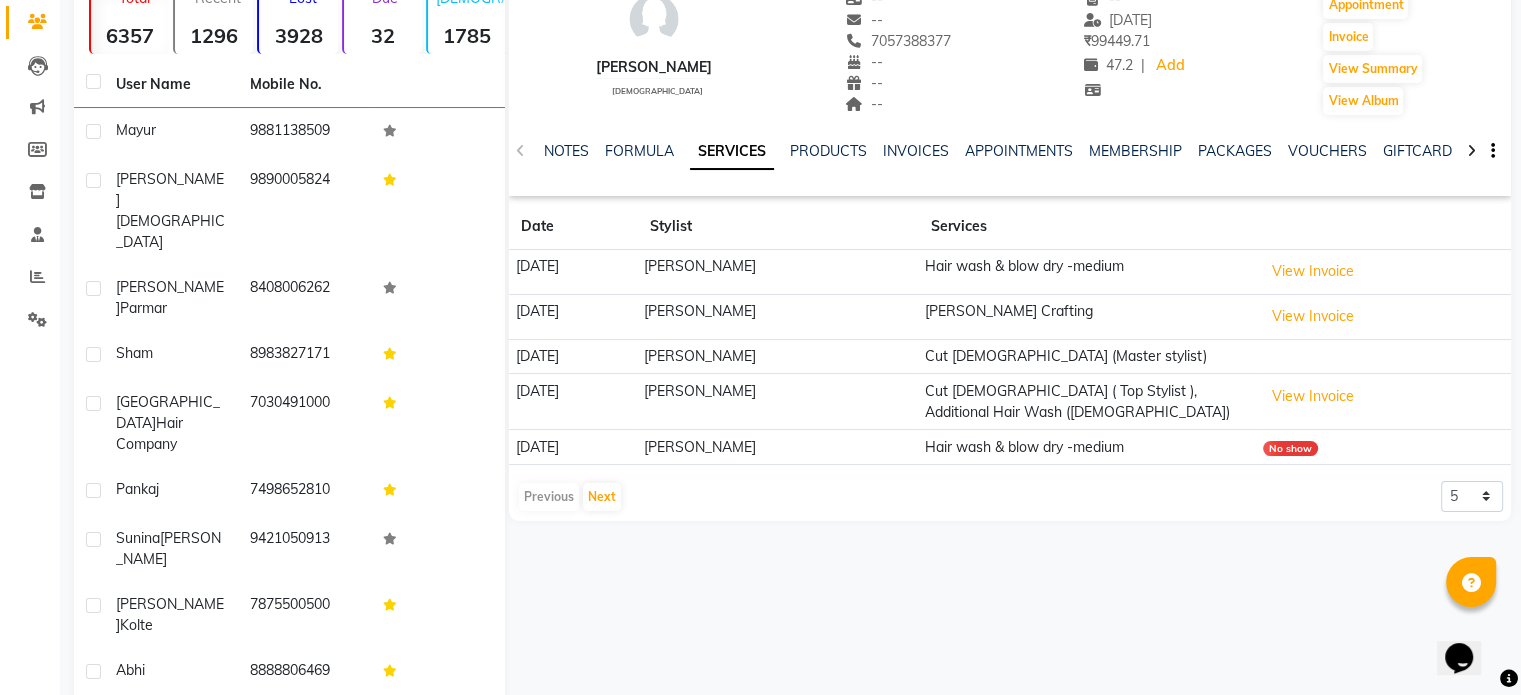 scroll, scrollTop: 172, scrollLeft: 0, axis: vertical 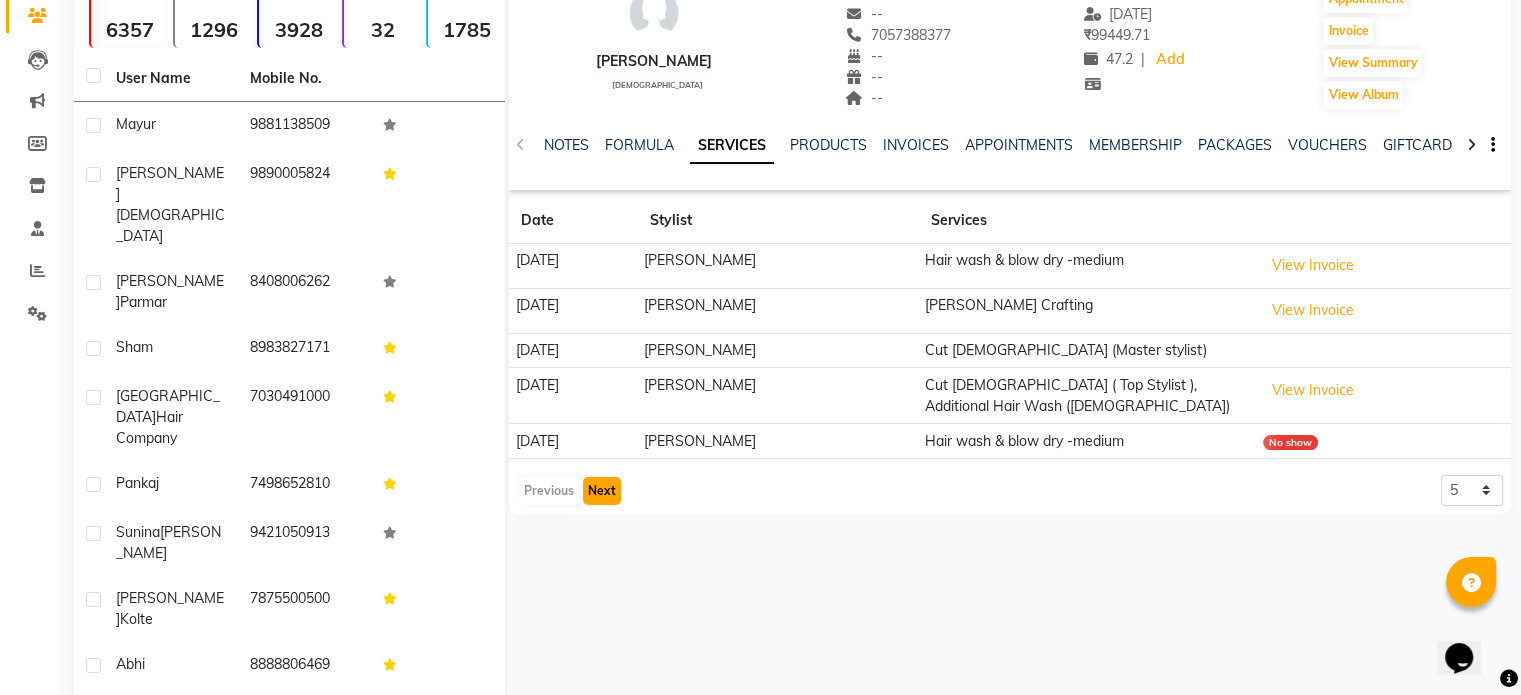 click on "Next" 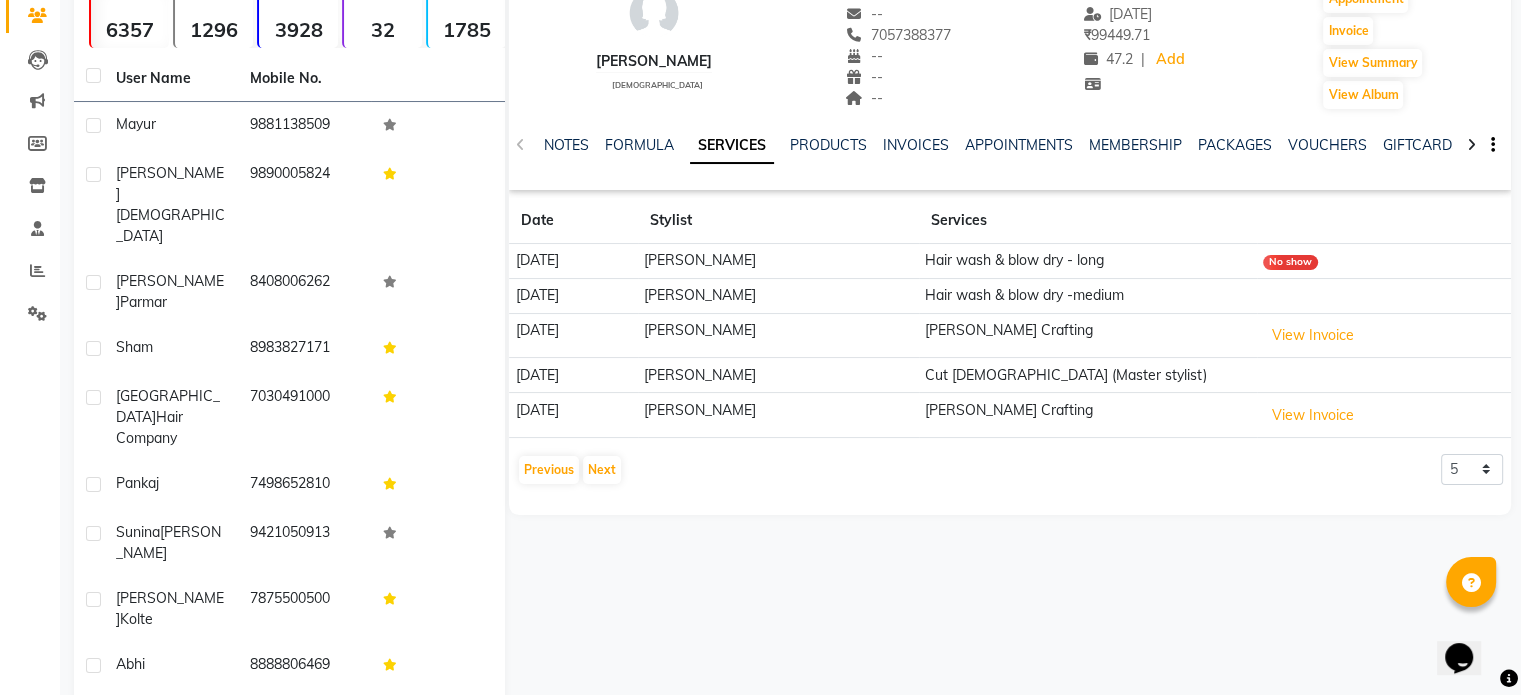 click on "Previous   Next  5 10 50 100 500" 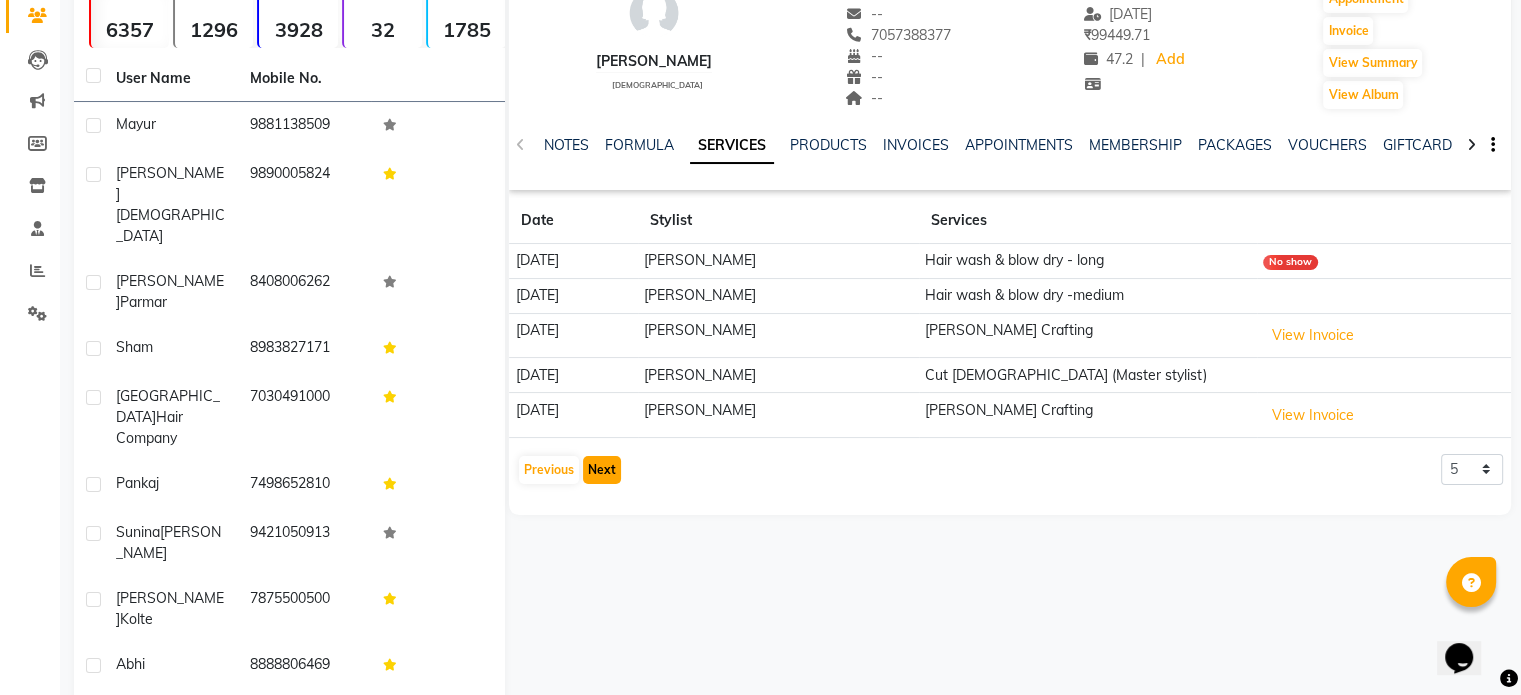 click on "Next" 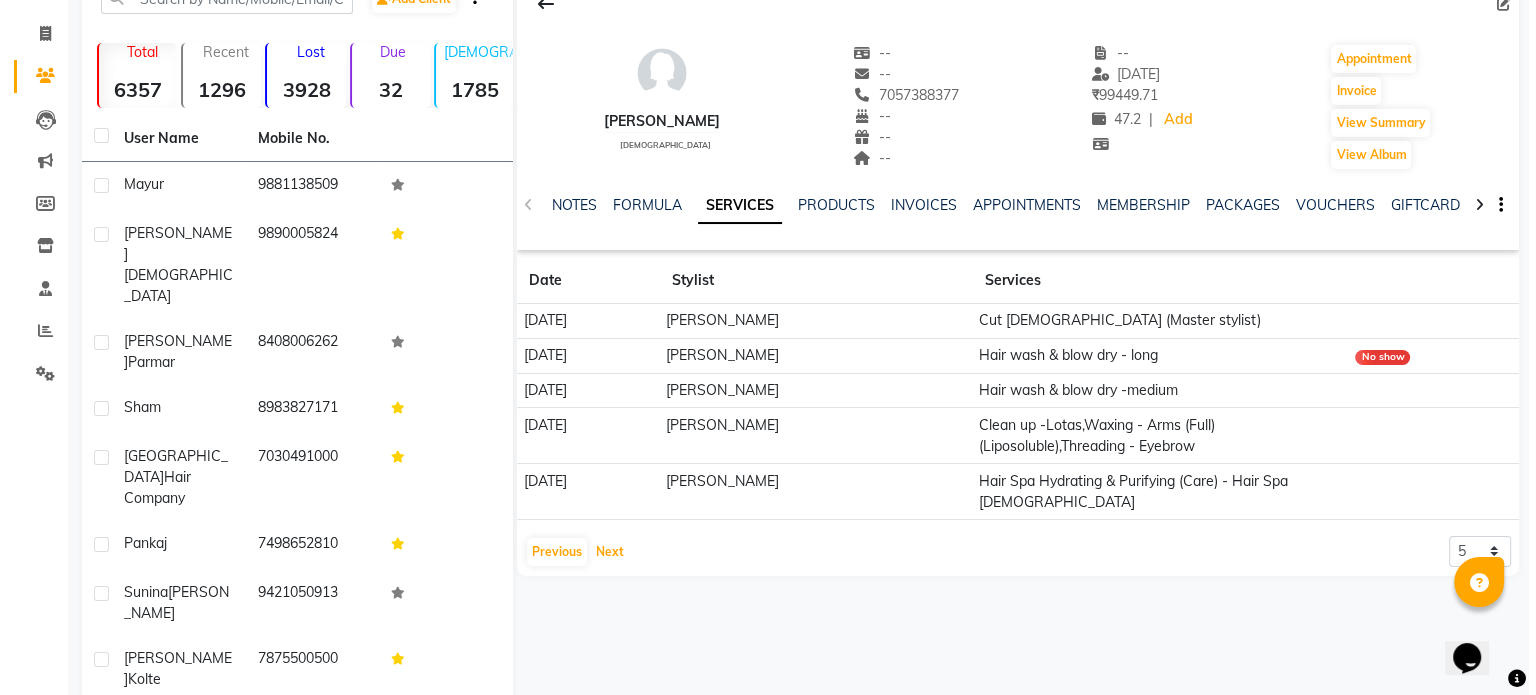 scroll, scrollTop: 0, scrollLeft: 0, axis: both 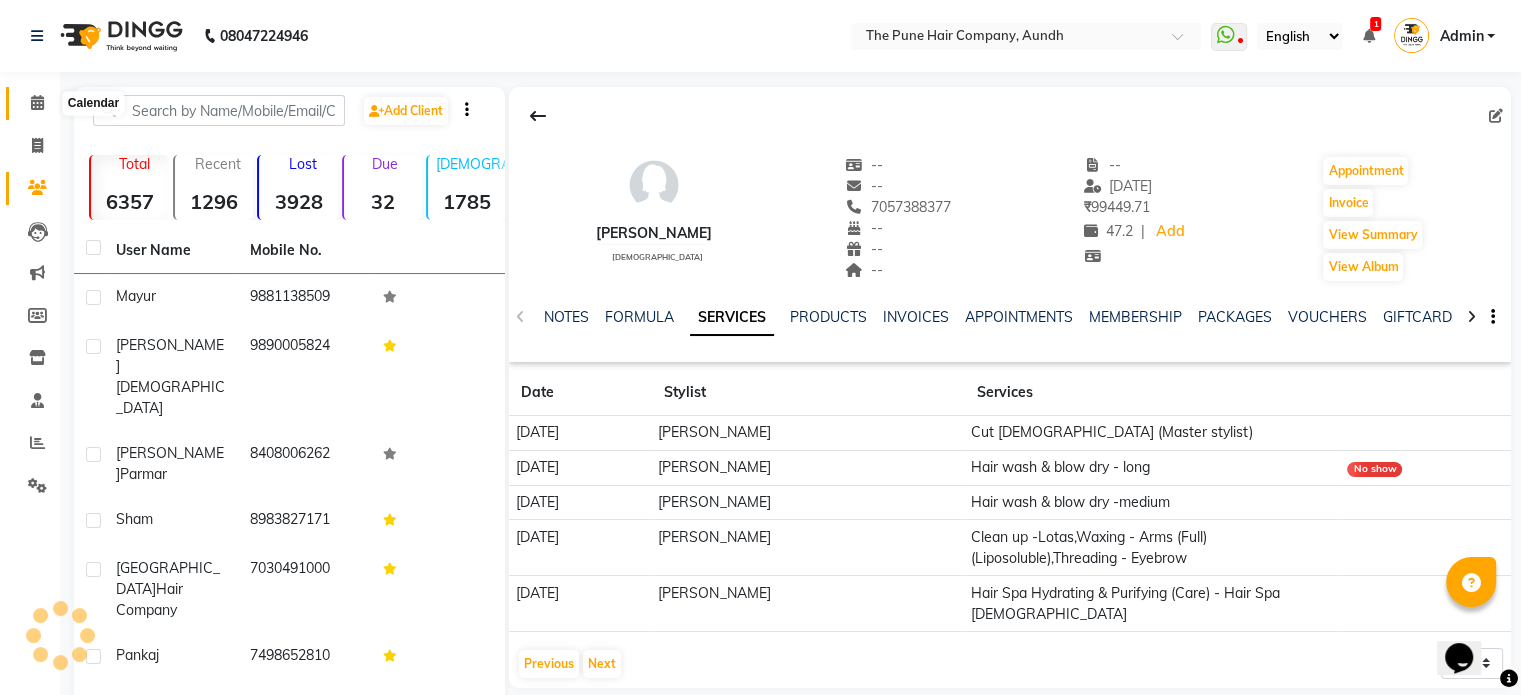 click 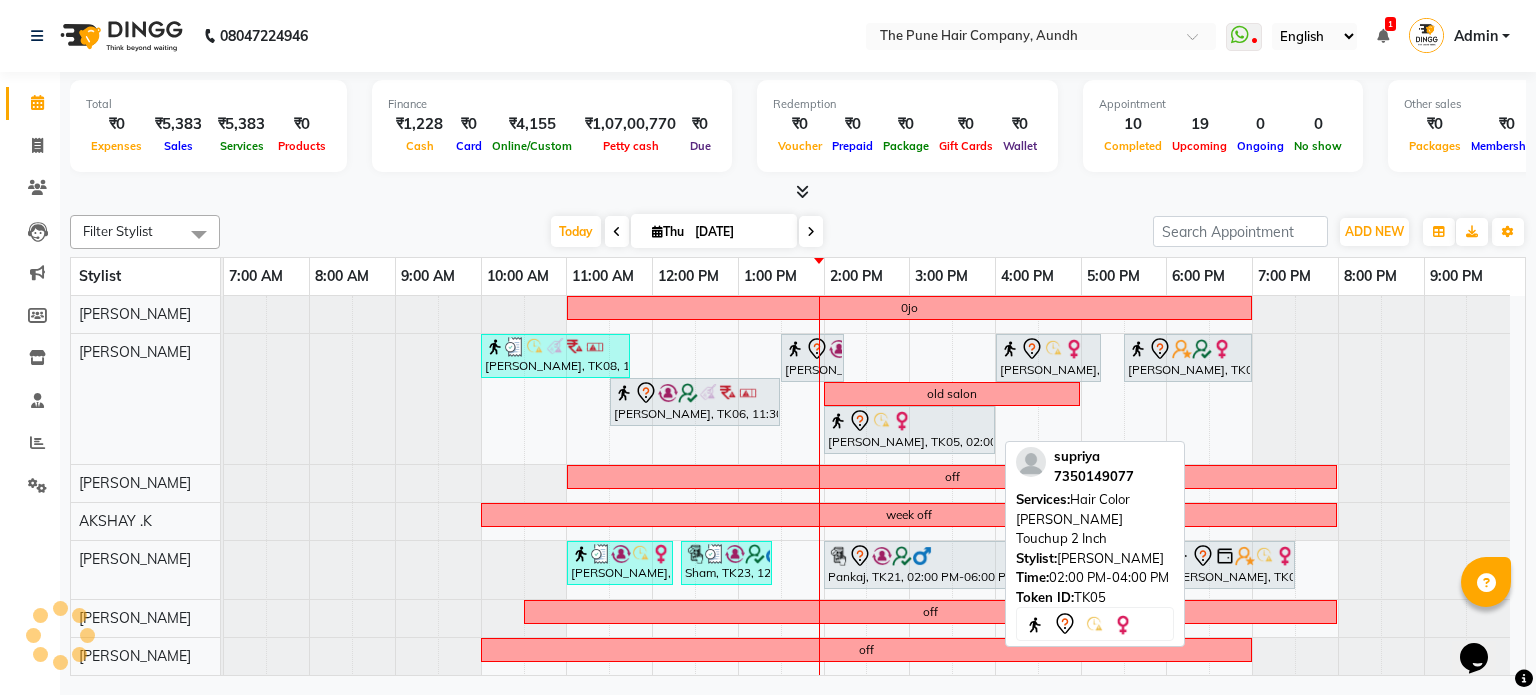 scroll, scrollTop: 415, scrollLeft: 0, axis: vertical 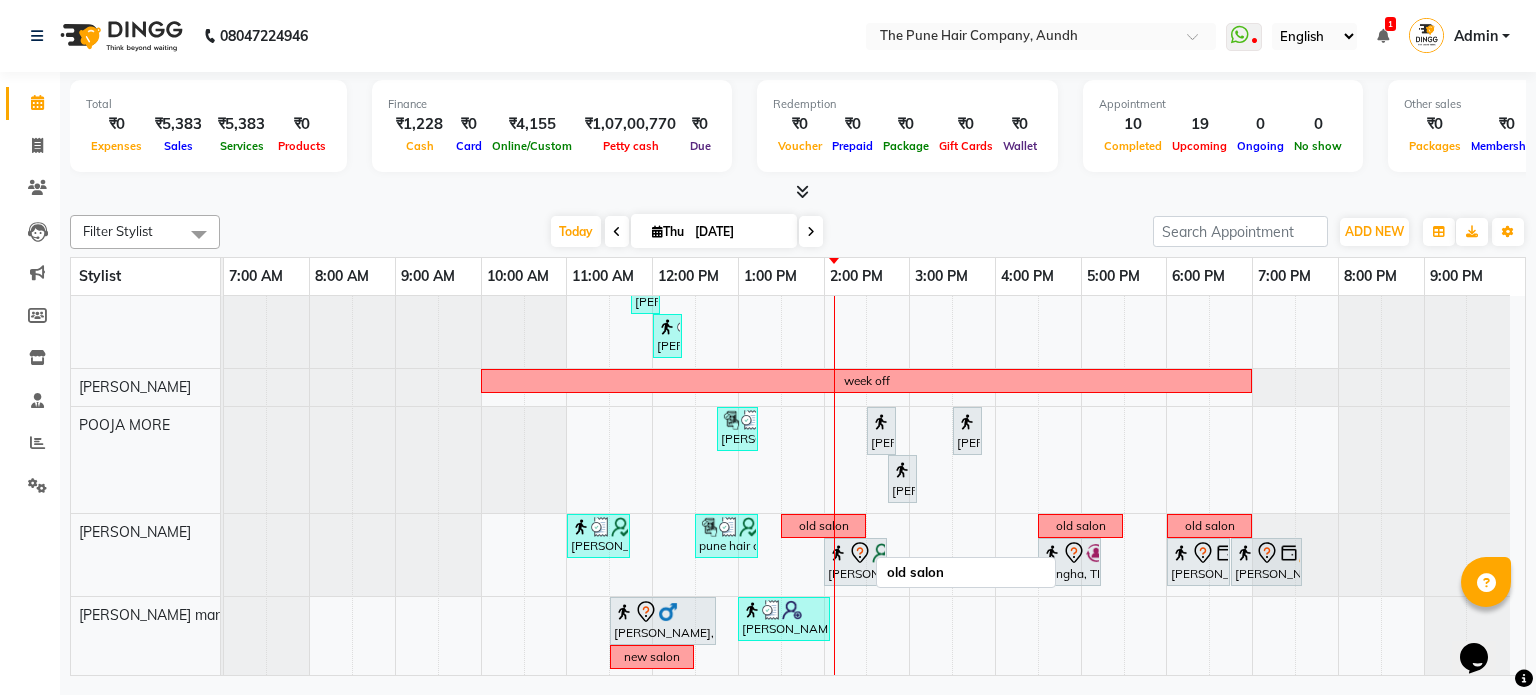 click on "old salon" at bounding box center [824, 526] 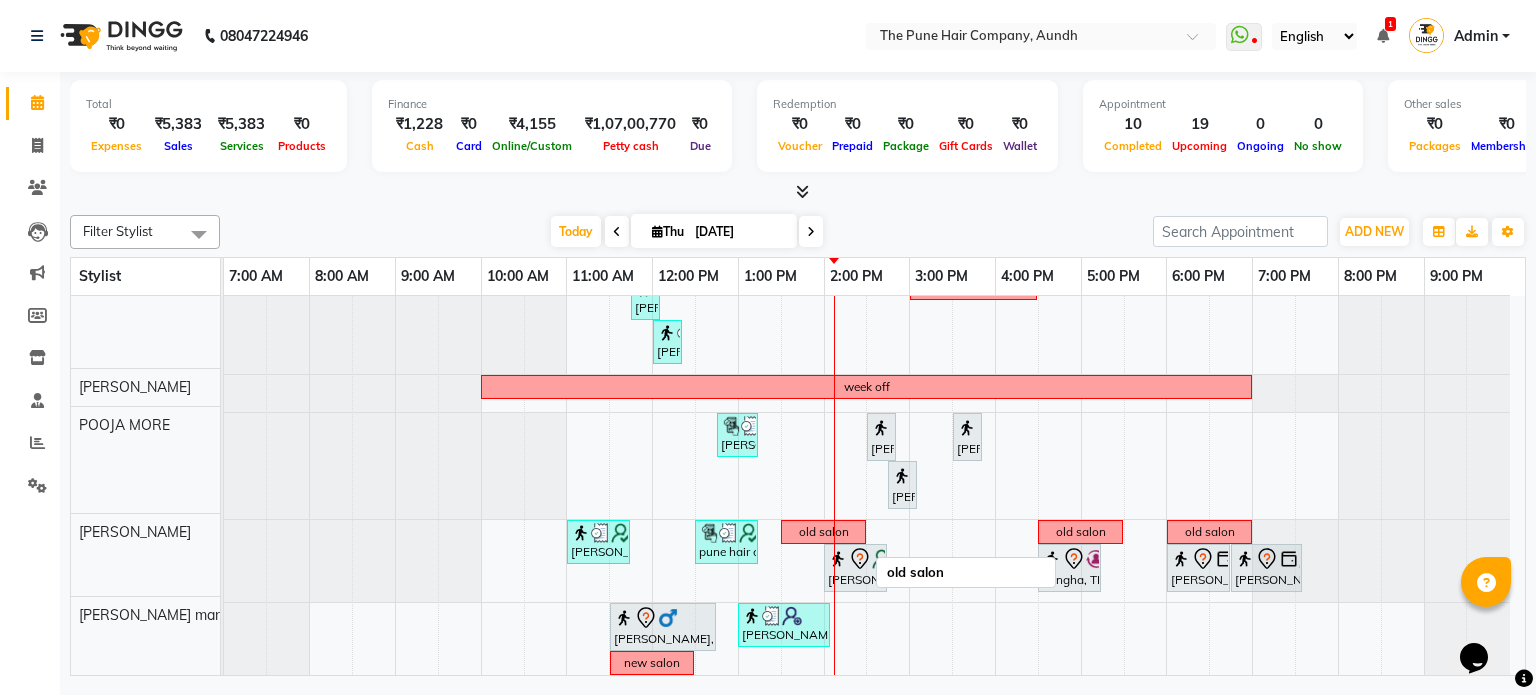 scroll, scrollTop: 545, scrollLeft: 0, axis: vertical 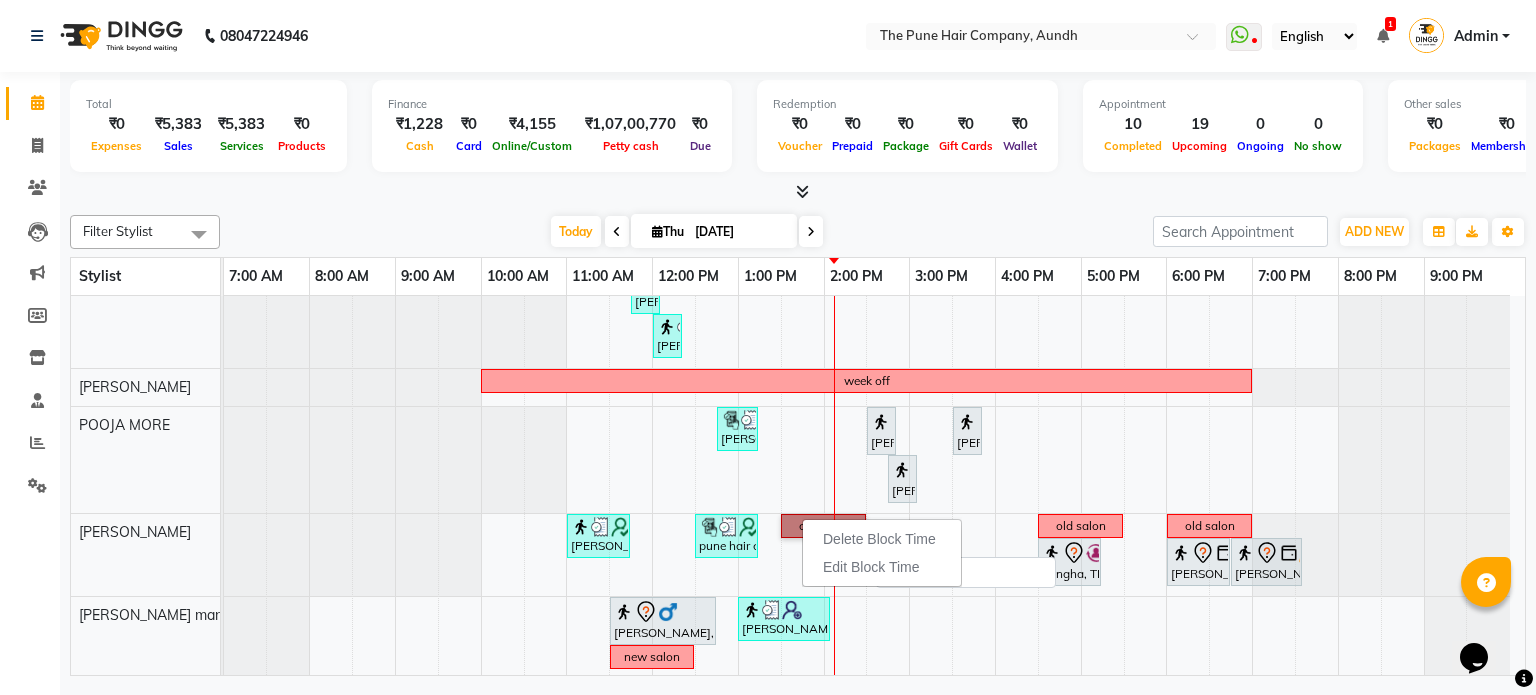 click on "old salon" at bounding box center (823, 526) 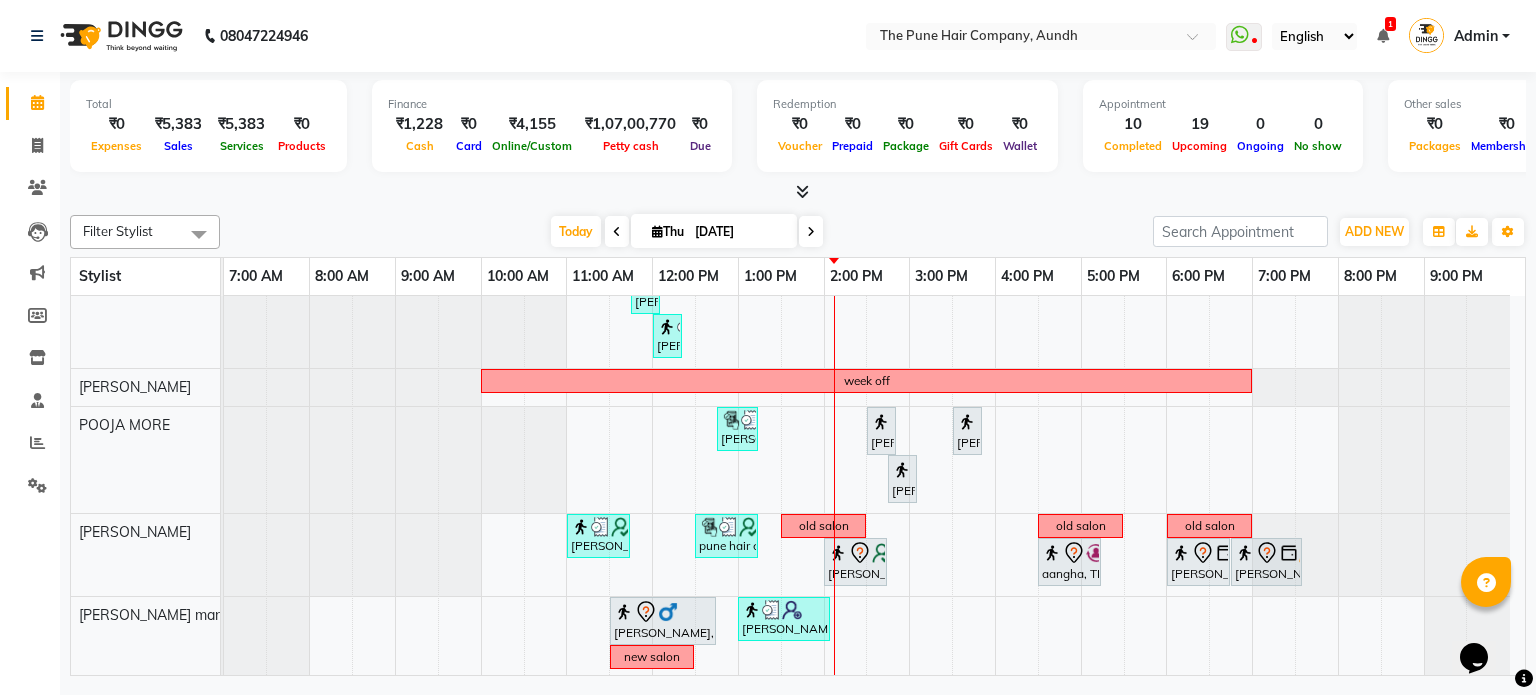 click on "[DATE]  [DATE]" at bounding box center (686, 232) 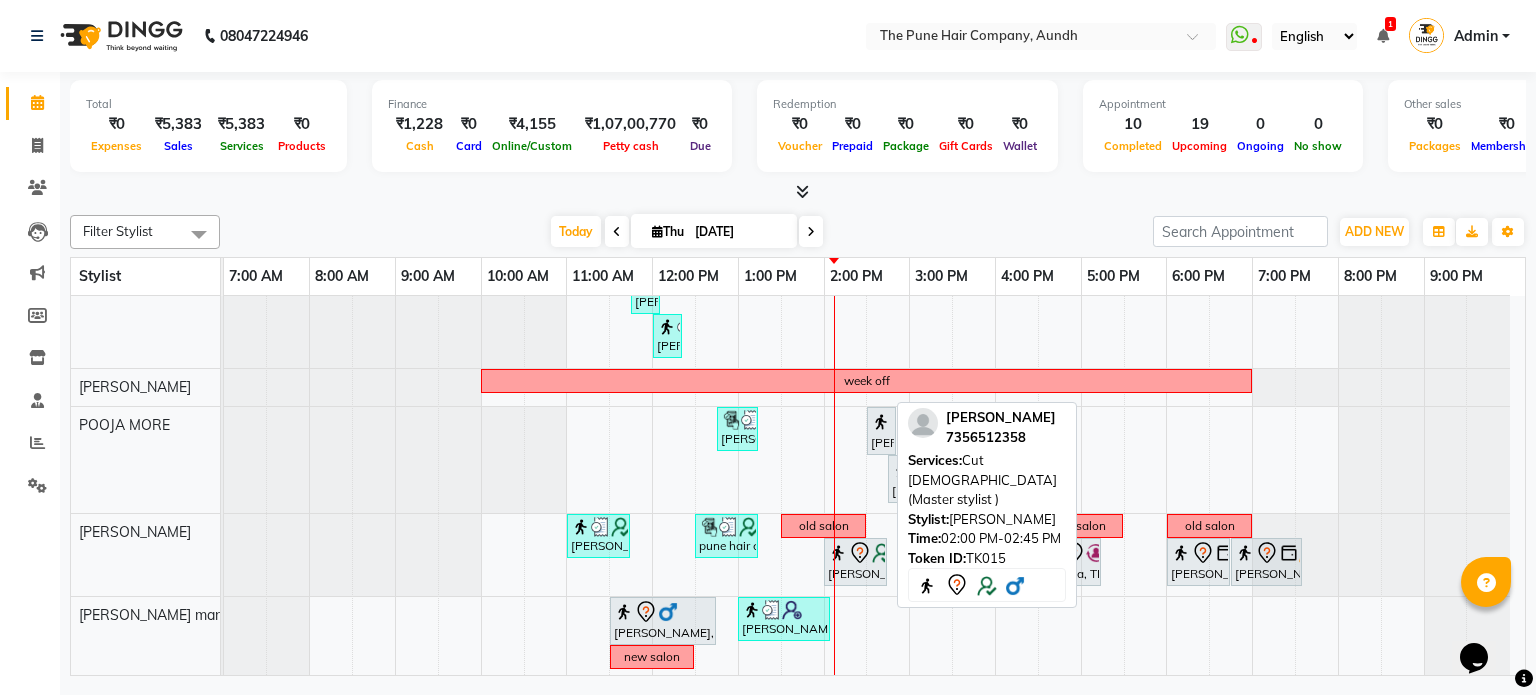 scroll, scrollTop: 448, scrollLeft: 0, axis: vertical 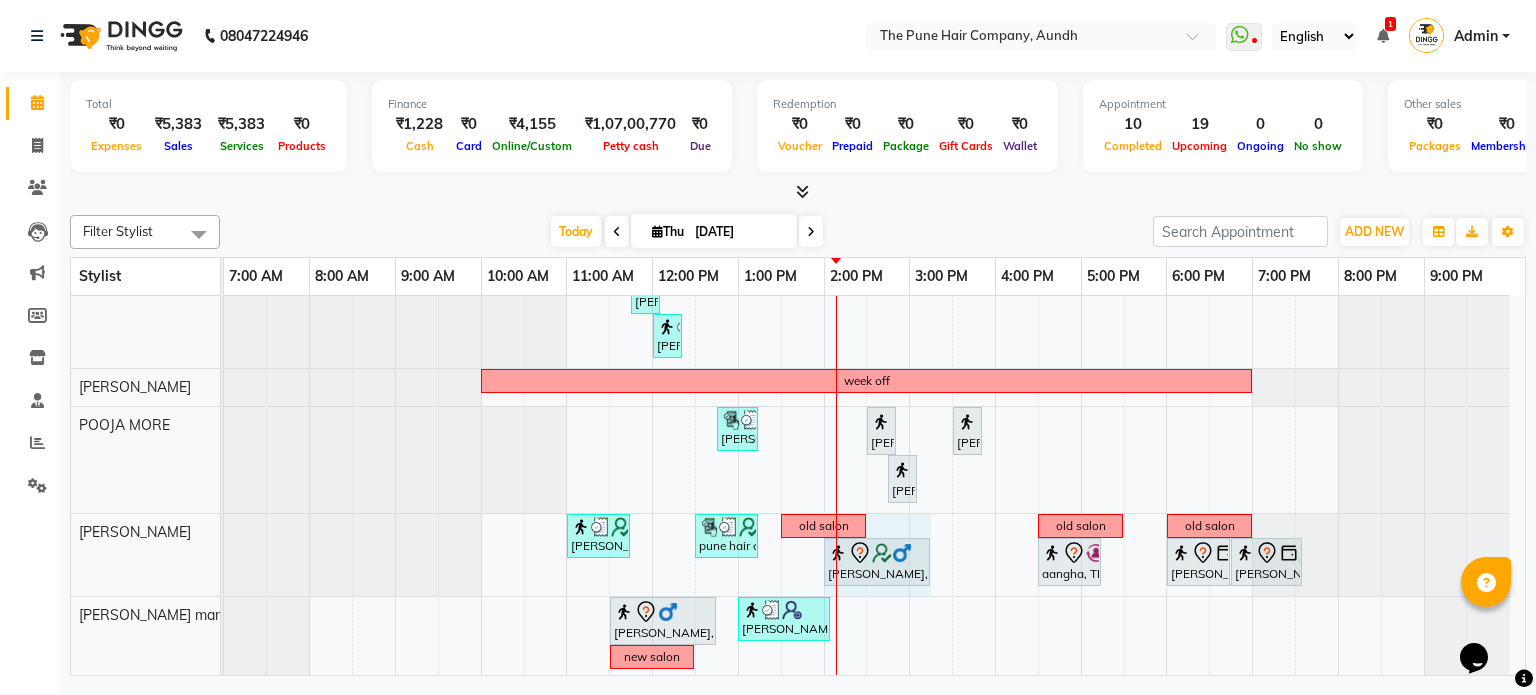 drag, startPoint x: 885, startPoint y: 551, endPoint x: 918, endPoint y: 556, distance: 33.37664 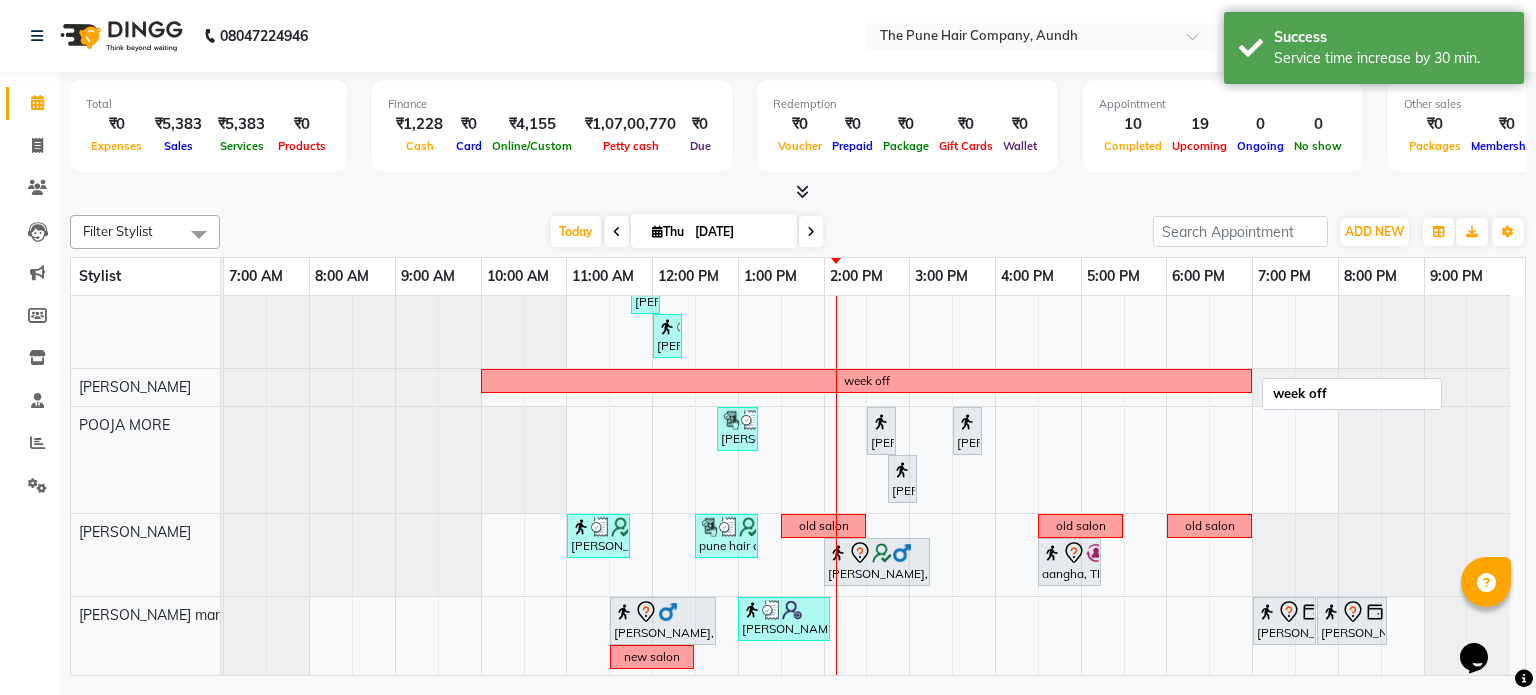 click on "week off" at bounding box center [867, 381] 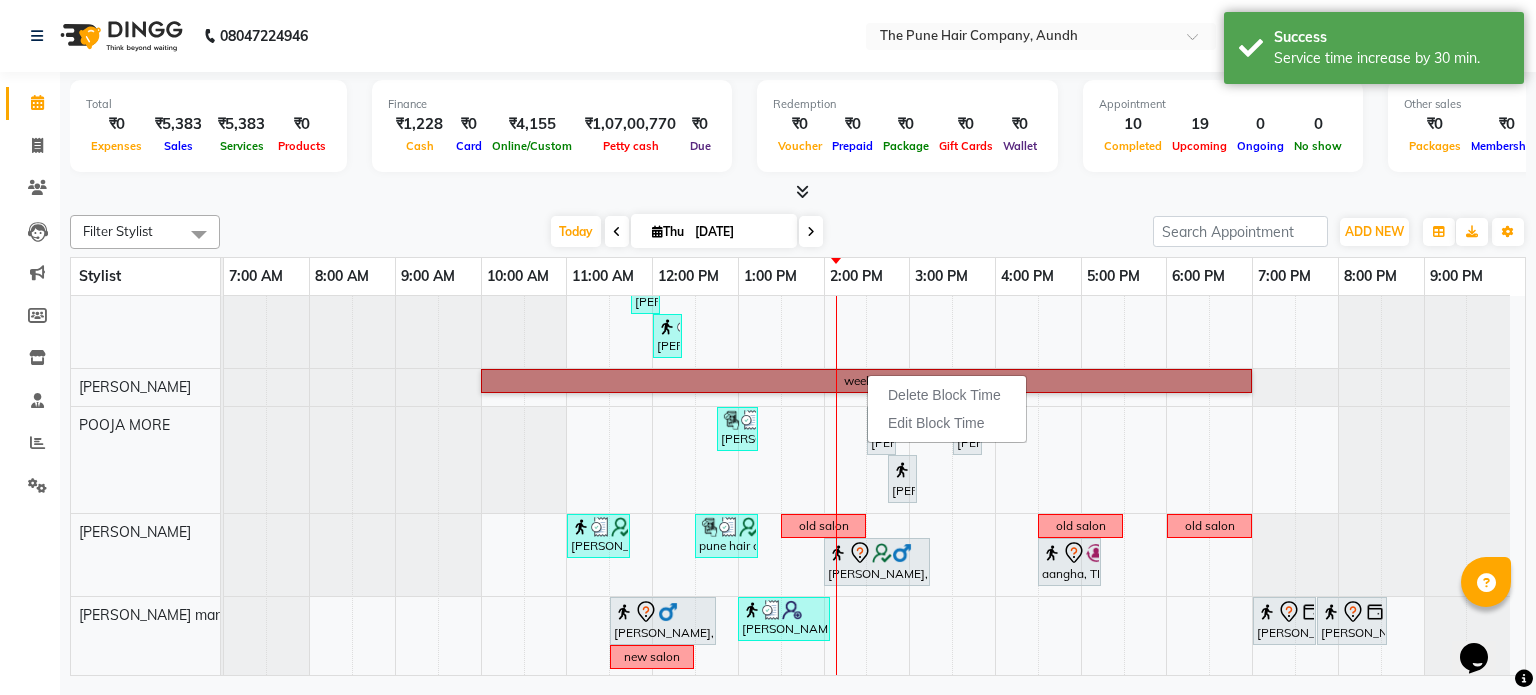 drag, startPoint x: 842, startPoint y: 372, endPoint x: 855, endPoint y: 265, distance: 107.78683 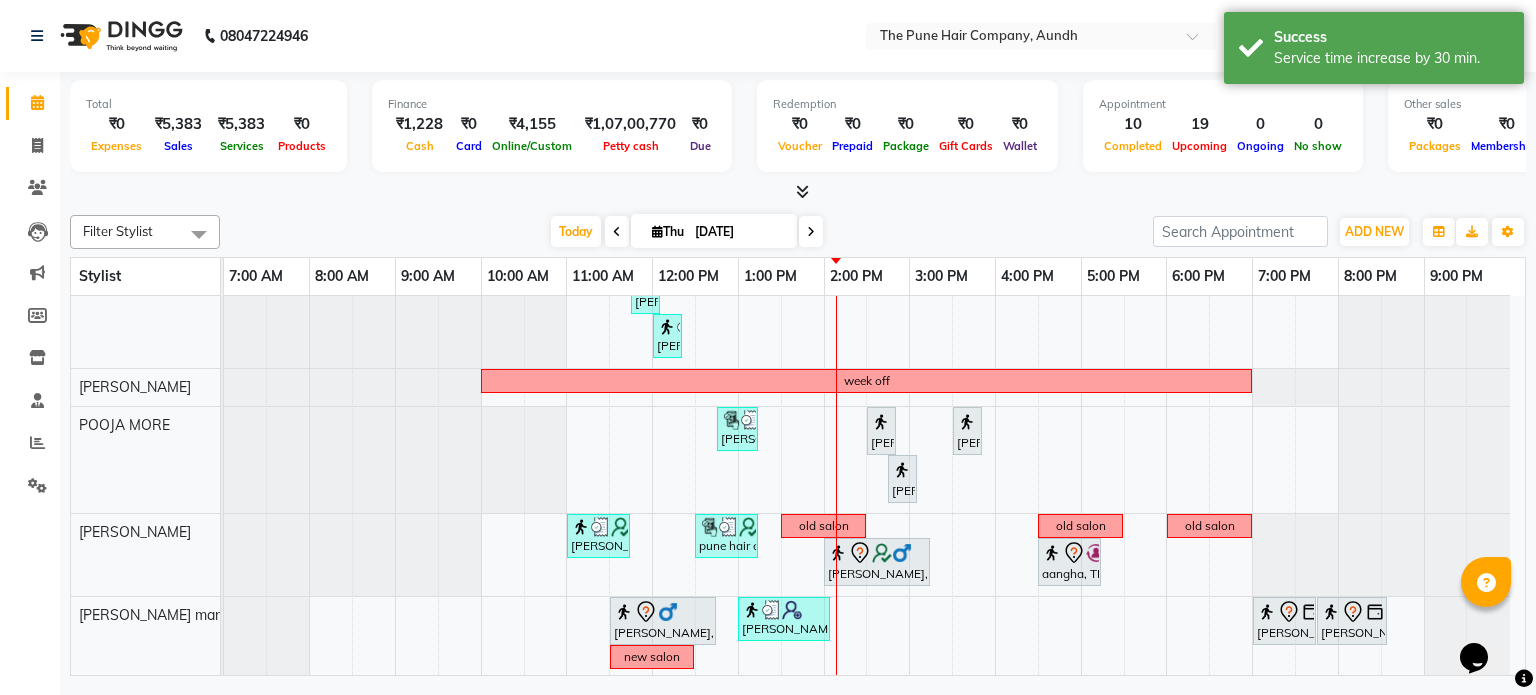 click on "[DATE]  [DATE]" at bounding box center [686, 232] 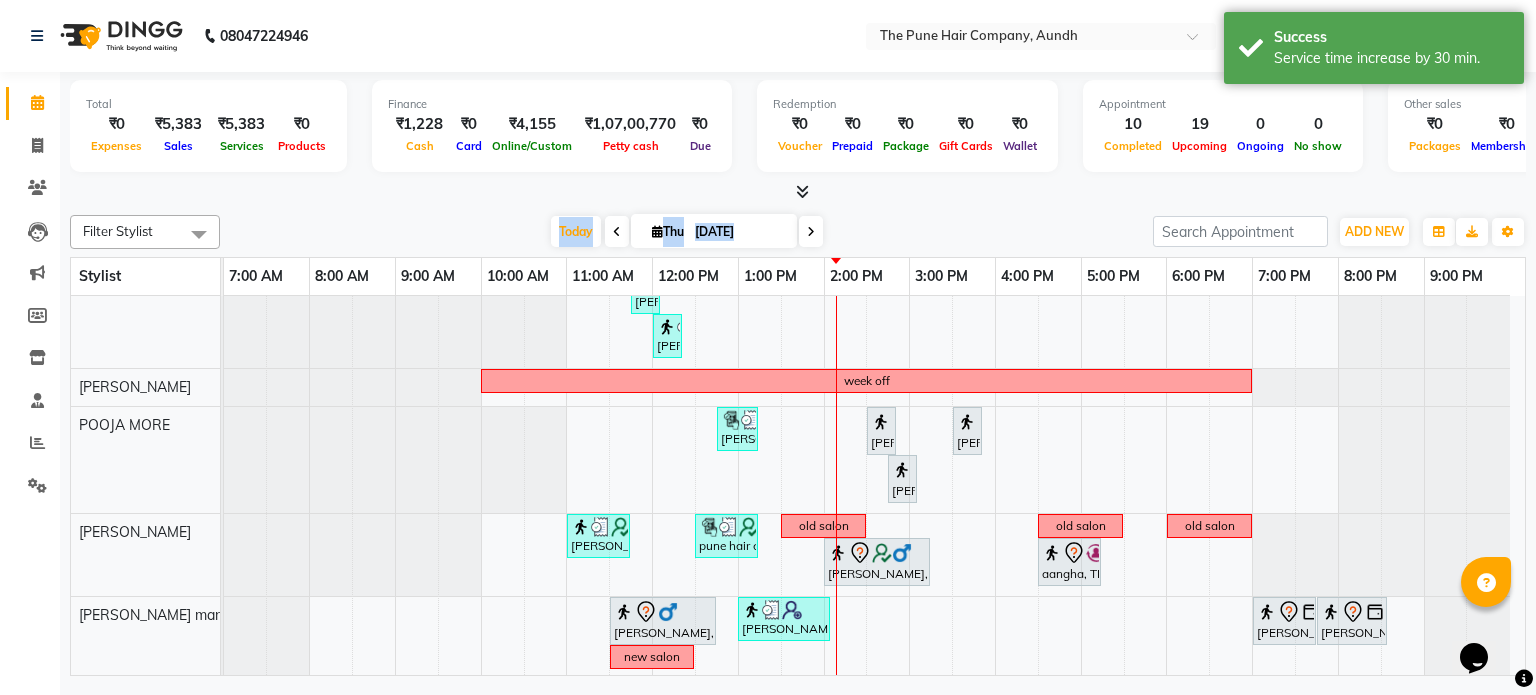 click on "[DATE]  [DATE]" at bounding box center (686, 232) 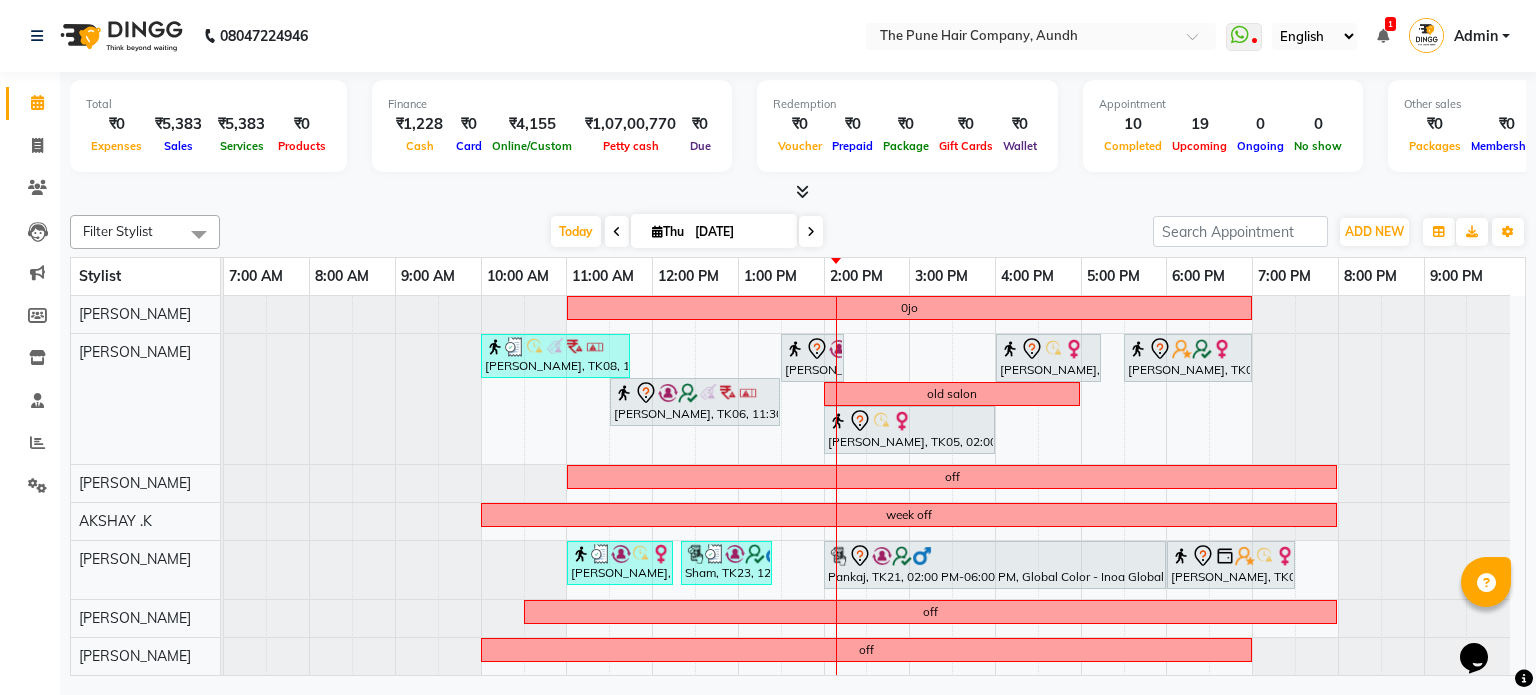 click on "0jo      [PERSON_NAME], TK08, 10:00 AM-11:45 AM, Cut [DEMOGRAPHIC_DATA] (Expert)             [PERSON_NAME], TK06, 01:30 PM-02:15 PM, Cut [DEMOGRAPHIC_DATA] (Expert)             [PERSON_NAME], TK05, 04:00 PM-05:15 PM, Cut [DEMOGRAPHIC_DATA] (Expert)             [PERSON_NAME], TK09, 05:30 PM-07:00 PM, Hair wash & blow dry - [PERSON_NAME], TK06, 11:30 AM-01:30 PM, Hair Color [PERSON_NAME] Touchup 2 Inch  old salon              [PERSON_NAME], TK05, 02:00 PM-04:00 PM, Hair Color [PERSON_NAME] Touchup 2 Inch  off   week off      Sandhya, TK04, 11:00 AM-12:15 PM,  Hair wash medium     Sham, TK23, 12:20 PM-01:25 PM, Cut [DEMOGRAPHIC_DATA] (Master stylist), [PERSON_NAME] Crafting             Pankaj, TK21, 02:00 PM-06:00 PM, Global Color - Inoa Global [PERSON_NAME], TK02, 06:00 PM-07:30 PM, Hair wash & blow dry -medium  off   off      [PERSON_NAME], TK13, 11:30 AM-01:00 PM, Cut [DEMOGRAPHIC_DATA] (Sr.stylist), Additional Hair Wash ([DEMOGRAPHIC_DATA])             [PERSON_NAME], TK14, 02:00 PM-03:05 PM, Cut [DEMOGRAPHIC_DATA] (Sr.stylist)                         [PERSON_NAME], TK20, 03:00 PM-03:35 PM, Cut [DEMOGRAPHIC_DATA] (Sr.stylist)" at bounding box center (874, 763) 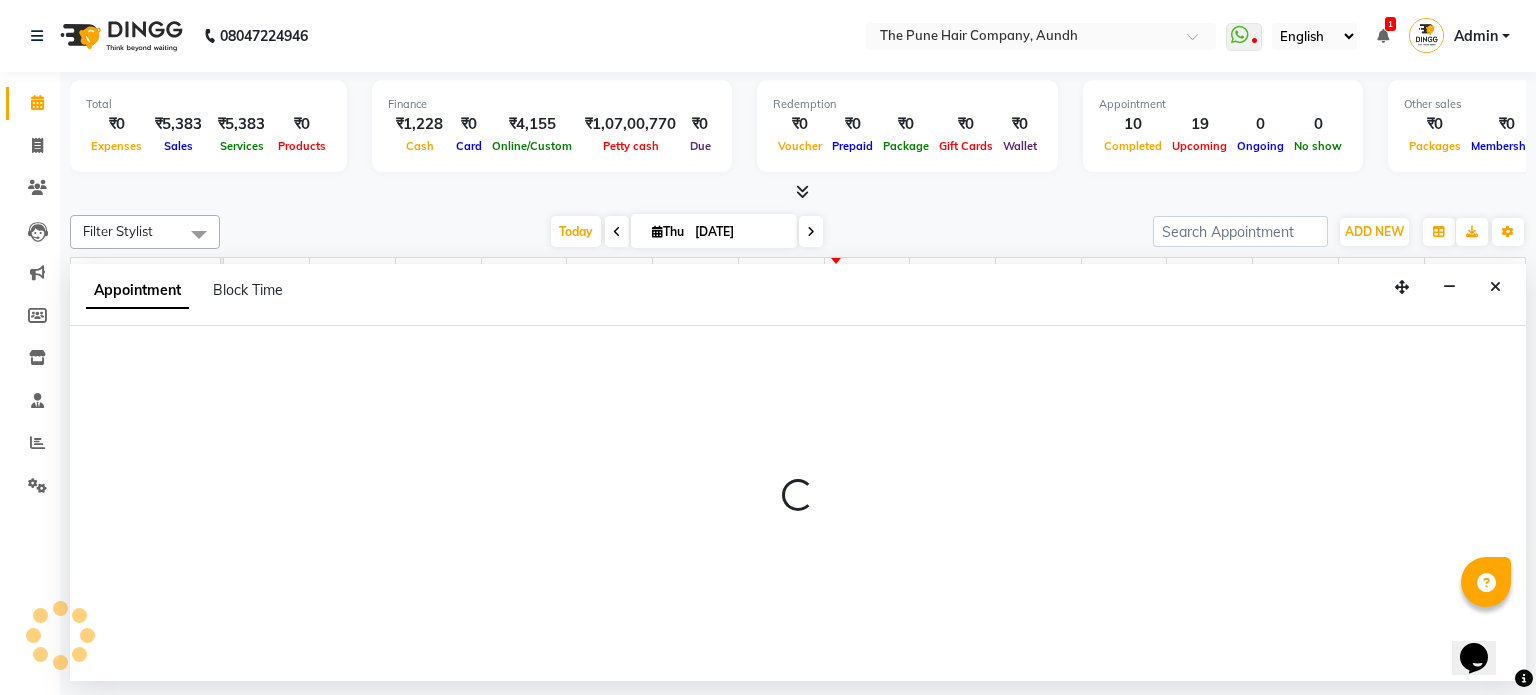 select on "3340" 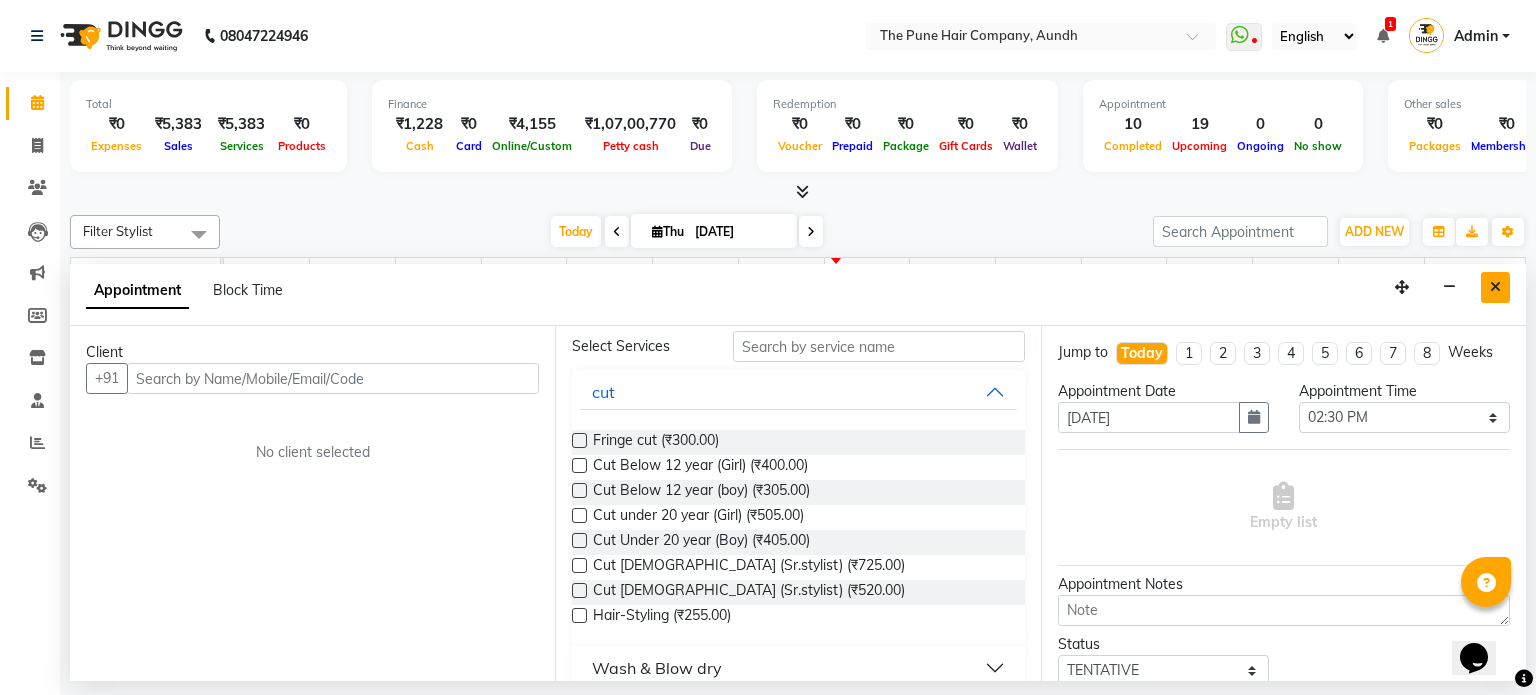 click at bounding box center [1495, 287] 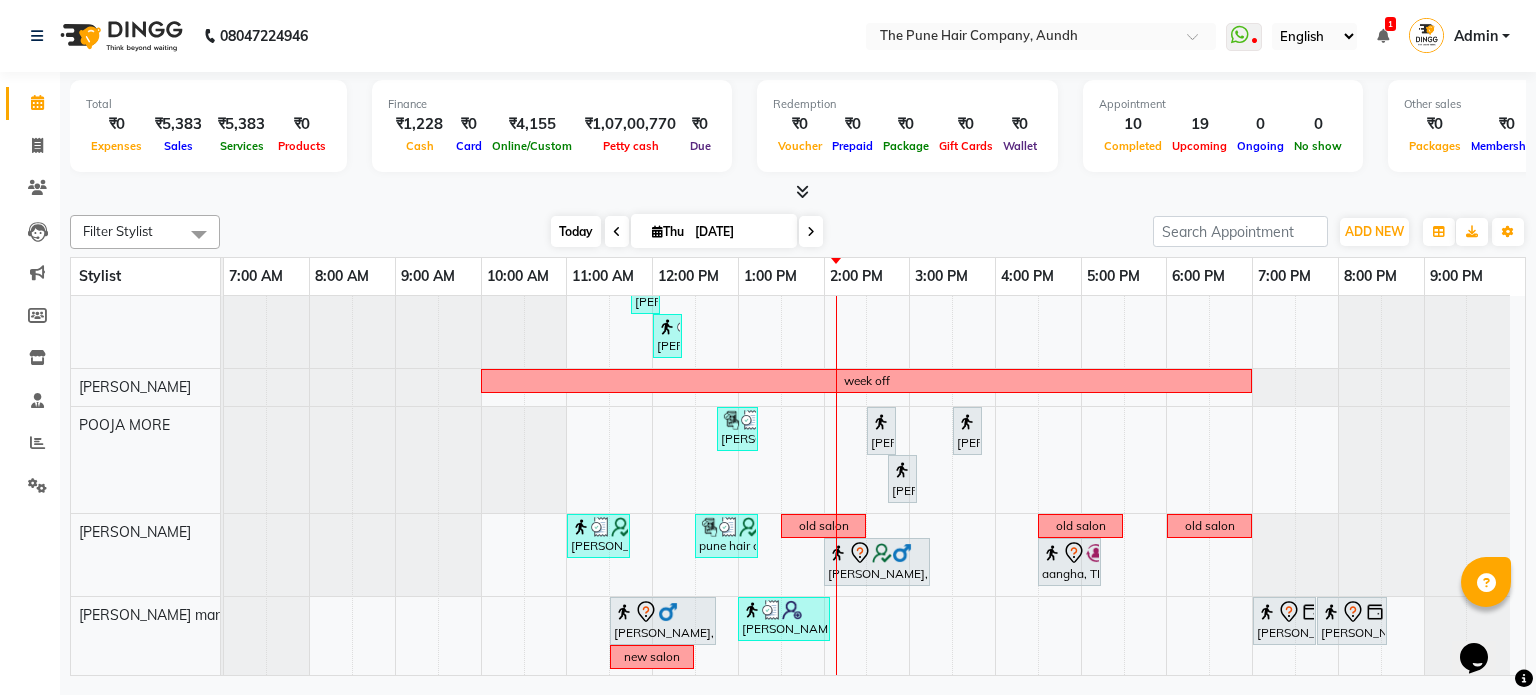 click on "Today" at bounding box center (576, 231) 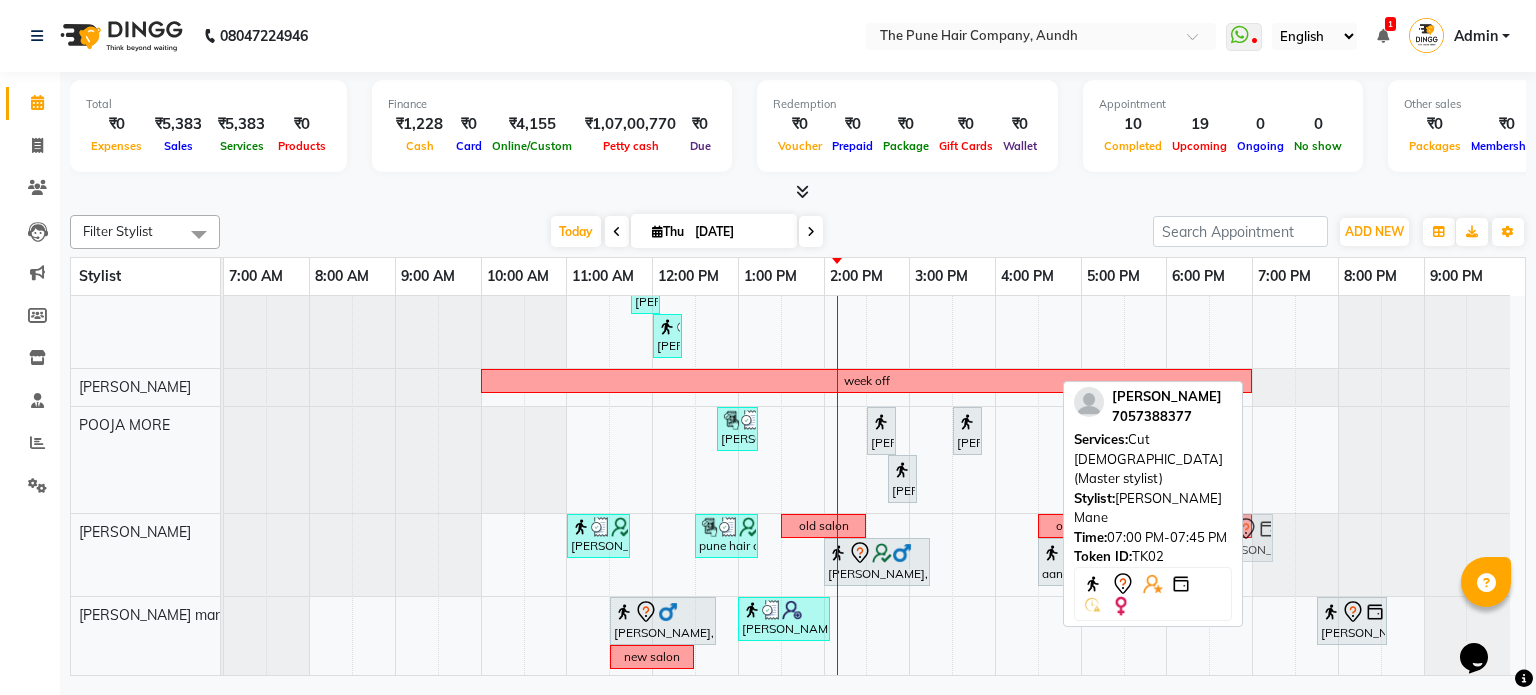 drag, startPoint x: 1297, startPoint y: 619, endPoint x: 1269, endPoint y: 566, distance: 59.94164 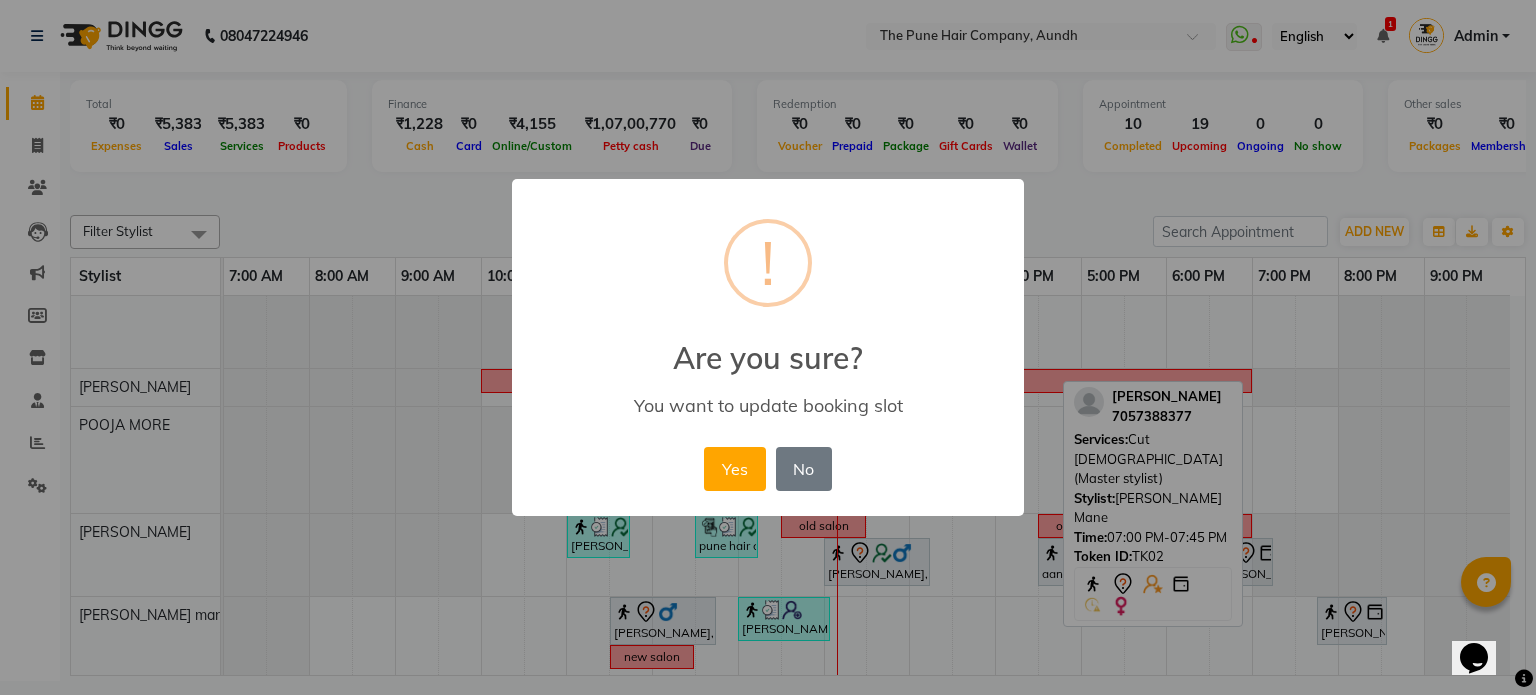 drag, startPoint x: 726, startPoint y: 468, endPoint x: 782, endPoint y: 490, distance: 60.166435 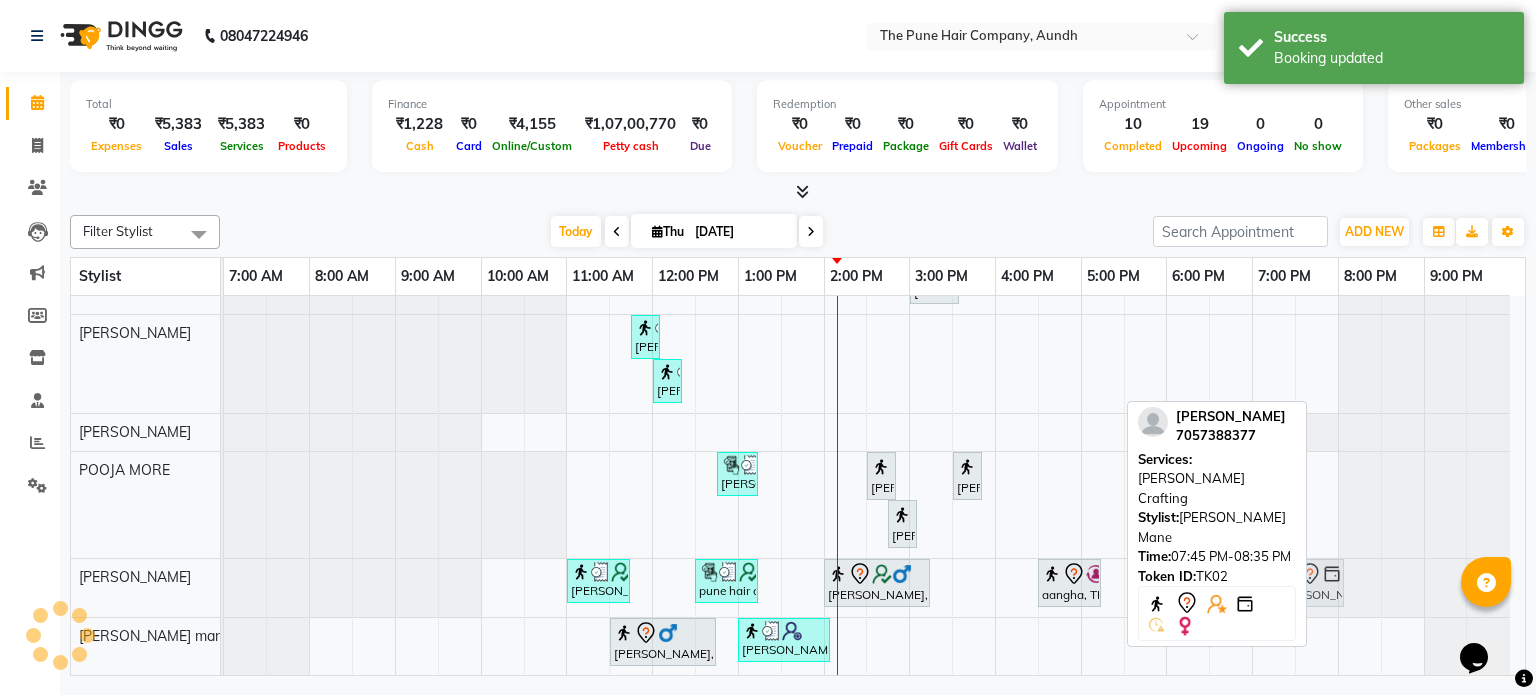 scroll, scrollTop: 479, scrollLeft: 0, axis: vertical 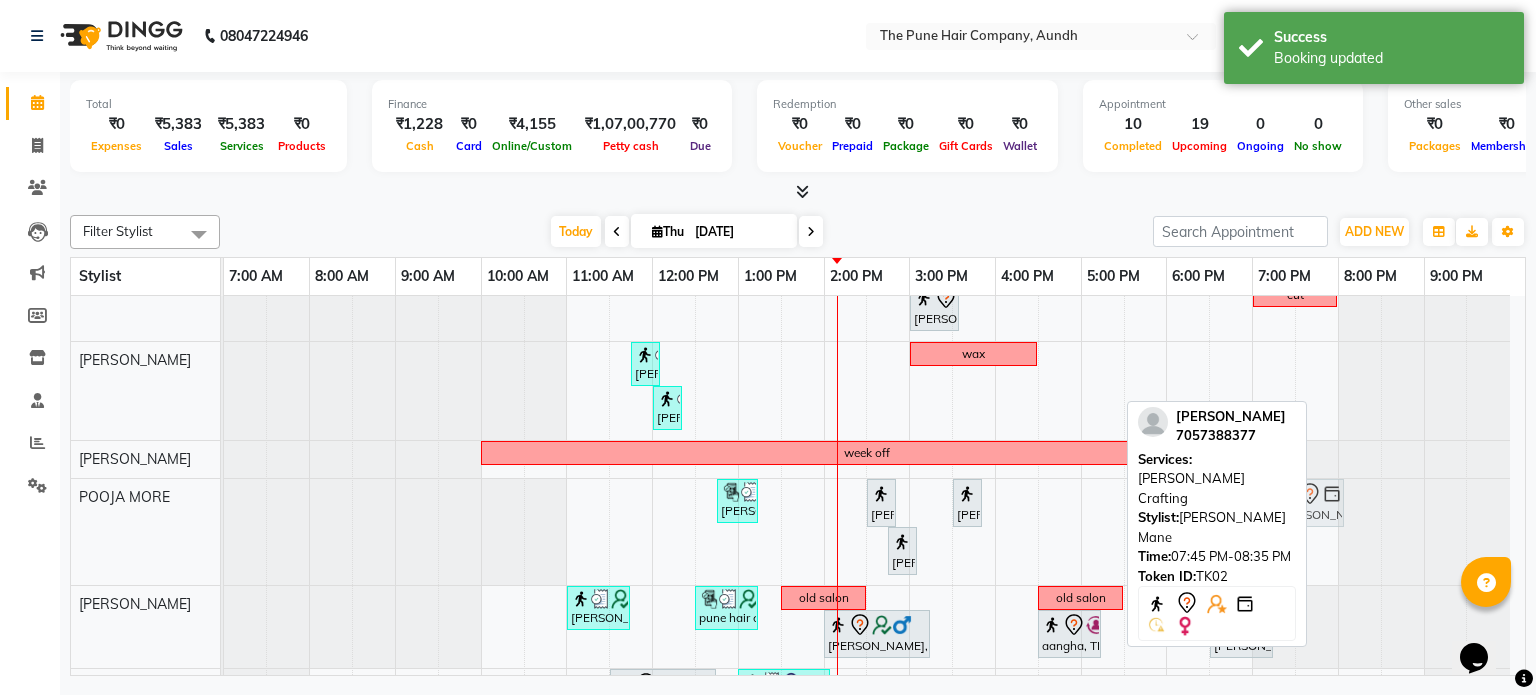 drag, startPoint x: 1350, startPoint y: 622, endPoint x: 1298, endPoint y: 574, distance: 70.76723 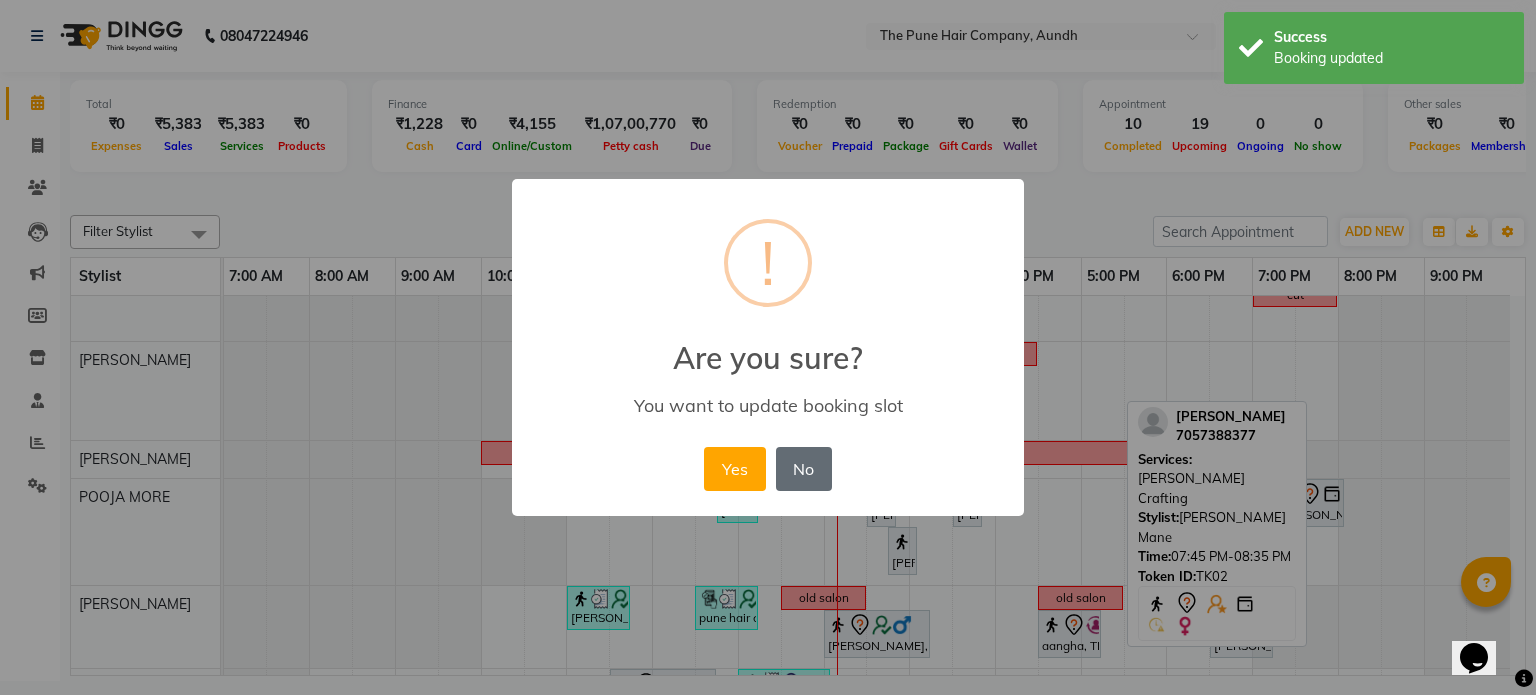 click on "No" at bounding box center (804, 469) 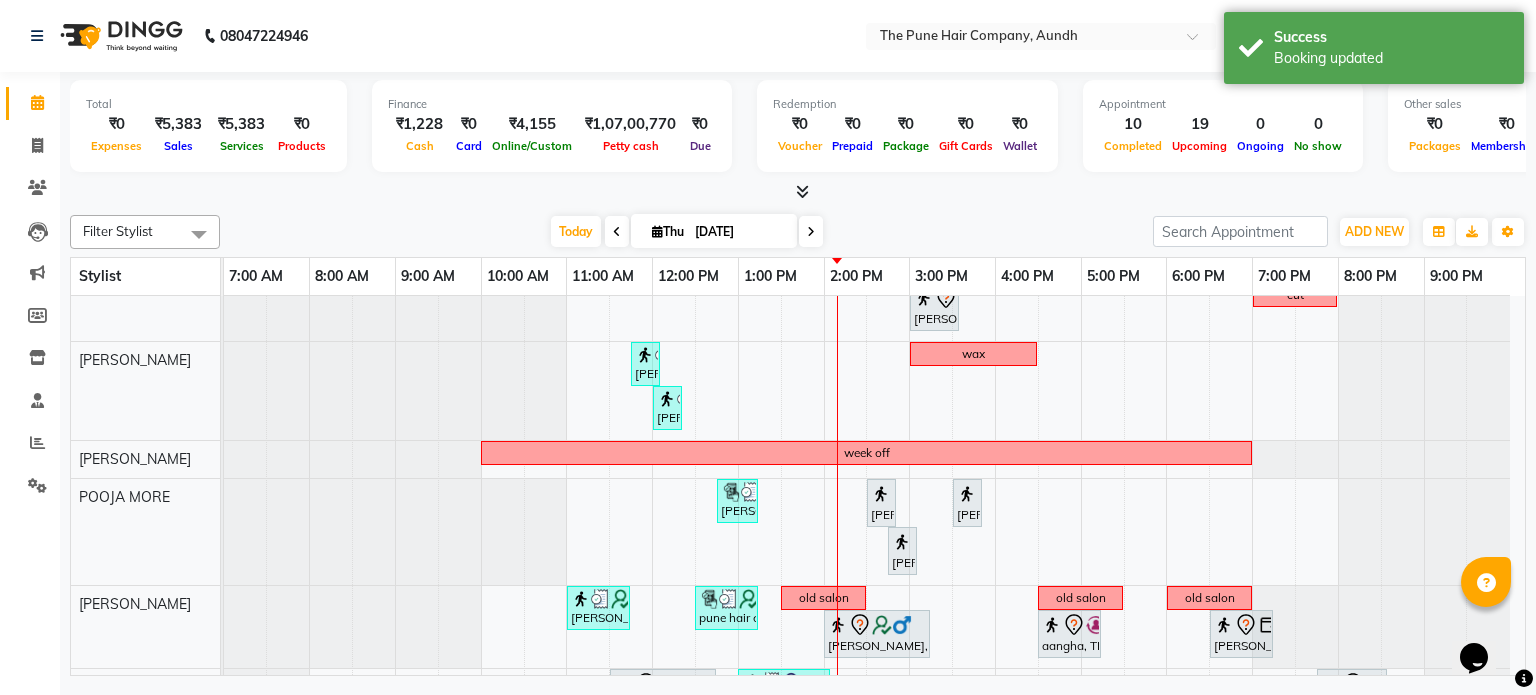 scroll, scrollTop: 551, scrollLeft: 0, axis: vertical 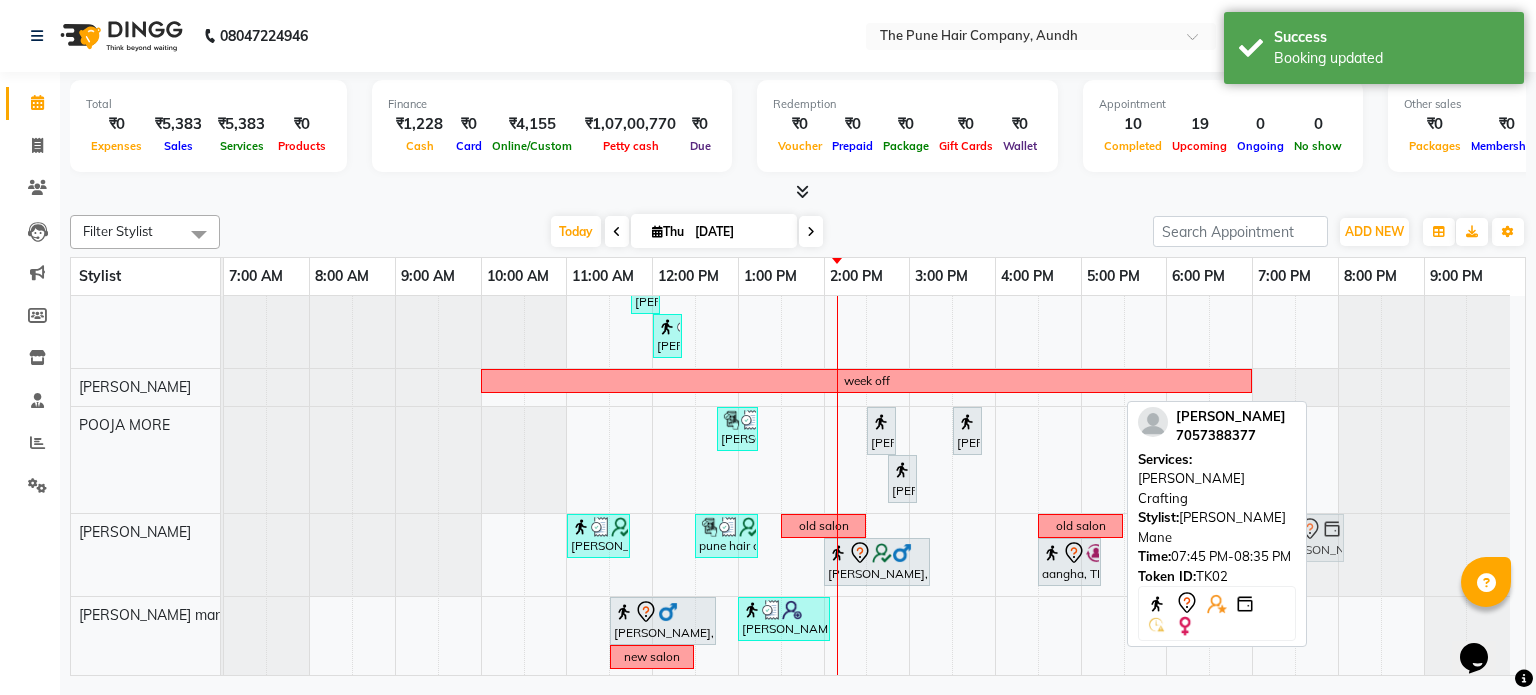 drag, startPoint x: 1347, startPoint y: 627, endPoint x: 1300, endPoint y: 564, distance: 78.60026 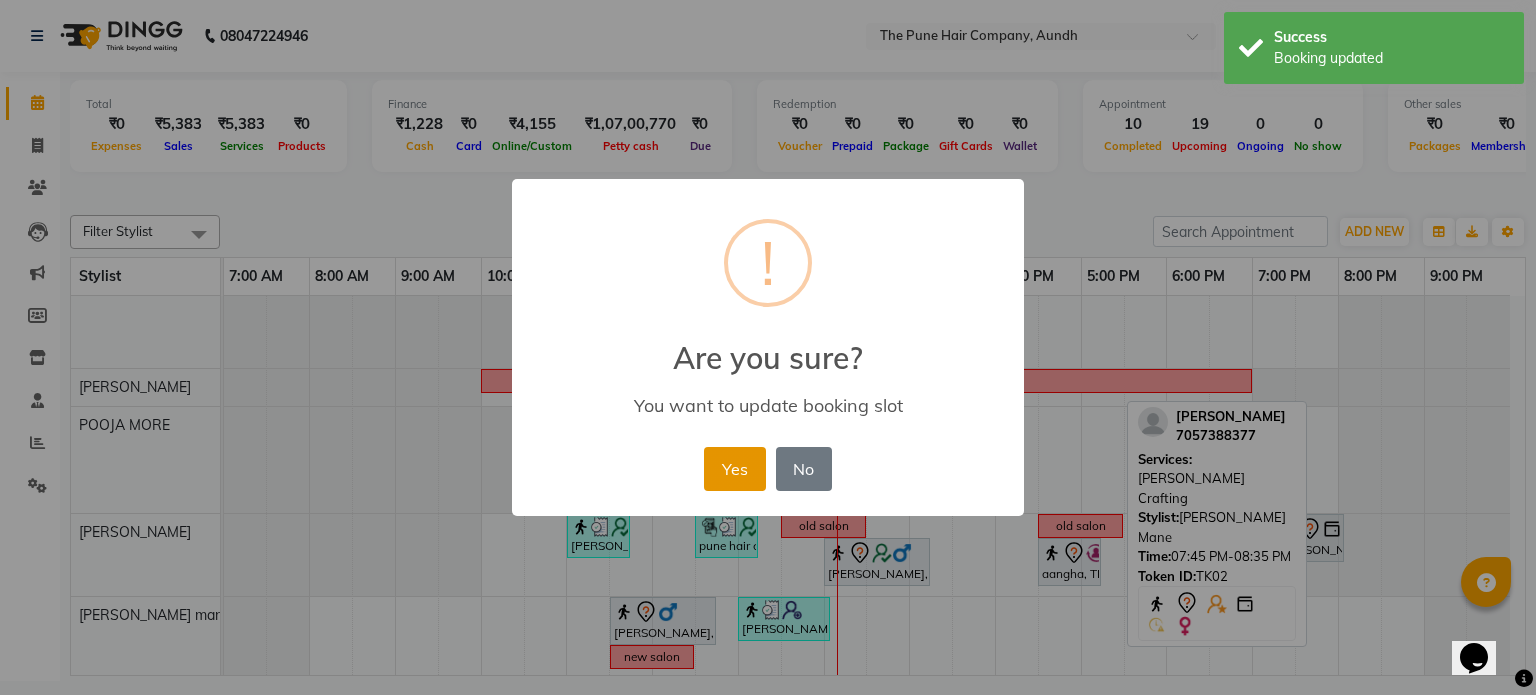 click on "Yes" at bounding box center (734, 469) 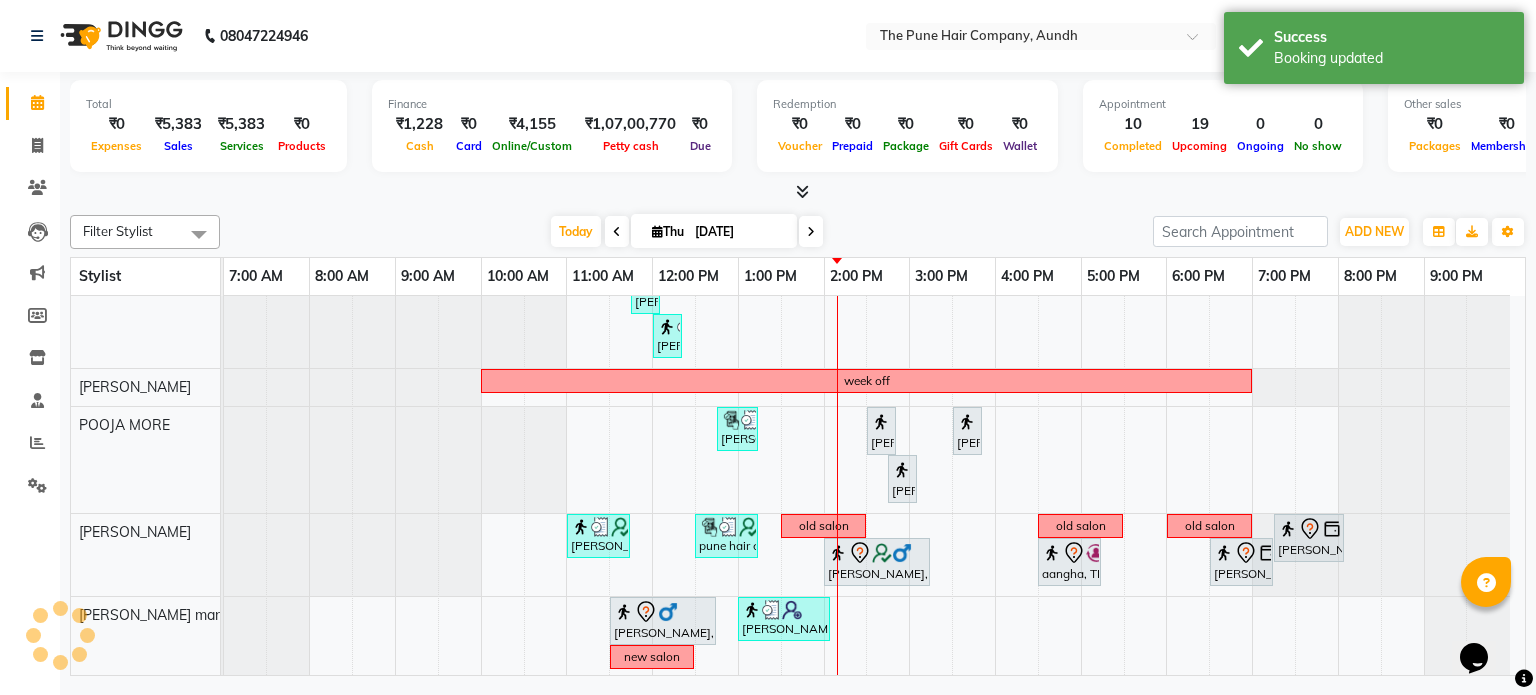 scroll, scrollTop: 551, scrollLeft: 0, axis: vertical 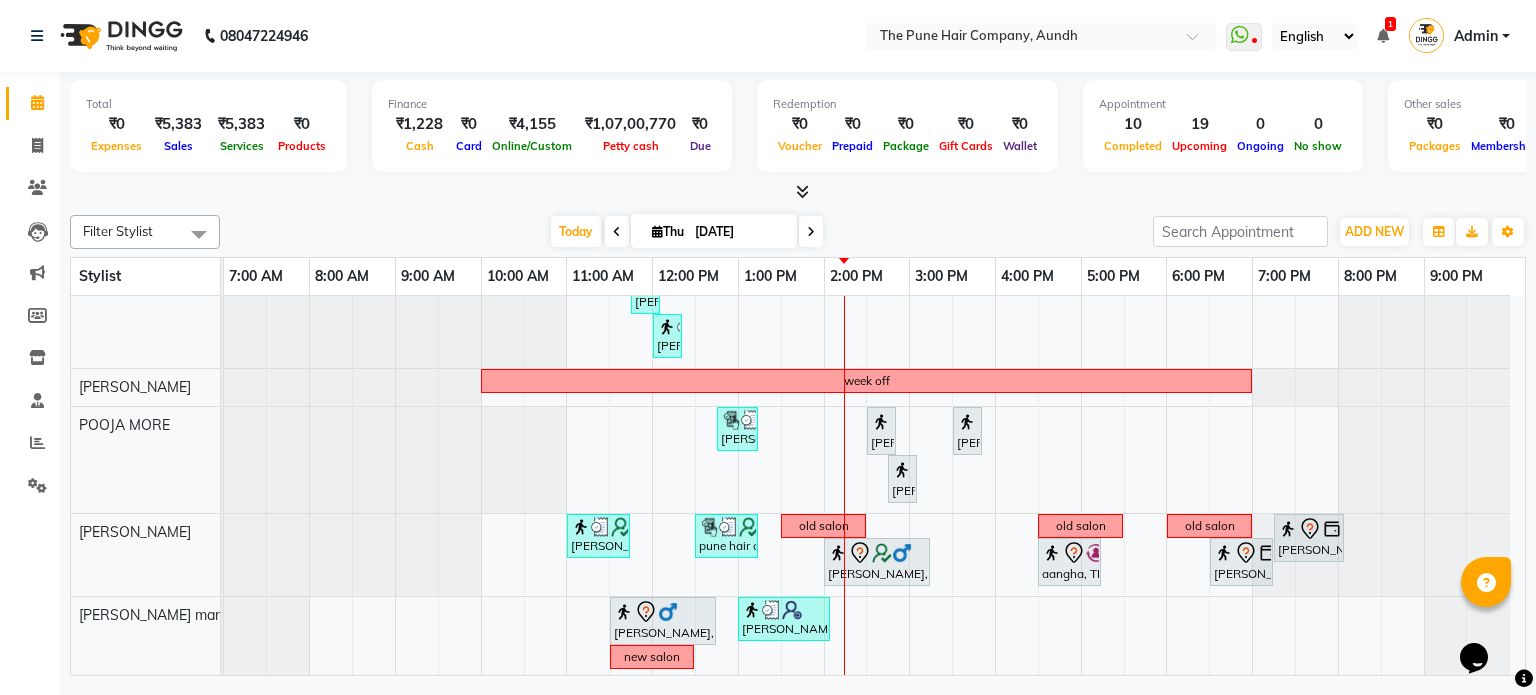 click at bounding box center [811, 232] 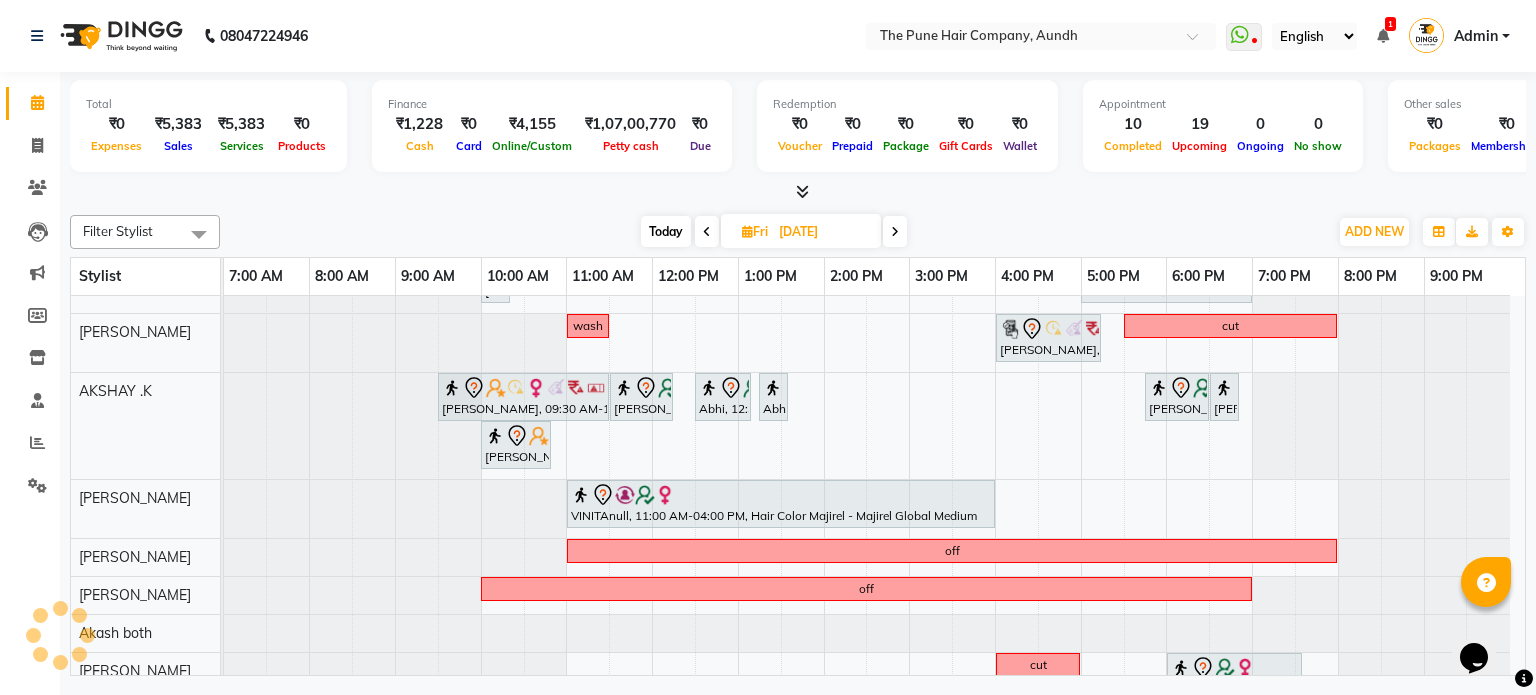 scroll, scrollTop: 391, scrollLeft: 0, axis: vertical 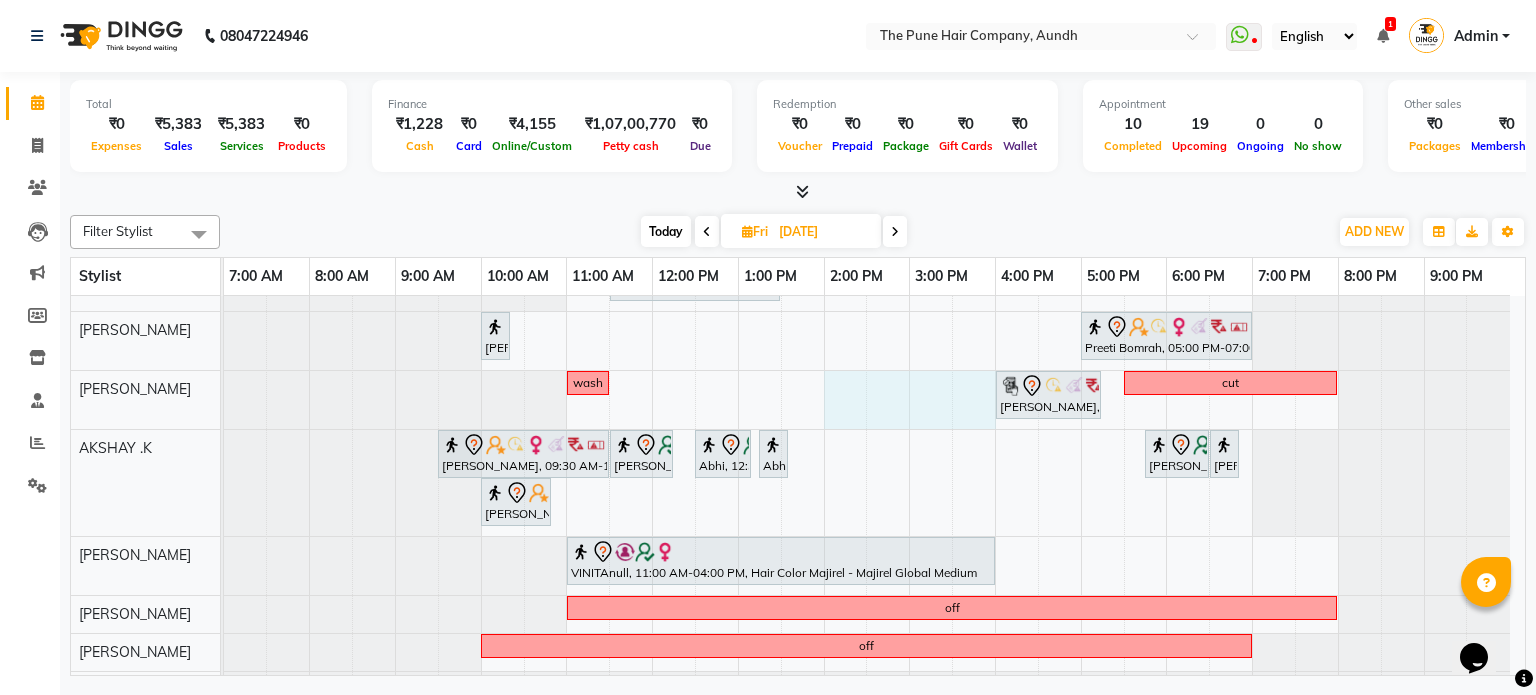 drag, startPoint x: 833, startPoint y: 392, endPoint x: 972, endPoint y: 391, distance: 139.0036 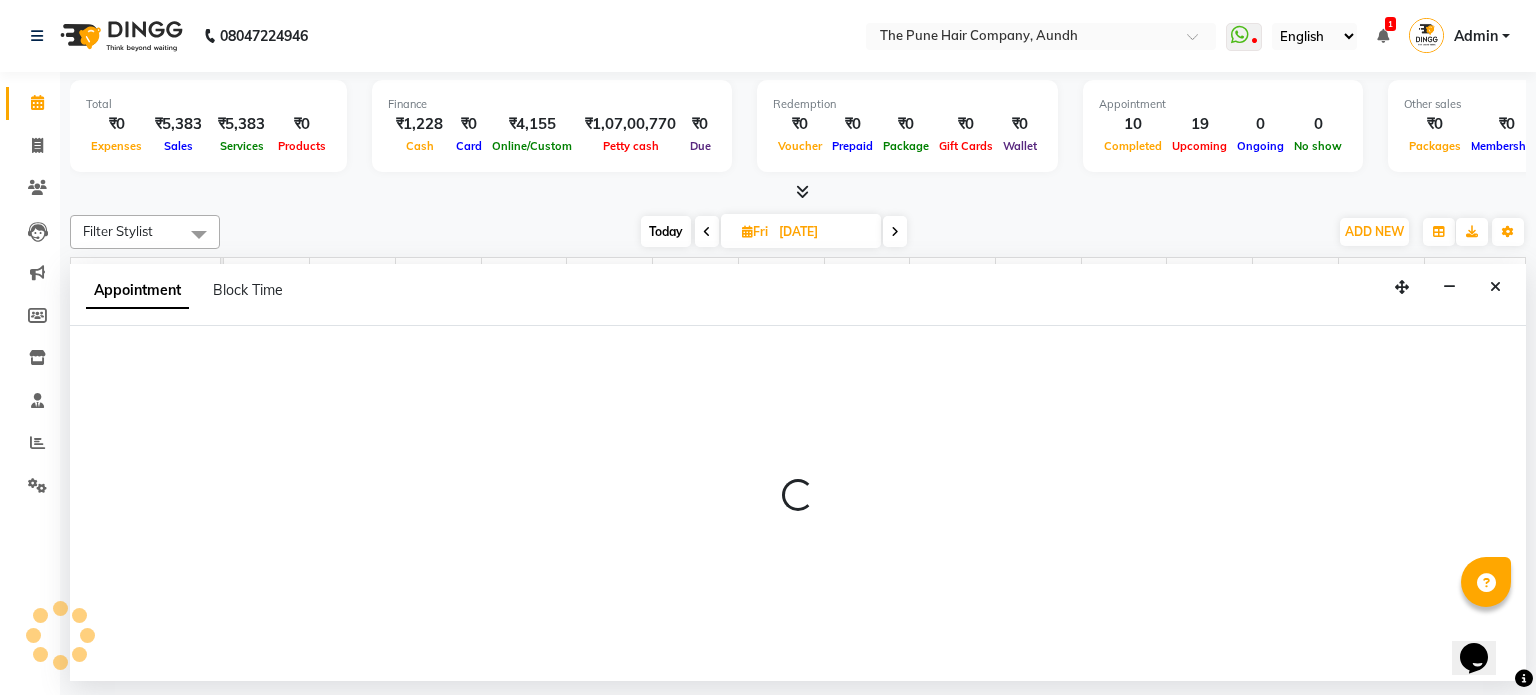 select on "3340" 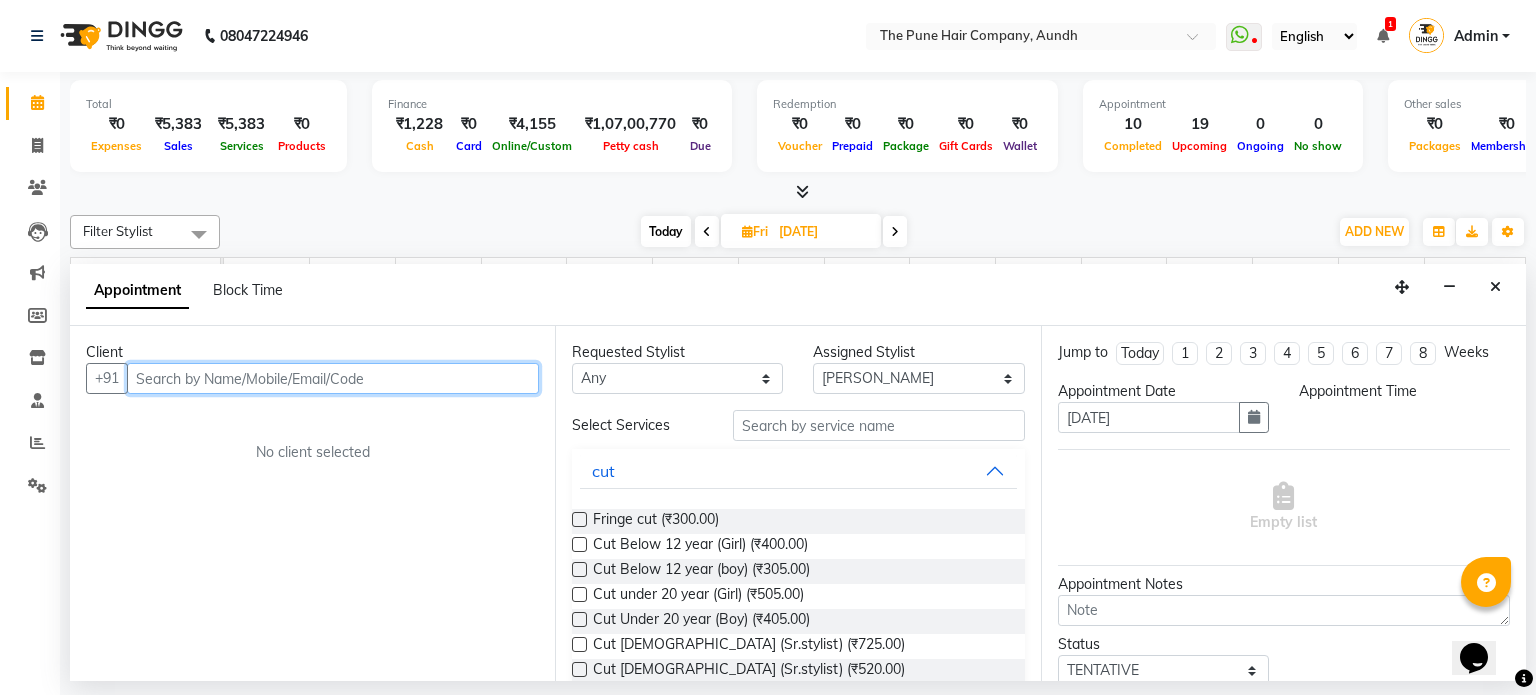 select on "840" 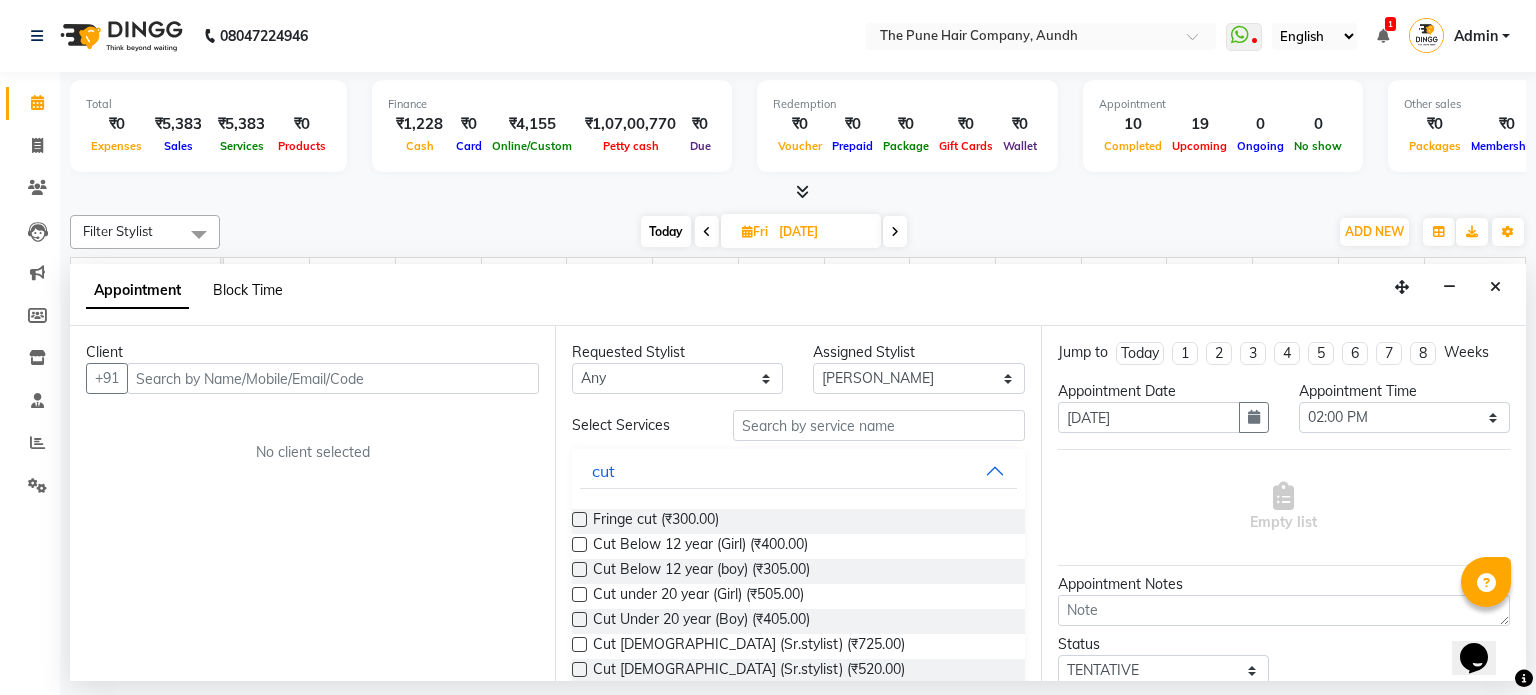 click on "Block Time" at bounding box center [248, 290] 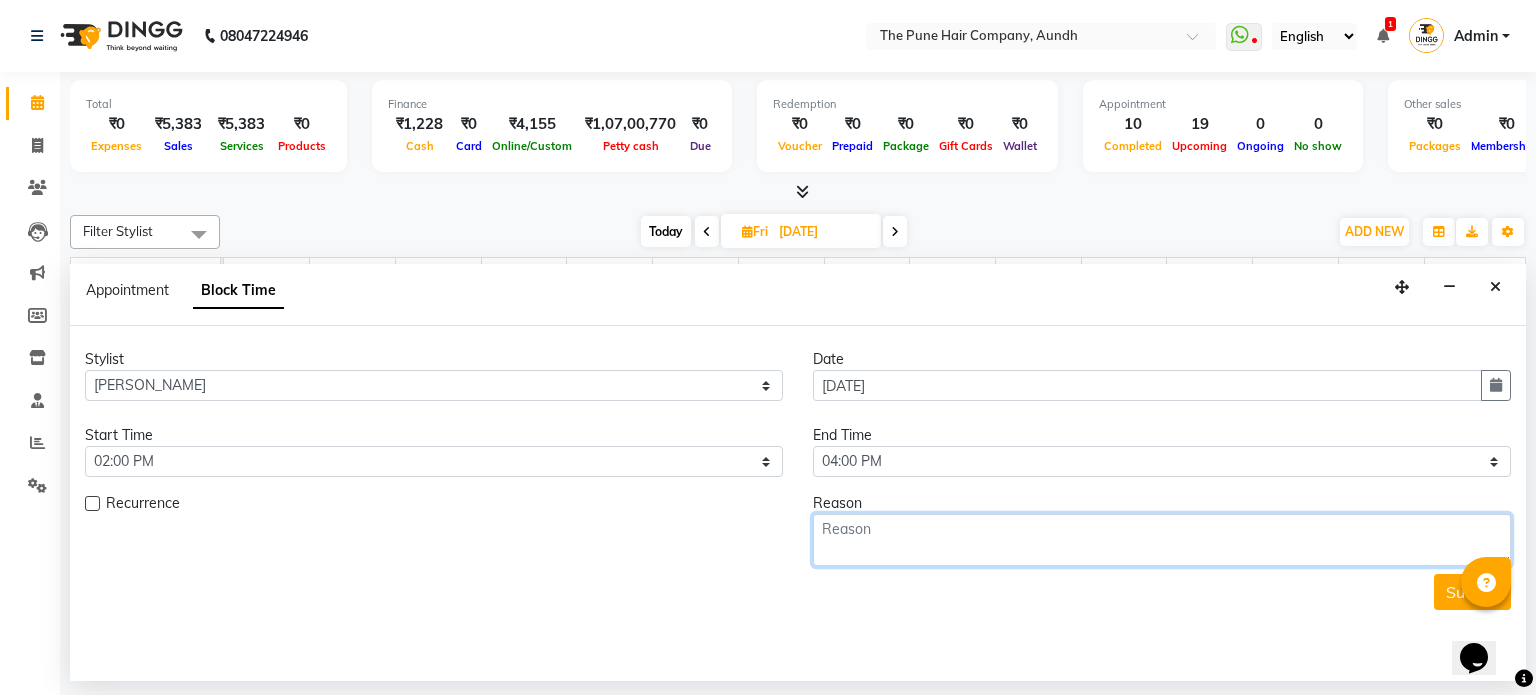 click at bounding box center [1162, 540] 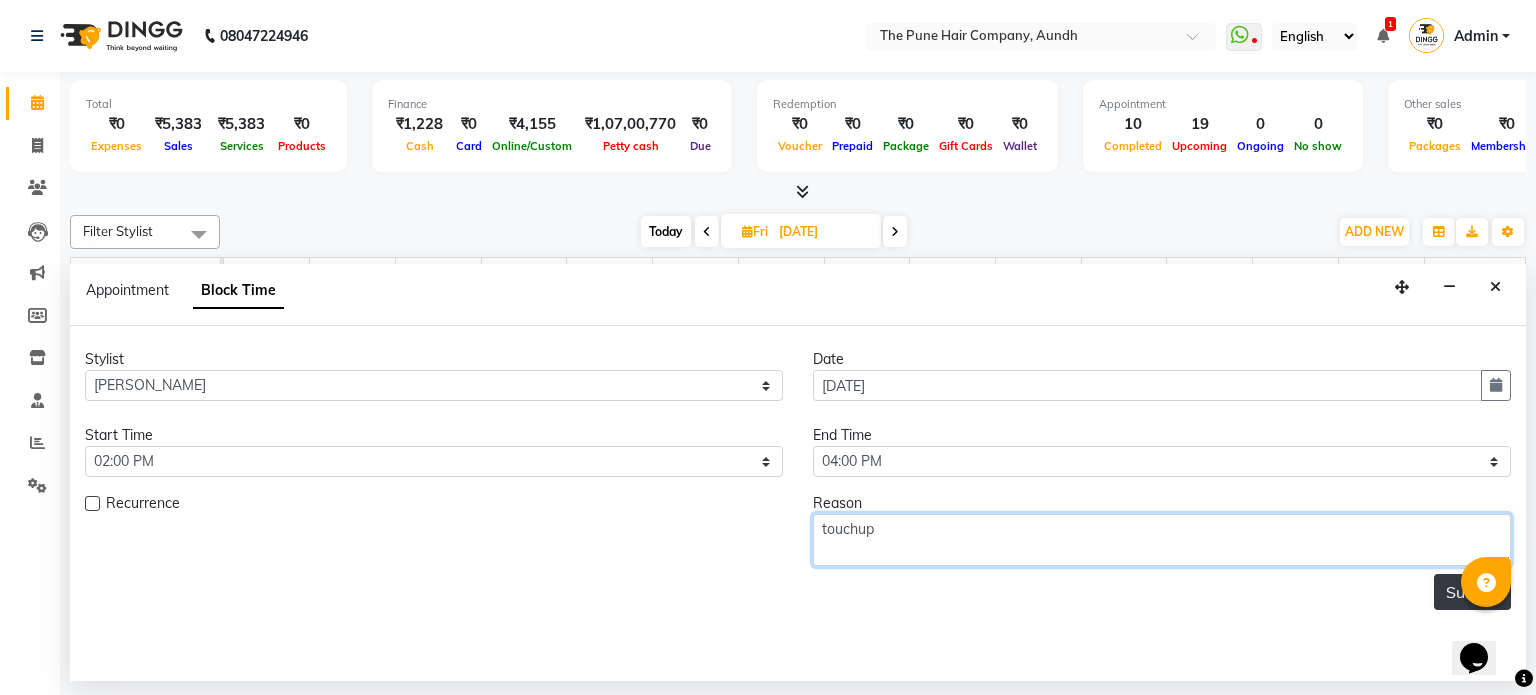 type on "touchup" 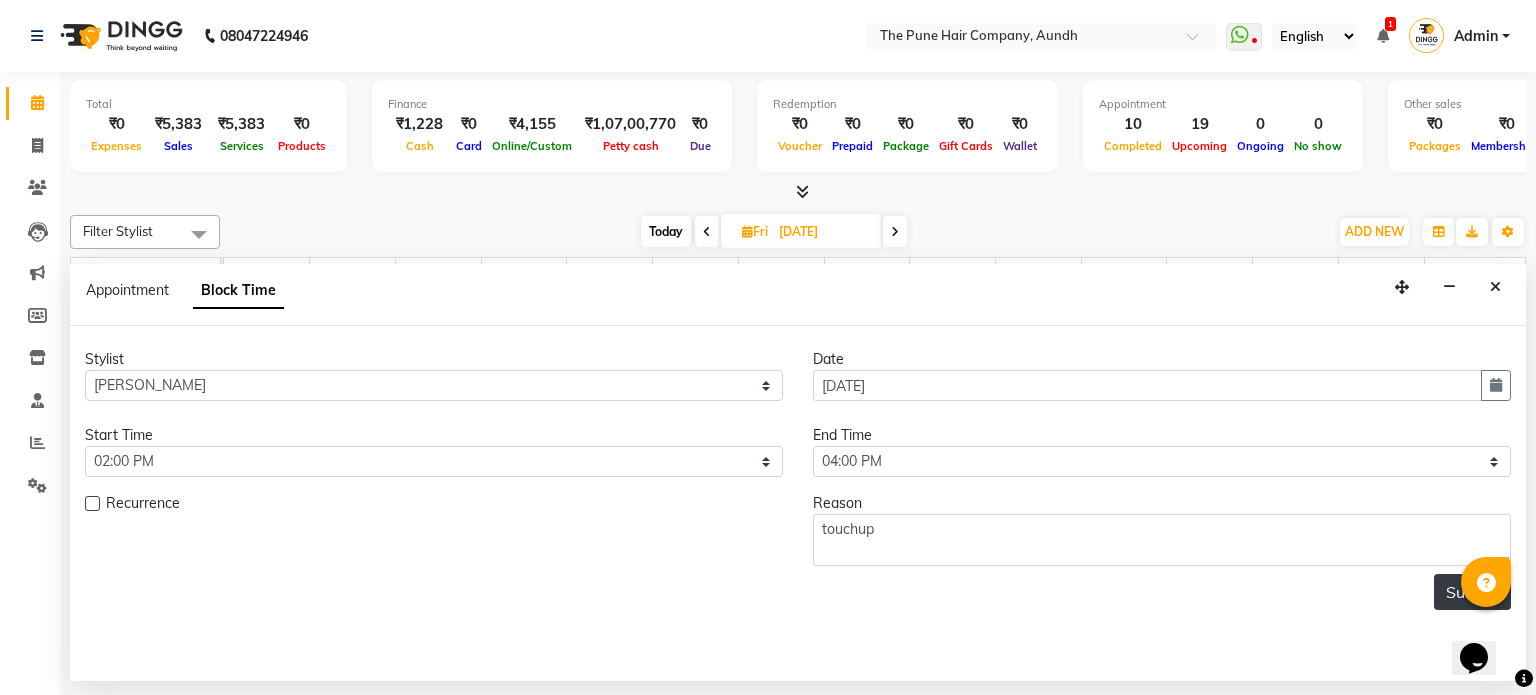 click on "Submit" at bounding box center (1472, 592) 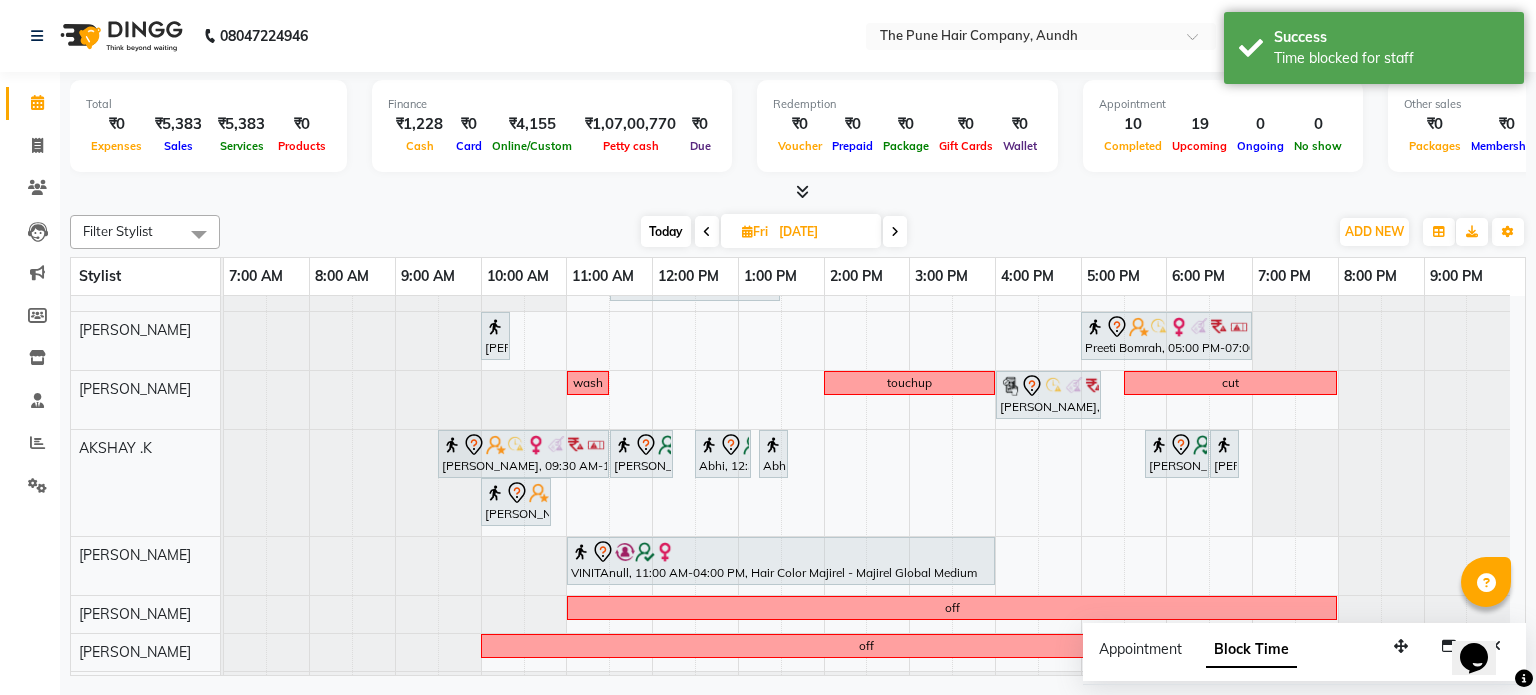 click on "Today" at bounding box center [666, 231] 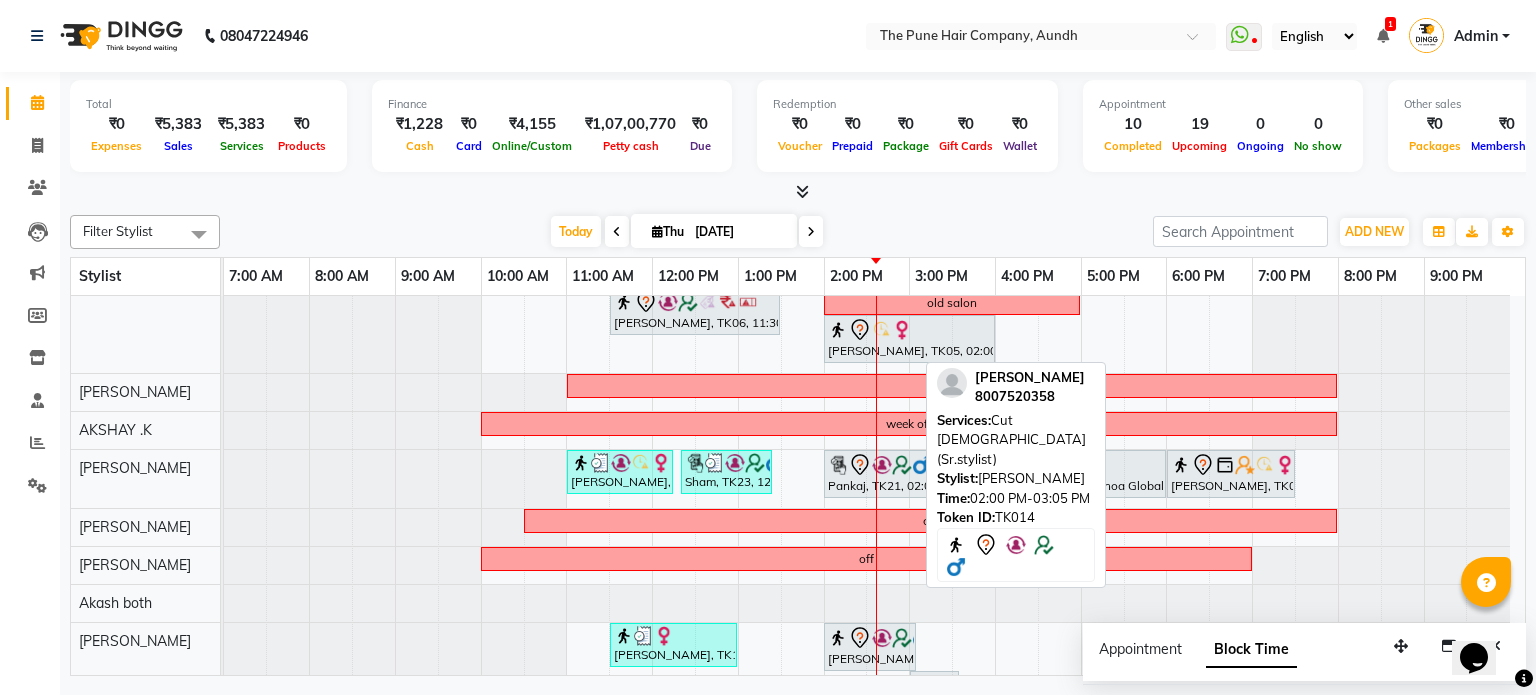 click on "[PERSON_NAME], TK14, 02:00 PM-03:05 PM, Cut [DEMOGRAPHIC_DATA] (Sr.stylist)" at bounding box center [870, 647] 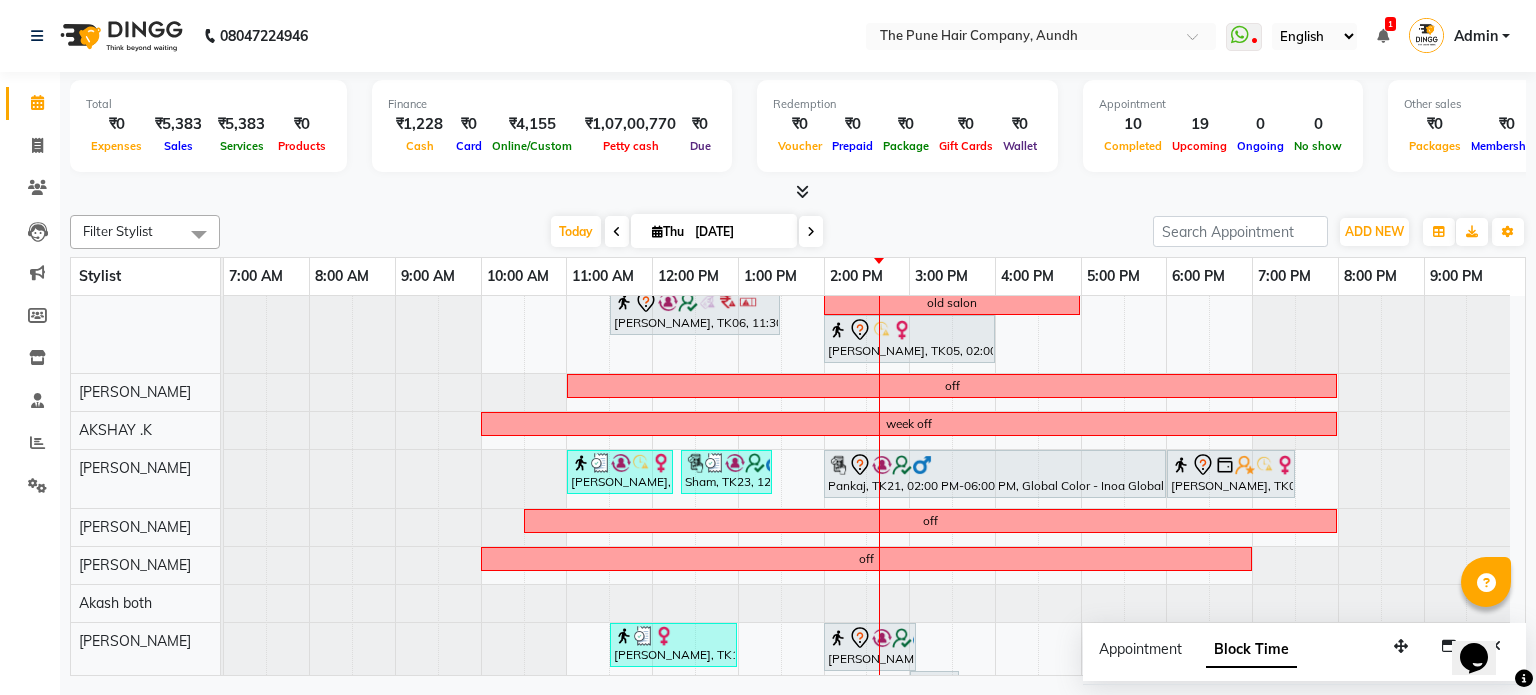 scroll, scrollTop: 359, scrollLeft: 0, axis: vertical 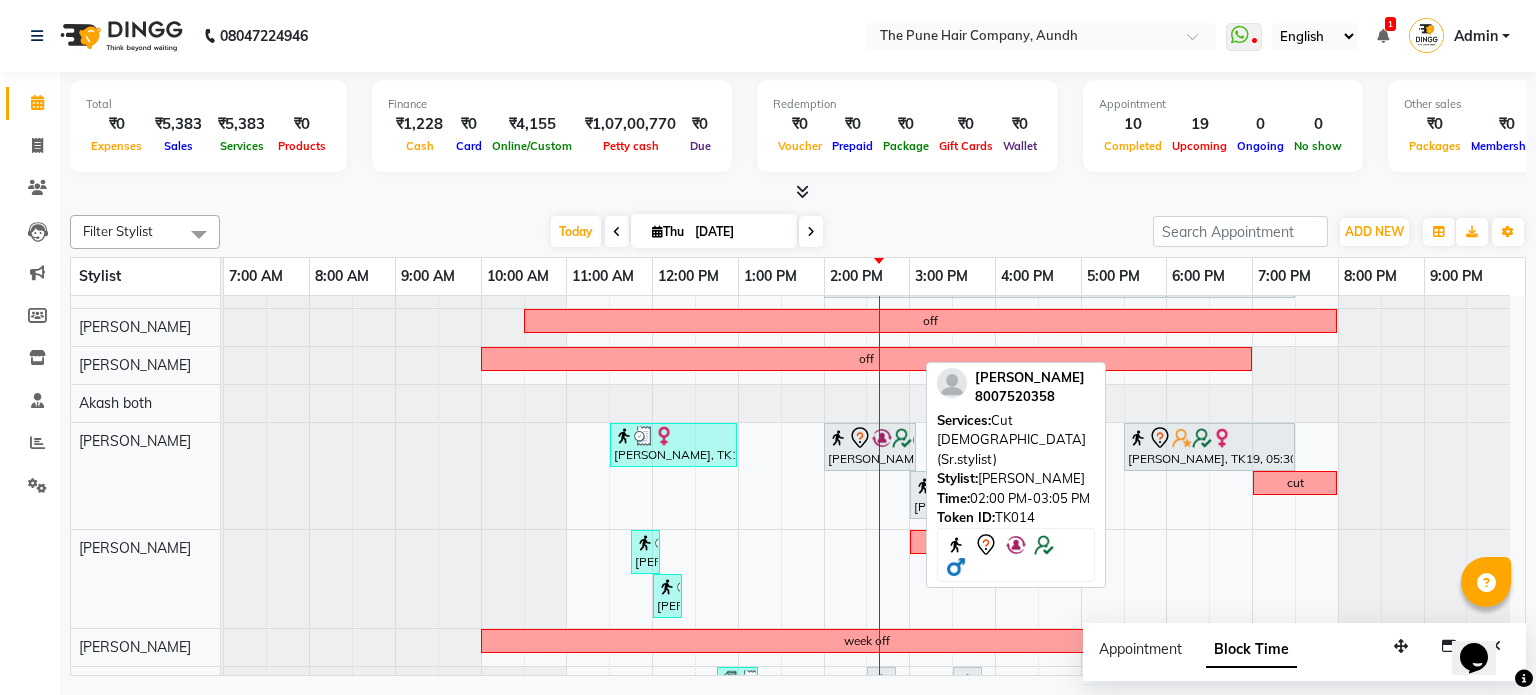 click on "[PERSON_NAME], TK14, 02:00 PM-03:05 PM, Cut [DEMOGRAPHIC_DATA] (Sr.stylist)" at bounding box center [870, 447] 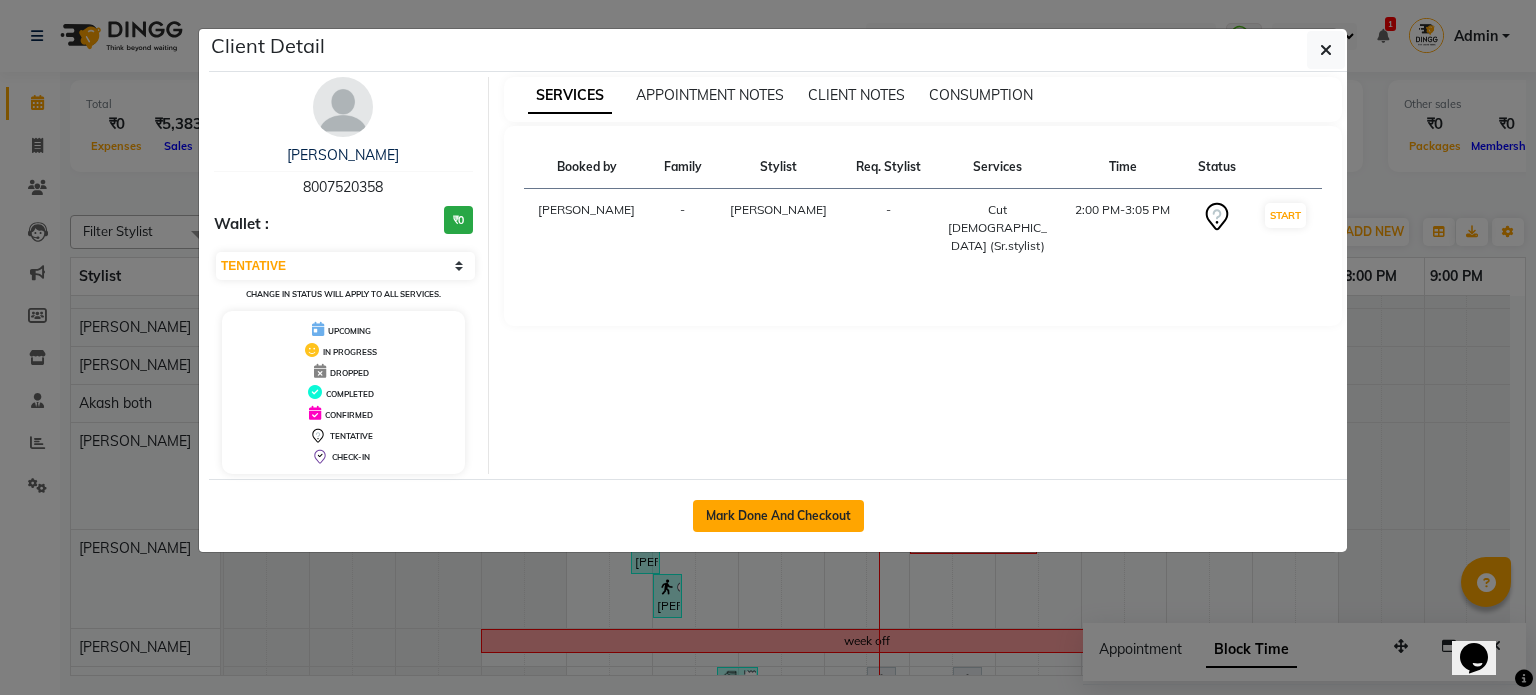 click on "Mark Done And Checkout" 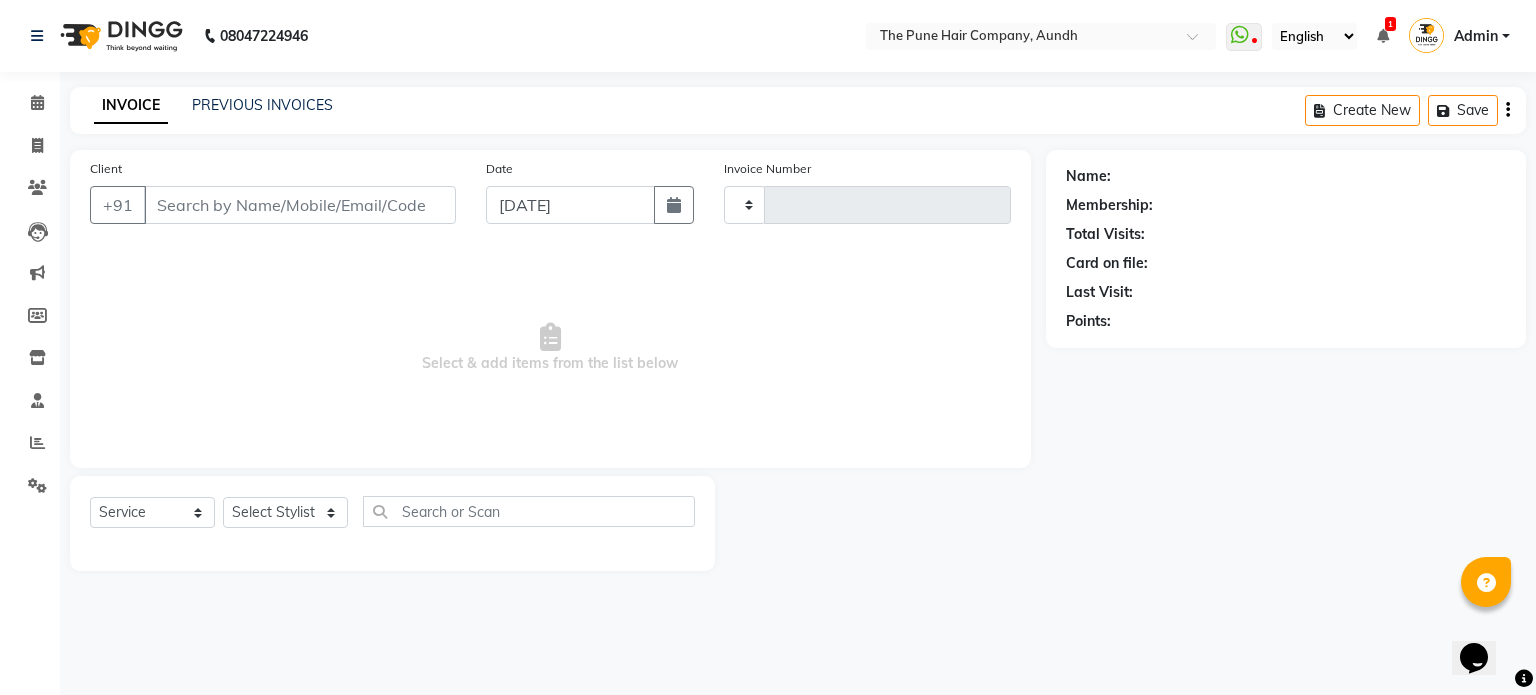 type on "2995" 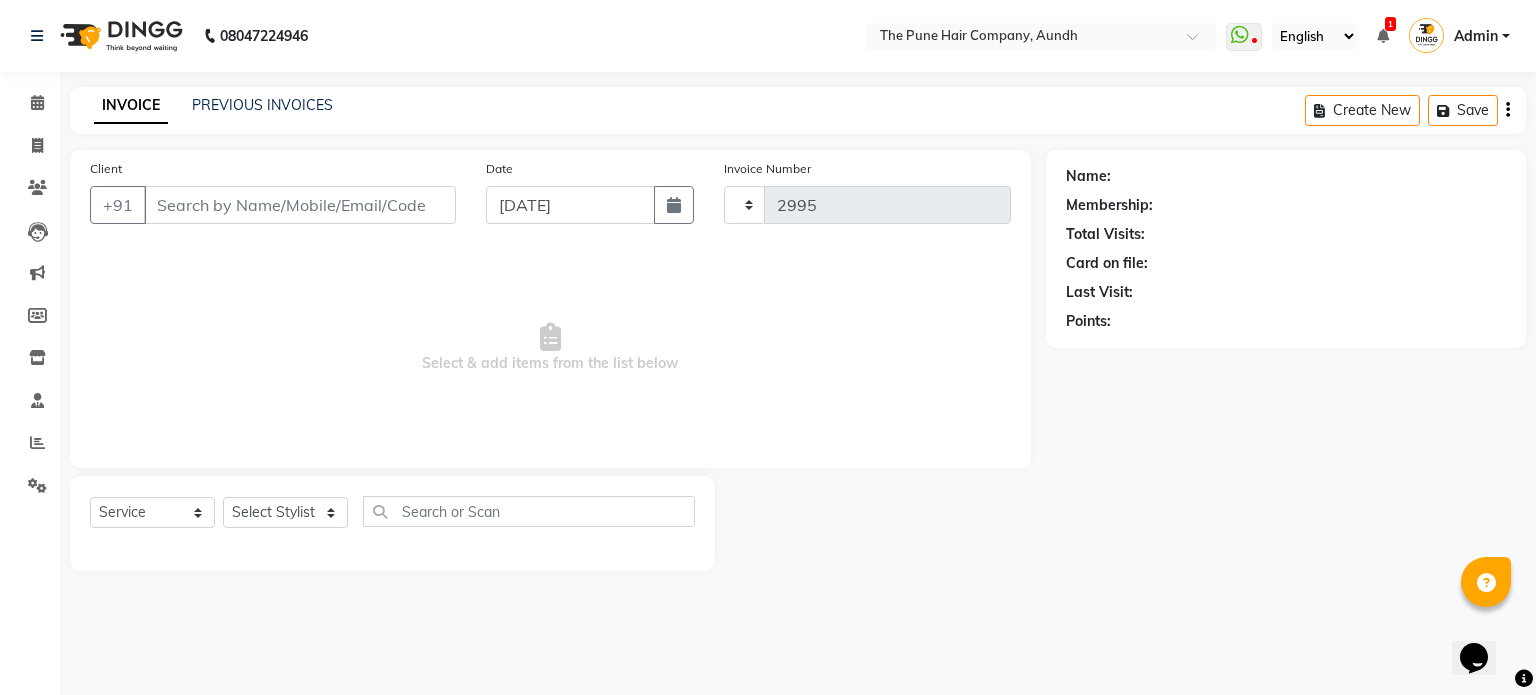 select on "106" 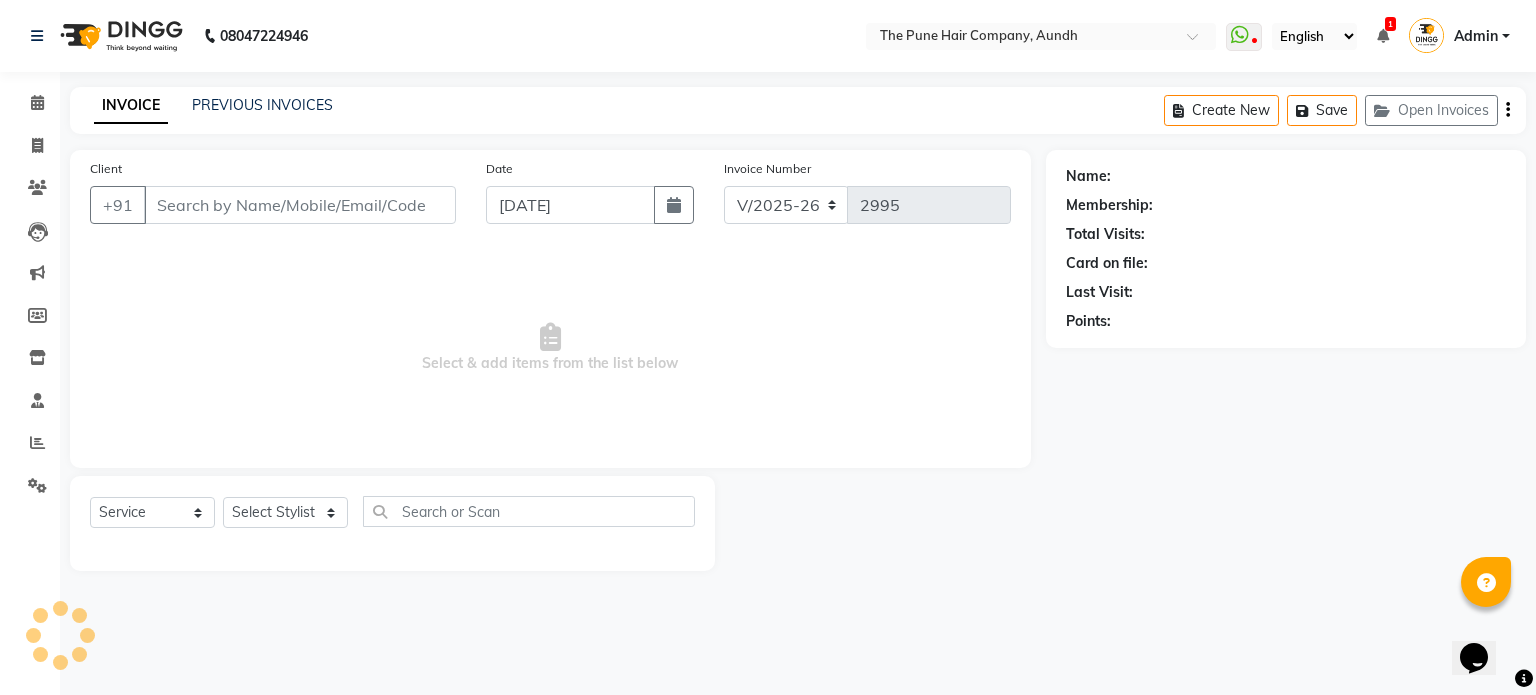 type on "8007520358" 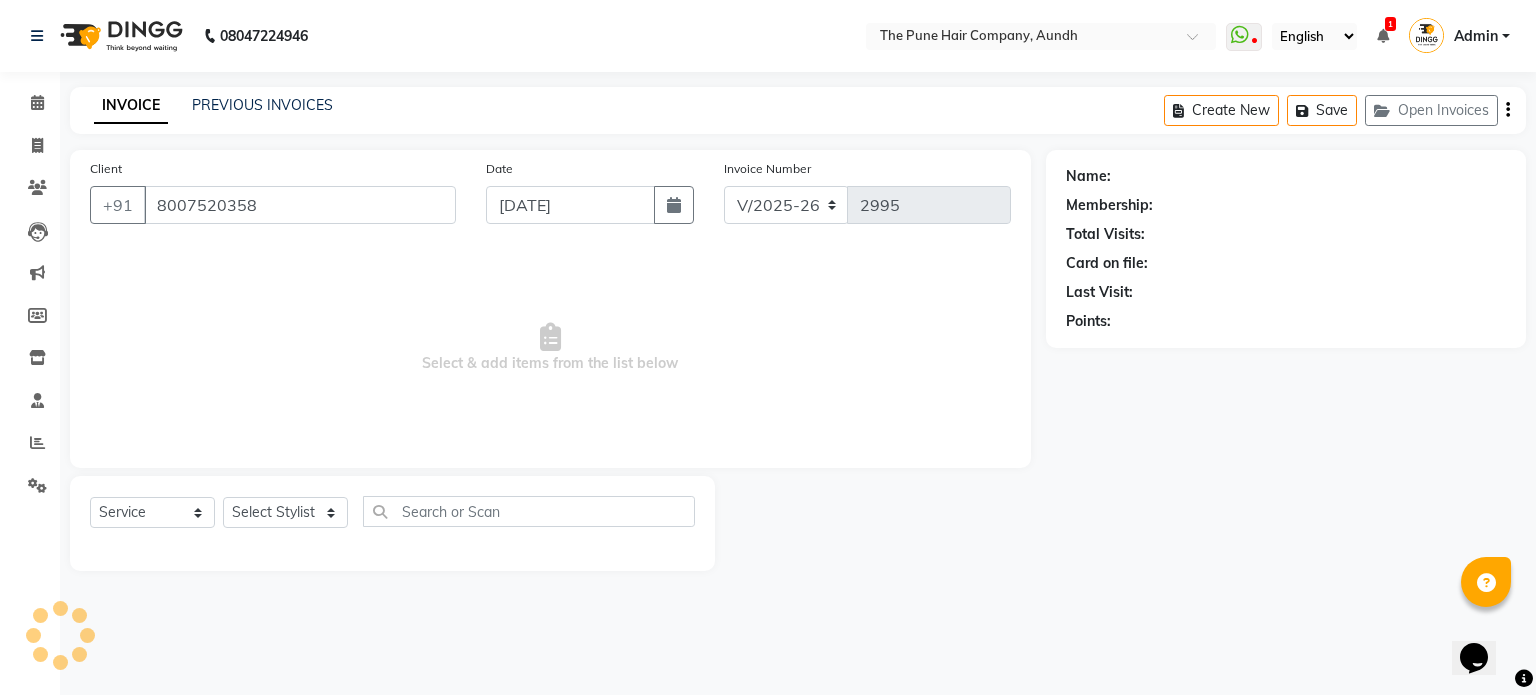 select on "49441" 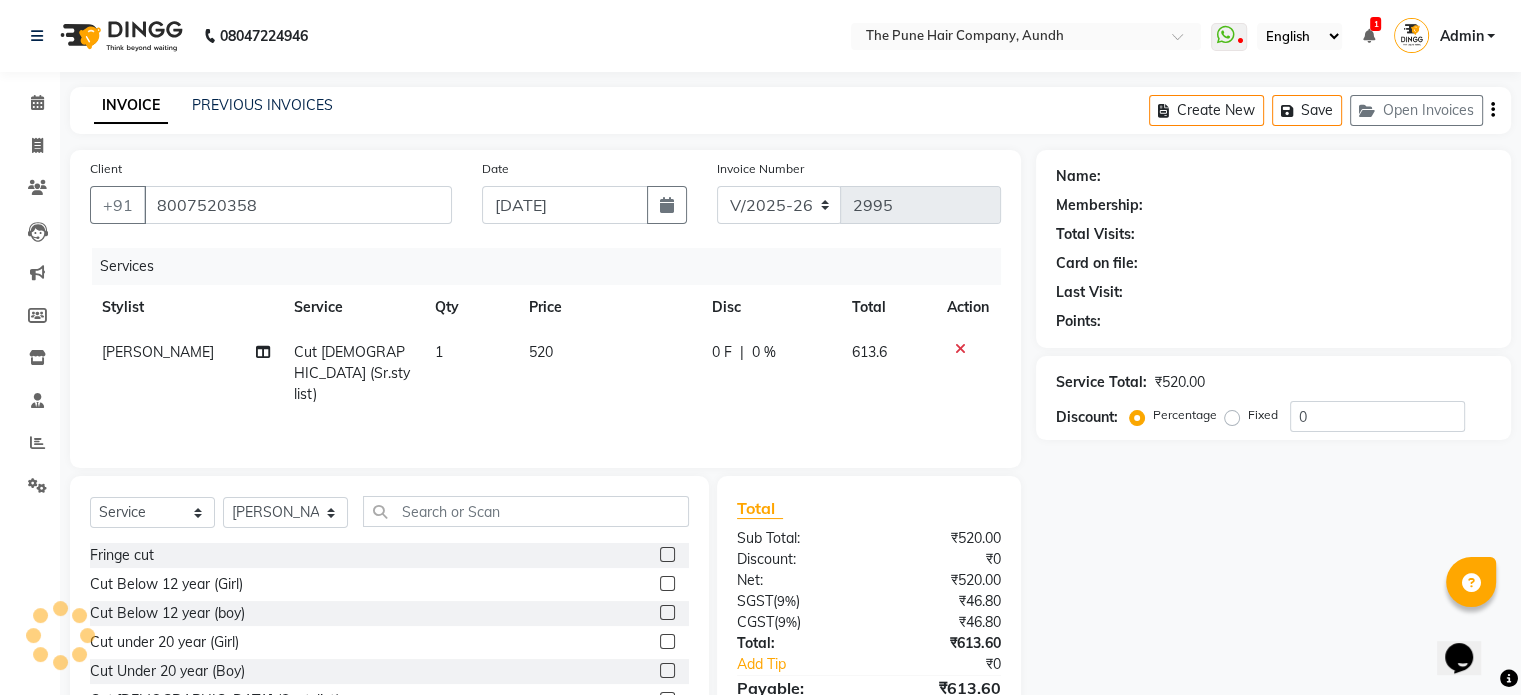 select on "1: Object" 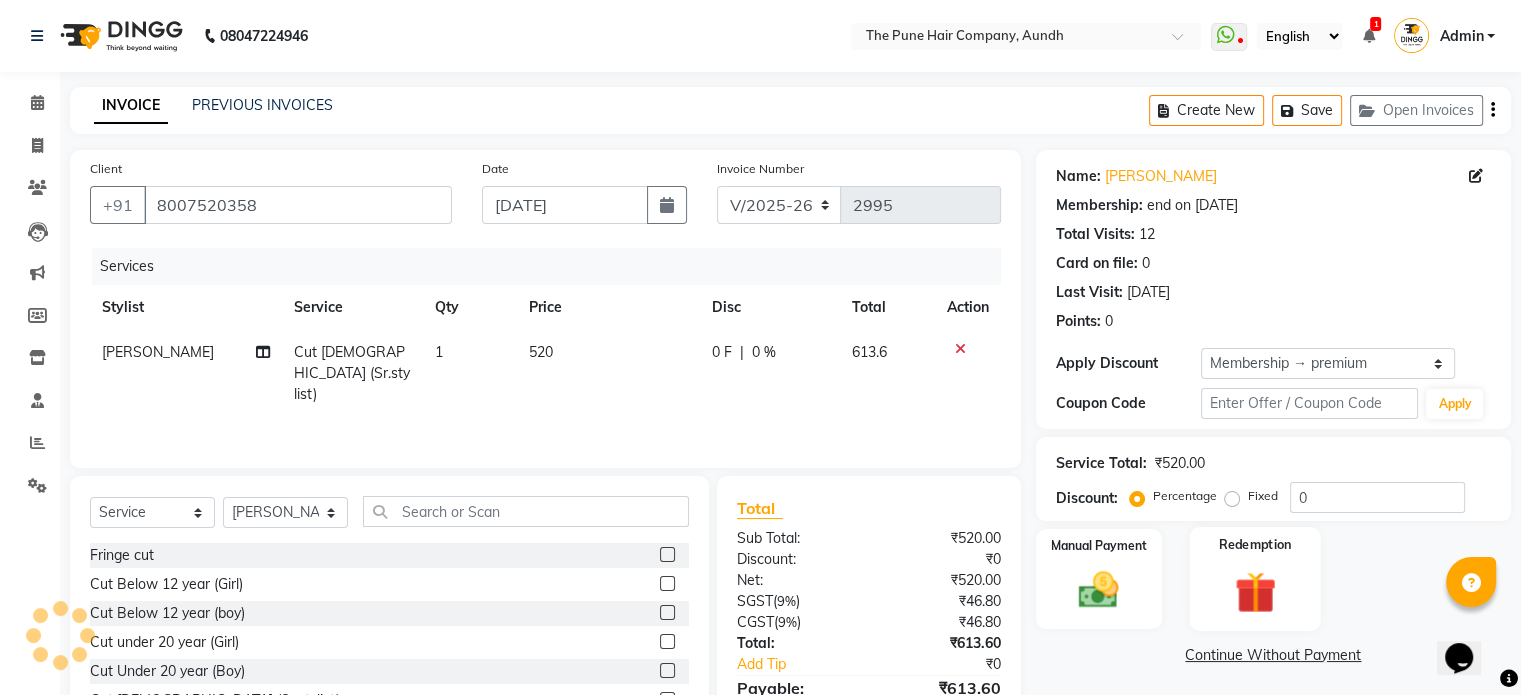type on "20" 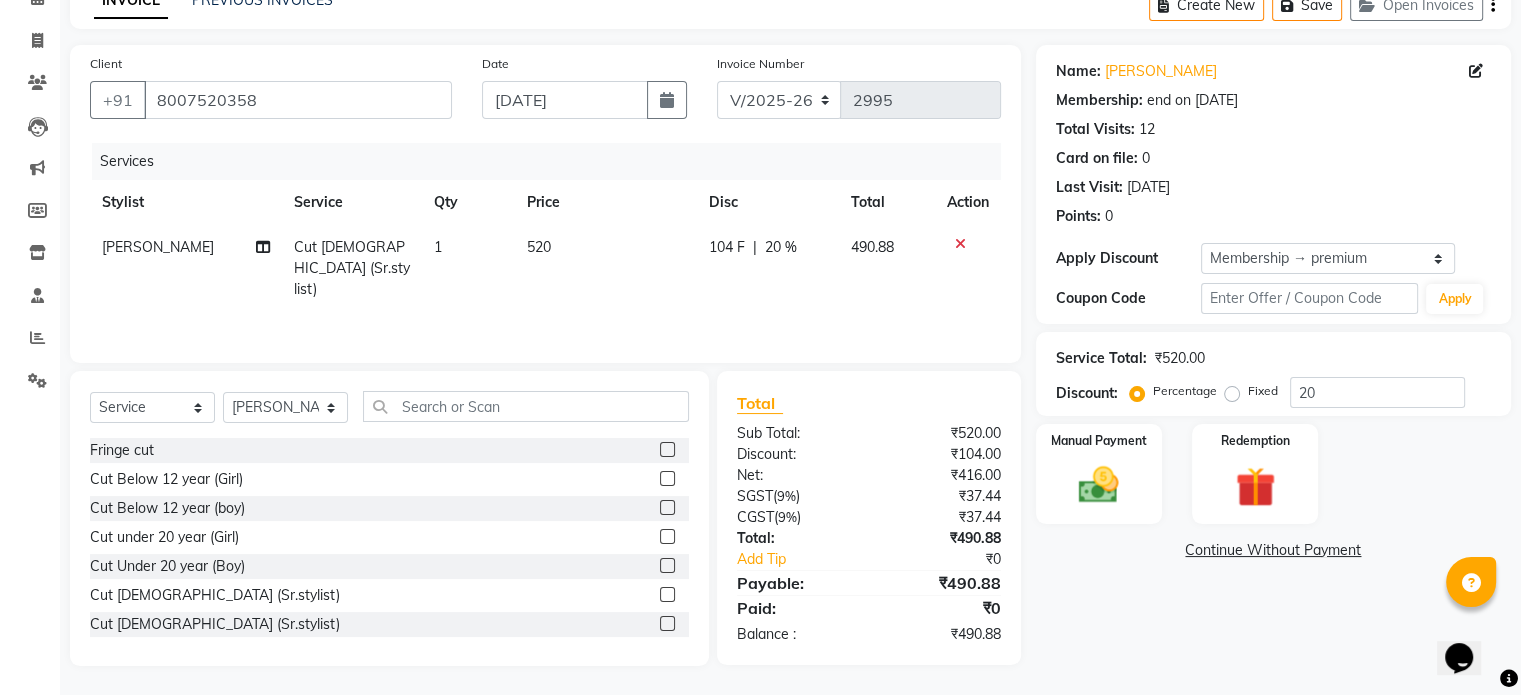 scroll, scrollTop: 106, scrollLeft: 0, axis: vertical 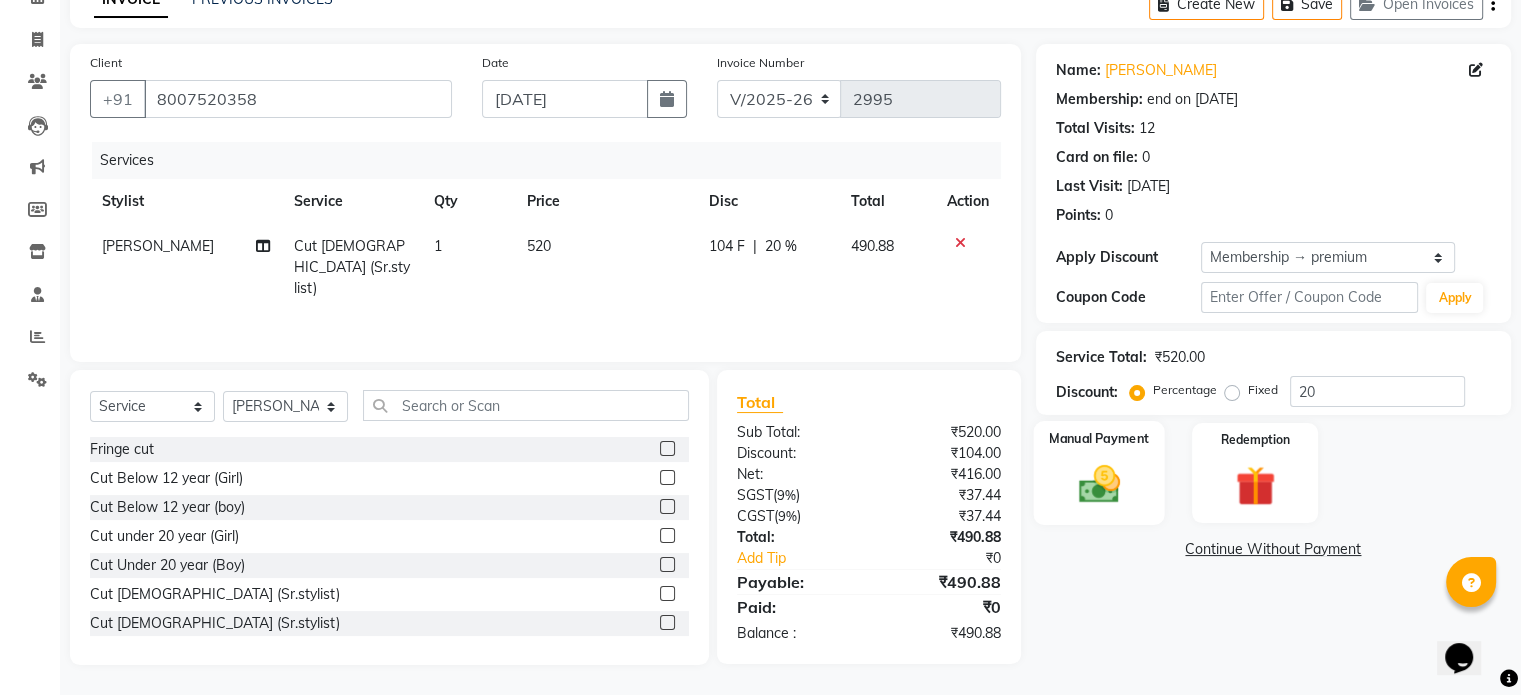 click 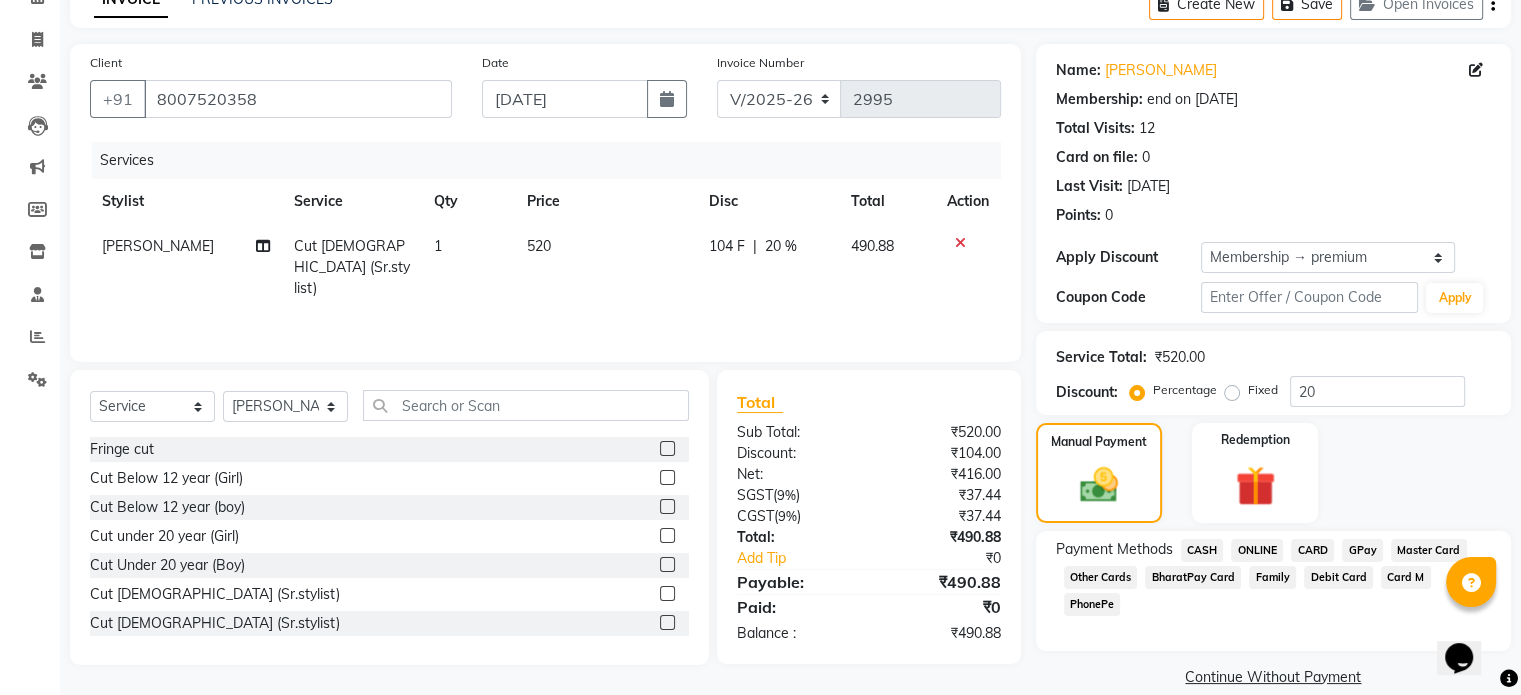 click on "CARD" 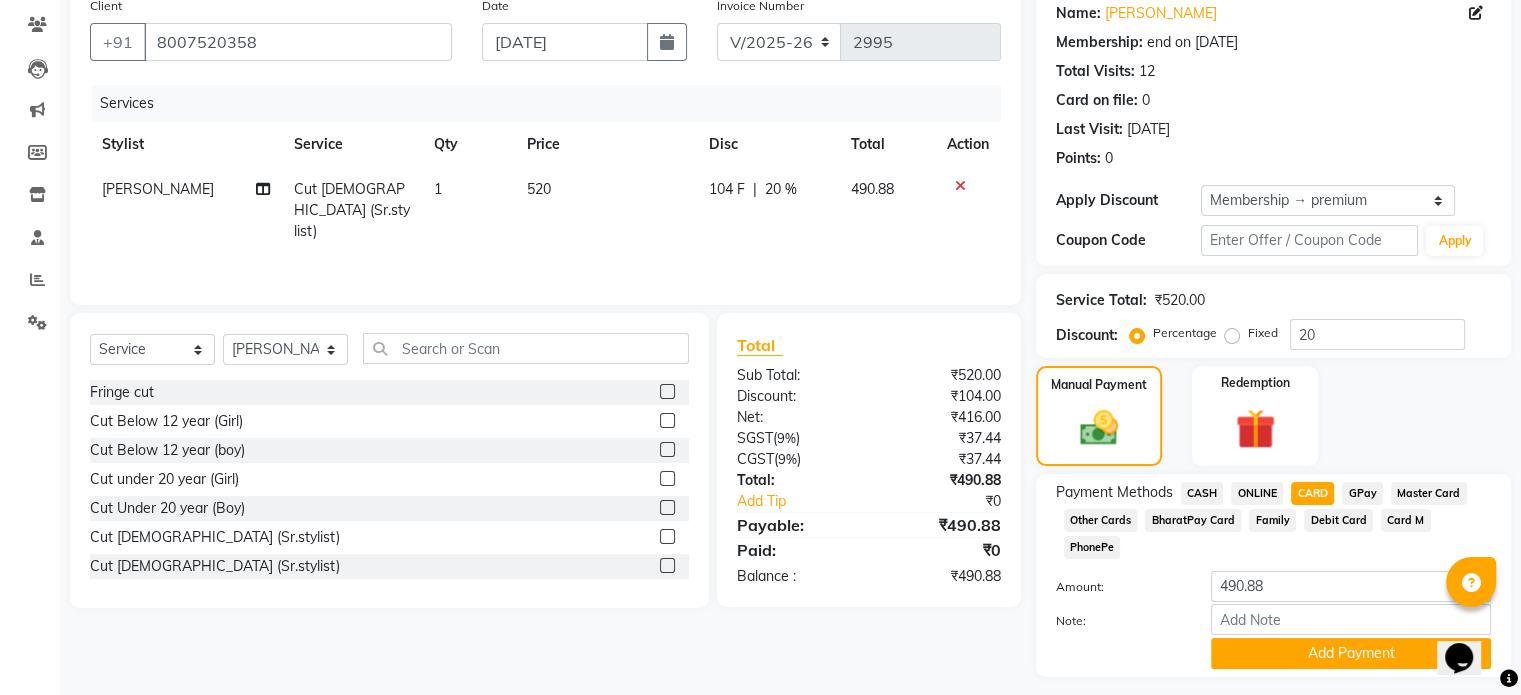 scroll, scrollTop: 191, scrollLeft: 0, axis: vertical 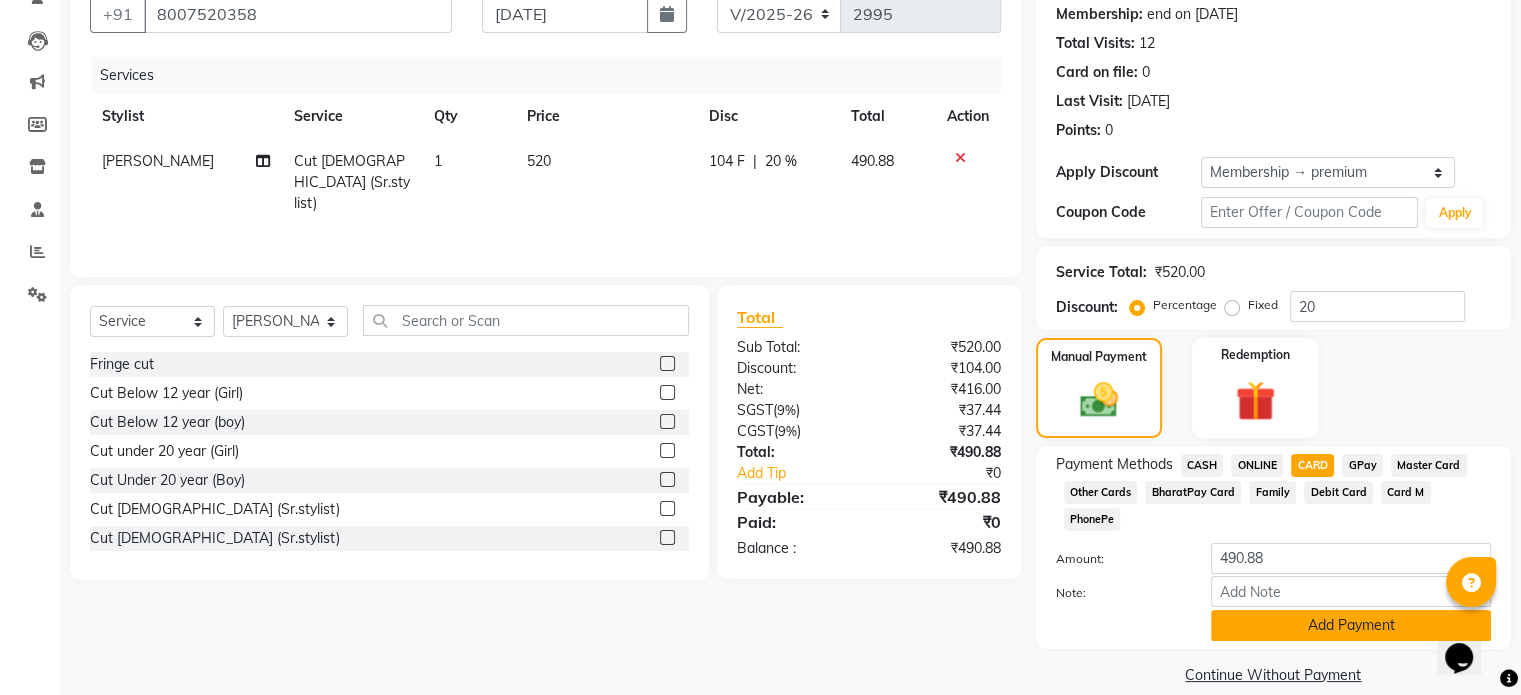click on "Add Payment" 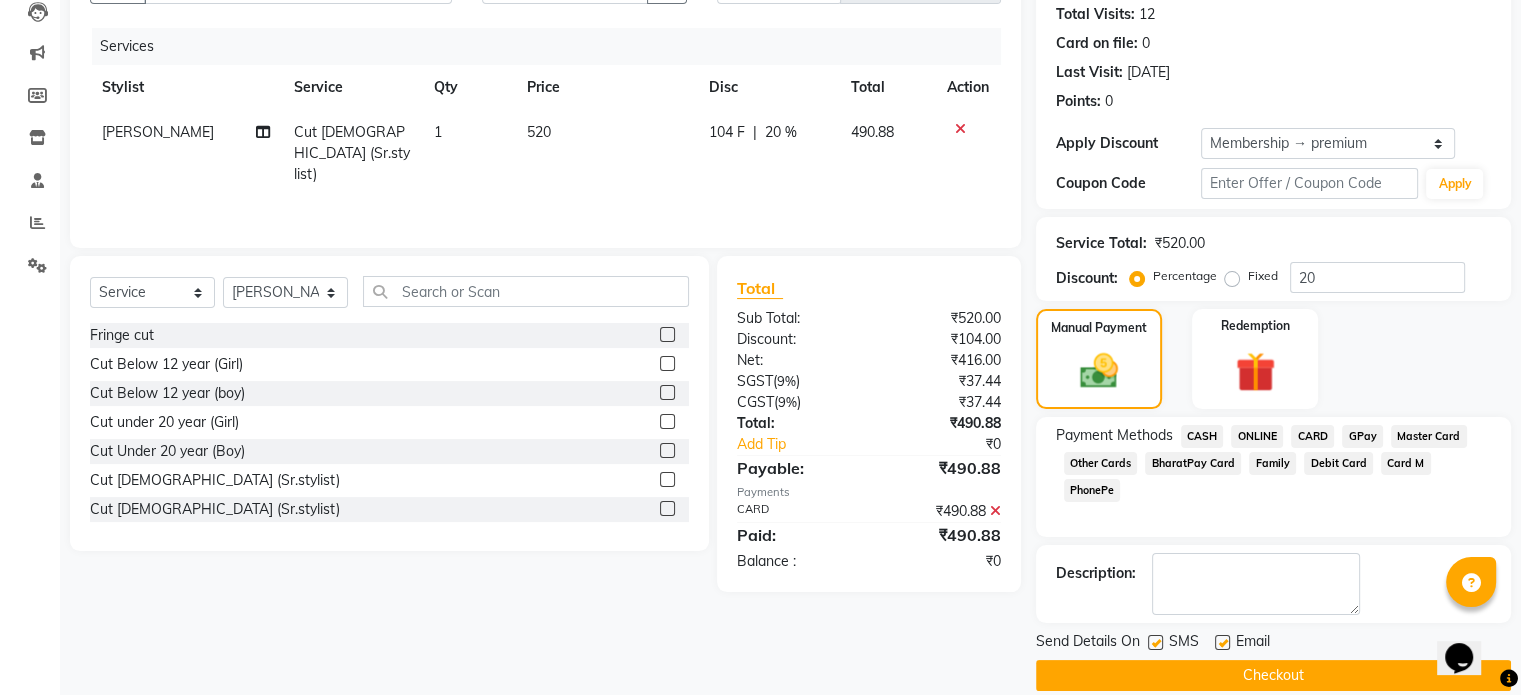 scroll, scrollTop: 244, scrollLeft: 0, axis: vertical 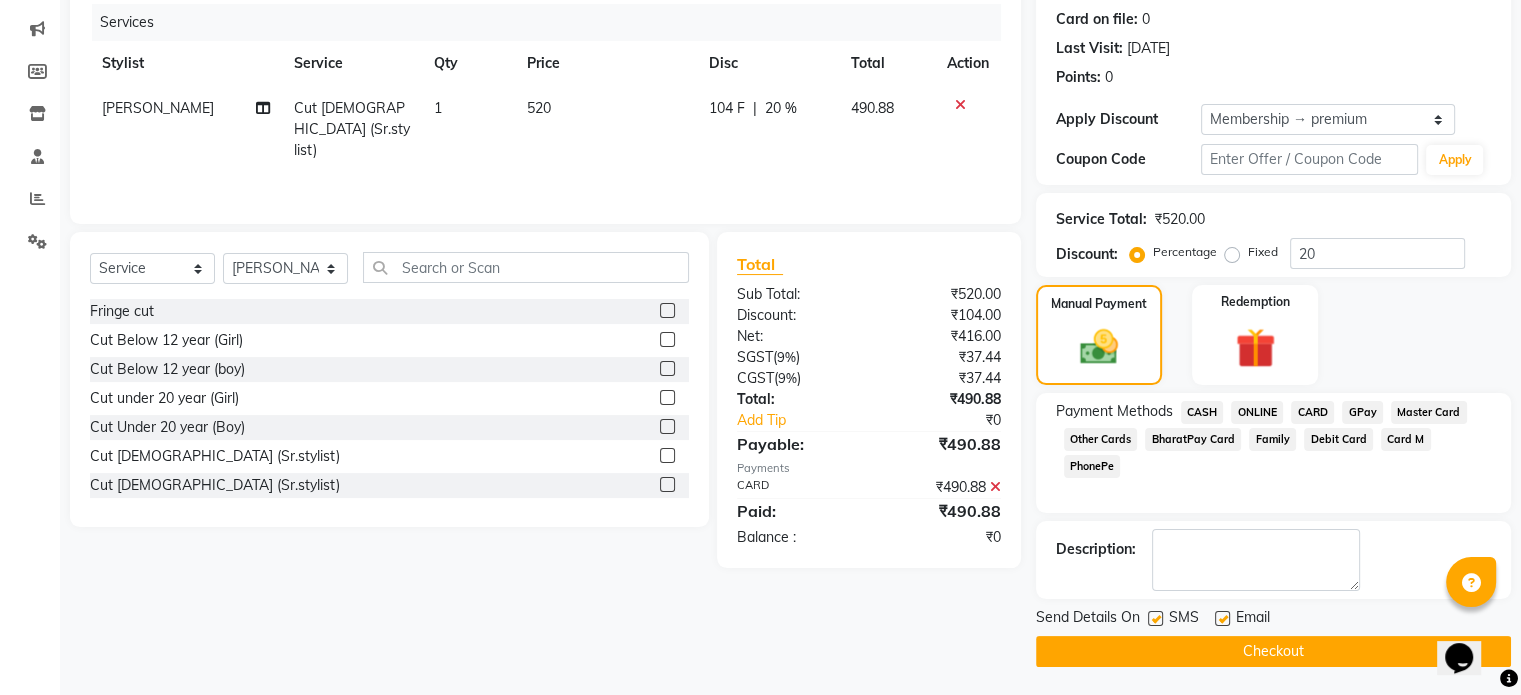 click on "Checkout" 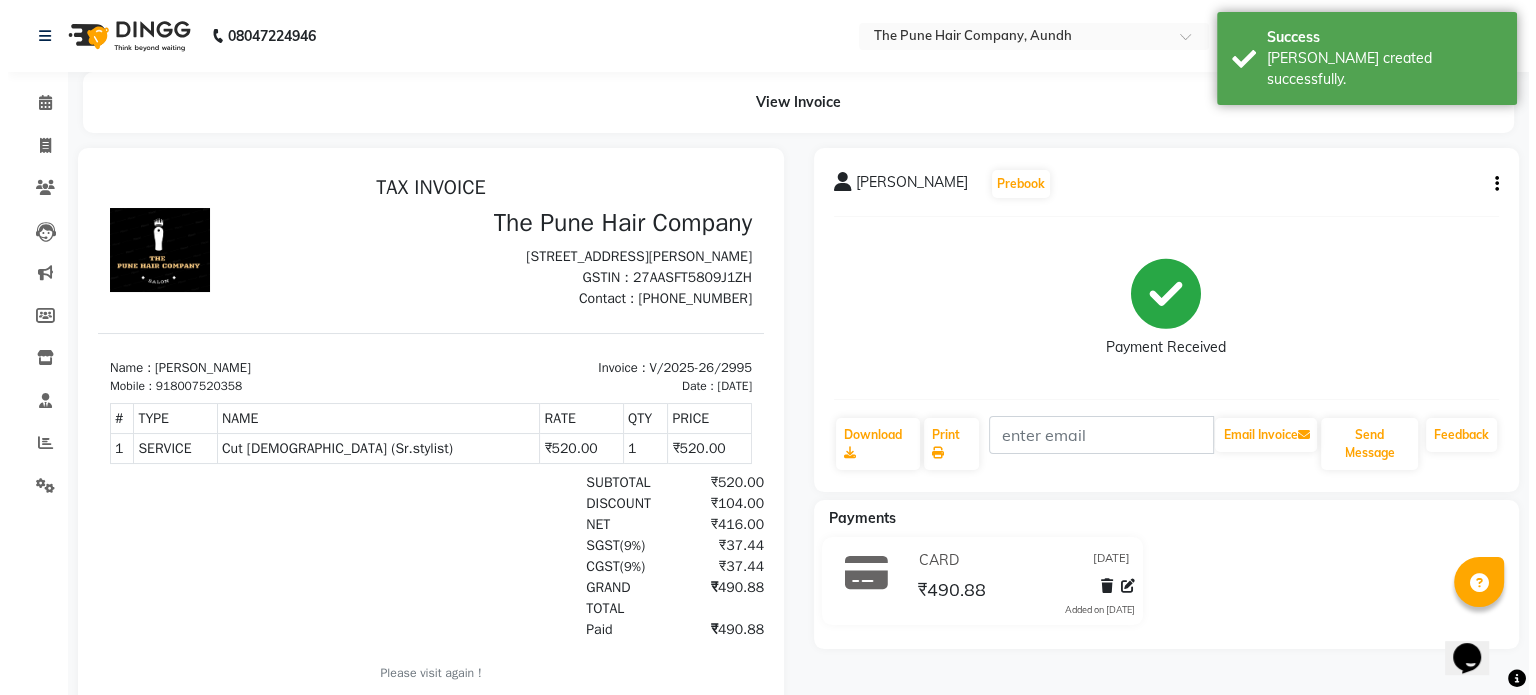 scroll, scrollTop: 0, scrollLeft: 0, axis: both 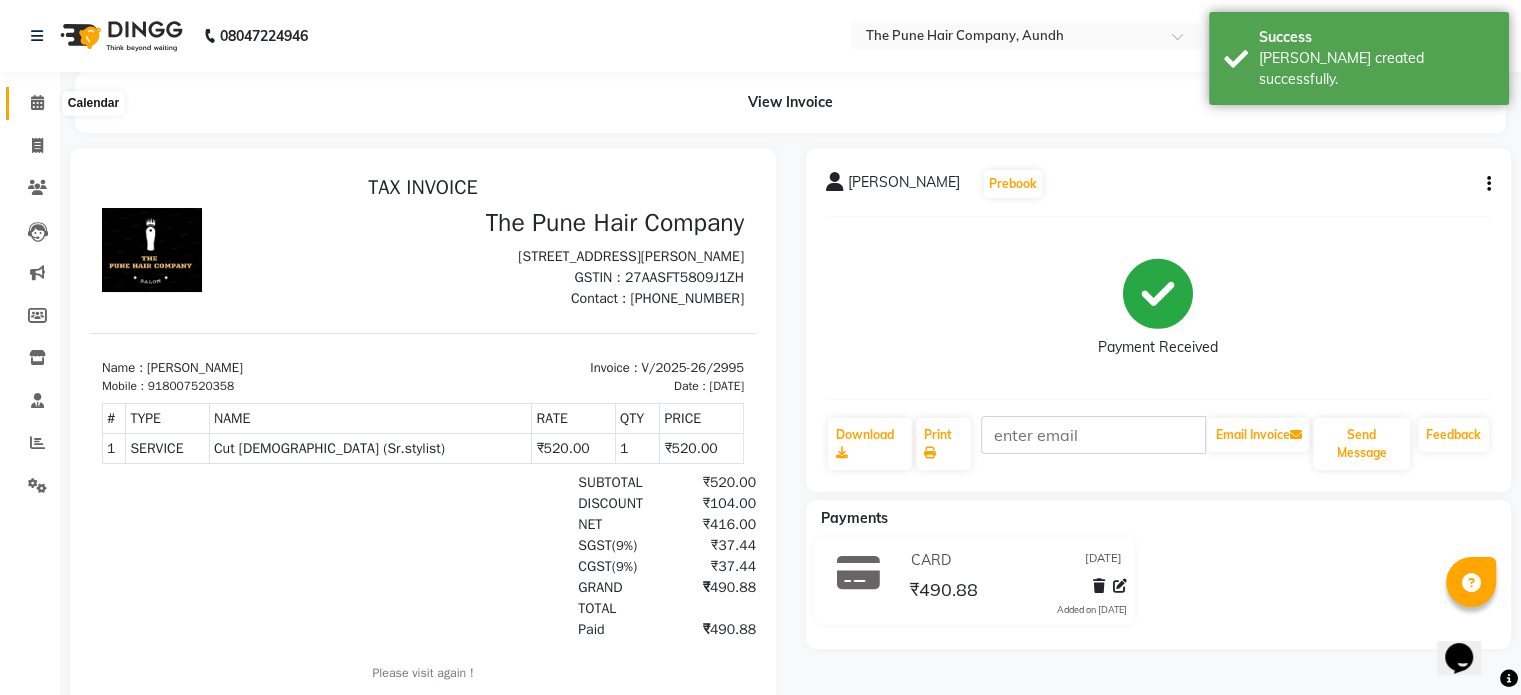 click 